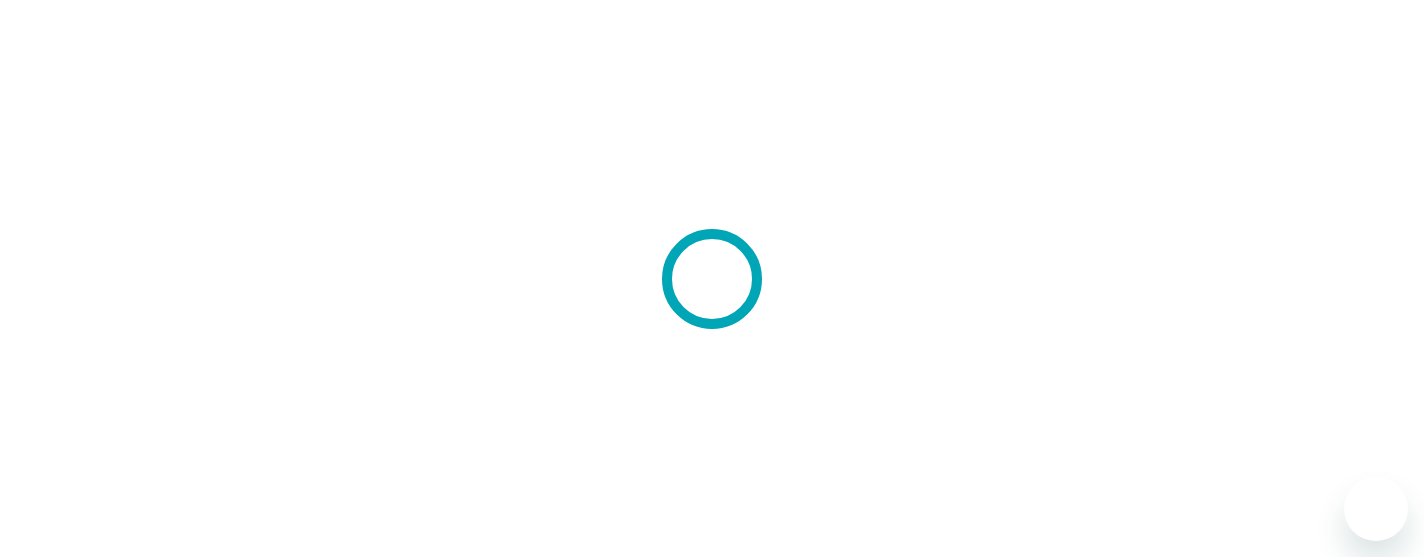 scroll, scrollTop: 0, scrollLeft: 0, axis: both 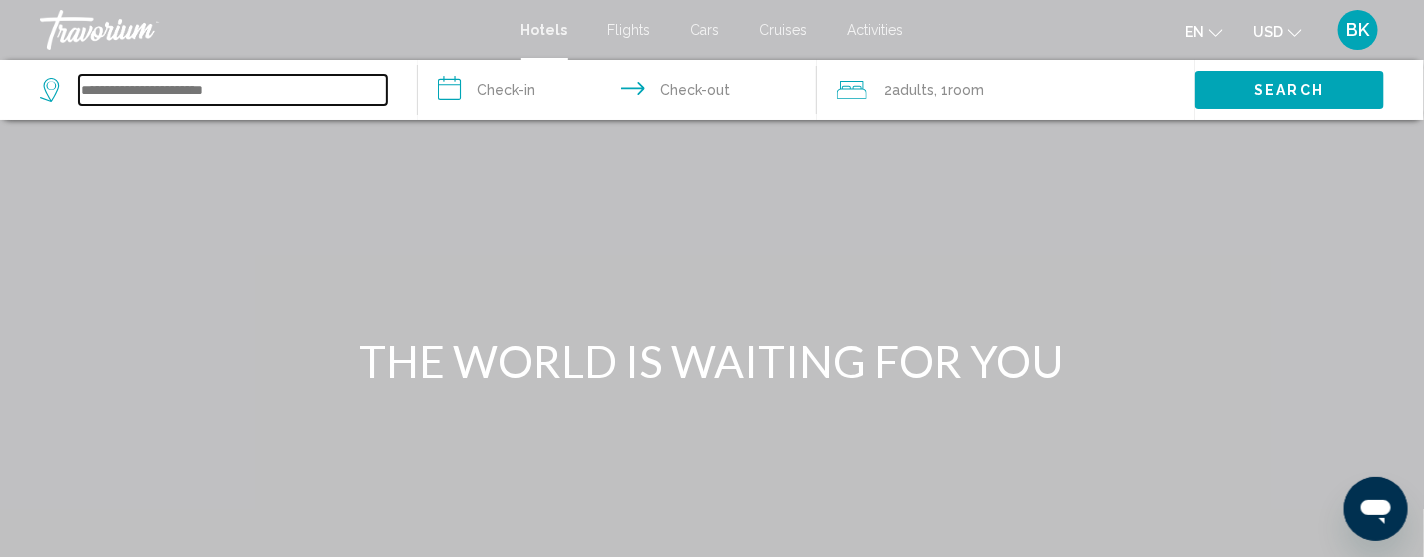 click at bounding box center (233, 90) 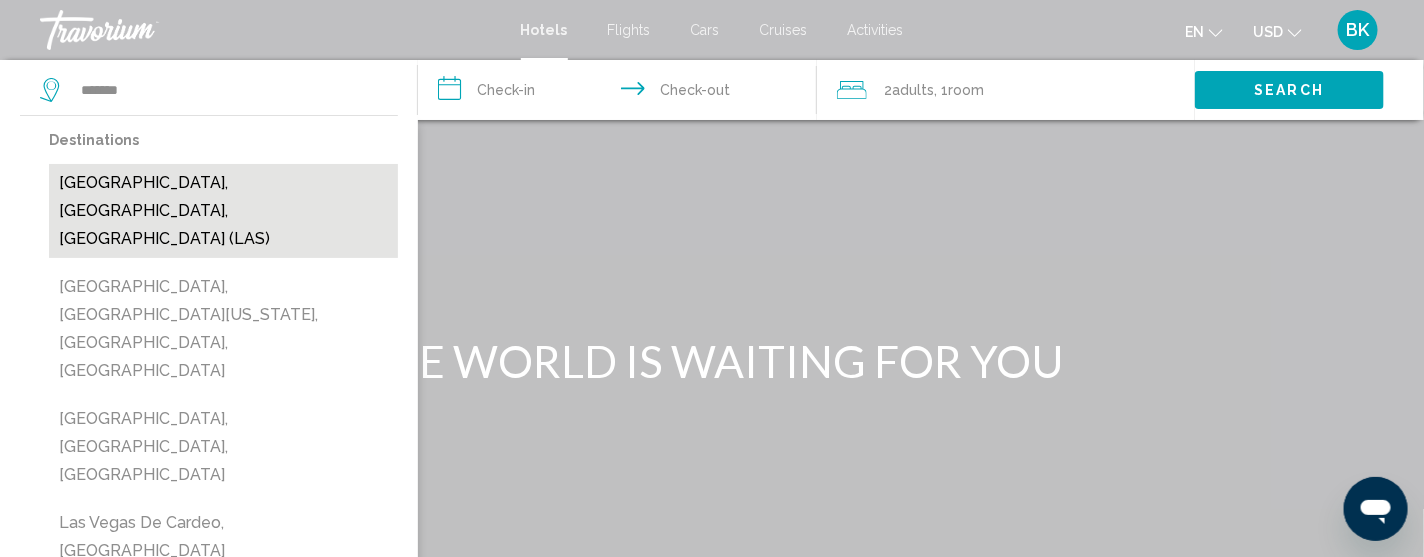 click on "[GEOGRAPHIC_DATA], [GEOGRAPHIC_DATA], [GEOGRAPHIC_DATA] (LAS)" at bounding box center [223, 211] 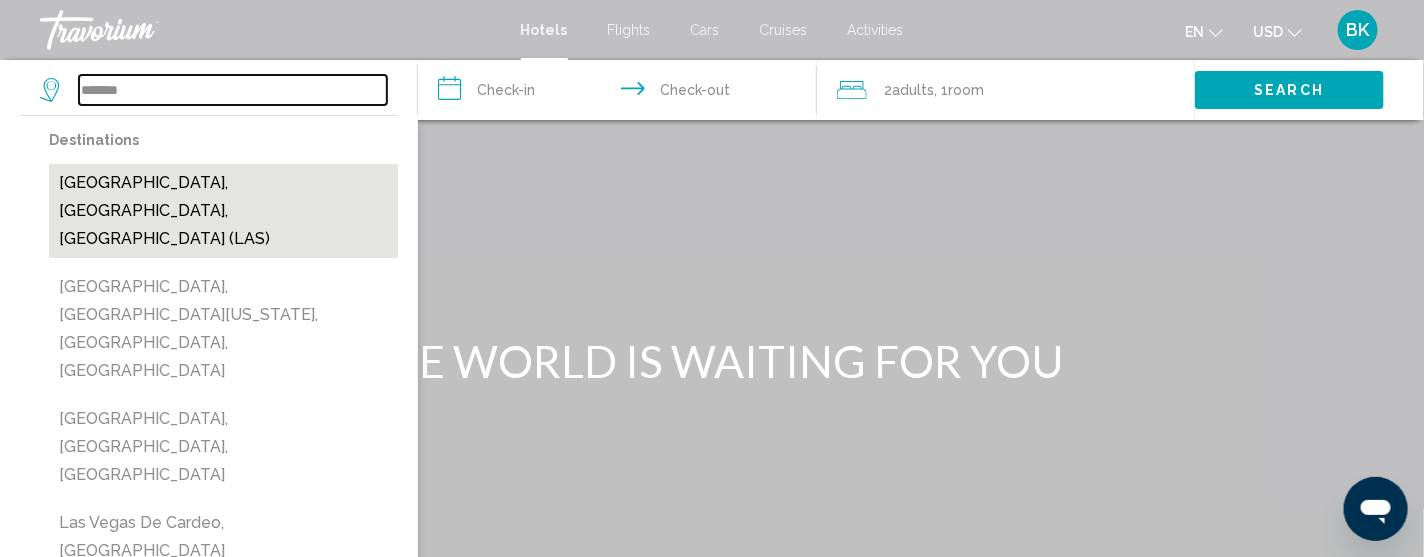 type on "**********" 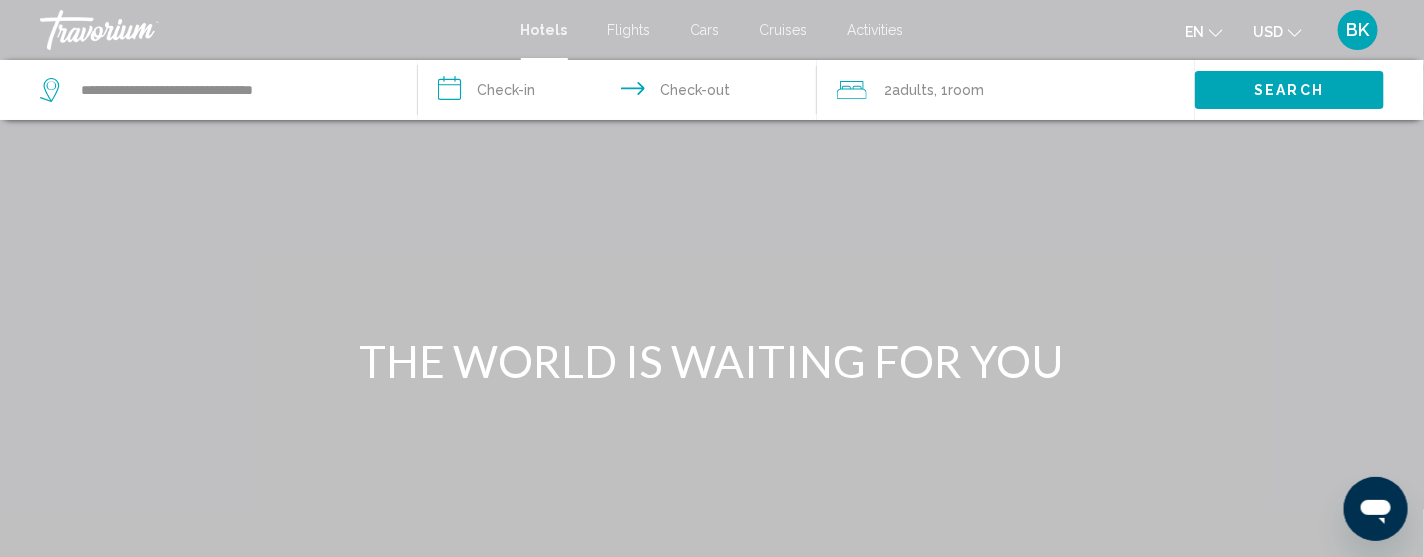 click on "**********" at bounding box center [621, 93] 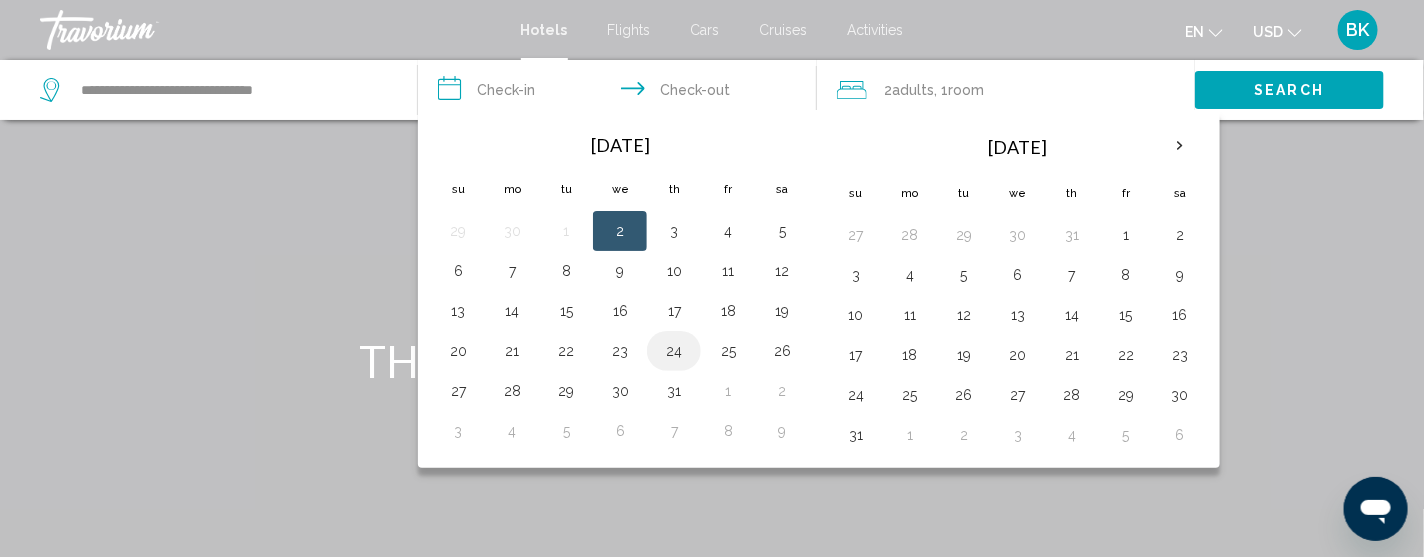click on "24" at bounding box center (674, 351) 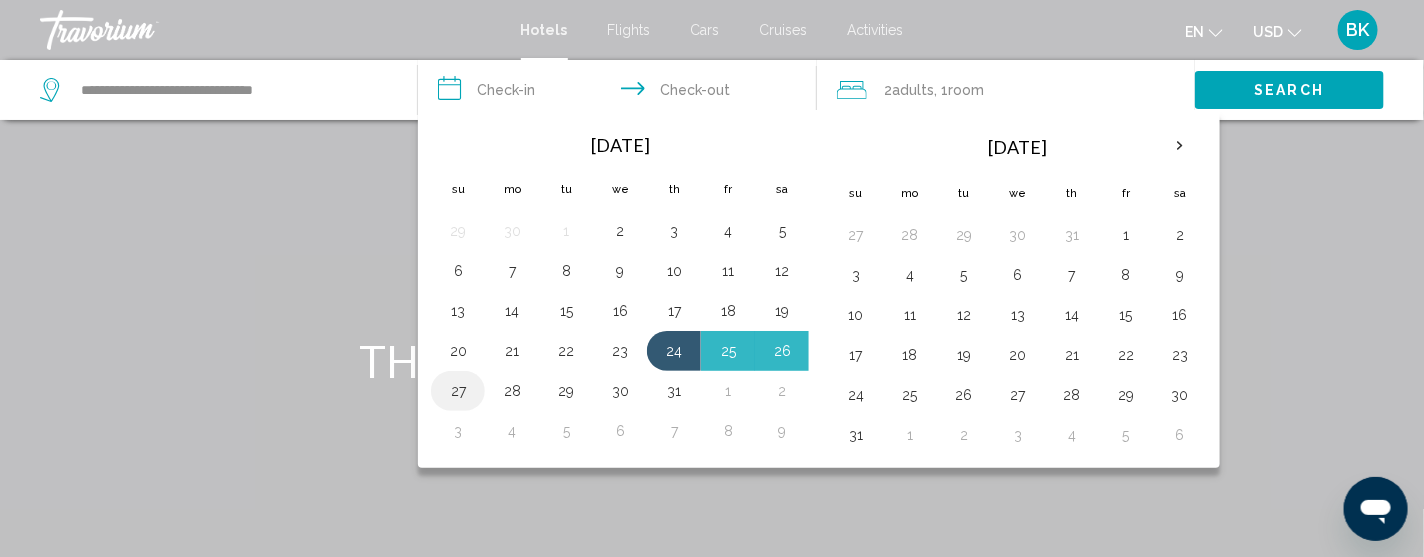 click on "27" at bounding box center [458, 391] 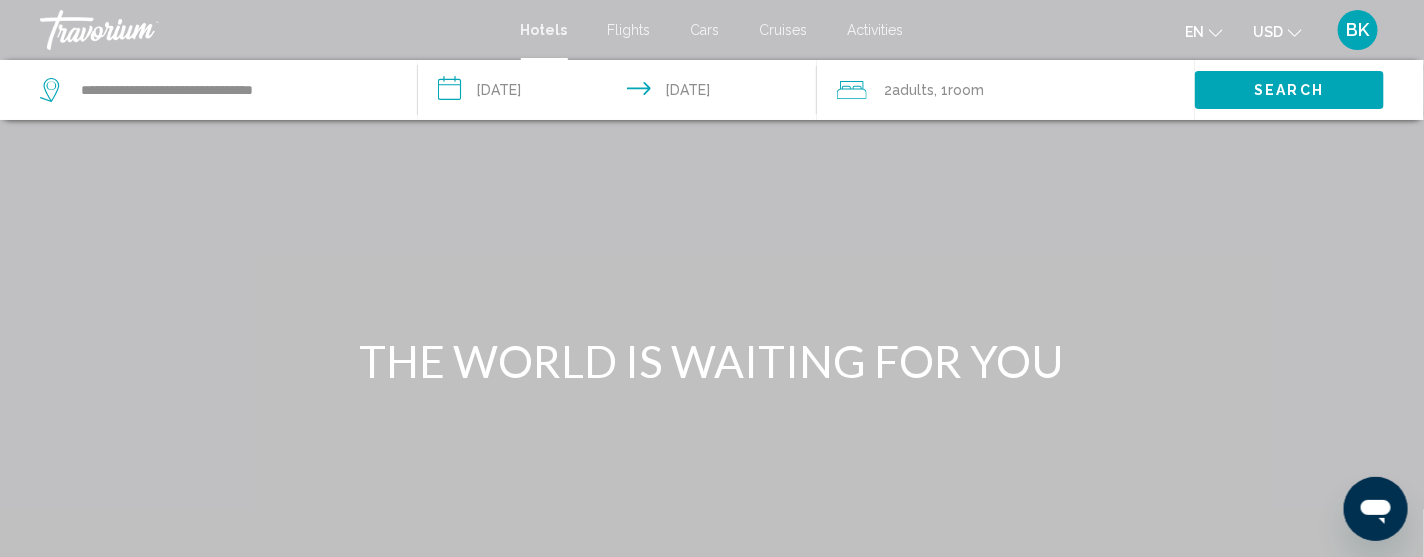 click on "Search" at bounding box center (1290, 91) 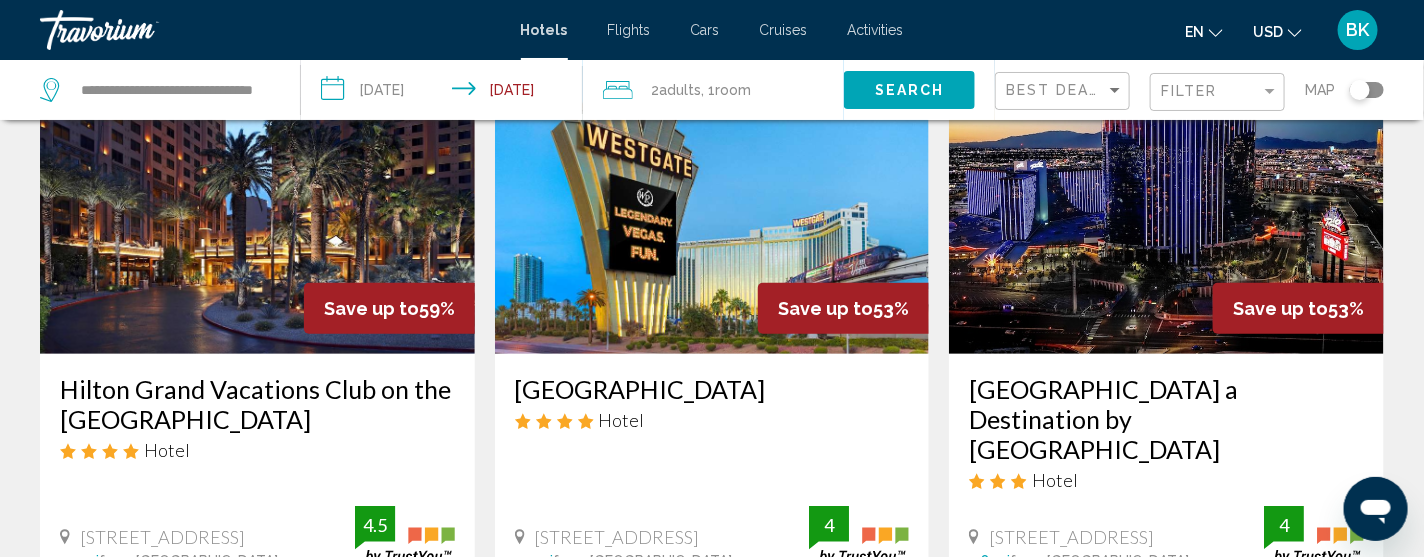 scroll, scrollTop: 159, scrollLeft: 0, axis: vertical 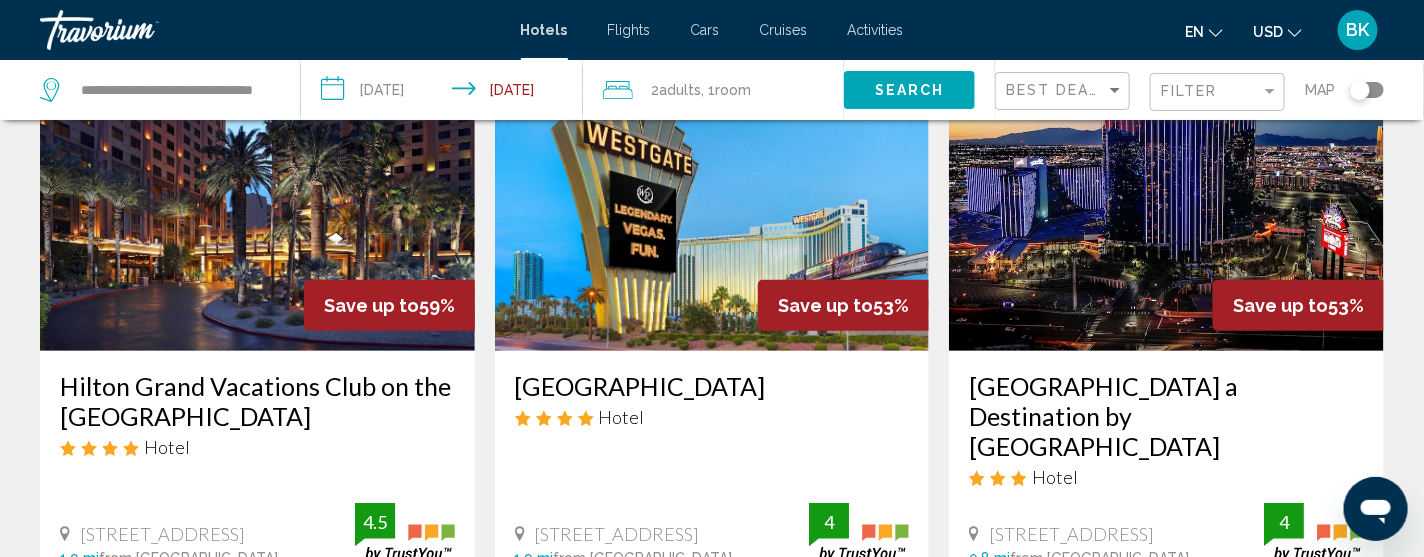 click on "[GEOGRAPHIC_DATA]" at bounding box center (712, 386) 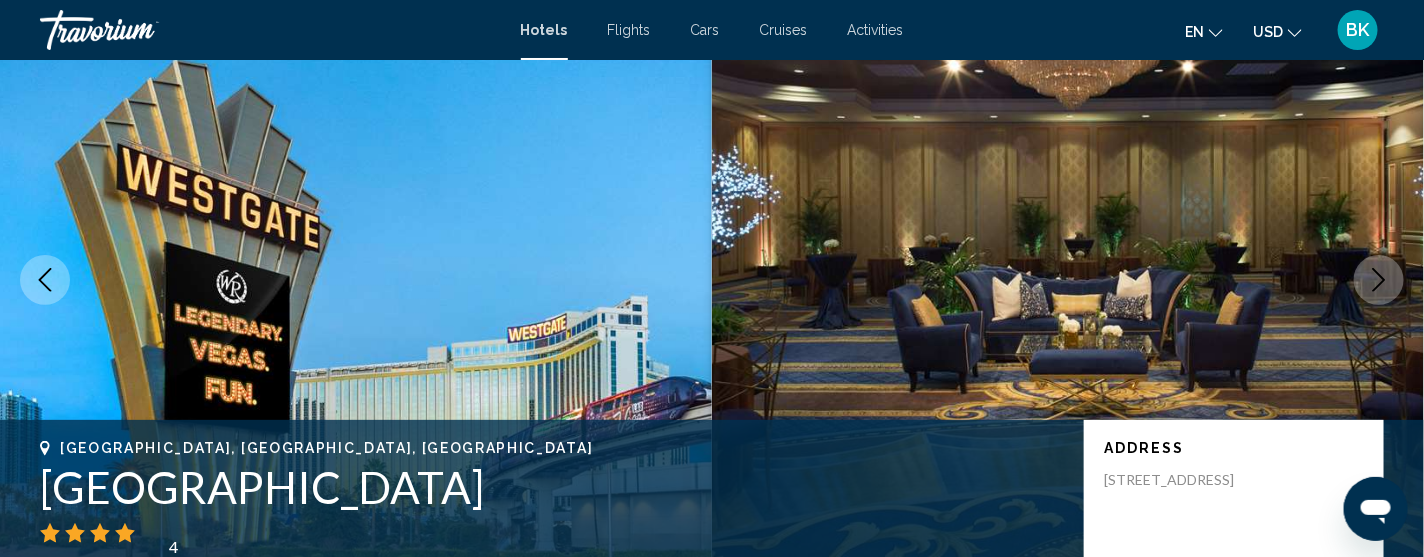 type 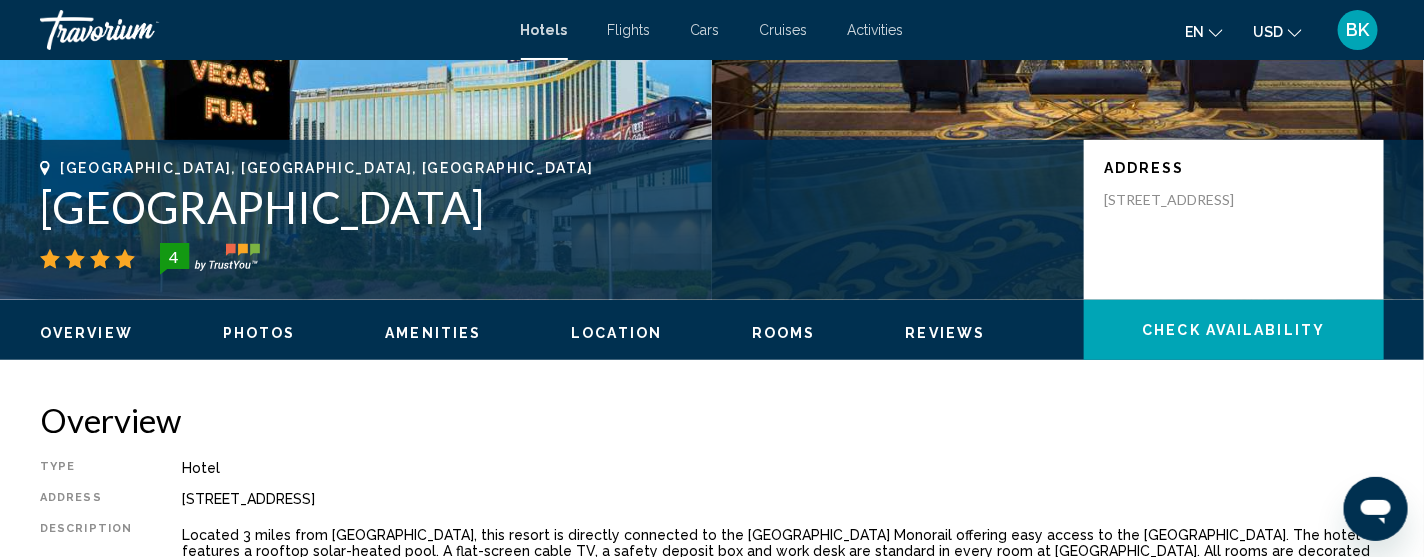 scroll, scrollTop: 440, scrollLeft: 0, axis: vertical 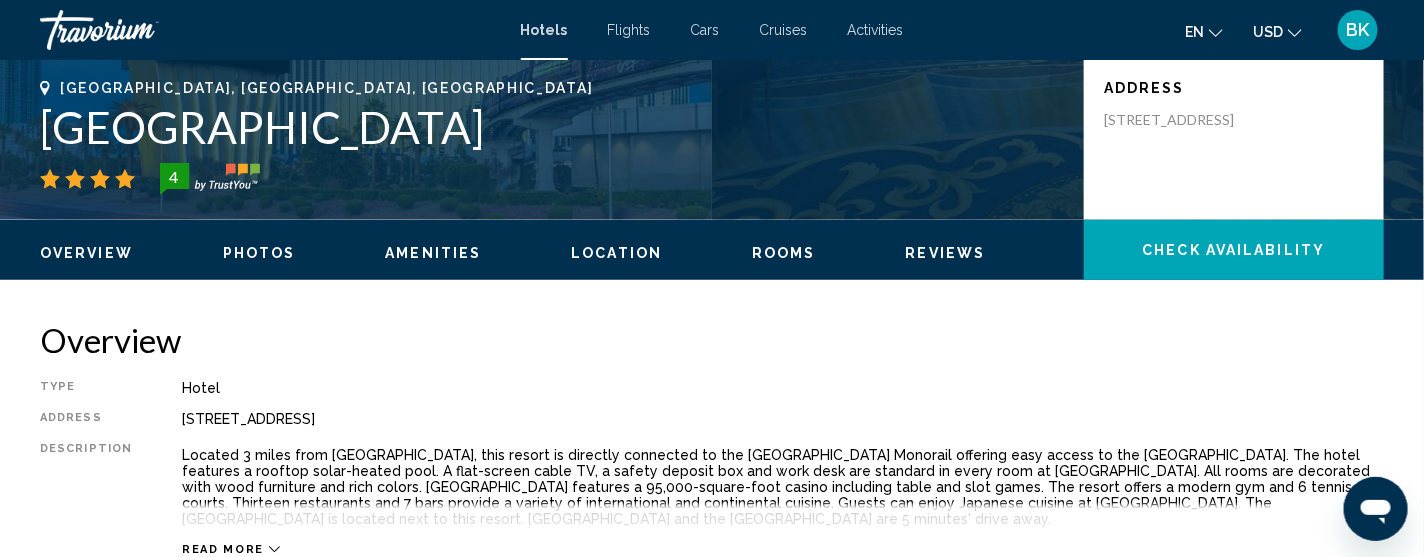 click on "Check Availability" 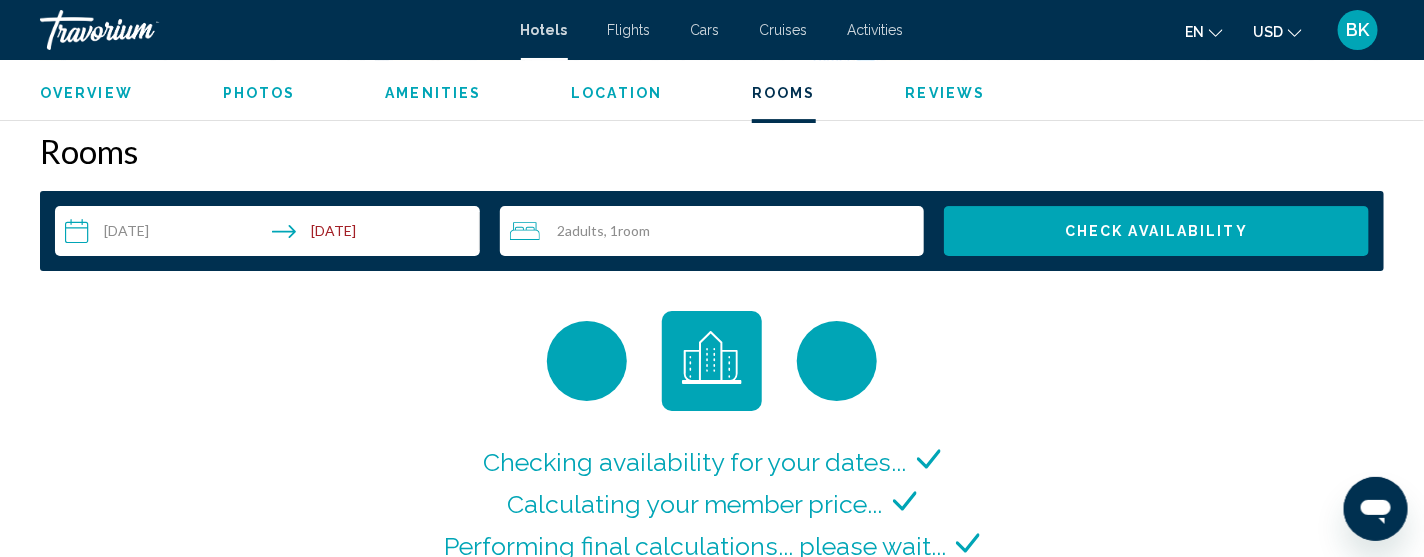 scroll, scrollTop: 2470, scrollLeft: 0, axis: vertical 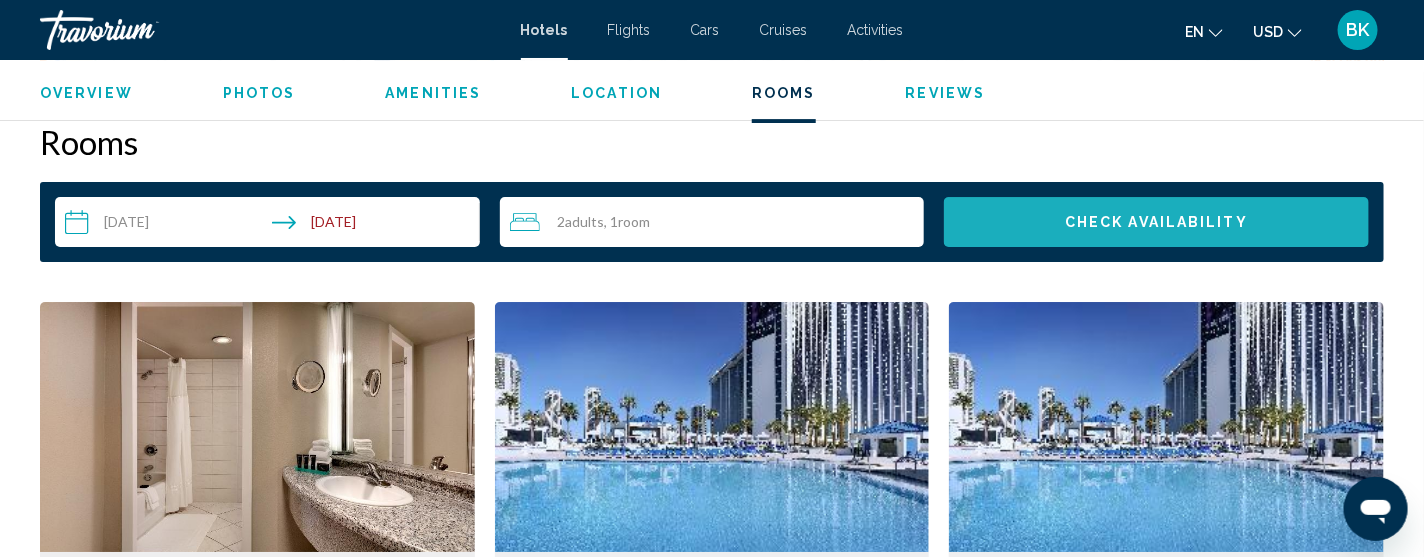 click on "Check Availability" at bounding box center [1156, 223] 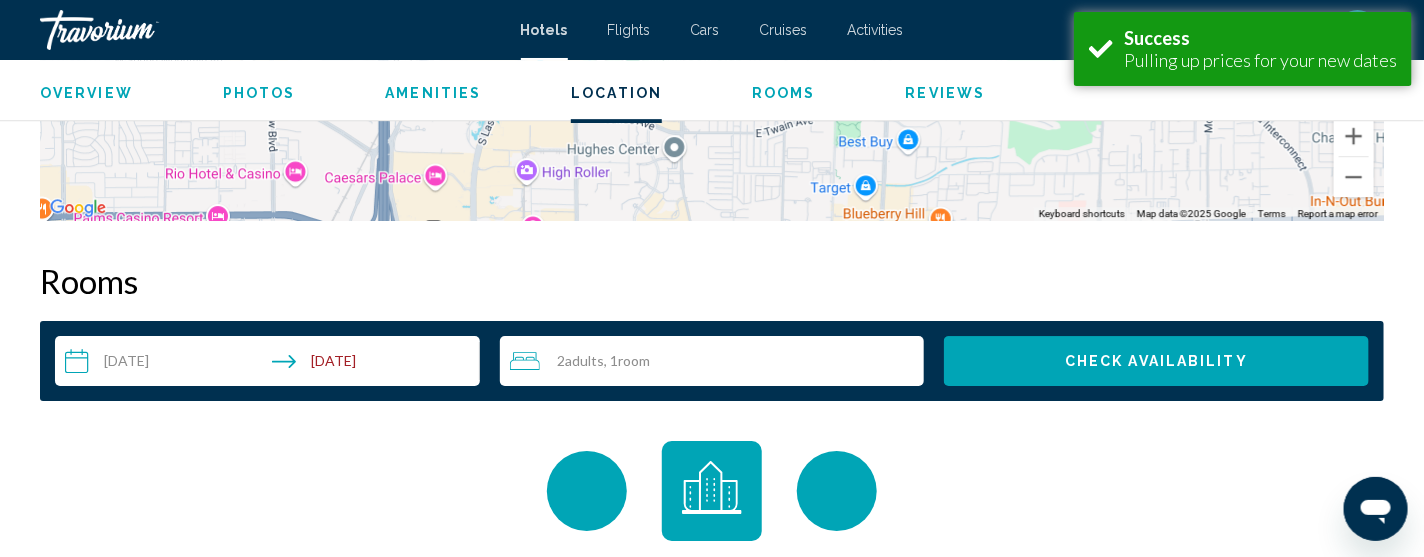 scroll, scrollTop: 2470, scrollLeft: 0, axis: vertical 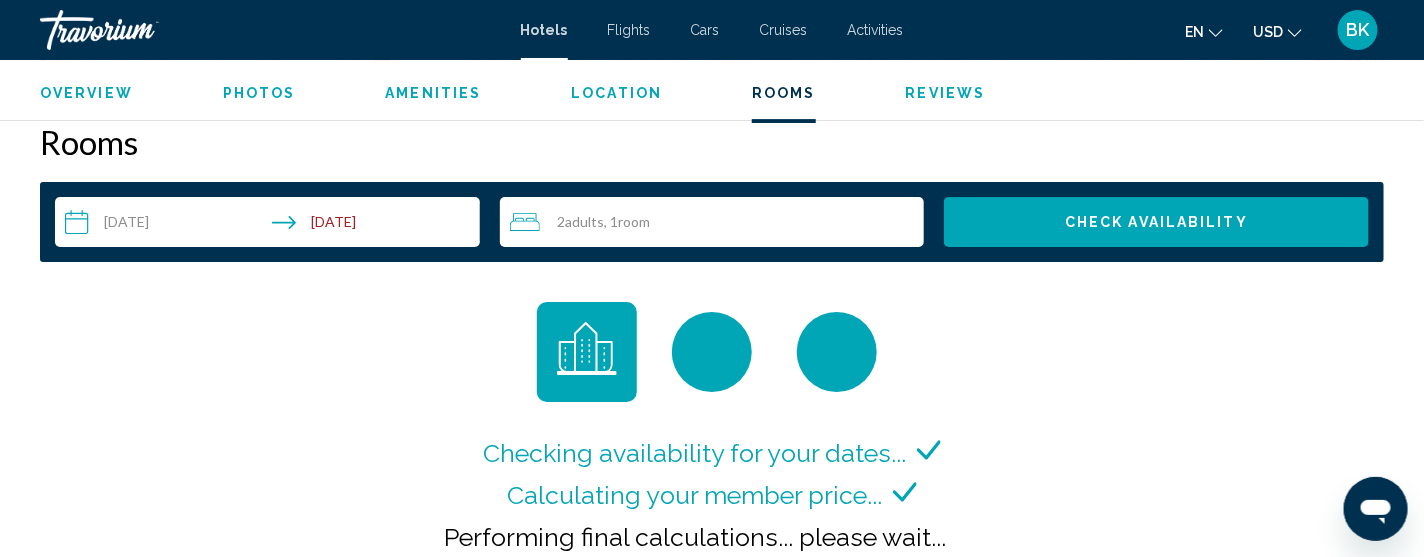 click on "Rooms" at bounding box center (712, 142) 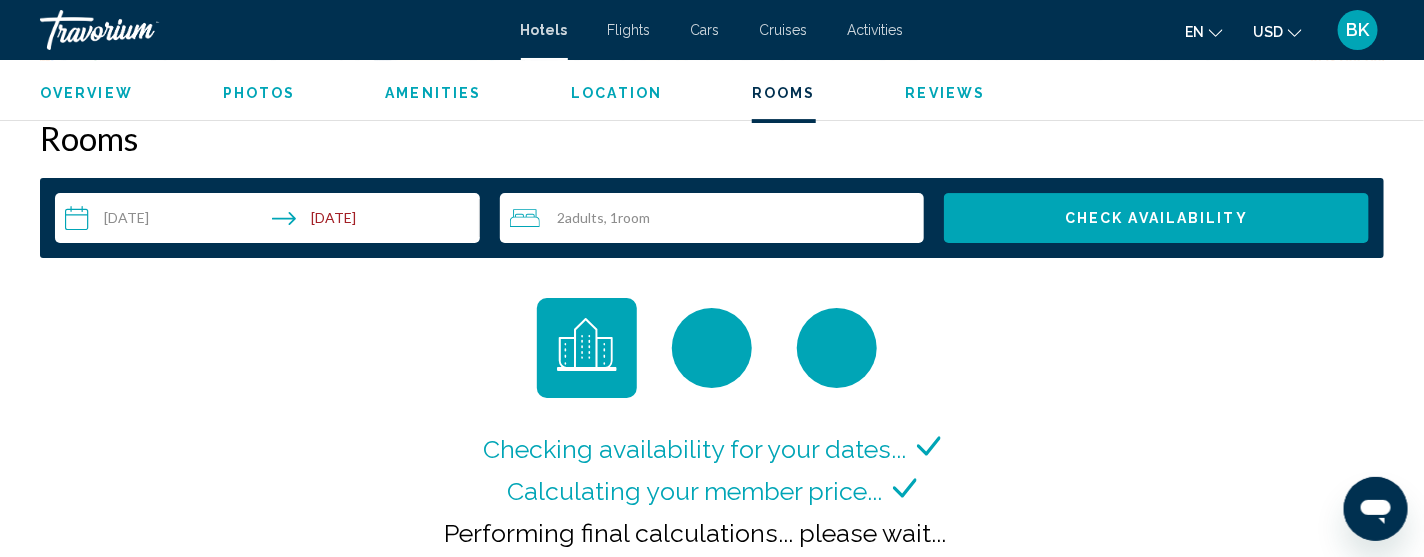 scroll, scrollTop: 2469, scrollLeft: 0, axis: vertical 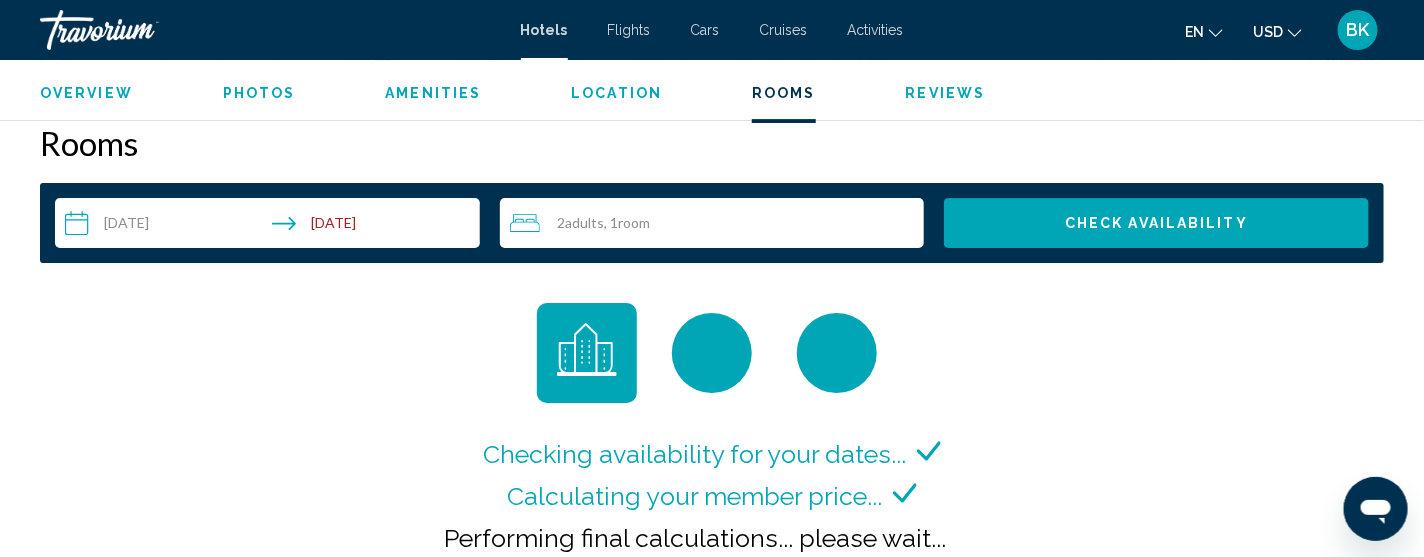 click on "Check Availability" at bounding box center (1156, 223) 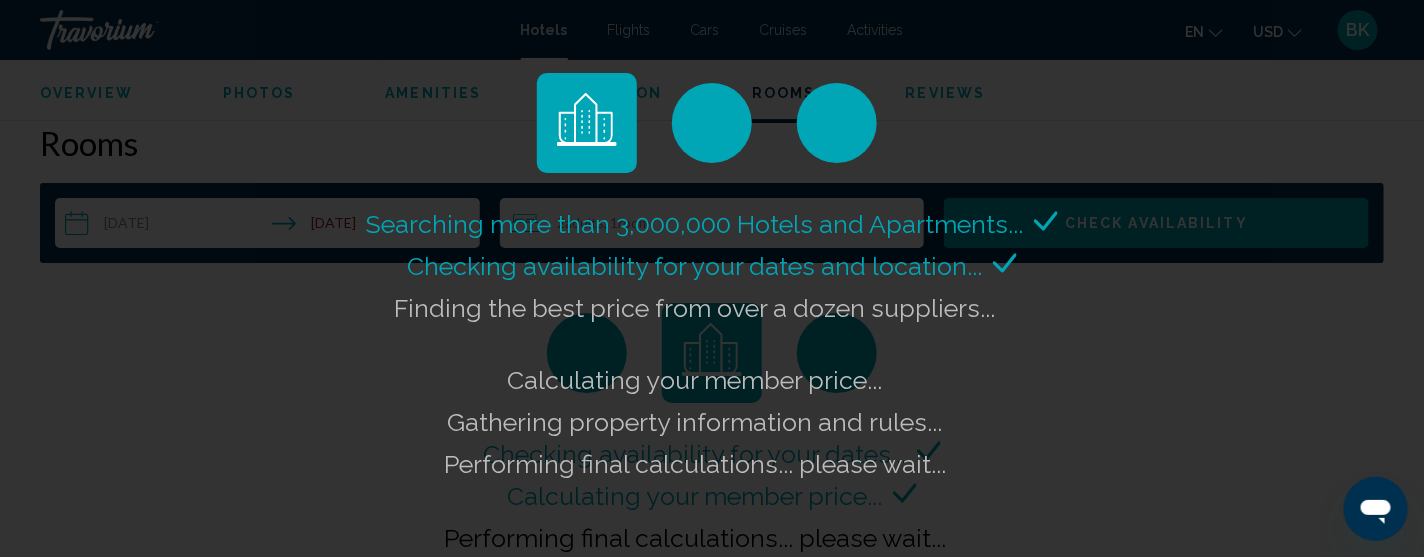 scroll, scrollTop: 0, scrollLeft: 0, axis: both 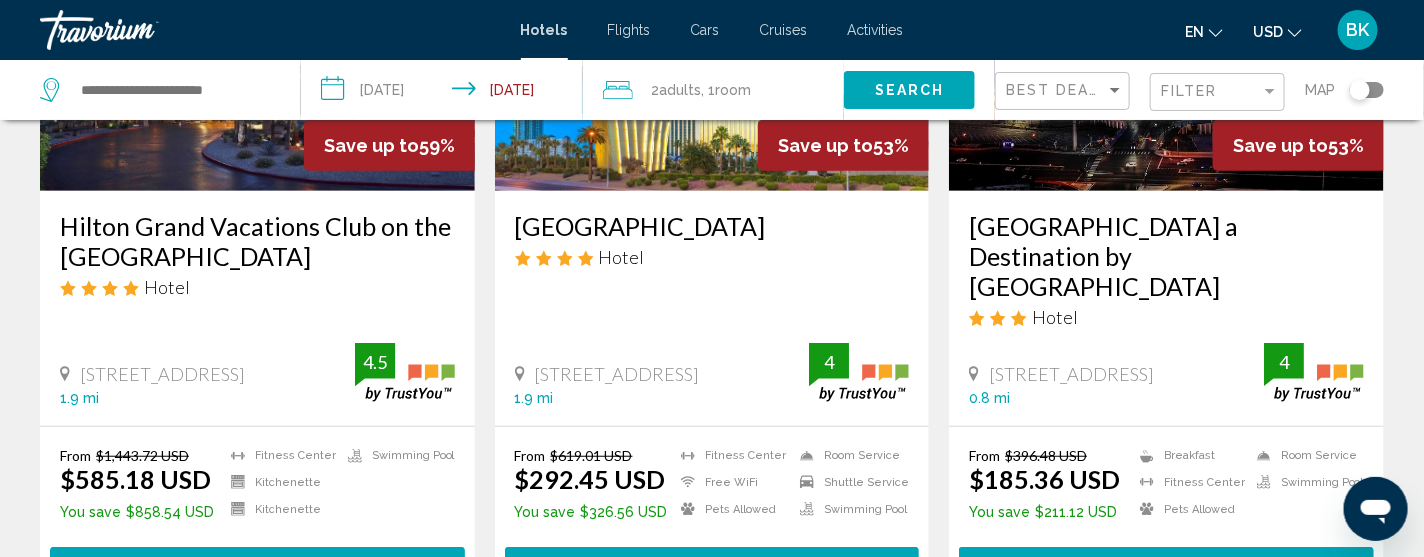 click on "[GEOGRAPHIC_DATA]" at bounding box center (712, 226) 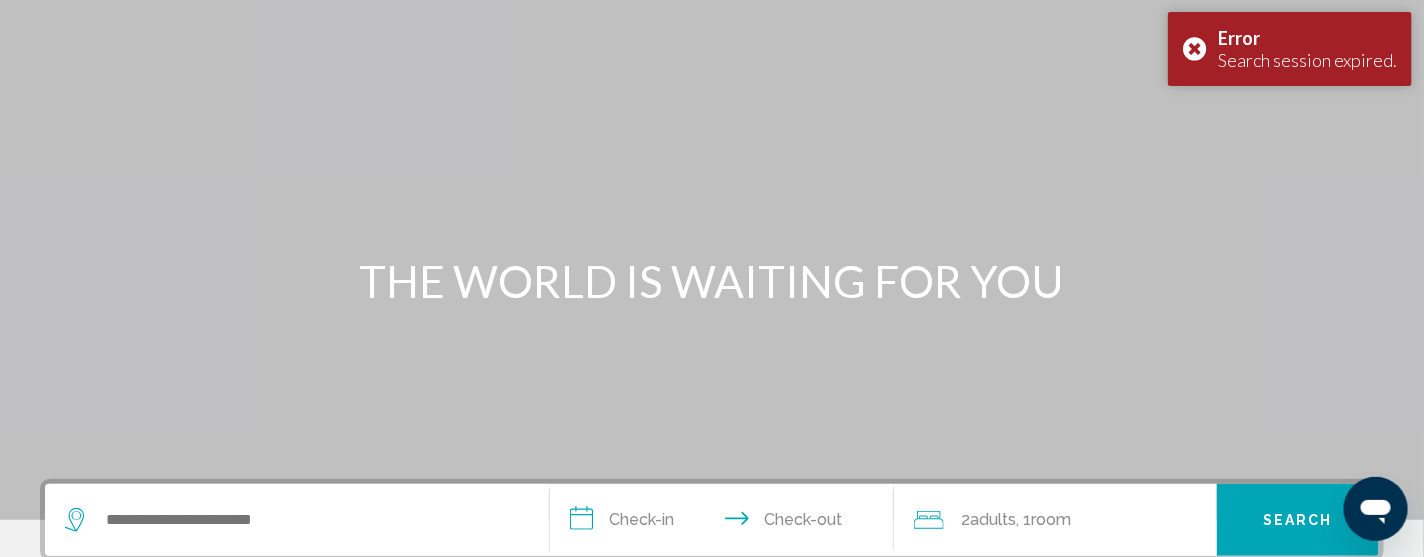 scroll, scrollTop: 0, scrollLeft: 0, axis: both 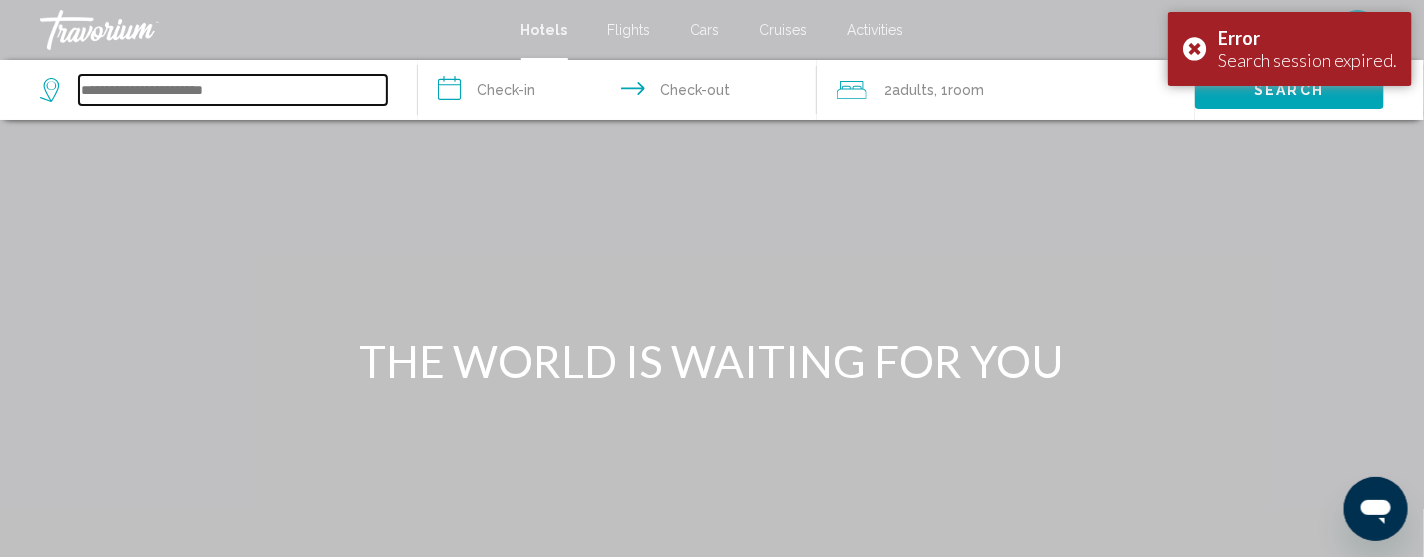 click at bounding box center (233, 90) 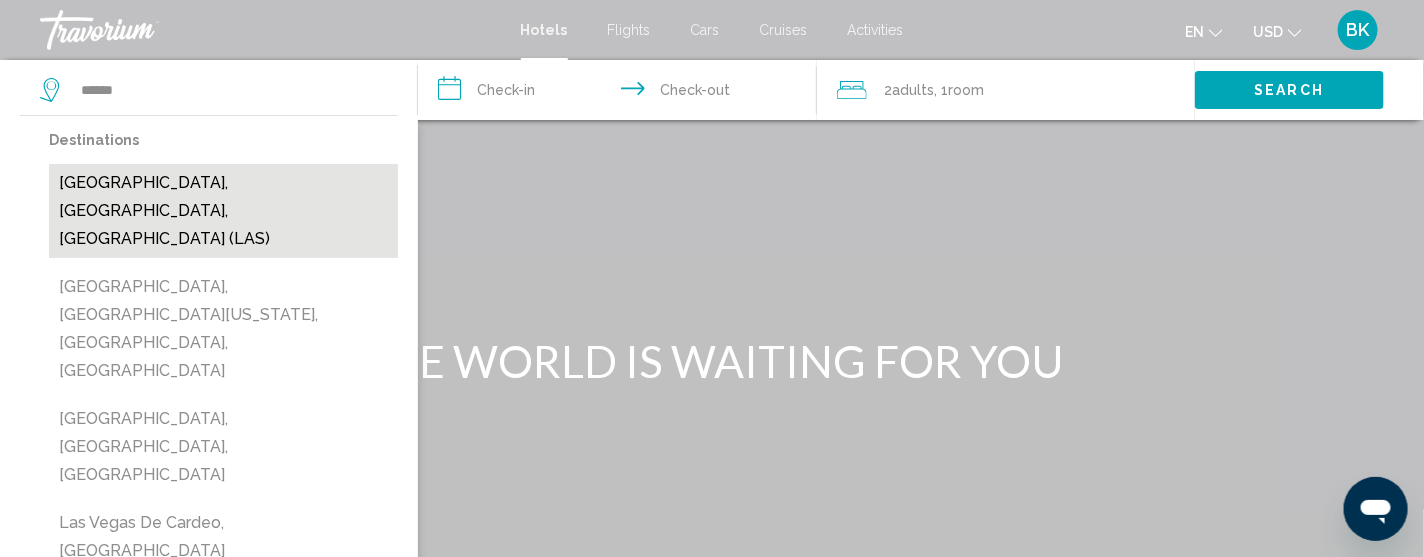 click on "[GEOGRAPHIC_DATA], [GEOGRAPHIC_DATA], [GEOGRAPHIC_DATA] (LAS)" at bounding box center [223, 211] 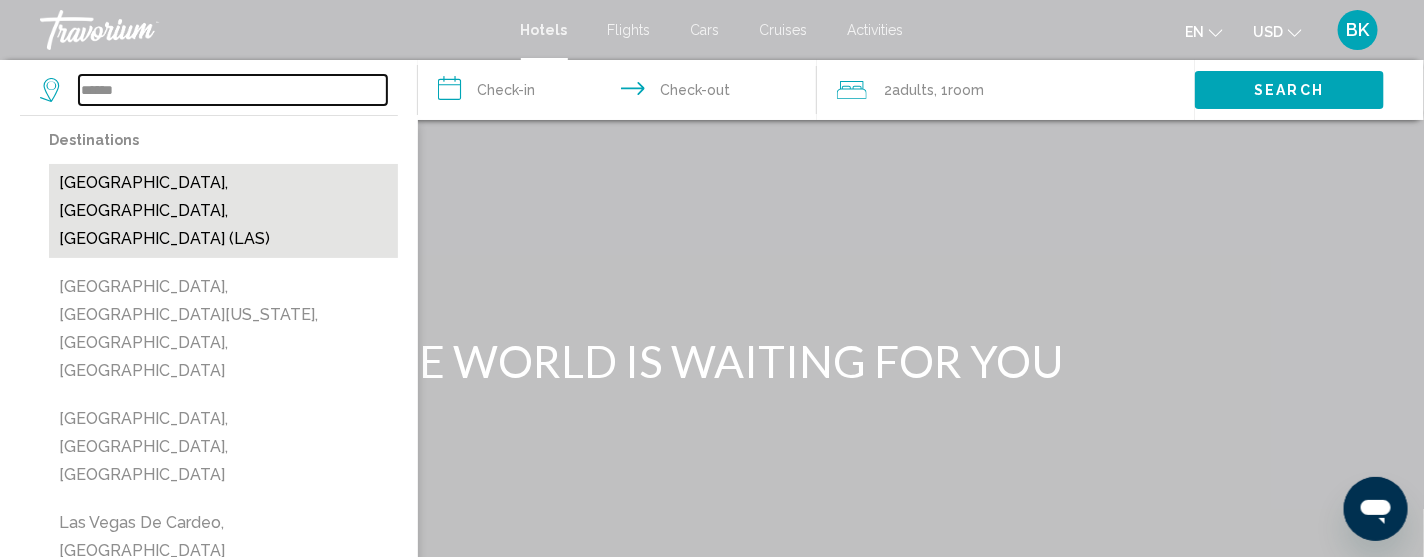 type on "**********" 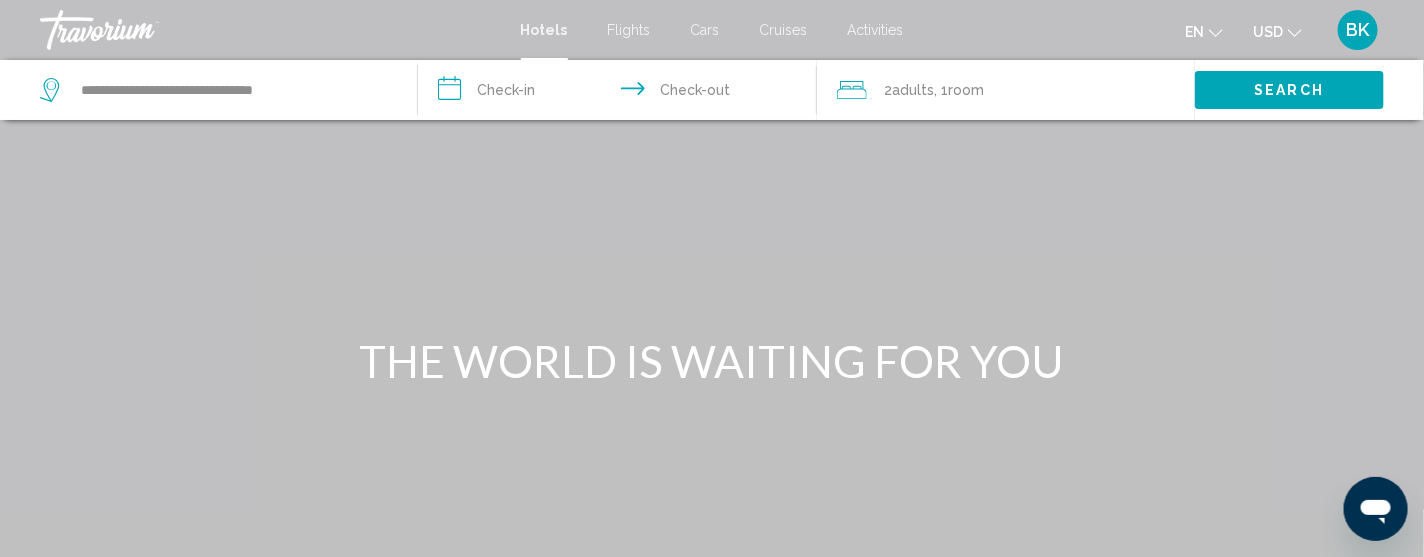 click on "**********" at bounding box center [621, 93] 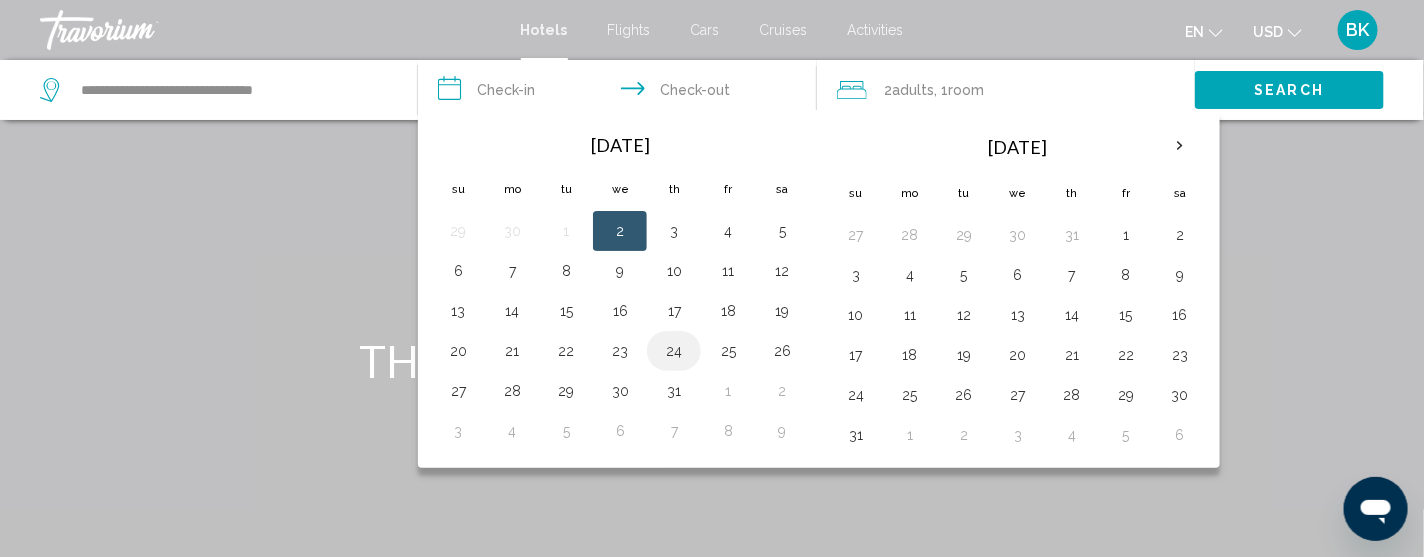click on "24" at bounding box center (674, 351) 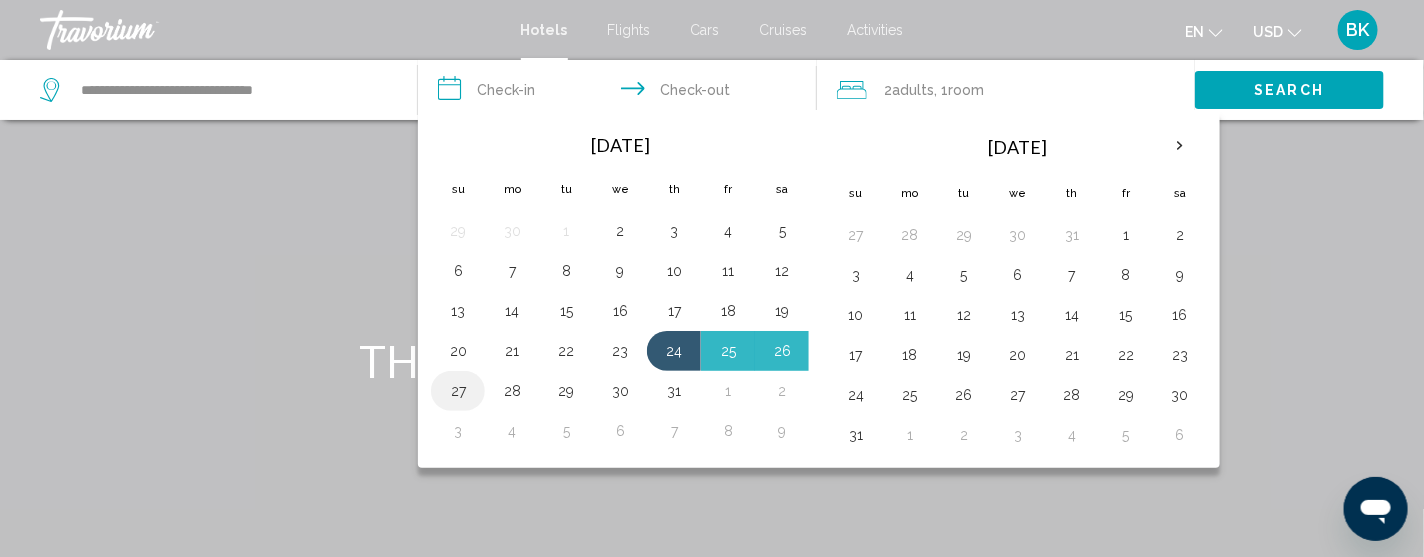 click on "27" at bounding box center (458, 391) 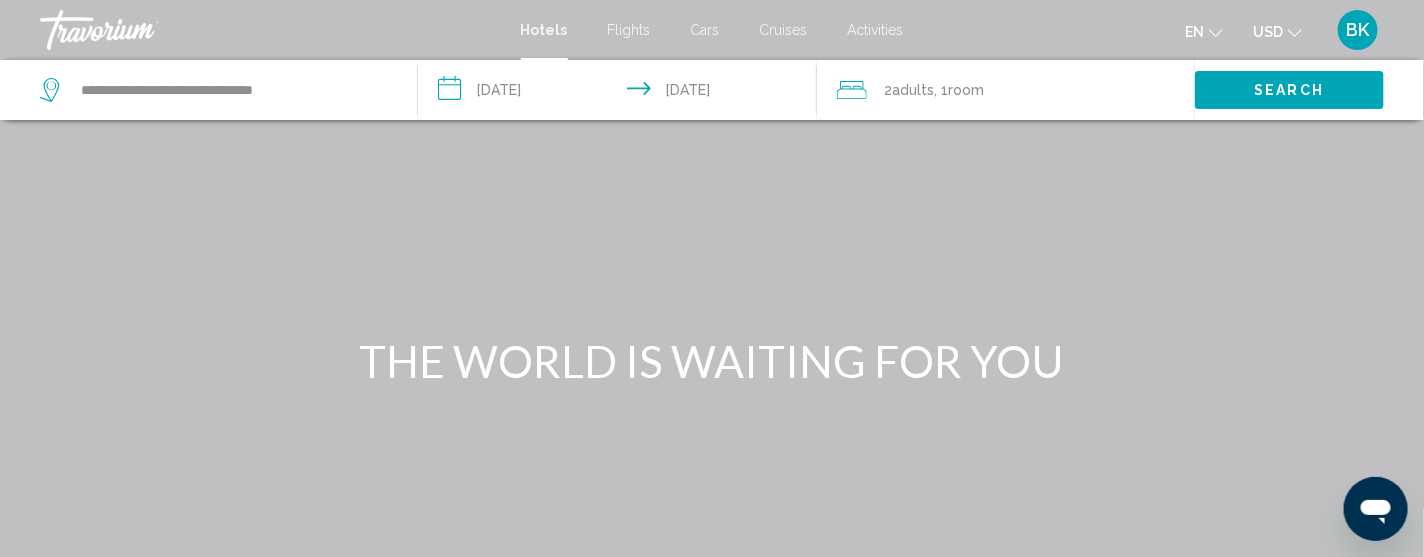 click on "Room" 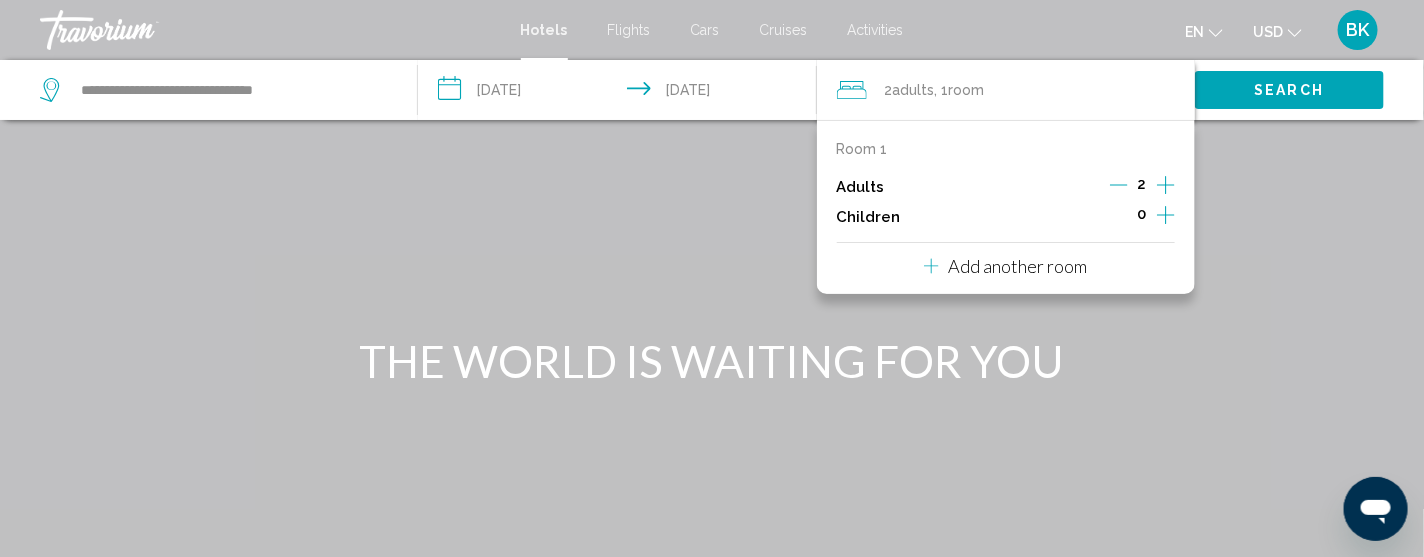 click 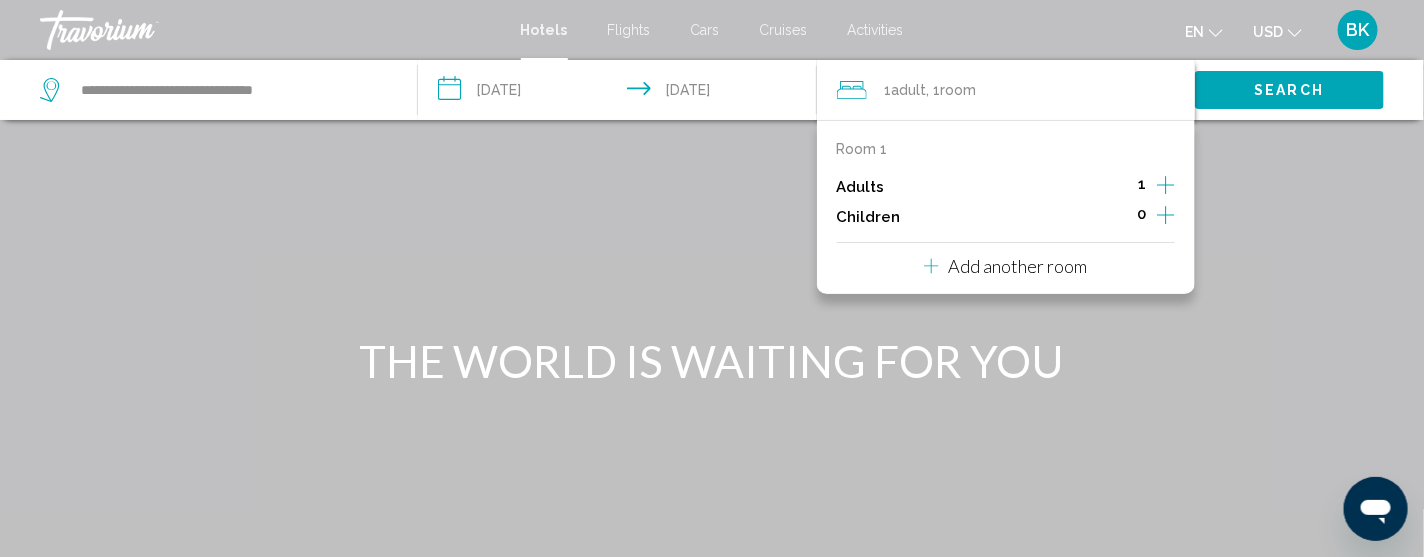 click on "en
English Español Français Italiano Português русский USD
USD ($) MXN (Mex$) CAD (Can$) GBP (£) EUR (€) AUD (A$) NZD (NZ$) CNY (CN¥) BK Login" at bounding box center [1154, 30] 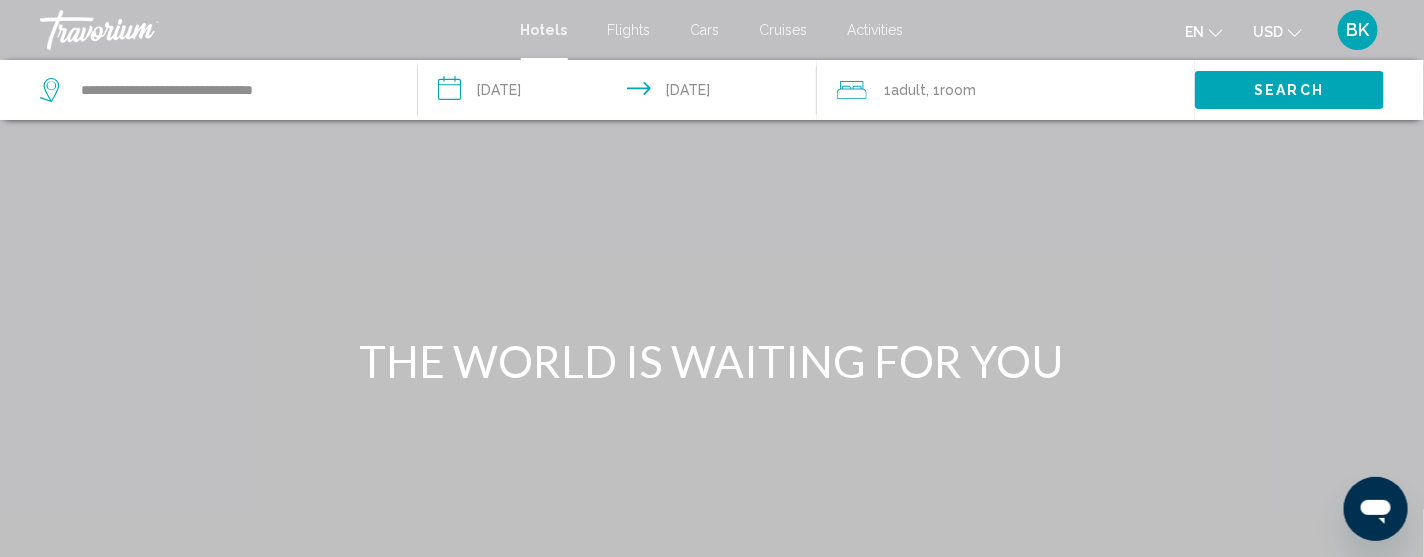 click on "Search" at bounding box center (1289, 89) 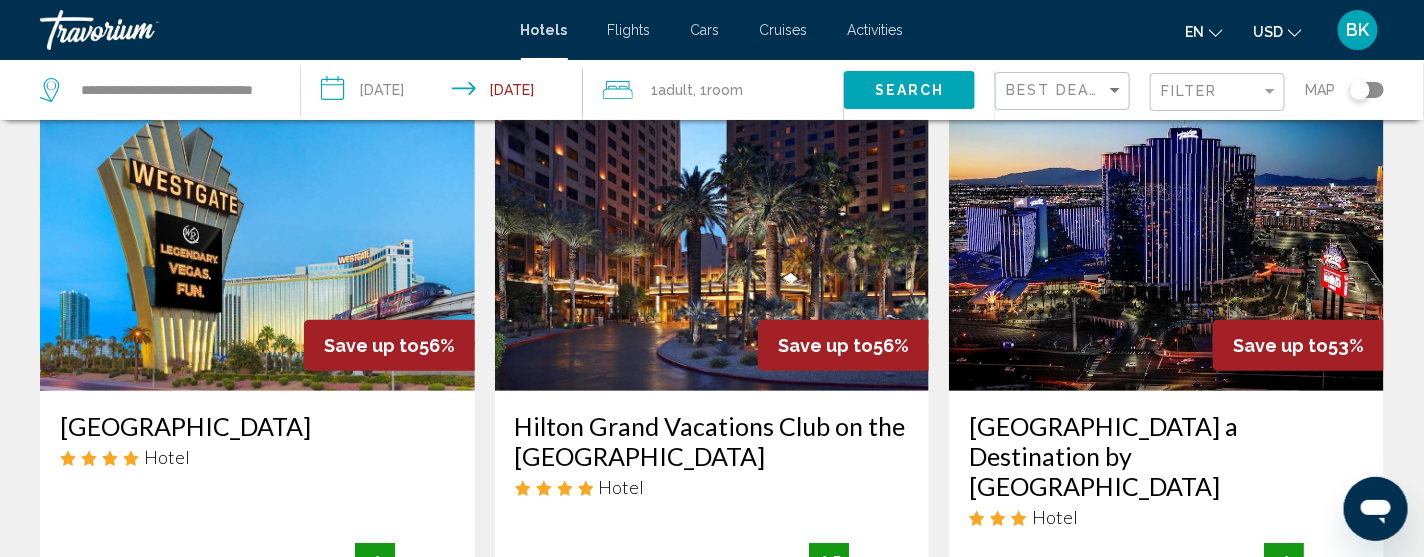 scroll, scrollTop: 159, scrollLeft: 0, axis: vertical 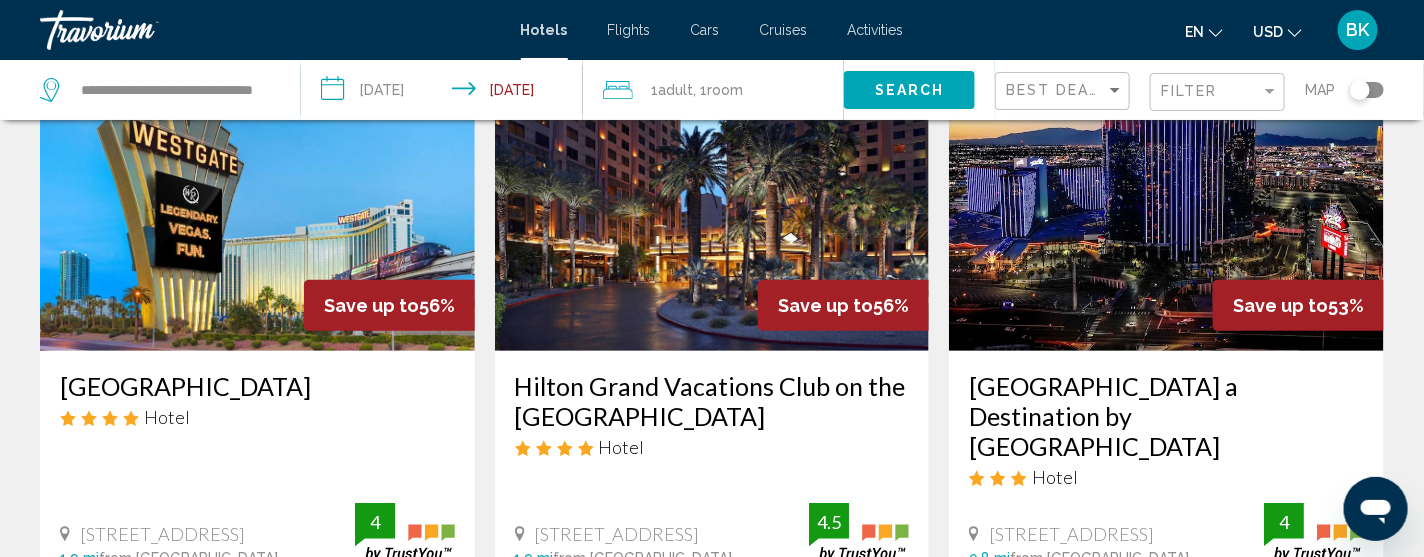click at bounding box center (257, 191) 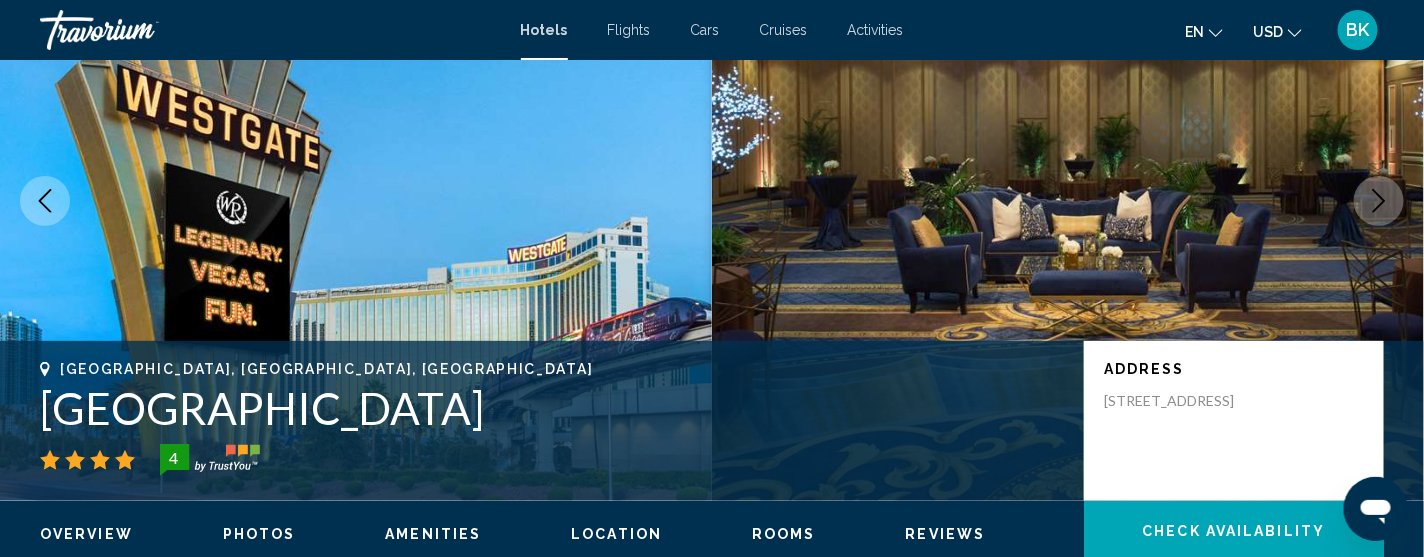 scroll, scrollTop: 80, scrollLeft: 0, axis: vertical 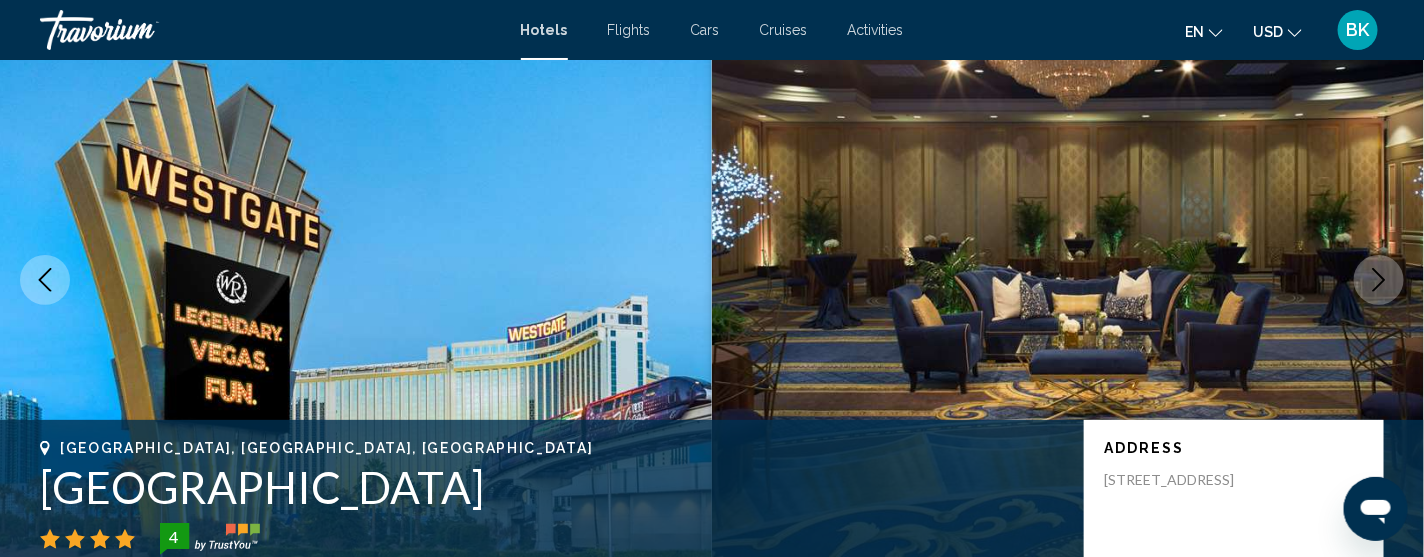 type 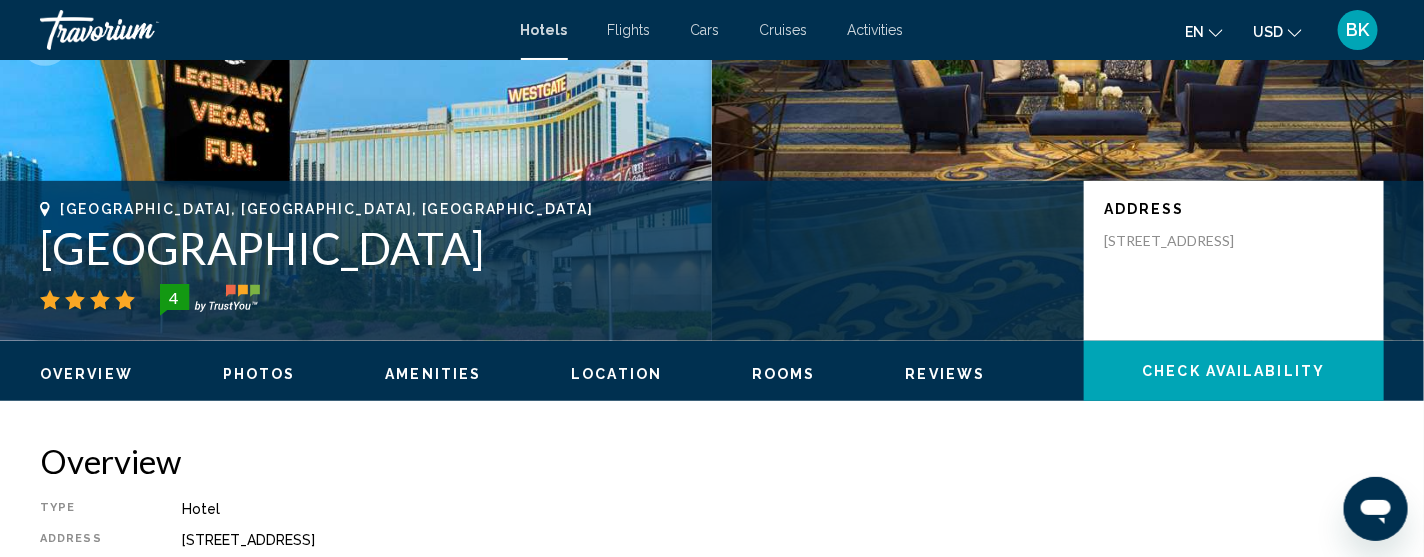 scroll, scrollTop: 320, scrollLeft: 0, axis: vertical 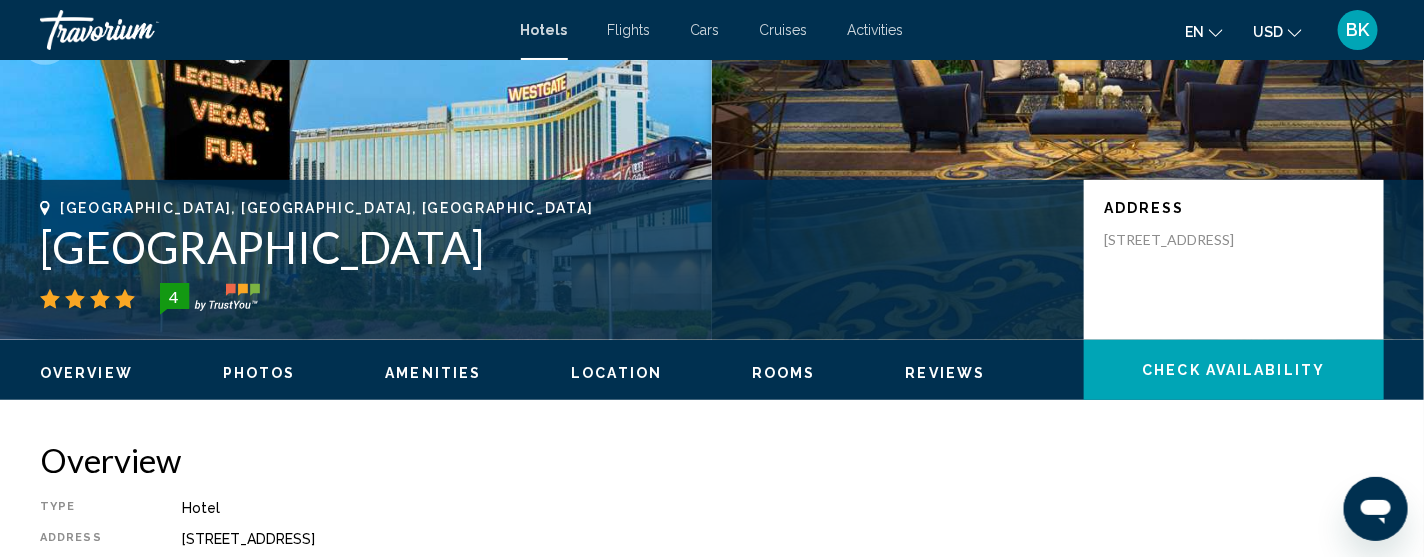click on "Rooms" at bounding box center (784, 373) 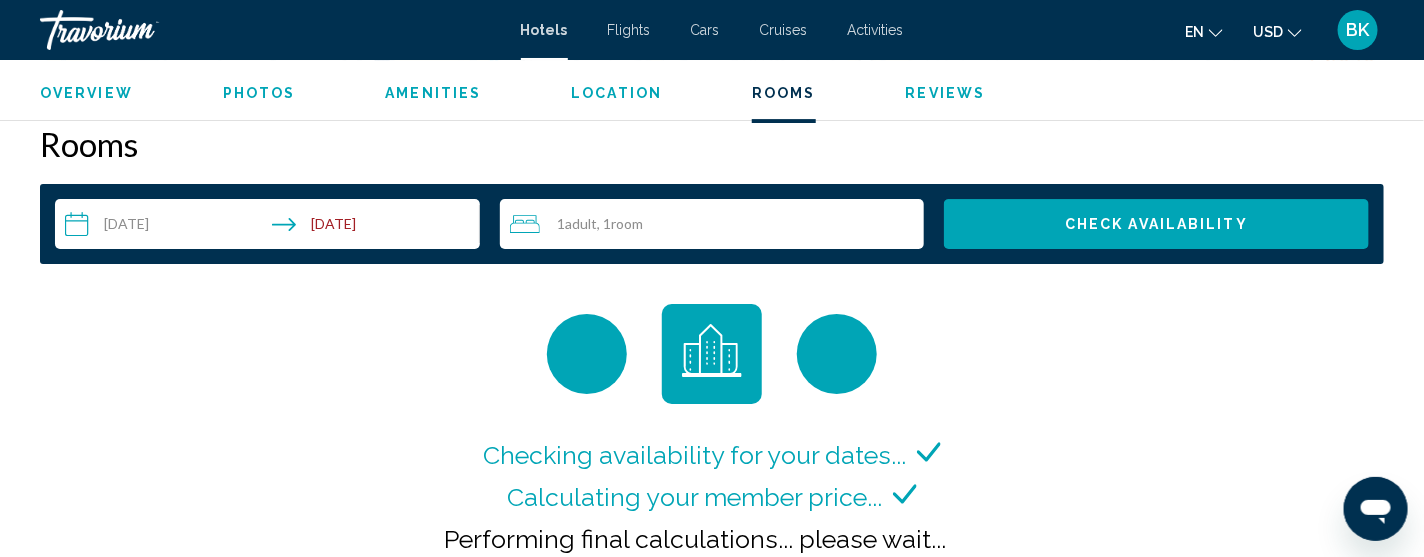 scroll, scrollTop: 2470, scrollLeft: 0, axis: vertical 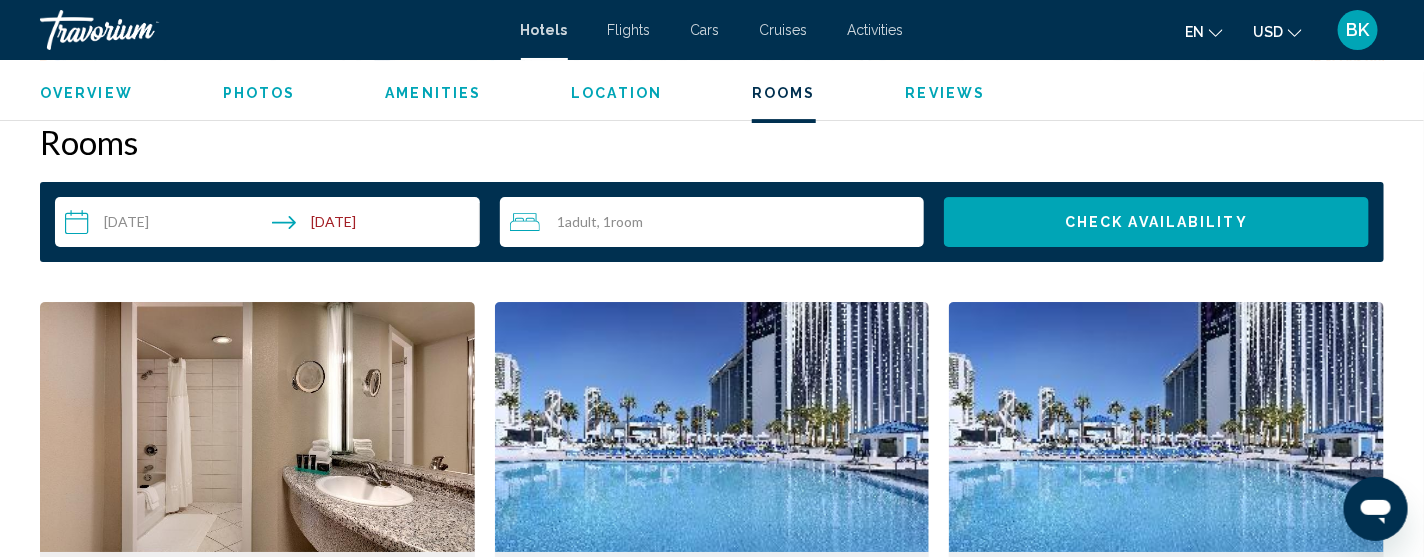 type 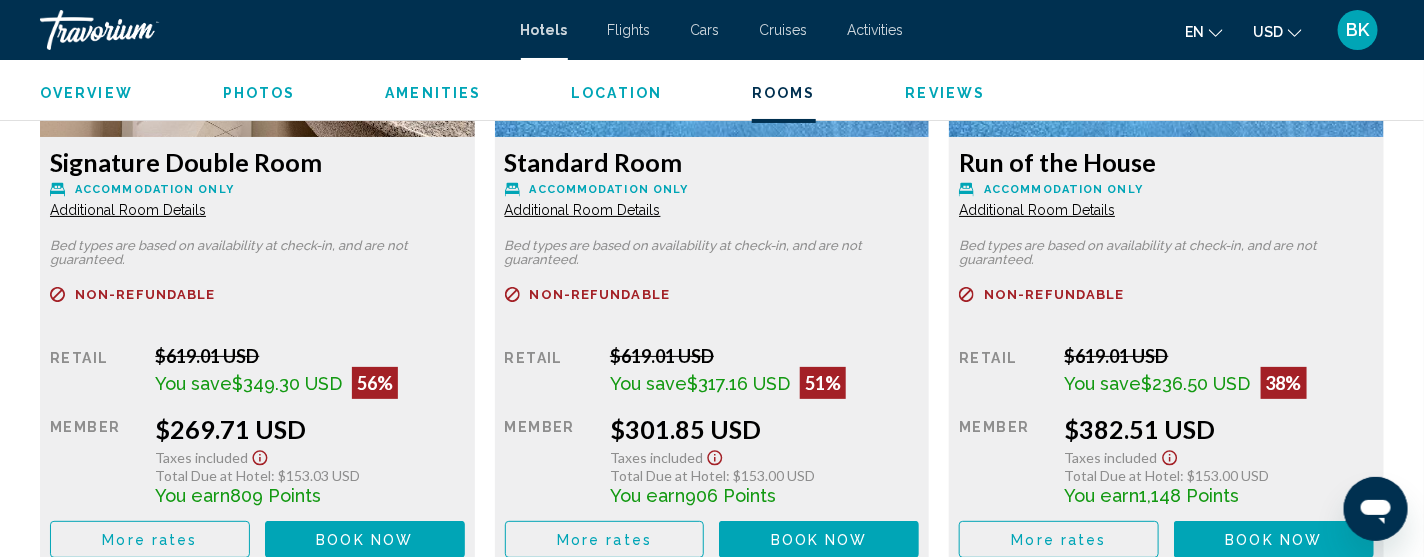 scroll, scrollTop: 2910, scrollLeft: 0, axis: vertical 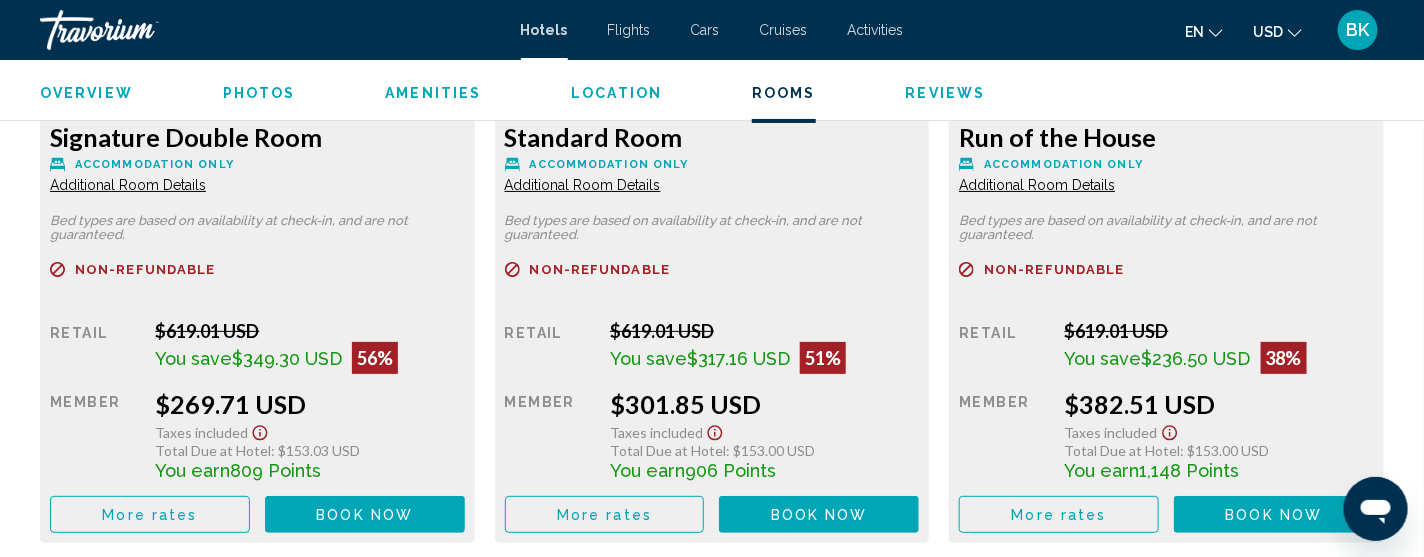 click on "Additional Room Details" at bounding box center [128, 185] 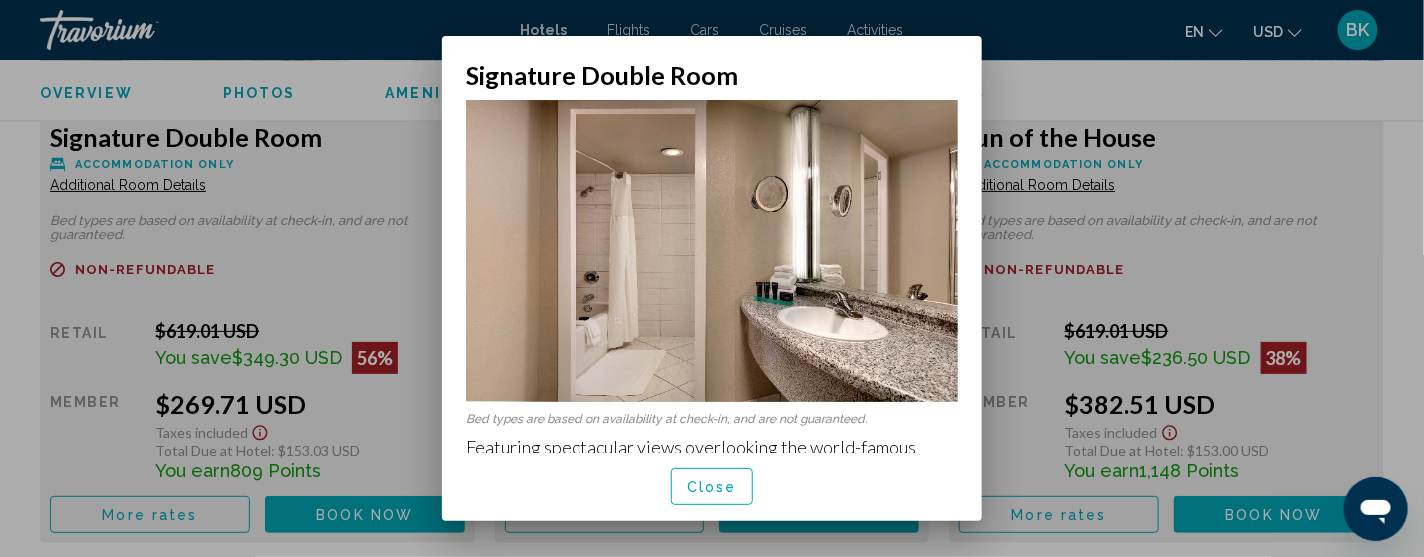 click on "Signature Double Room" at bounding box center (712, 75) 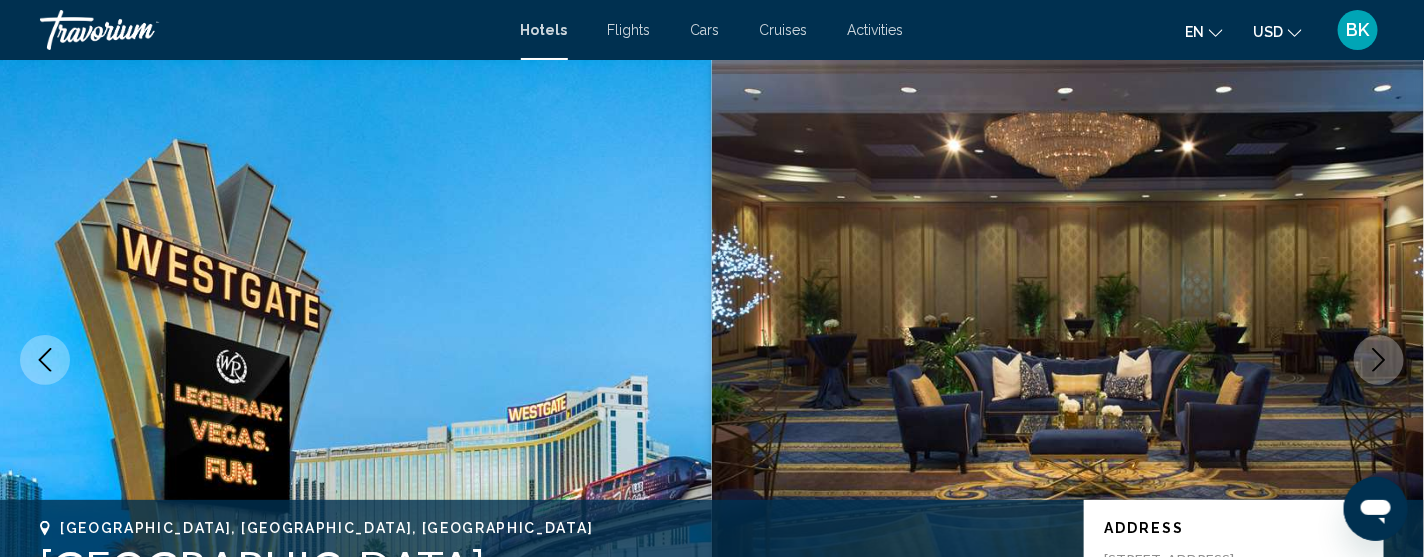 scroll, scrollTop: 2910, scrollLeft: 0, axis: vertical 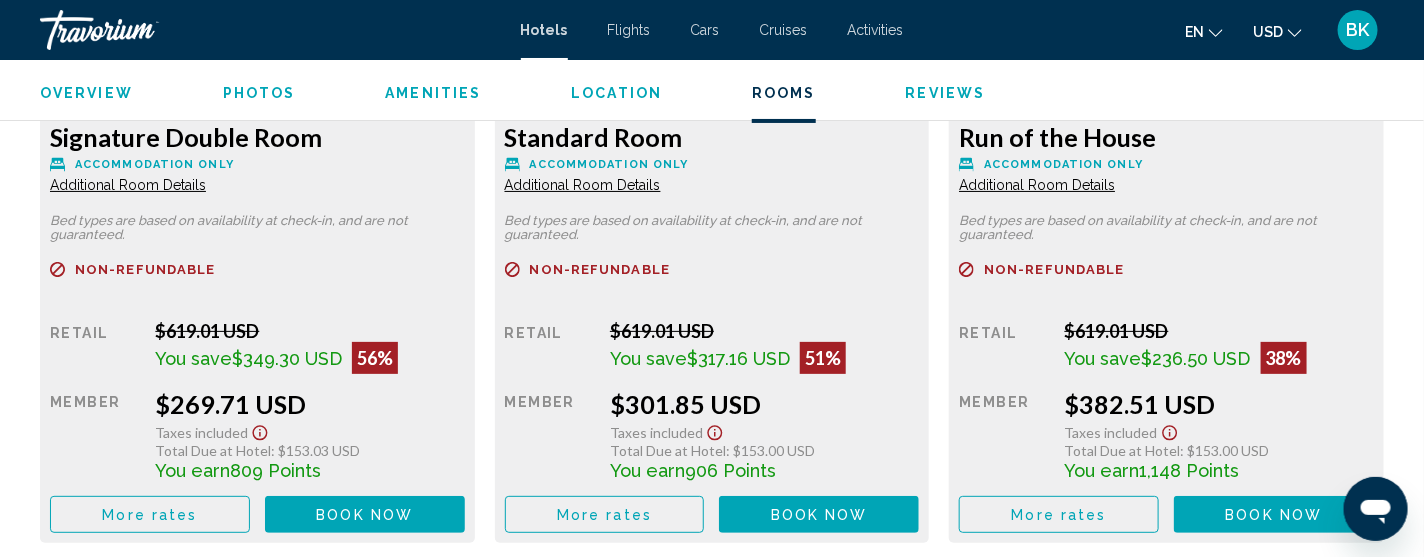 click on "Book now" at bounding box center (364, 515) 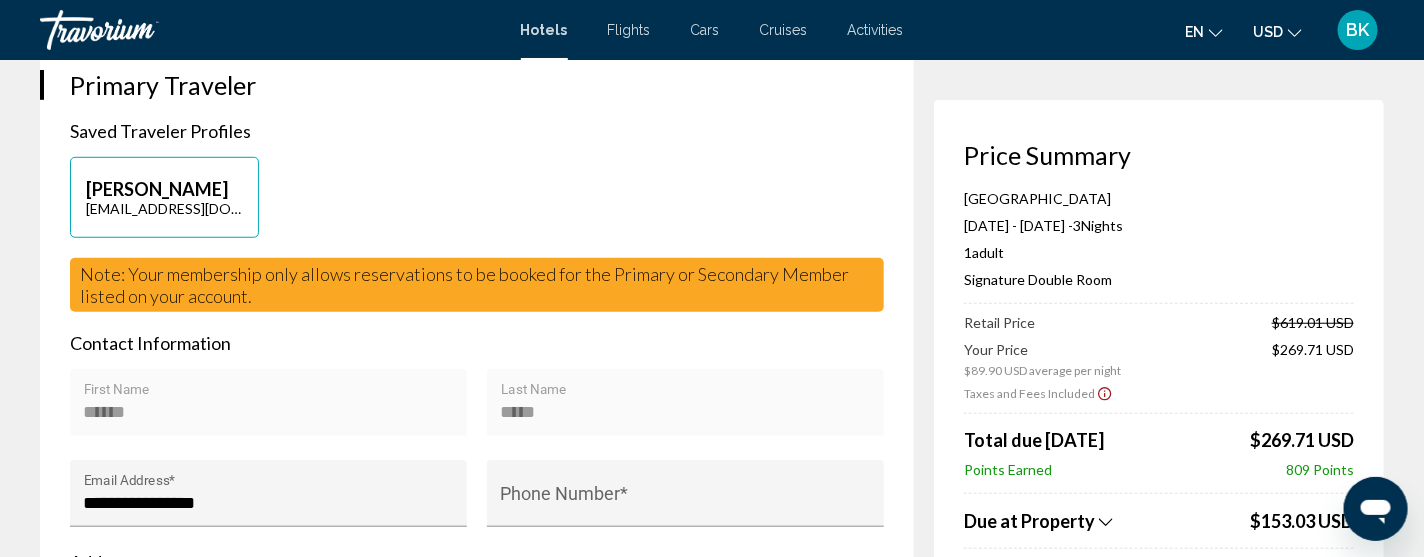 scroll, scrollTop: 479, scrollLeft: 0, axis: vertical 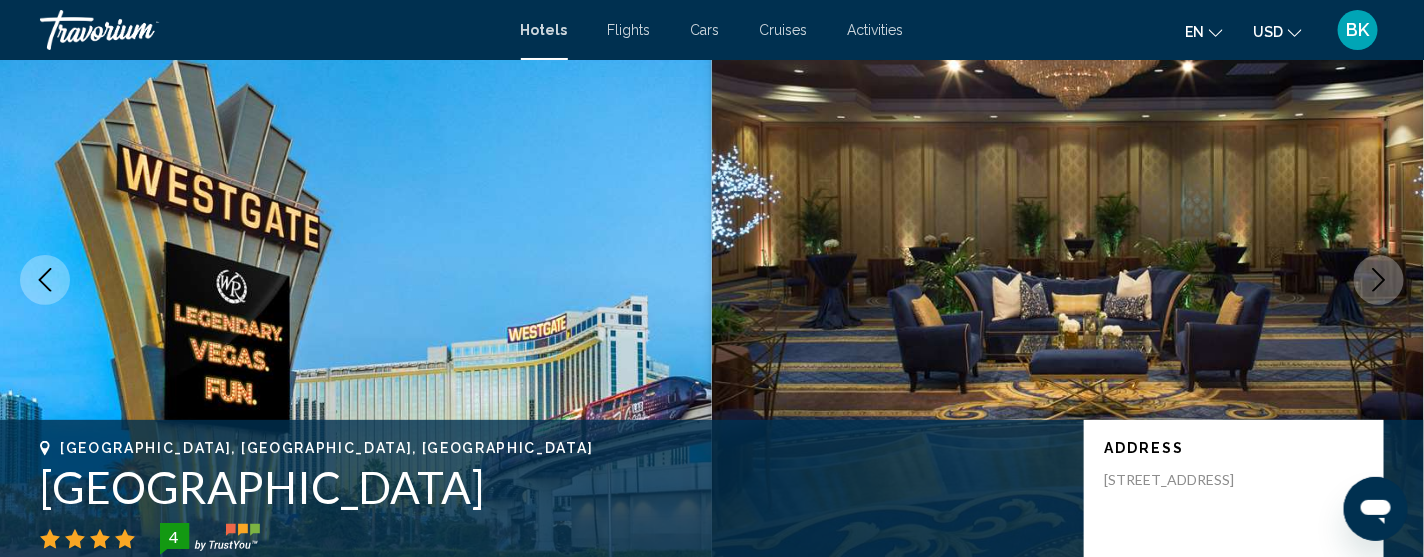 type 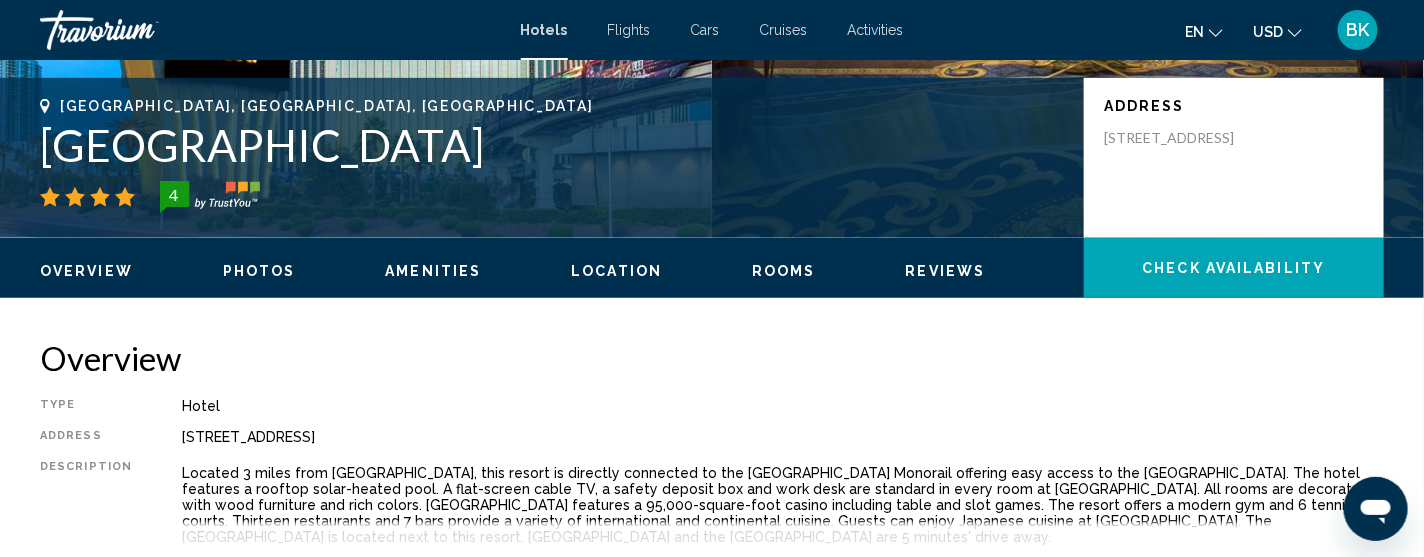 scroll, scrollTop: 440, scrollLeft: 0, axis: vertical 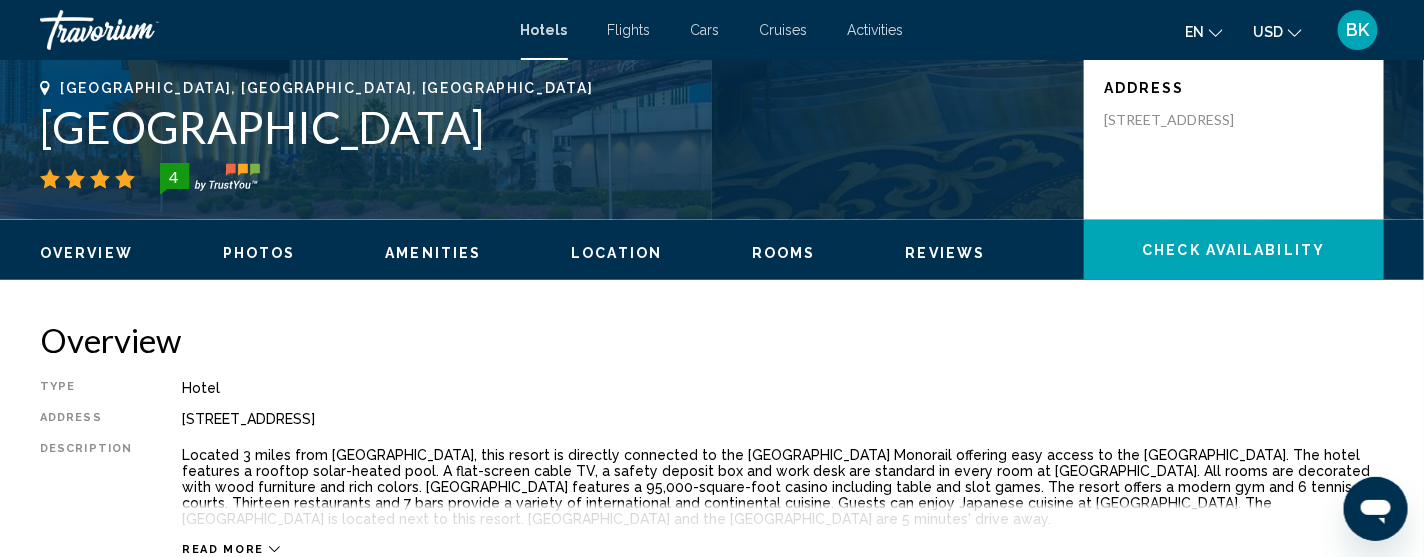 click on "Check Availability" 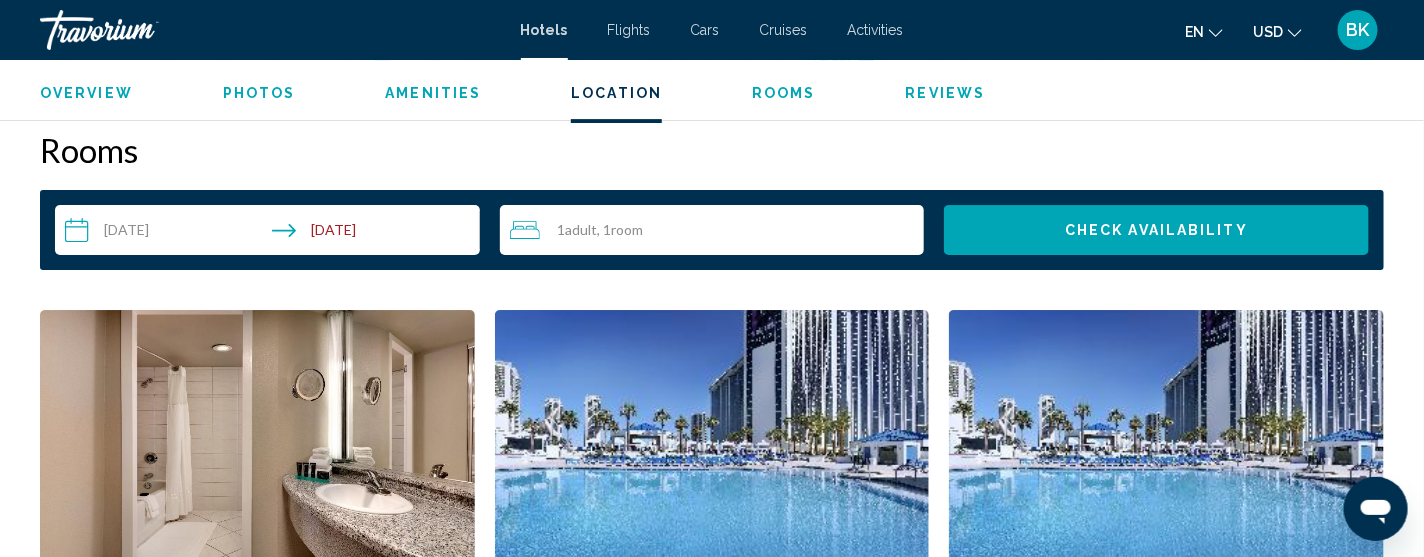 scroll, scrollTop: 2470, scrollLeft: 0, axis: vertical 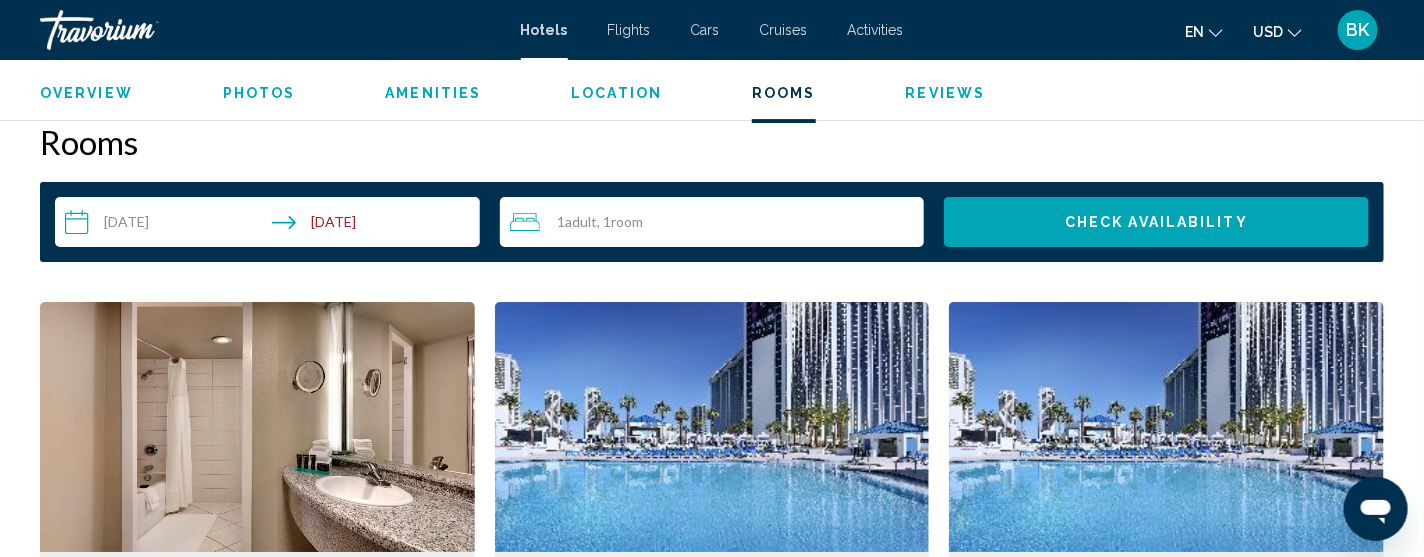click on "**********" at bounding box center [271, 225] 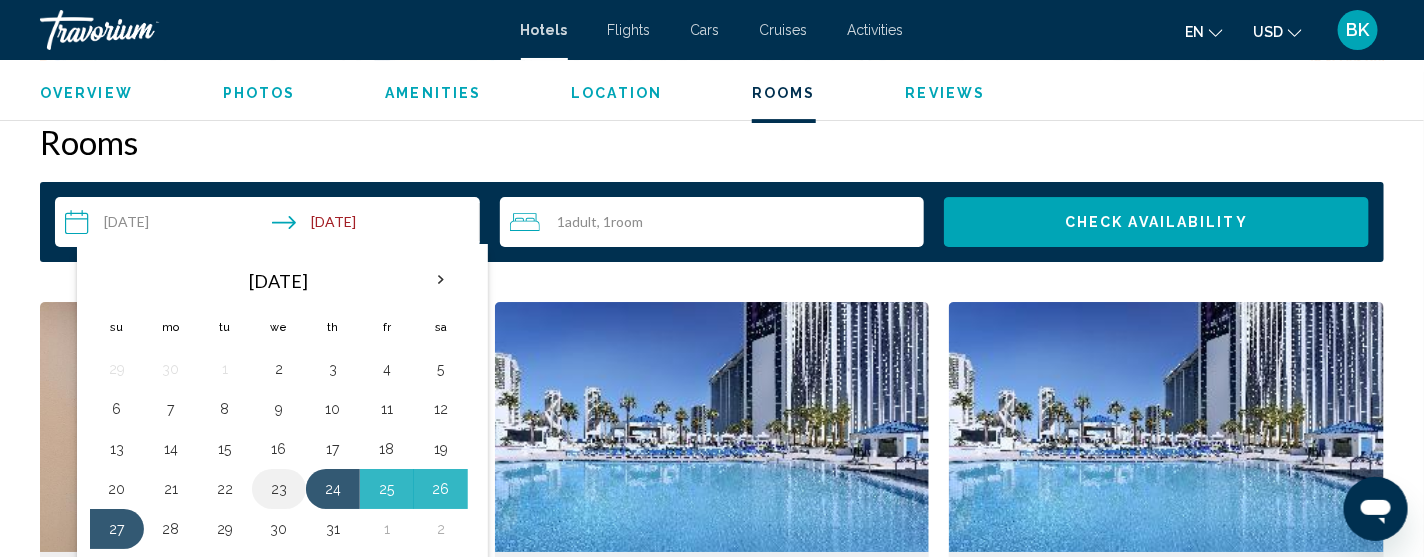 click on "23" at bounding box center [279, 489] 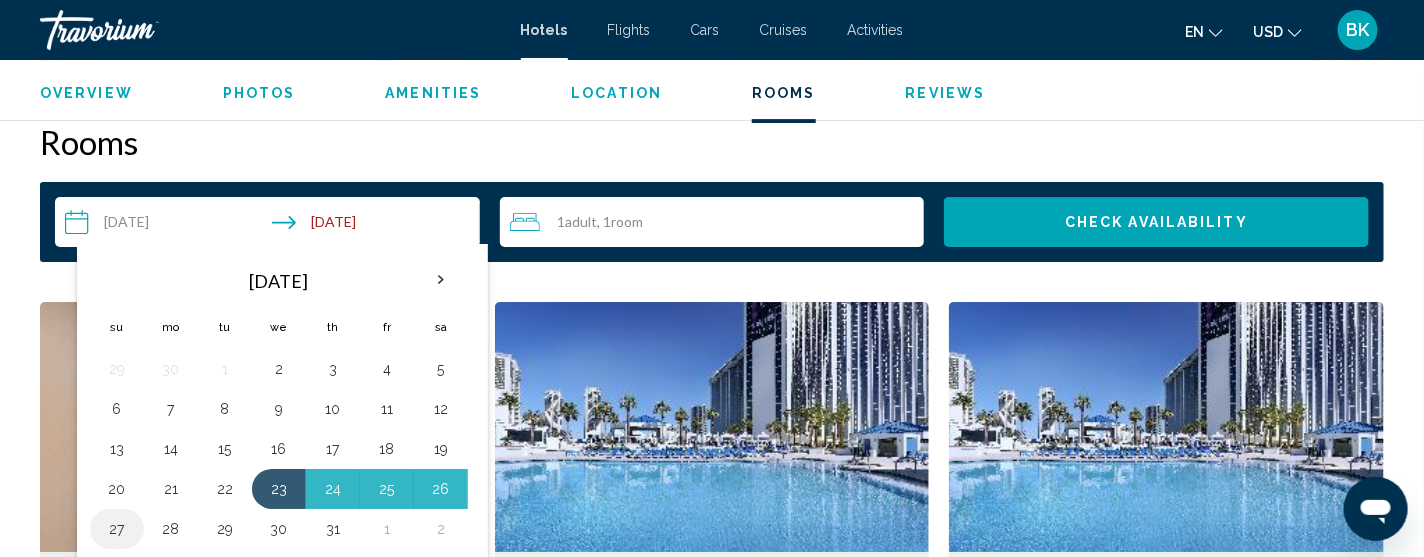 click on "27" at bounding box center (117, 529) 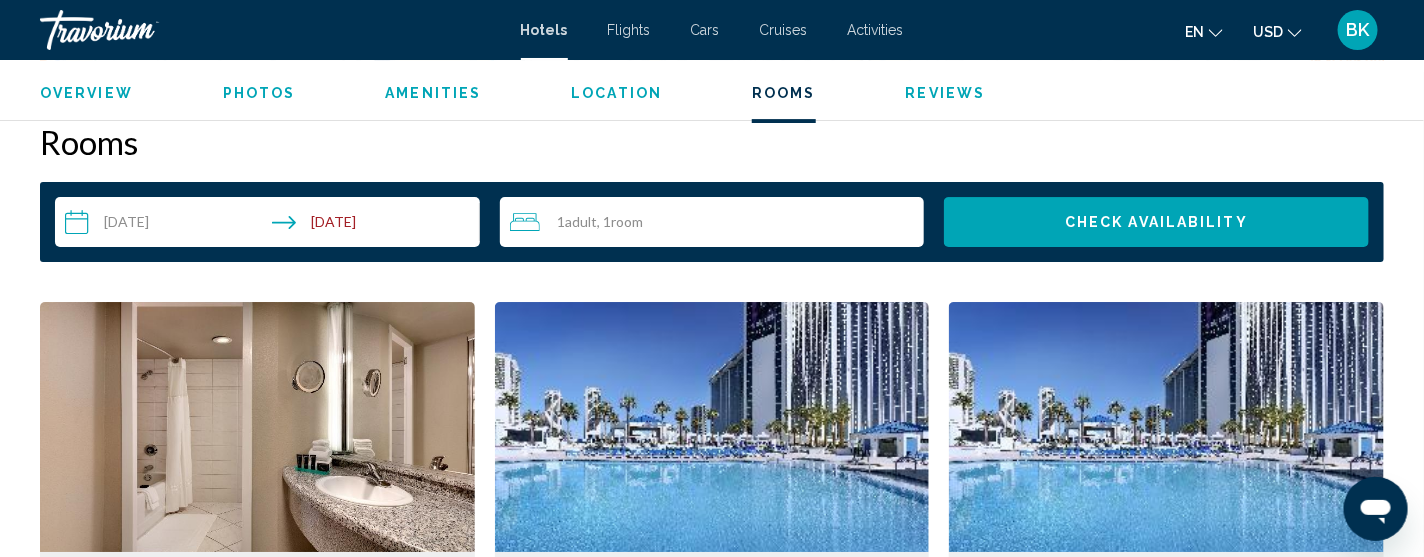 click on "Check Availability" at bounding box center [1156, 223] 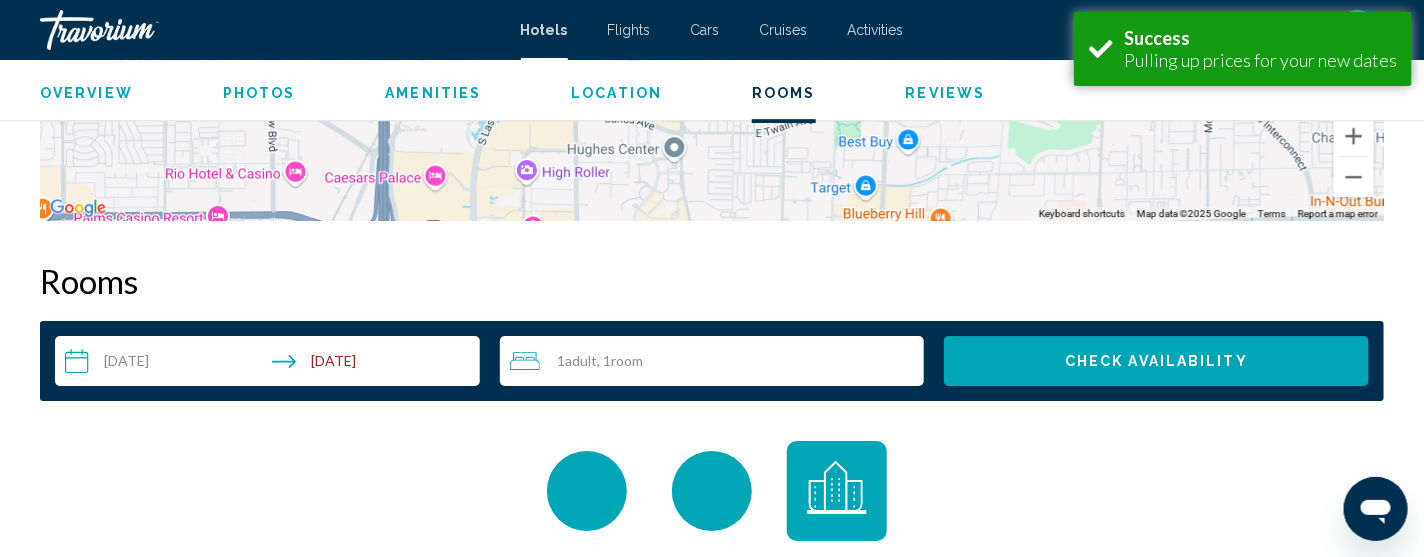 scroll, scrollTop: 2470, scrollLeft: 0, axis: vertical 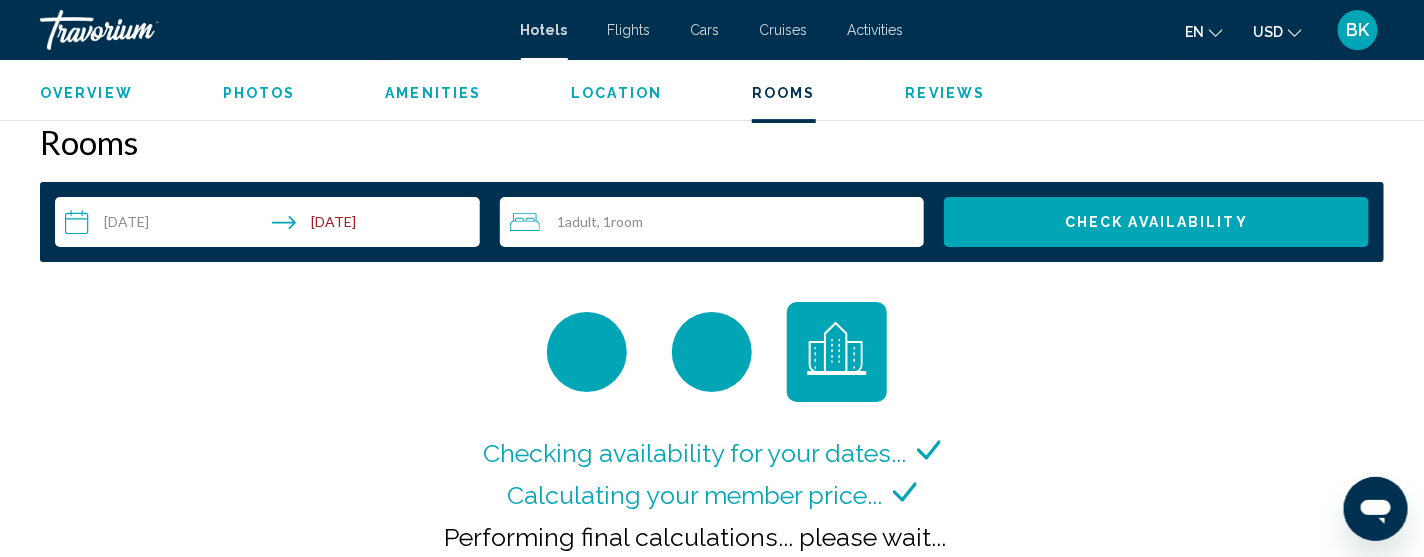 click on "**********" at bounding box center [271, 225] 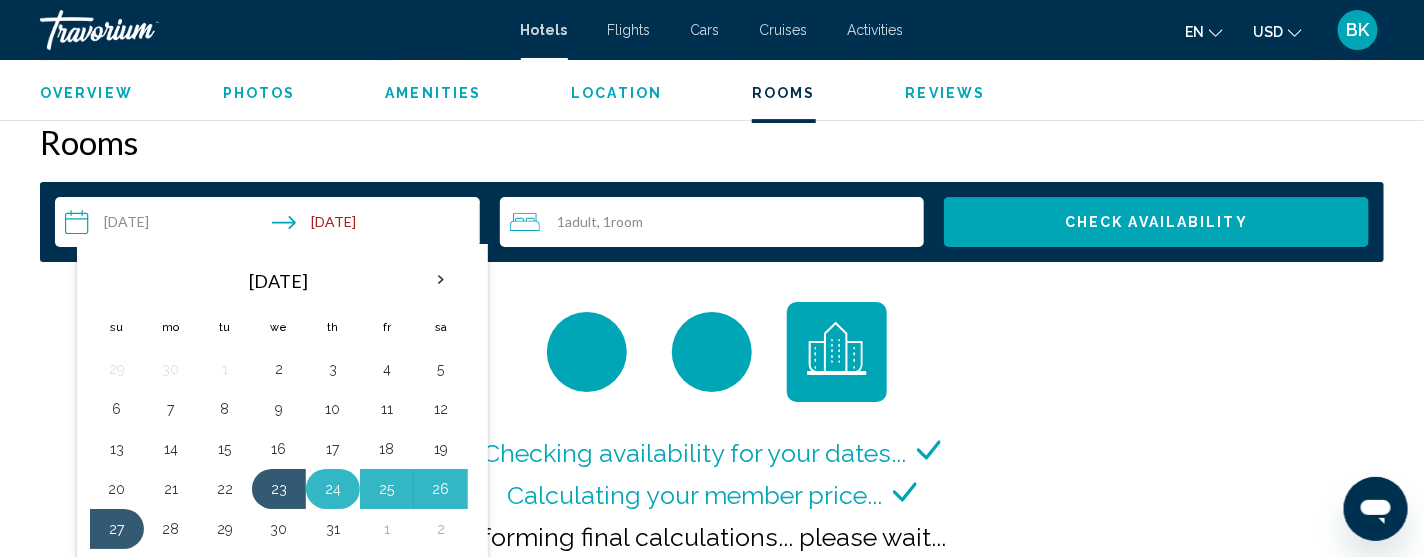 click on "24" at bounding box center [333, 489] 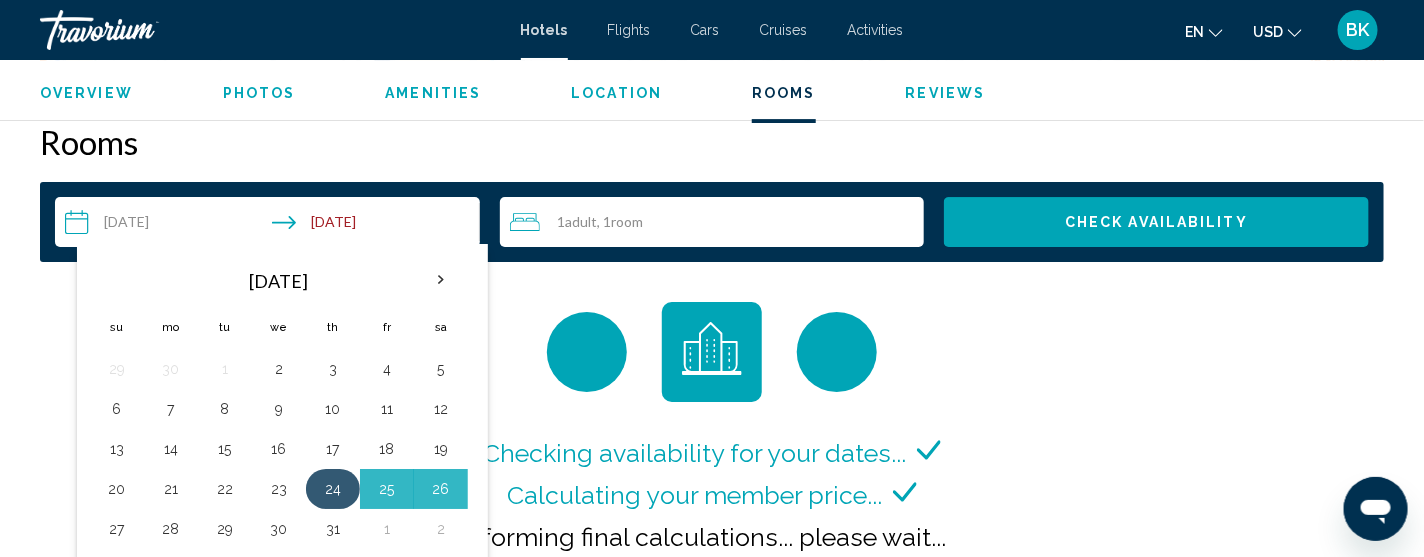 click on "24" at bounding box center (333, 489) 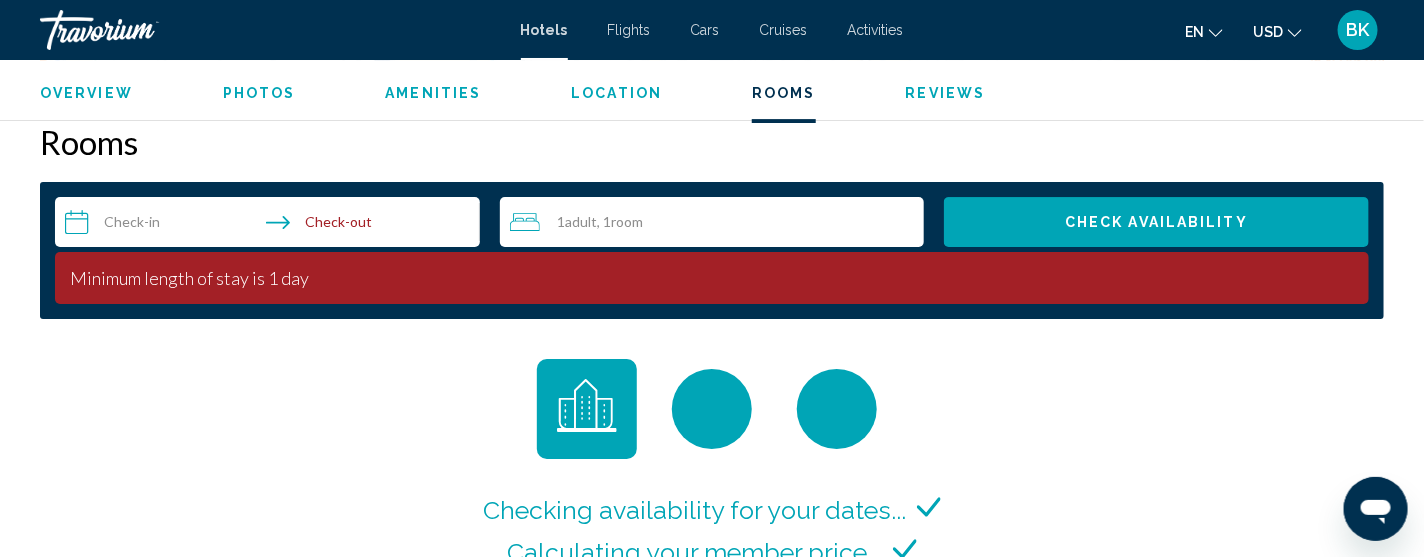 click on "**********" at bounding box center [271, 225] 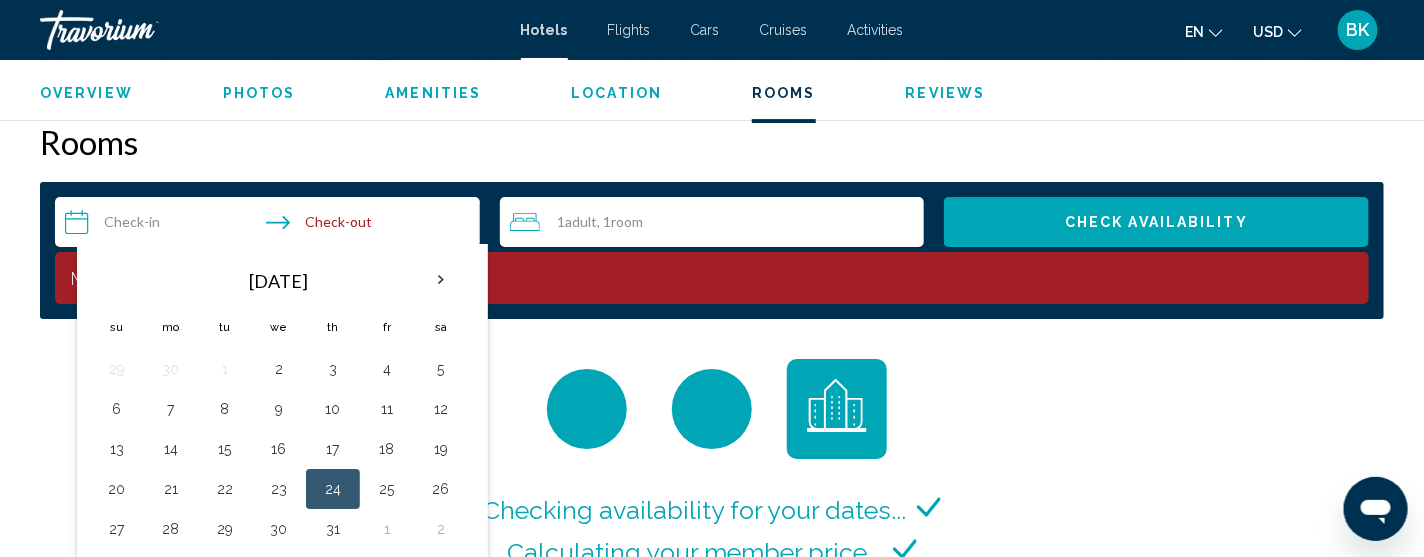 click on "24" at bounding box center (333, 489) 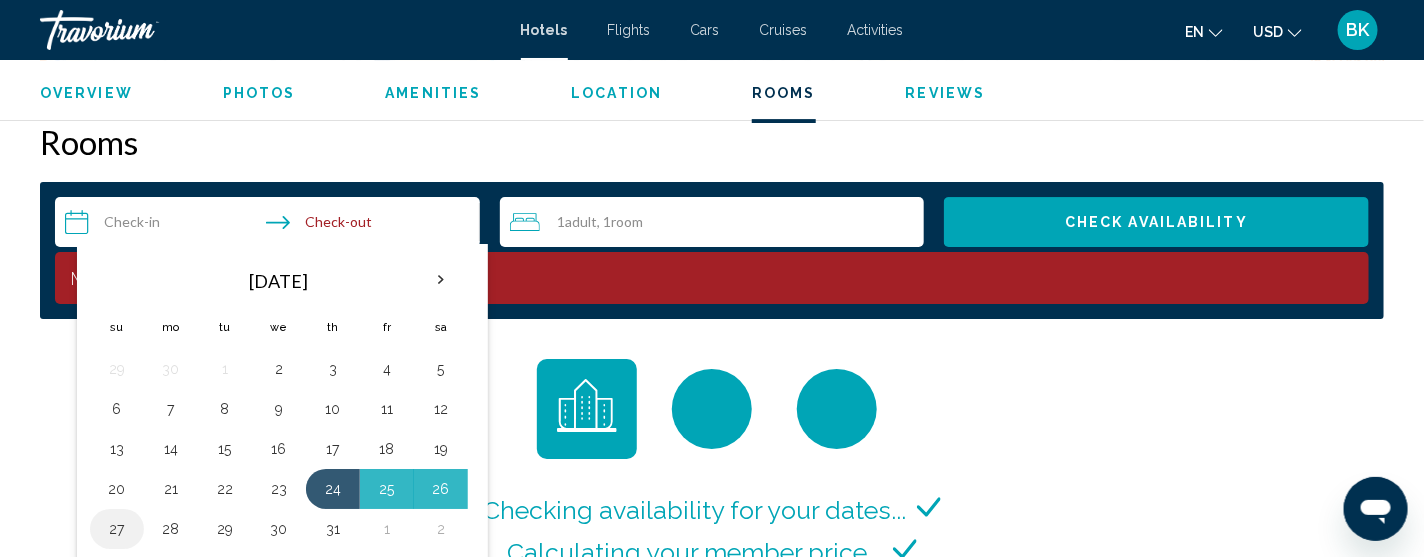 click on "27" at bounding box center [117, 529] 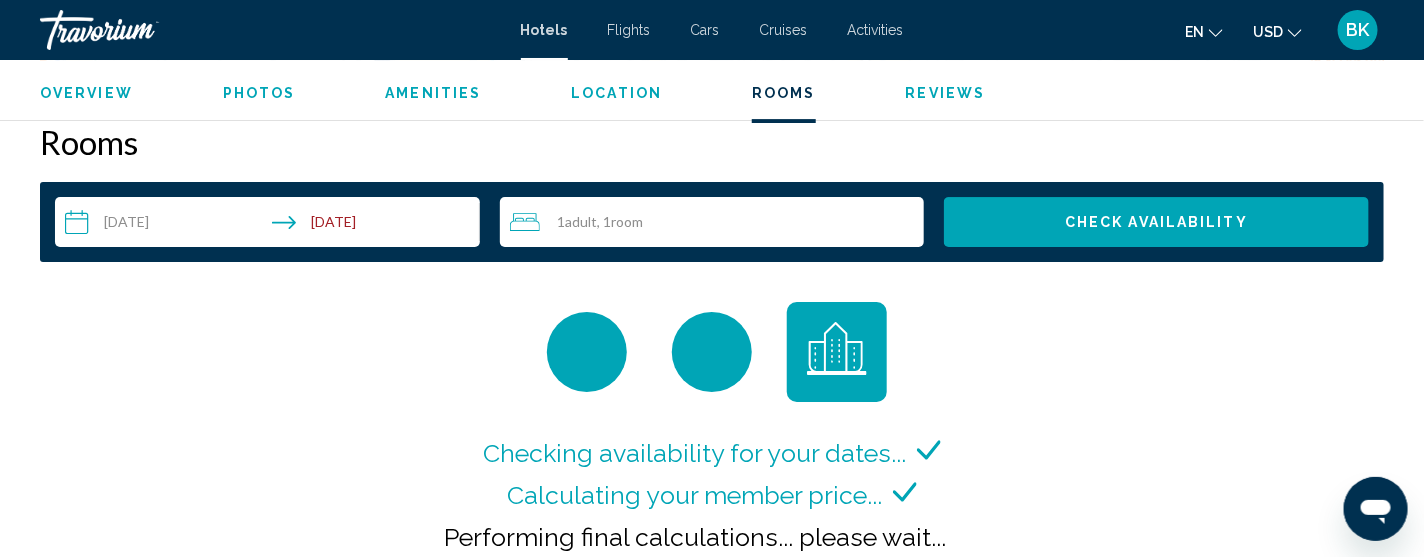 click on "Check Availability" at bounding box center [1156, 222] 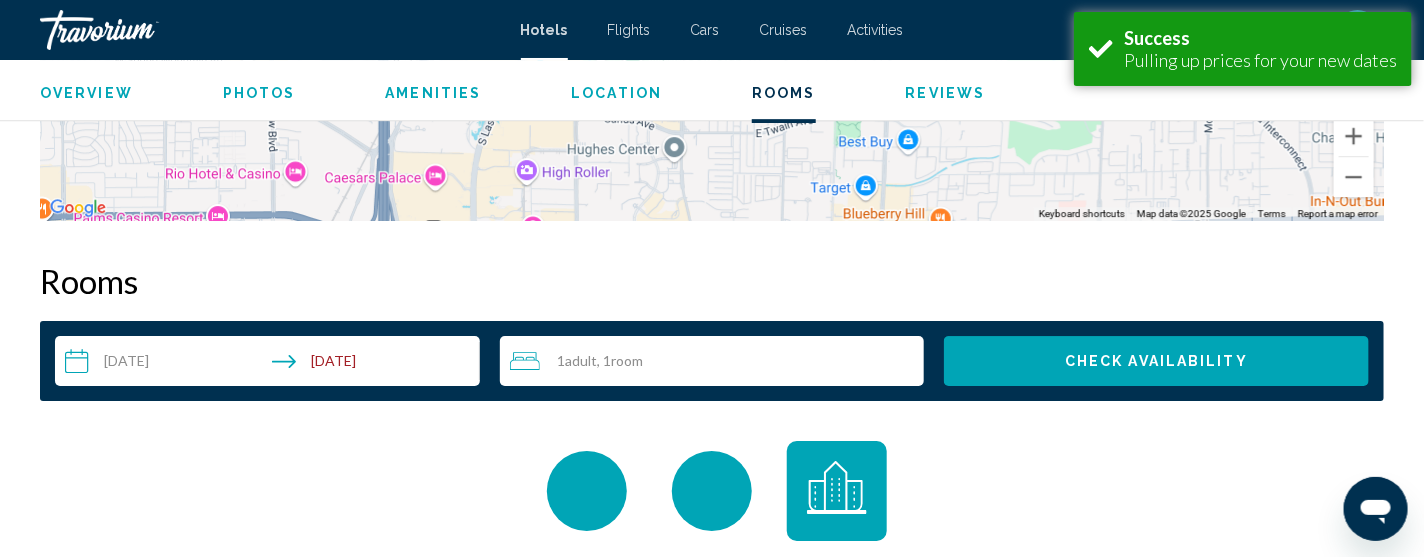 scroll, scrollTop: 2470, scrollLeft: 0, axis: vertical 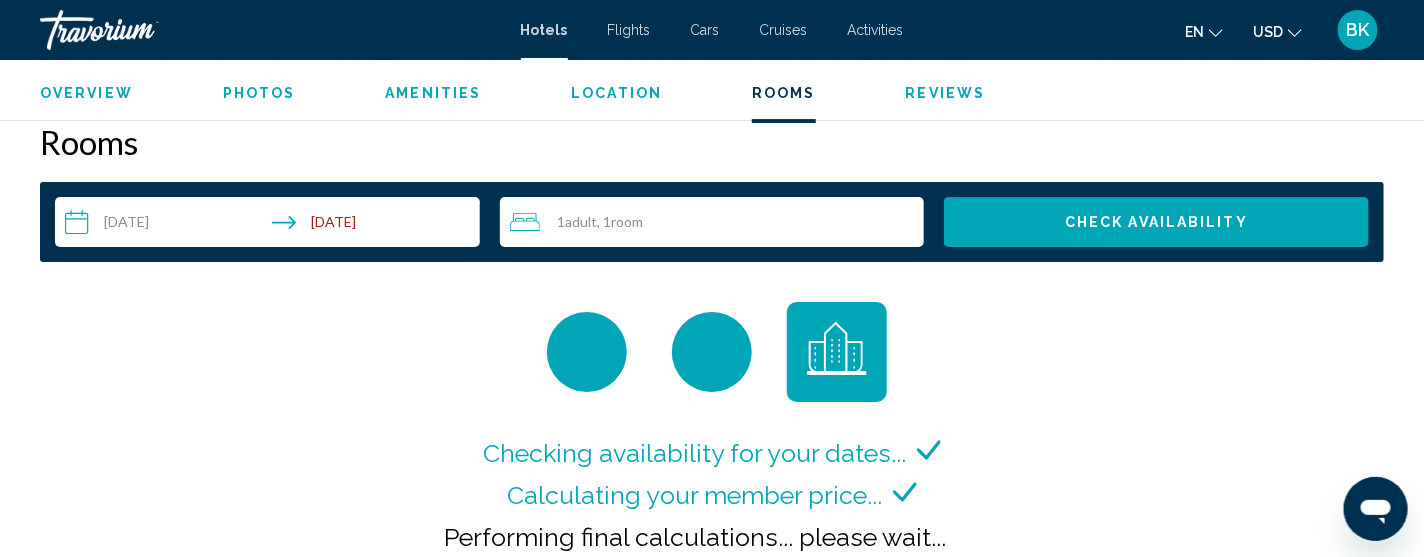 type 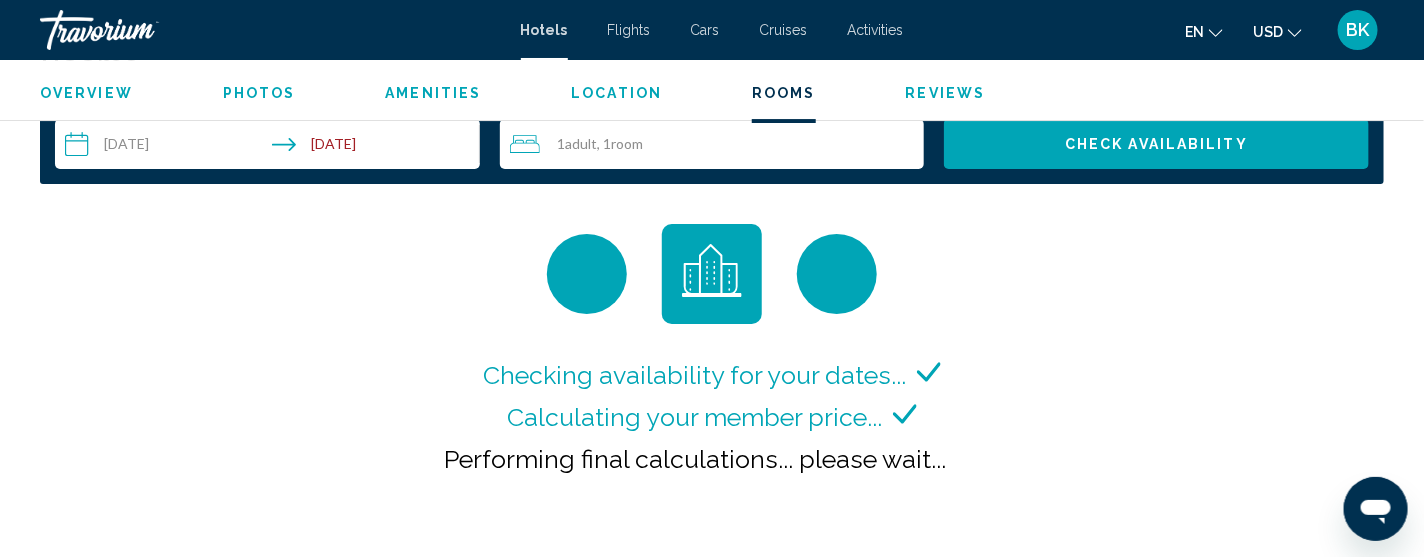 scroll, scrollTop: 2550, scrollLeft: 0, axis: vertical 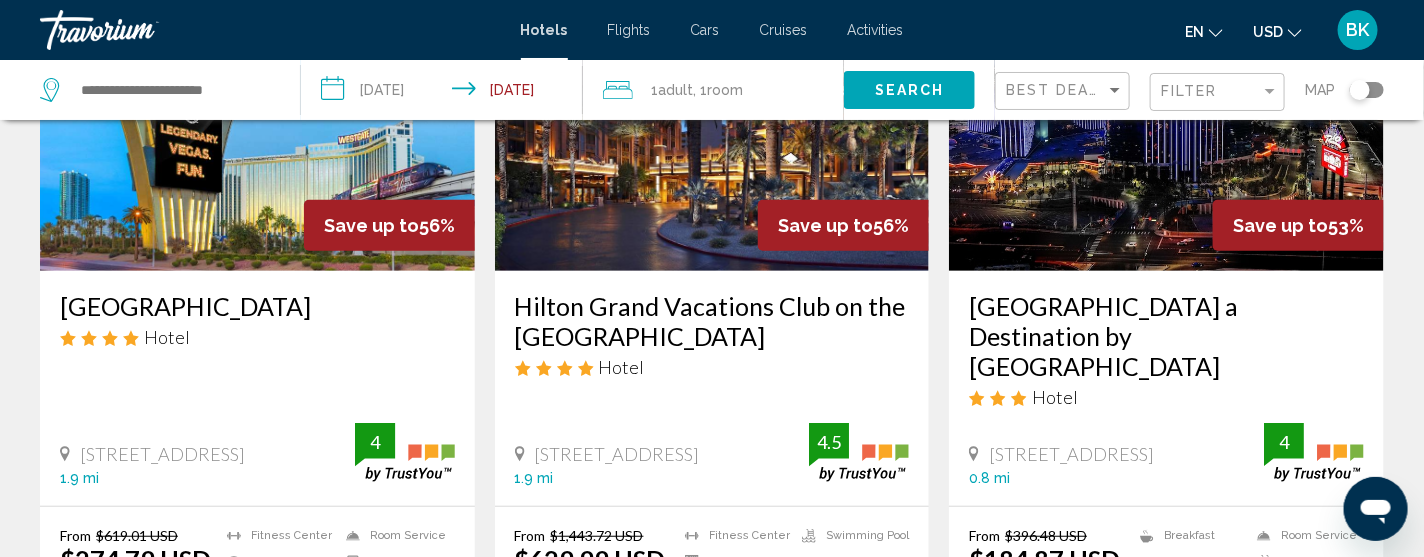 click on "Westgate Las Vegas Resort and Casino
Hotel
3000 Paradise Road, Las Vegas 1.9 mi  from hotel 4" at bounding box center (257, 388) 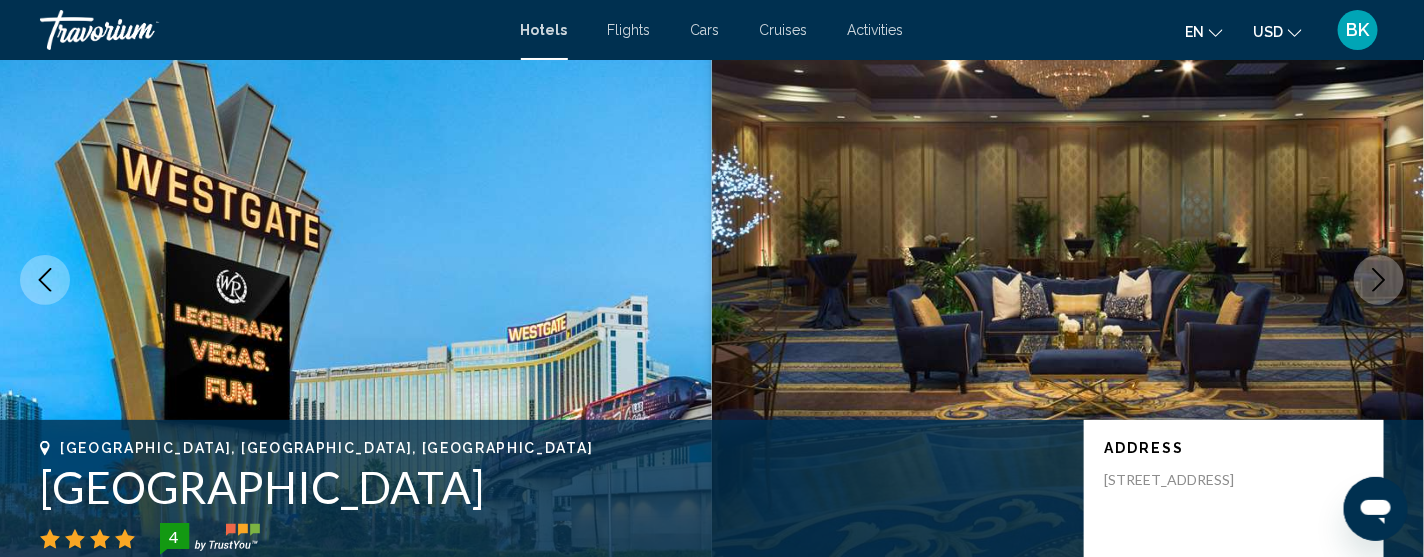 scroll, scrollTop: 0, scrollLeft: 0, axis: both 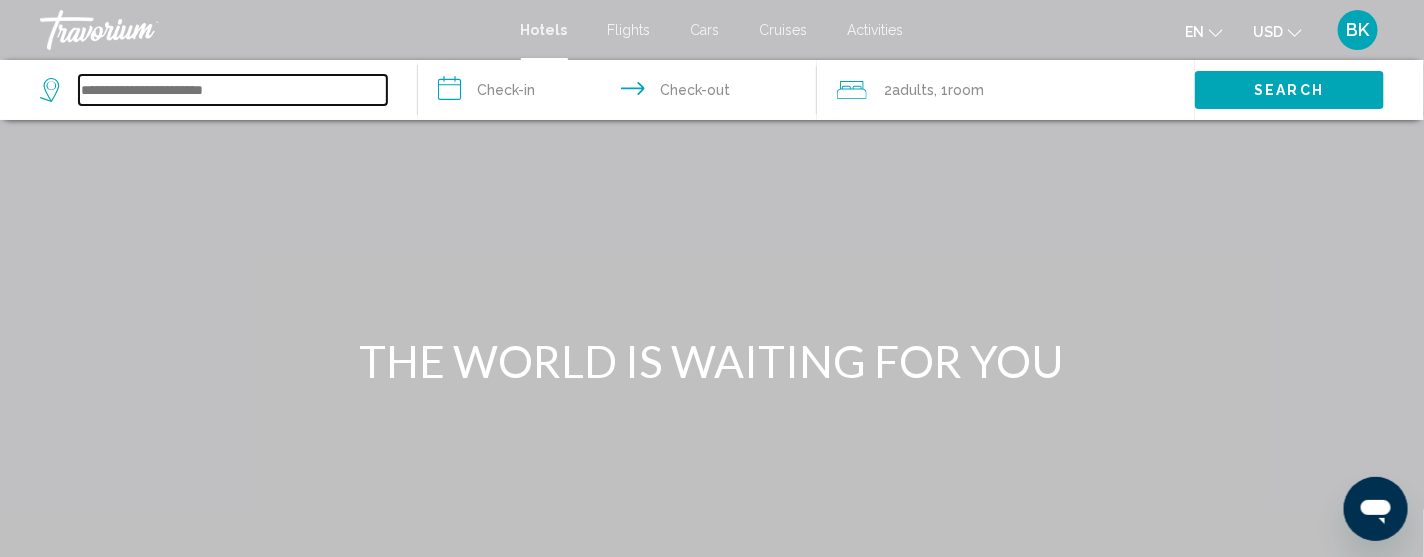 click at bounding box center [233, 90] 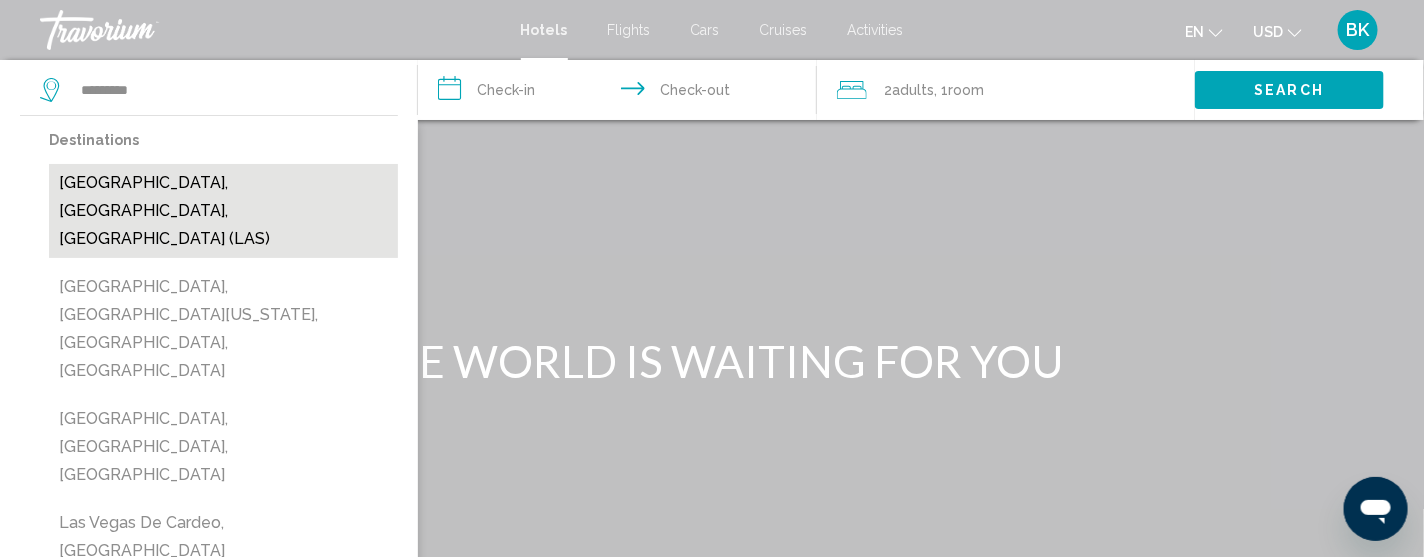 click on "[GEOGRAPHIC_DATA], [GEOGRAPHIC_DATA], [GEOGRAPHIC_DATA] (LAS)" at bounding box center (223, 211) 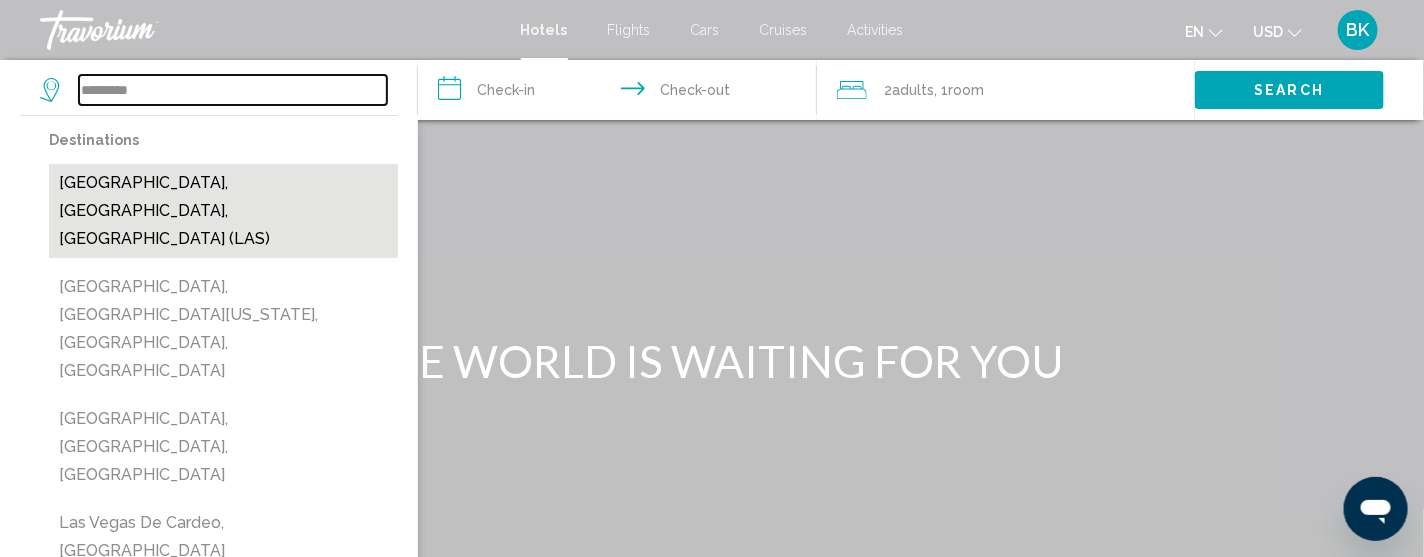 type on "**********" 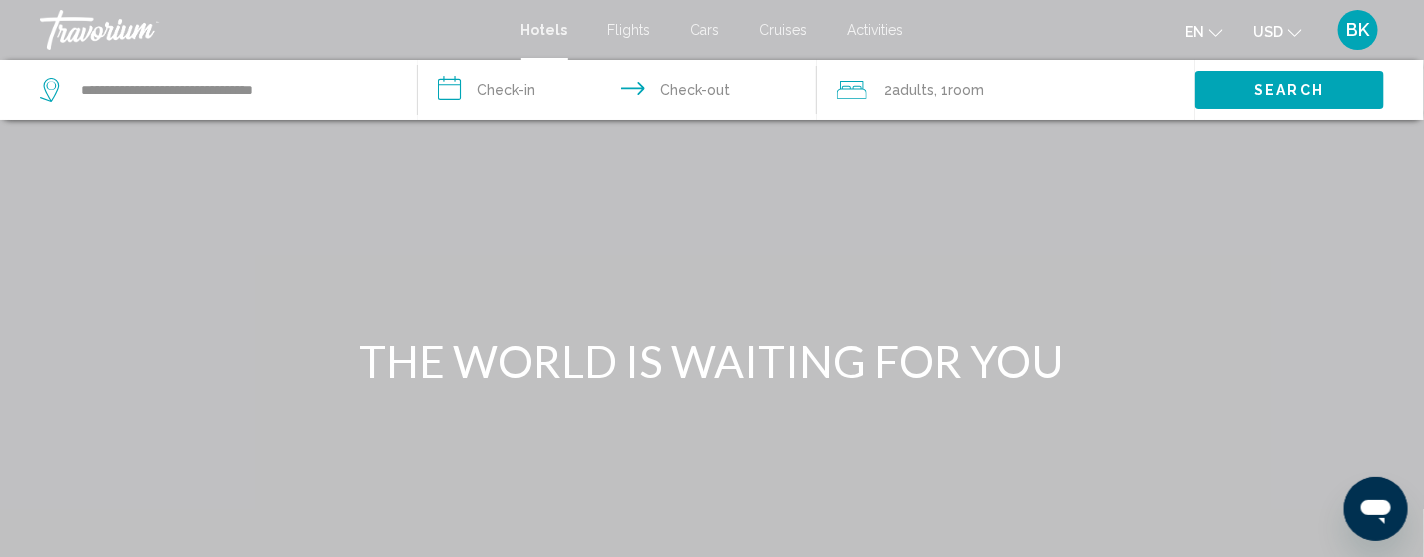 click on "**********" at bounding box center (621, 93) 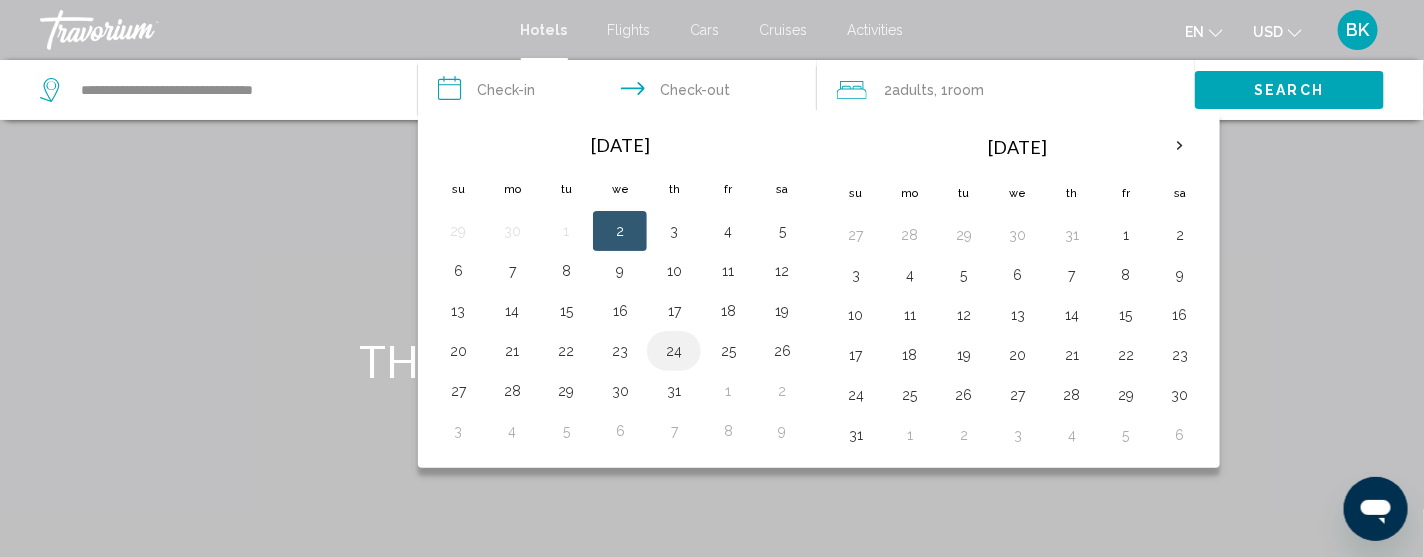 click on "24" at bounding box center (674, 351) 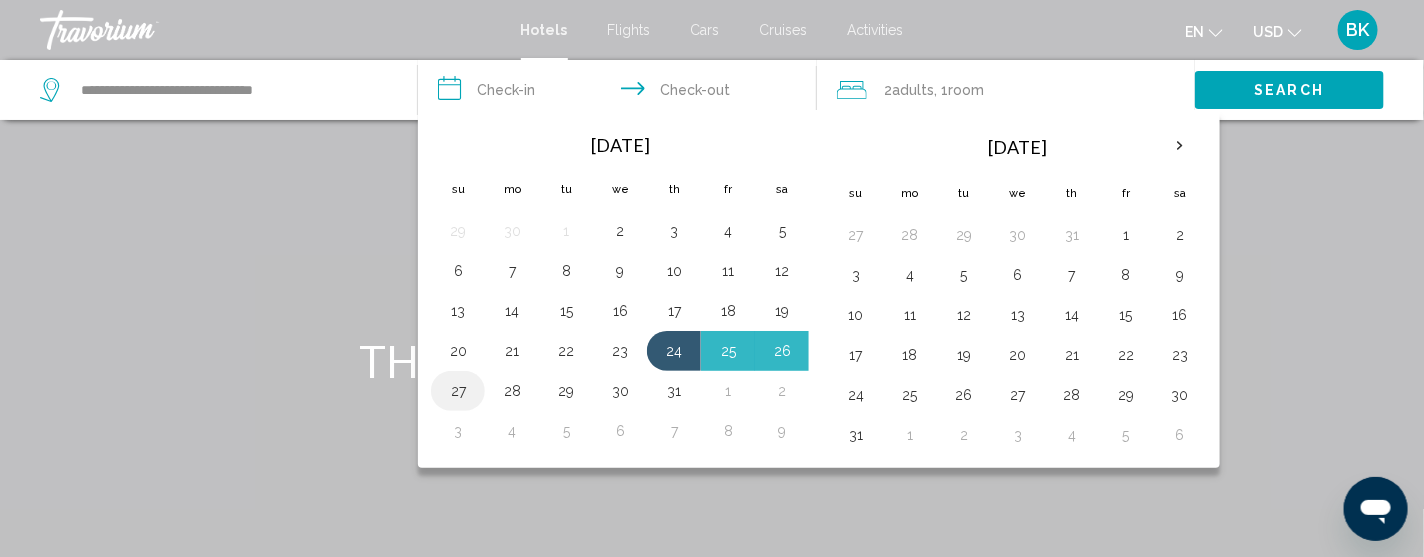 click on "27" at bounding box center [458, 391] 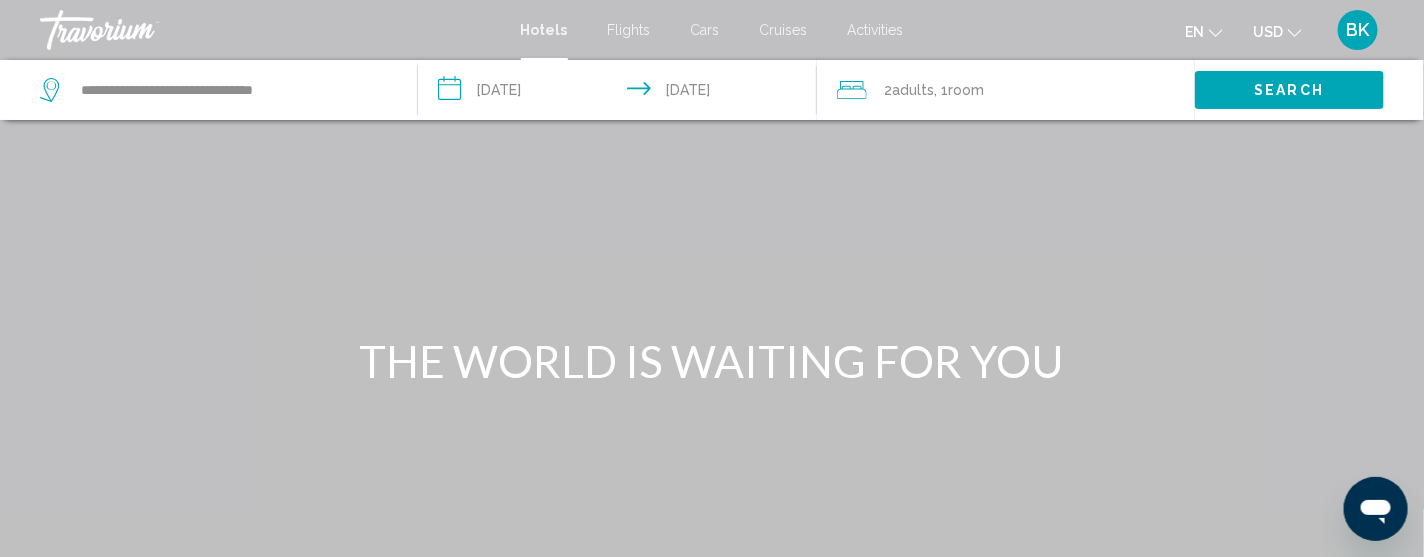 click on "2  Adult Adults" 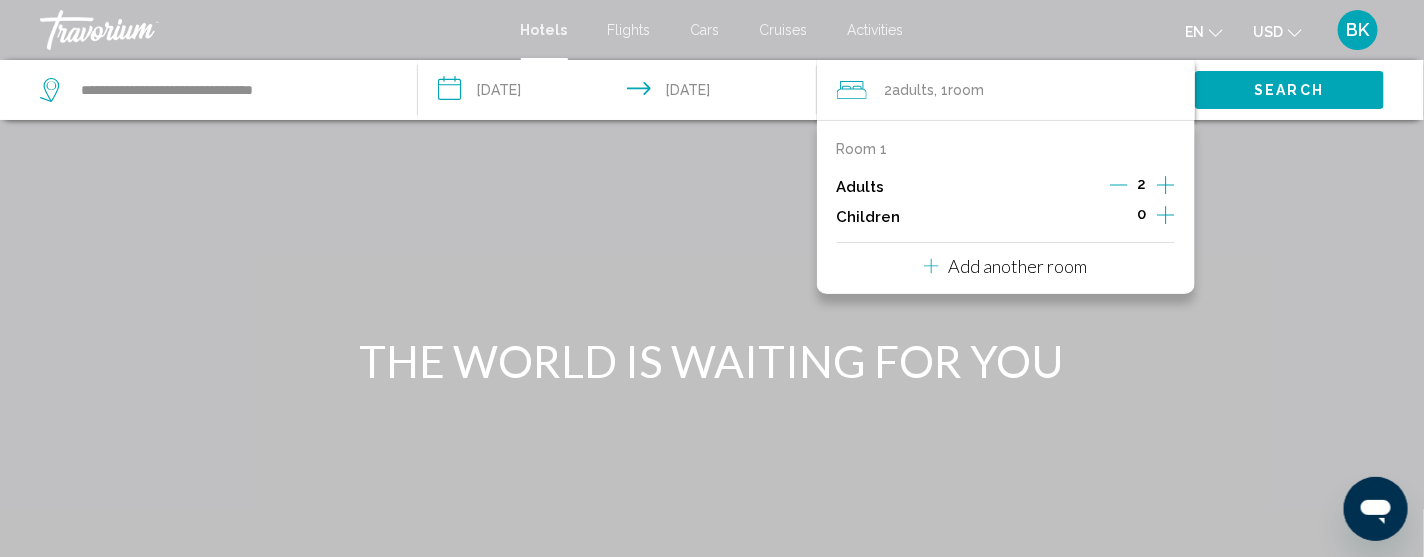 click 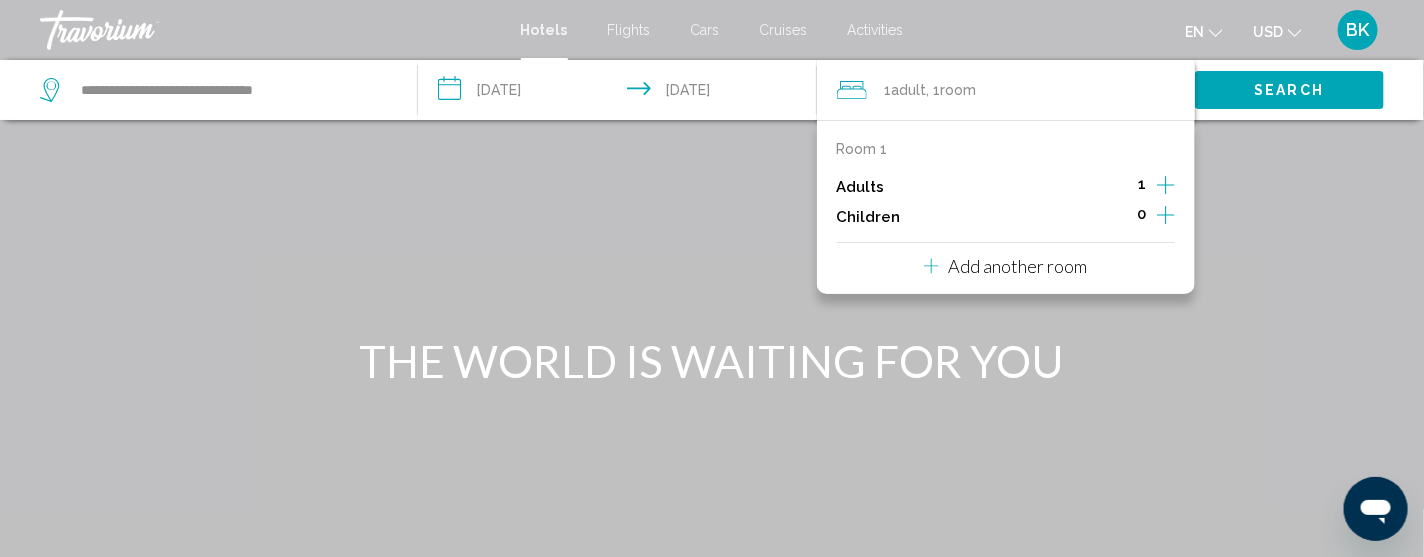 click at bounding box center (712, 300) 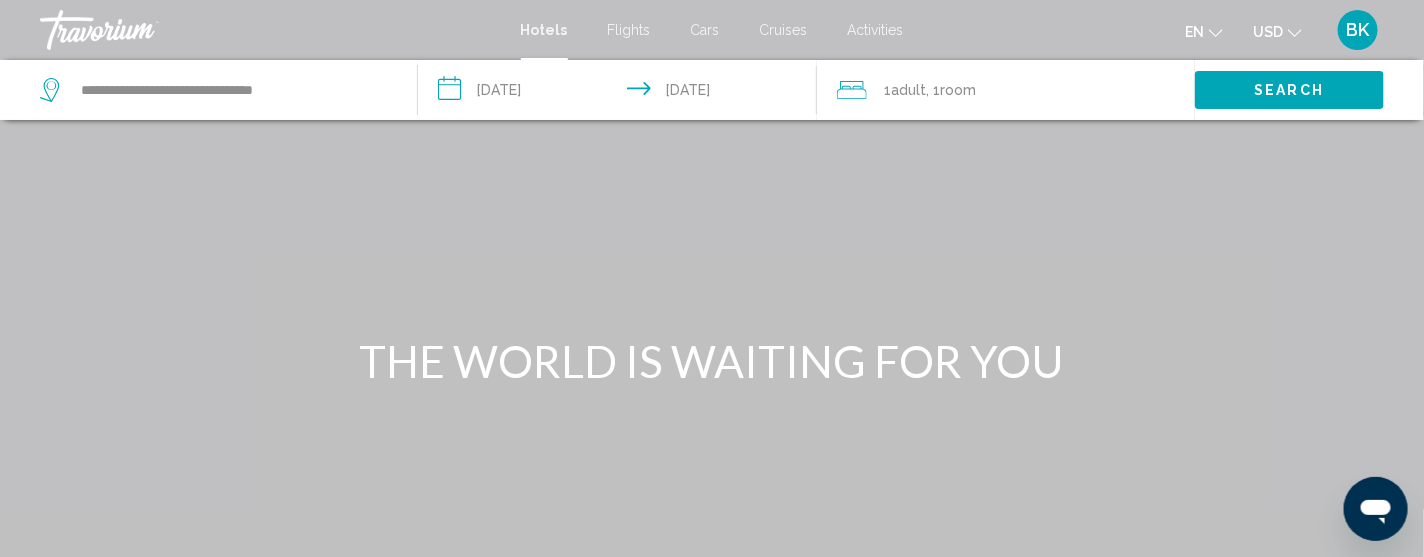 click on "Search" at bounding box center (1290, 91) 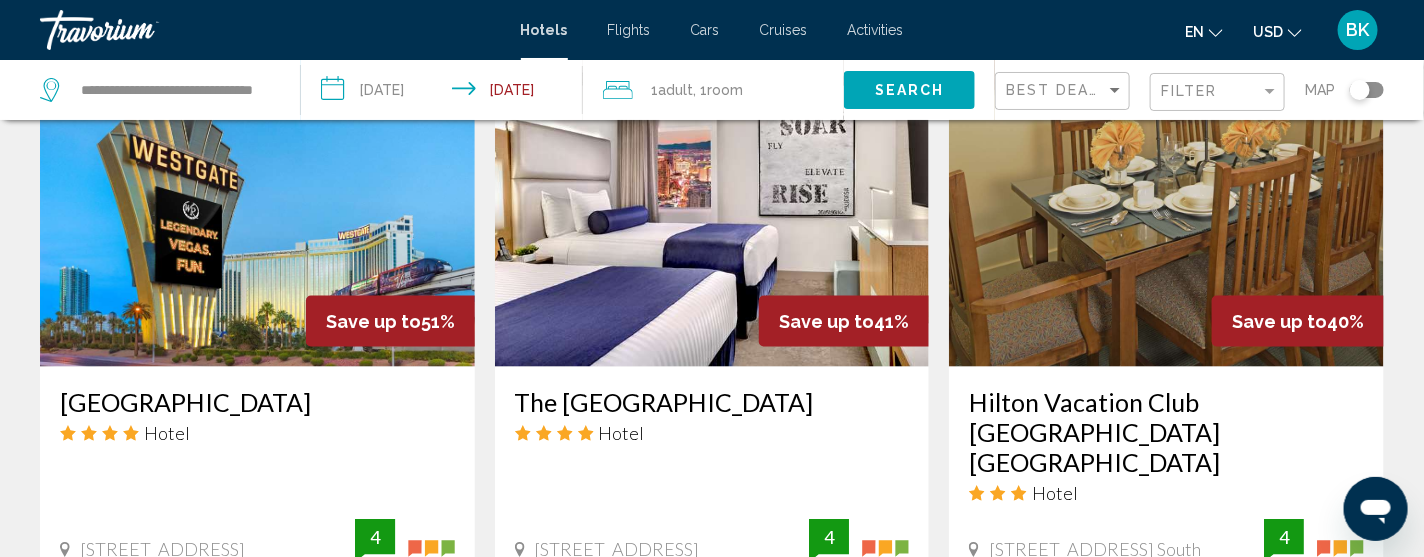 scroll, scrollTop: 999, scrollLeft: 0, axis: vertical 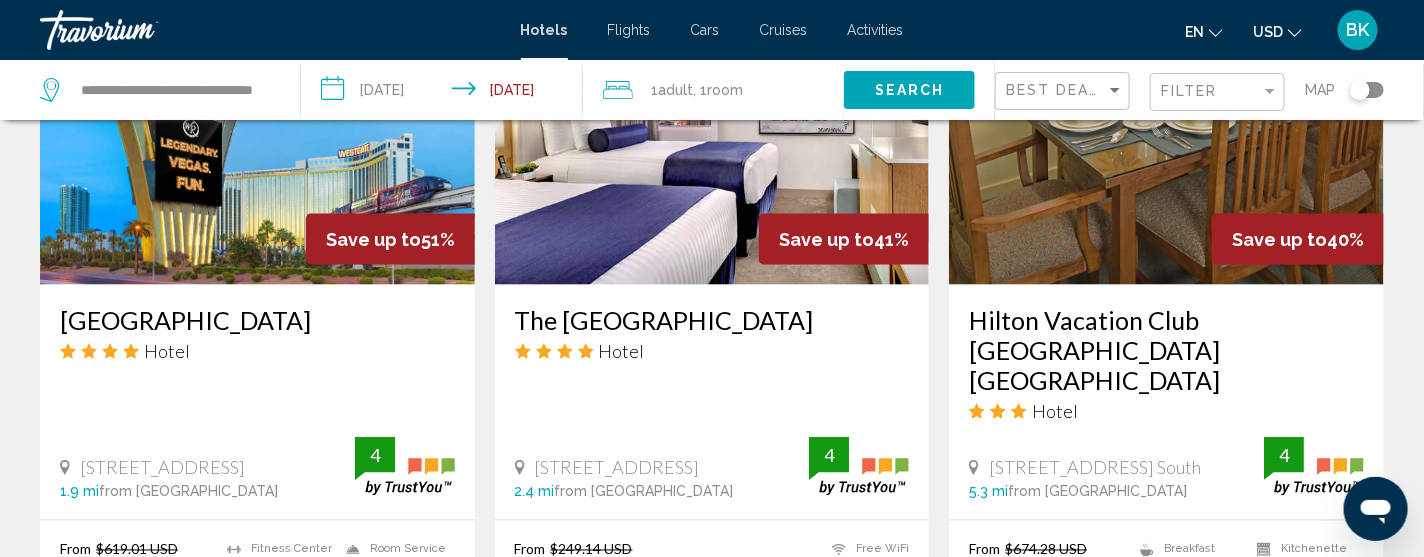 click at bounding box center [257, 125] 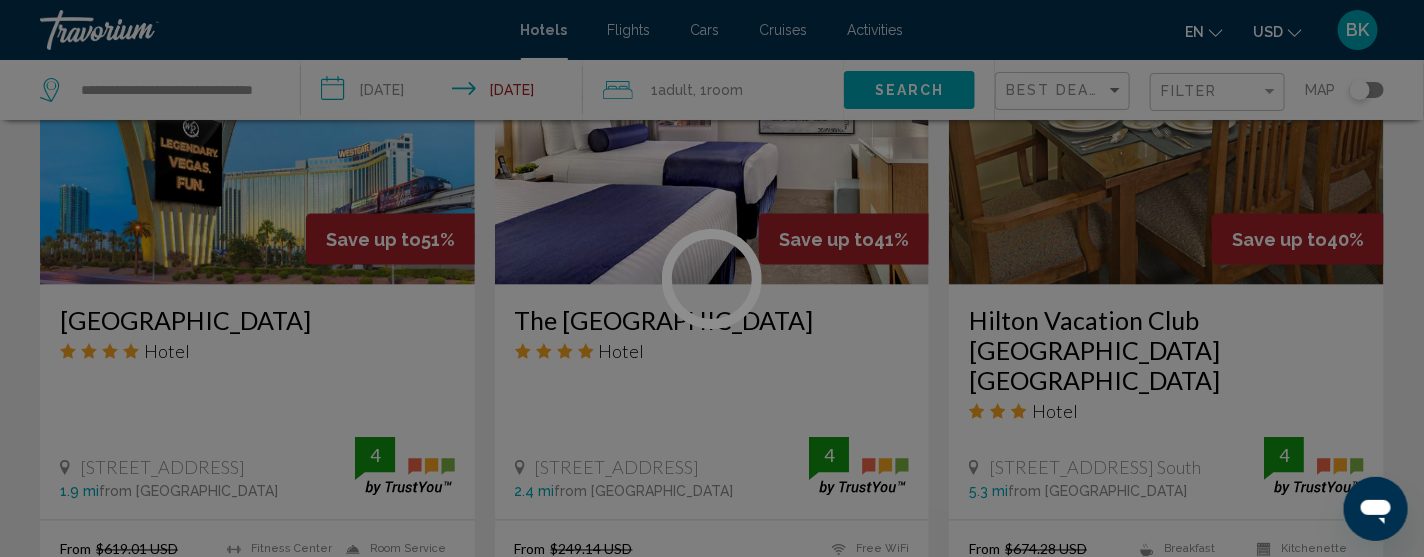 scroll, scrollTop: 80, scrollLeft: 0, axis: vertical 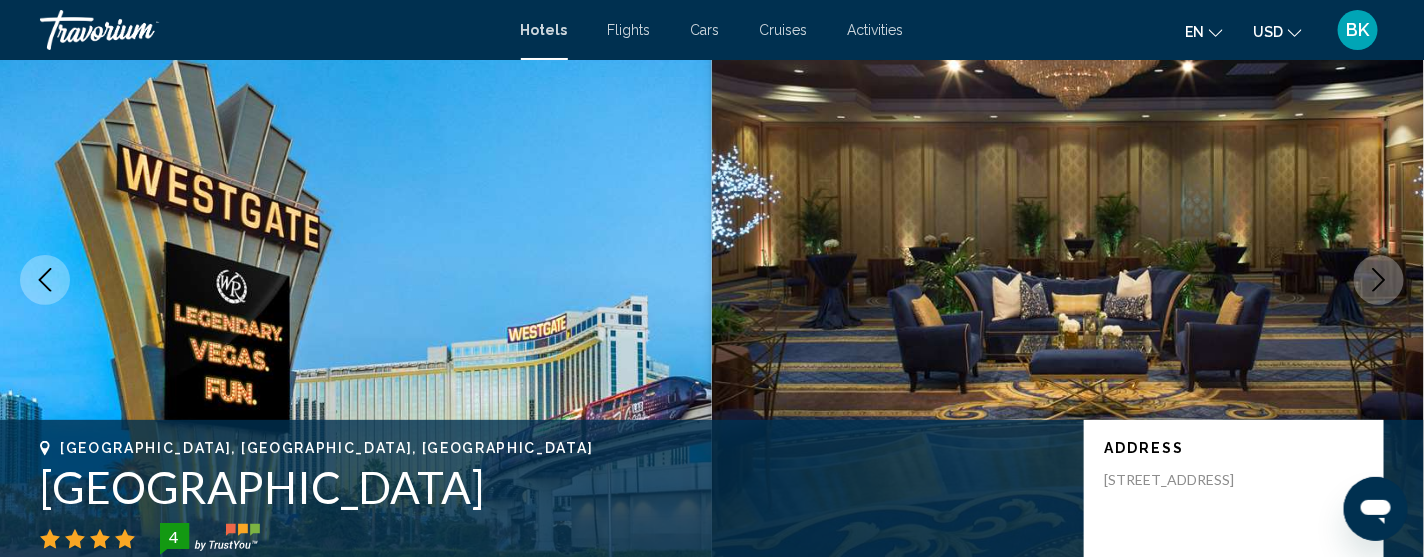 type 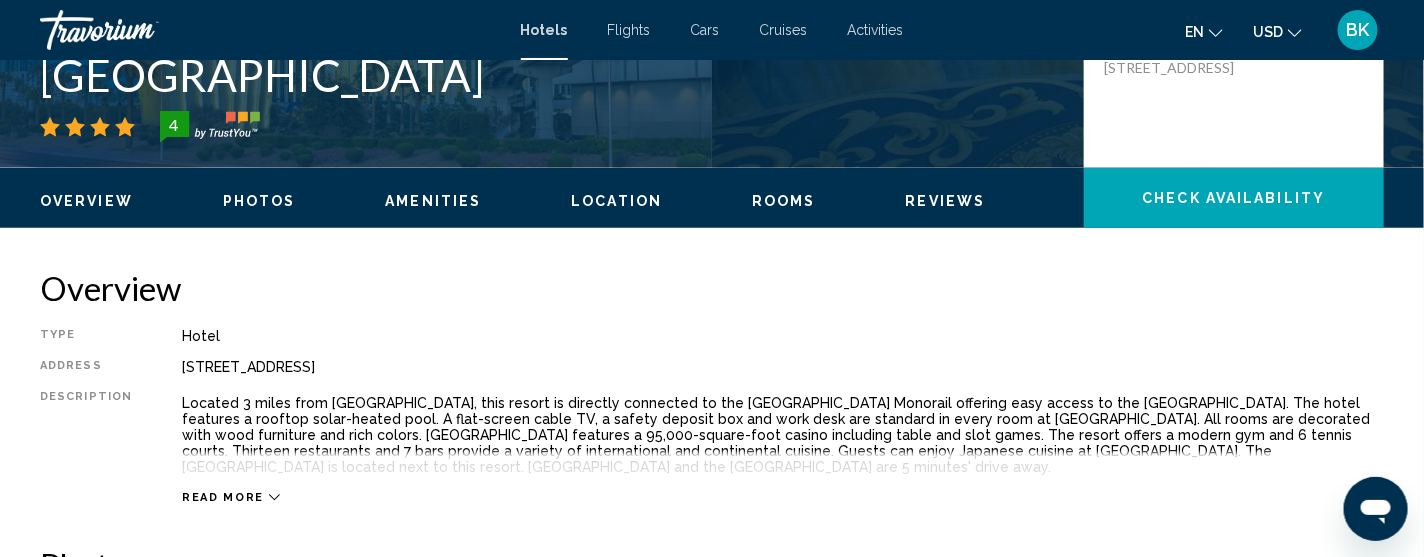 scroll, scrollTop: 520, scrollLeft: 0, axis: vertical 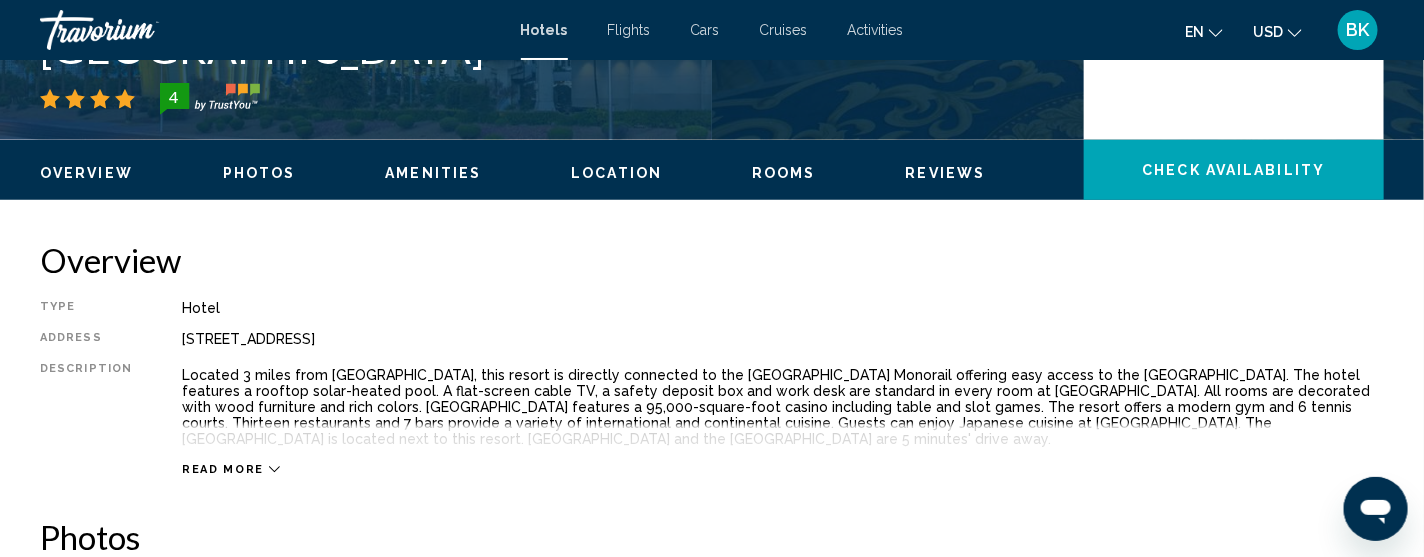 click on "Check Availability" 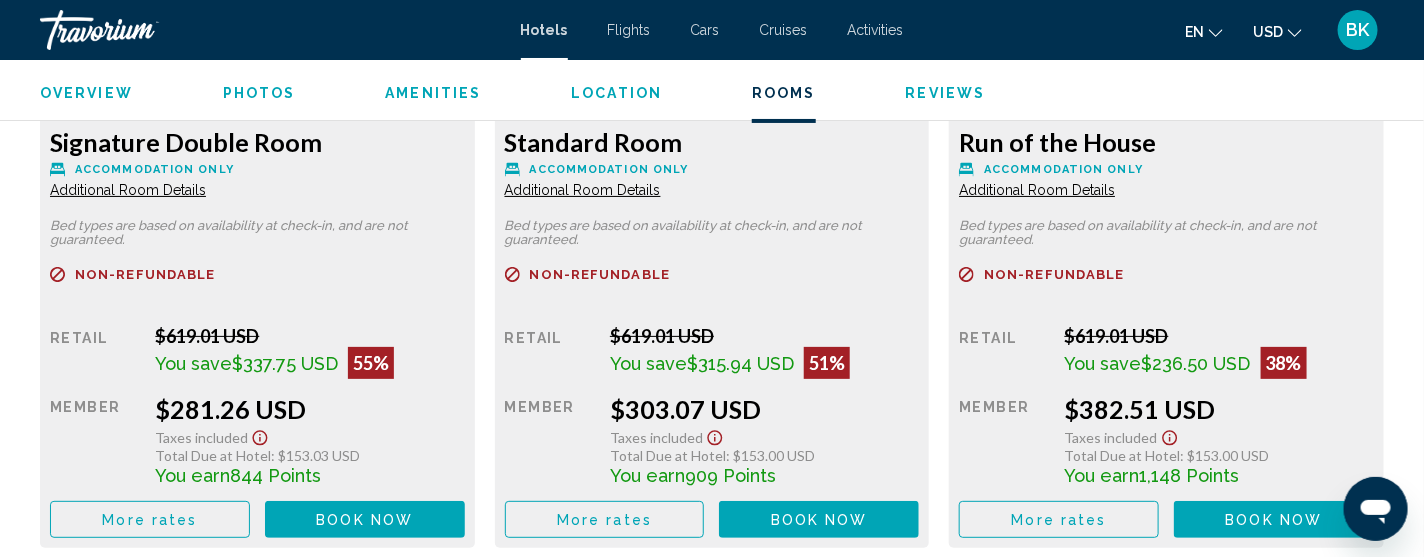 scroll, scrollTop: 2910, scrollLeft: 0, axis: vertical 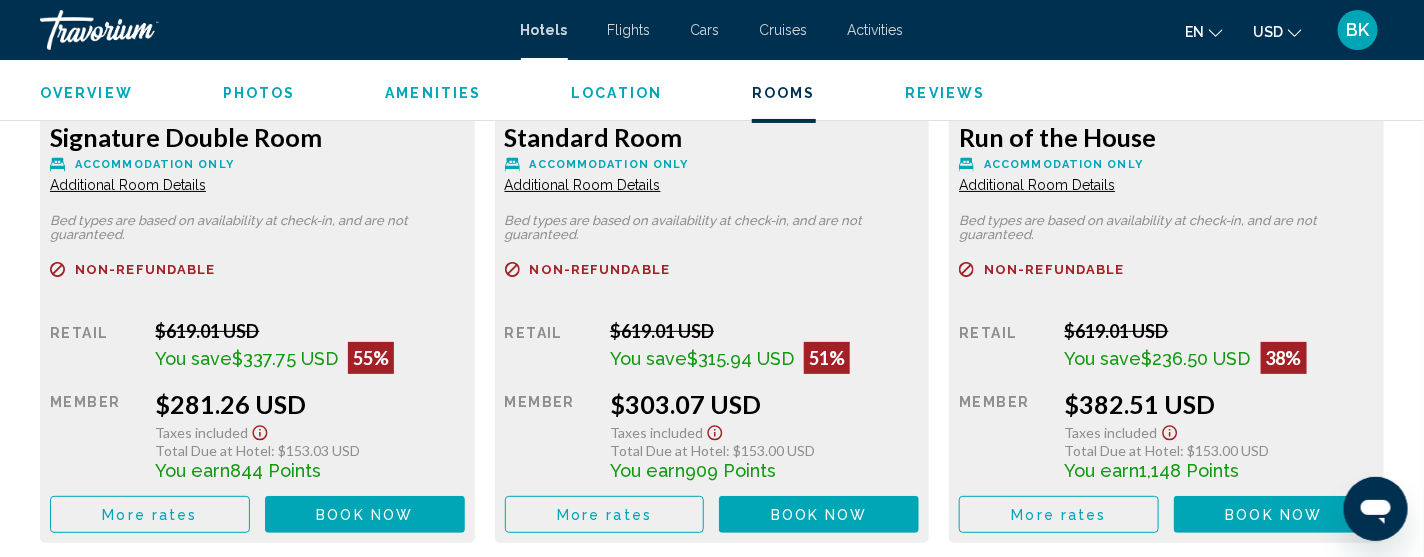 click on "Book now" at bounding box center [364, 515] 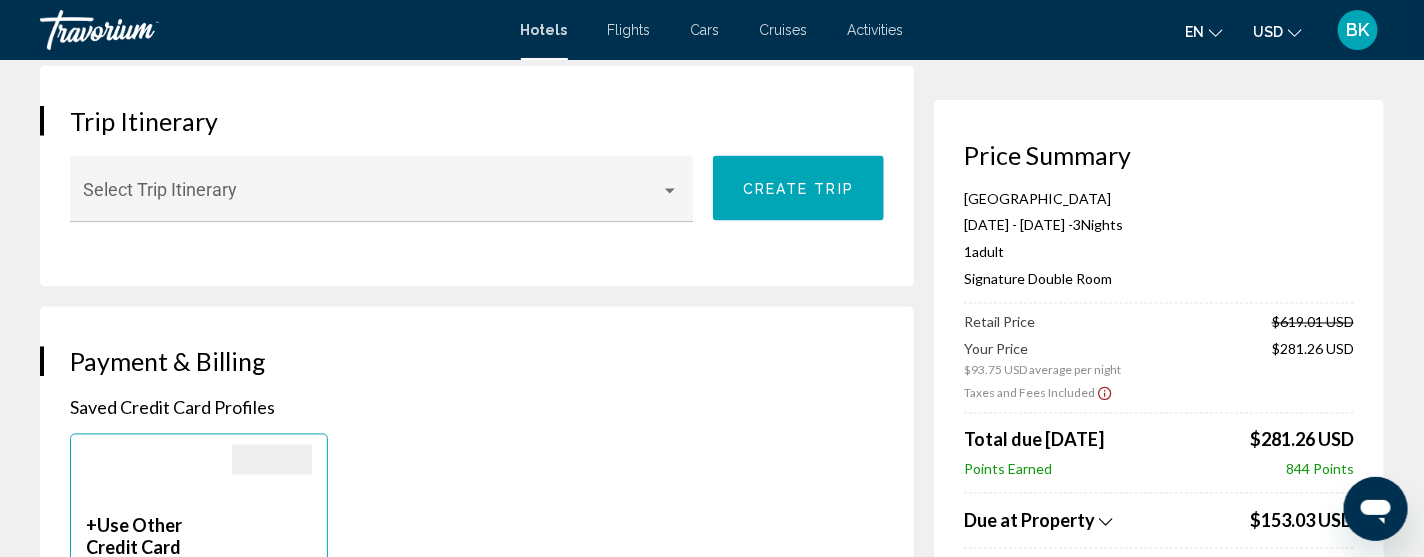 scroll, scrollTop: 1239, scrollLeft: 0, axis: vertical 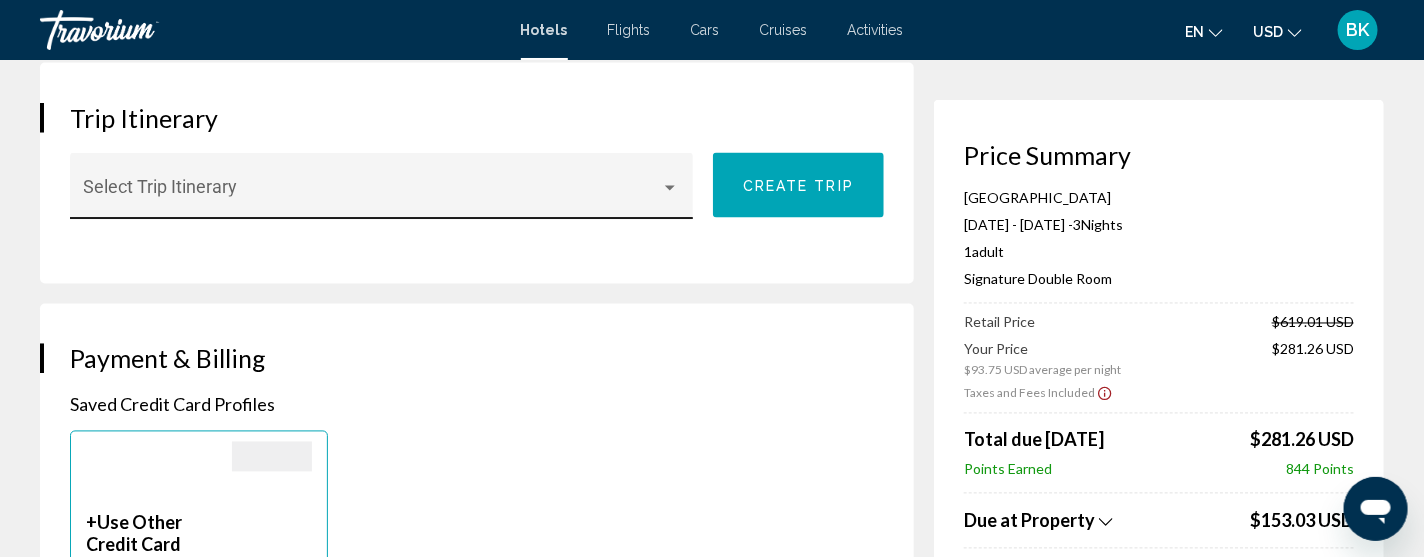 click at bounding box center [670, 188] 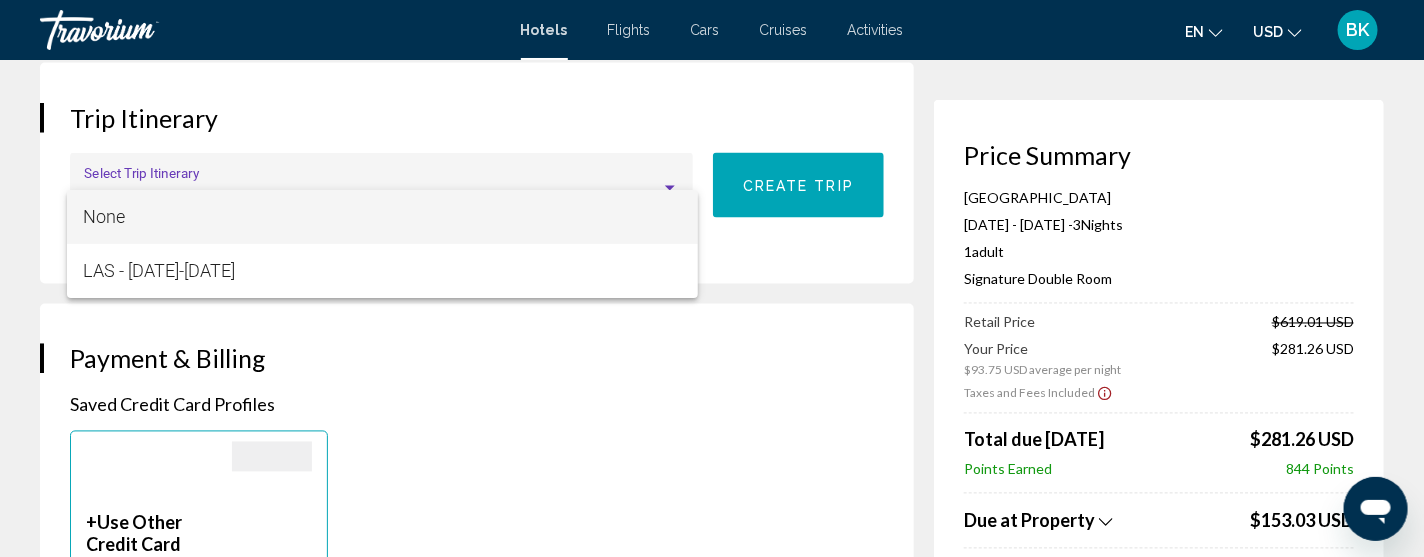 click at bounding box center (712, 278) 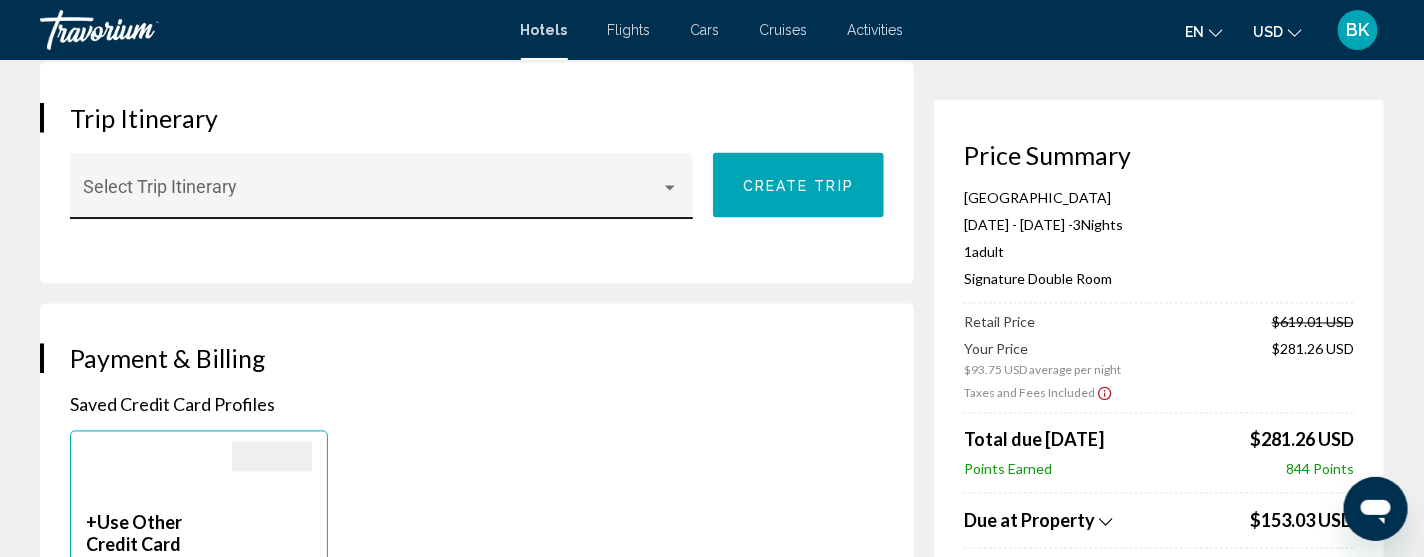 click at bounding box center [373, 196] 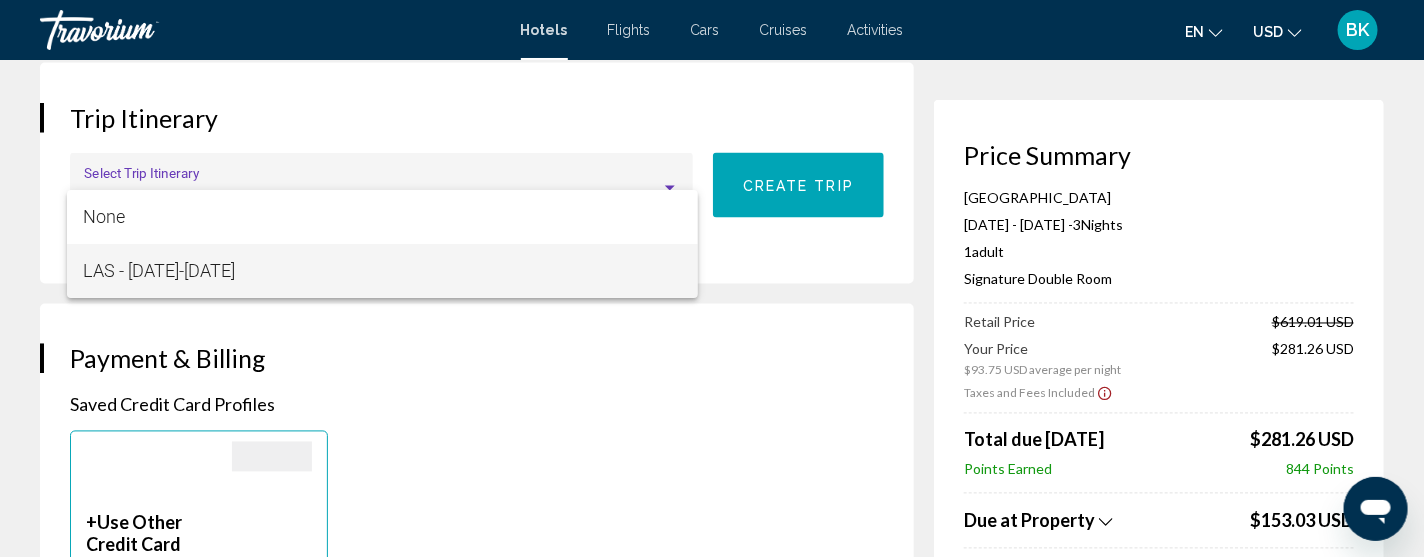 click at bounding box center [712, 278] 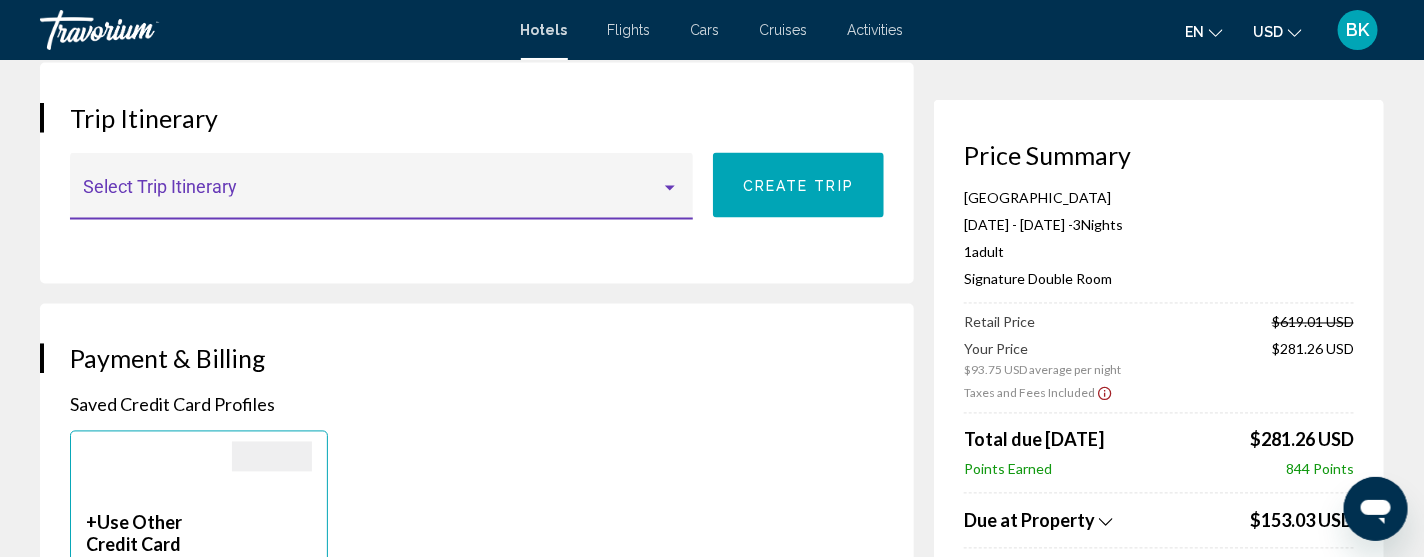 click at bounding box center [373, 196] 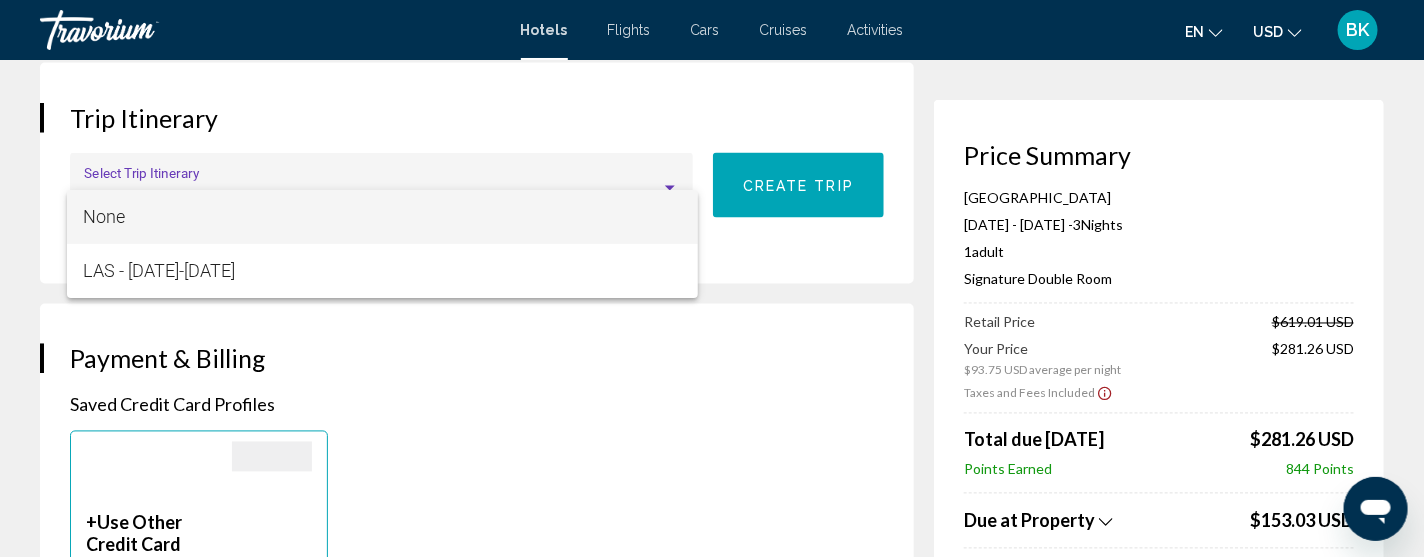 click at bounding box center [712, 278] 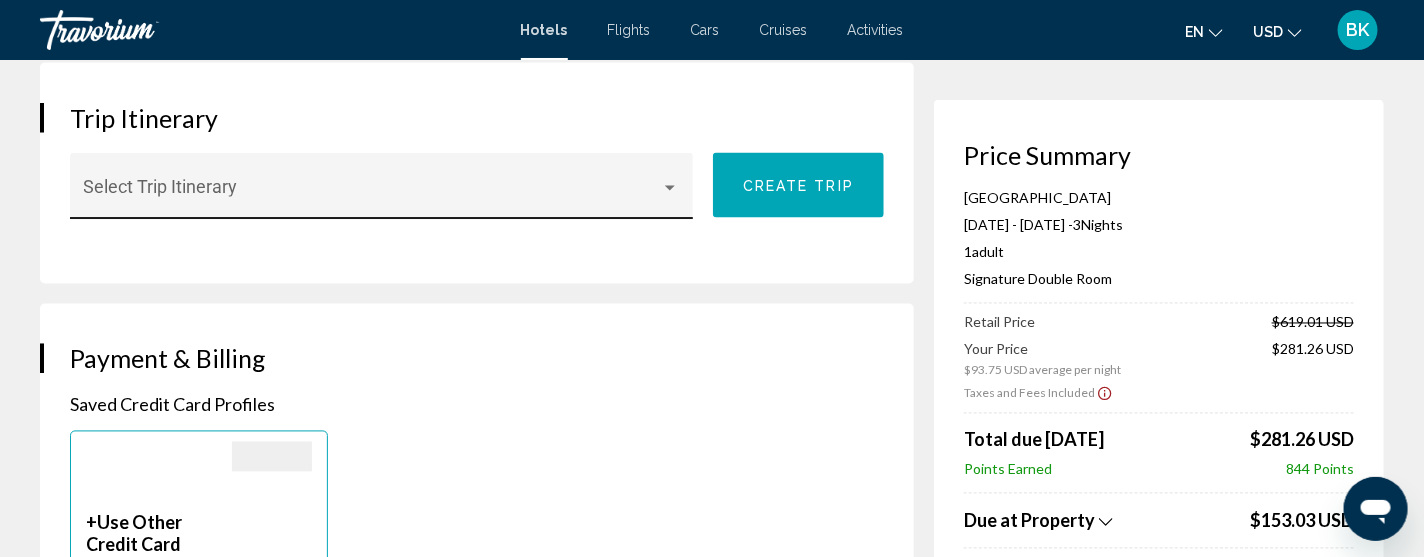 click at bounding box center [670, 188] 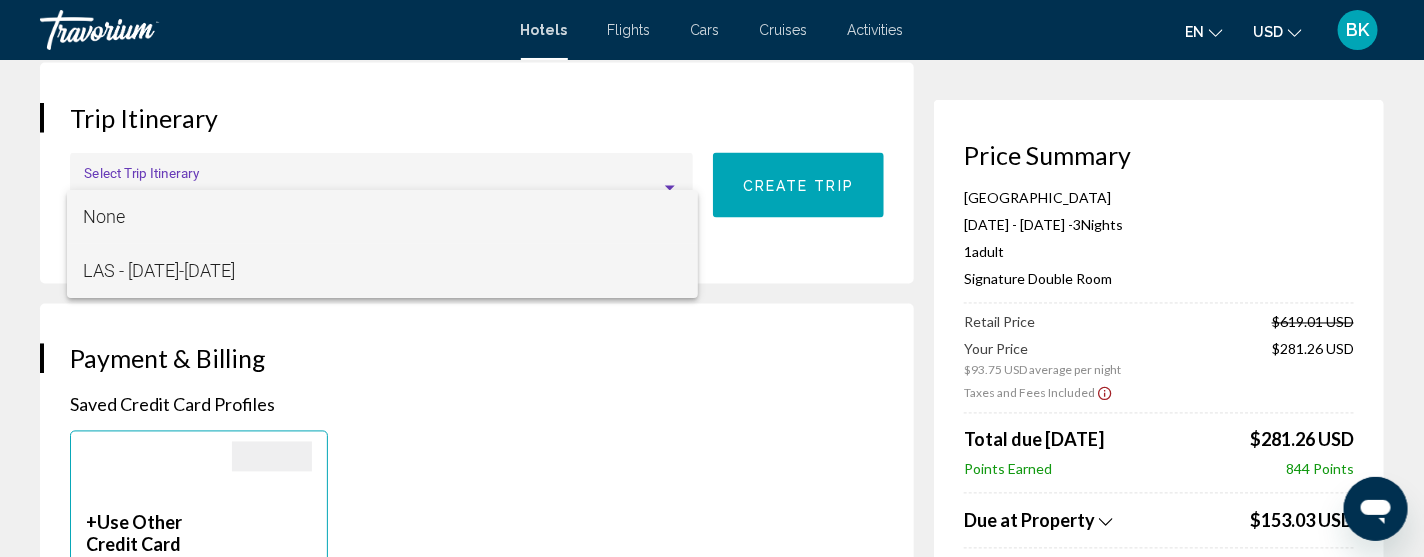 click on "LAS - [DATE]-[DATE]" at bounding box center (382, 271) 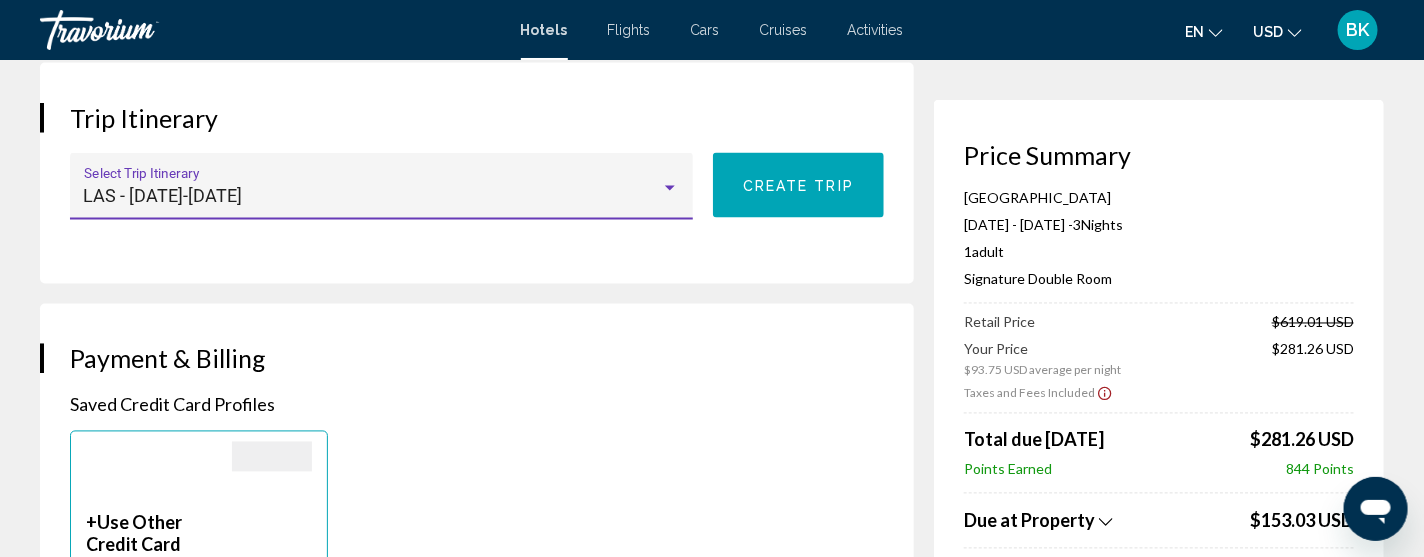 click on "LAS - [DATE]-[DATE]" at bounding box center (373, 196) 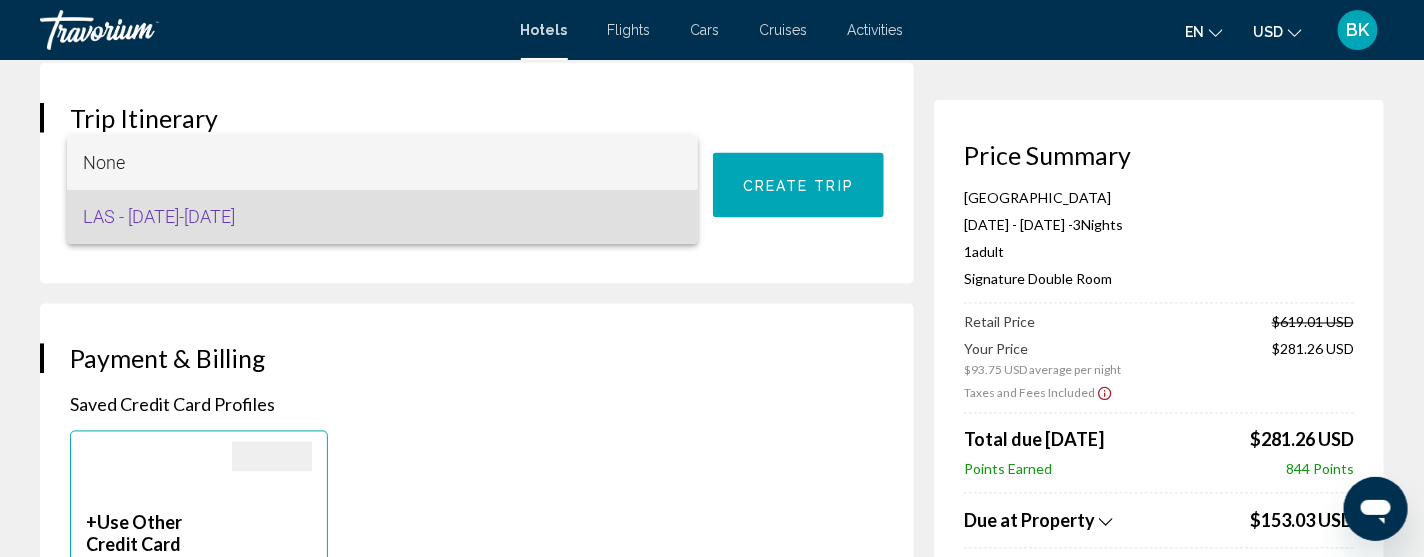 click on "None" at bounding box center (382, 163) 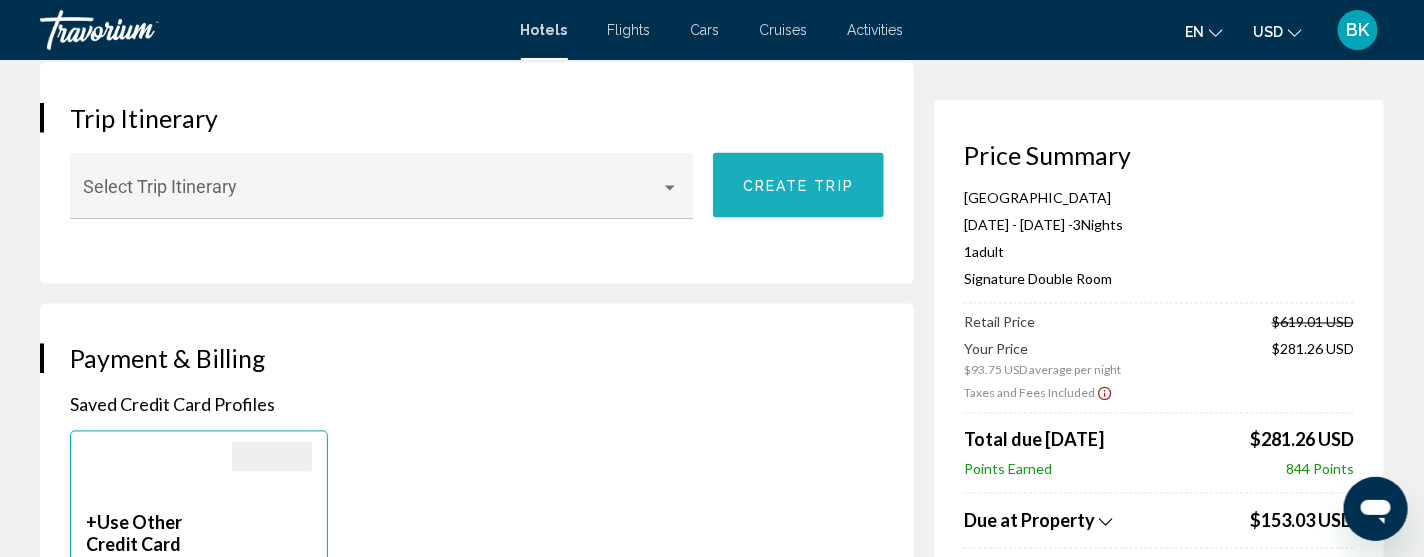 click on "Create trip" at bounding box center (798, 185) 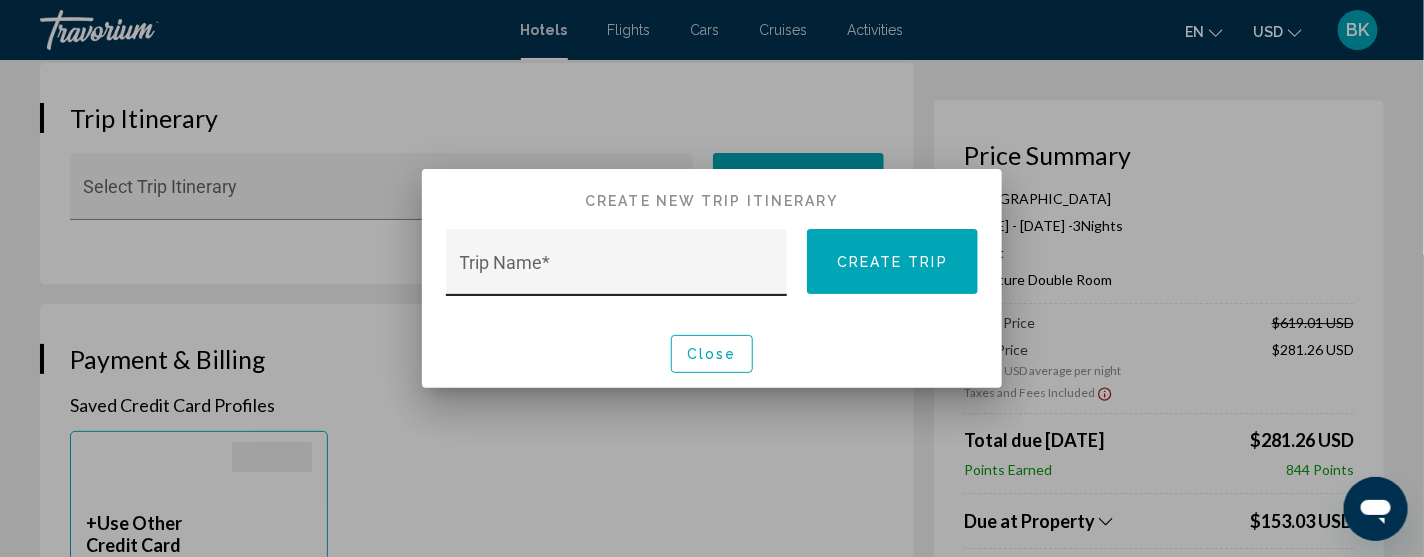 click on "Trip Name  *" at bounding box center [617, 272] 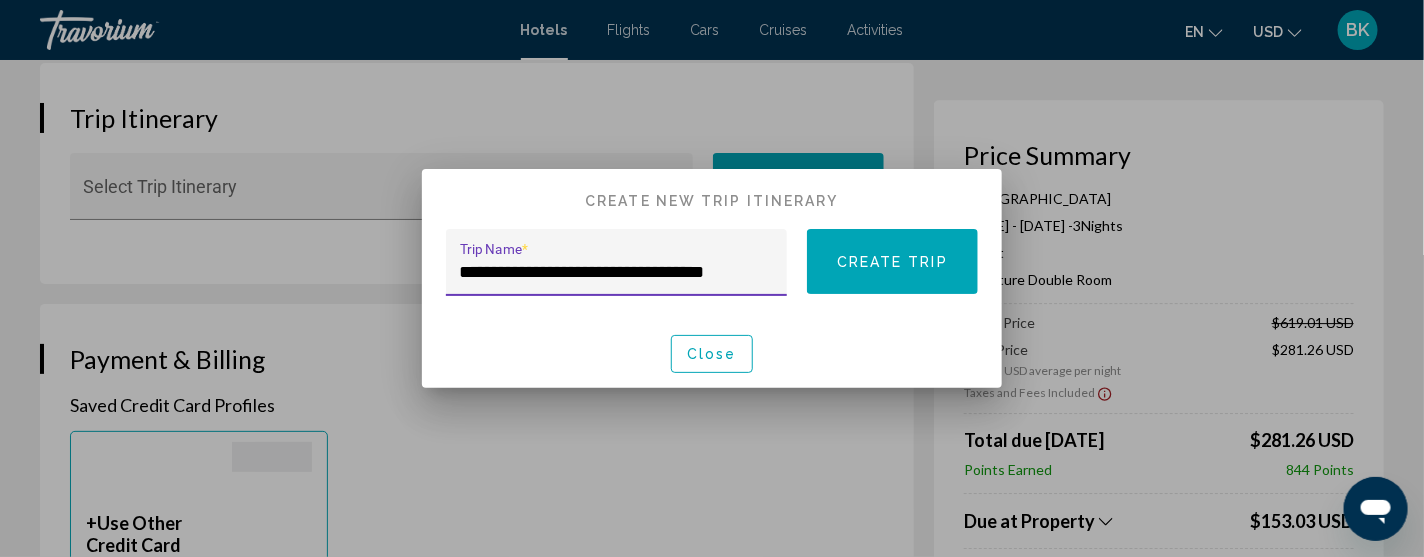 type on "**********" 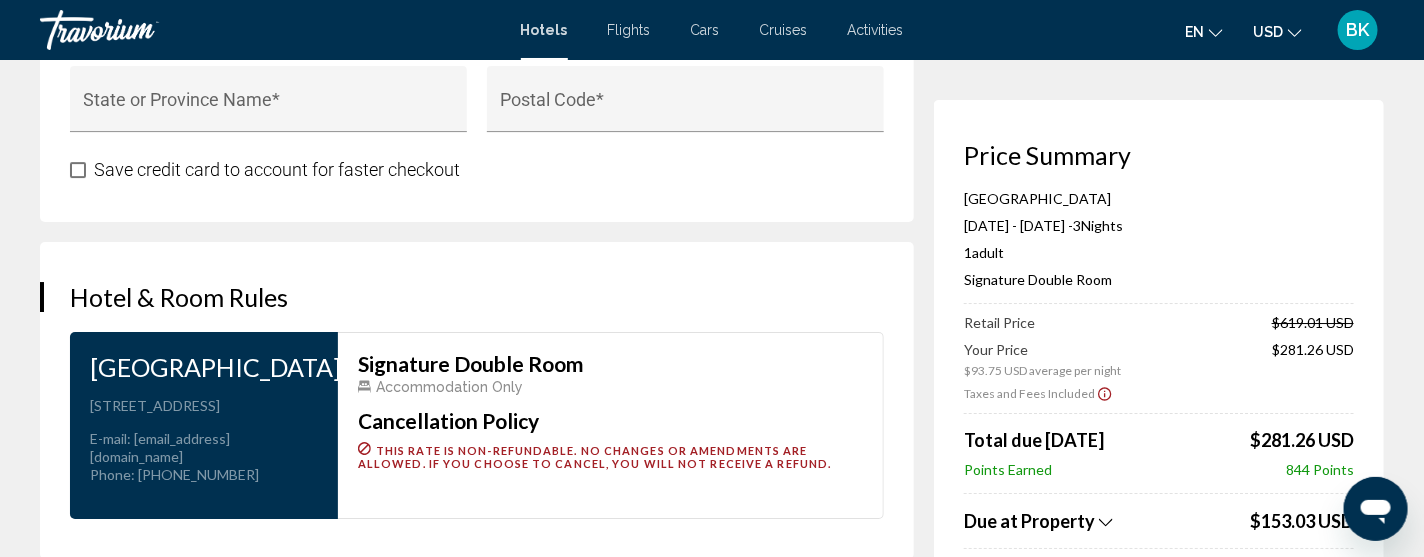 scroll, scrollTop: 2517, scrollLeft: 0, axis: vertical 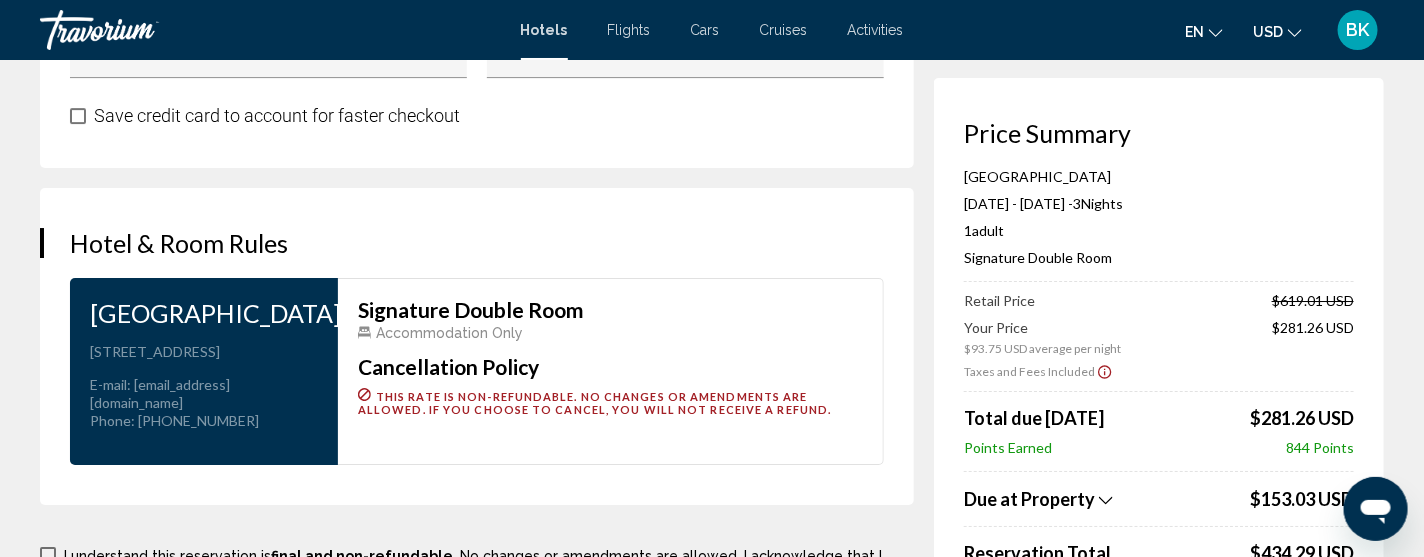 click on "Price Summary Westgate Las Vegas Resort and Casino  Jul 24, 2025 - Jul 27, 2025 -  3  Night Nights 1  Adult Adults , 0  Child Children  ( ages   )   Signature Double Room  Retail Price  $619.01 USD   Your Price  $93.75 USD average per night  $281.26 USD  Taxes and Fees Included
Total due today  $281.26 USD   Points Earned  844  Points  Due at Property
$153.03 USD Reservation Total  $434.29 USD  Rates are quoted in USD. Taxes and/or property-imposed fees of $153.03 USD will be collected by the property in USD ($153.03 USD in original currency). Taxes and/or fees due at the property are based on current exchange rates, which may vary at the time of travel. Additional fees not listed here may be collected by the property at time of check-in. Please refer to the Important Information or Hotel & Room Rules for additional information." at bounding box center [1159, -807] 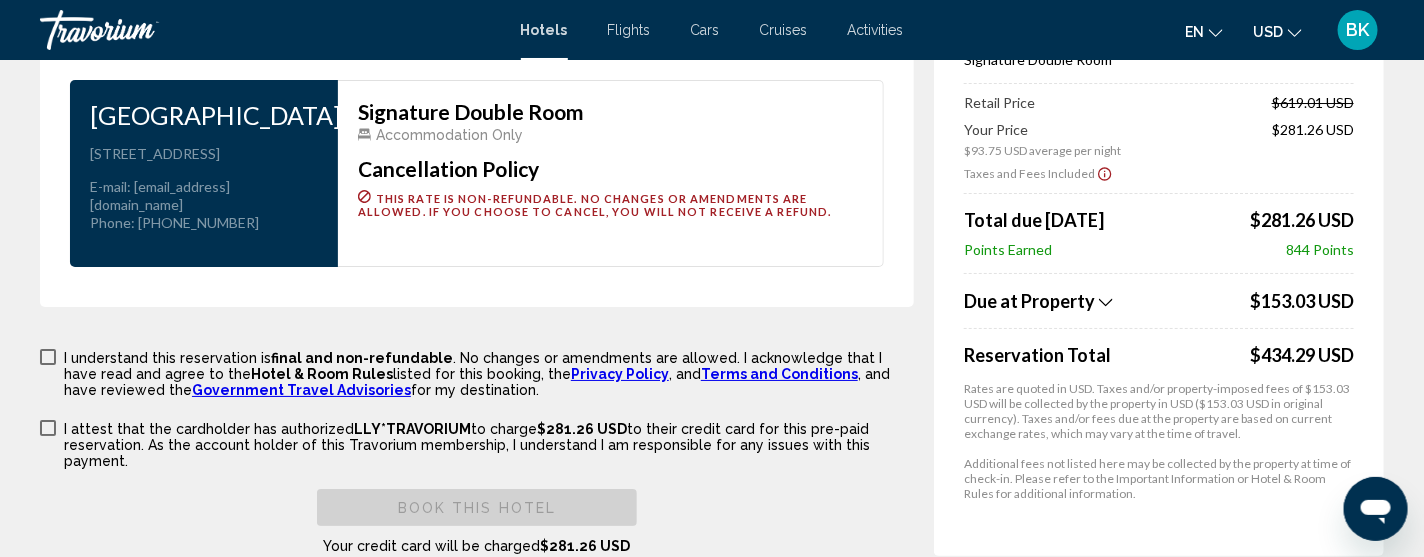 scroll, scrollTop: 2717, scrollLeft: 0, axis: vertical 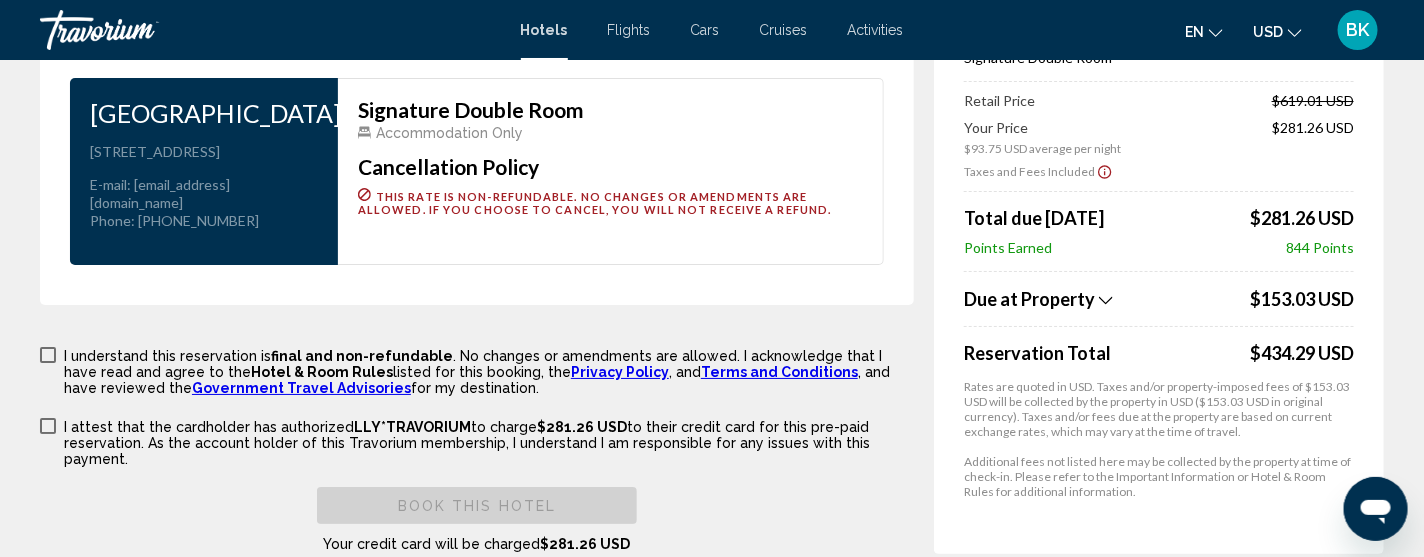 click 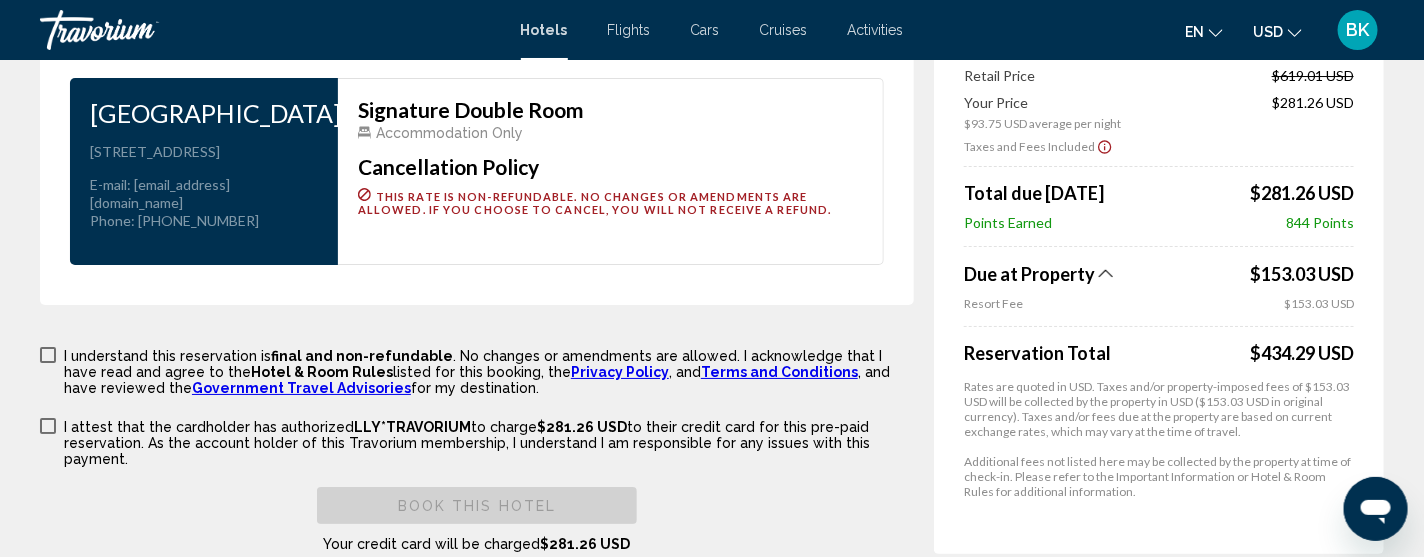 click 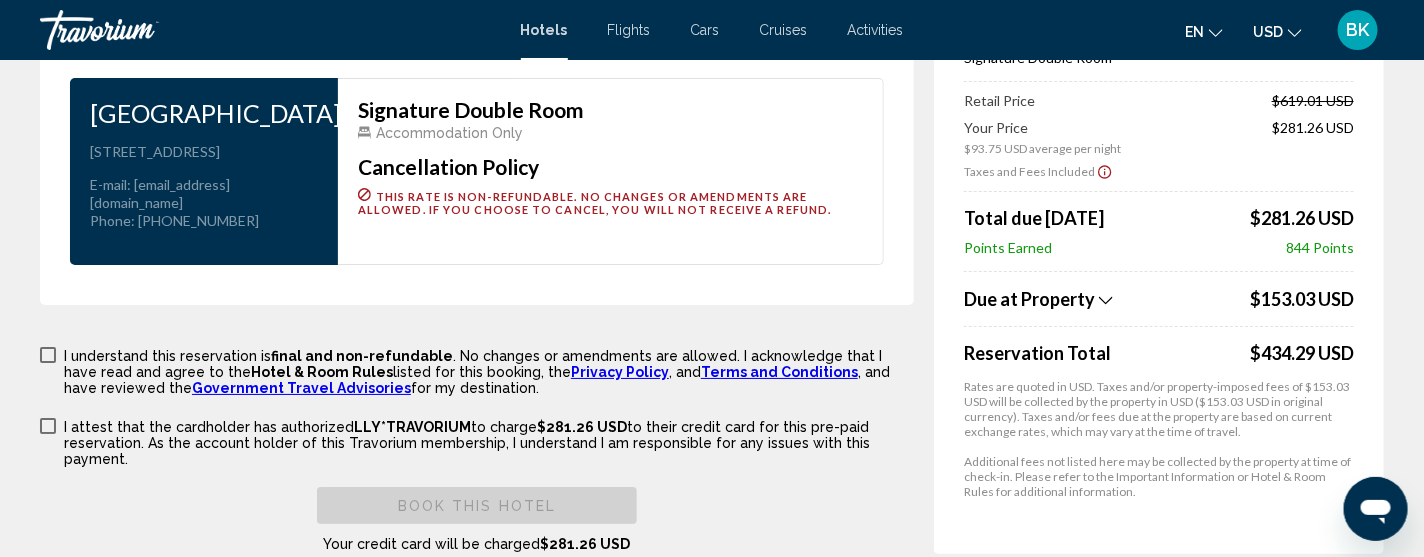 click on "**********" at bounding box center (487, -1007) 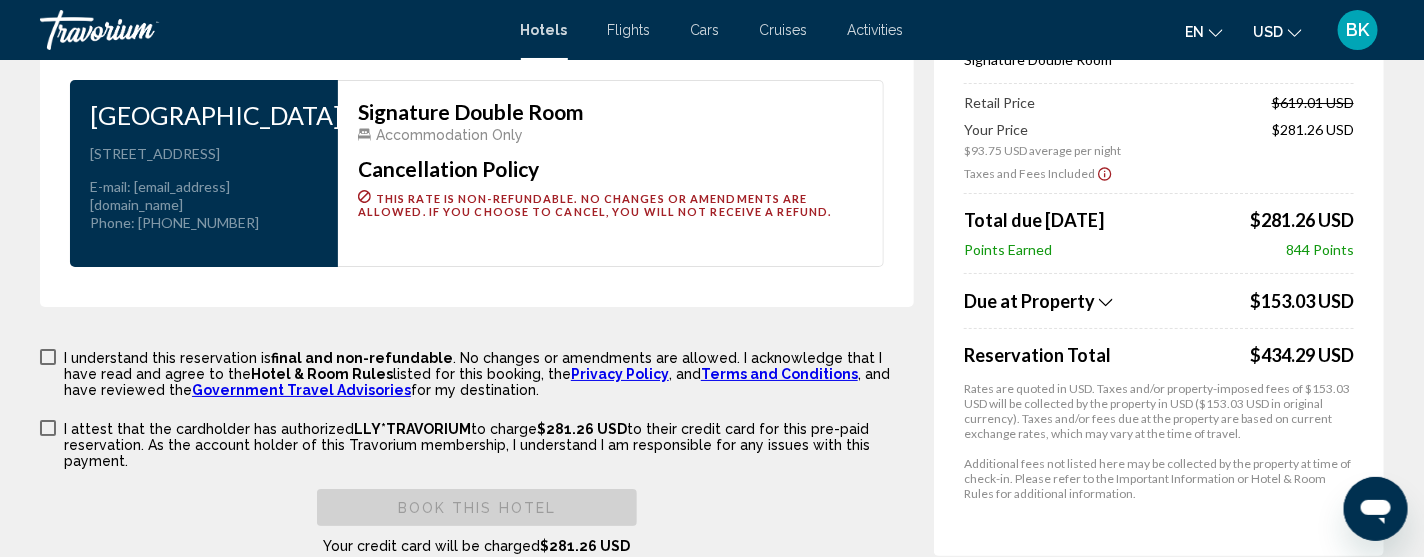 scroll, scrollTop: 2717, scrollLeft: 0, axis: vertical 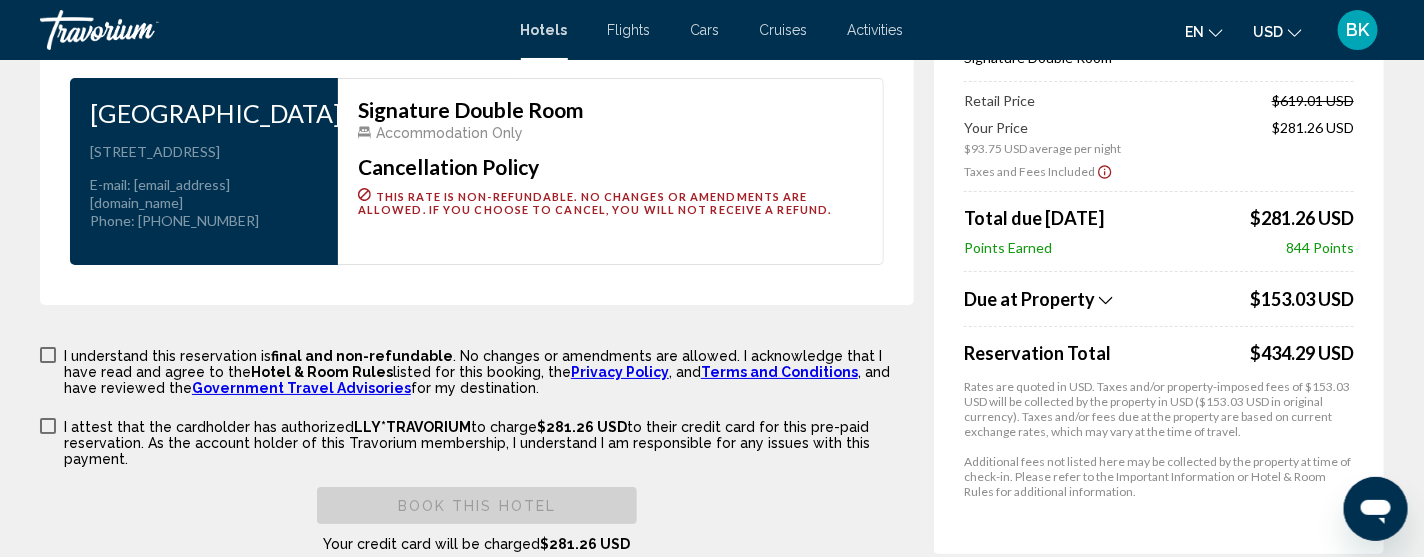 click 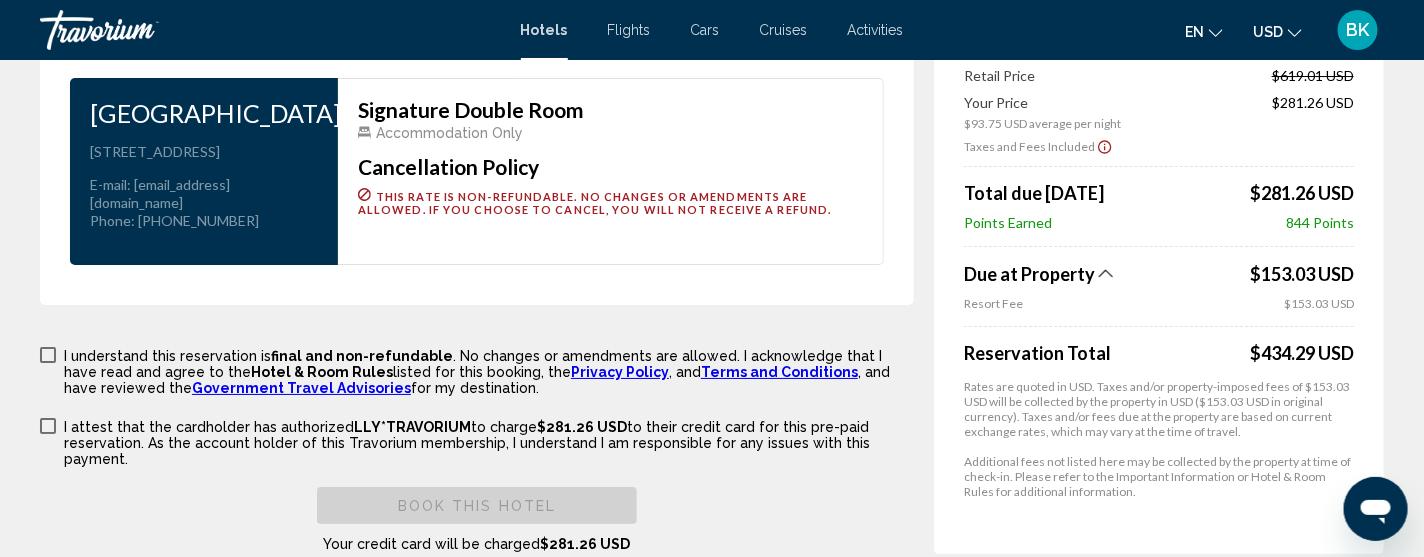 click 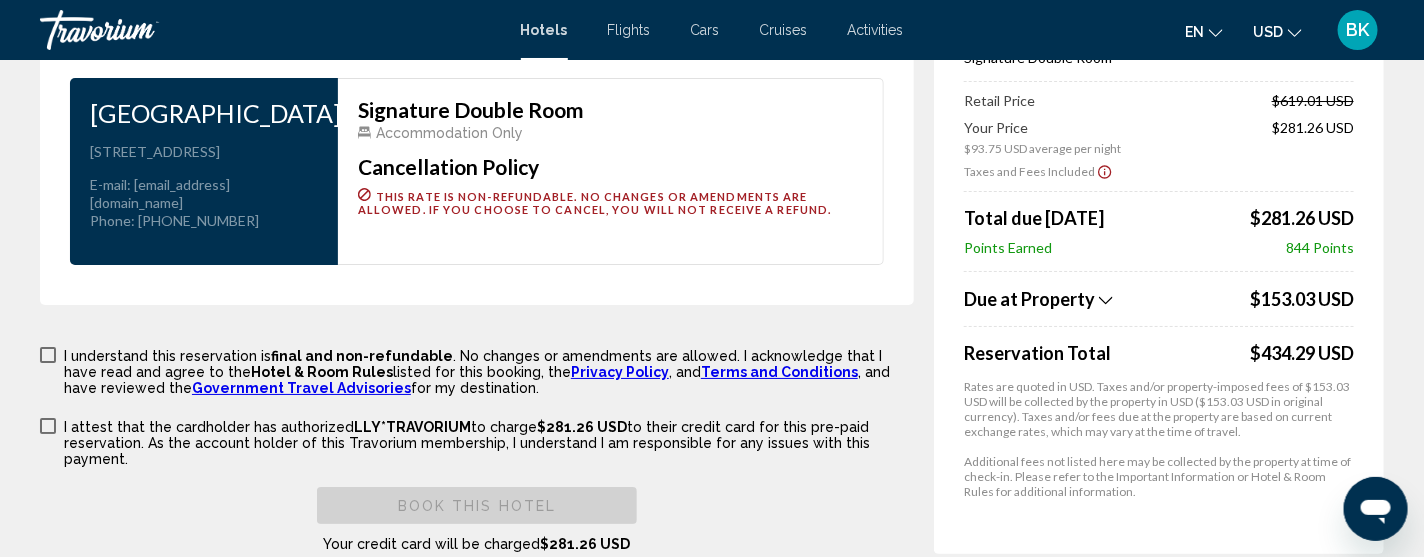 type 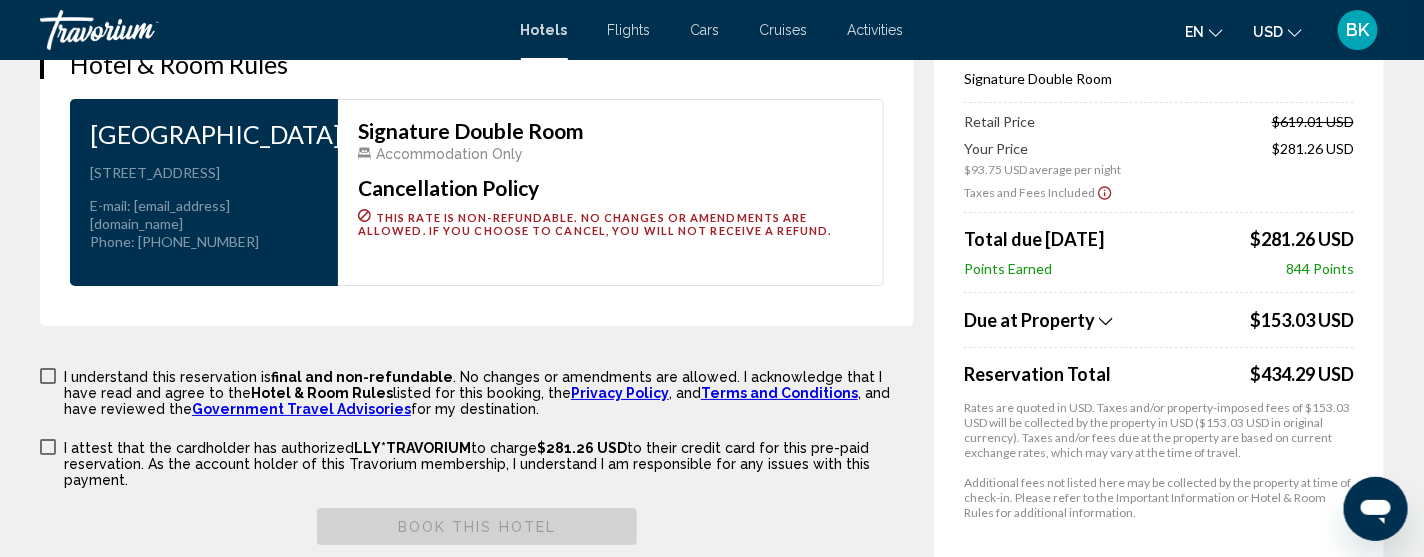 scroll, scrollTop: 2677, scrollLeft: 0, axis: vertical 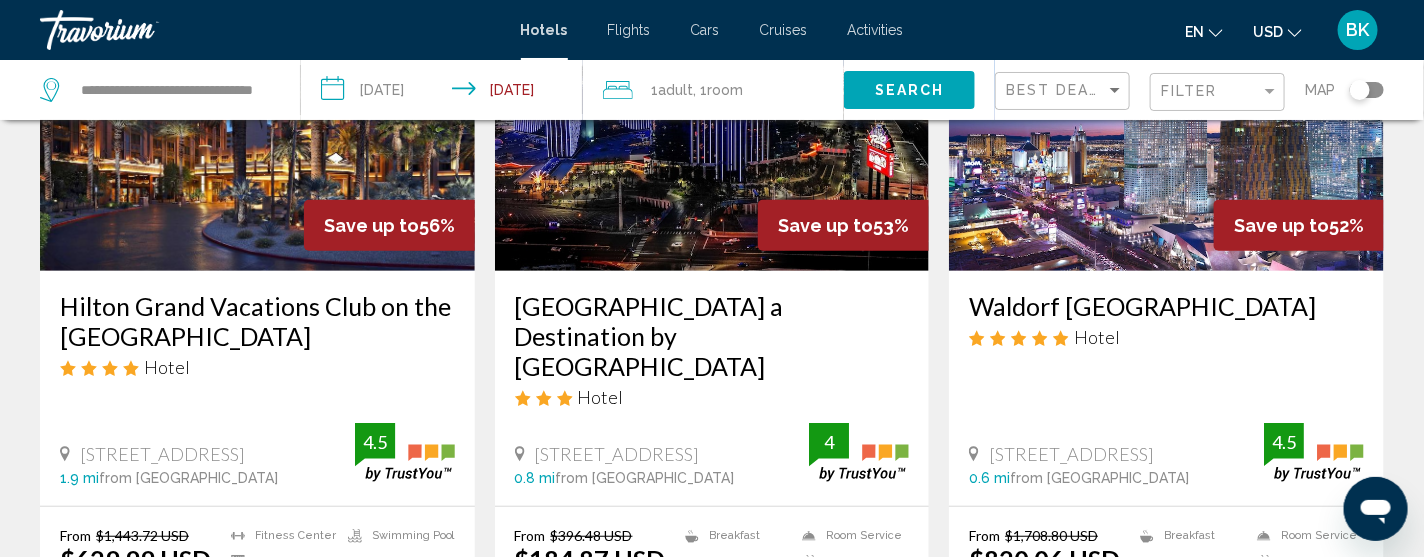 click on "[GEOGRAPHIC_DATA] a Destination by [GEOGRAPHIC_DATA]" at bounding box center (712, 336) 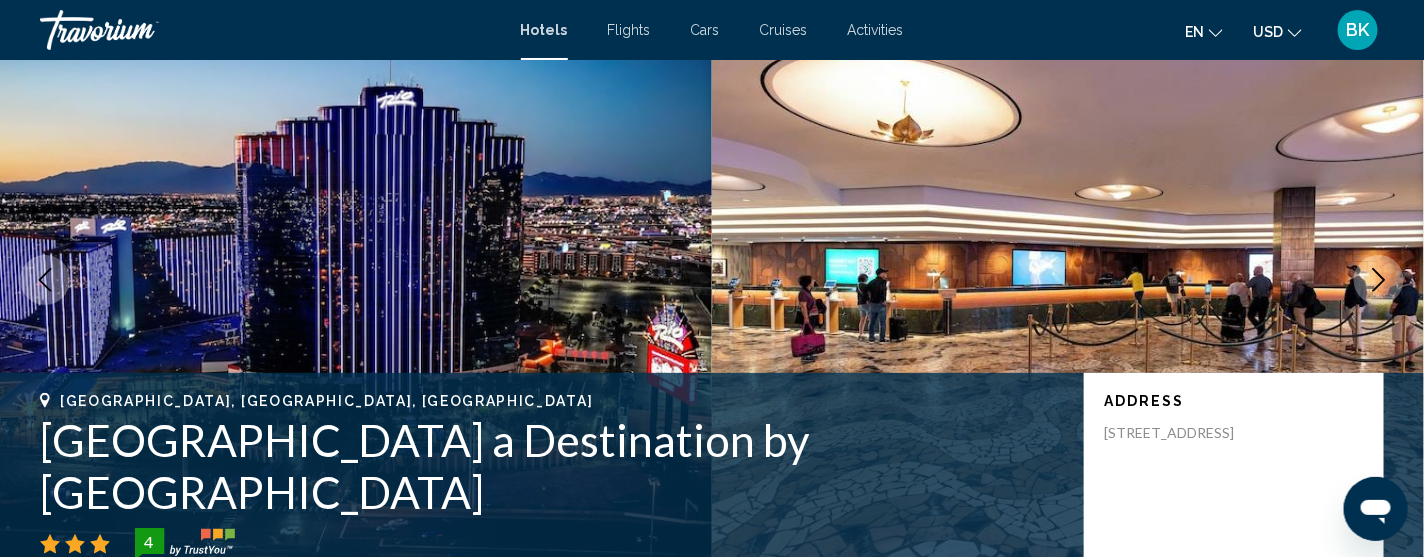 type 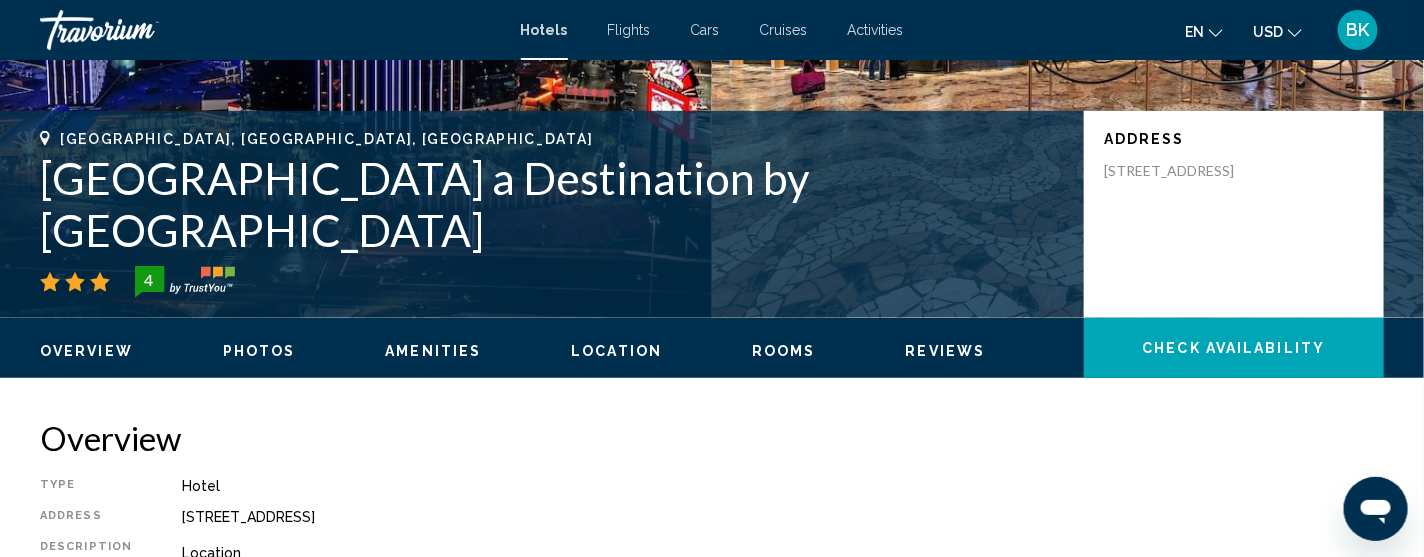 scroll, scrollTop: 400, scrollLeft: 0, axis: vertical 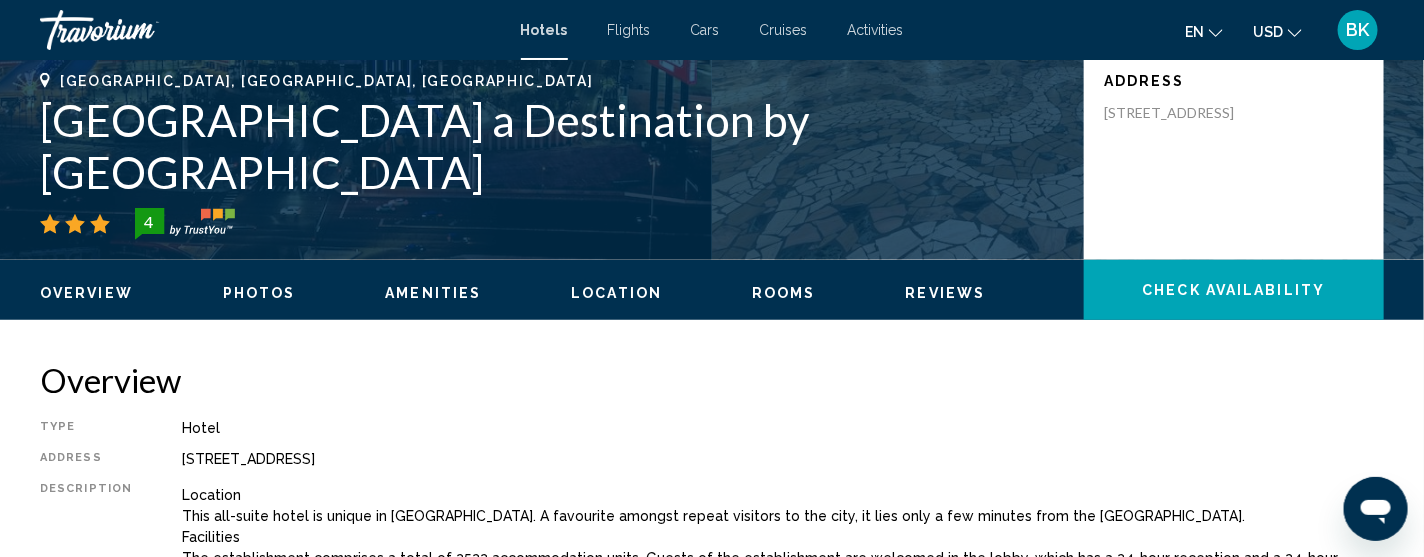 click on "Check Availability" 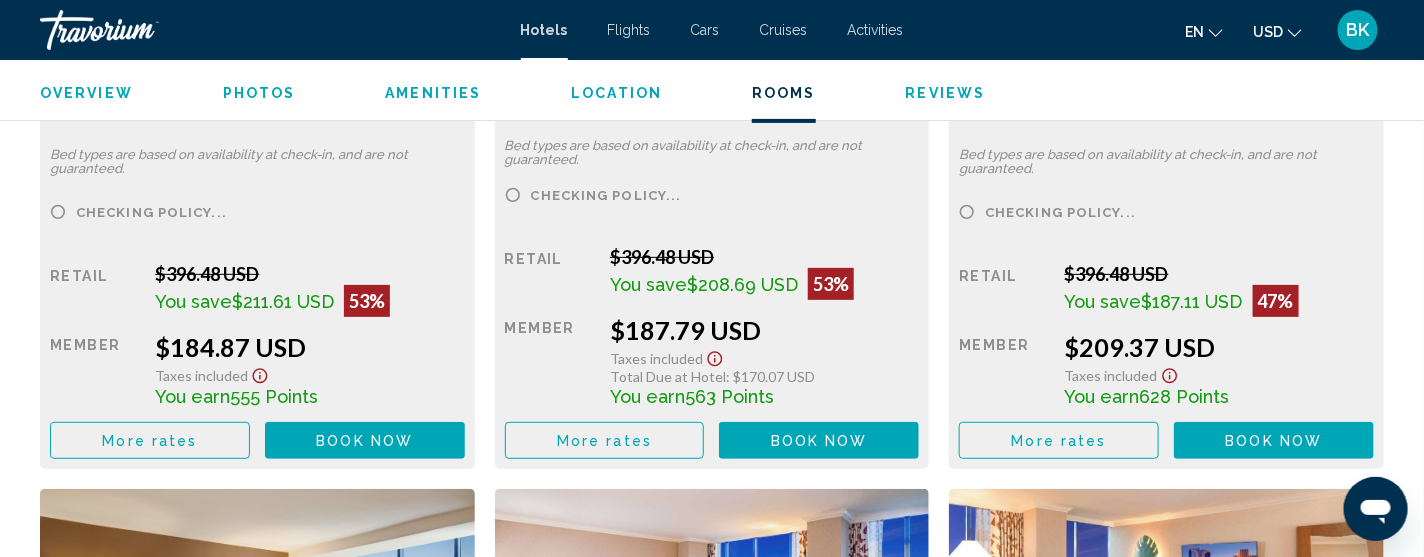 scroll, scrollTop: 3050, scrollLeft: 0, axis: vertical 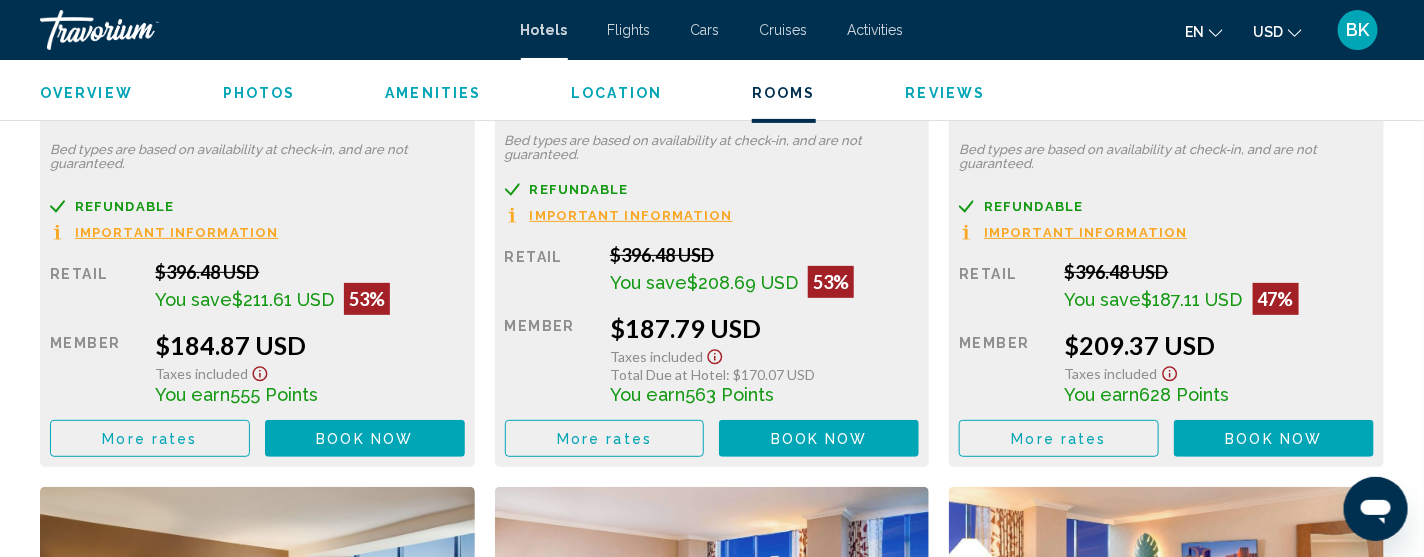 click on "Important Information" at bounding box center (176, 232) 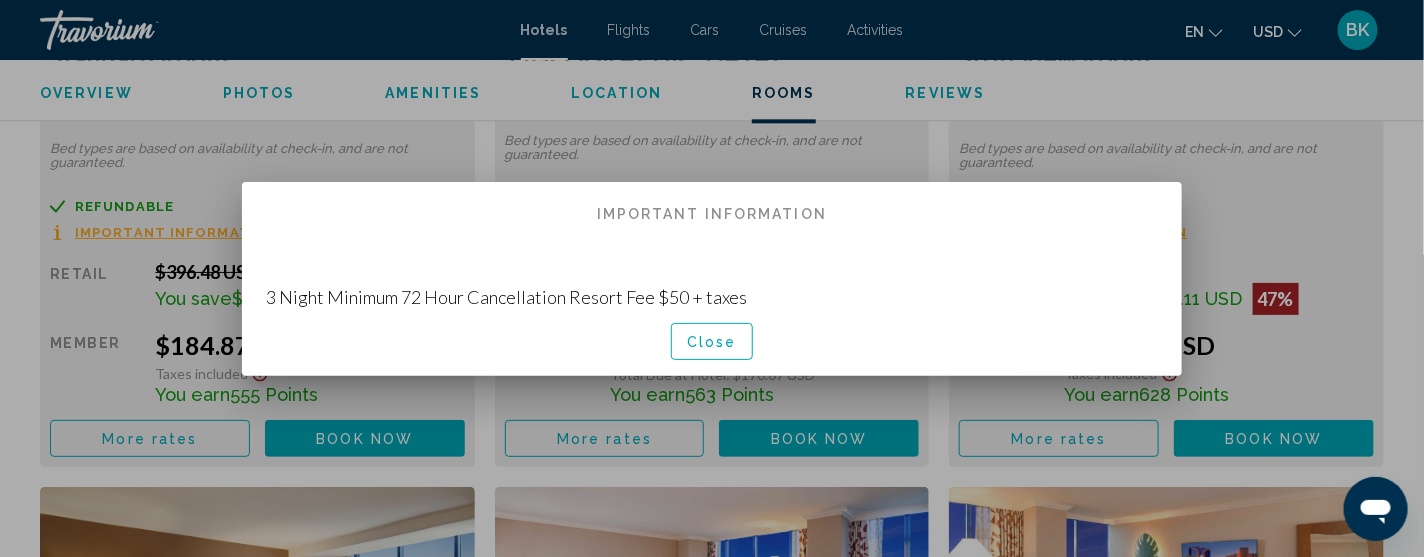 scroll, scrollTop: 0, scrollLeft: 0, axis: both 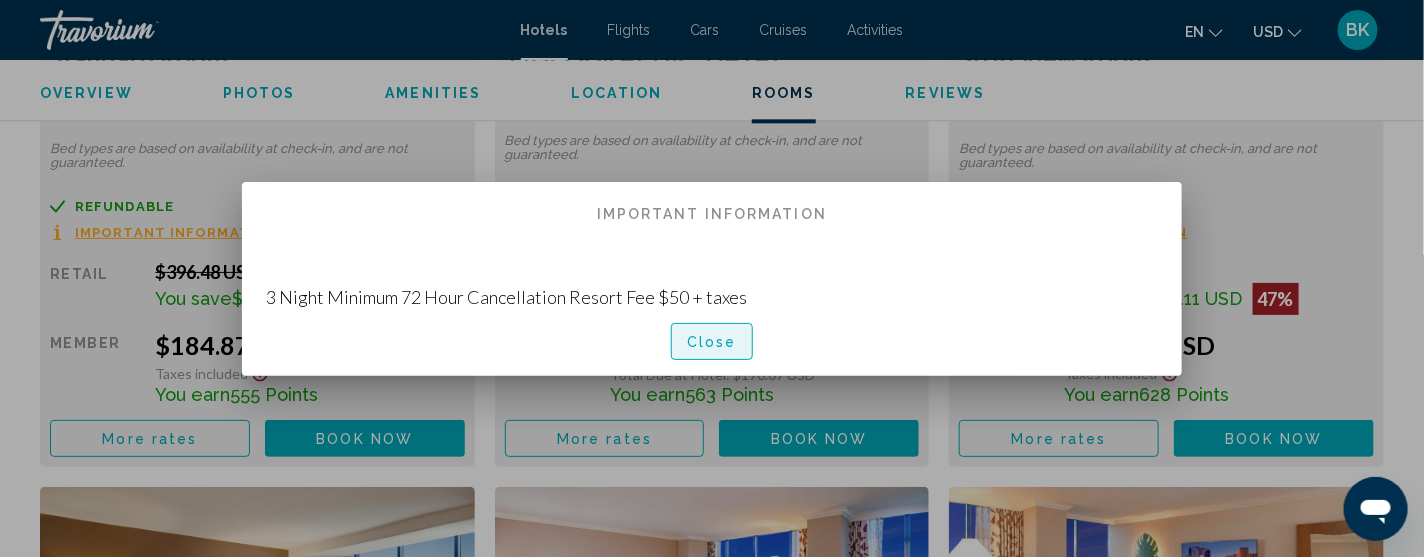click on "Close" at bounding box center [712, 342] 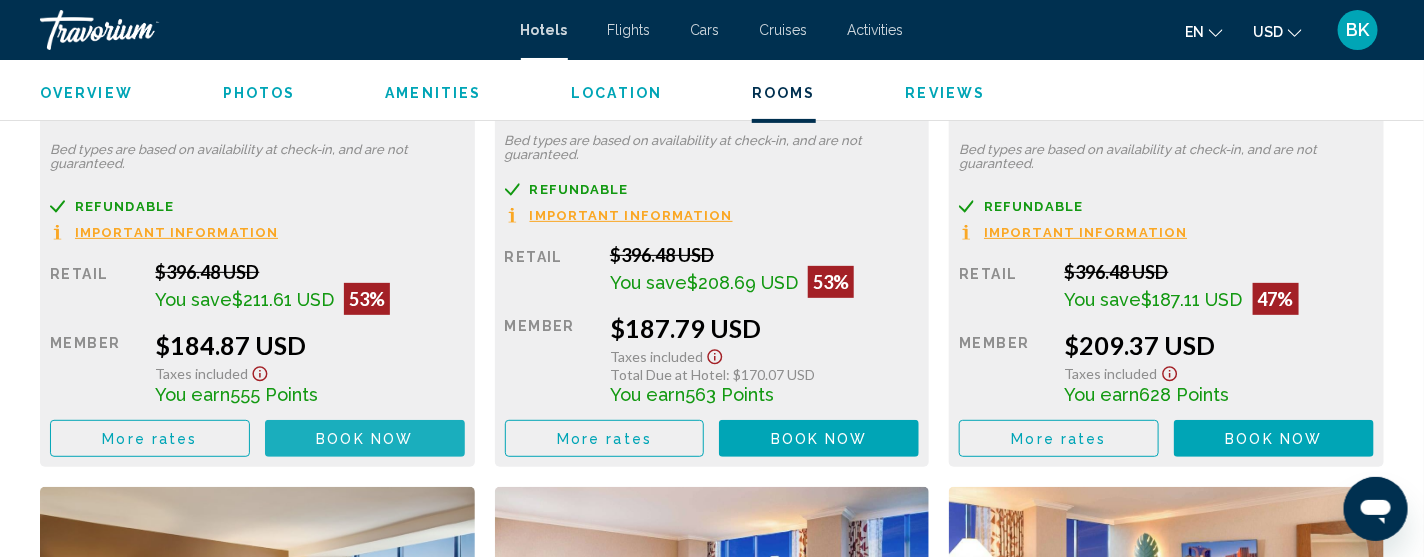click on "Book now" at bounding box center (364, 439) 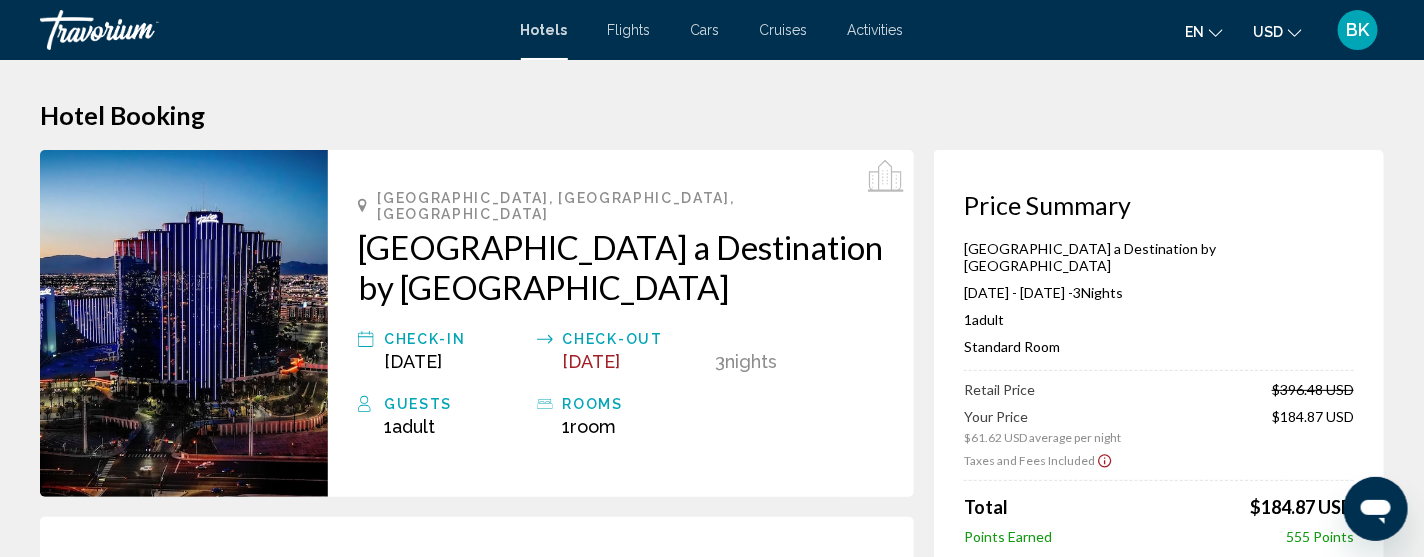 scroll, scrollTop: 0, scrollLeft: 0, axis: both 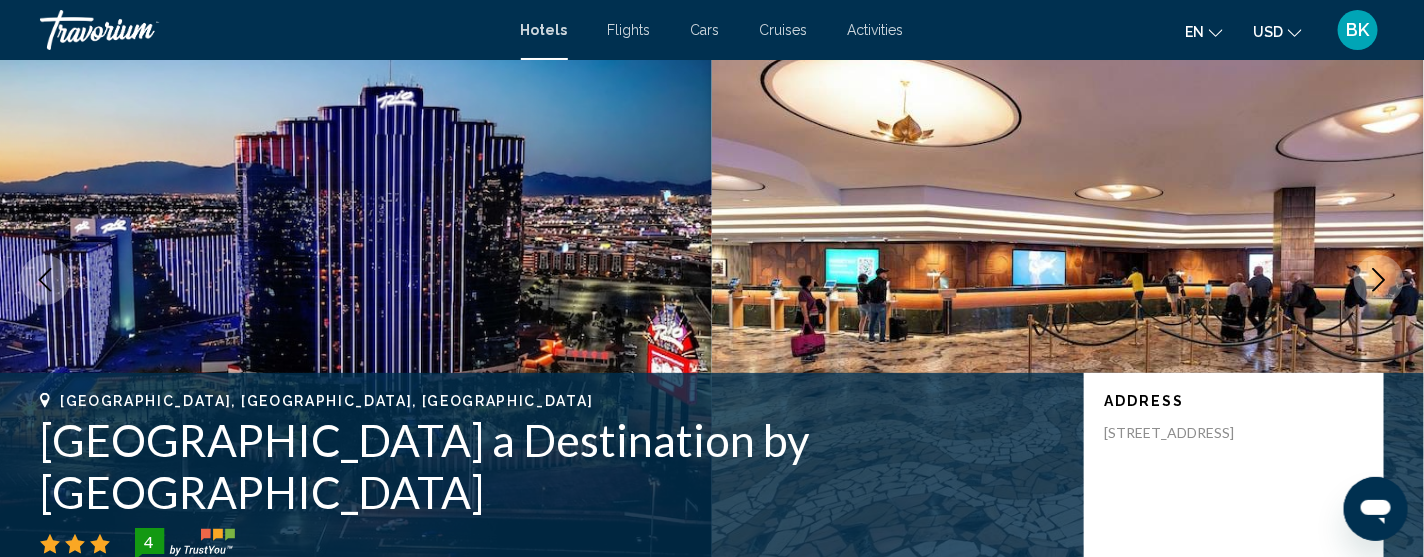 type 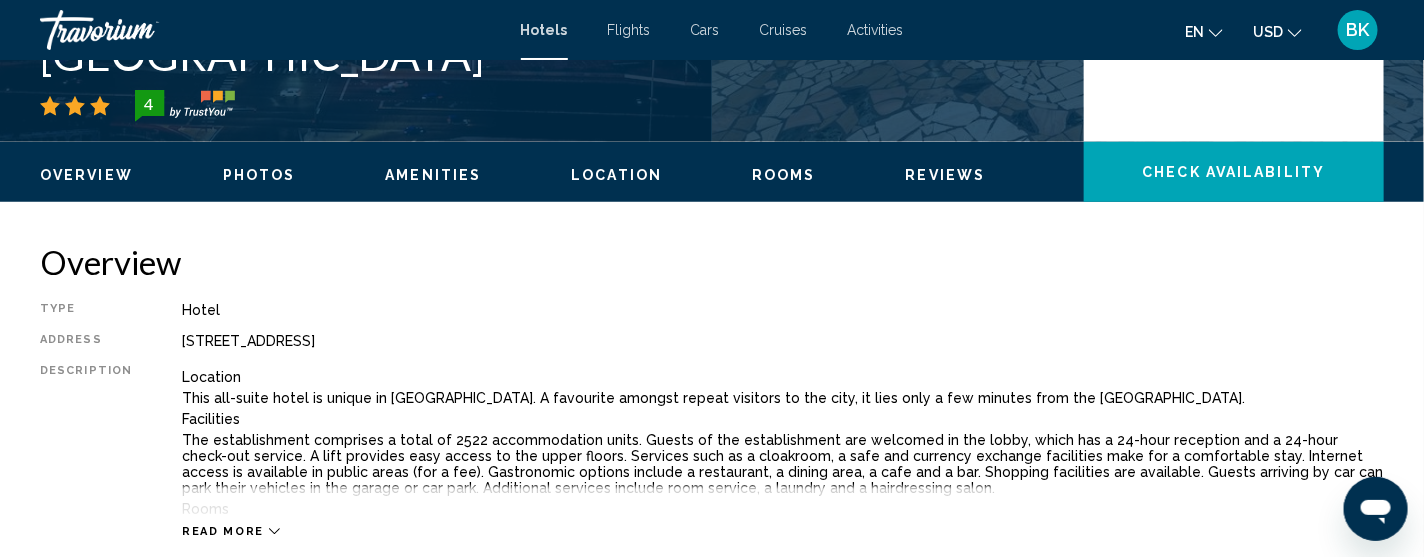 scroll, scrollTop: 520, scrollLeft: 0, axis: vertical 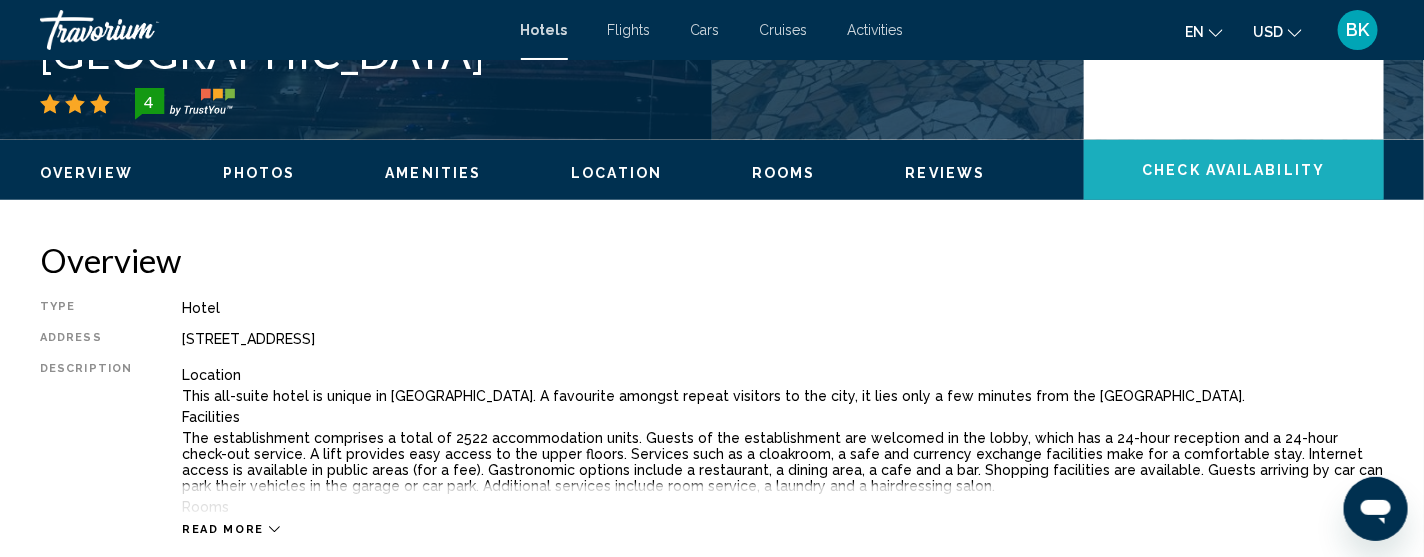 click on "Check Availability" 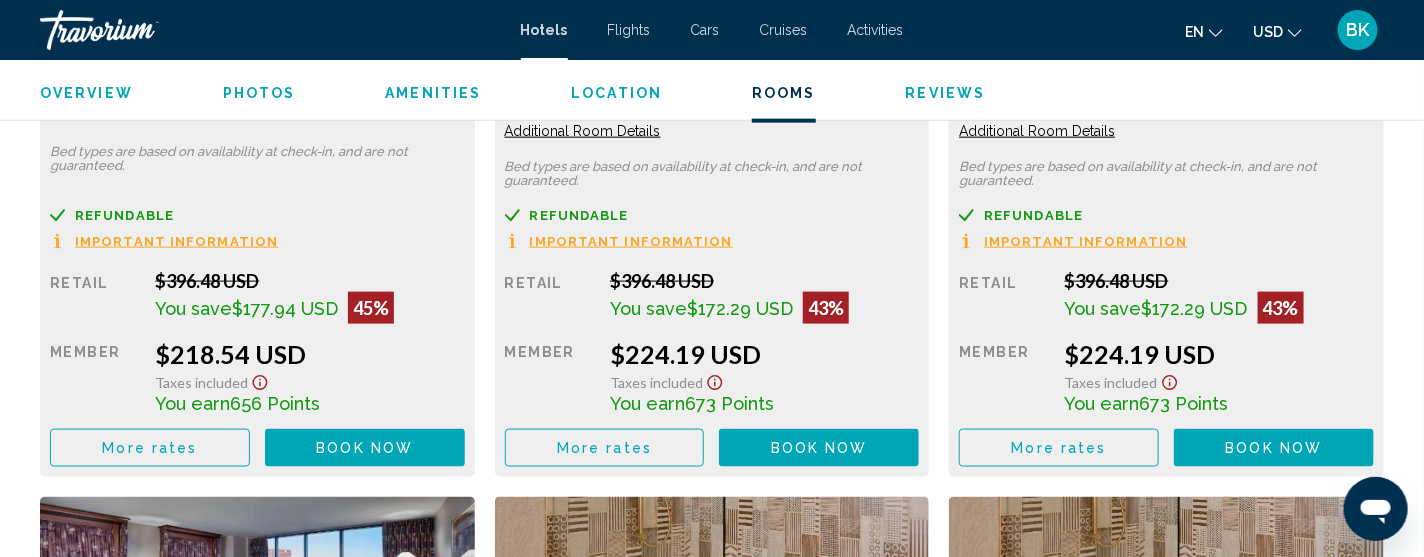 scroll, scrollTop: 3769, scrollLeft: 0, axis: vertical 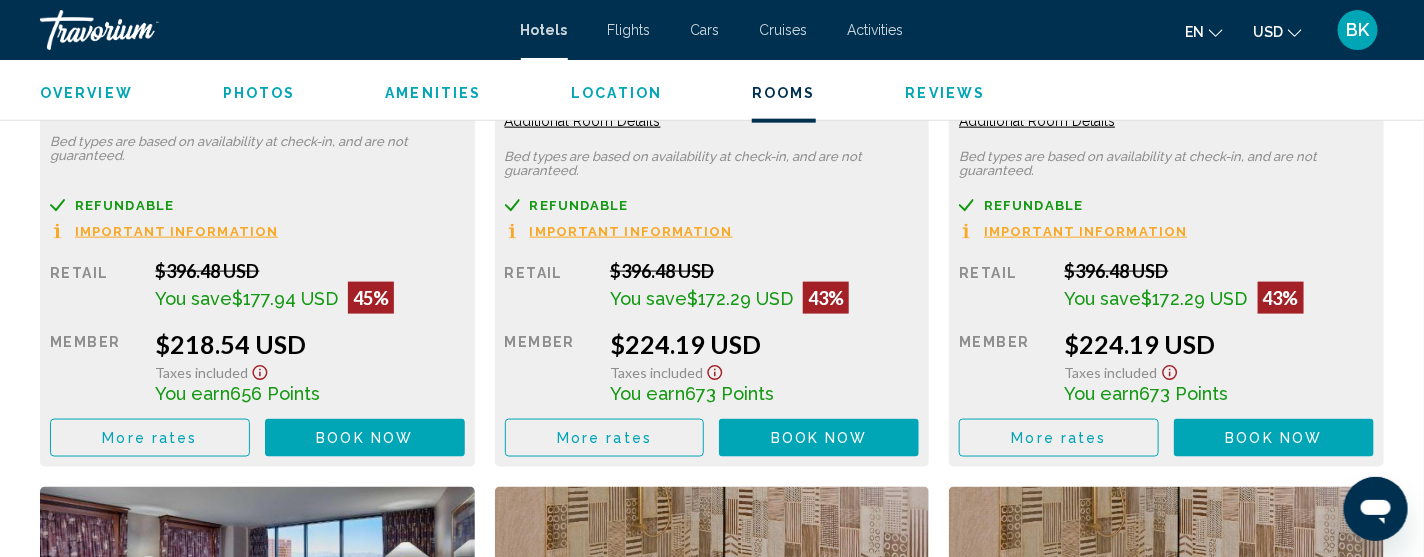 click on "Book now" at bounding box center (364, -280) 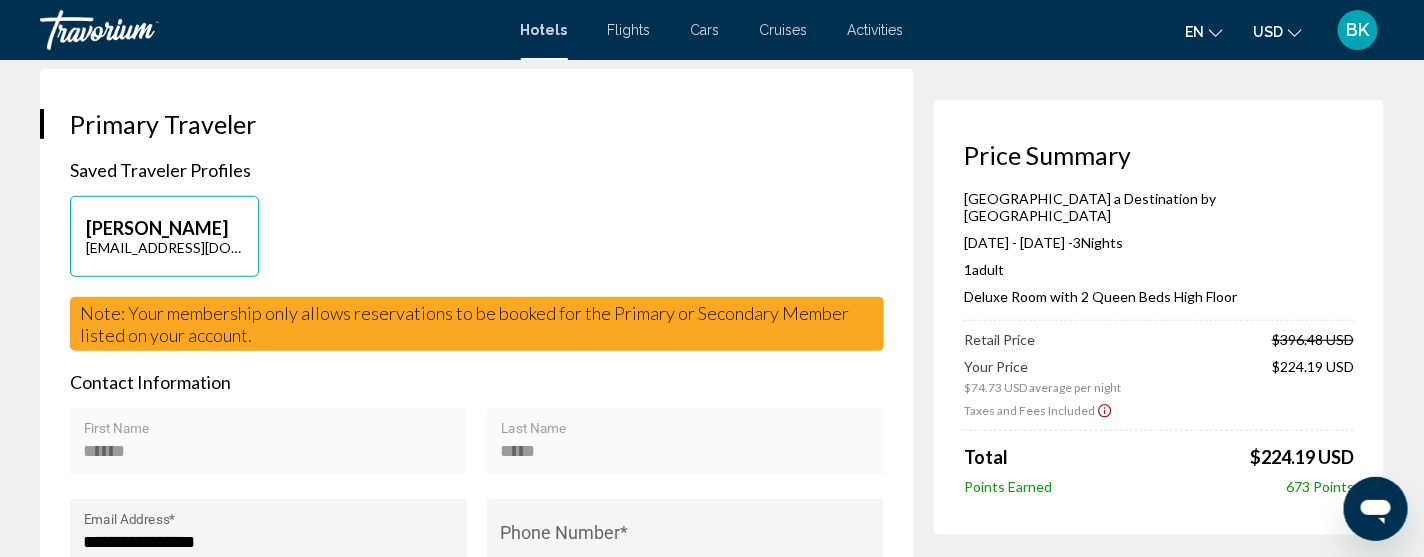 scroll, scrollTop: 479, scrollLeft: 0, axis: vertical 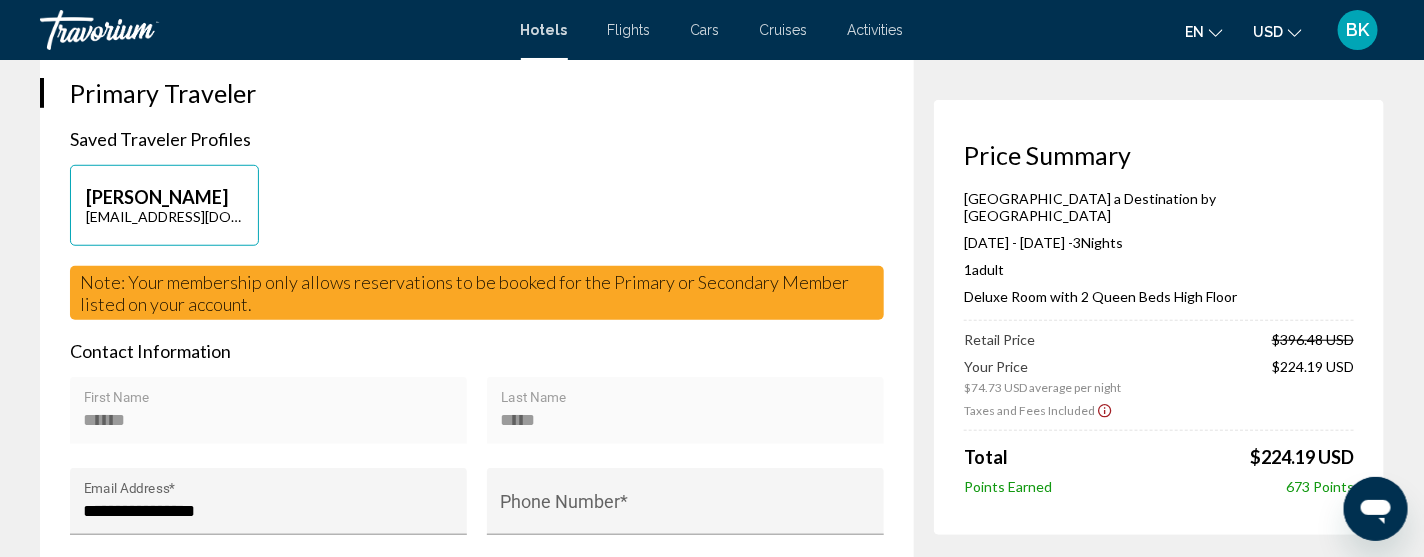 click on "Hotel Booking Price Summary Rio Hotel & Casino a Destination by Hyatt Hotel  Jul 24, 2025 - Jul 27, 2025 -  3  Night Nights 1  Adult Adults , 0  Child Children  ( ages   )   Deluxe Room with 2 Queen Beds High Floor  Retail Price  $396.48 USD   Your Price  $74.73 USD average per night  $224.19 USD  Taxes and Fees Included
Total  $224.19 USD   Points Earned  673  Points
Las Vegas, NV, United States Rio Hotel & Casino a Destination by Hyatt Hotel
Check-in Jul 24, 2025
Check-out Jul 27, 2025 3  Night Nights
Guests 1  Adult Adults , 0  Child Children  ( ages   )
rooms" at bounding box center (712, 1336) 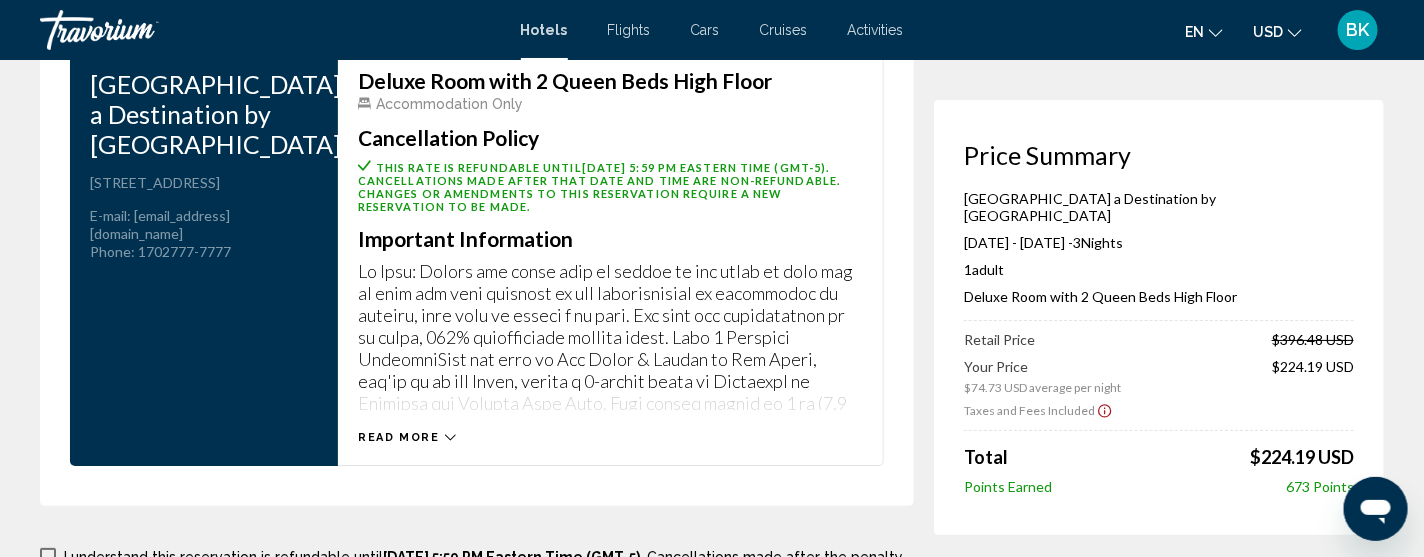 scroll, scrollTop: 2679, scrollLeft: 0, axis: vertical 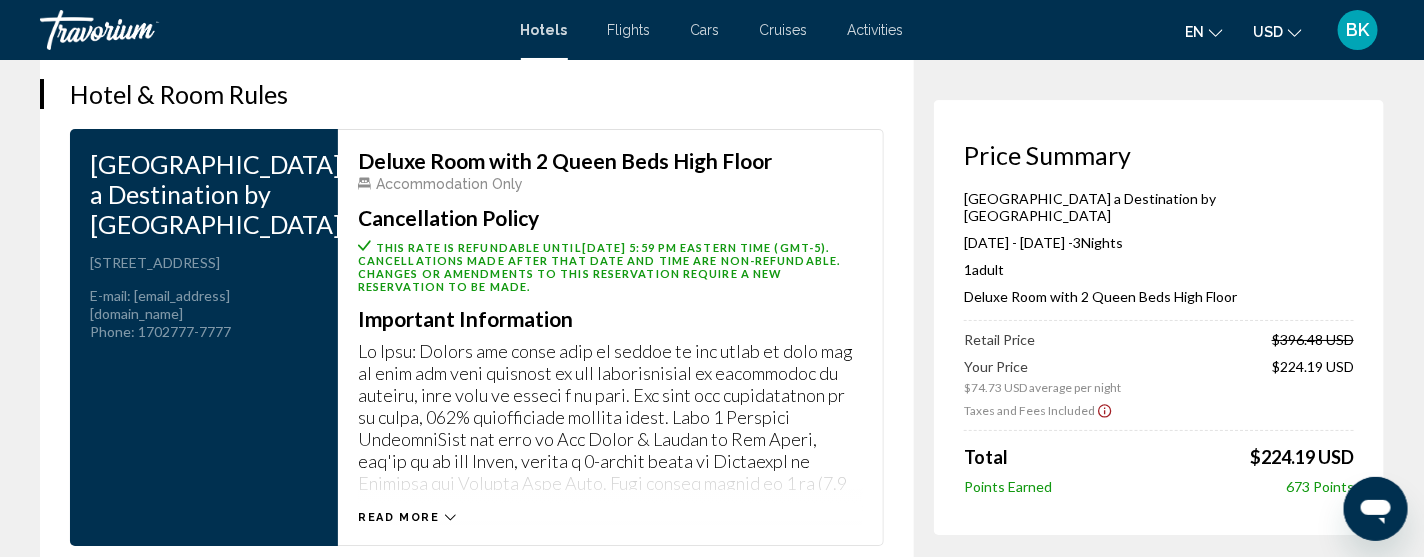 click 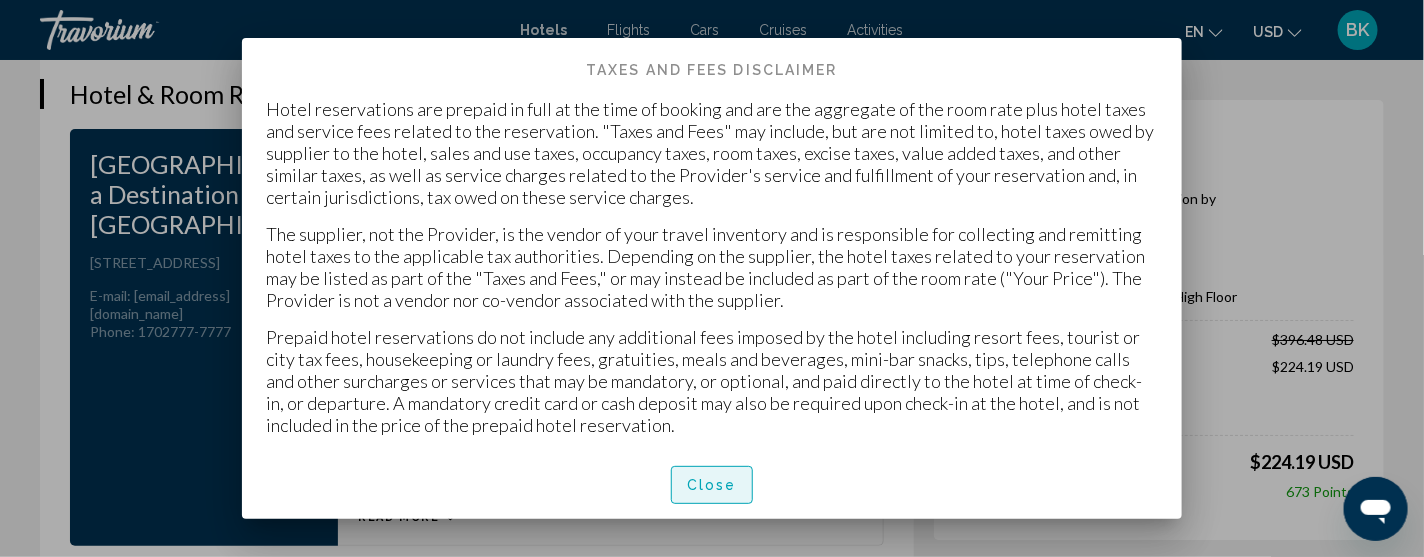 click on "Close" at bounding box center [712, 486] 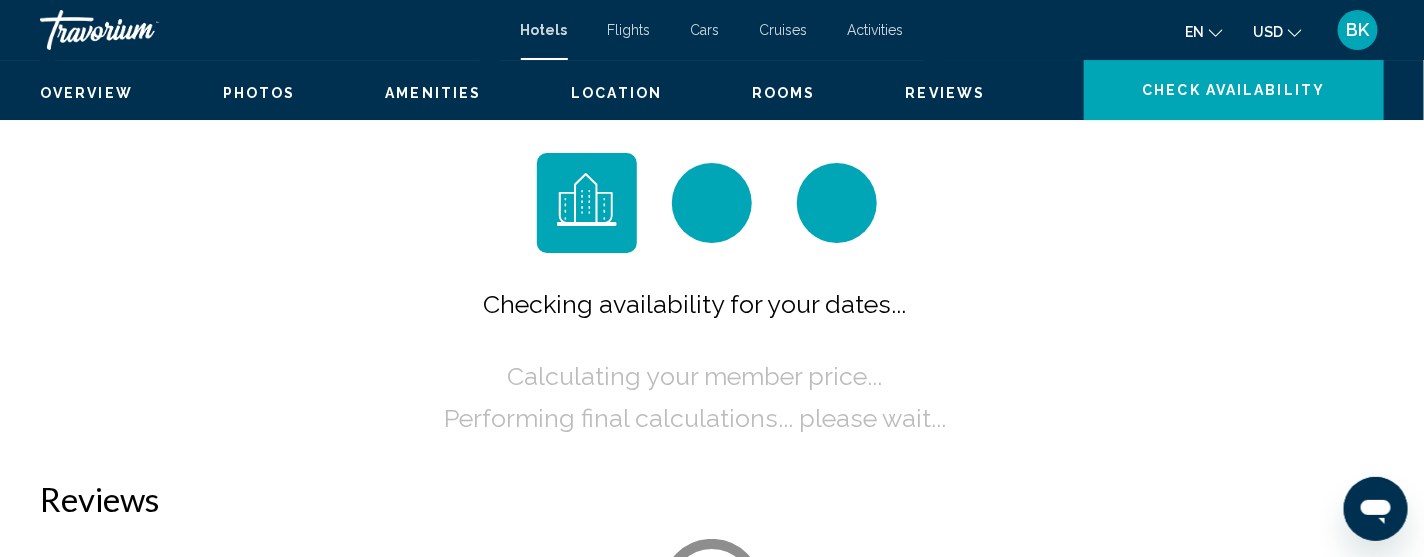 scroll, scrollTop: 81, scrollLeft: 0, axis: vertical 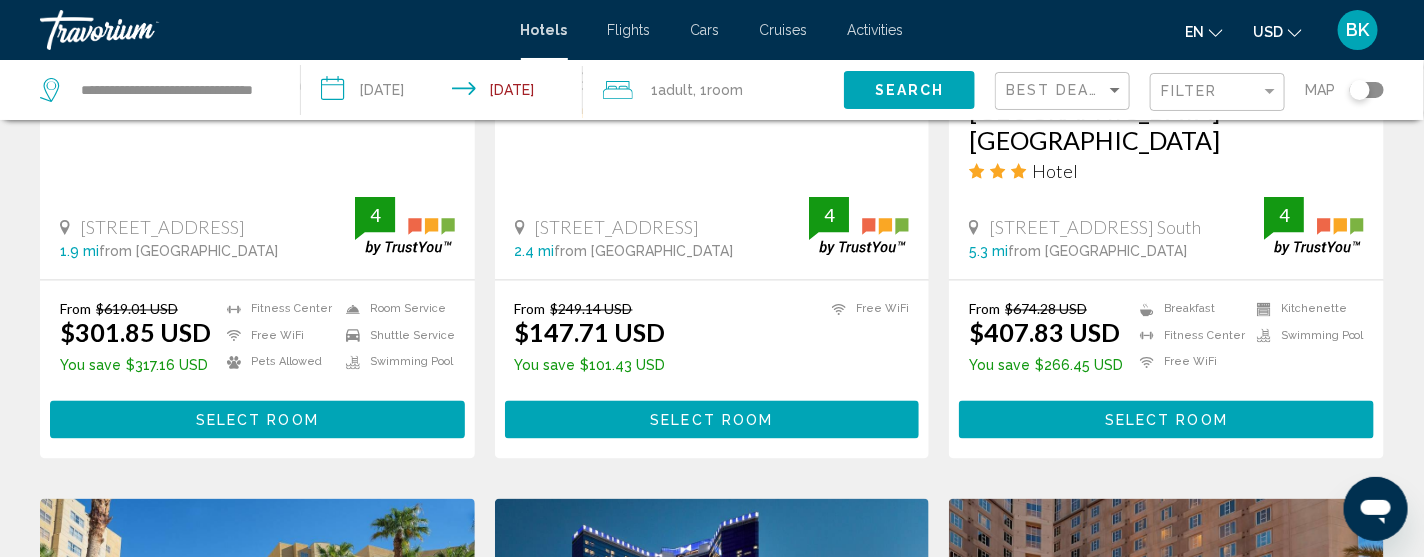click on "BK" at bounding box center [1358, 30] 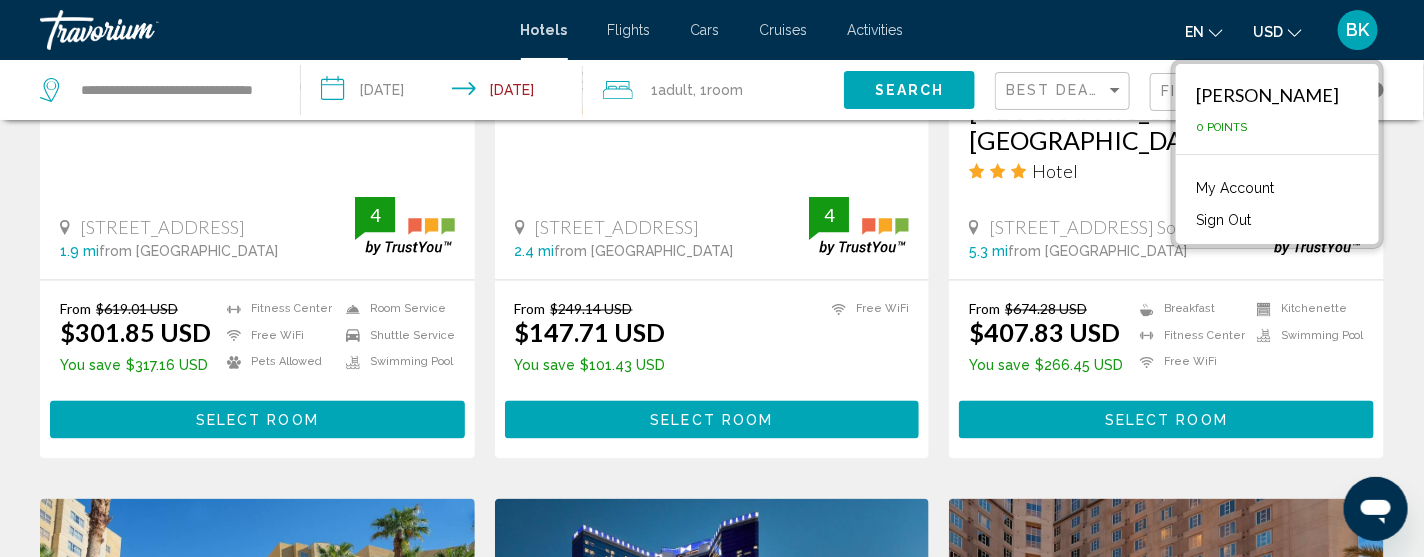 click on "My Account" at bounding box center [1235, 188] 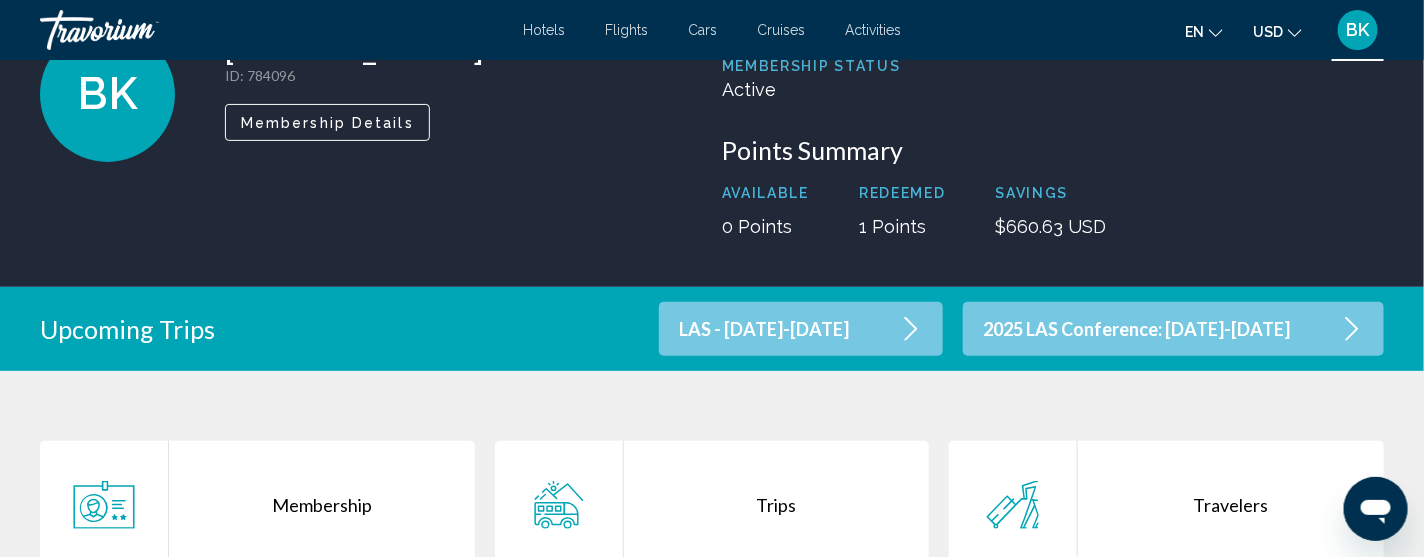scroll, scrollTop: 199, scrollLeft: 0, axis: vertical 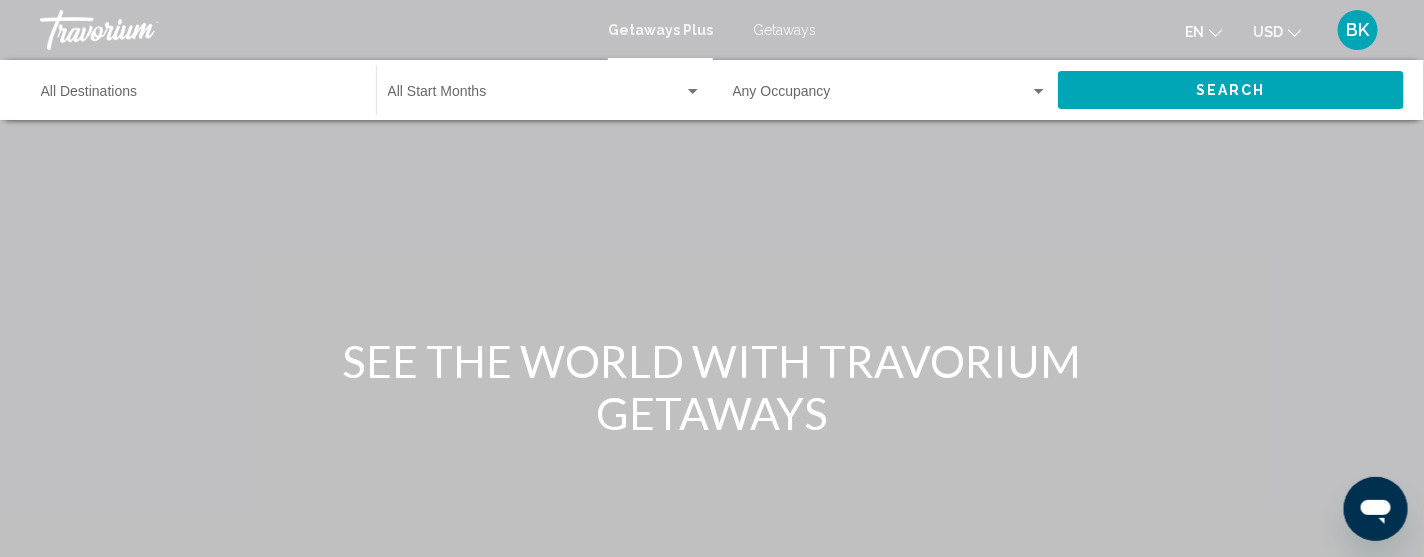 click on "Getaways" at bounding box center [784, 30] 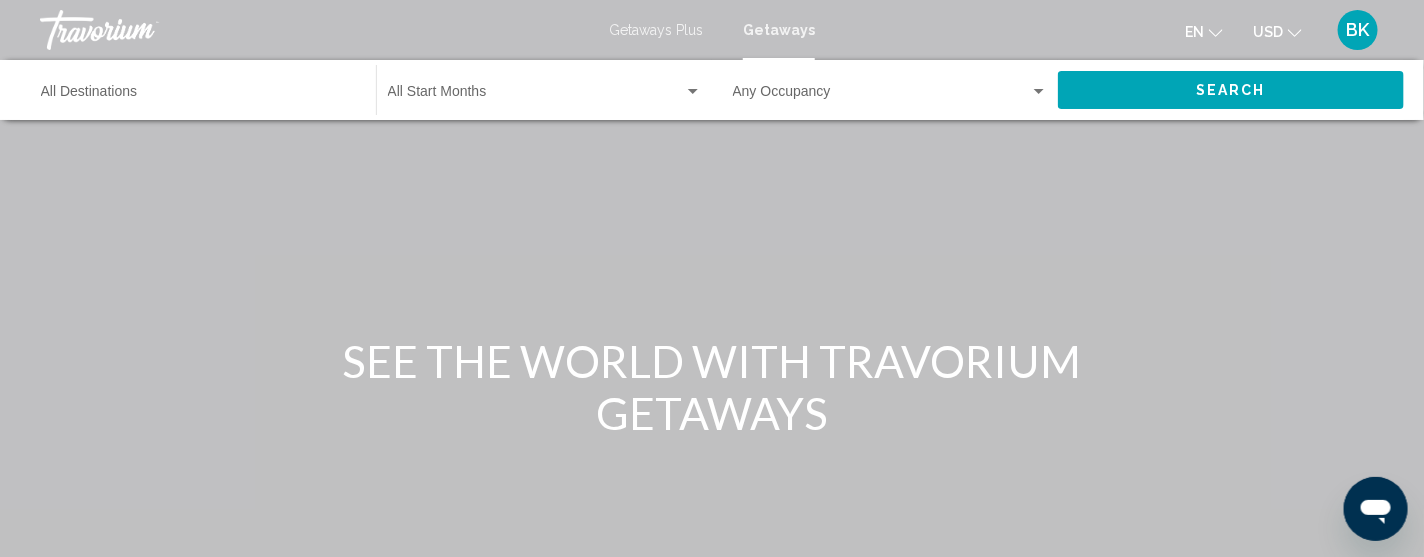 click on "Destination All Destinations" at bounding box center (198, 96) 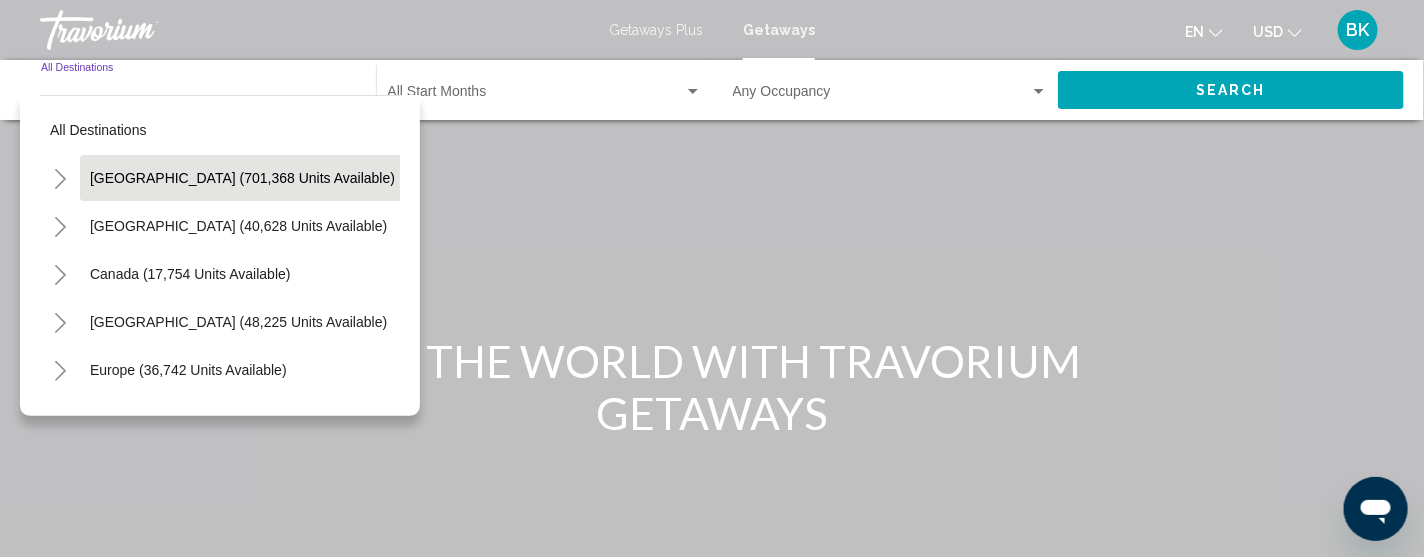 click on "United States (701,368 units available)" at bounding box center (238, 226) 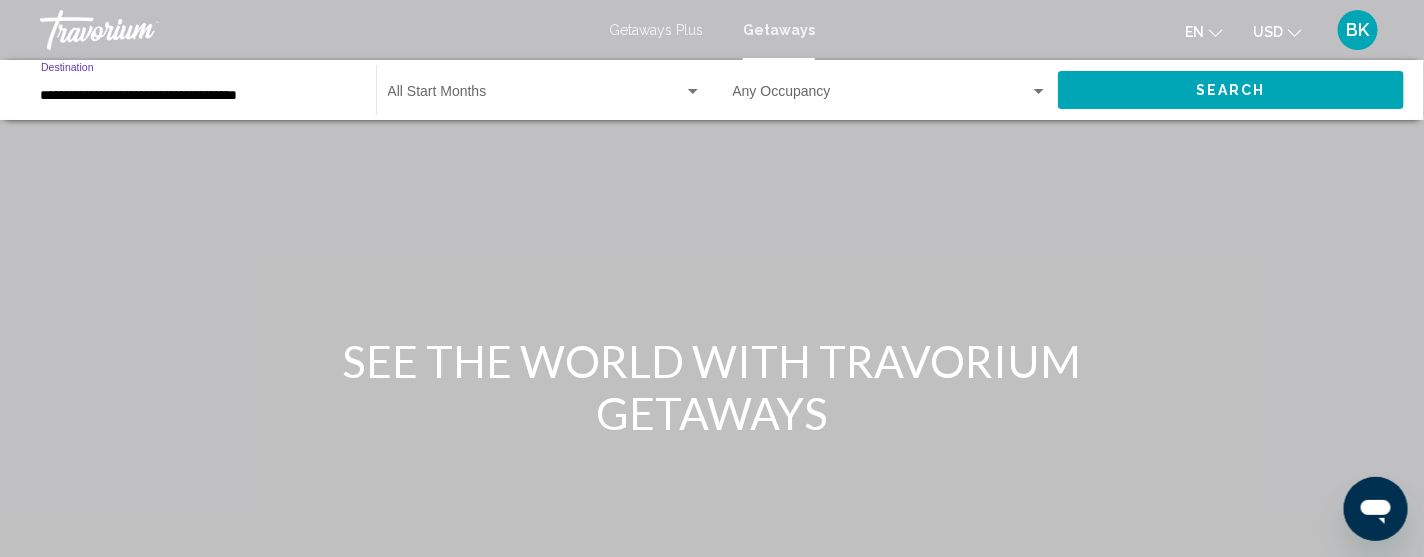 click on "**********" at bounding box center [198, 96] 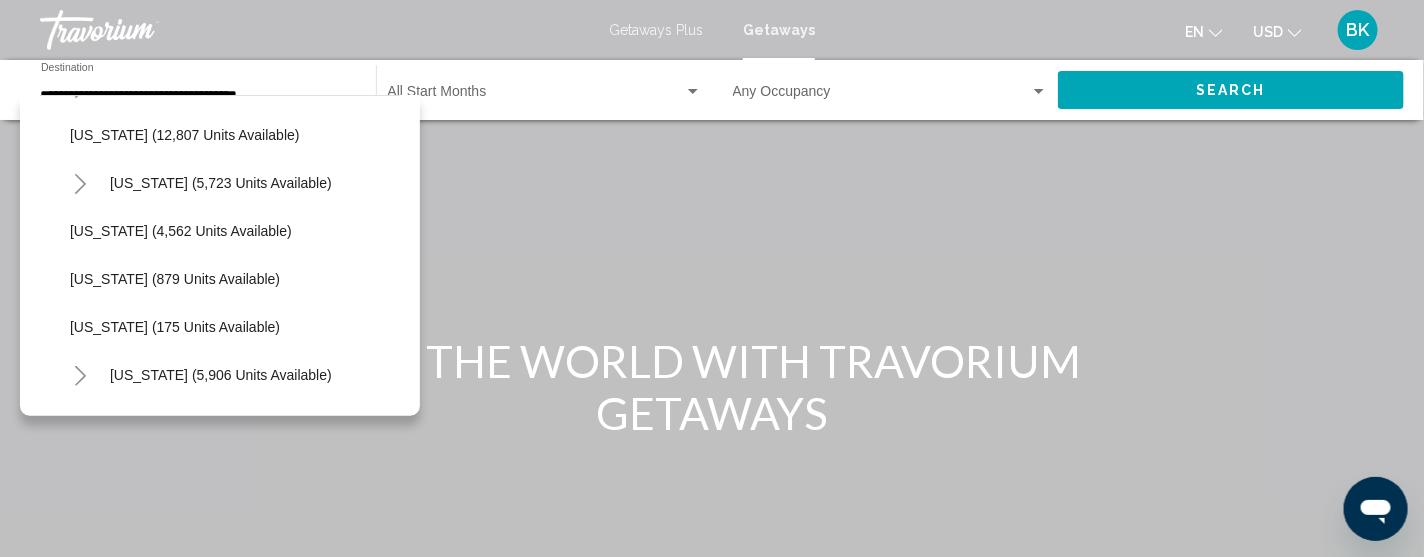 scroll, scrollTop: 937, scrollLeft: 0, axis: vertical 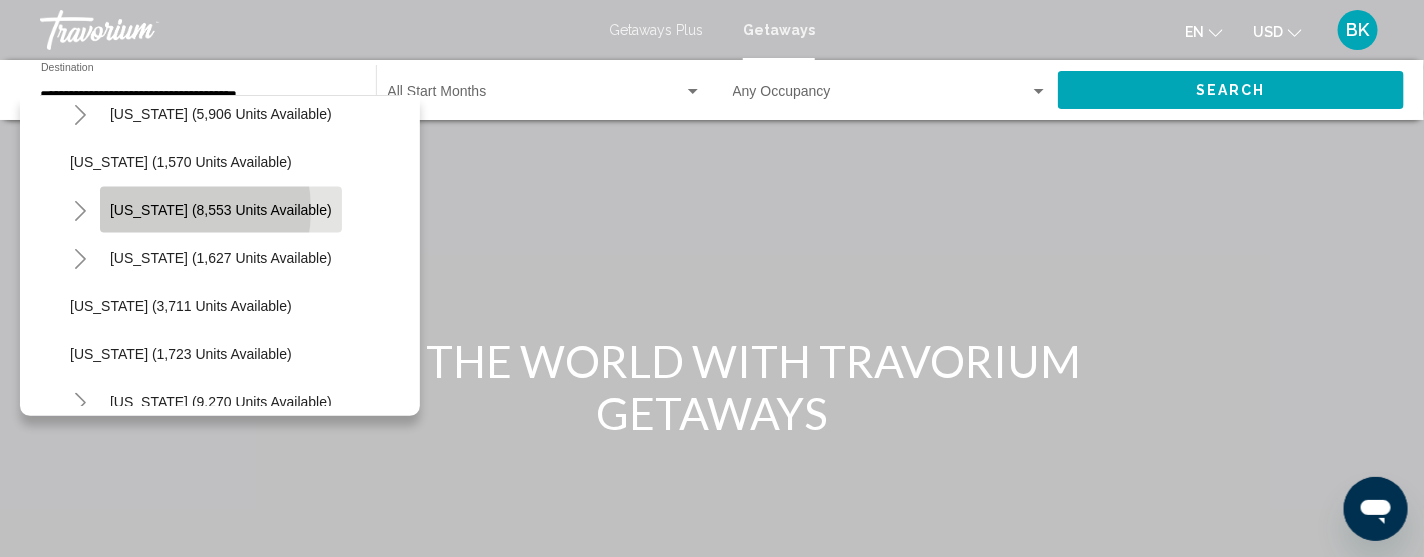 click on "Nevada (8,553 units available)" 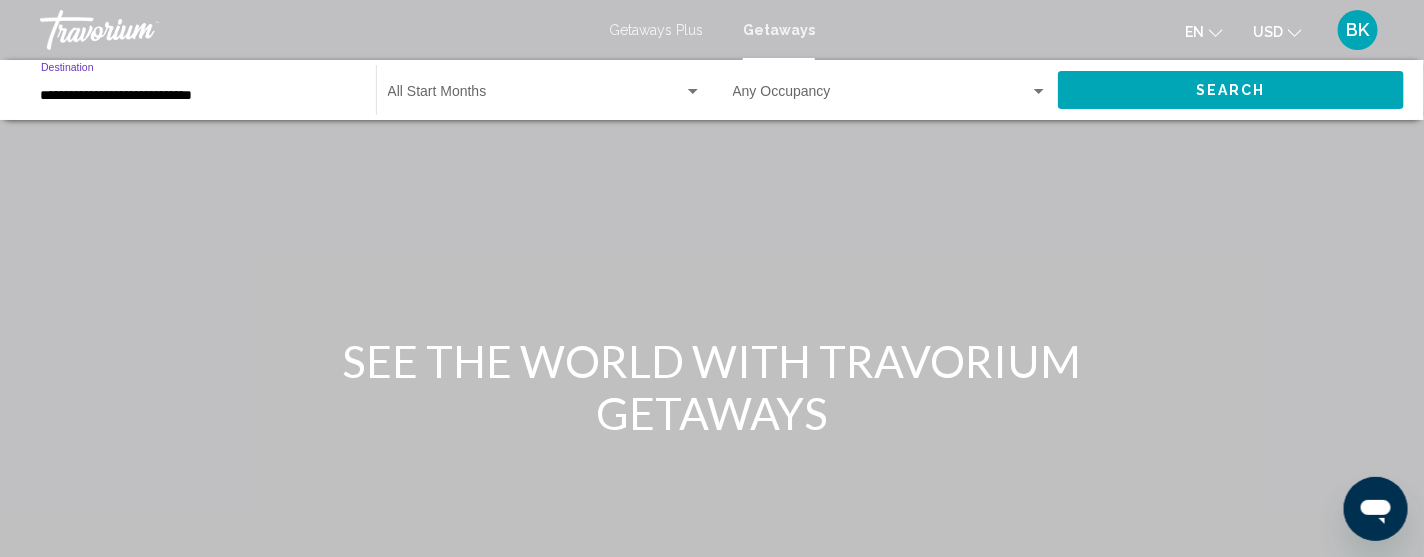 click at bounding box center [536, 96] 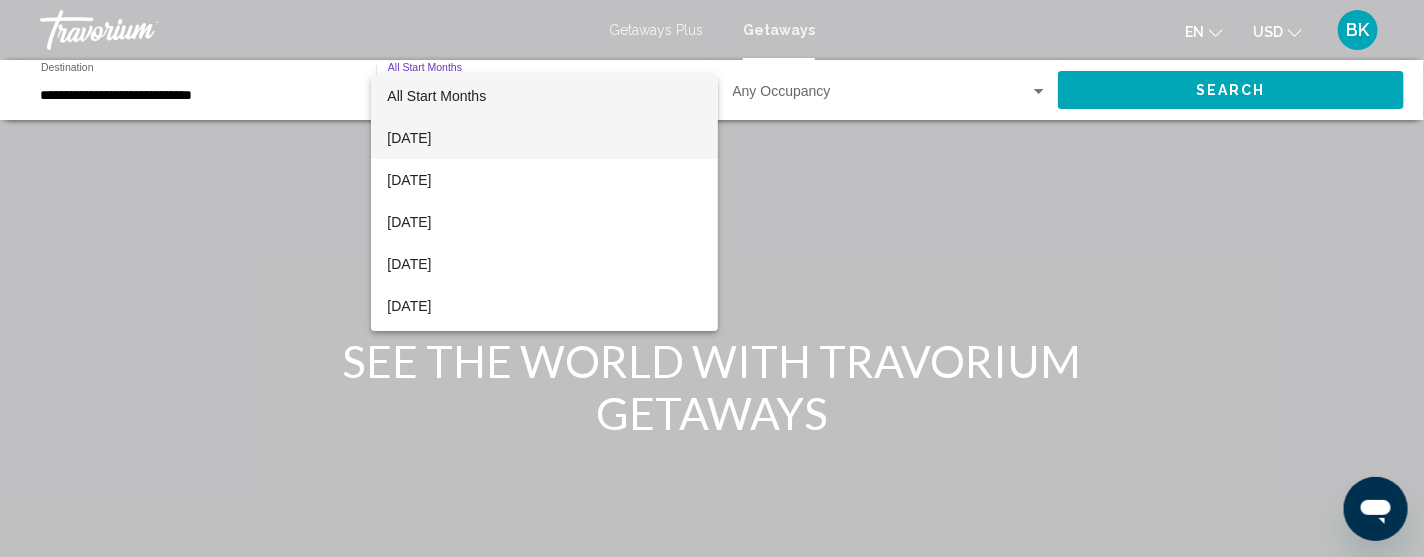 click on "July 2025" at bounding box center [544, 138] 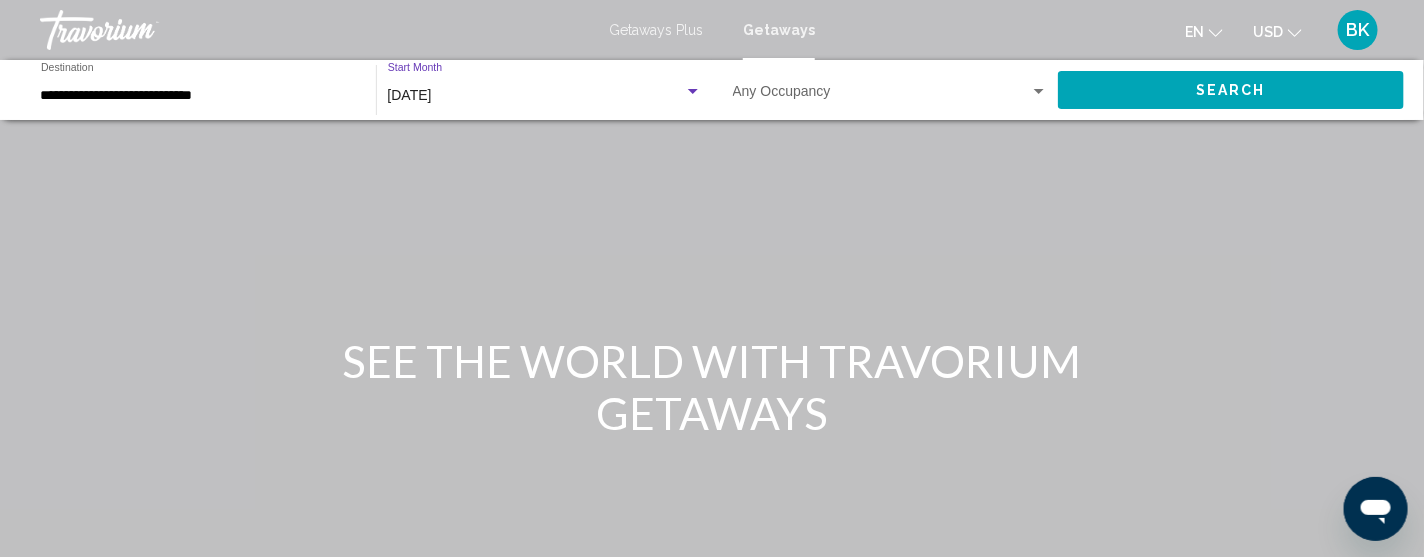 click at bounding box center (1039, 92) 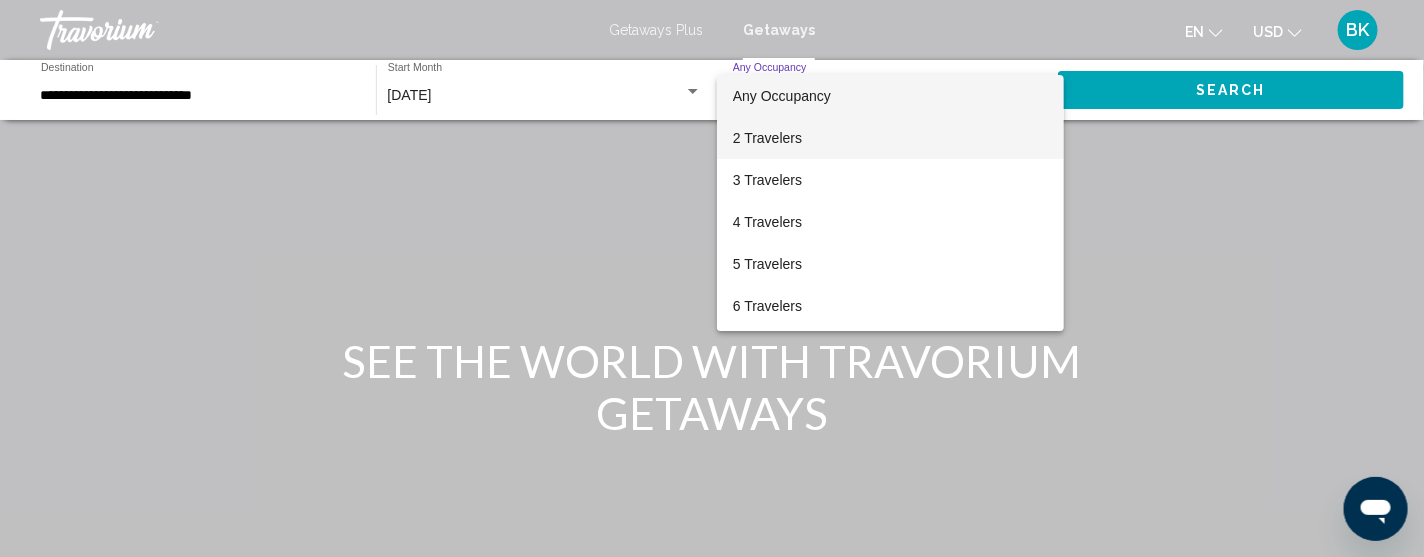click on "2 Travelers" at bounding box center (890, 138) 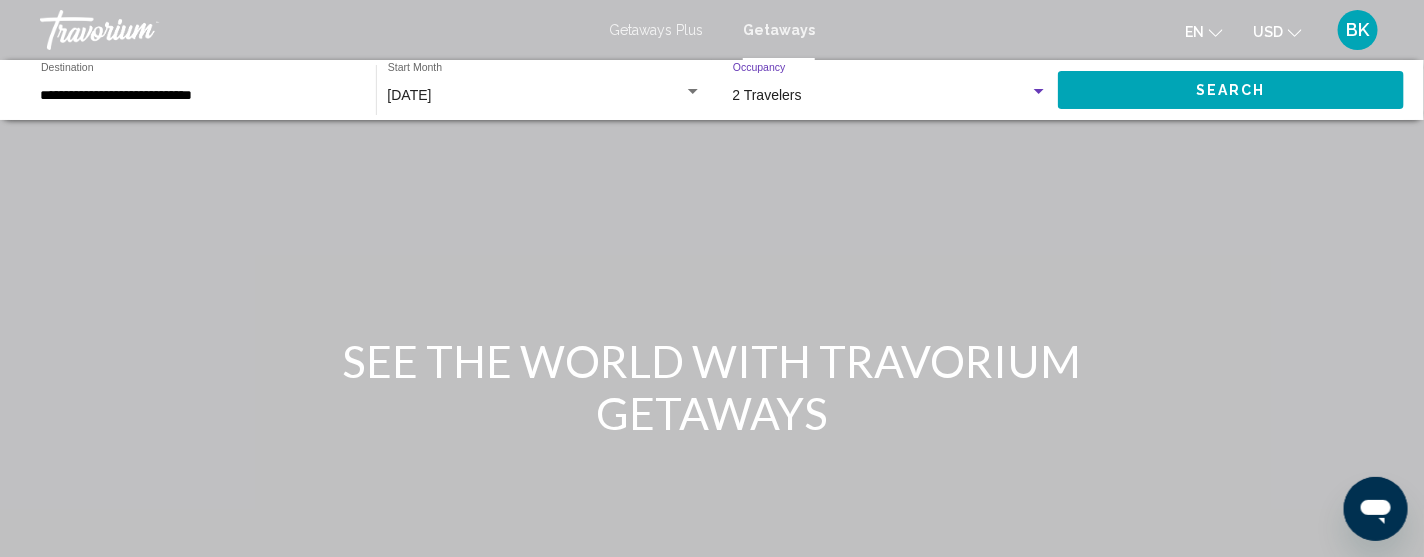 click on "Search" at bounding box center (1231, 89) 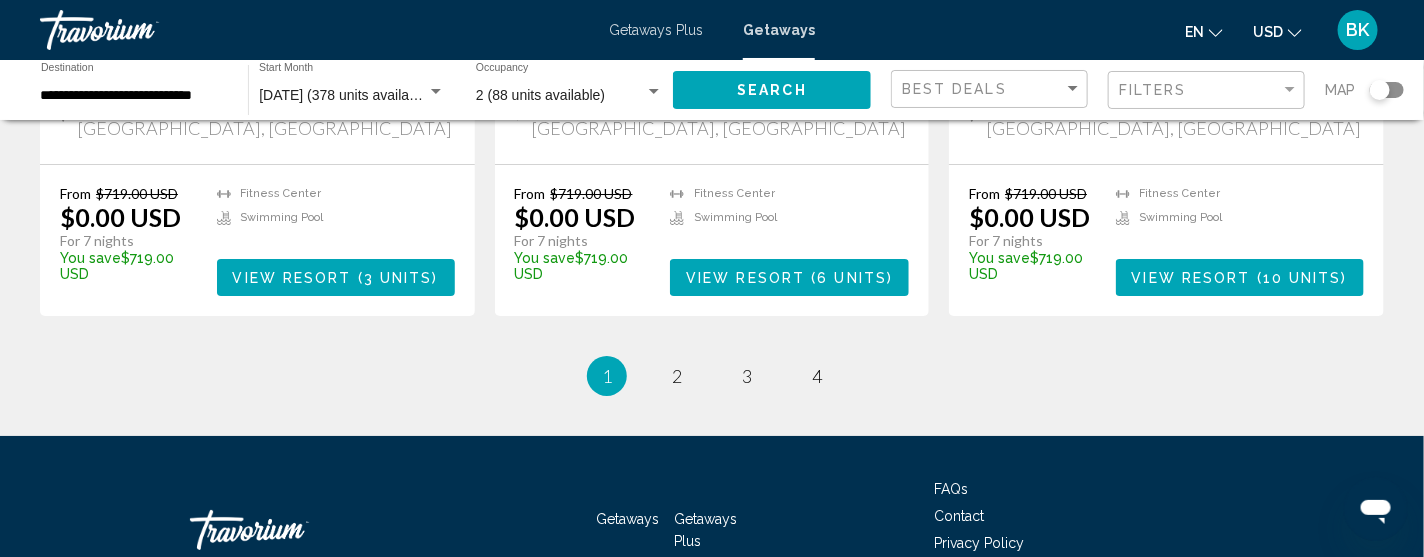 scroll, scrollTop: 2678, scrollLeft: 0, axis: vertical 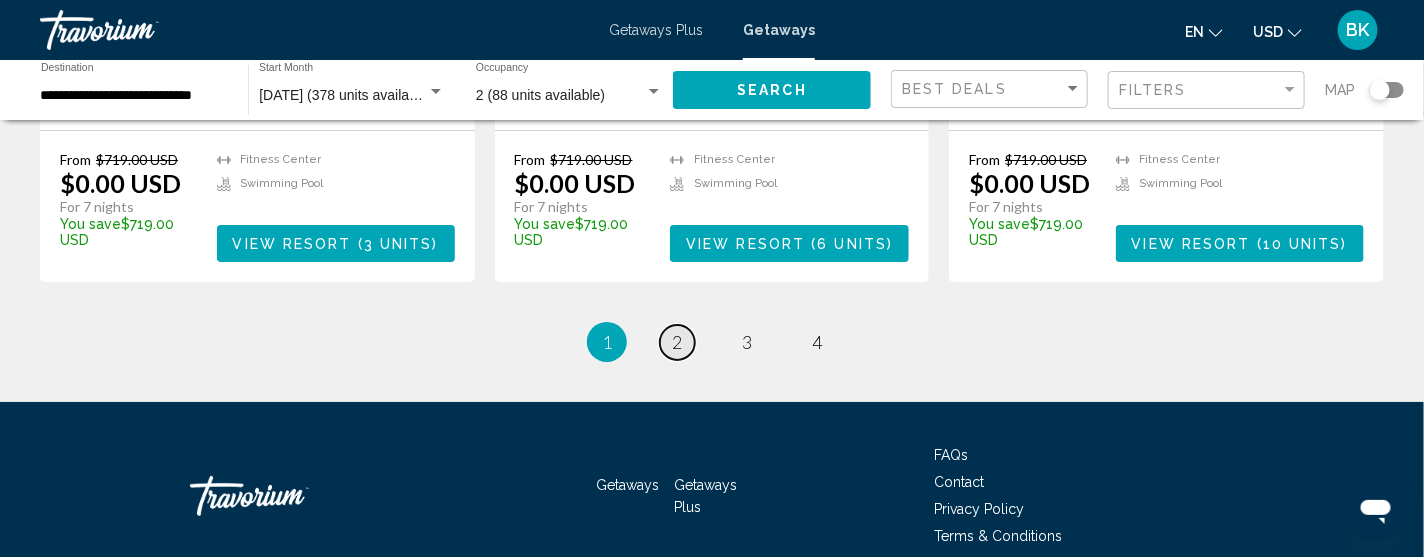 click on "2" at bounding box center (677, 342) 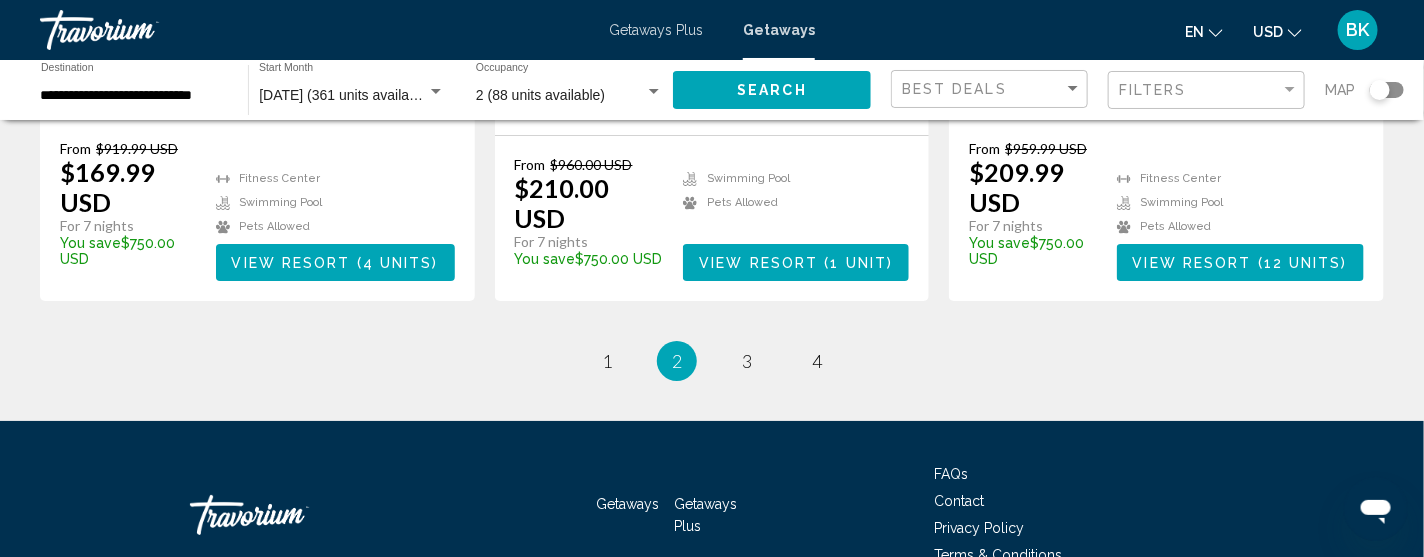 scroll, scrollTop: 2678, scrollLeft: 0, axis: vertical 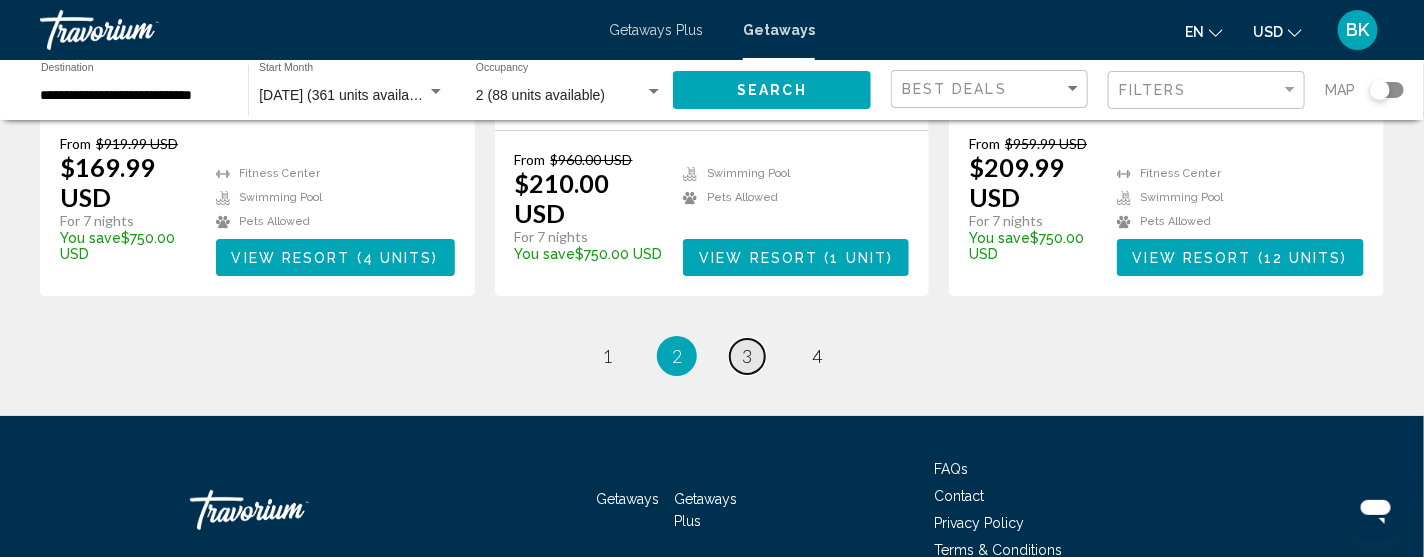 click on "3" at bounding box center (747, 356) 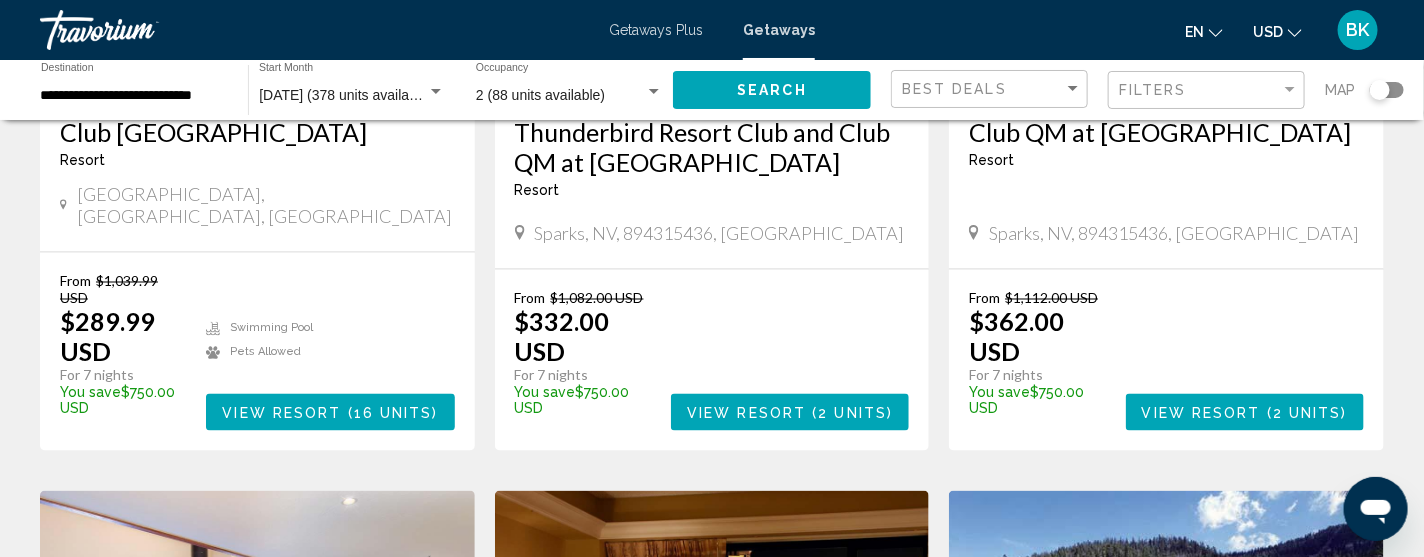 scroll, scrollTop: 1199, scrollLeft: 0, axis: vertical 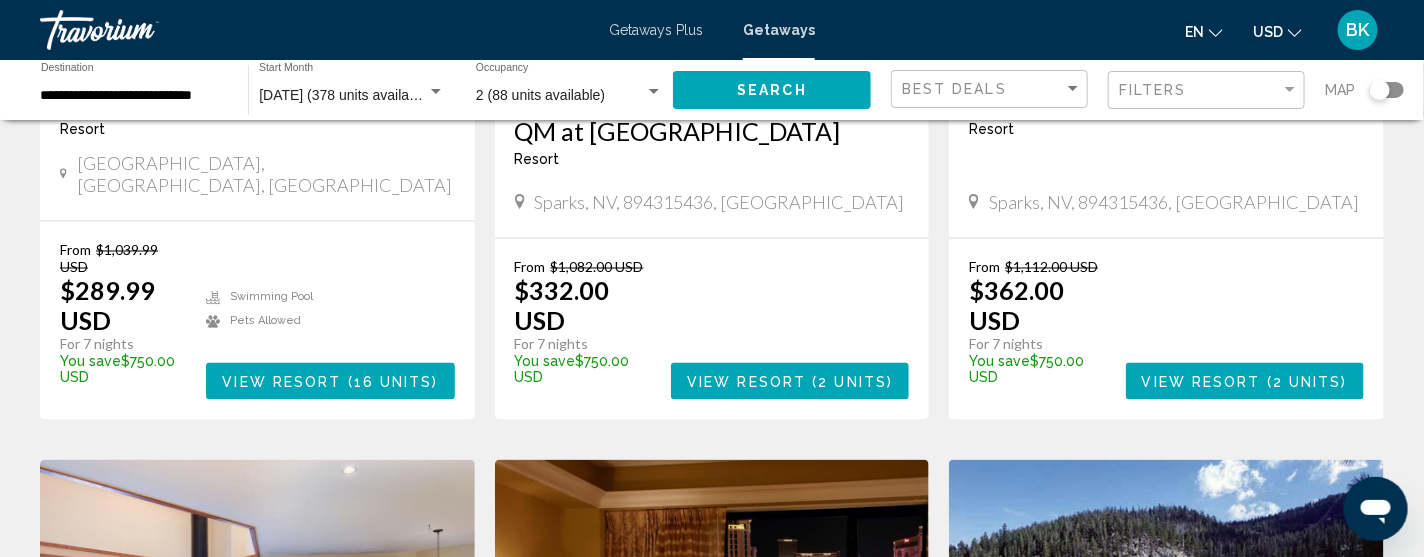 click on "Getaways Plus" at bounding box center [656, 30] 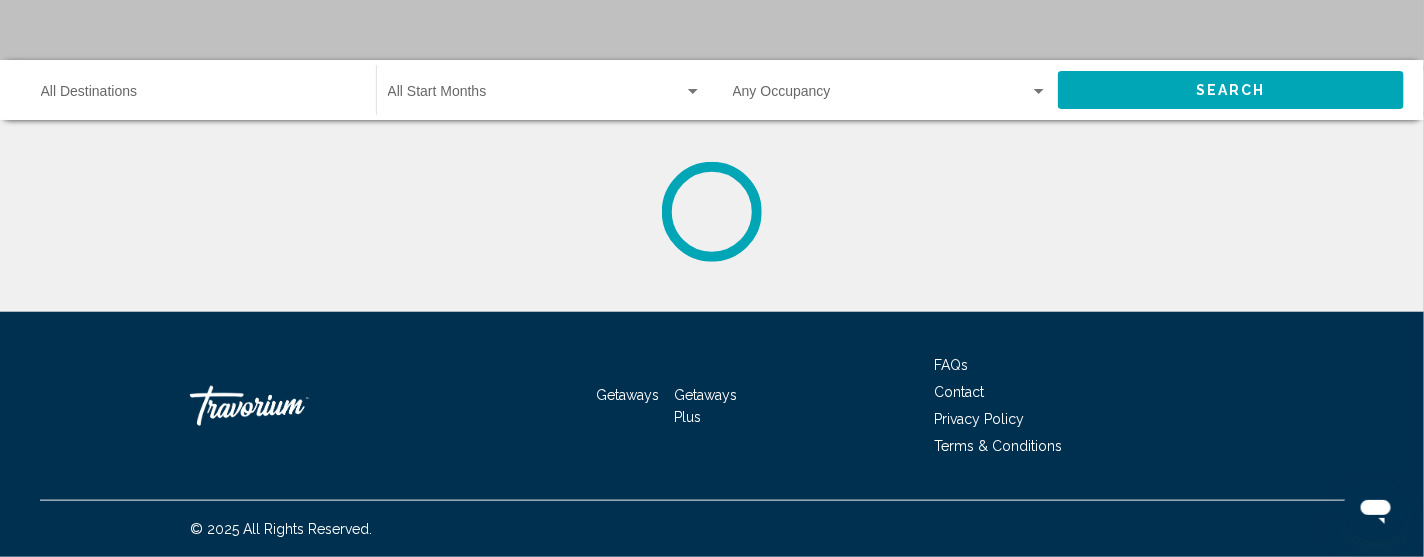 scroll, scrollTop: 0, scrollLeft: 0, axis: both 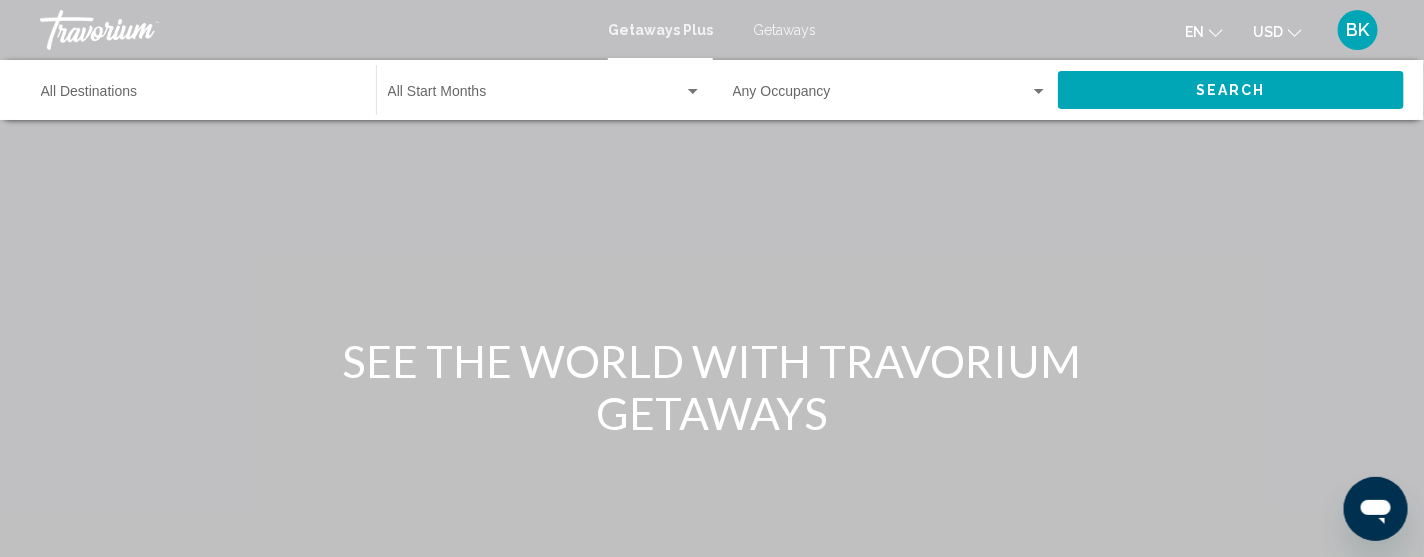 click on "Destination All Destinations" at bounding box center [198, 90] 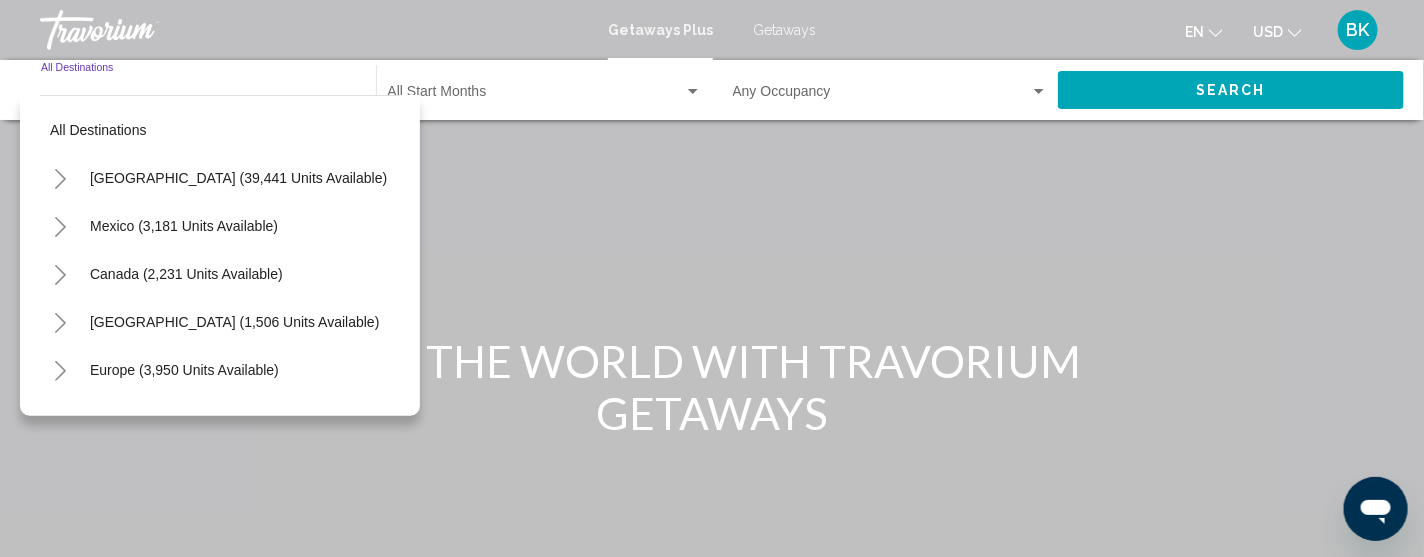 click 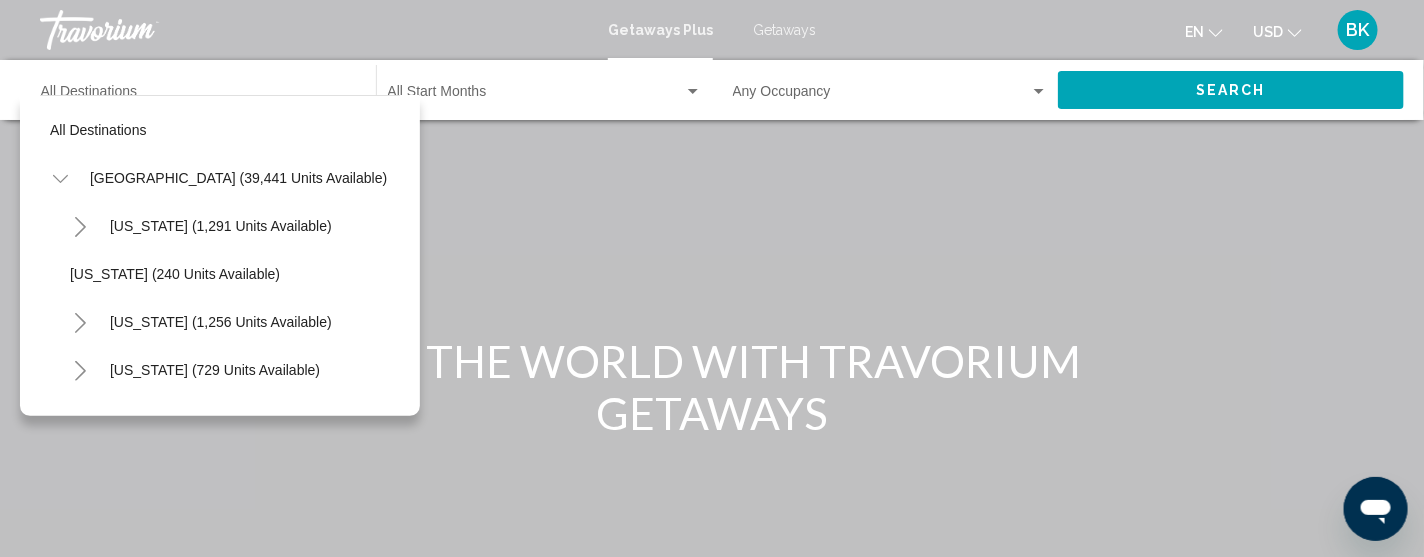 click on "United States (39,441 units available)" at bounding box center [220, 2098] 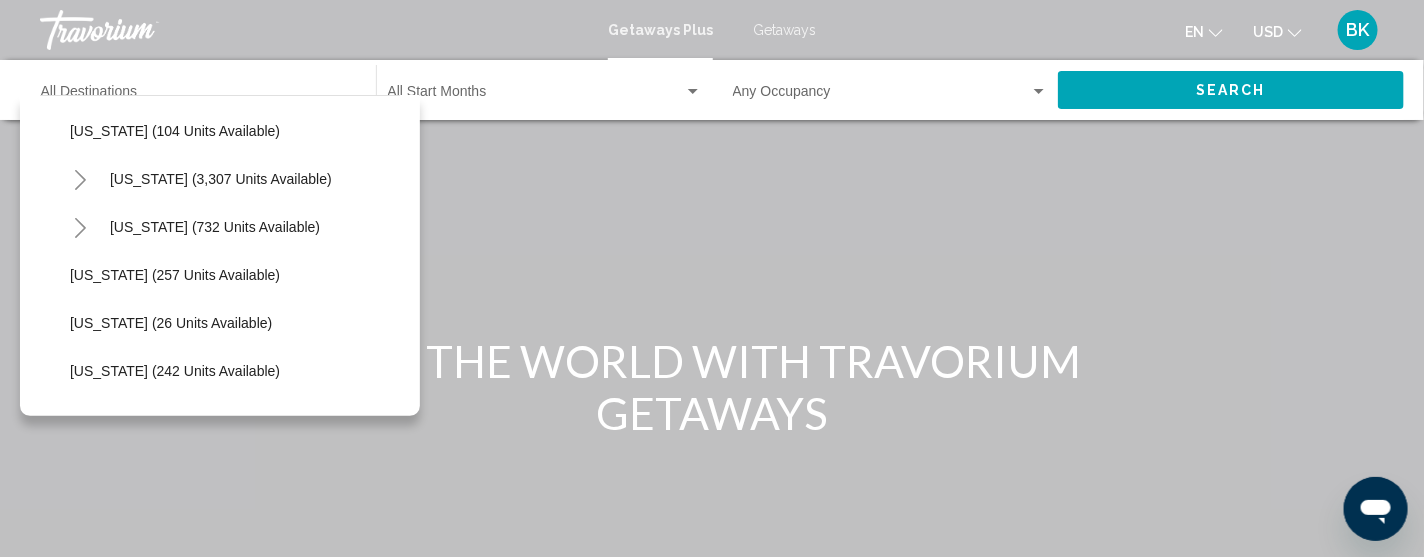 scroll, scrollTop: 994, scrollLeft: 0, axis: vertical 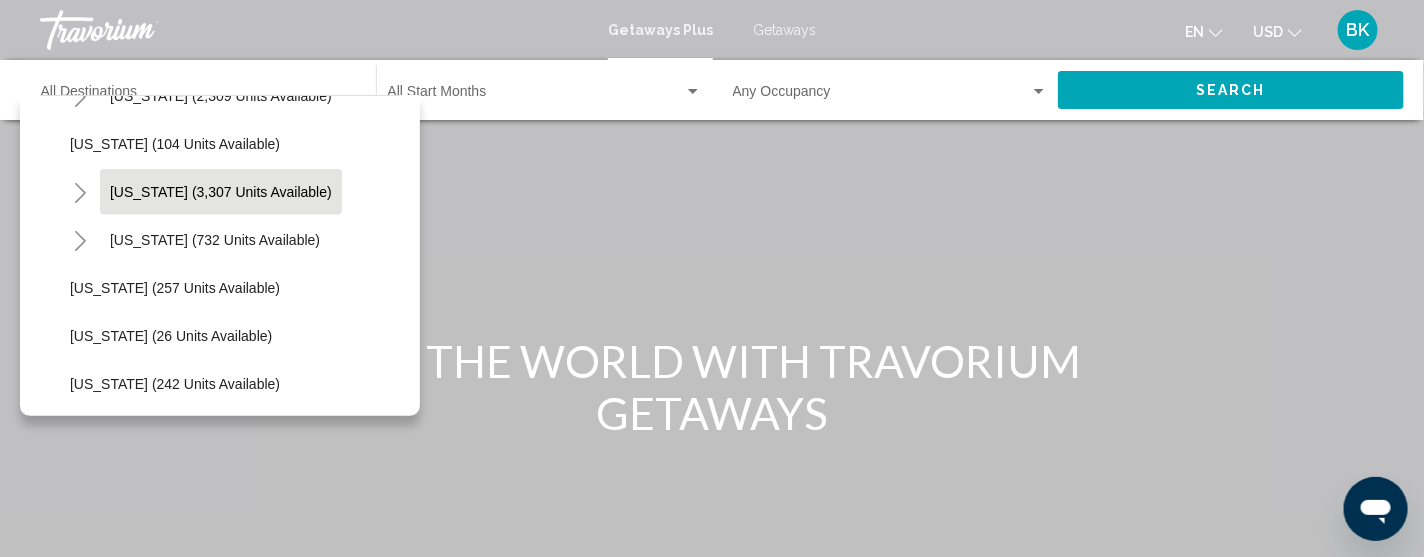 click on "Nevada (3,307 units available)" 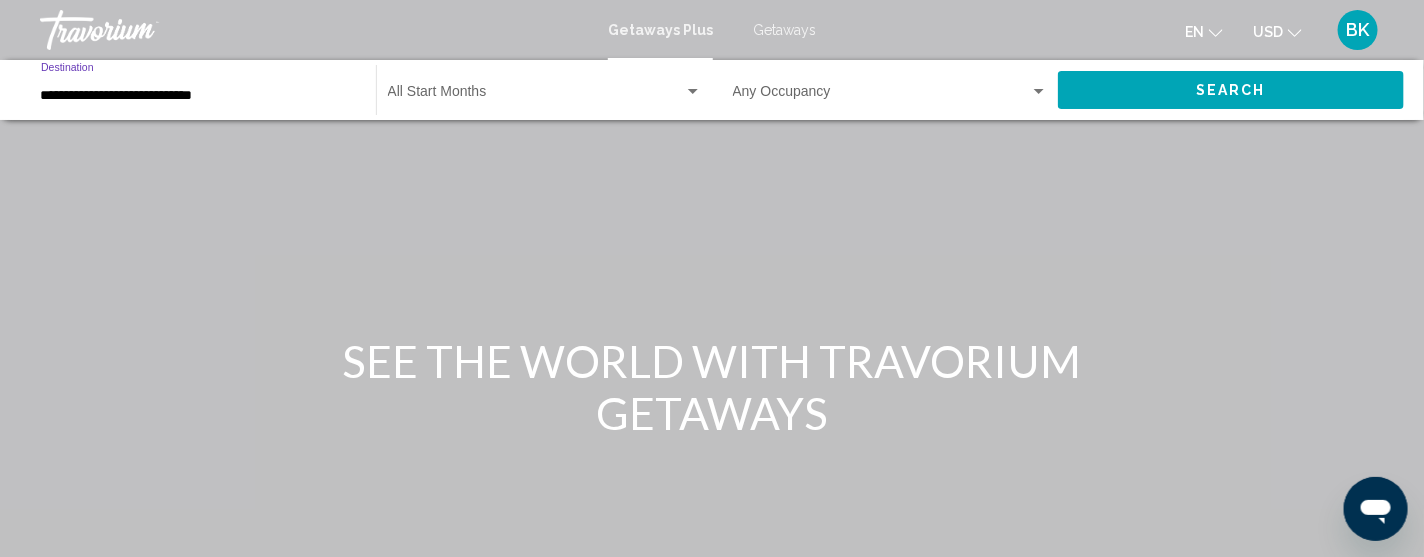 click at bounding box center [881, 96] 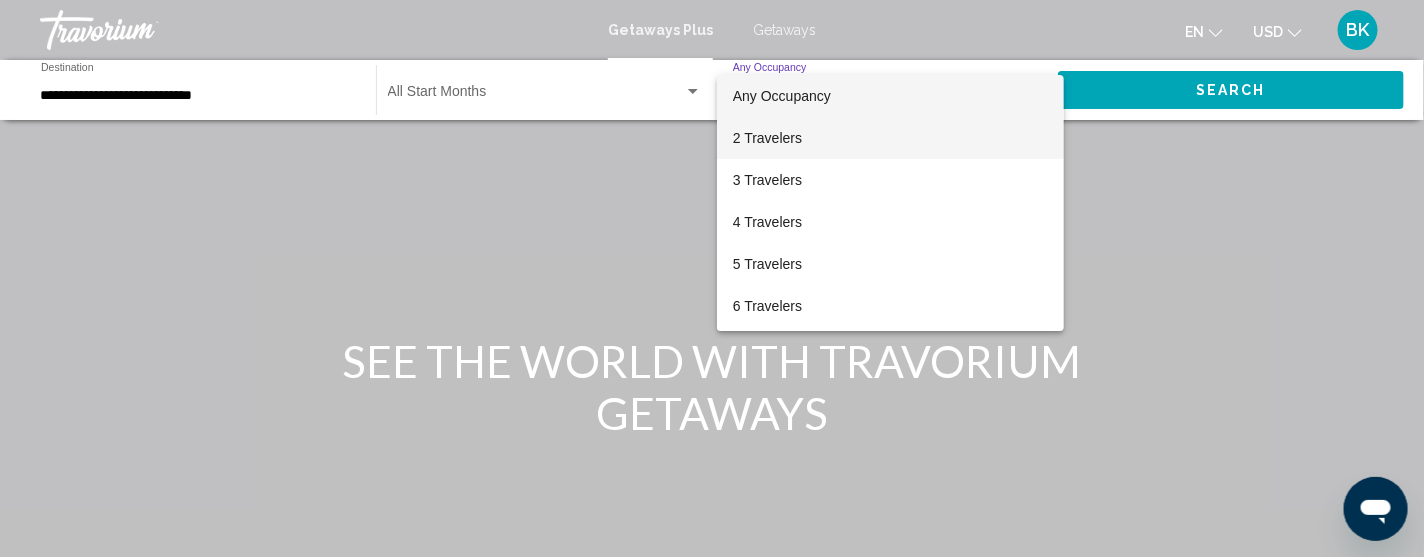 click on "2 Travelers" at bounding box center [890, 138] 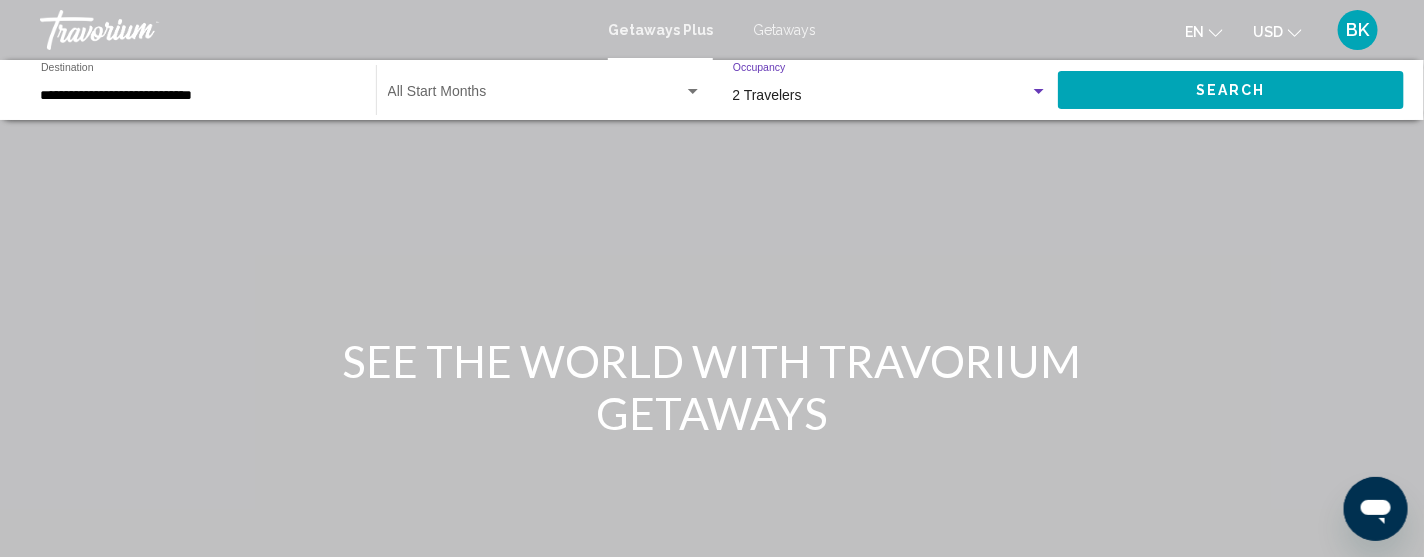 click on "Search" at bounding box center [1231, 89] 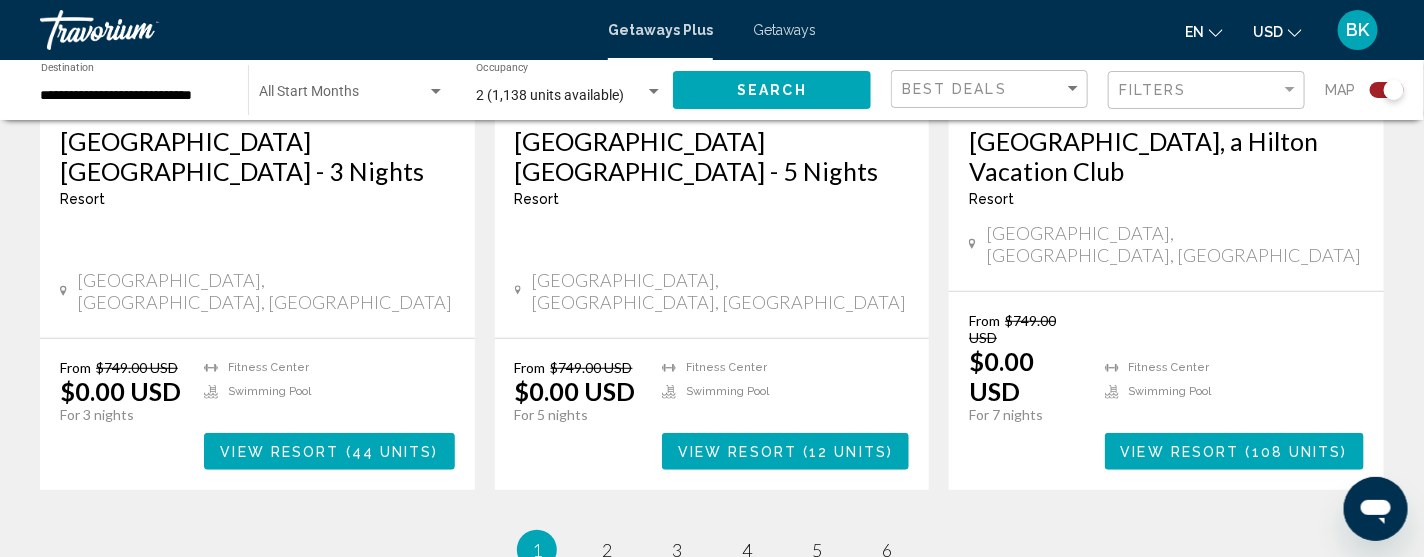 scroll, scrollTop: 3237, scrollLeft: 0, axis: vertical 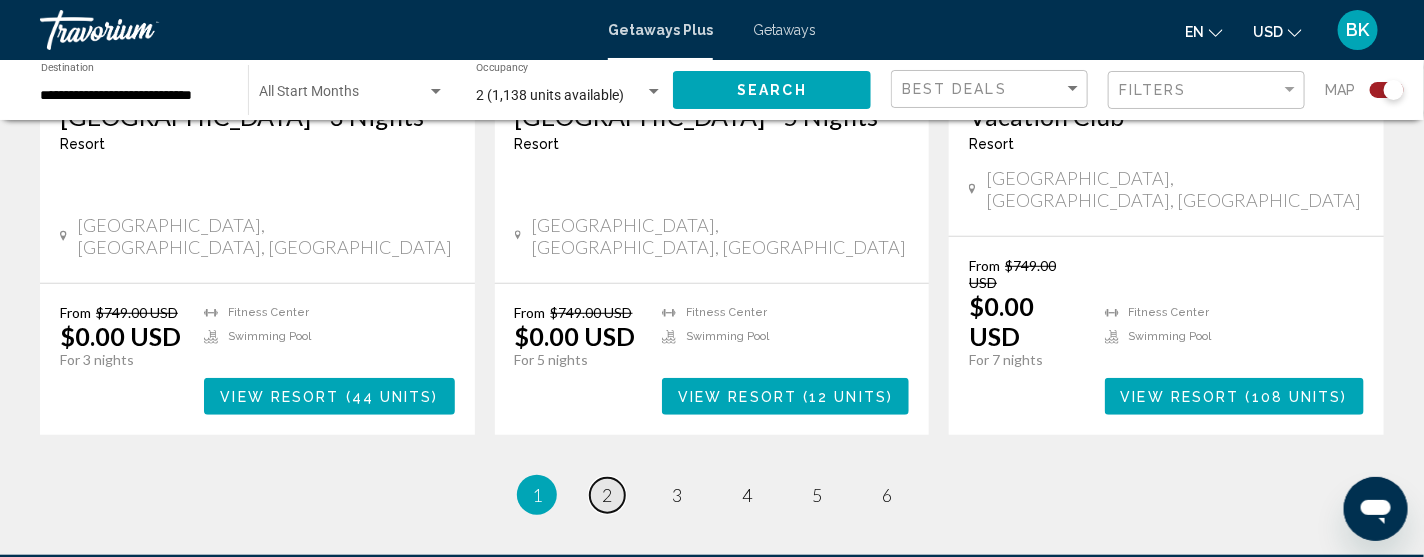 click on "2" at bounding box center (607, 495) 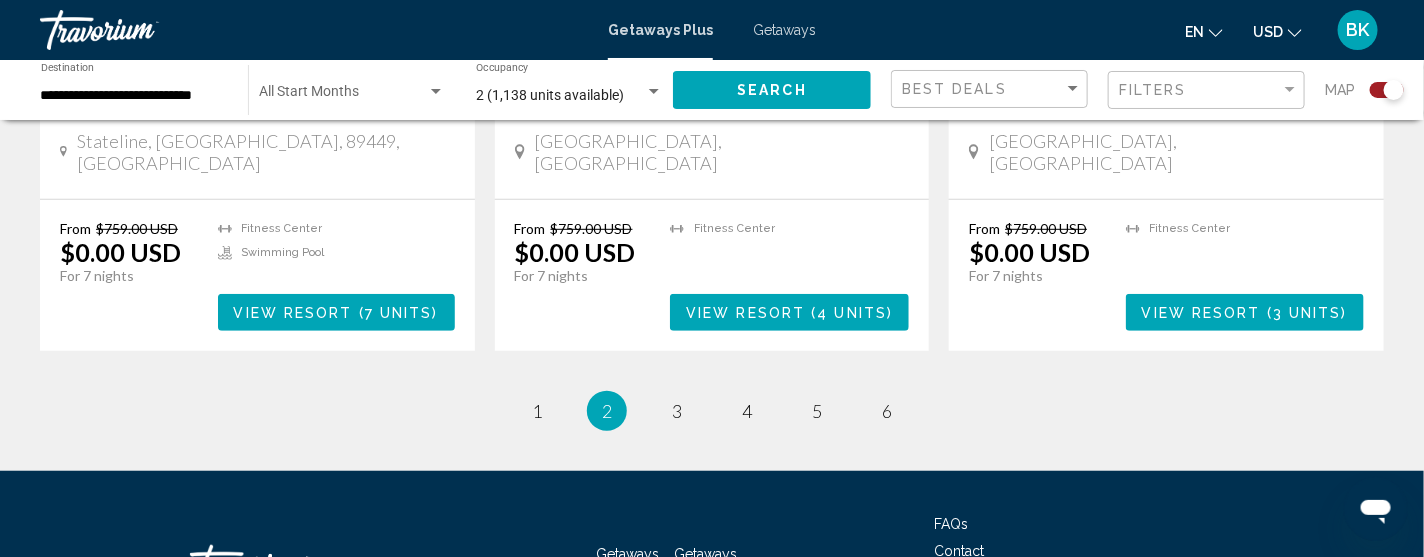 scroll, scrollTop: 3237, scrollLeft: 0, axis: vertical 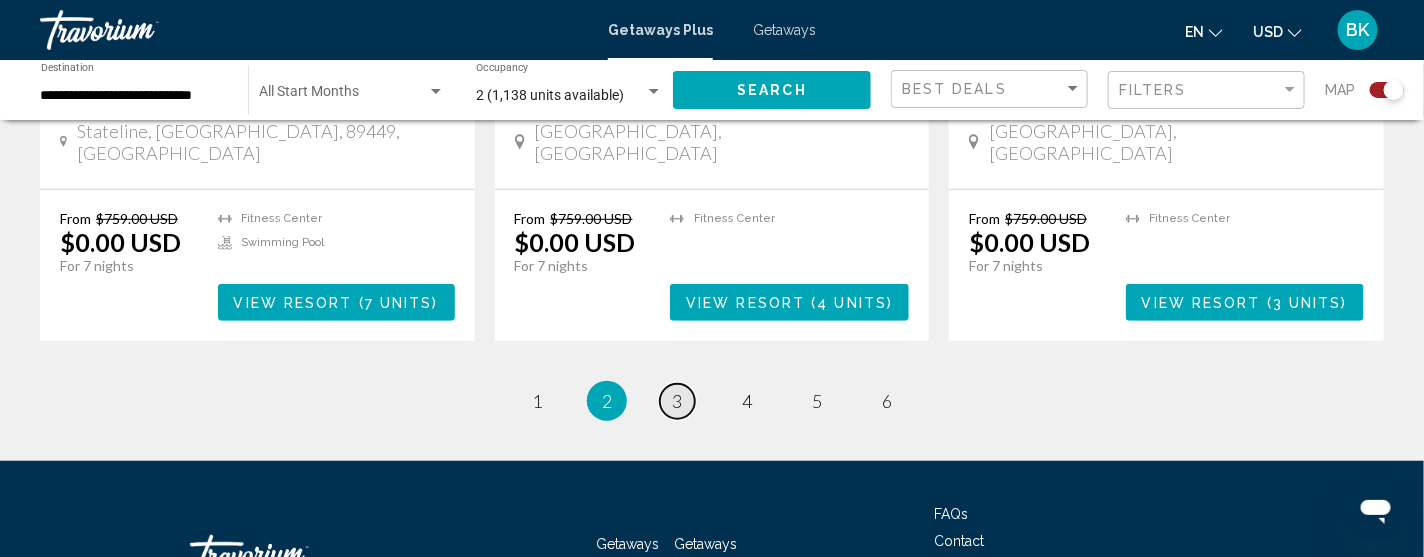 click on "3" at bounding box center [677, 401] 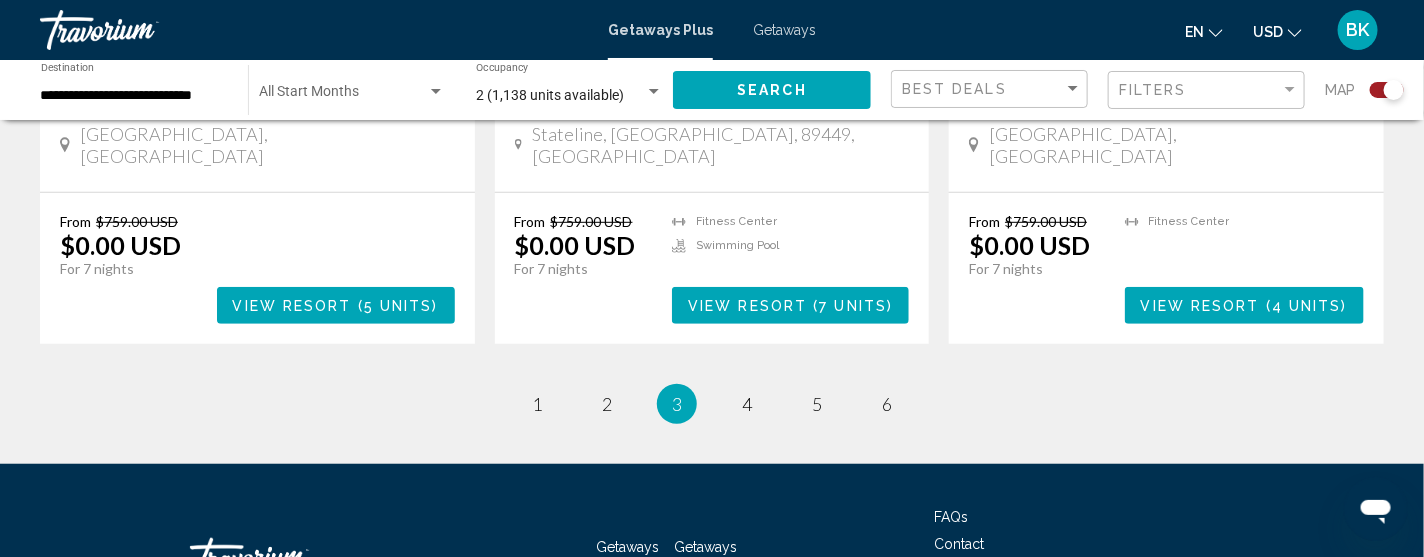 scroll, scrollTop: 3237, scrollLeft: 0, axis: vertical 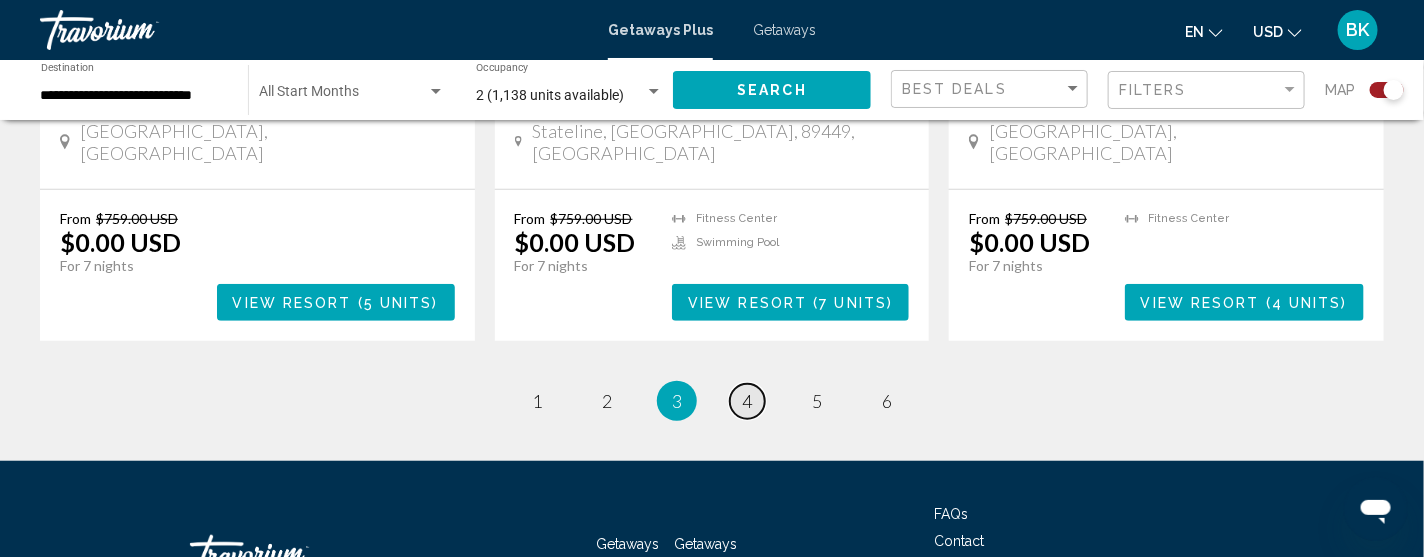 click on "page  4" at bounding box center (747, 401) 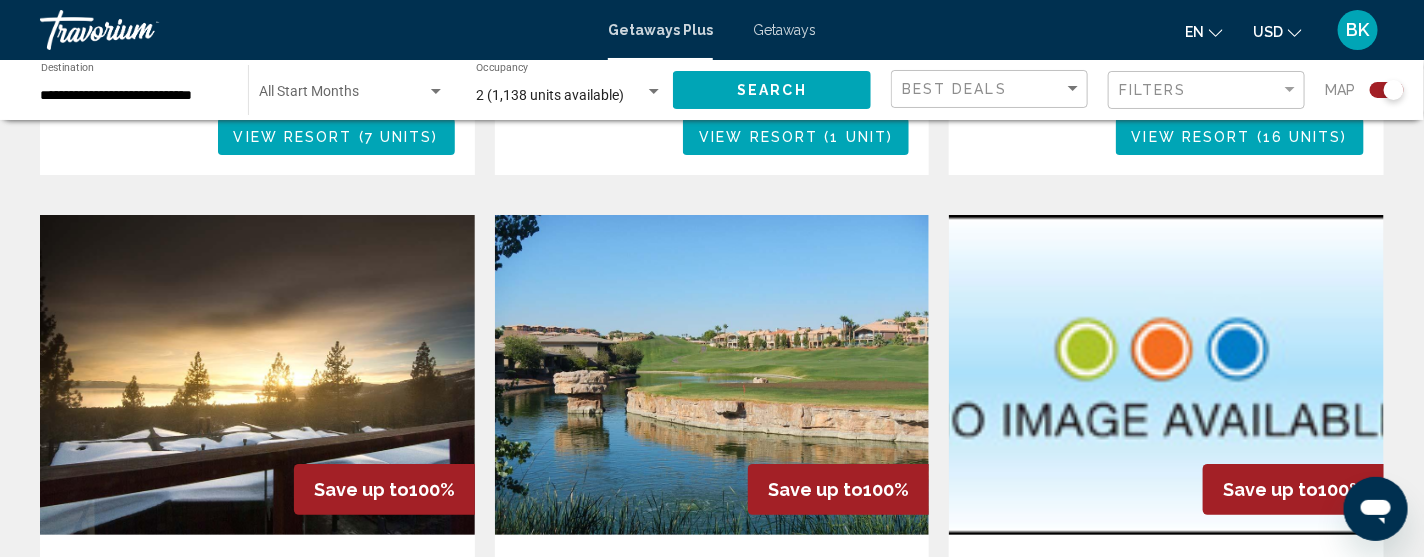 scroll, scrollTop: 2758, scrollLeft: 0, axis: vertical 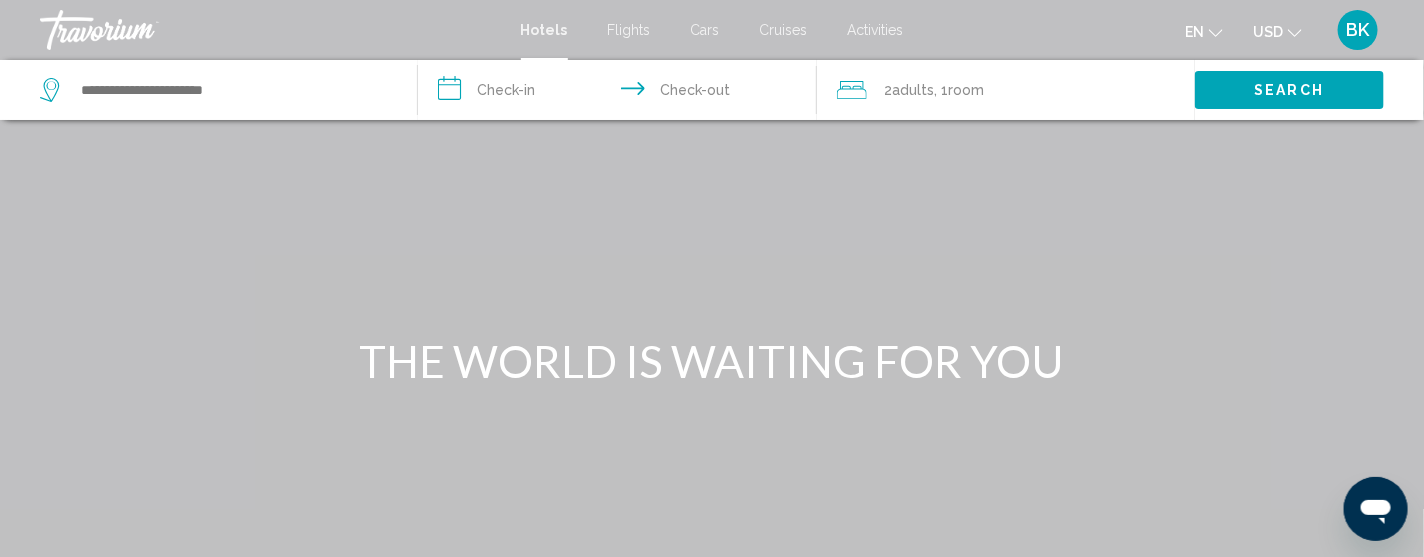 click at bounding box center (218, 90) 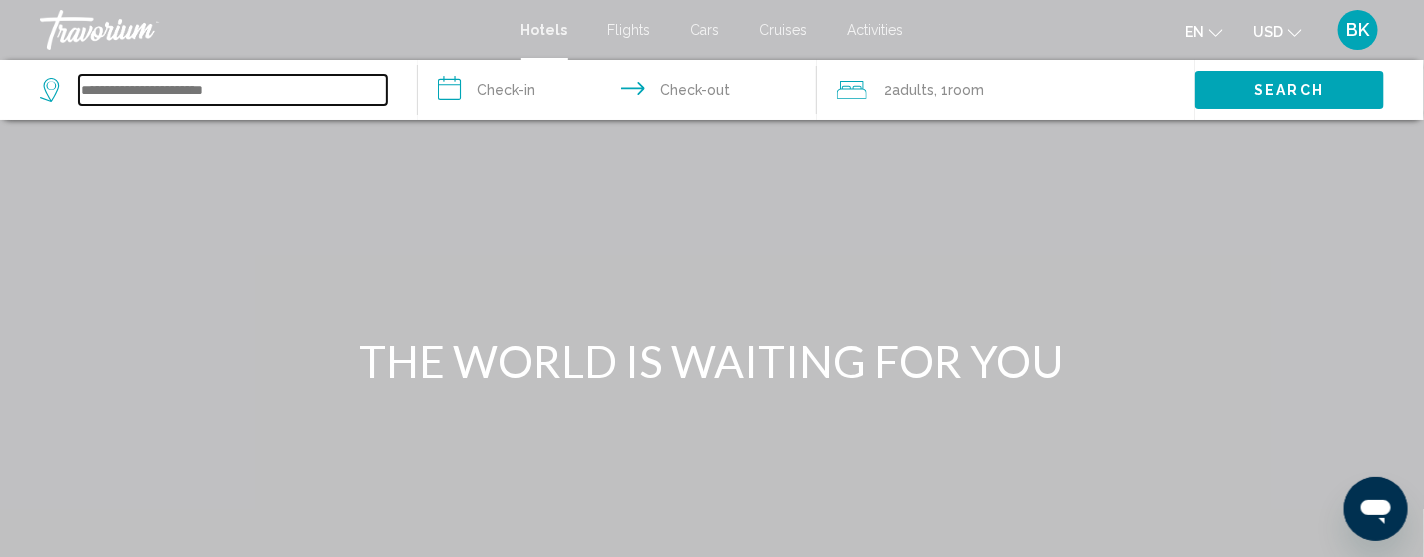 click at bounding box center [233, 90] 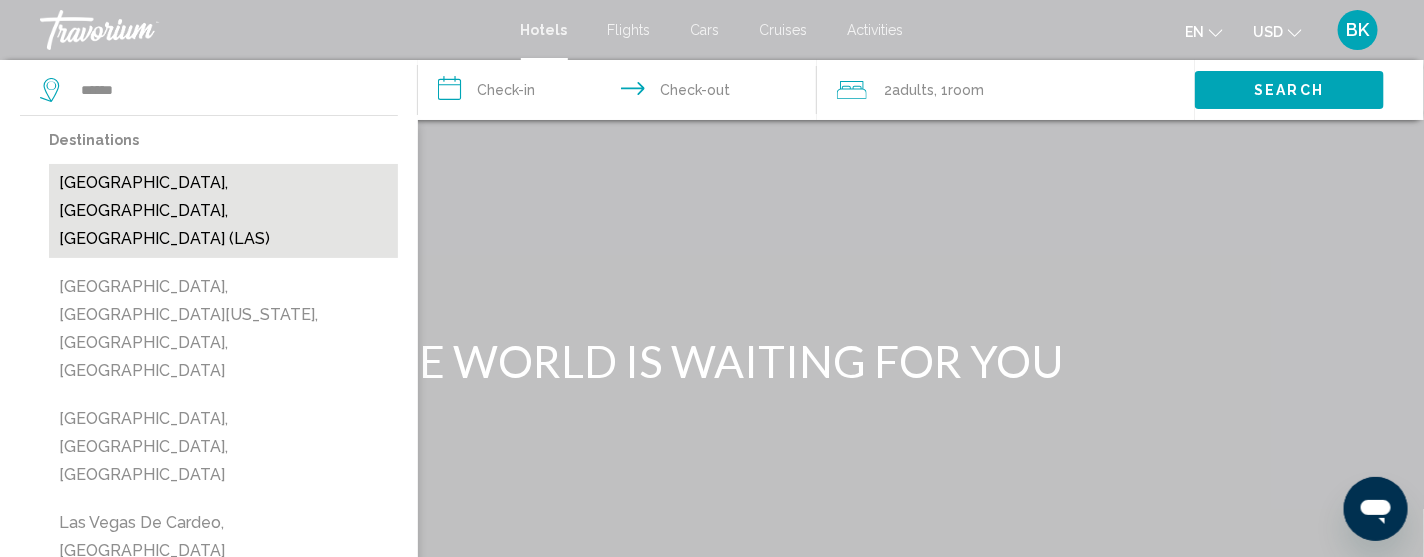 click on "[GEOGRAPHIC_DATA], [GEOGRAPHIC_DATA], [GEOGRAPHIC_DATA] (LAS)" at bounding box center (223, 211) 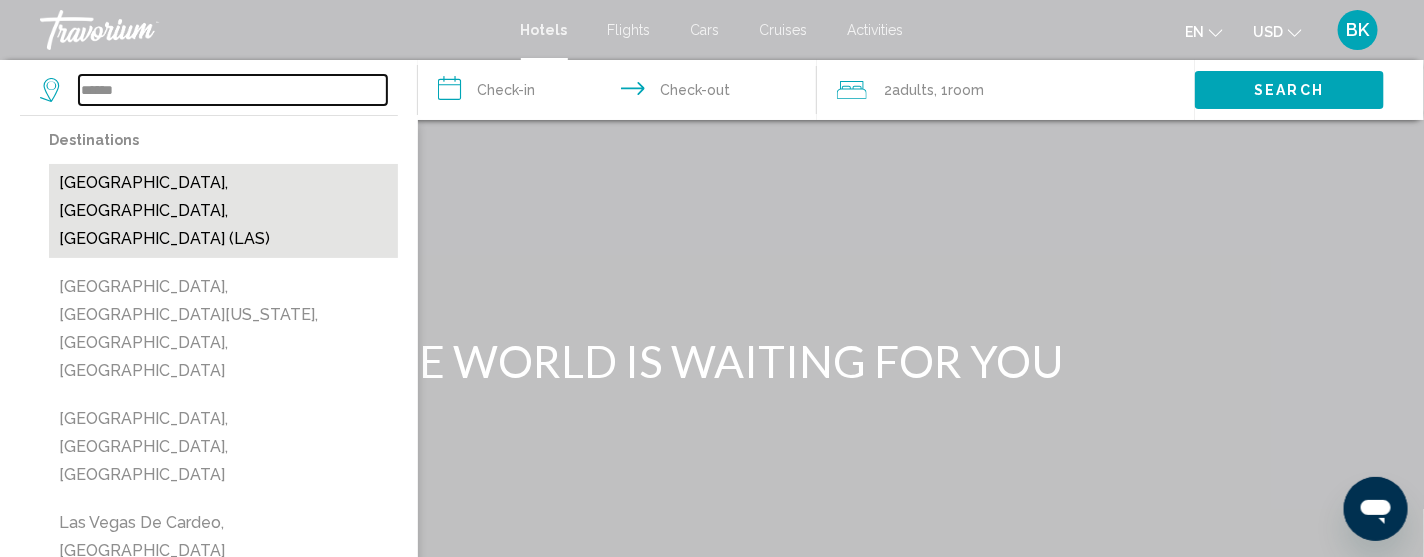 type on "**********" 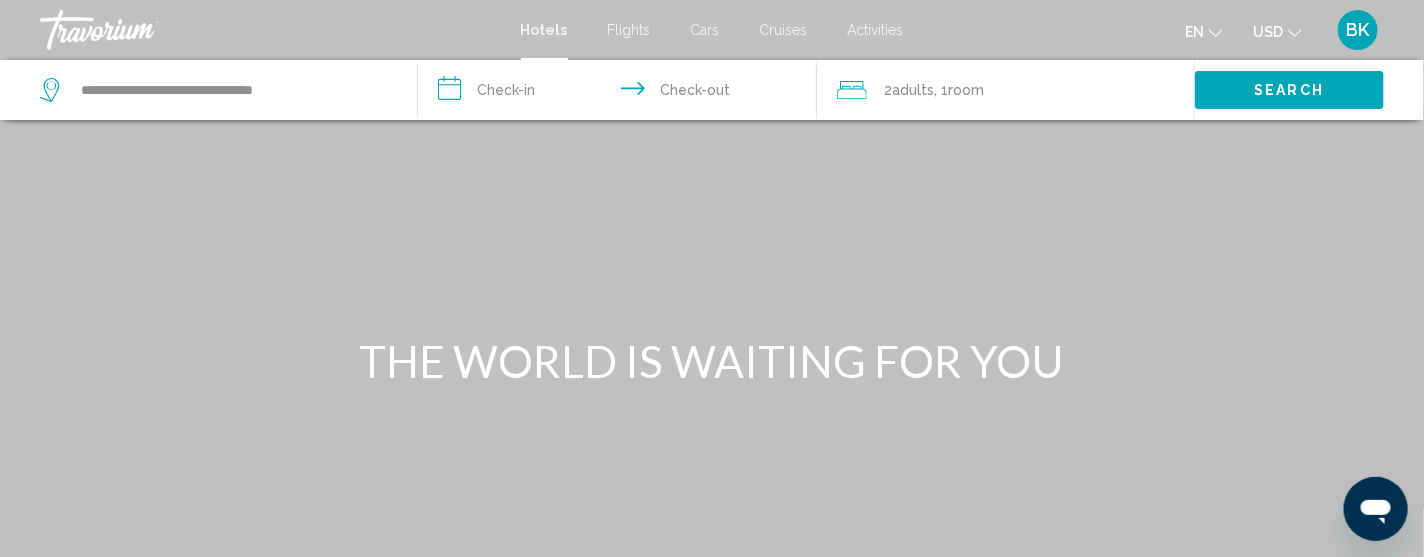 click on "**********" at bounding box center [621, 93] 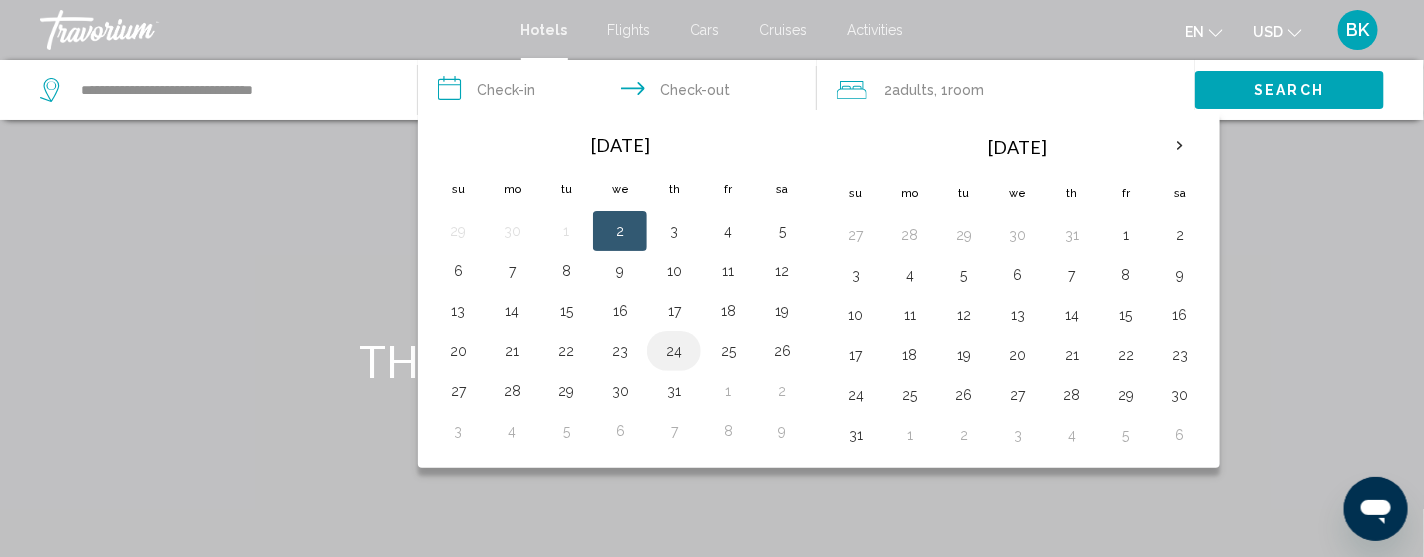click on "24" at bounding box center [674, 351] 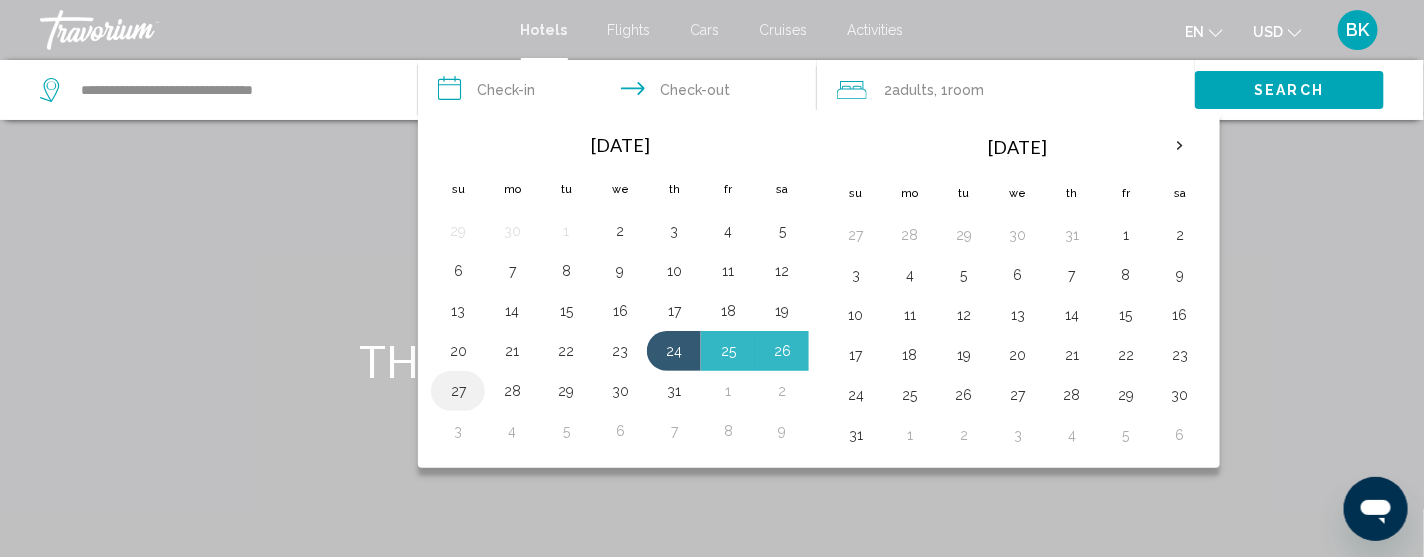 click on "27" at bounding box center [458, 391] 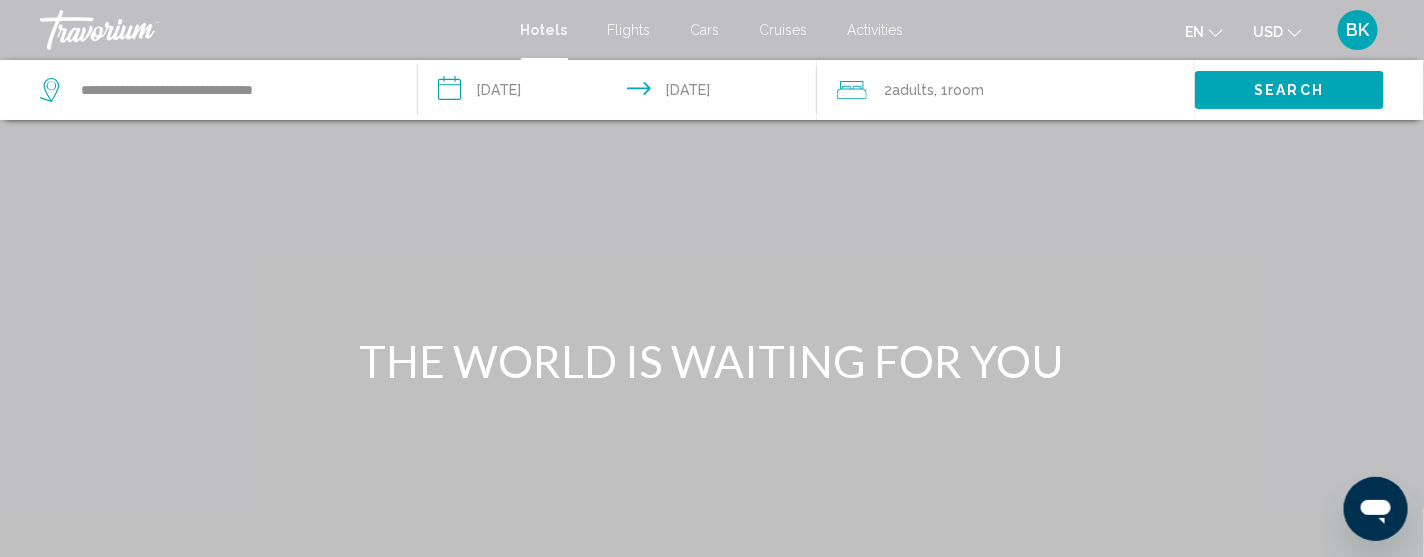 click on "2  Adult Adults" 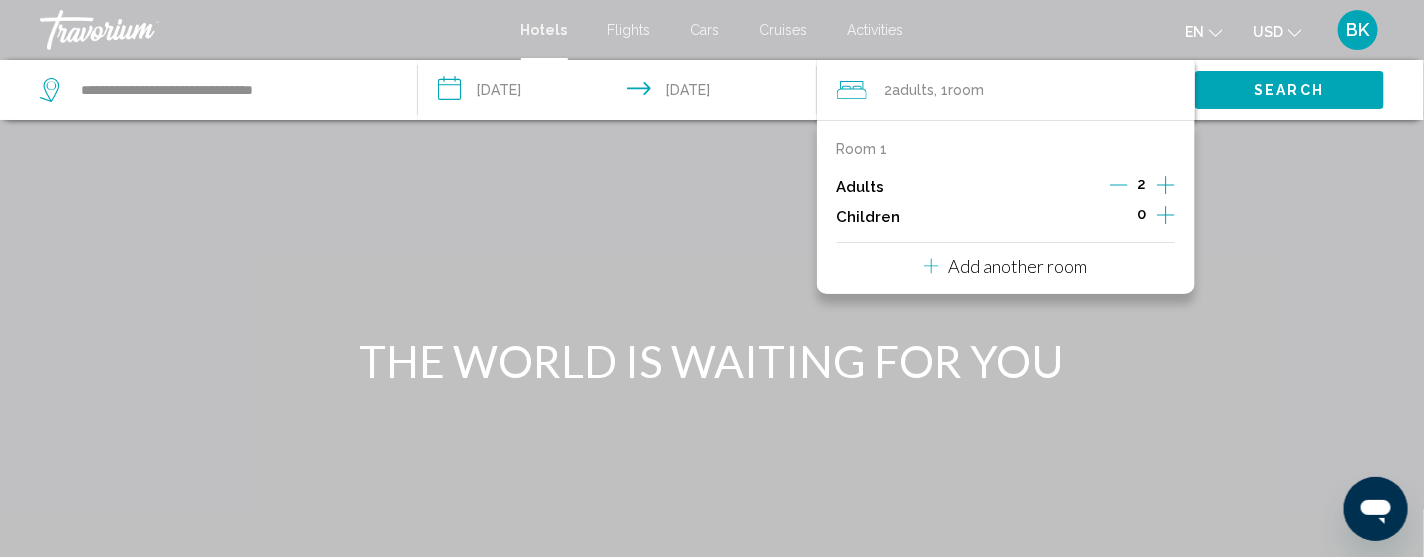 click 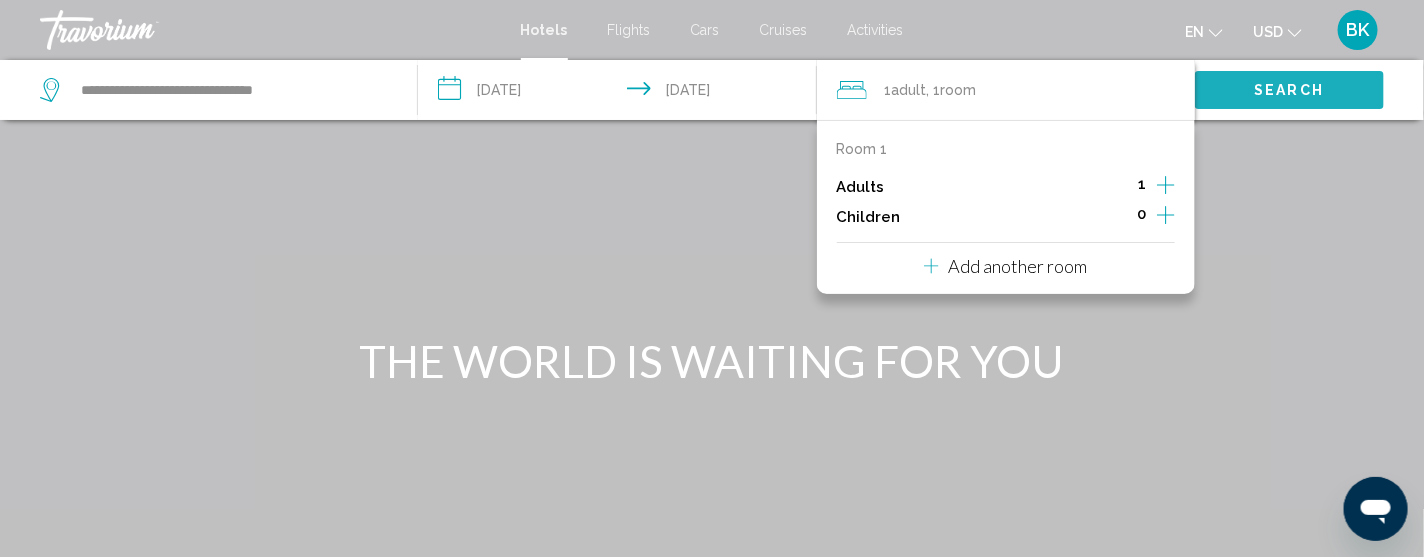 click on "Search" at bounding box center (1290, 91) 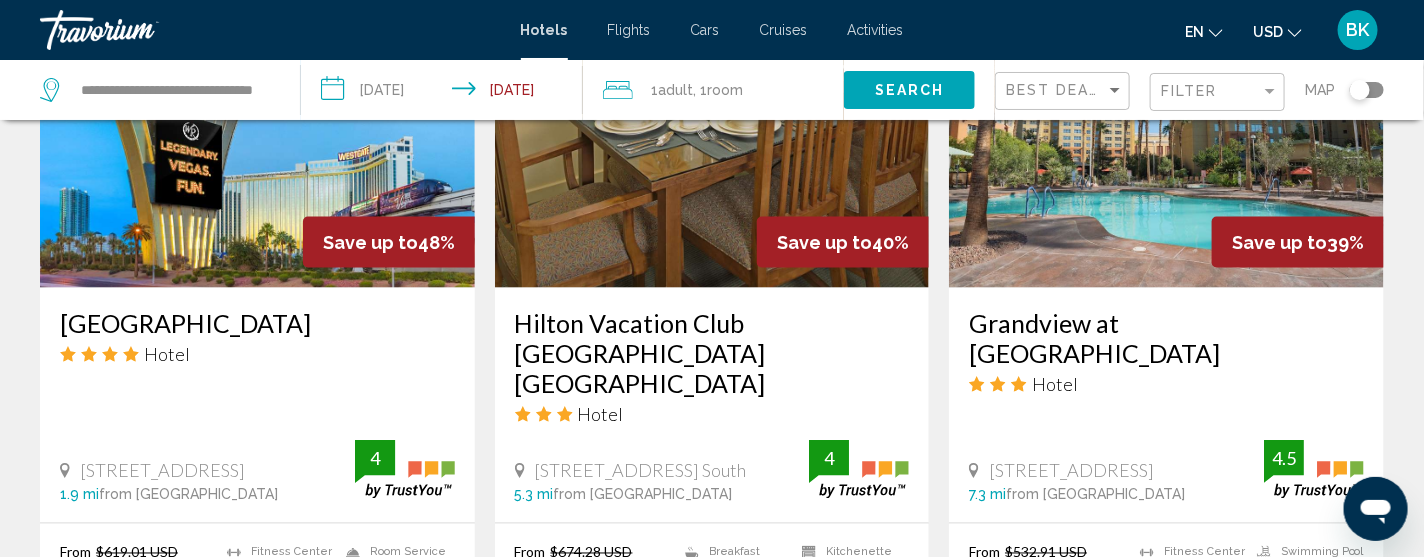 scroll, scrollTop: 999, scrollLeft: 0, axis: vertical 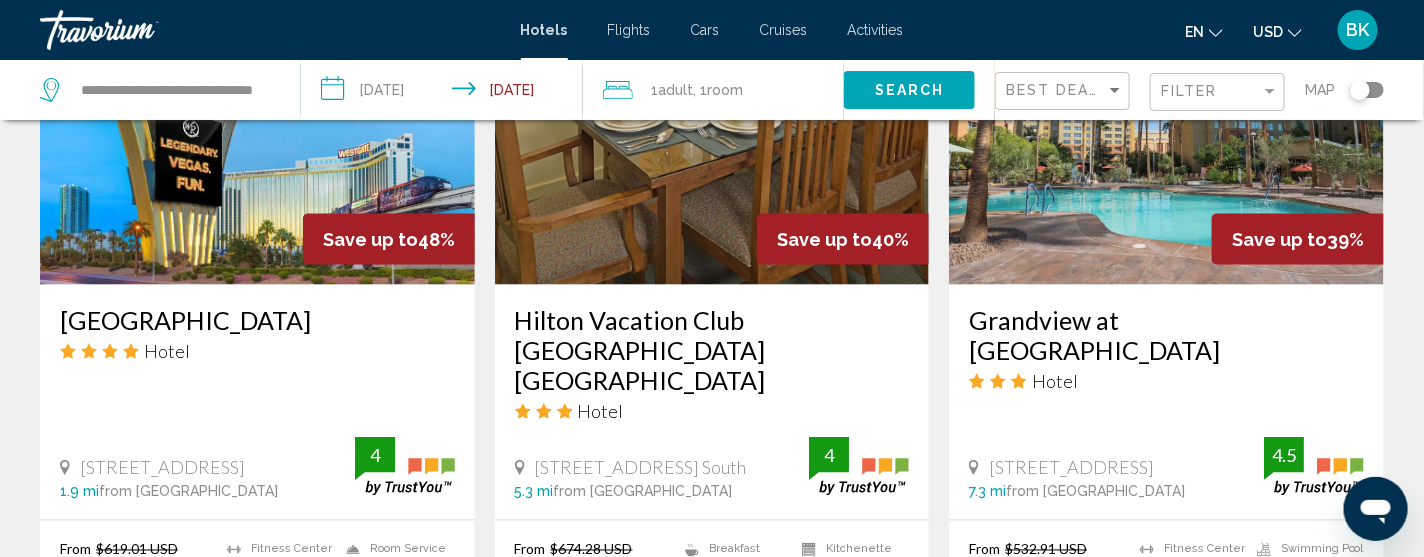 click at bounding box center (257, 125) 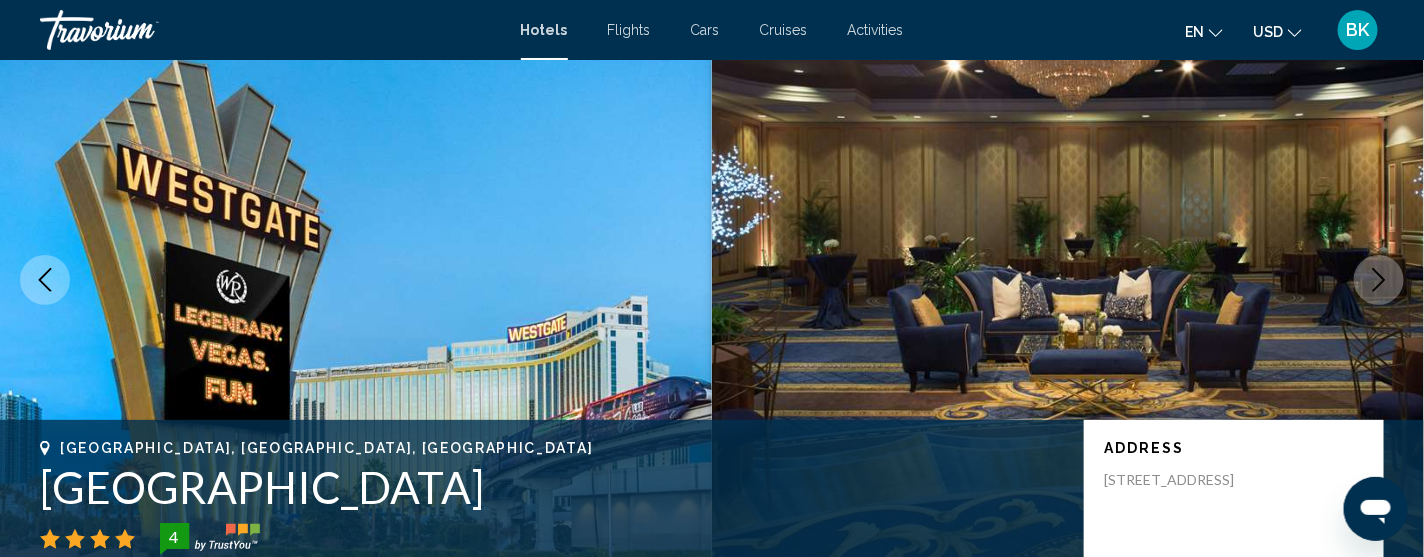 type 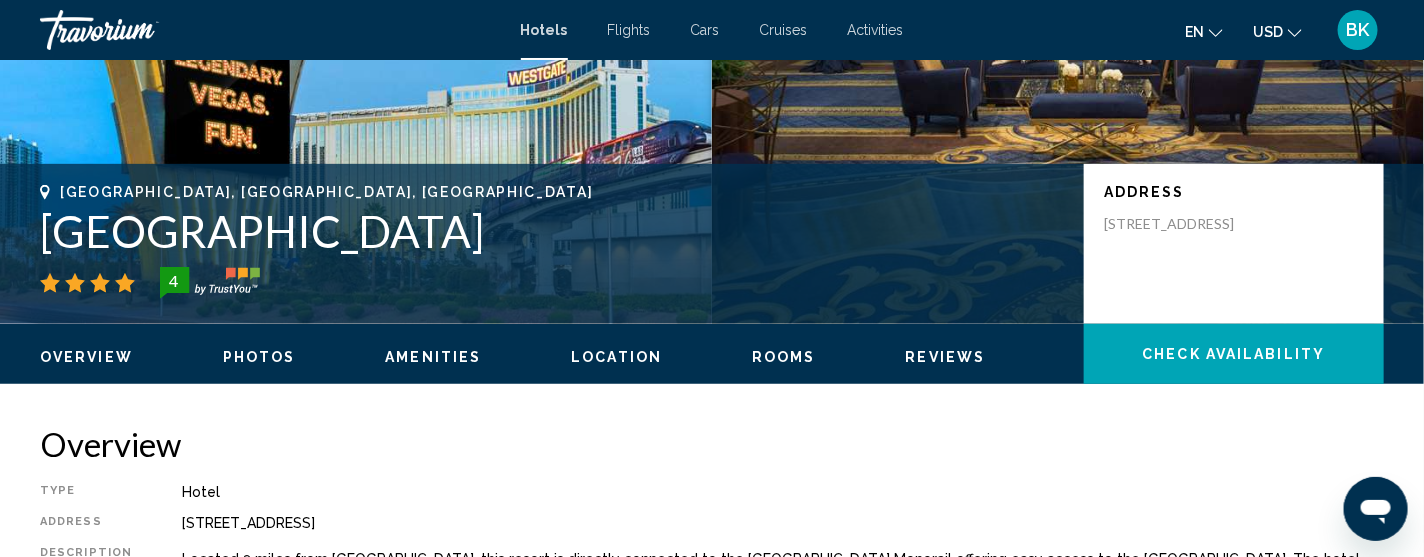 scroll, scrollTop: 360, scrollLeft: 0, axis: vertical 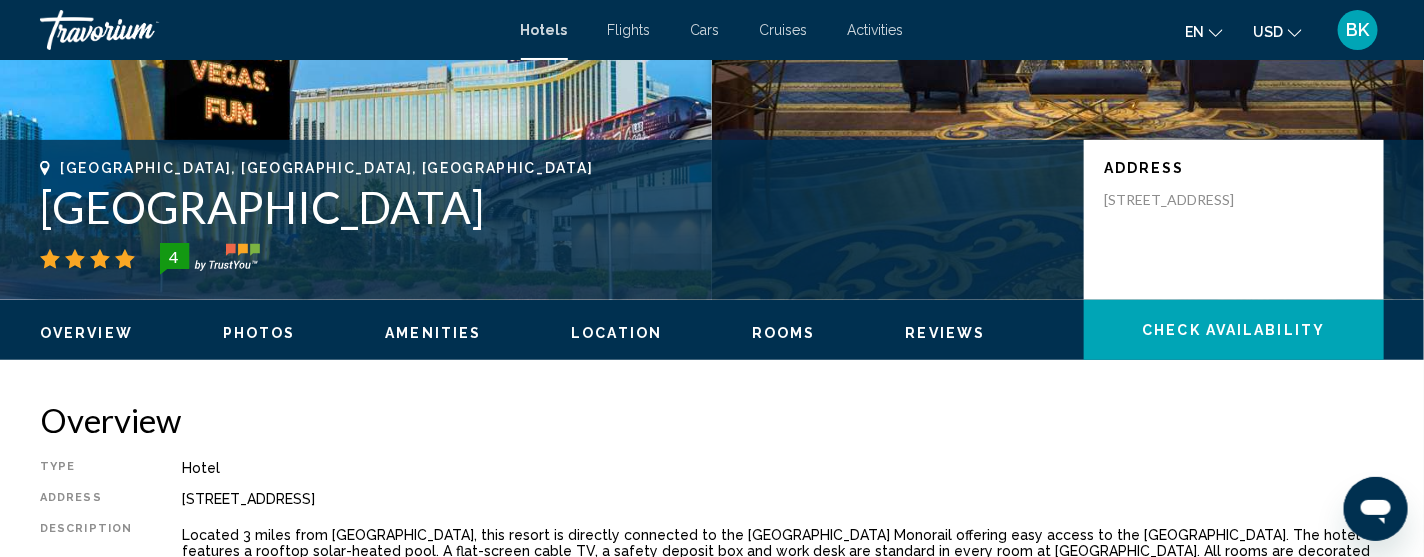 click on "Check Availability" 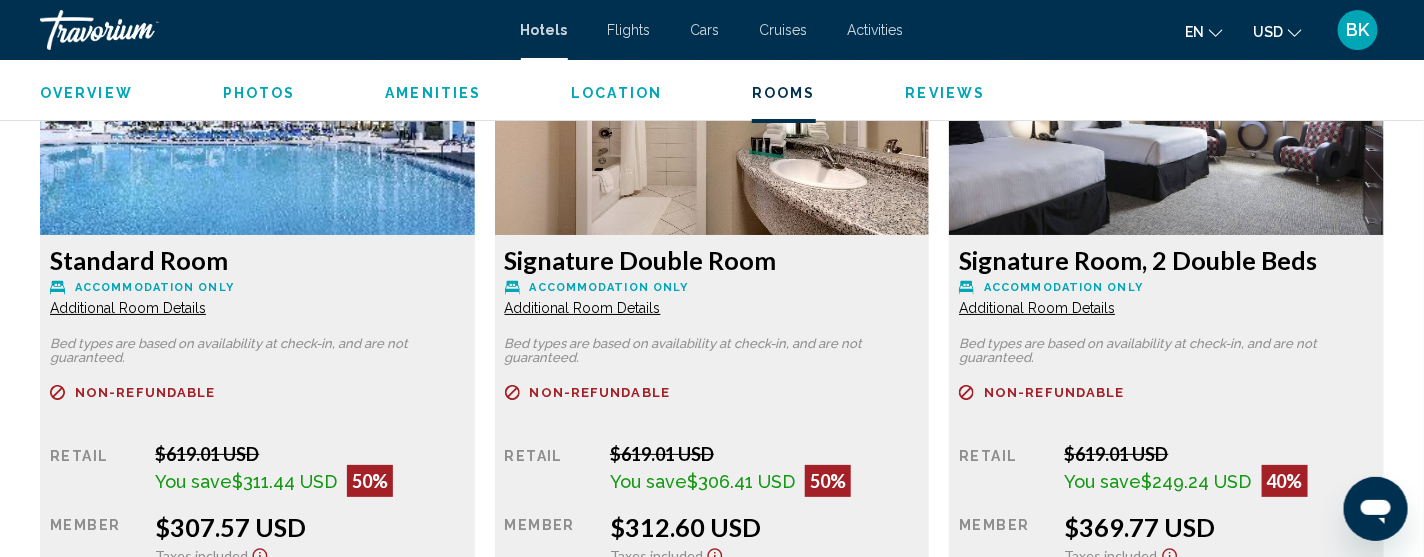 scroll, scrollTop: 2790, scrollLeft: 0, axis: vertical 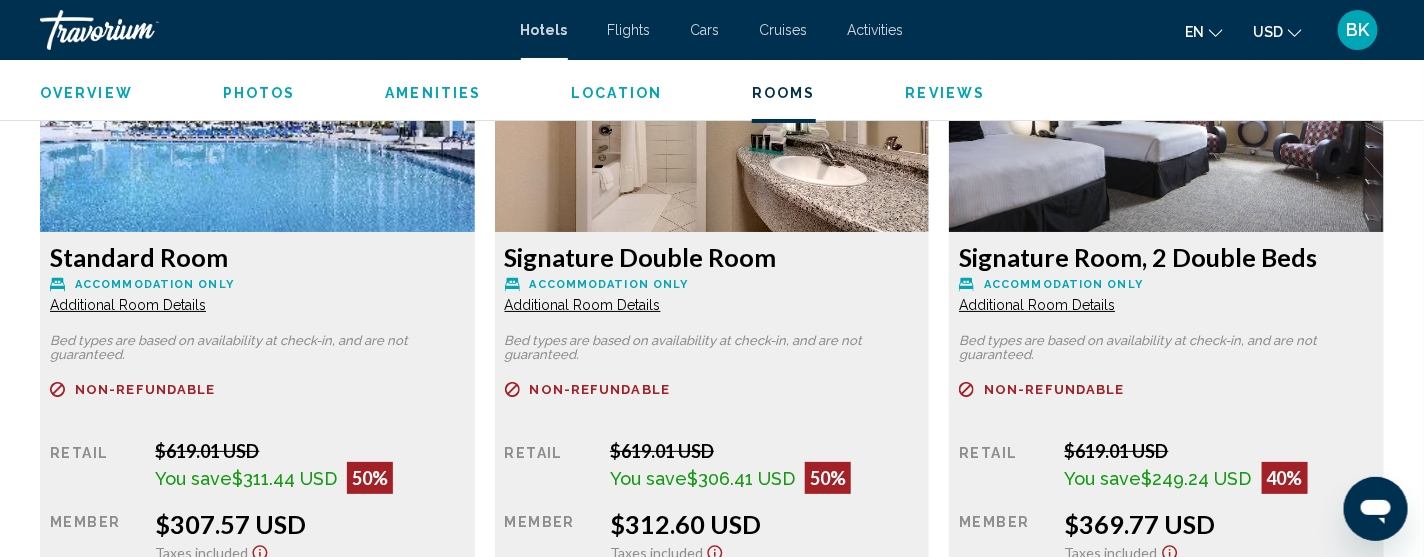 click on "Additional Room Details" at bounding box center (128, 305) 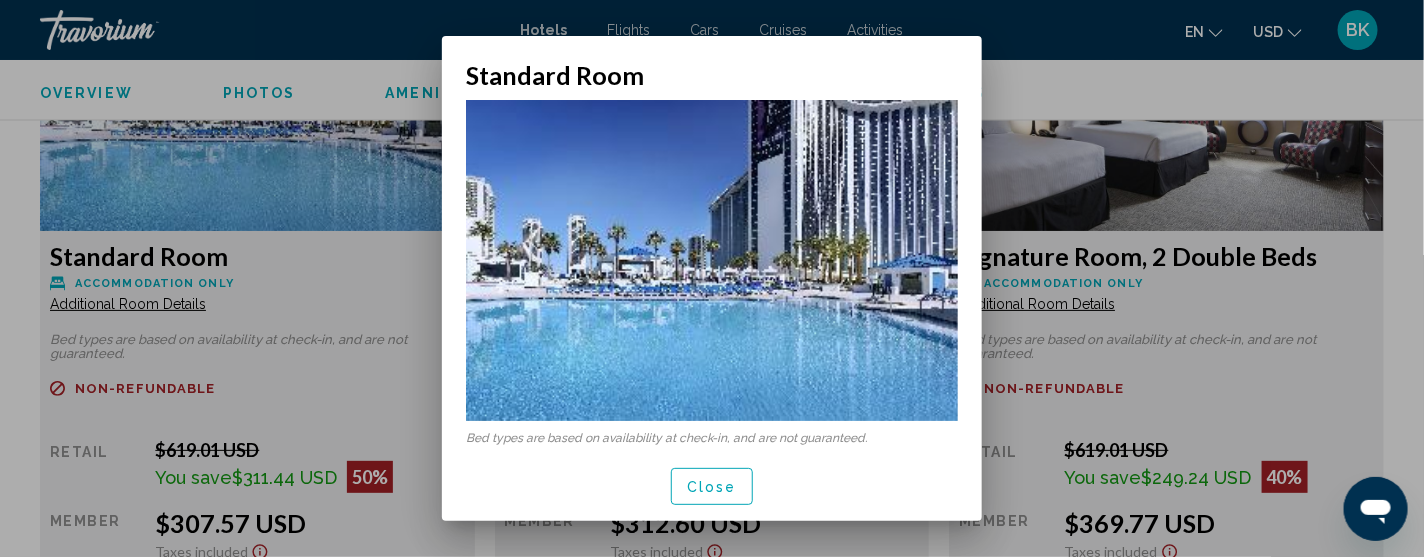 scroll, scrollTop: 0, scrollLeft: 0, axis: both 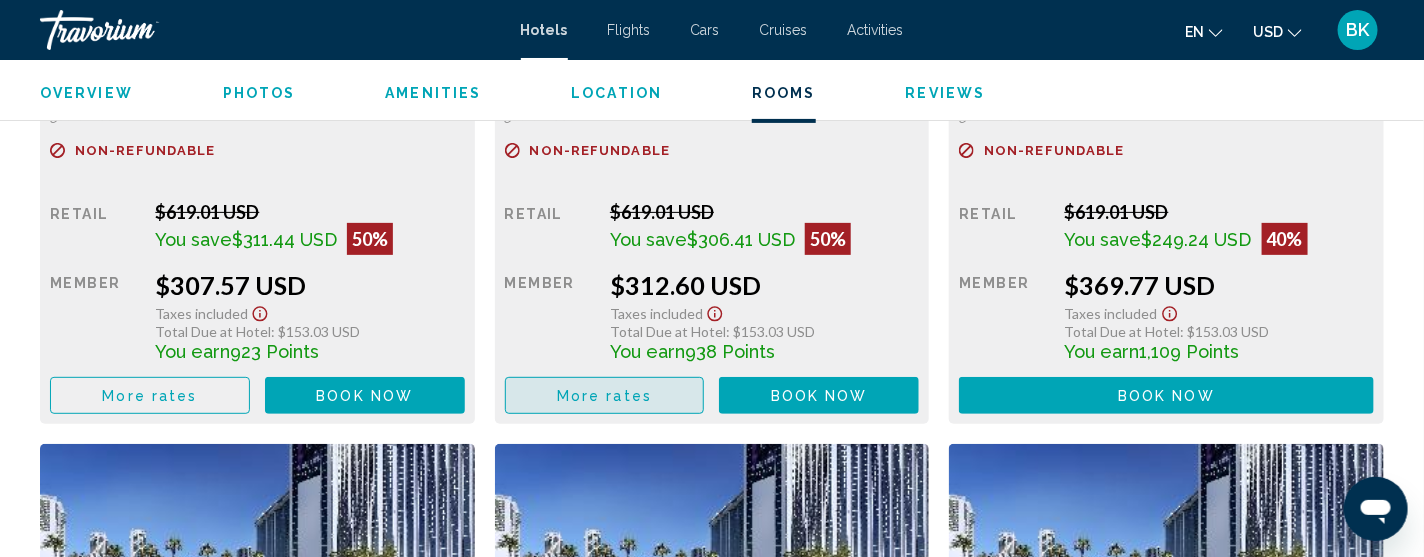 click on "More rates" at bounding box center (604, 396) 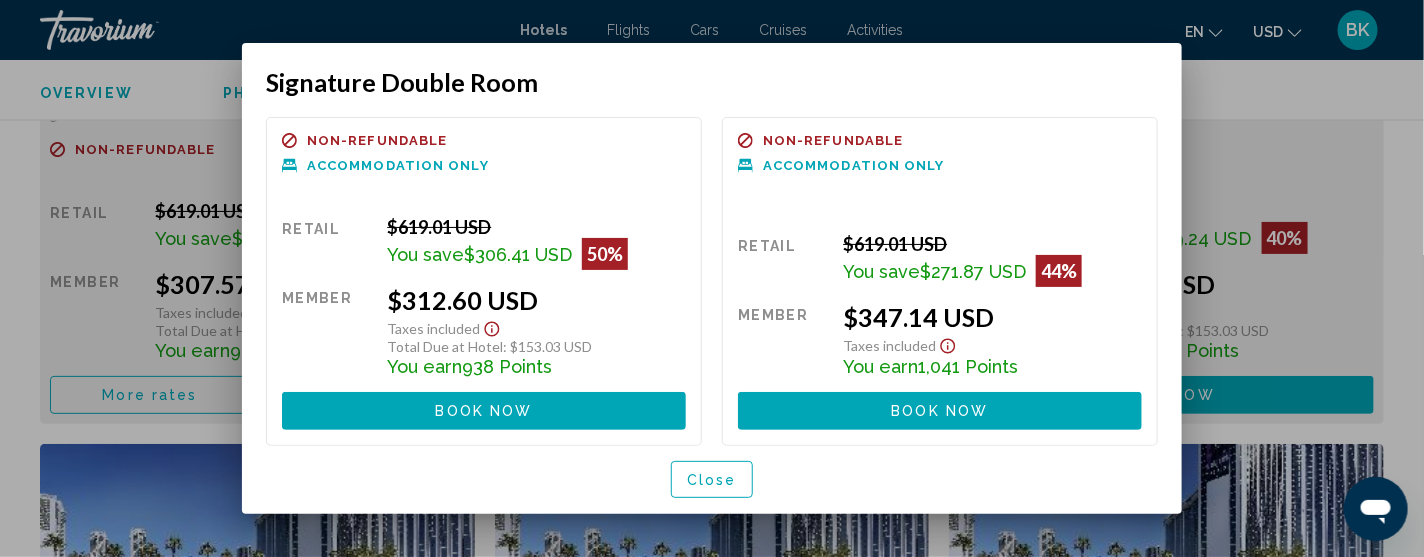 click on "Close" at bounding box center (712, 479) 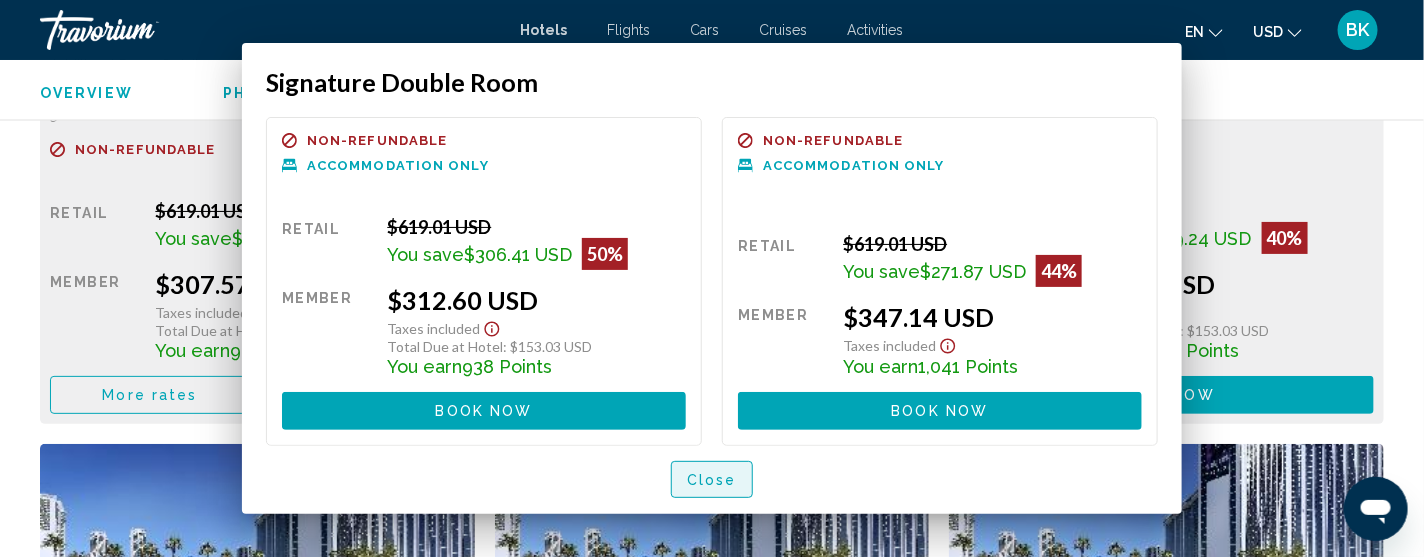 scroll, scrollTop: 3029, scrollLeft: 0, axis: vertical 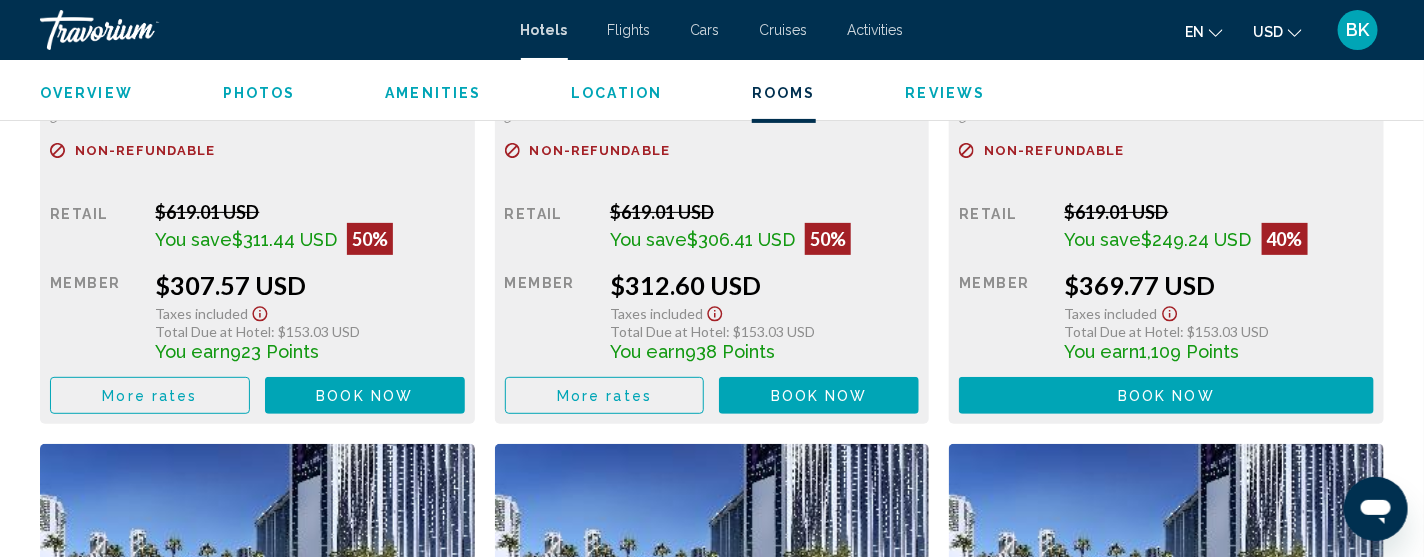 click on "More rates" at bounding box center (150, 395) 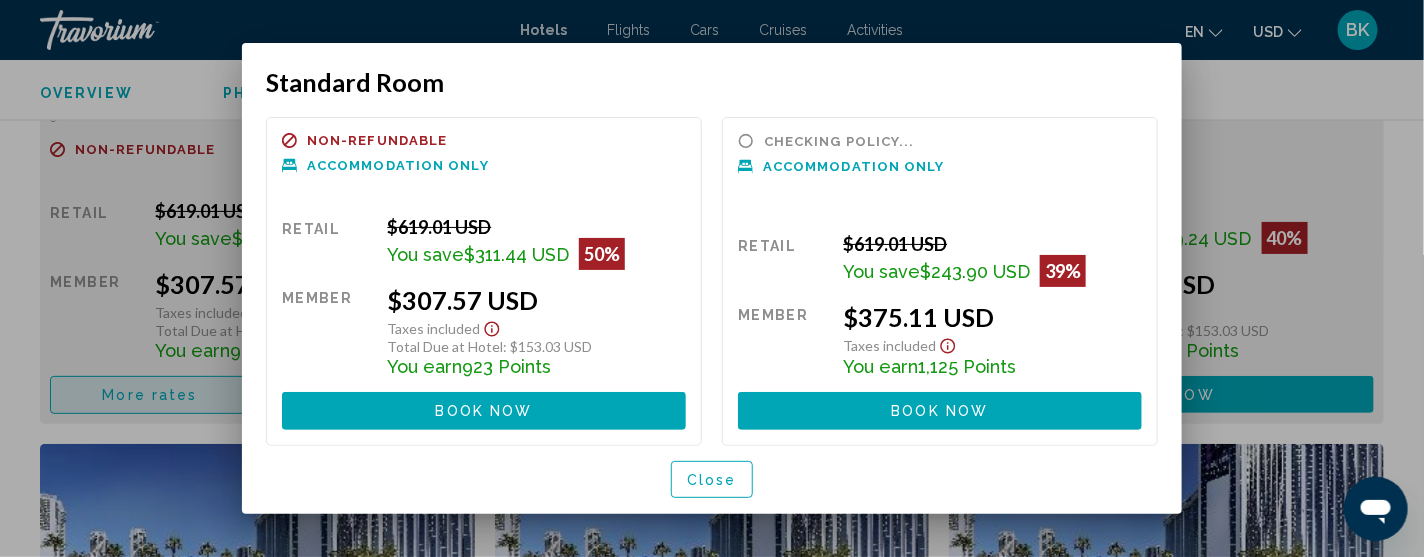scroll, scrollTop: 0, scrollLeft: 0, axis: both 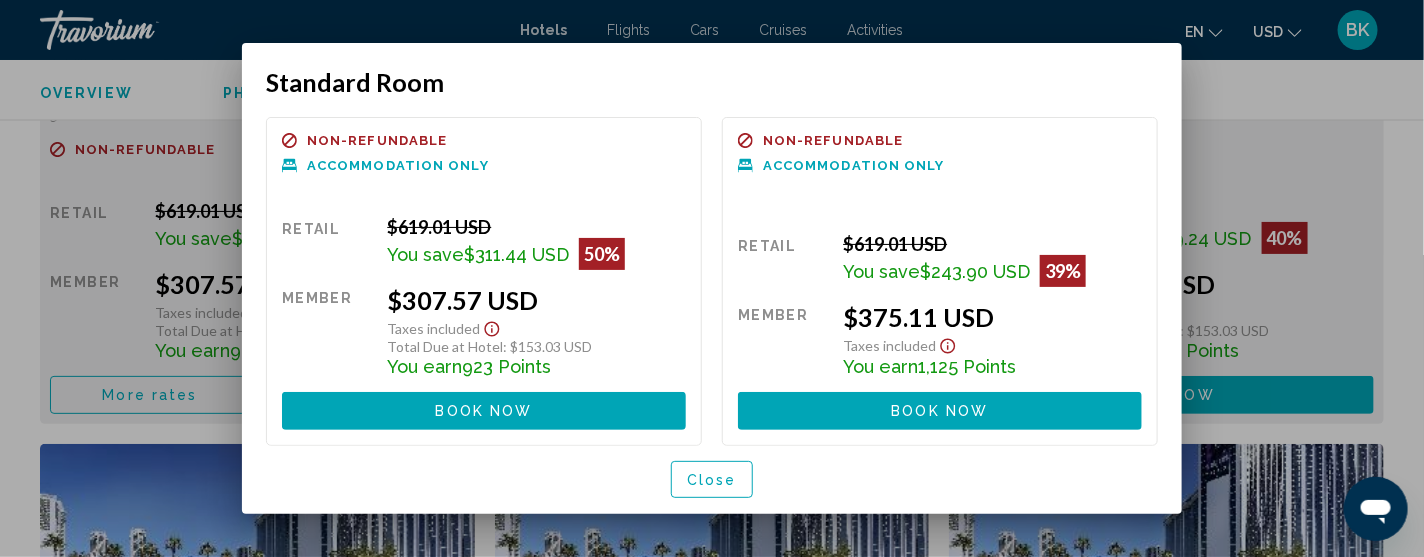 click on "Close" at bounding box center [712, 480] 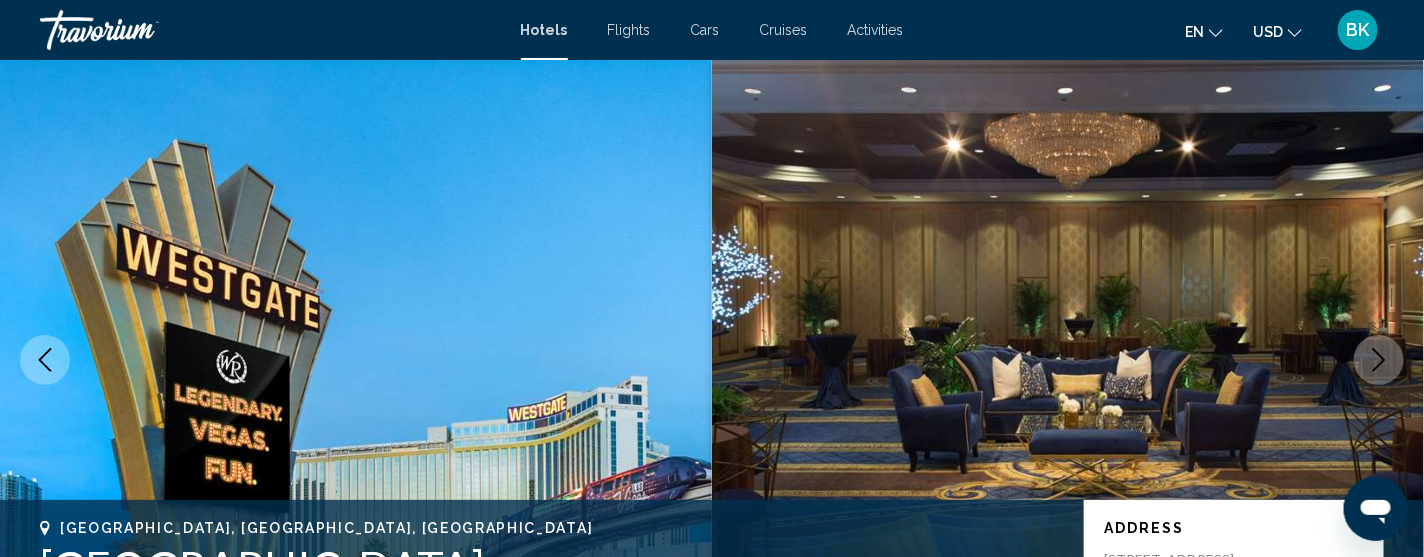 scroll, scrollTop: 3029, scrollLeft: 0, axis: vertical 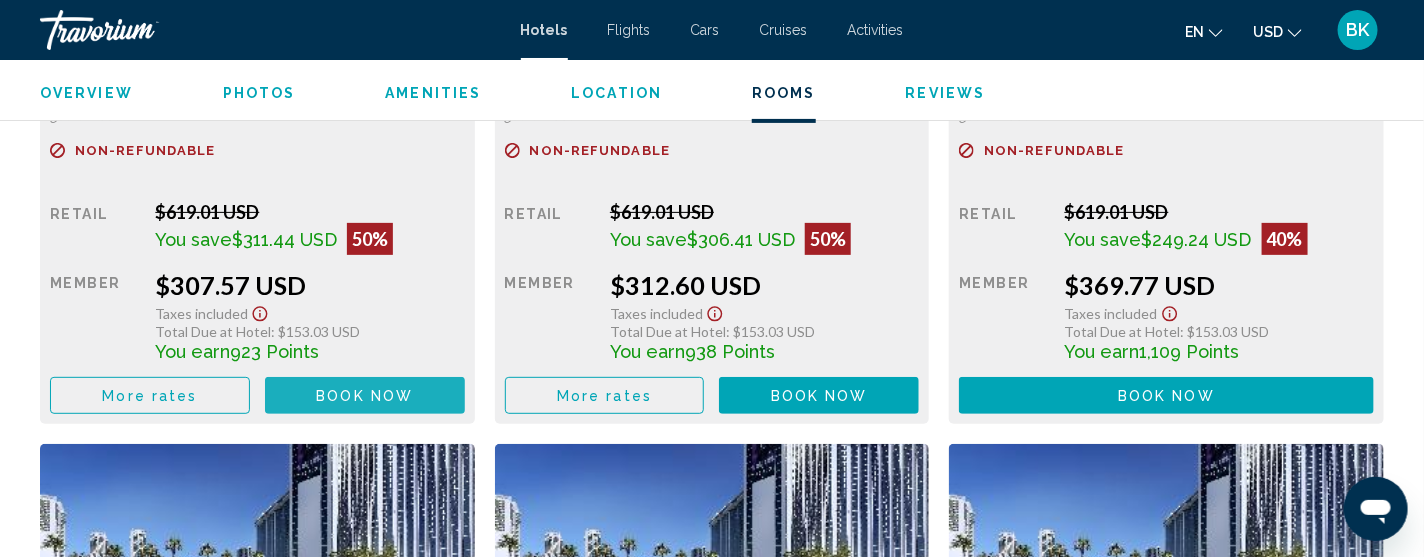 click on "Book now" at bounding box center [364, 396] 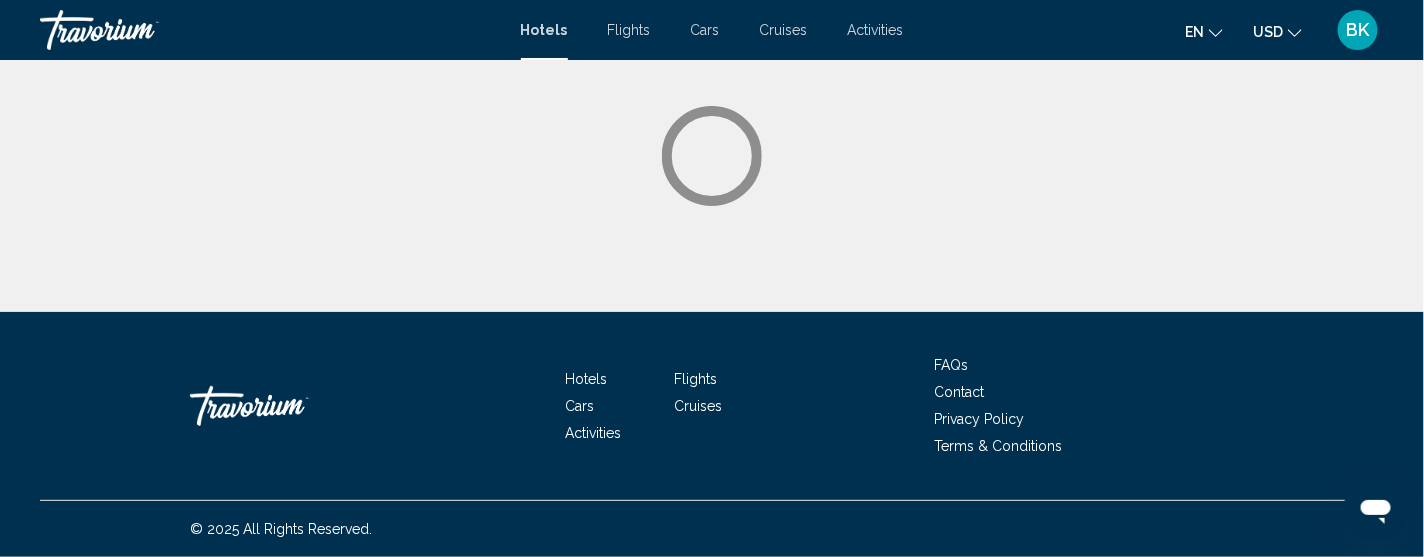 scroll, scrollTop: 0, scrollLeft: 0, axis: both 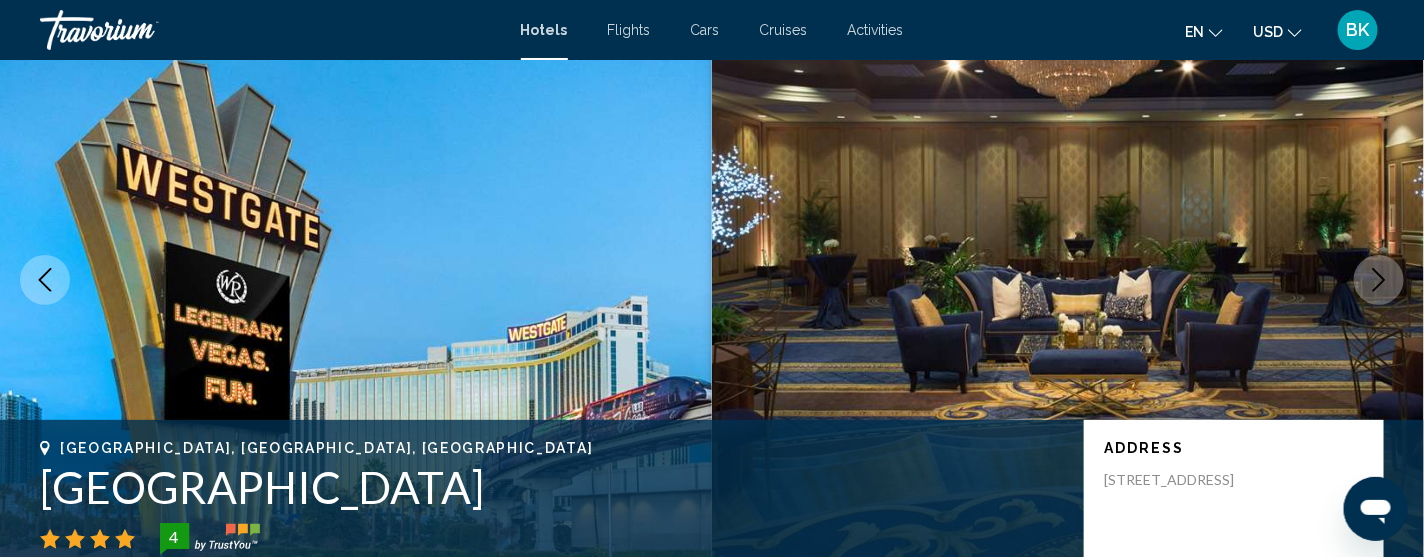 type 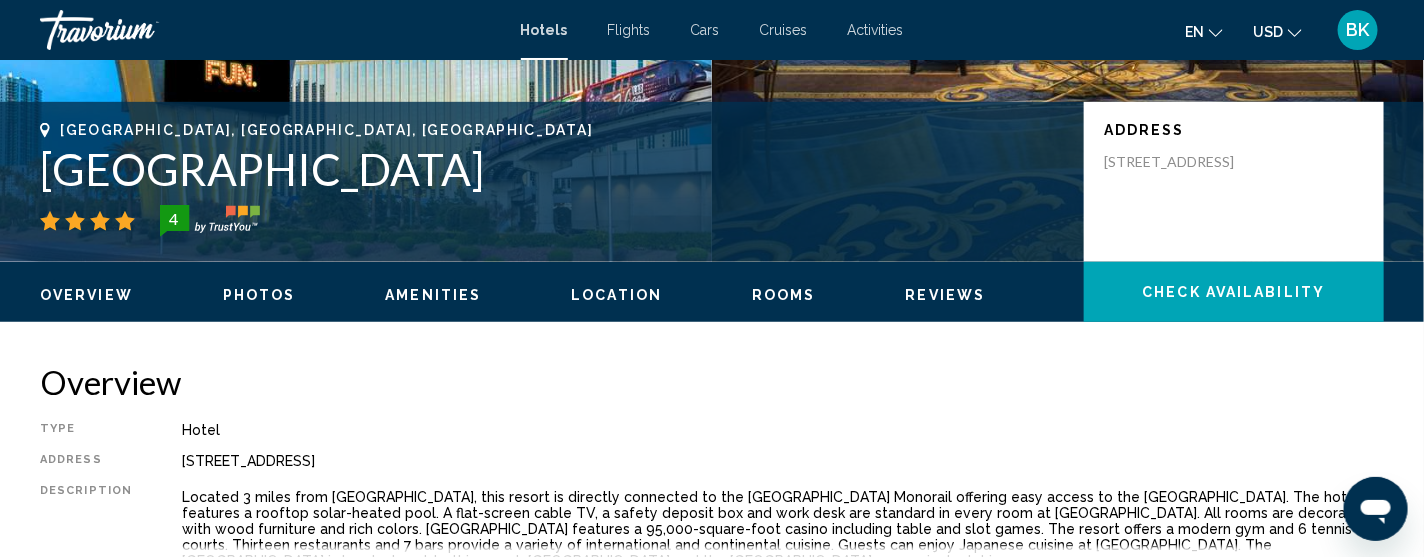 scroll, scrollTop: 400, scrollLeft: 0, axis: vertical 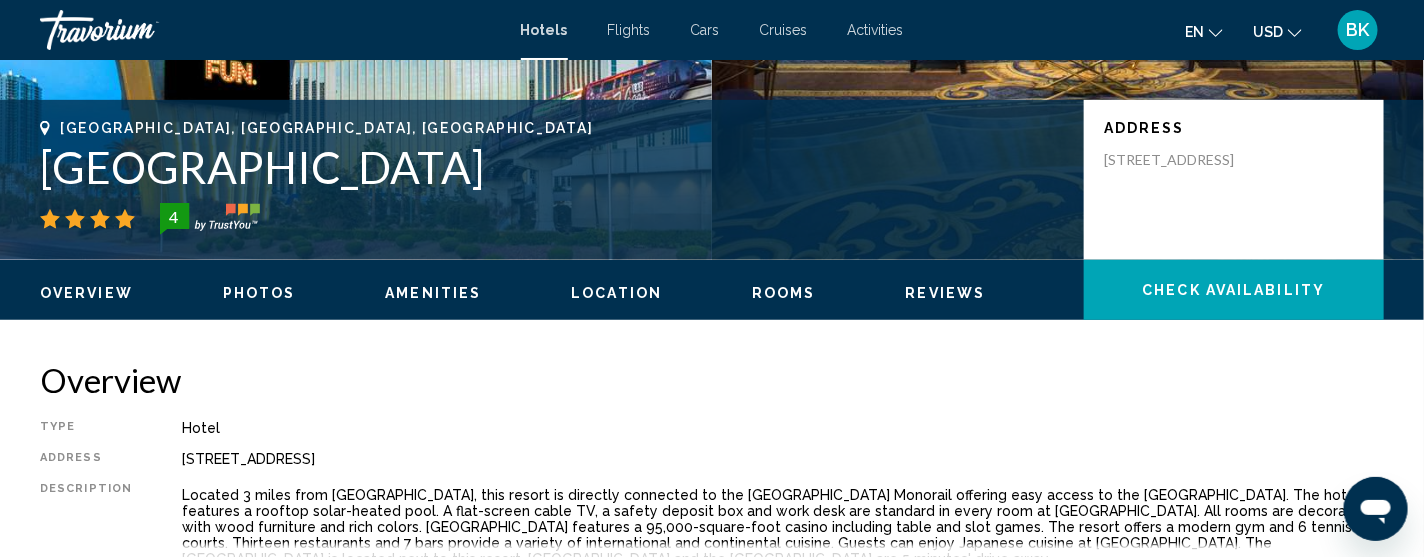 click on "Check Availability" 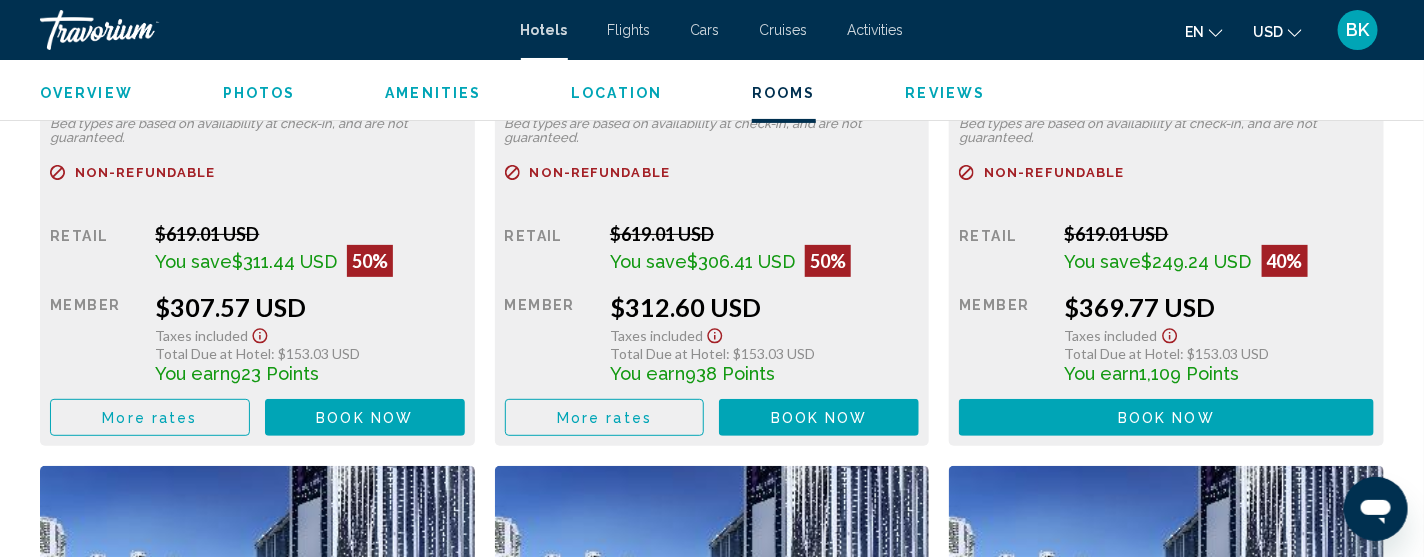 scroll, scrollTop: 3030, scrollLeft: 0, axis: vertical 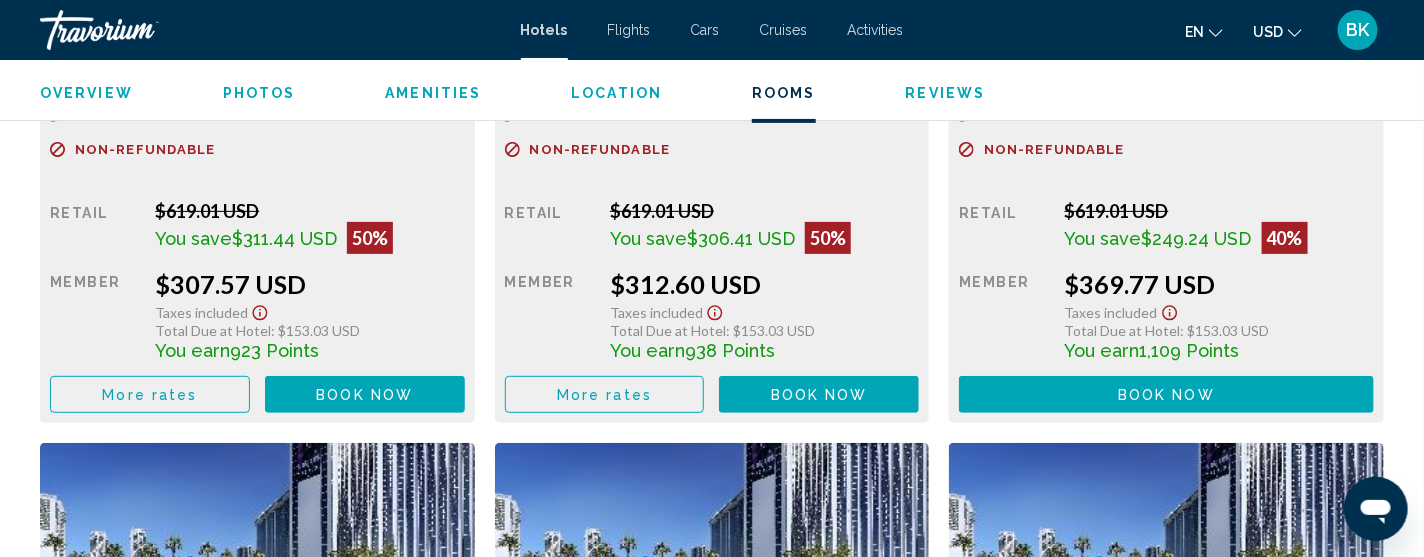click on "Book now No longer available" at bounding box center [365, 394] 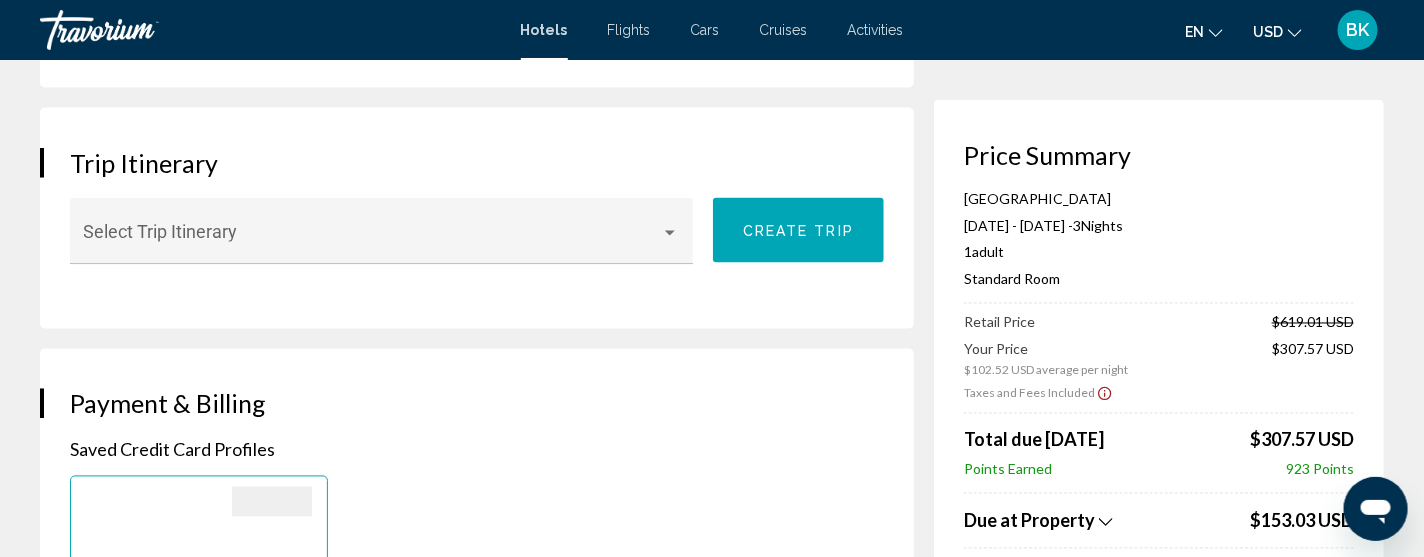 scroll, scrollTop: 1199, scrollLeft: 0, axis: vertical 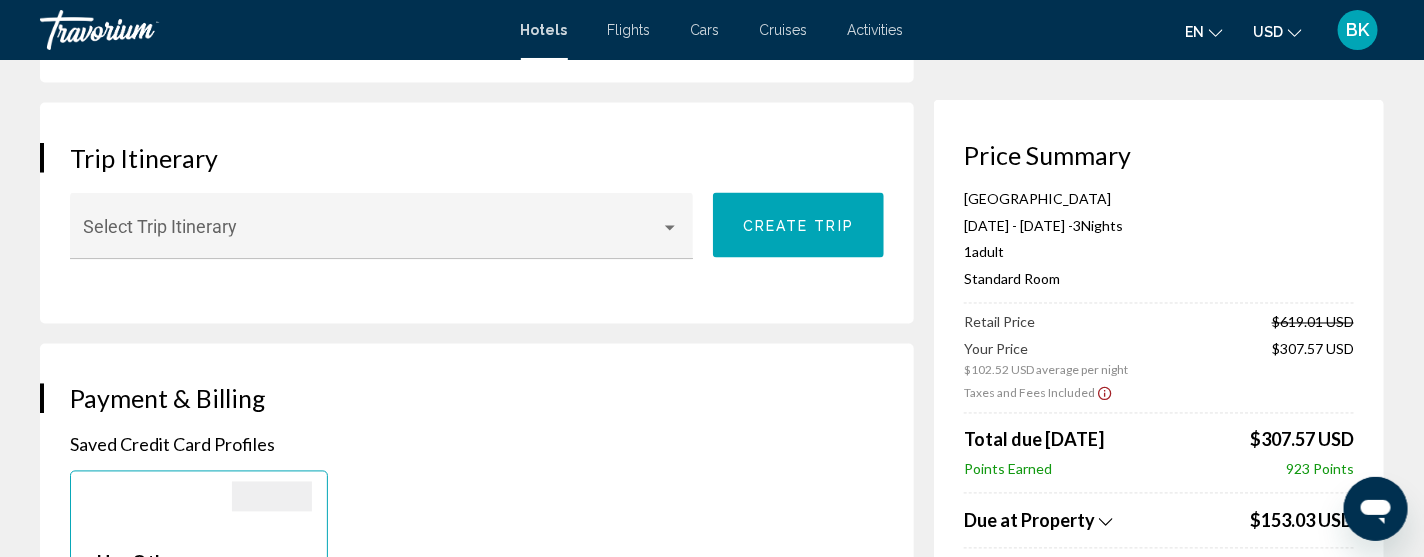 click on "Create trip" at bounding box center [798, 225] 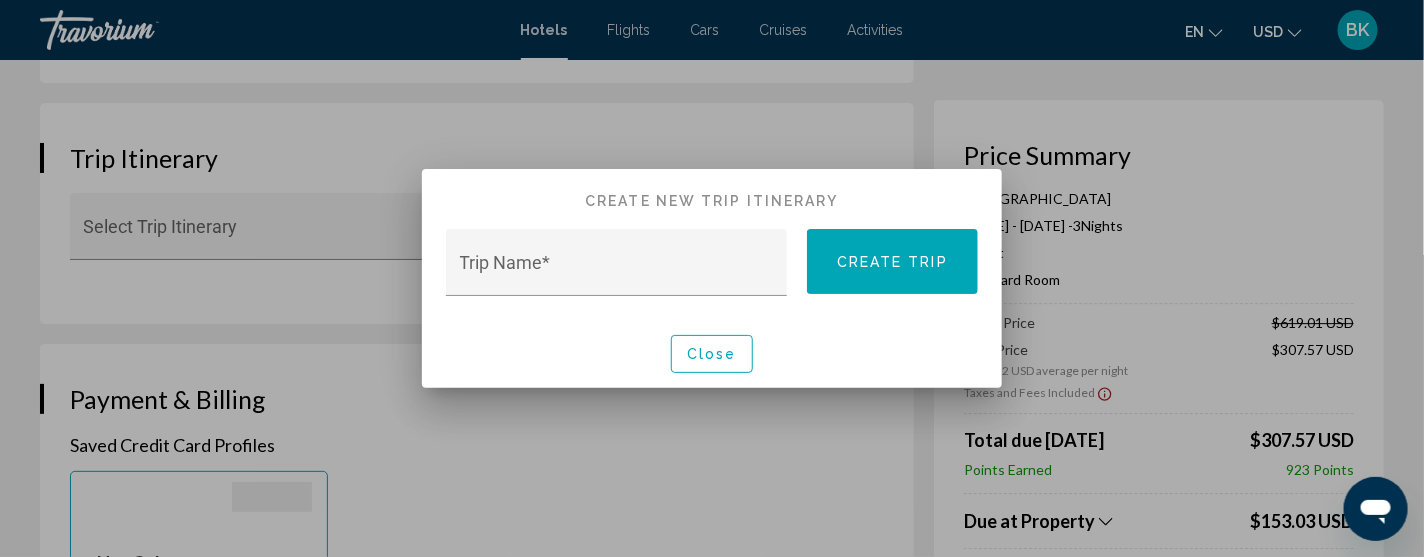 scroll, scrollTop: 0, scrollLeft: 0, axis: both 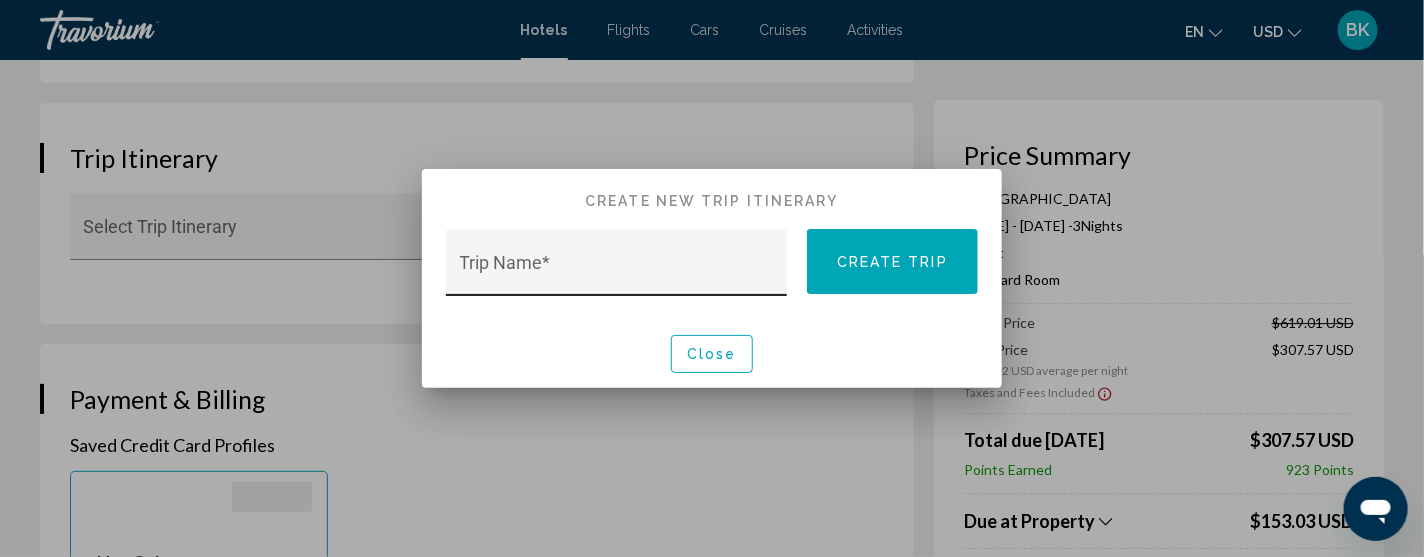 click on "Trip Name  *" at bounding box center [617, 272] 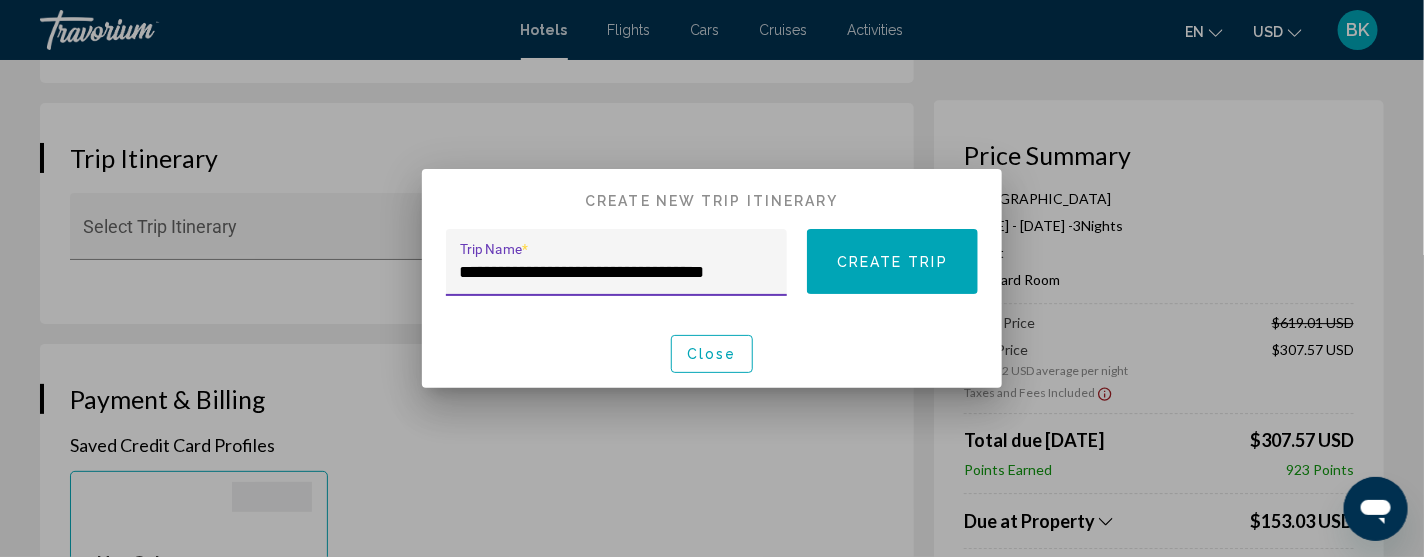 click on "Create trip" at bounding box center (892, 261) 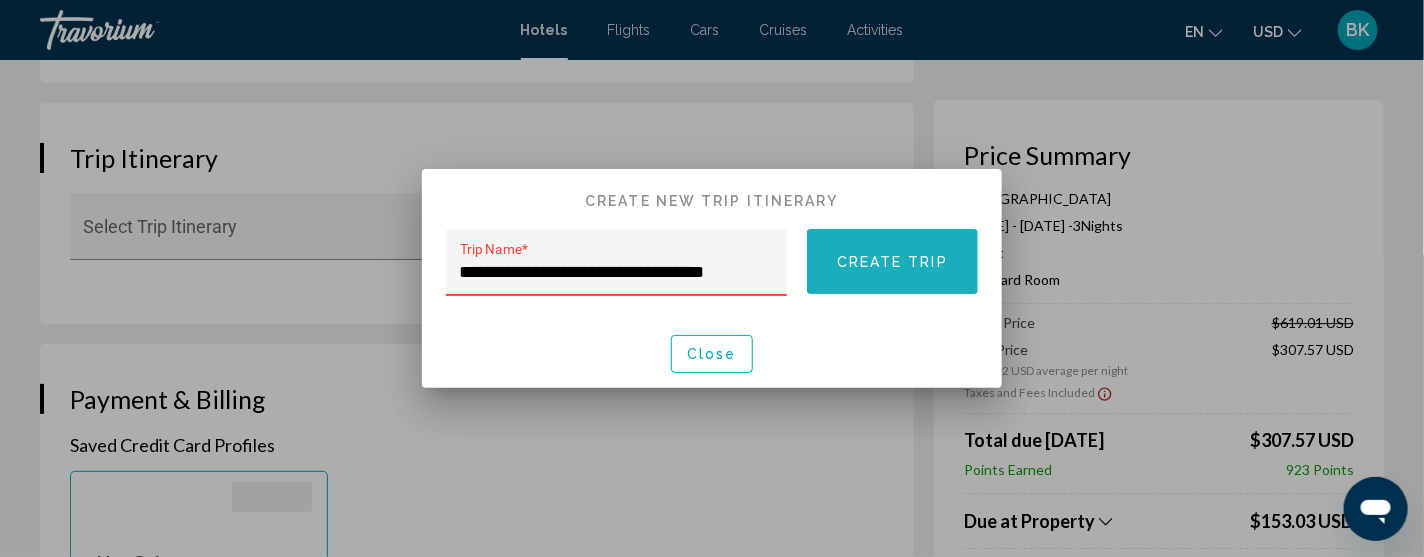 click on "Create trip" at bounding box center (892, 262) 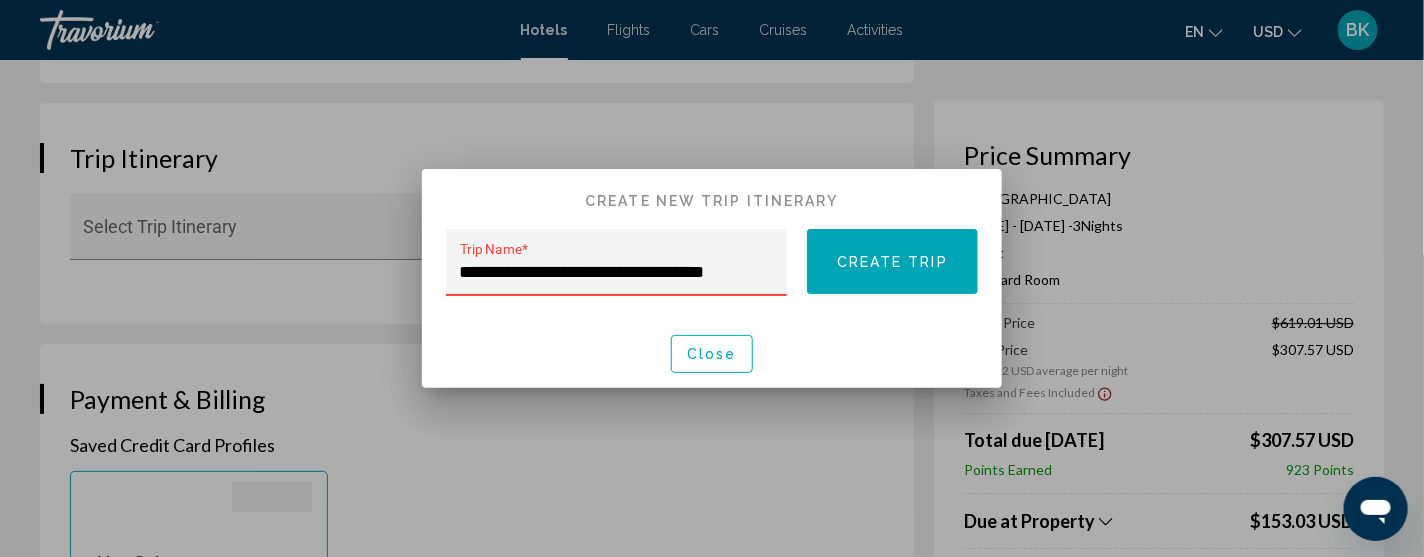 click on "**********" at bounding box center [617, 272] 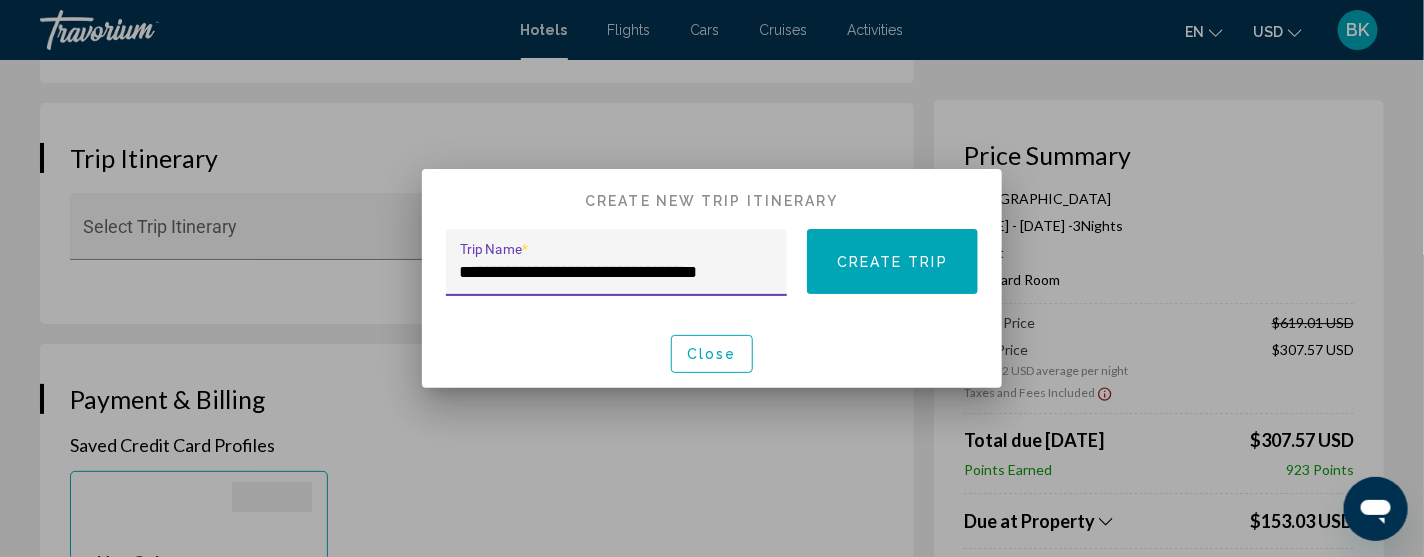 type on "**********" 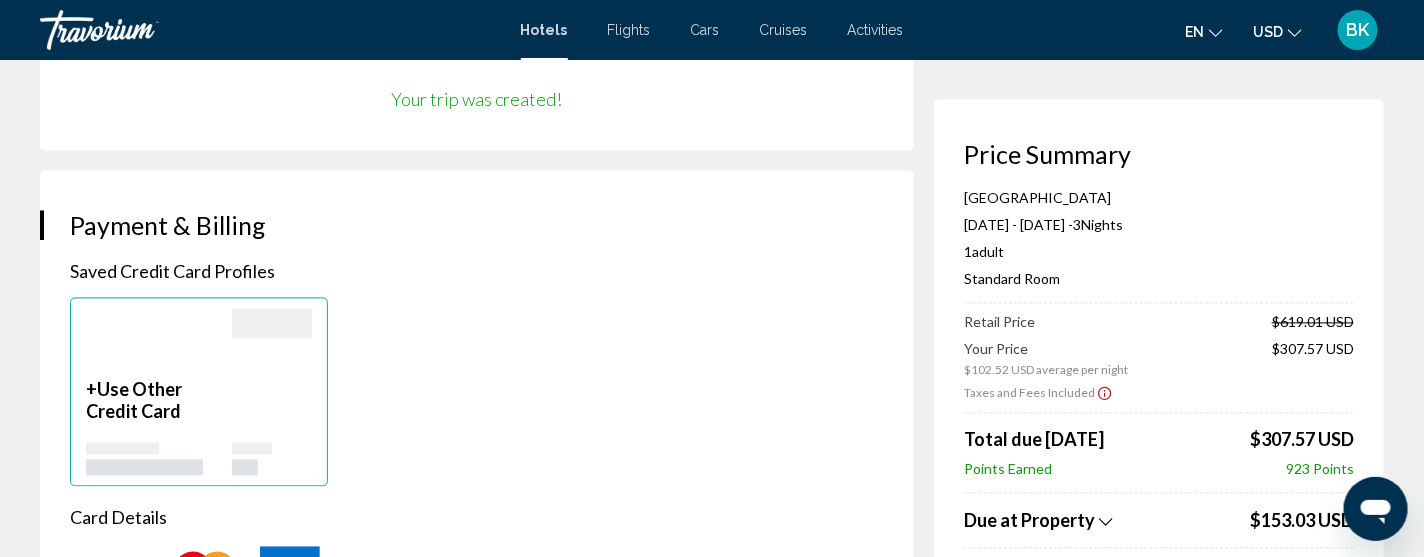 scroll, scrollTop: 1359, scrollLeft: 0, axis: vertical 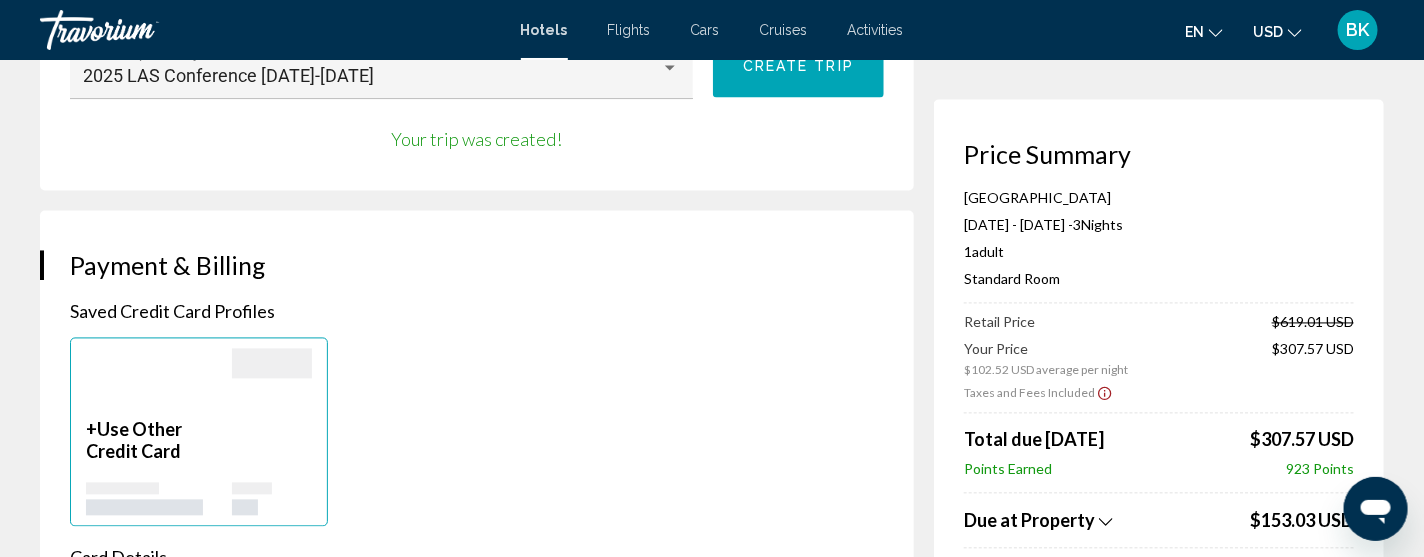 click on "Trip Itinerary 2025 LAS Conference July 24th-27th Select Trip Itinerary Create trip Your trip was created!" at bounding box center [477, 67] 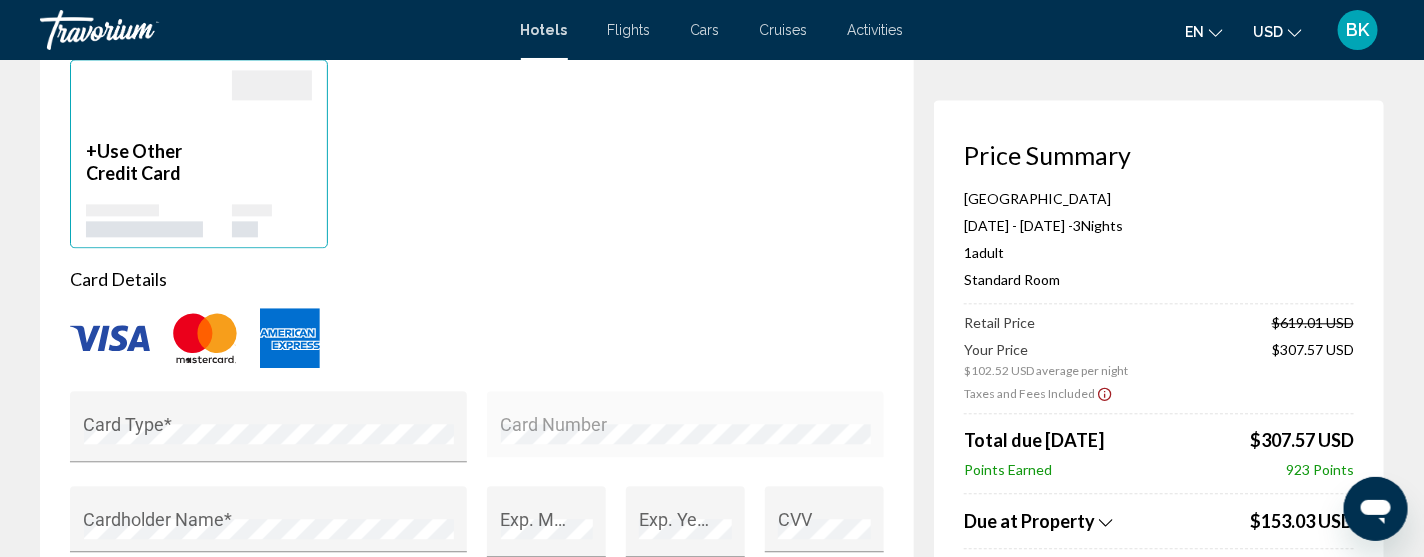 scroll, scrollTop: 1718, scrollLeft: 0, axis: vertical 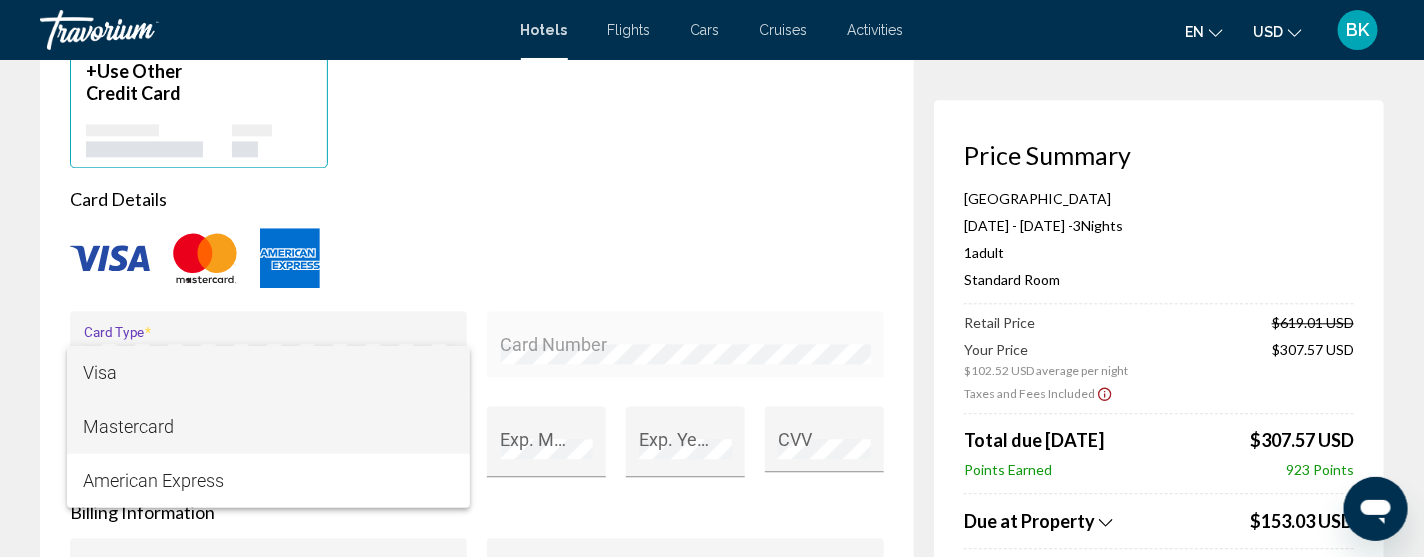 click on "Mastercard" at bounding box center (268, 427) 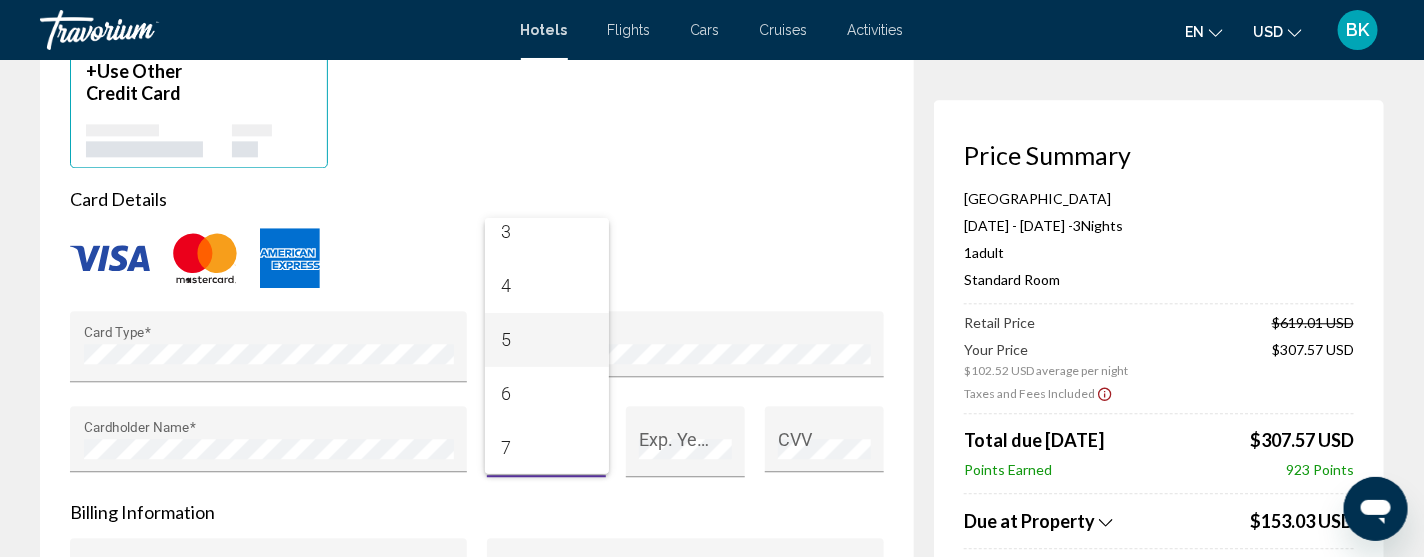 scroll, scrollTop: 175, scrollLeft: 0, axis: vertical 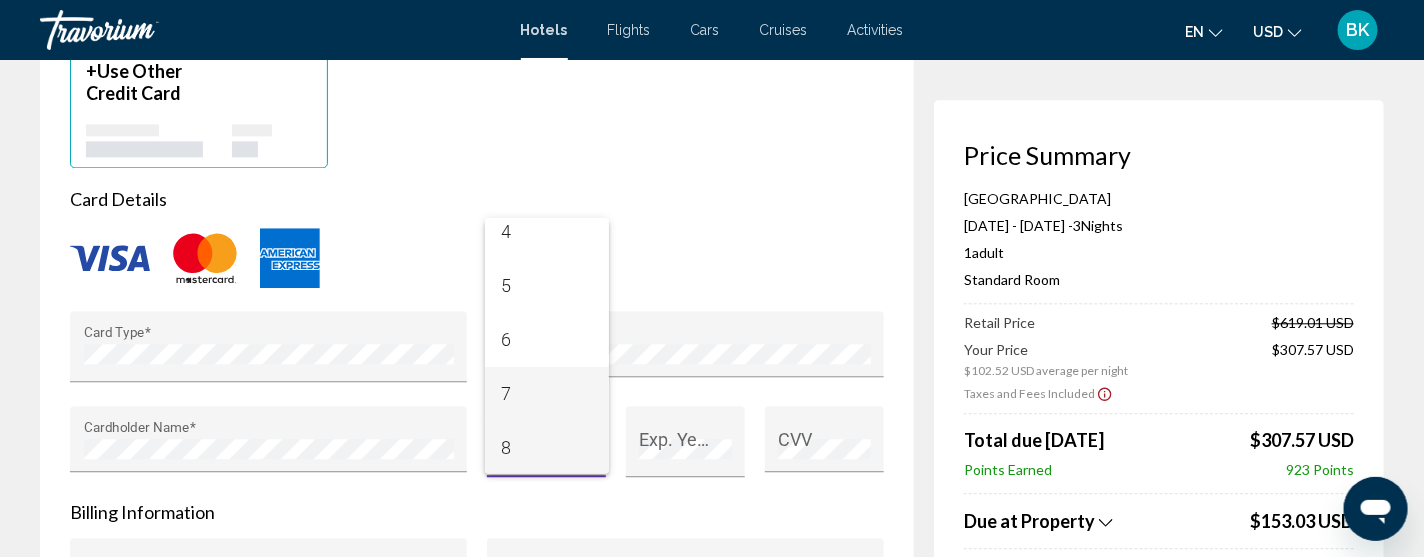 click on "7" at bounding box center (547, 394) 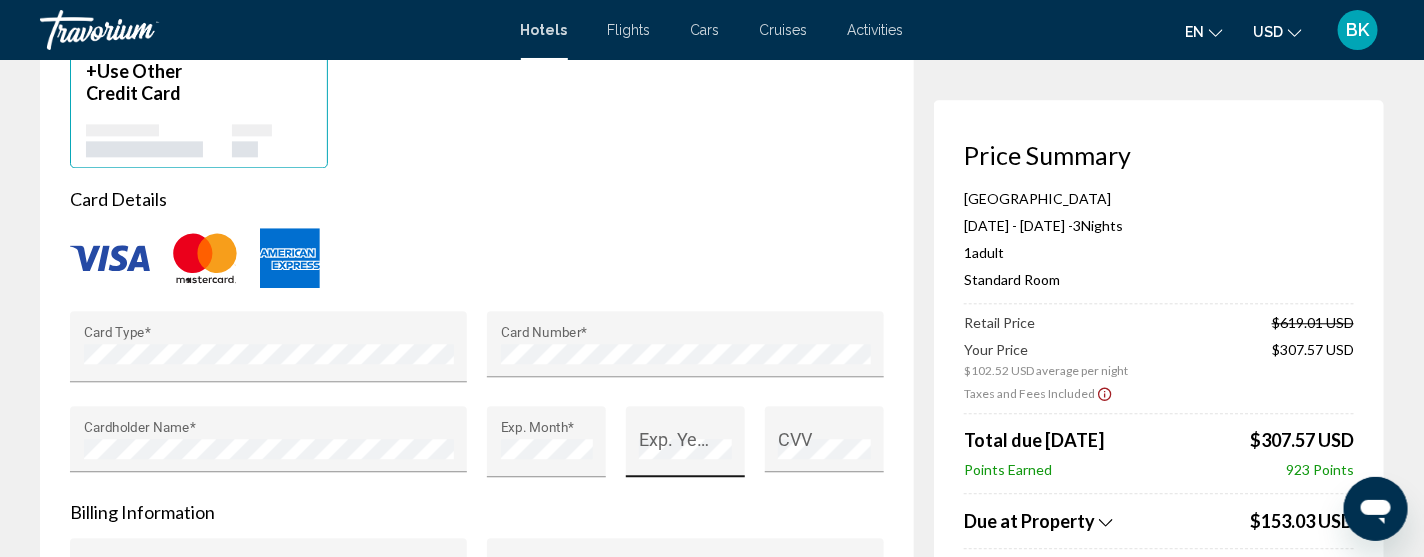 click on "Exp. Year  *" at bounding box center [685, 441] 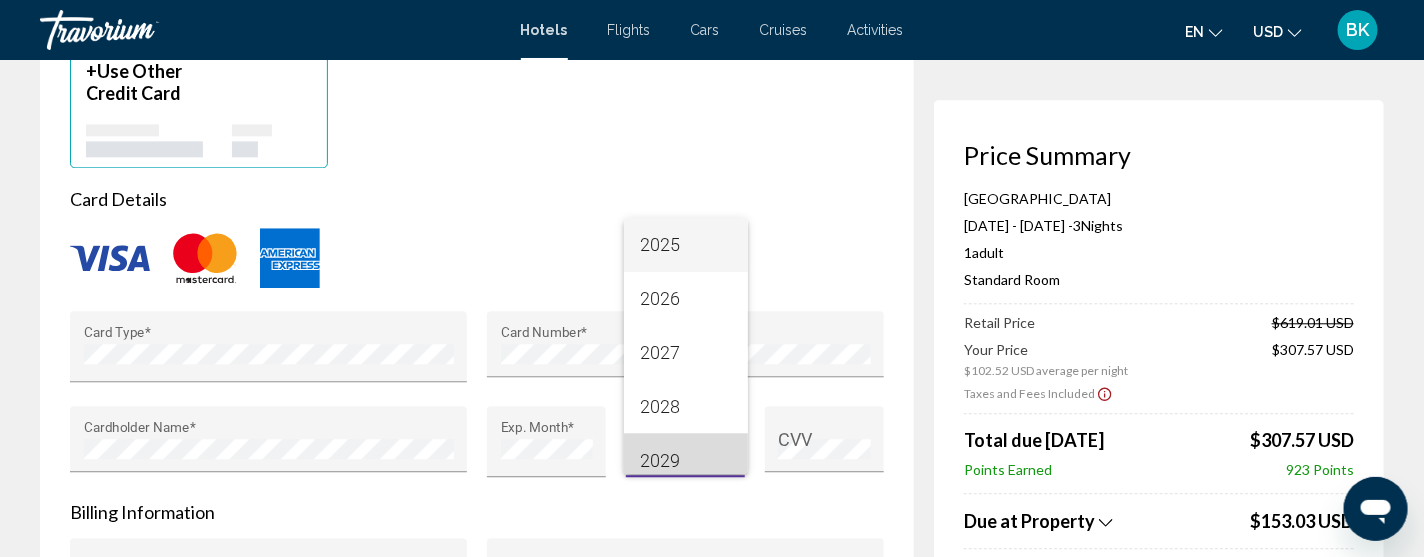 click on "2029" at bounding box center (686, 461) 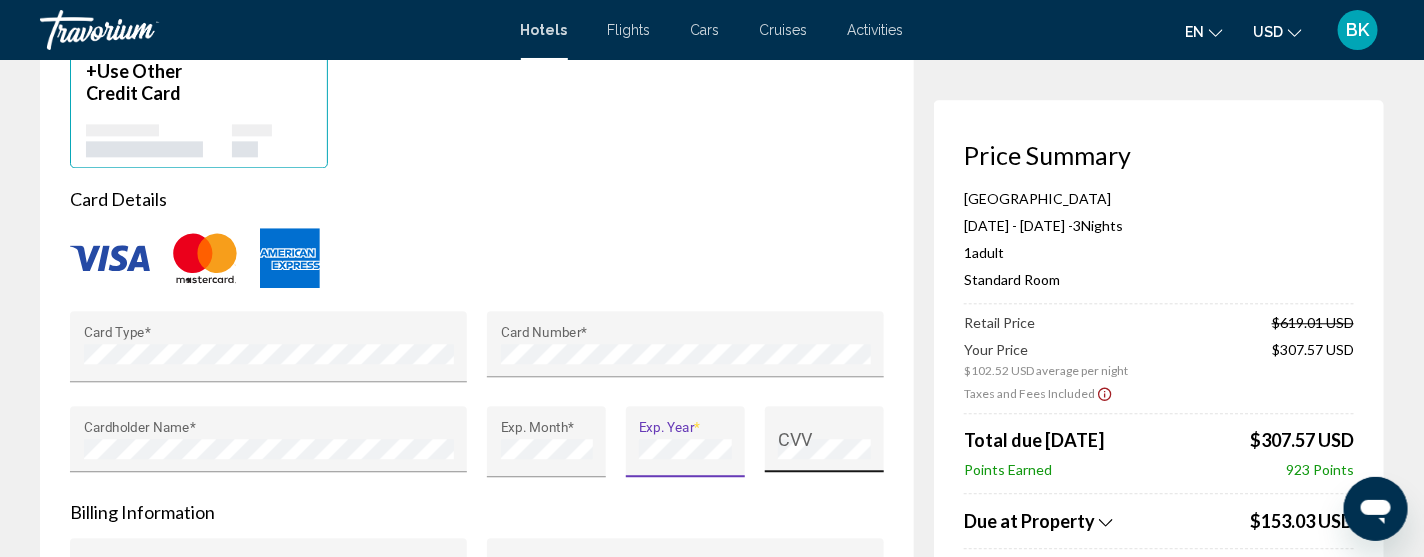click on "CVV" at bounding box center [824, 445] 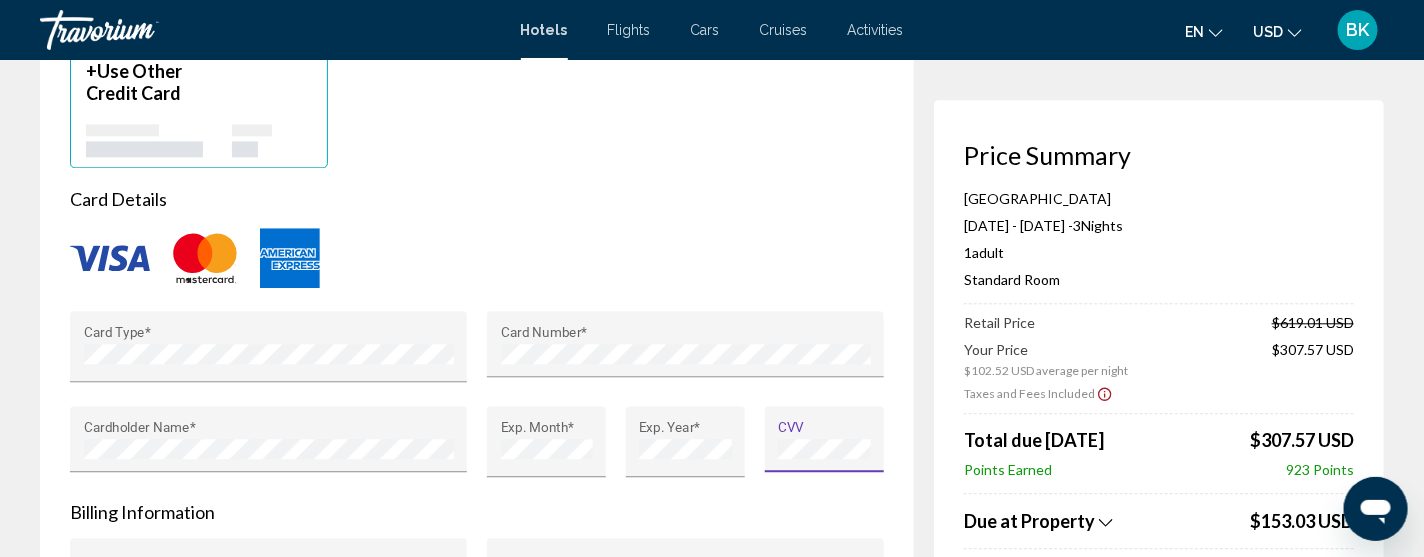 click on "Card Details" at bounding box center (477, 199) 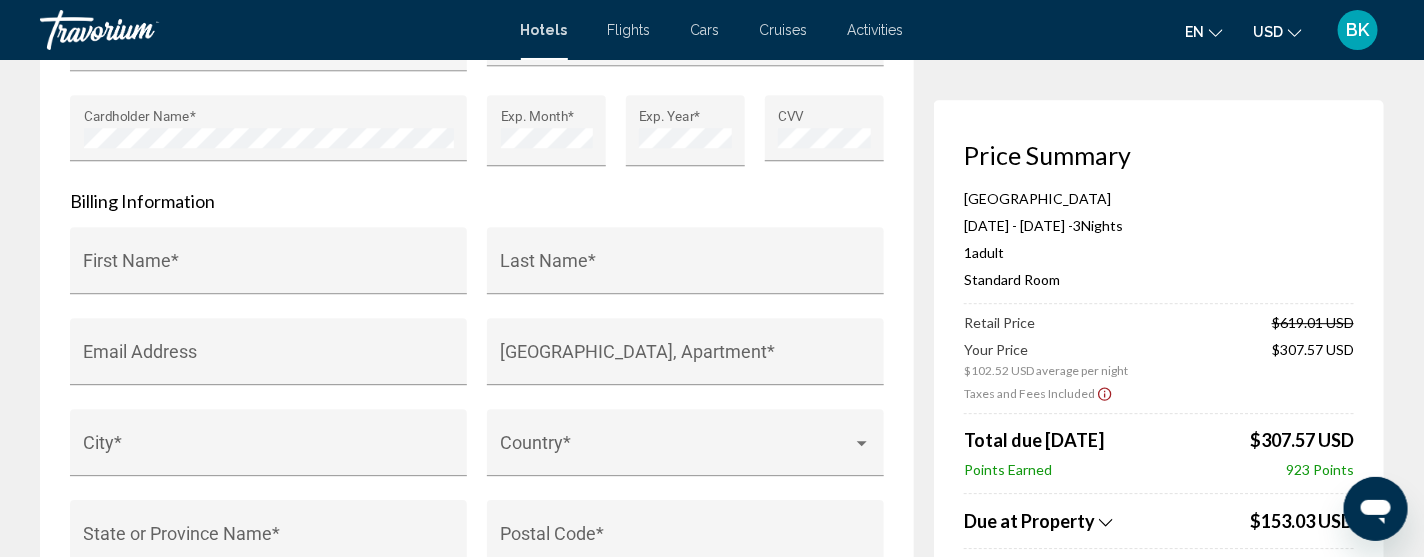 scroll, scrollTop: 2038, scrollLeft: 0, axis: vertical 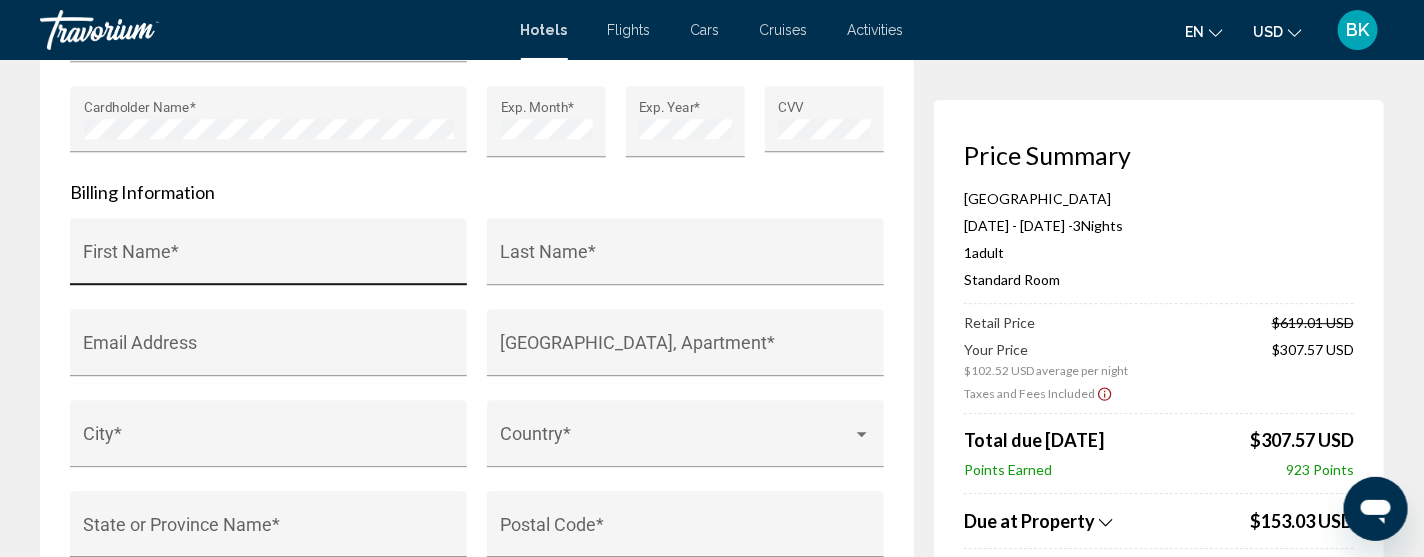 click on "First Name  *" at bounding box center (269, 261) 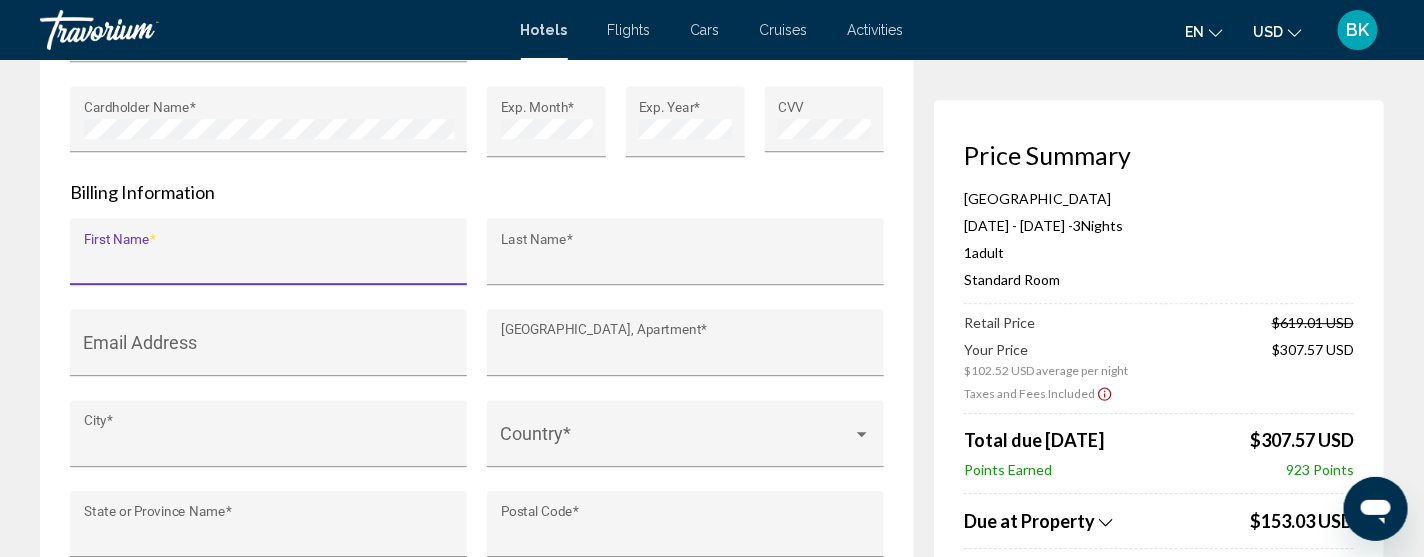 type on "******" 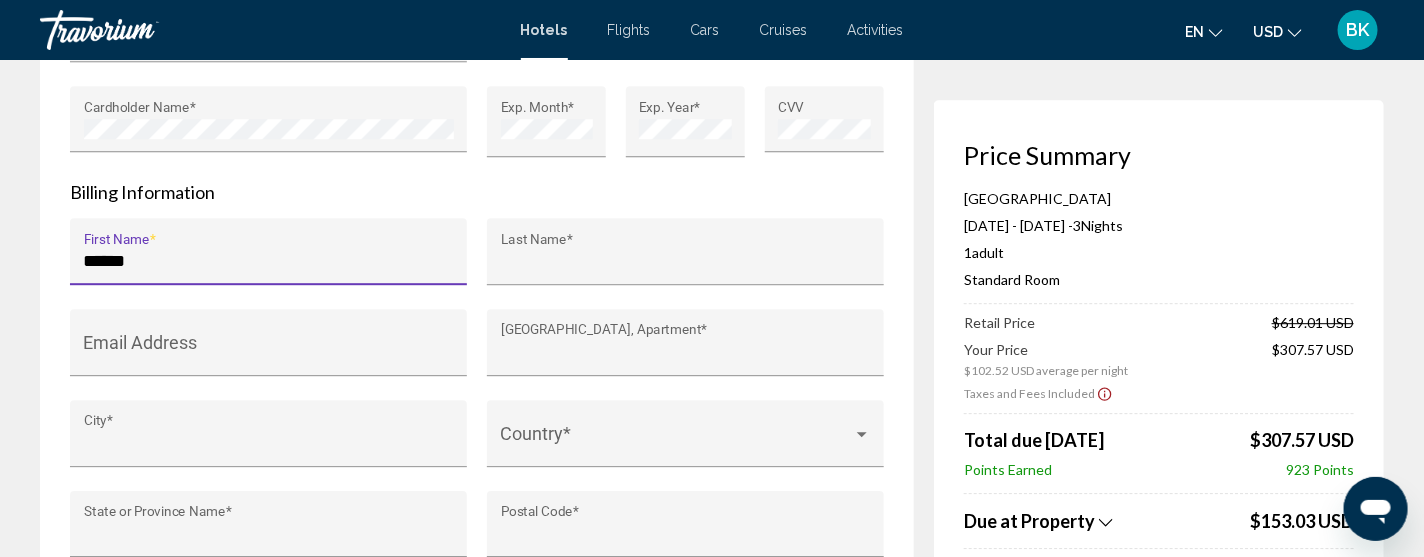 type on "*****" 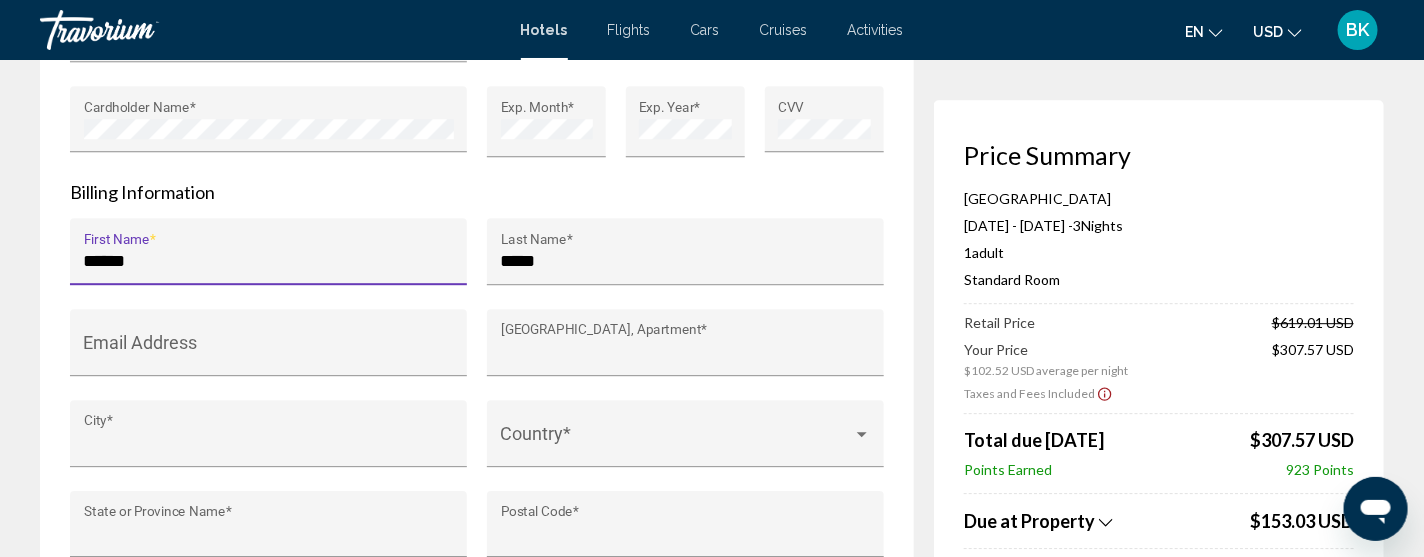 type on "**********" 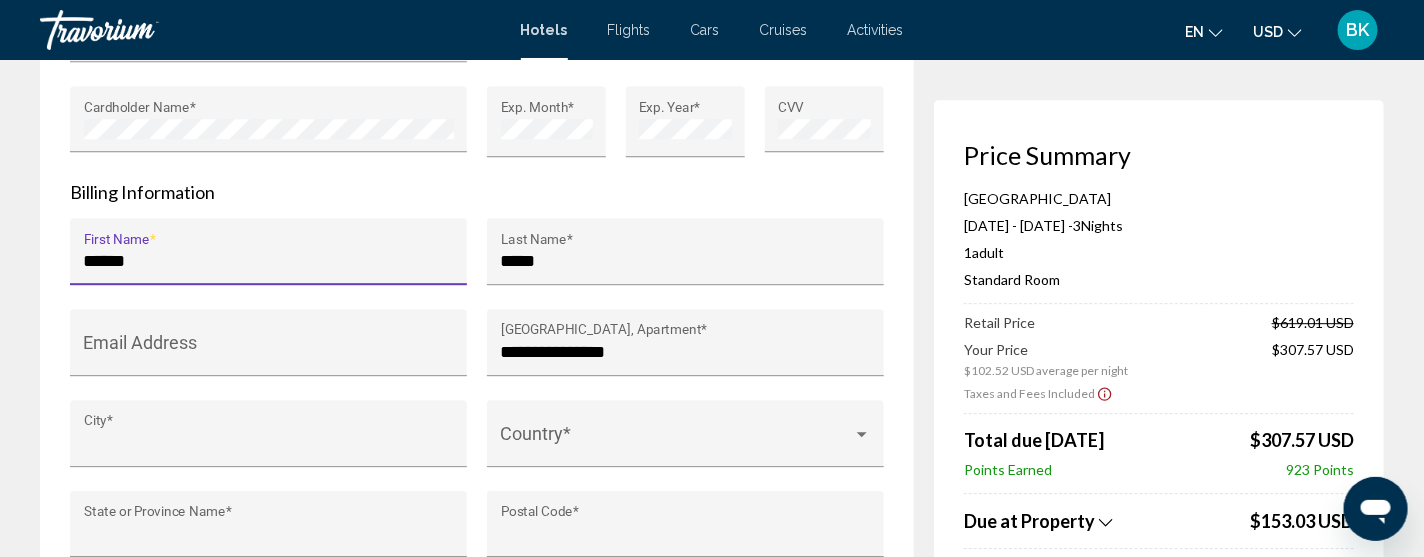 type on "**********" 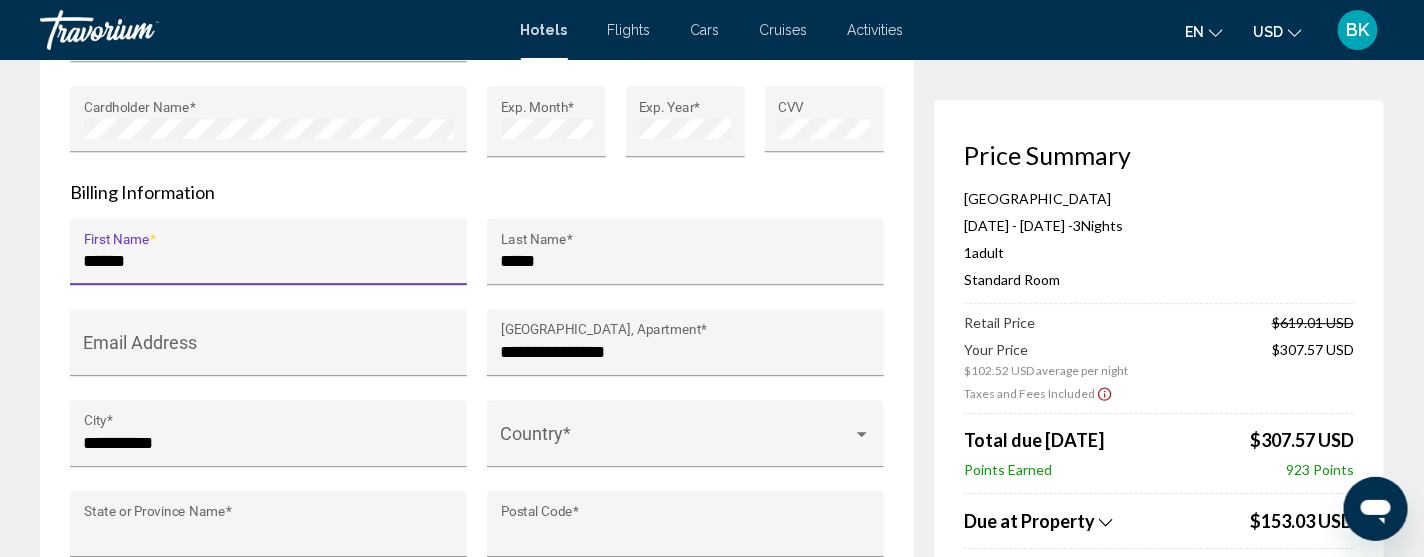 type on "**" 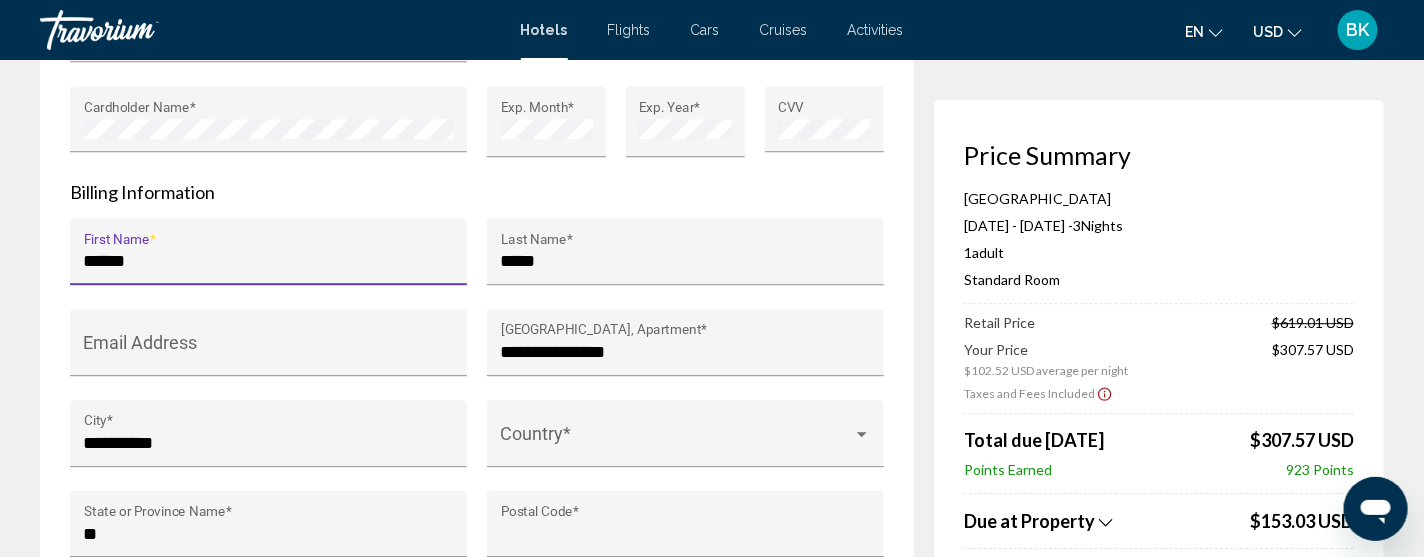 type on "*****" 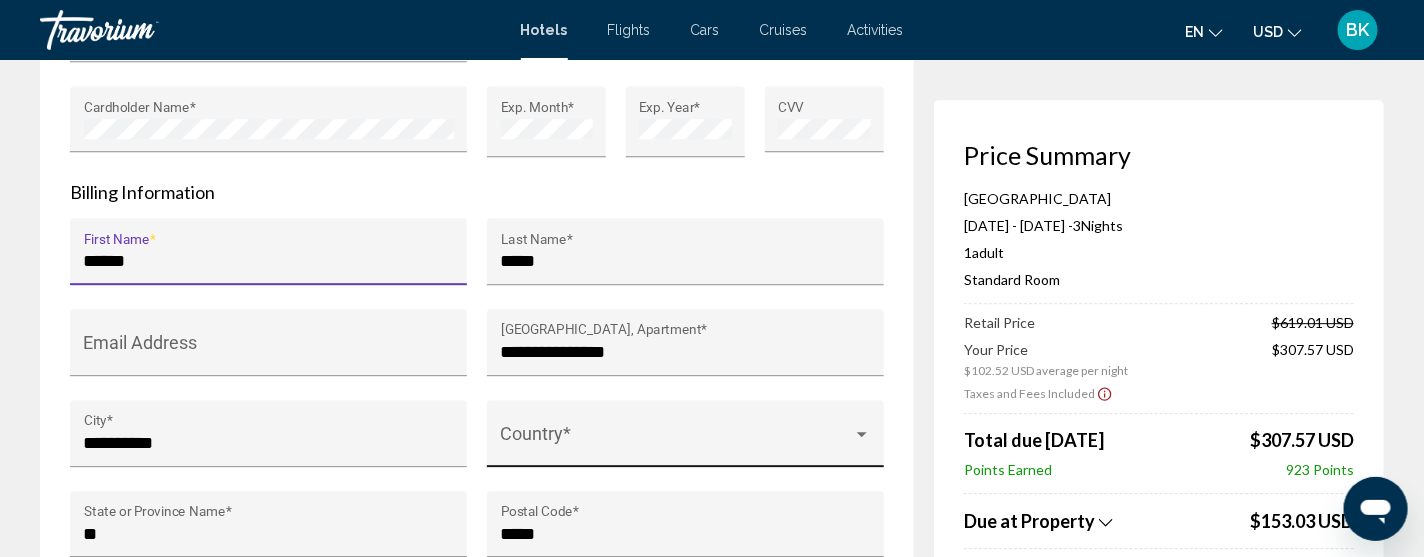 click at bounding box center [862, 434] 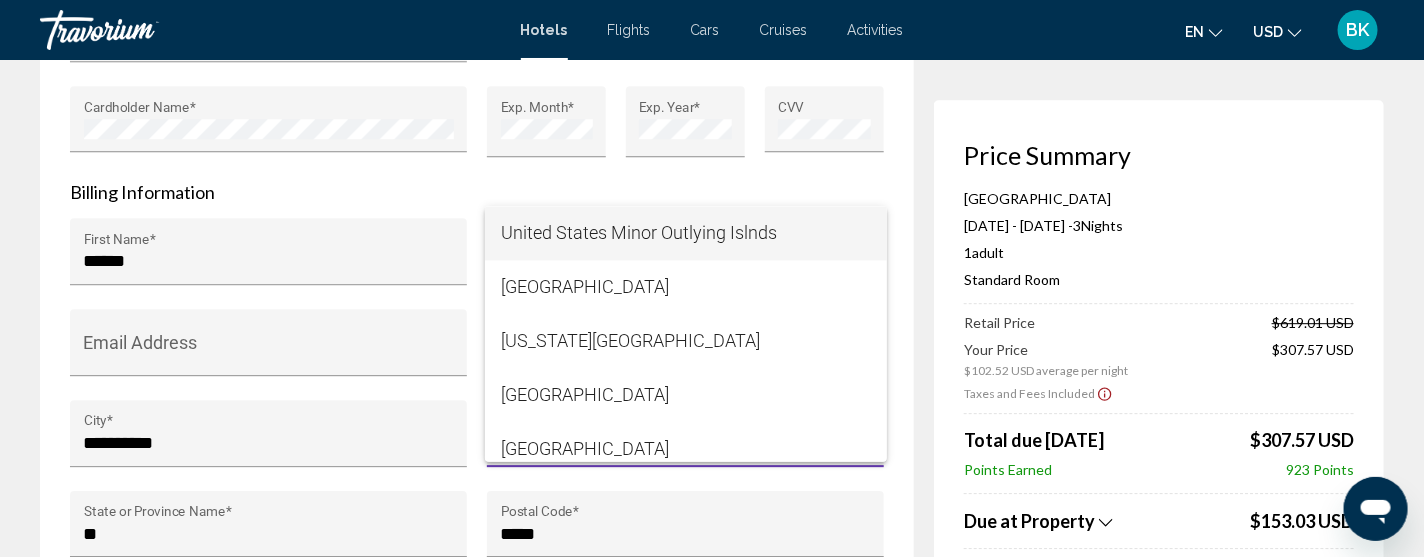 scroll, scrollTop: 13067, scrollLeft: 0, axis: vertical 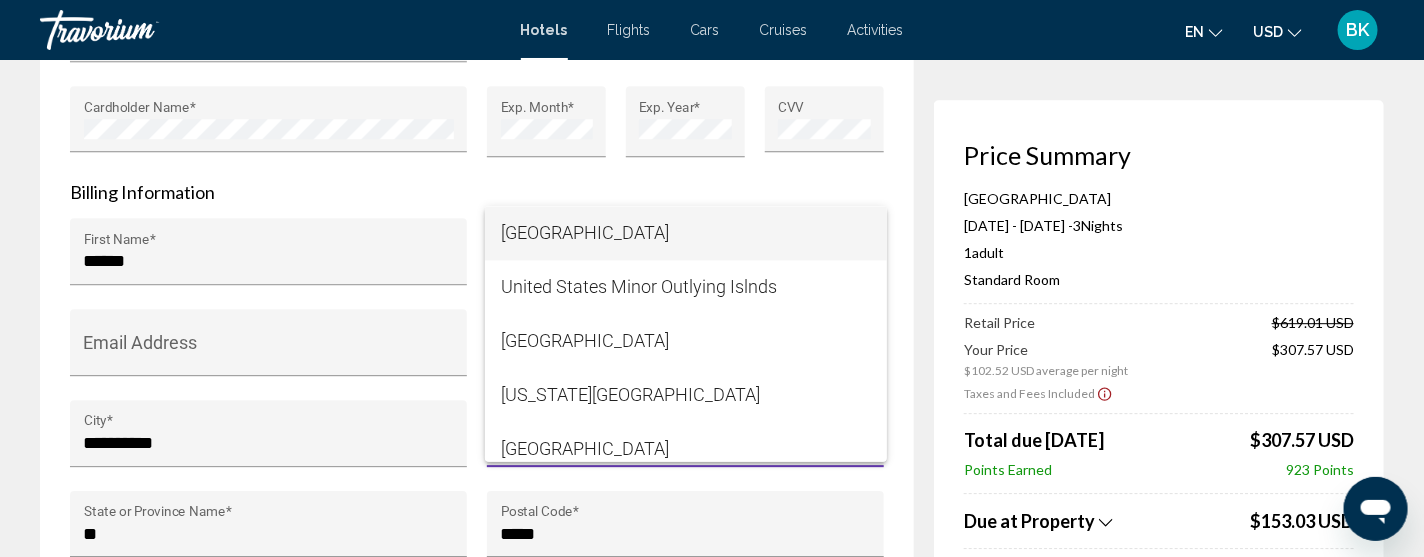 click on "[GEOGRAPHIC_DATA]" at bounding box center (686, 234) 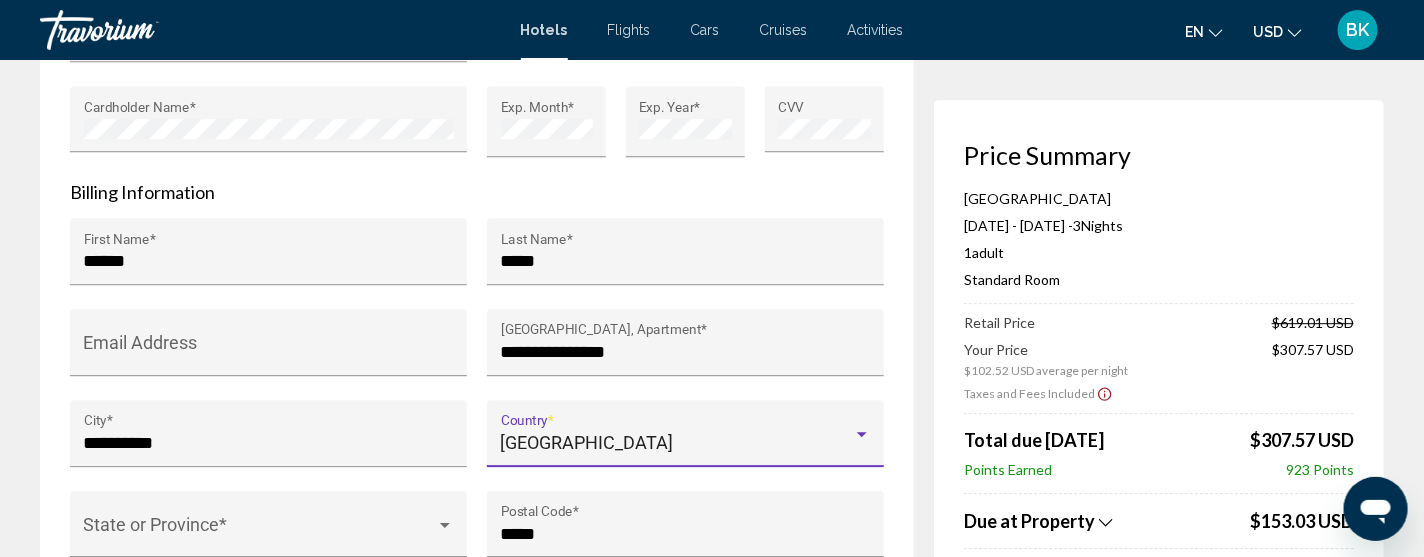 click on "Billing Information" at bounding box center (477, 192) 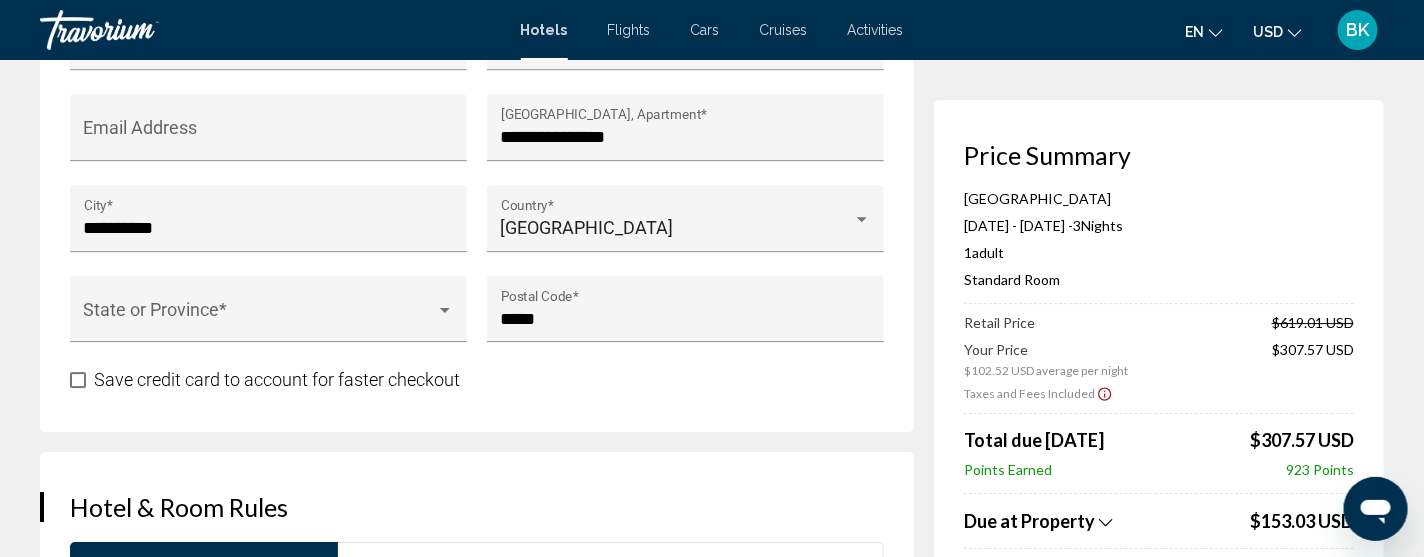 scroll, scrollTop: 2278, scrollLeft: 0, axis: vertical 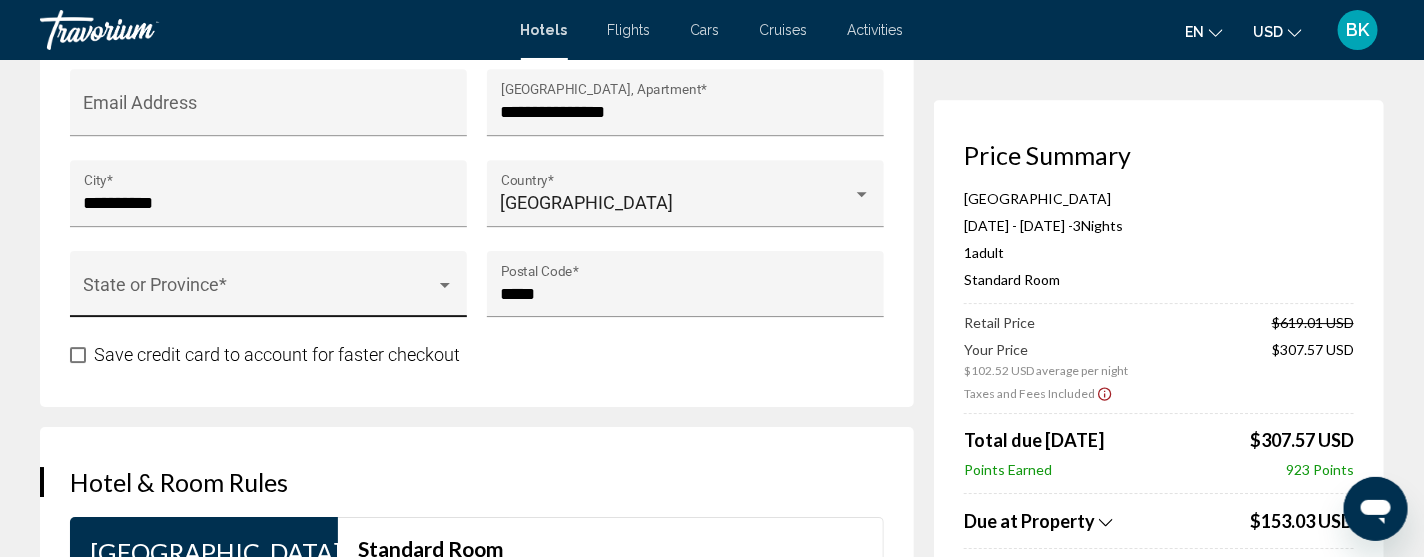 click at bounding box center (445, 286) 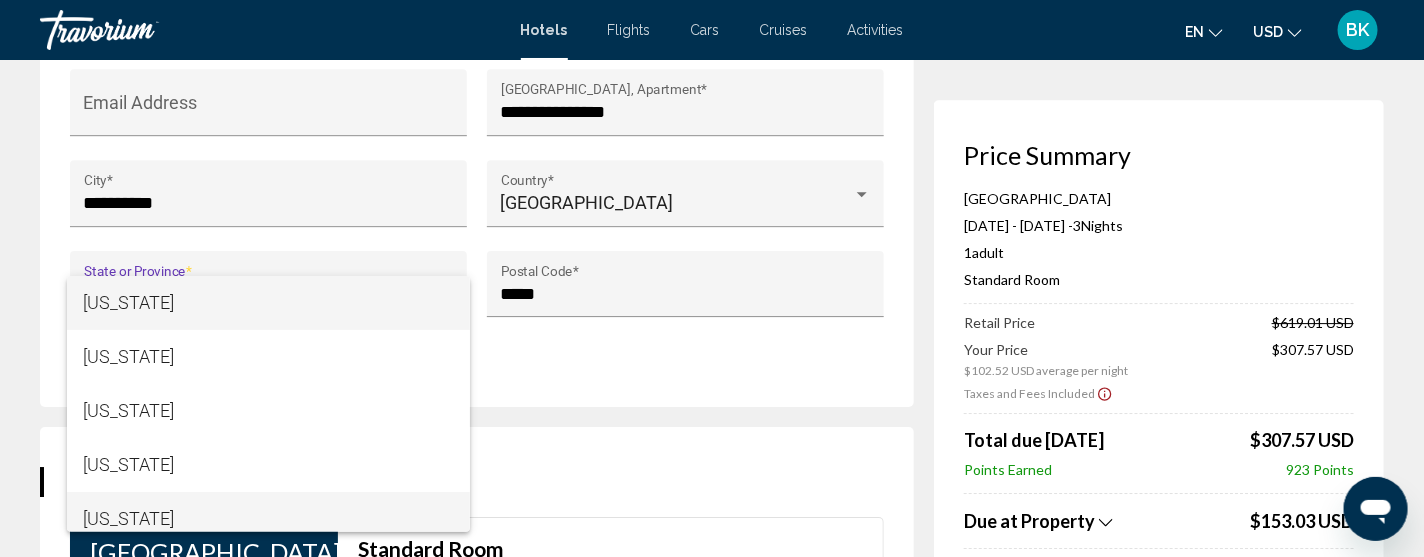 click on "[US_STATE]" at bounding box center (268, 519) 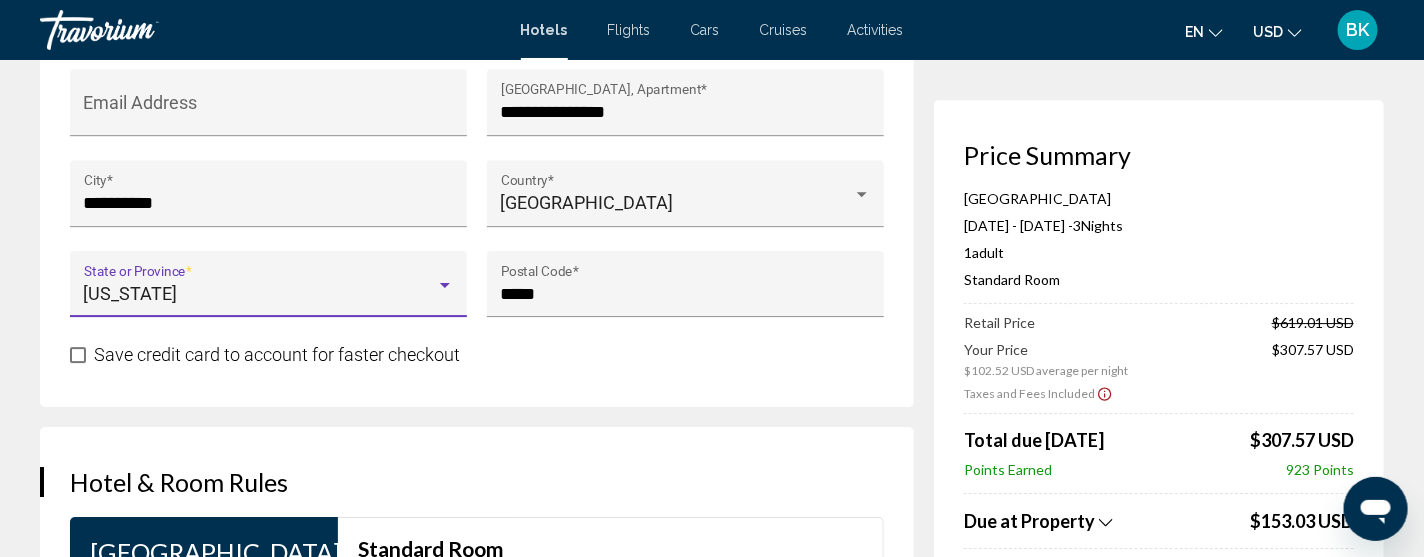 click on "Save credit card to account for faster checkout" at bounding box center (265, 355) 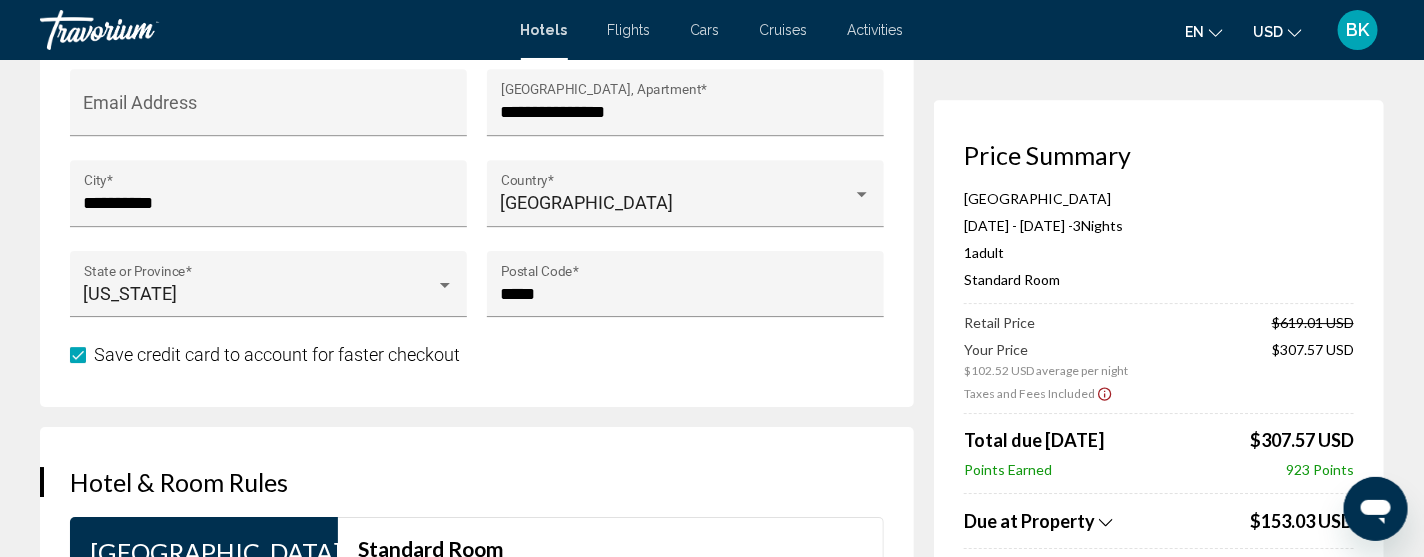 click on "Save credit card to account for faster checkout" at bounding box center [477, 354] 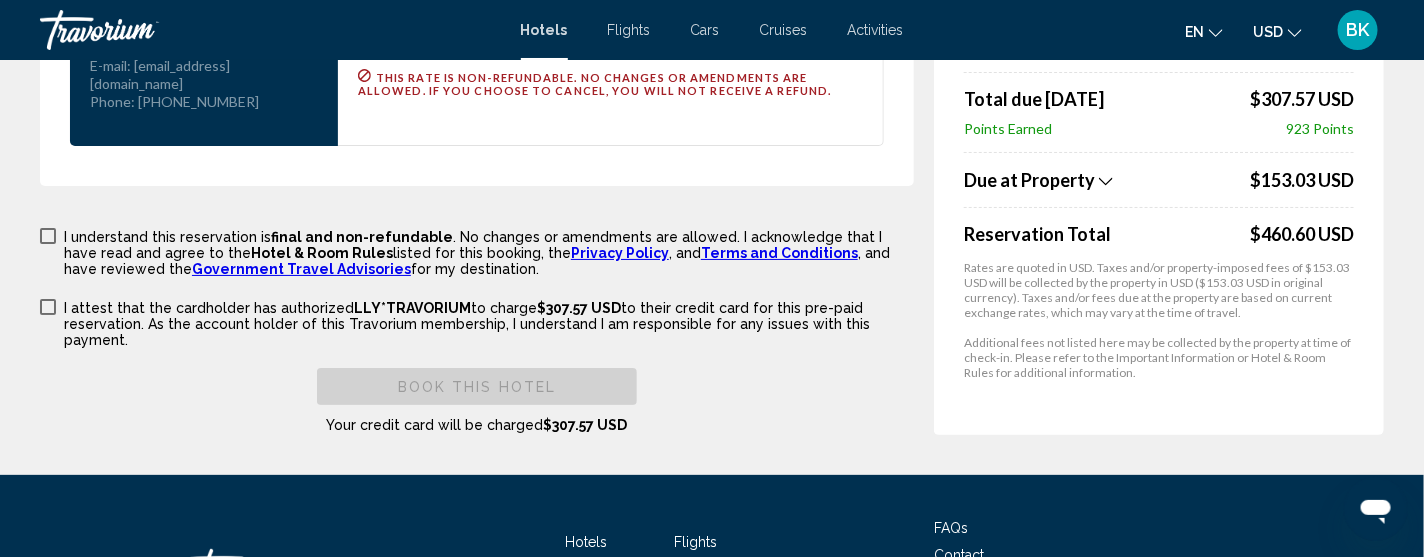 scroll, scrollTop: 2838, scrollLeft: 0, axis: vertical 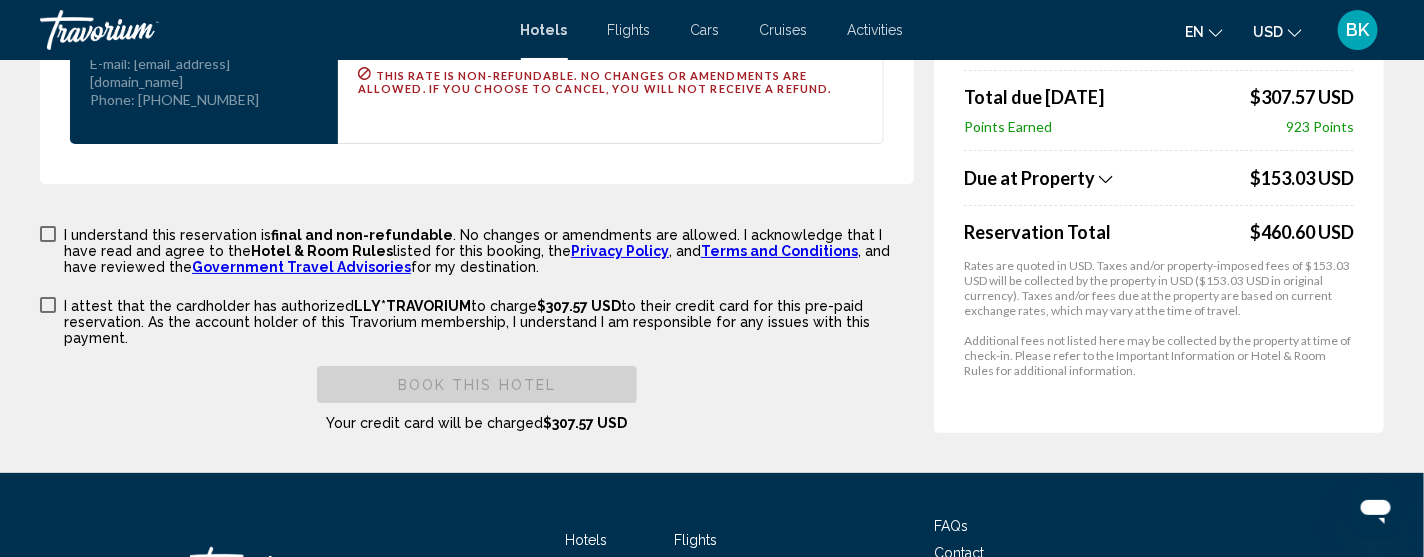 click on "I understand this reservation is  final and non-refundable . No changes or amendments are allowed. I acknowledge that I have read and agree to the  Hotel & Room Rules  listed for this booking, the  Privacy Policy , and  Terms and Conditions , and have reviewed the  Government Travel Advisories  for my destination." at bounding box center (477, 249) 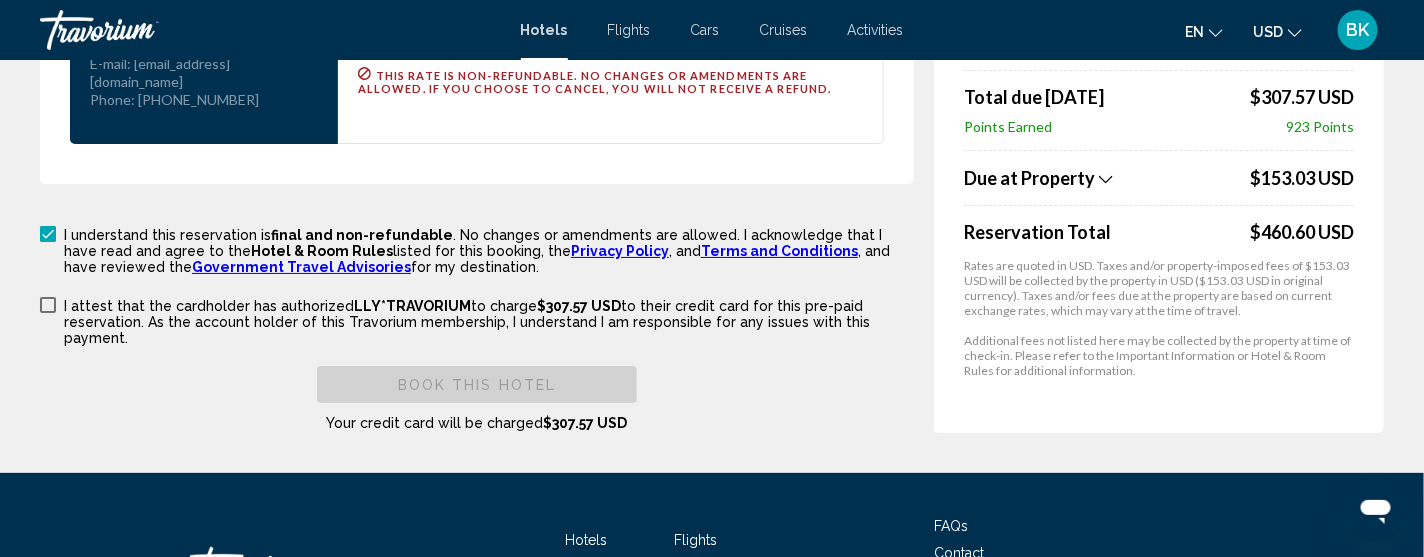 click at bounding box center [48, 305] 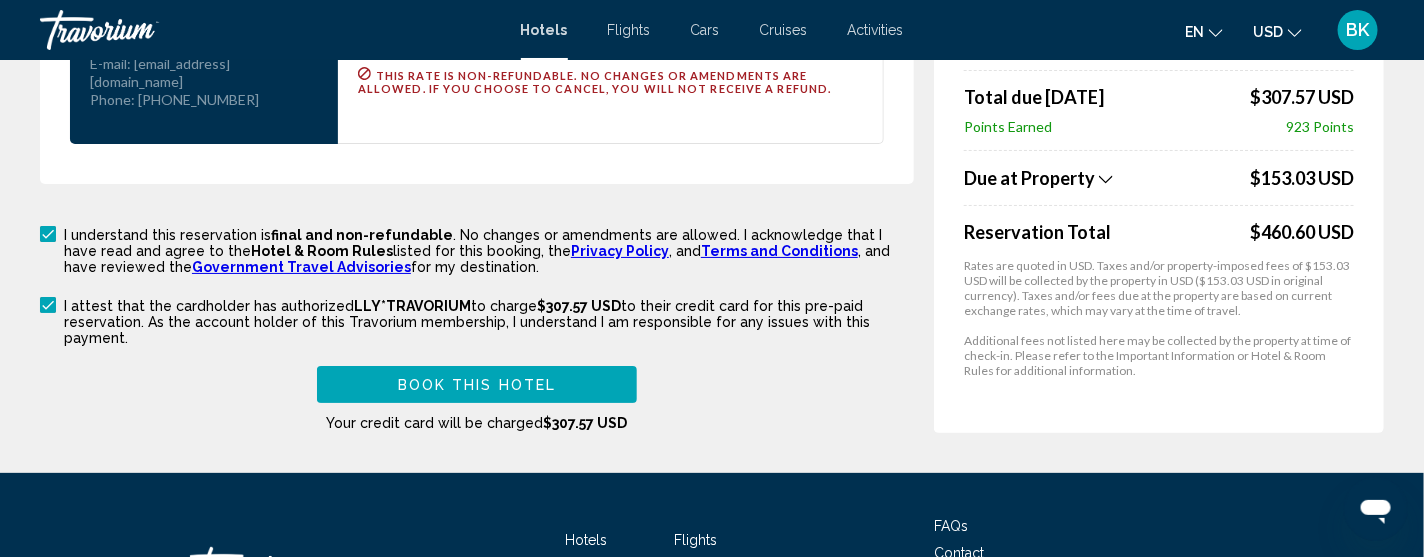click on "Book this hotel" at bounding box center [477, 385] 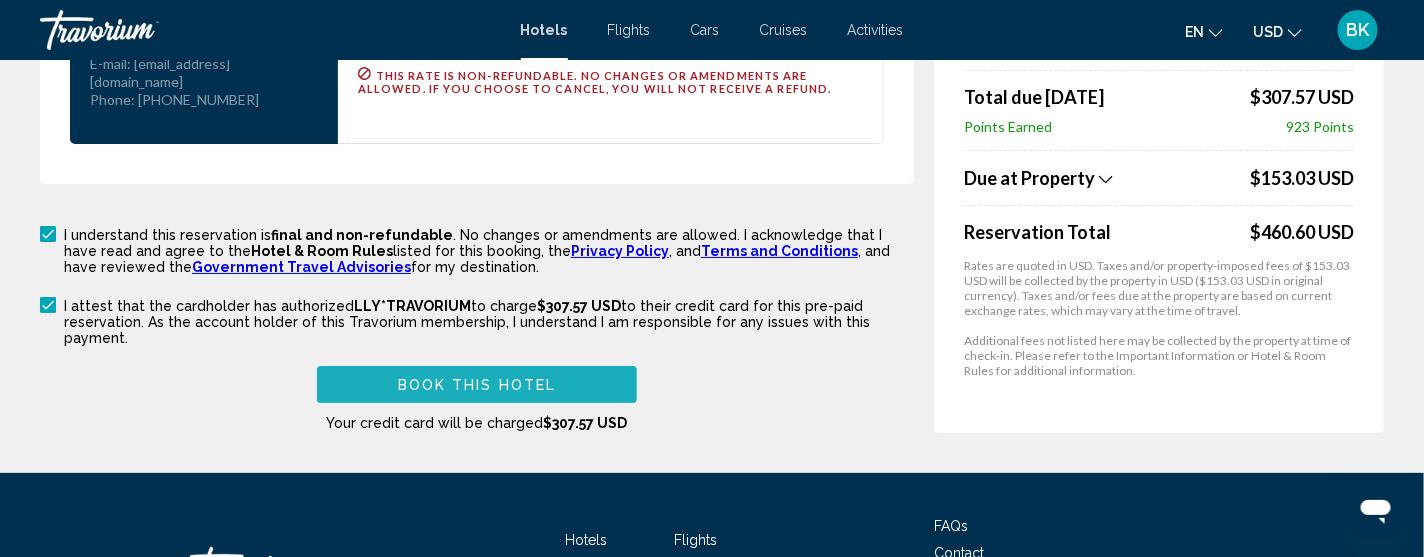 scroll, scrollTop: 693, scrollLeft: 0, axis: vertical 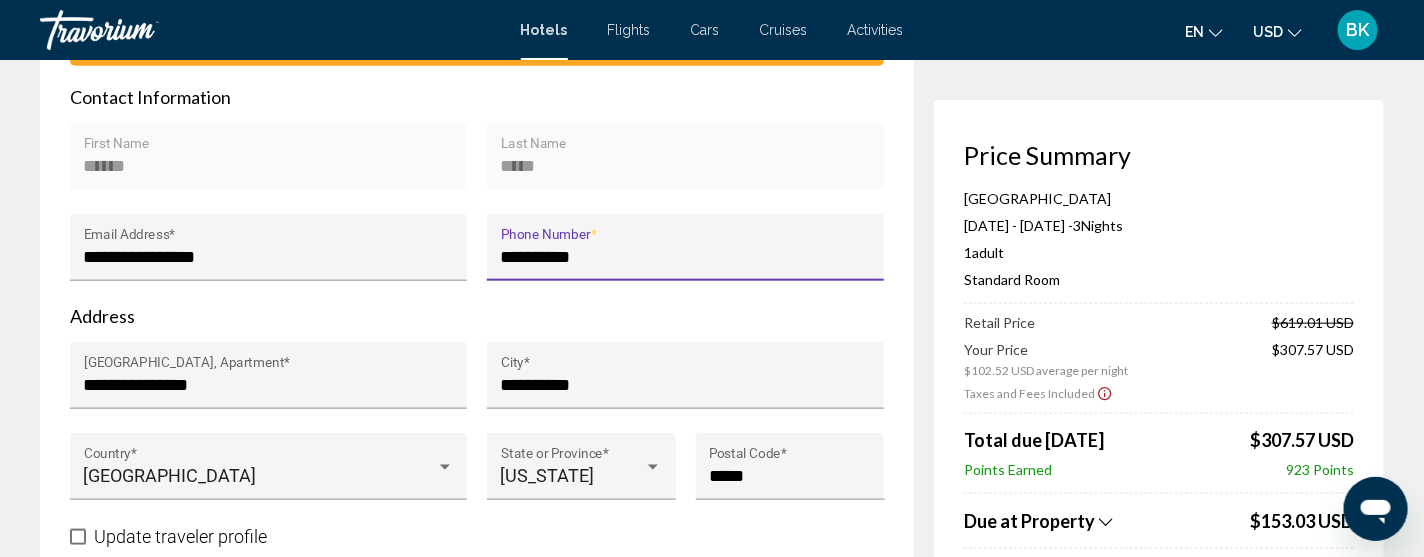 type on "**********" 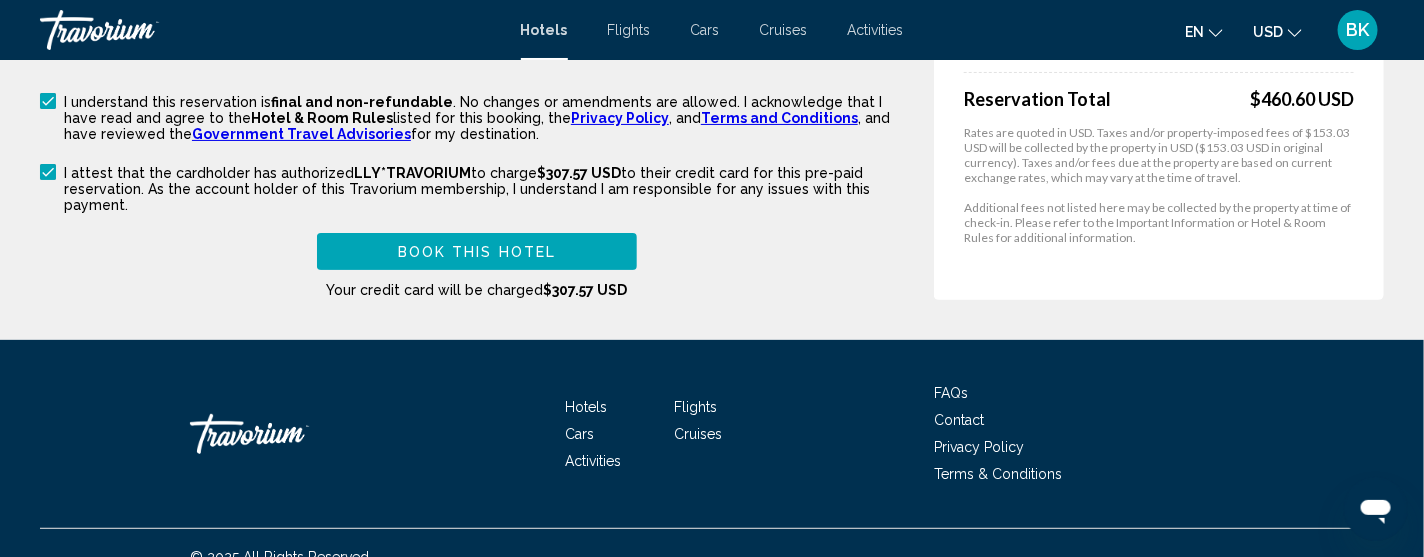 scroll, scrollTop: 2972, scrollLeft: 0, axis: vertical 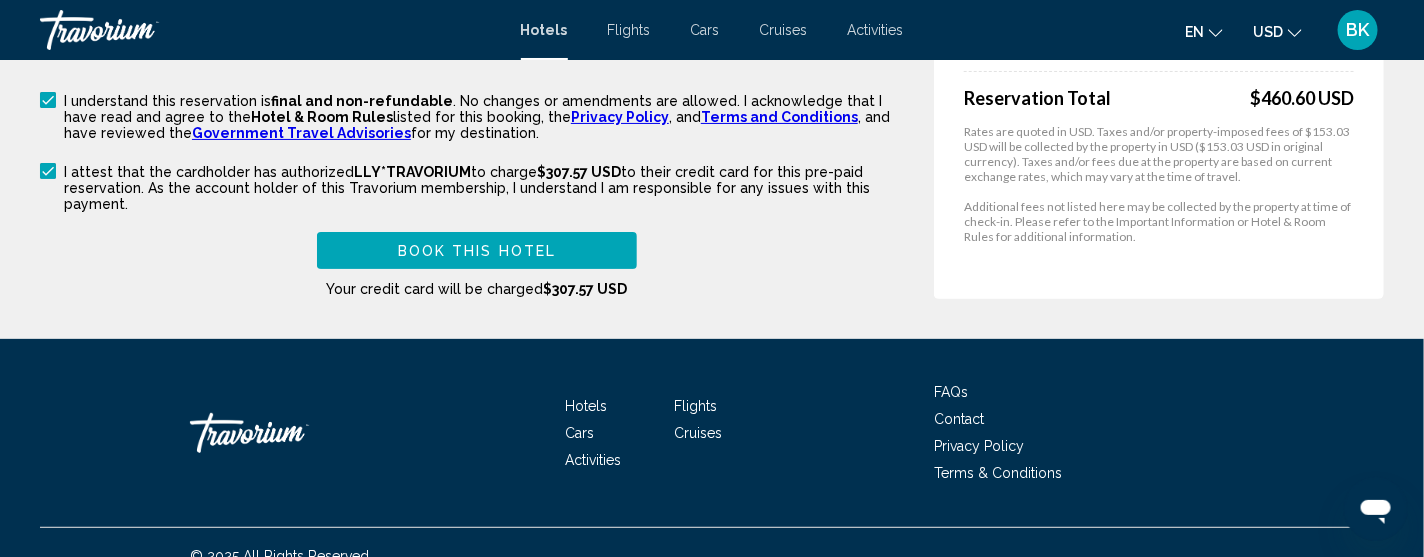 click on "Book this hotel" at bounding box center (477, 250) 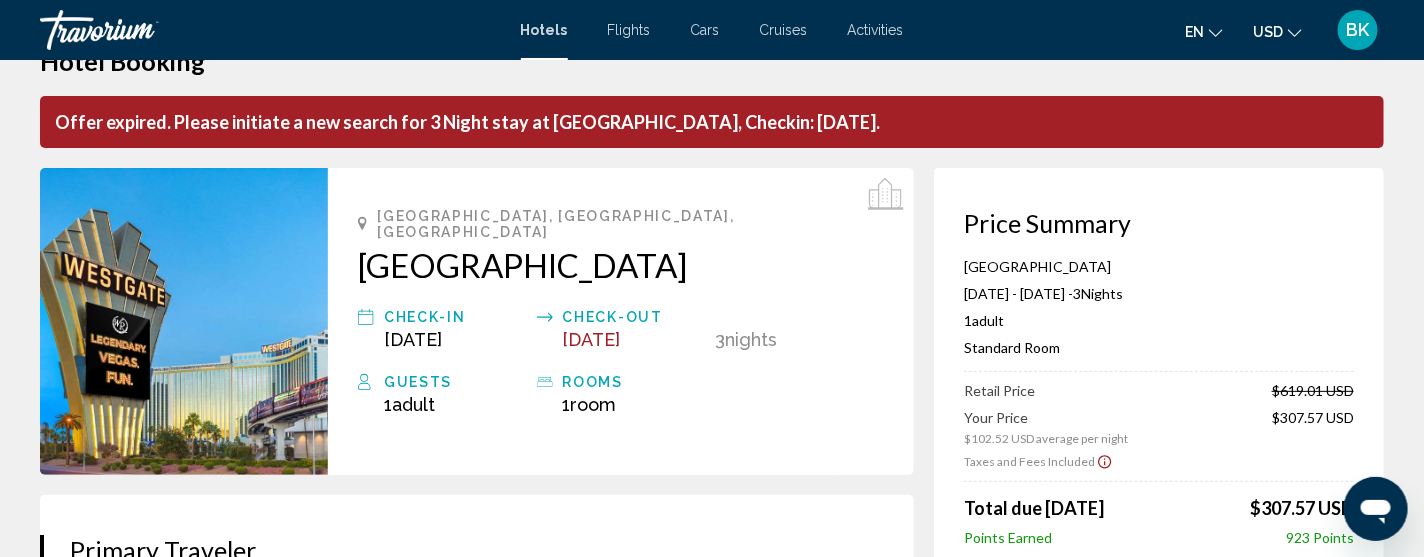 scroll, scrollTop: 0, scrollLeft: 0, axis: both 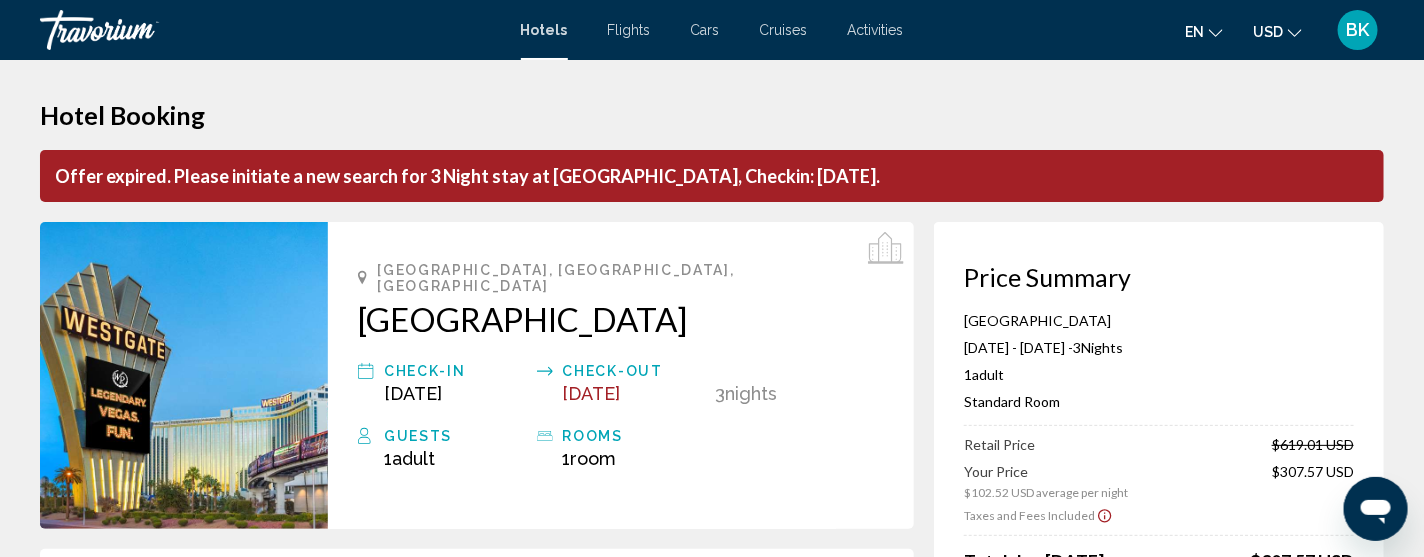type 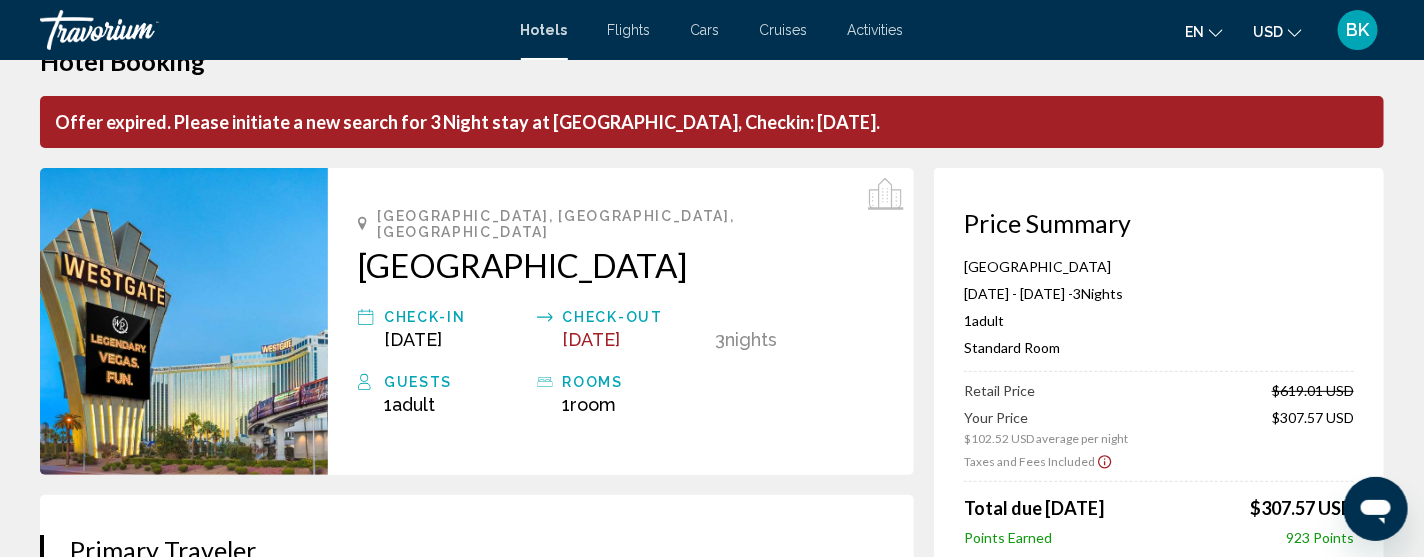 scroll, scrollTop: 0, scrollLeft: 0, axis: both 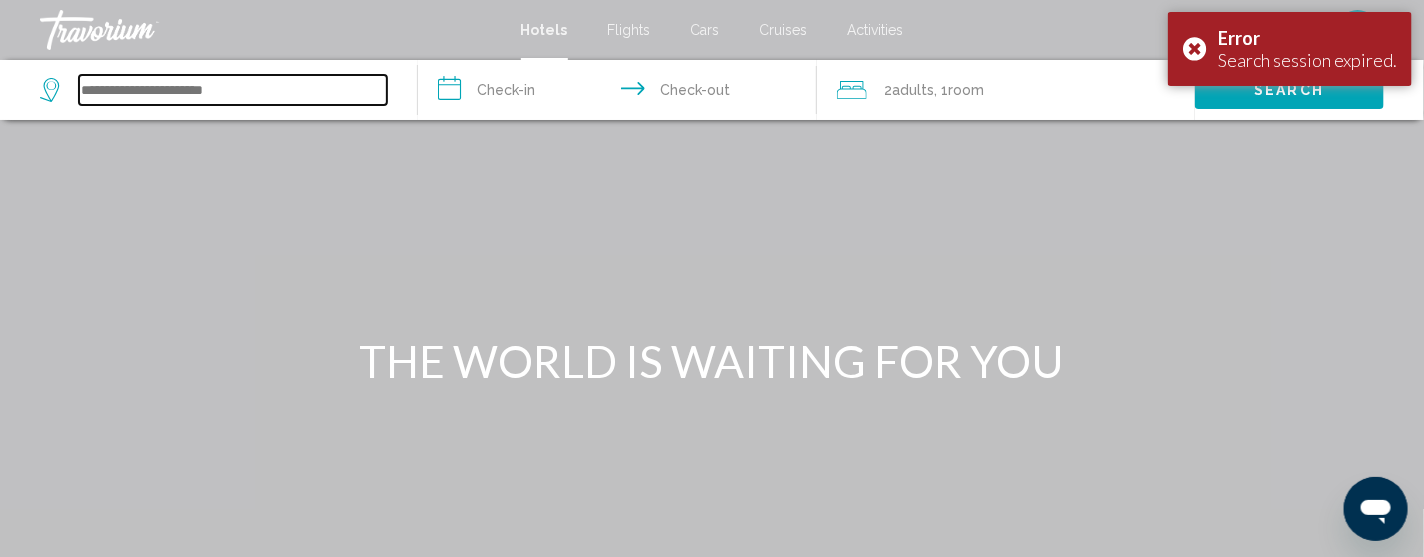 click at bounding box center [233, 90] 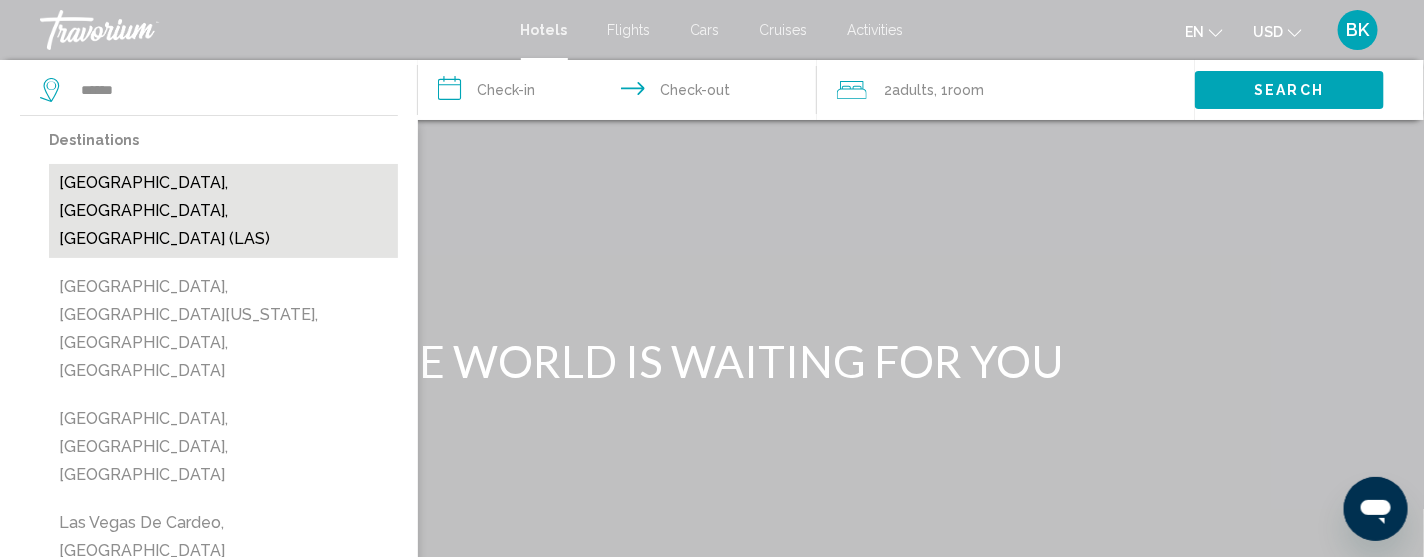 click on "[GEOGRAPHIC_DATA], [GEOGRAPHIC_DATA], [GEOGRAPHIC_DATA] (LAS)" at bounding box center (223, 211) 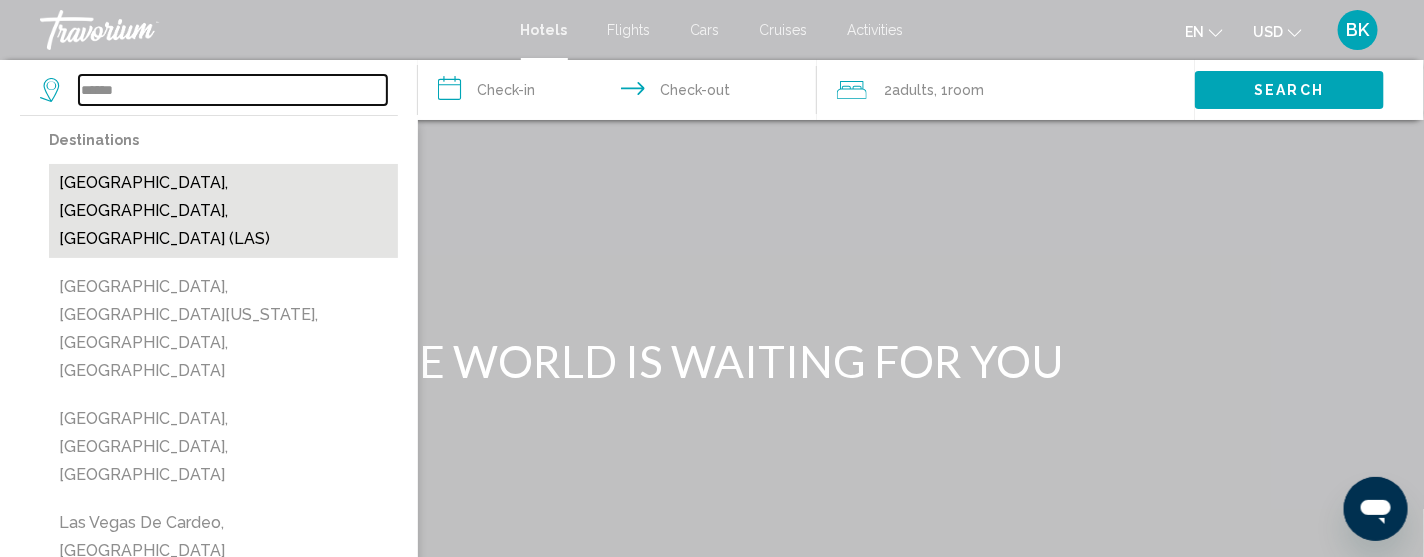 type on "**********" 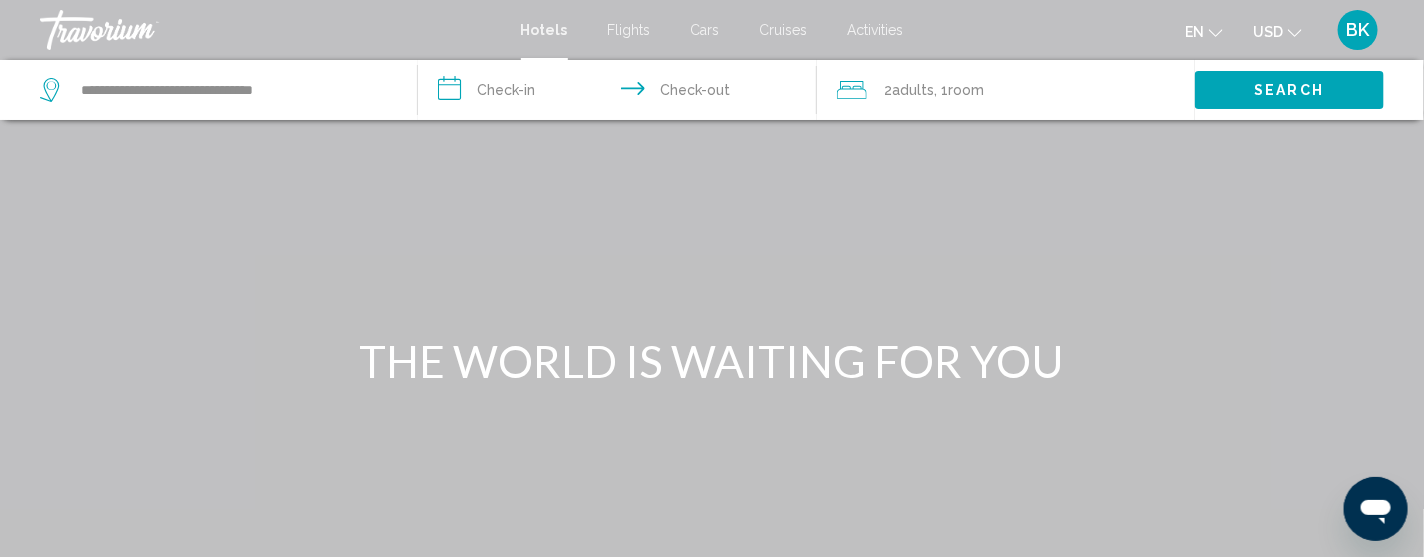 click on "**********" at bounding box center [621, 93] 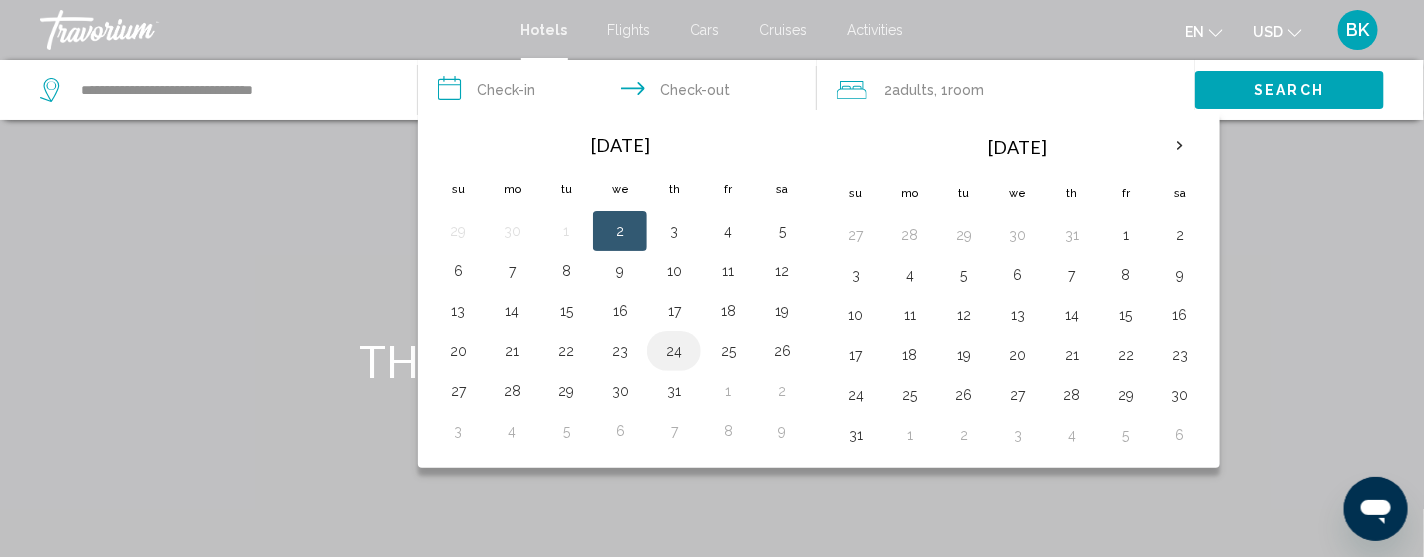 click on "24" at bounding box center (674, 351) 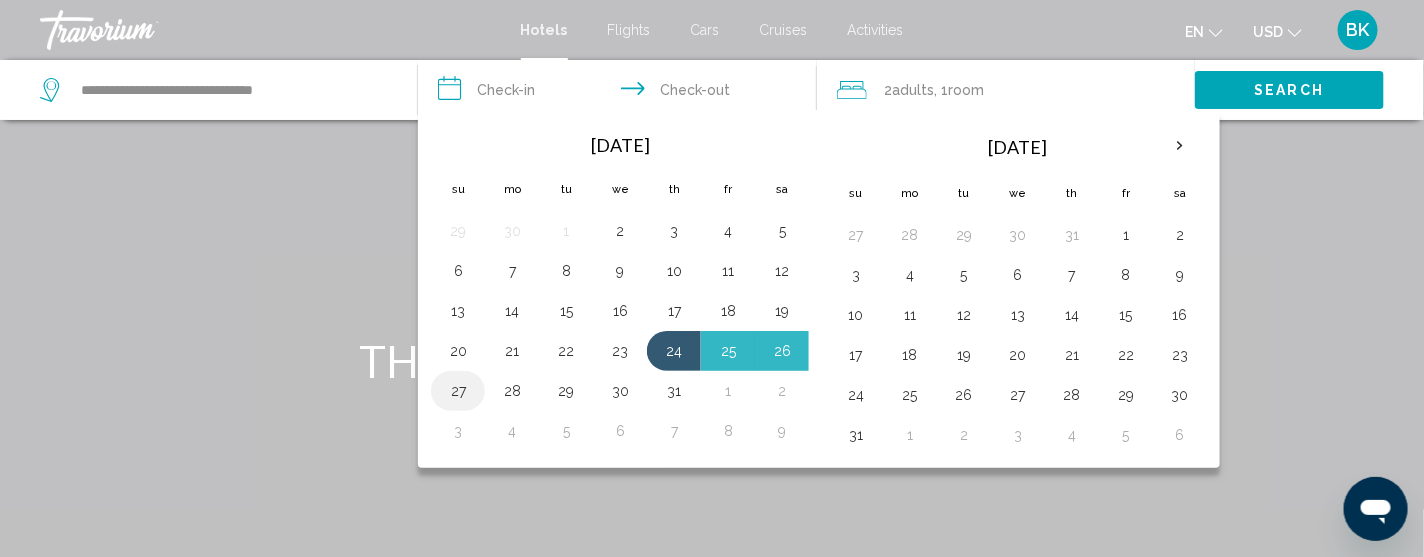 click on "27" at bounding box center (458, 391) 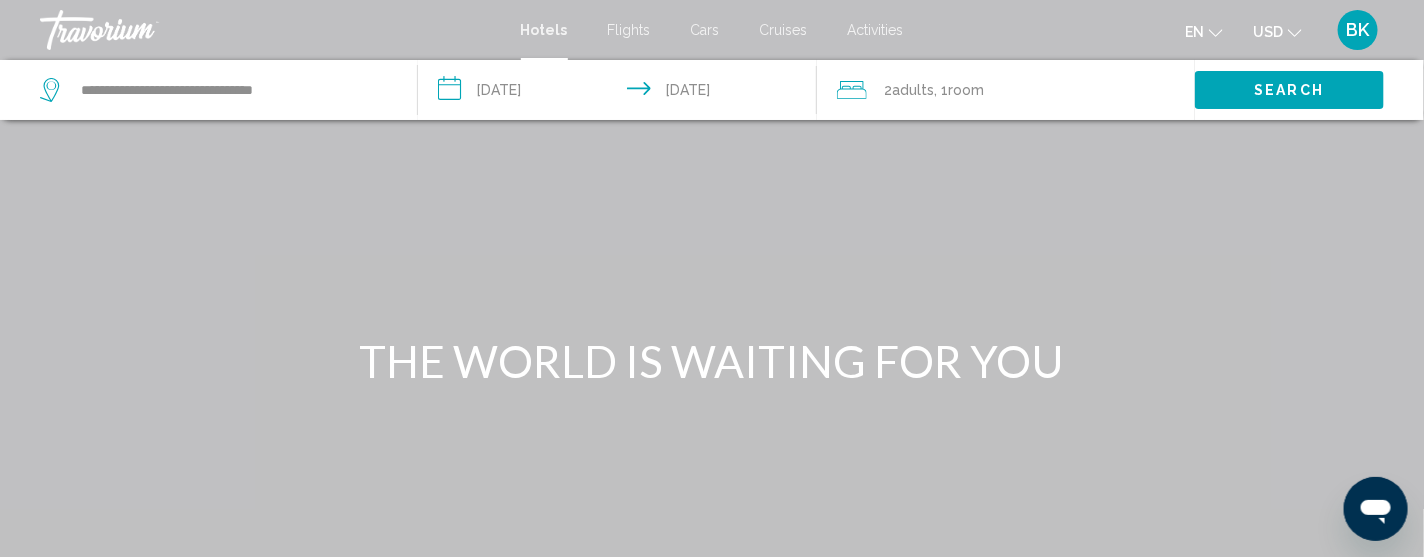 click on ", 1  Room rooms" 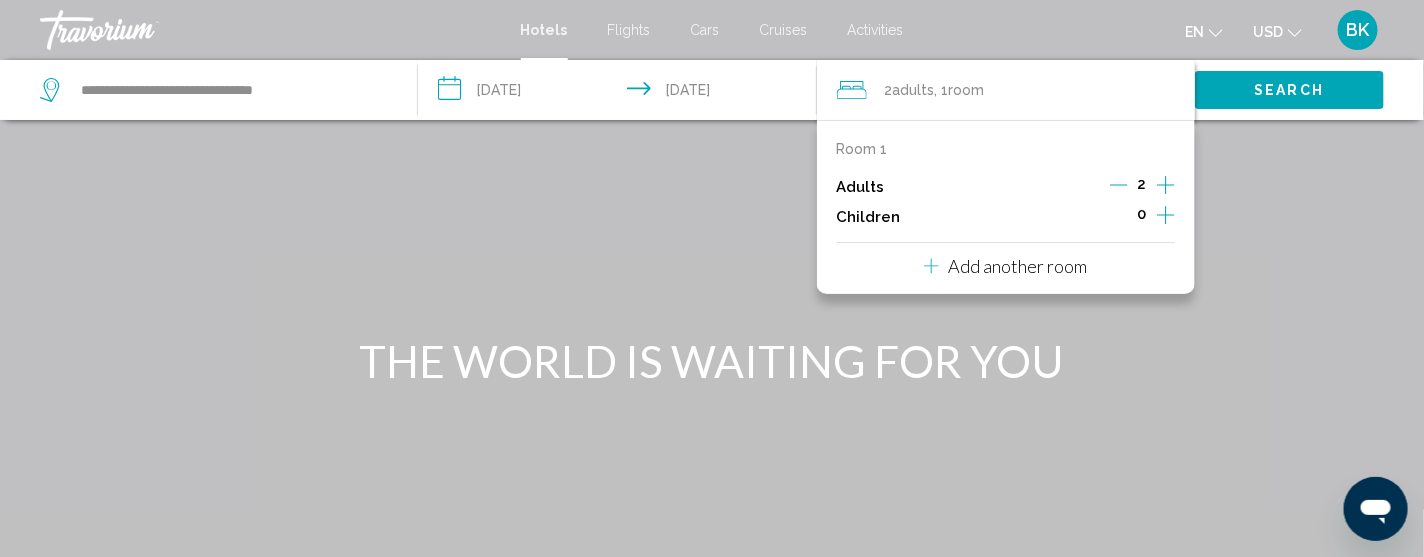 click 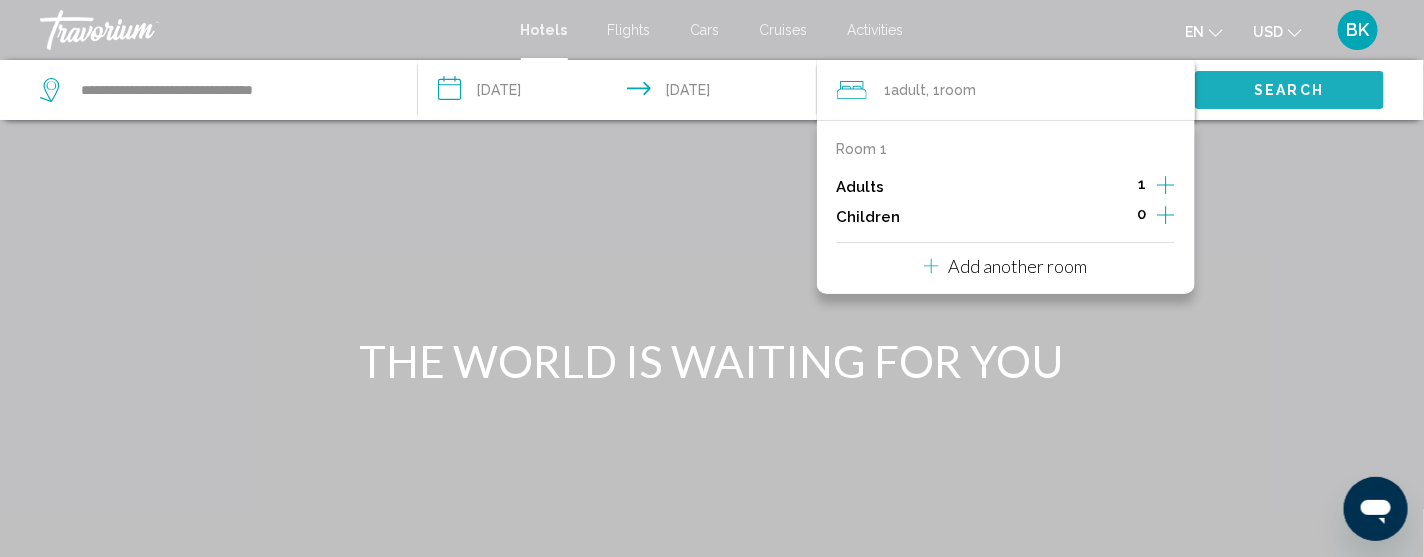 click on "Search" at bounding box center (1290, 91) 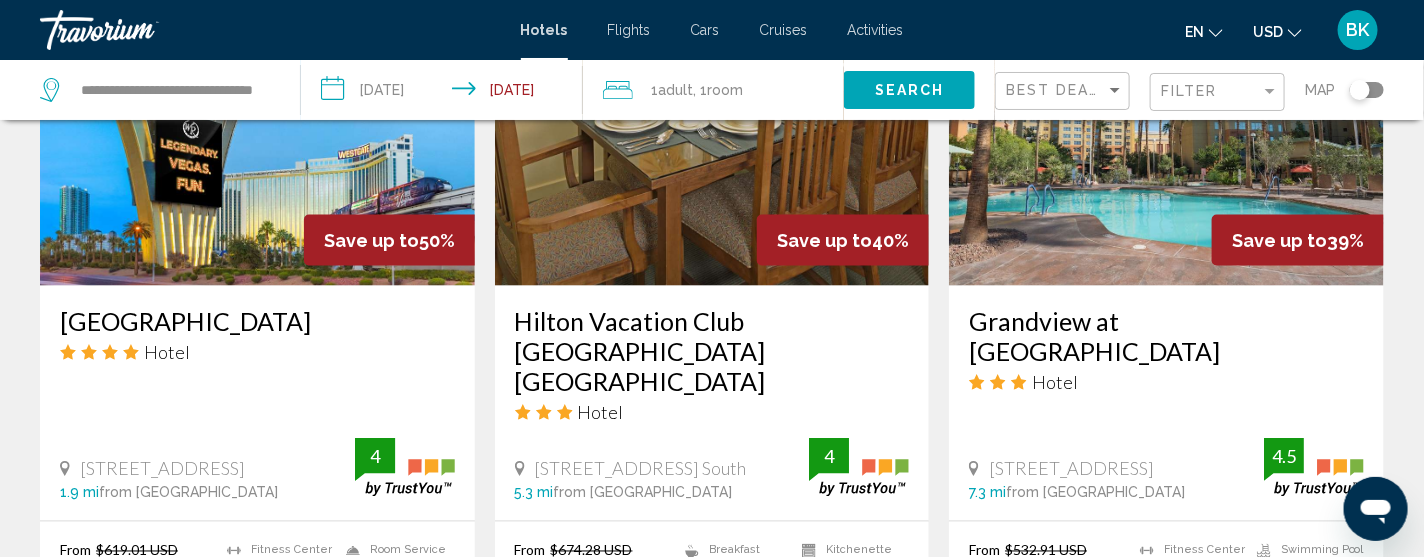 scroll, scrollTop: 999, scrollLeft: 0, axis: vertical 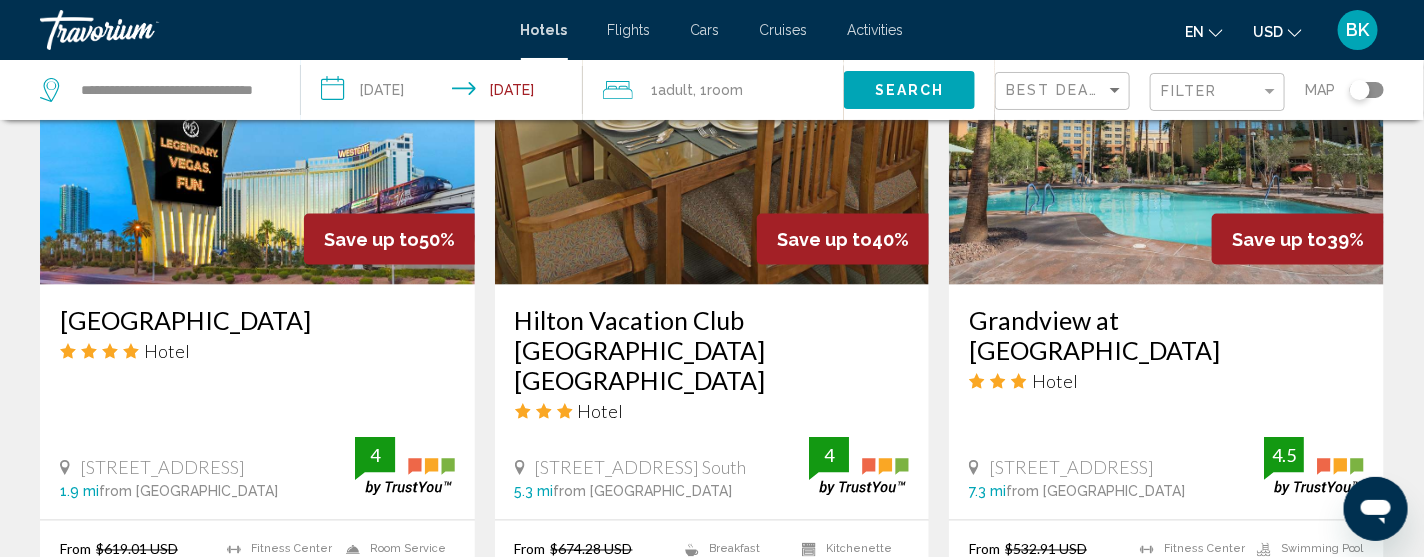 click on "[GEOGRAPHIC_DATA]" at bounding box center (257, 320) 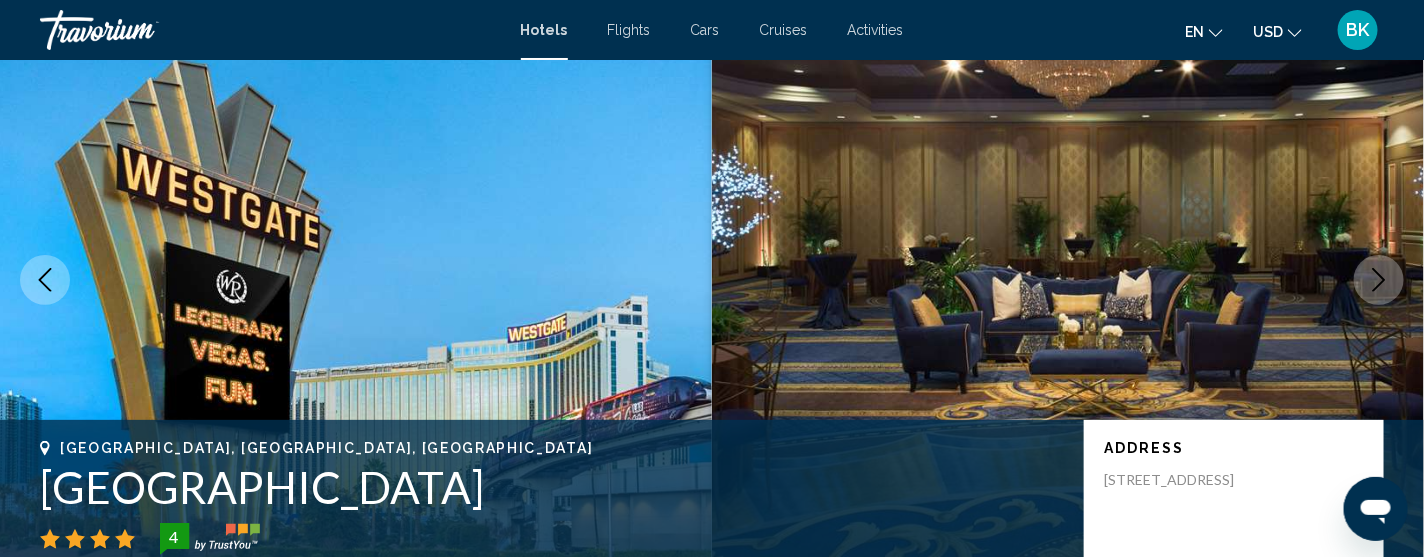 type 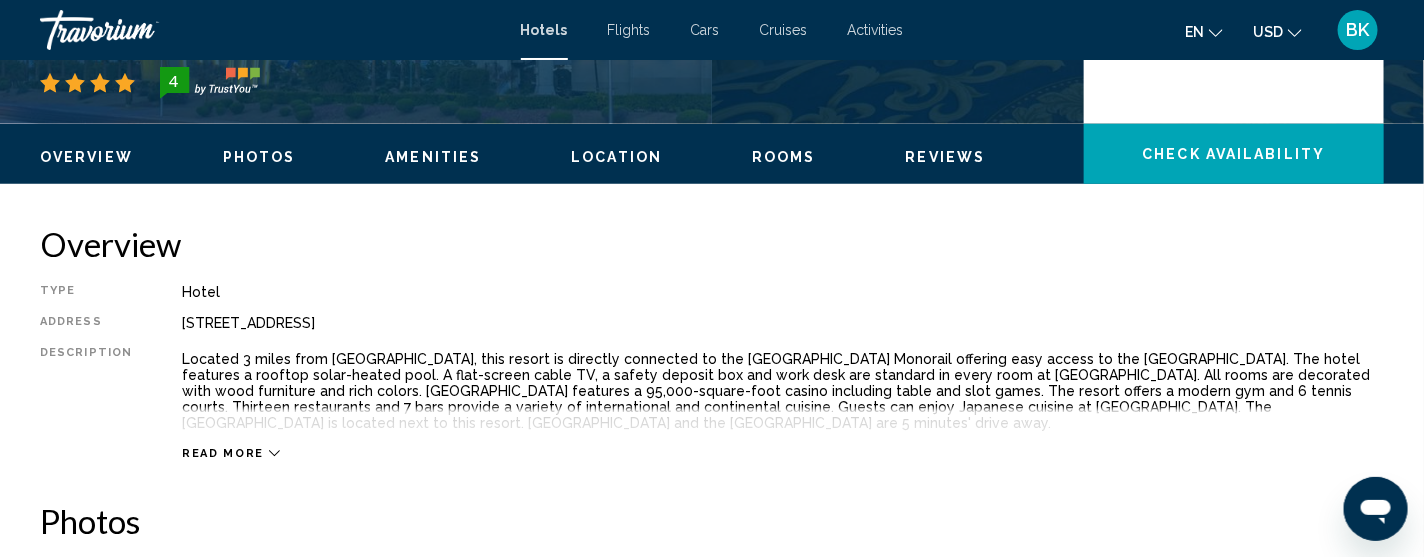 scroll, scrollTop: 560, scrollLeft: 0, axis: vertical 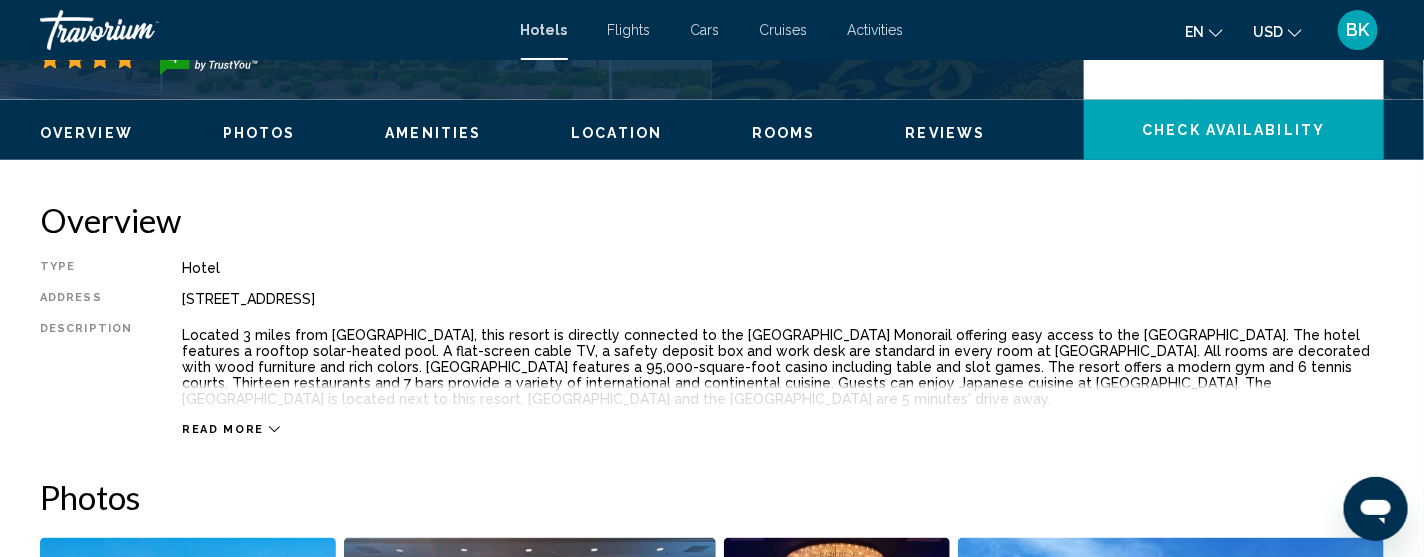 click on "Check Availability" 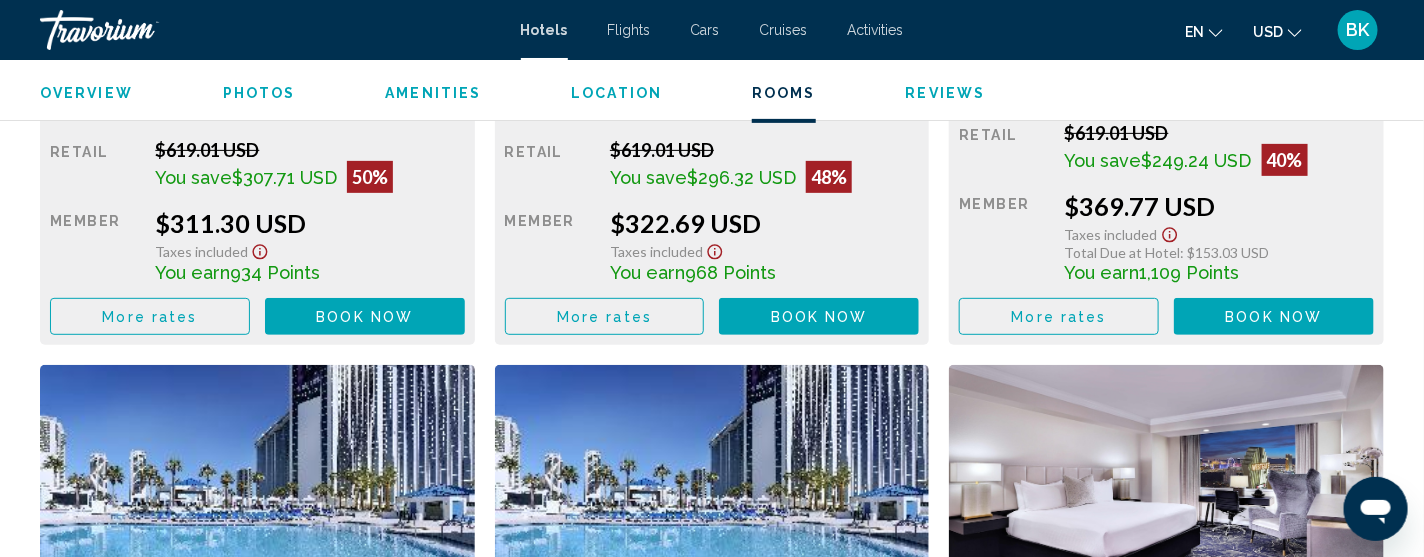 scroll, scrollTop: 3110, scrollLeft: 0, axis: vertical 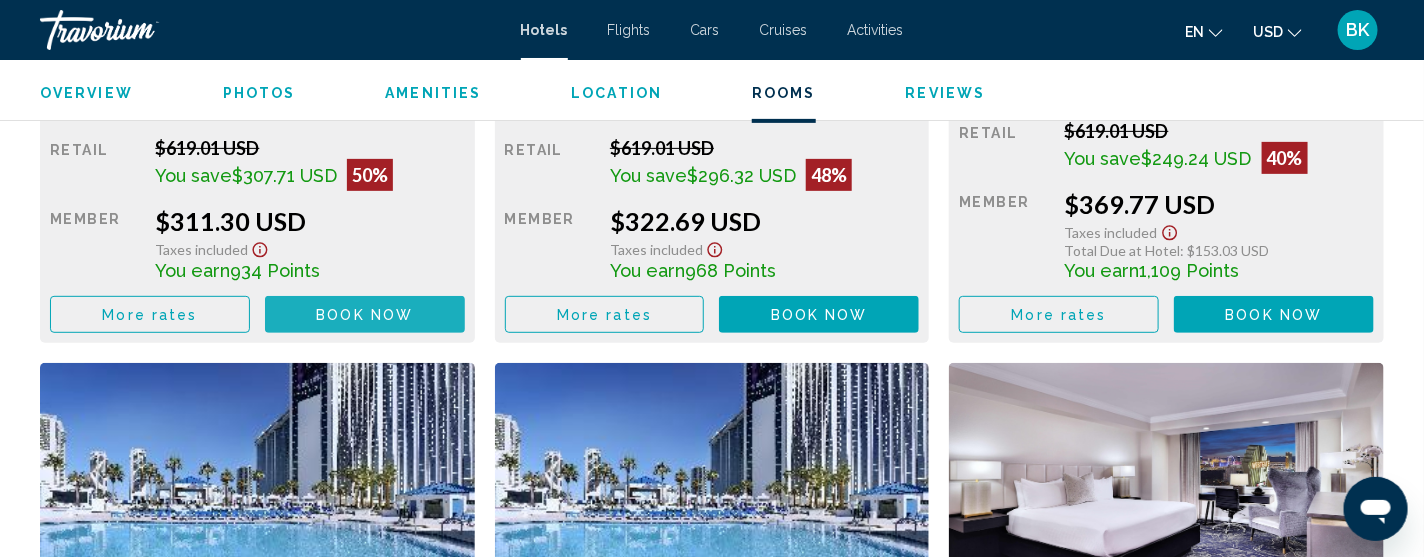 click on "Book now No longer available" at bounding box center (365, 314) 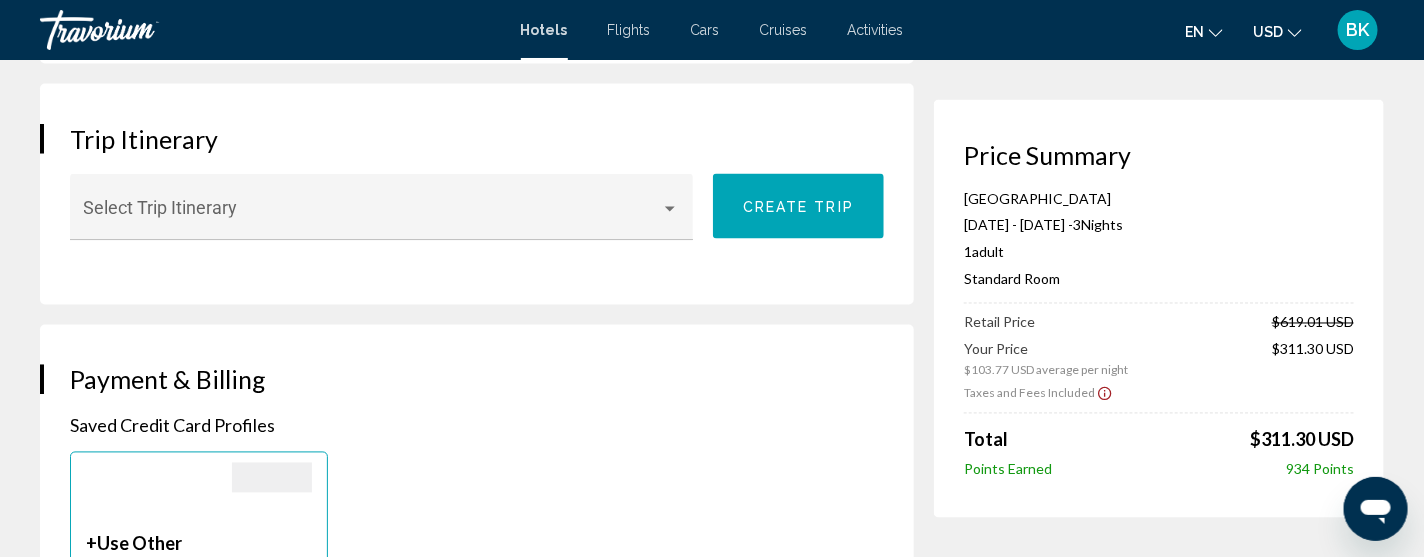 scroll, scrollTop: 1239, scrollLeft: 0, axis: vertical 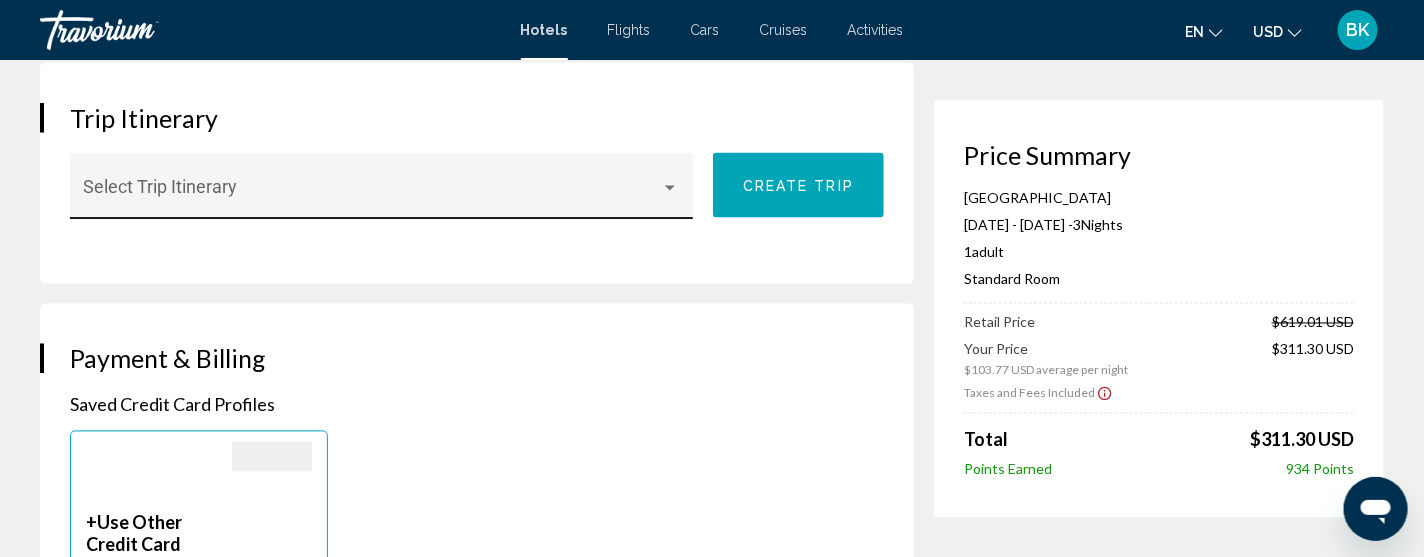 click at bounding box center (373, 196) 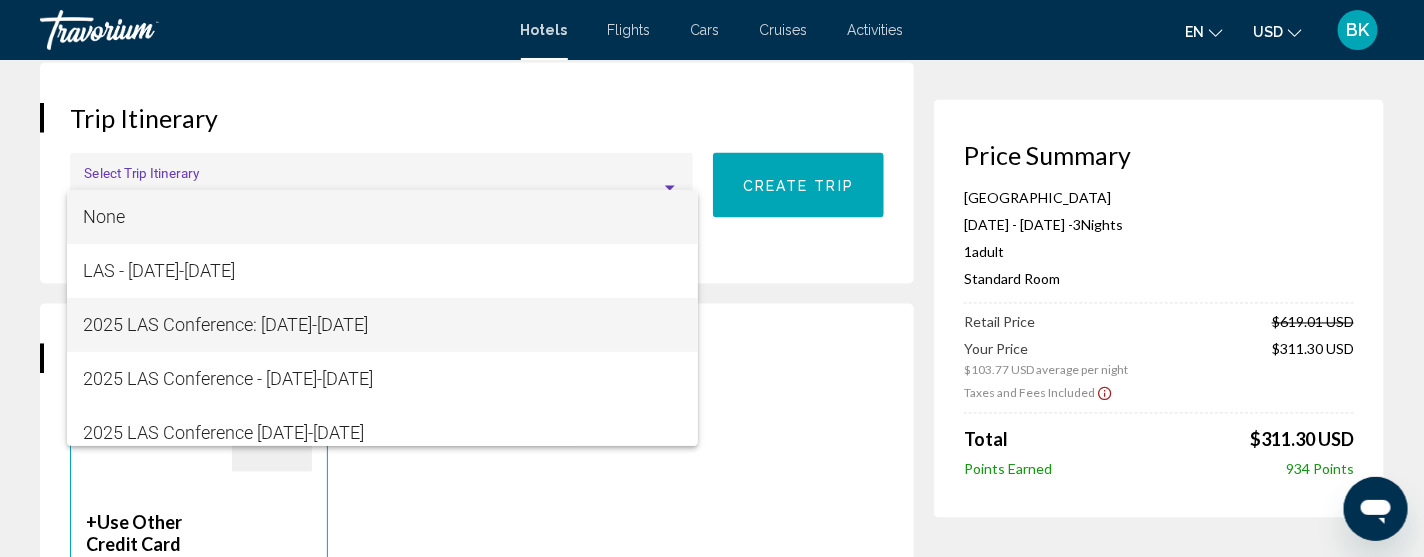 click on "2025 LAS Conference: [DATE]-[DATE]" at bounding box center (382, 325) 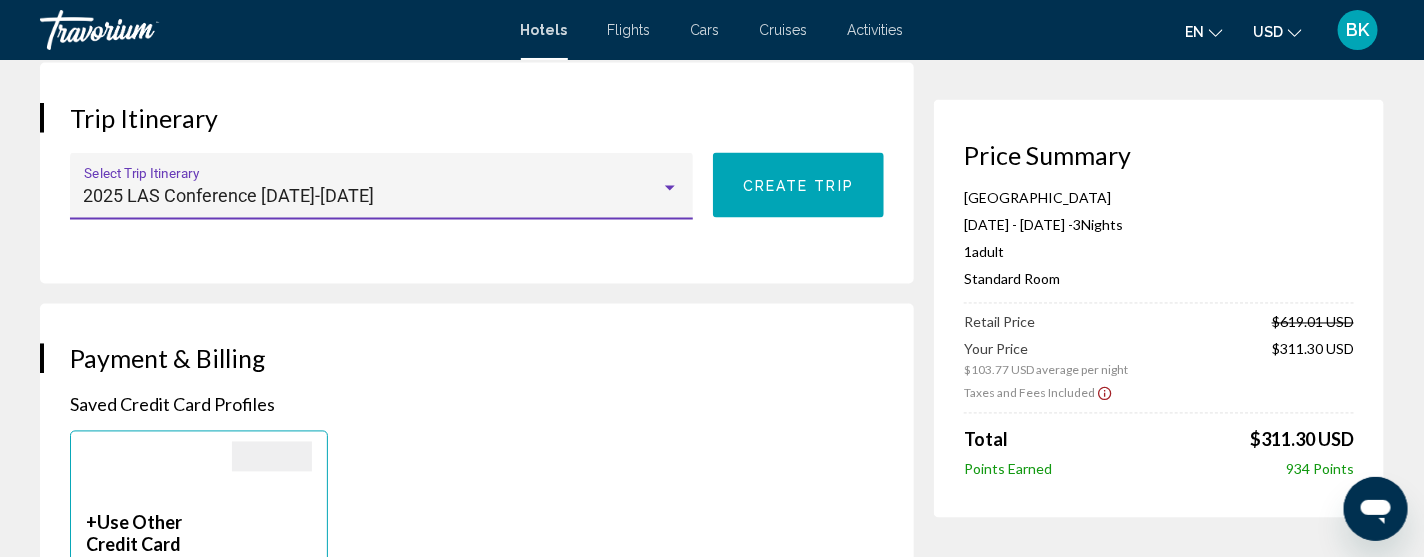 click on "Trip Itinerary 2025 LAS Conference July 24th-27th Select Trip Itinerary Create trip" at bounding box center [477, 173] 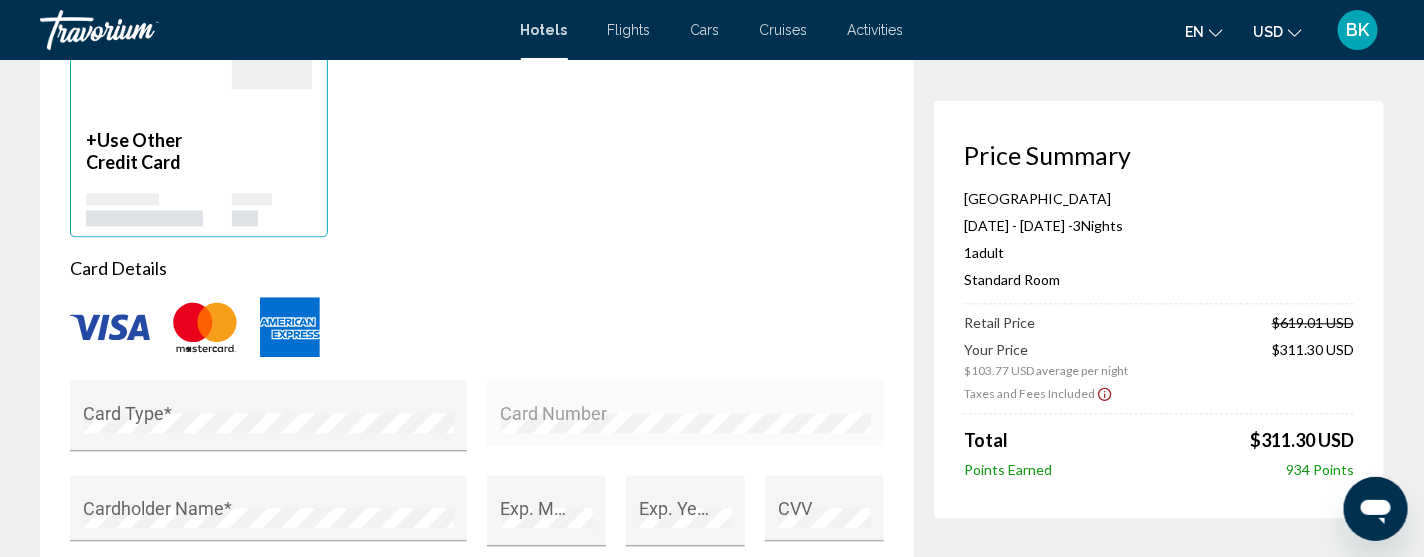 scroll, scrollTop: 1678, scrollLeft: 0, axis: vertical 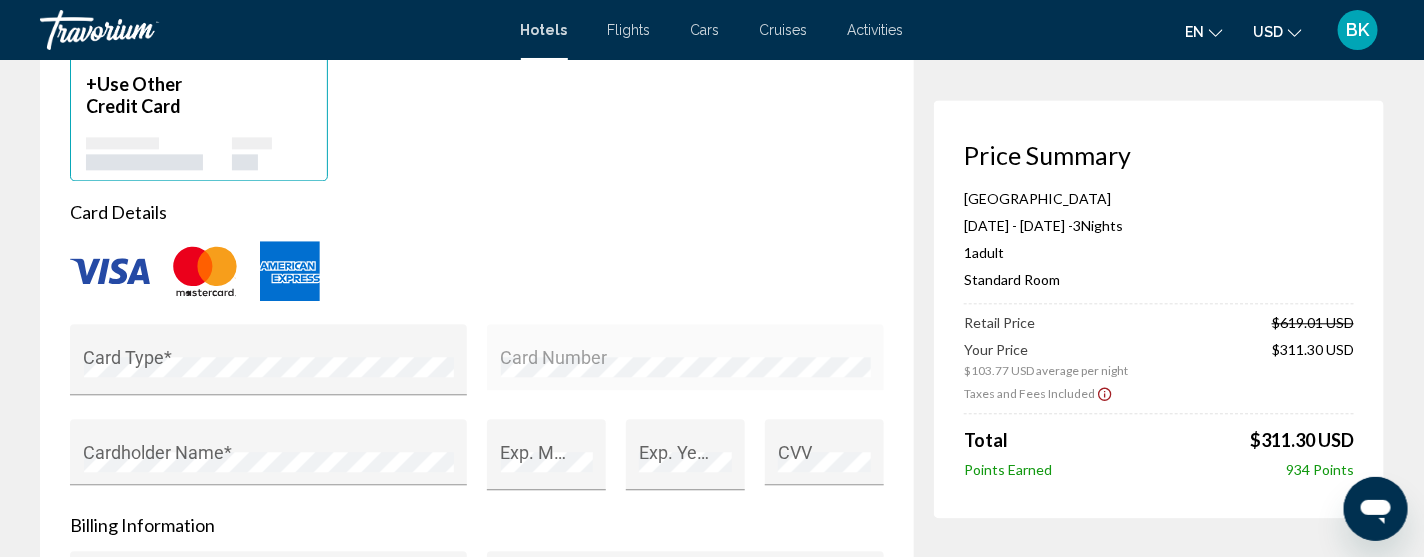click at bounding box center [205, 271] 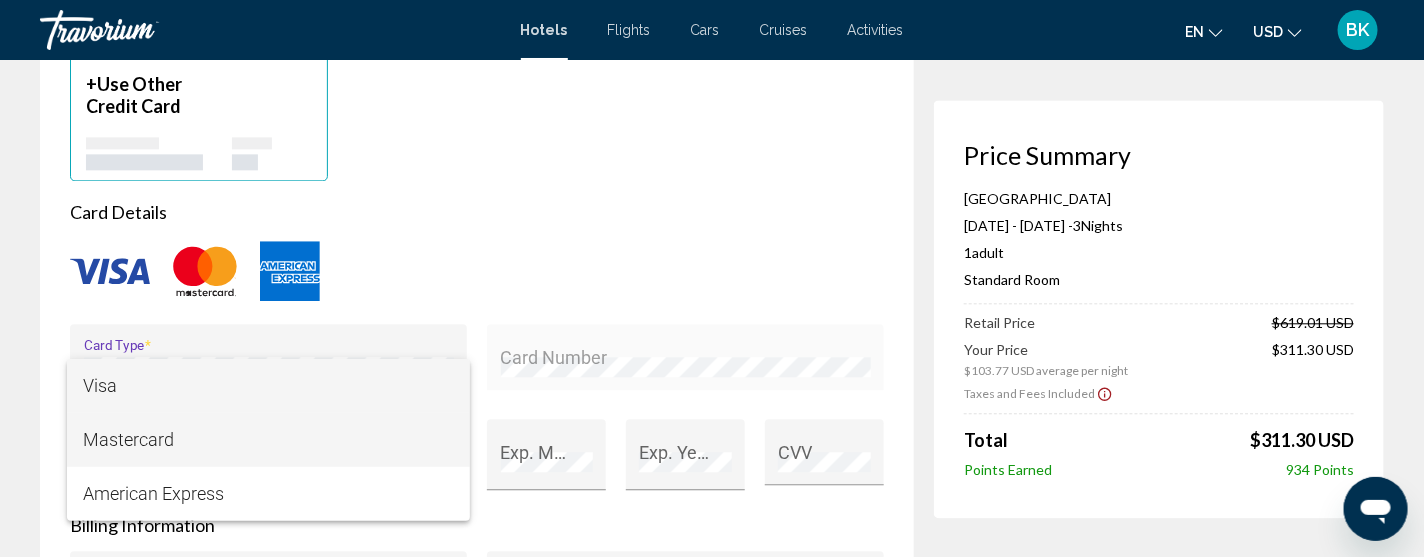 click on "Mastercard" at bounding box center (268, 440) 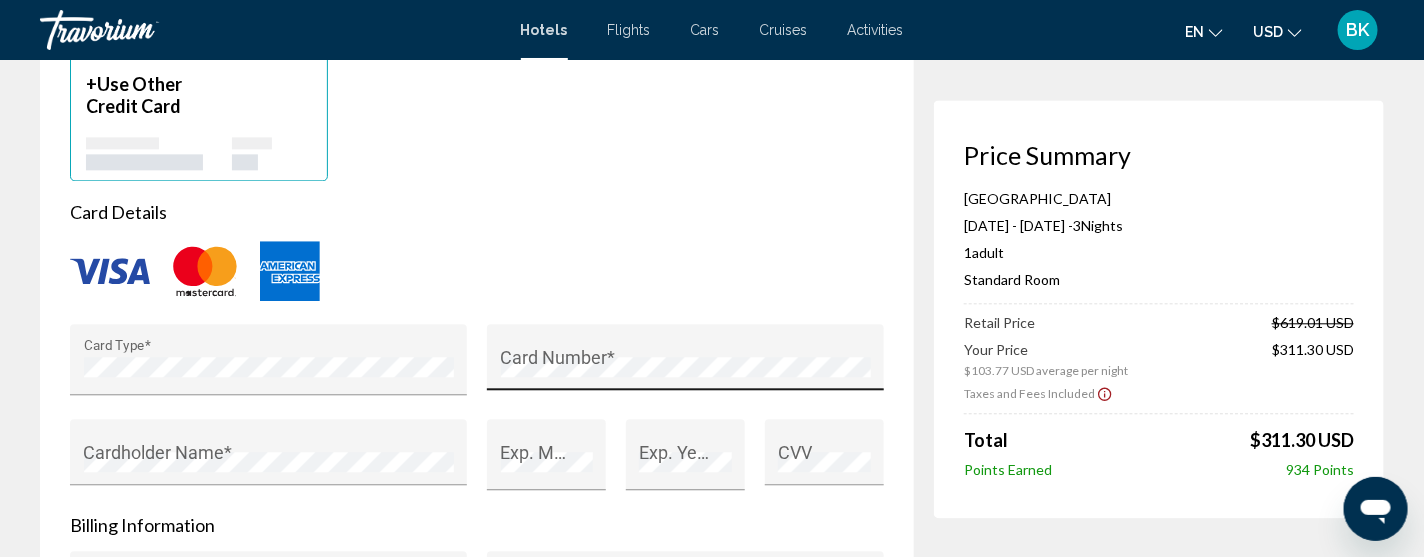 click on "Card Number  *" at bounding box center (686, 363) 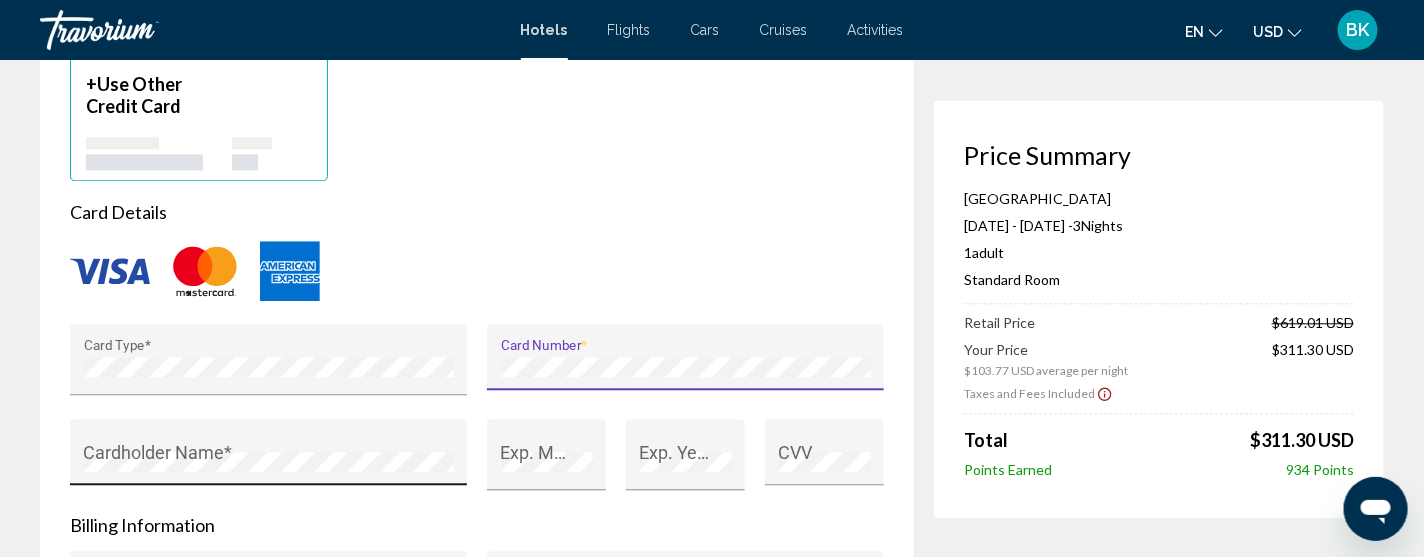 click on "Cardholder Name  *" at bounding box center [269, 458] 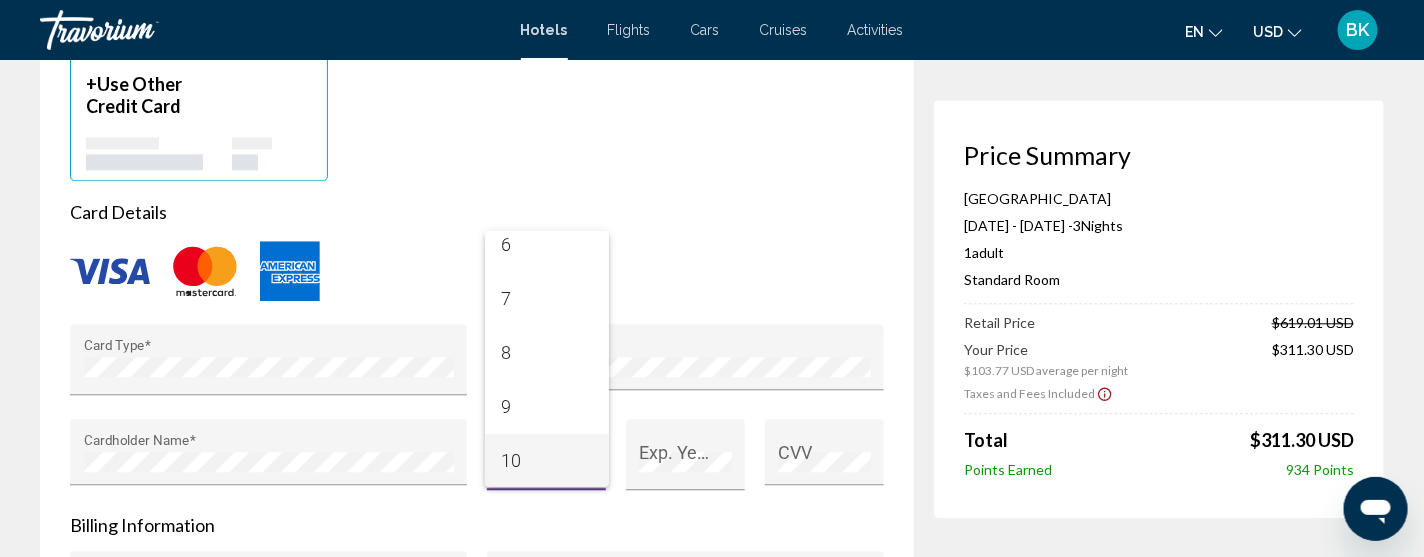 scroll, scrollTop: 337, scrollLeft: 0, axis: vertical 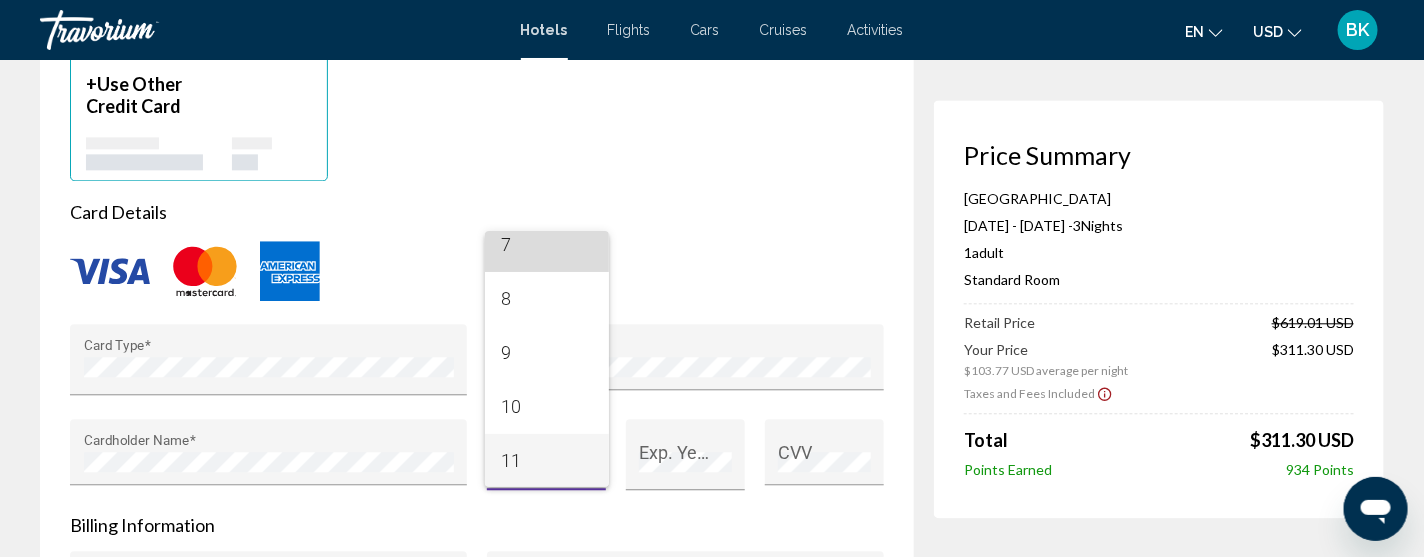 click on "7" at bounding box center (547, 245) 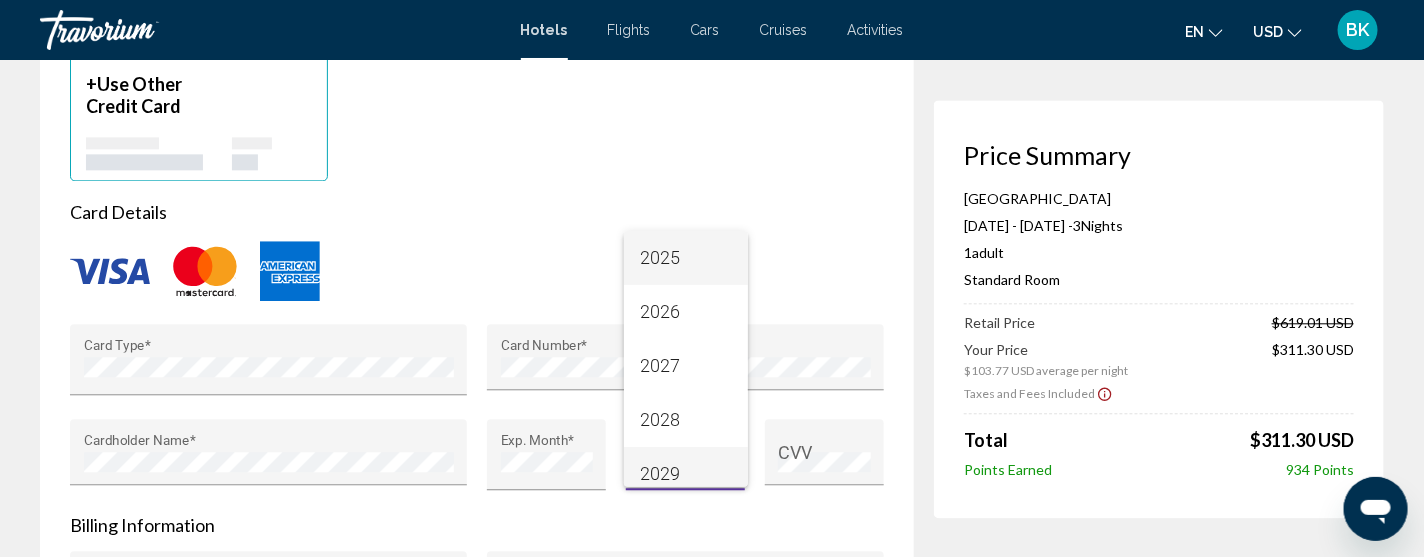 click on "2029" at bounding box center [686, 474] 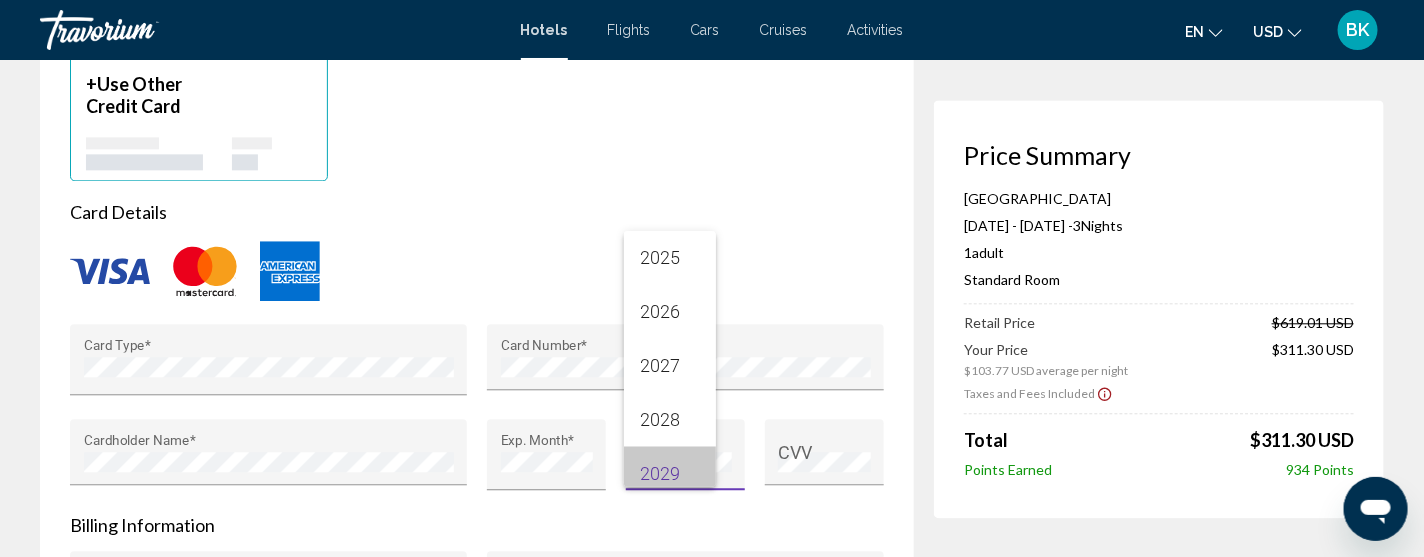 scroll, scrollTop: 13, scrollLeft: 0, axis: vertical 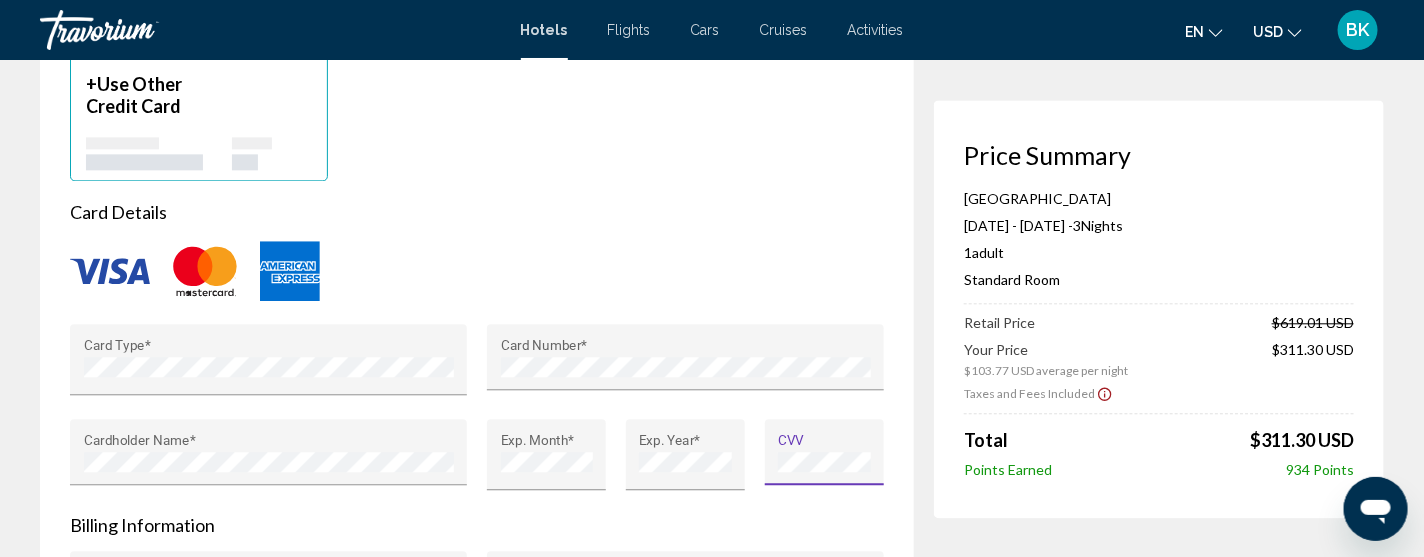 click on "Saved Credit Card Profiles  +  Use Other Credit Card Card Details Card Type  * Card Number  * Cardholder Name  * Exp. Month  * Exp. Year  * CVV Billing Information Company Billing Contact First Name  * Last Name  * Email Address House Number, Street, Apartment  * City  * Country  * State or Province  * State or Province Name  * Postal Code  *   Save credit card to account for faster checkout   Hide reservation price and billing information from Member" at bounding box center [477, 447] 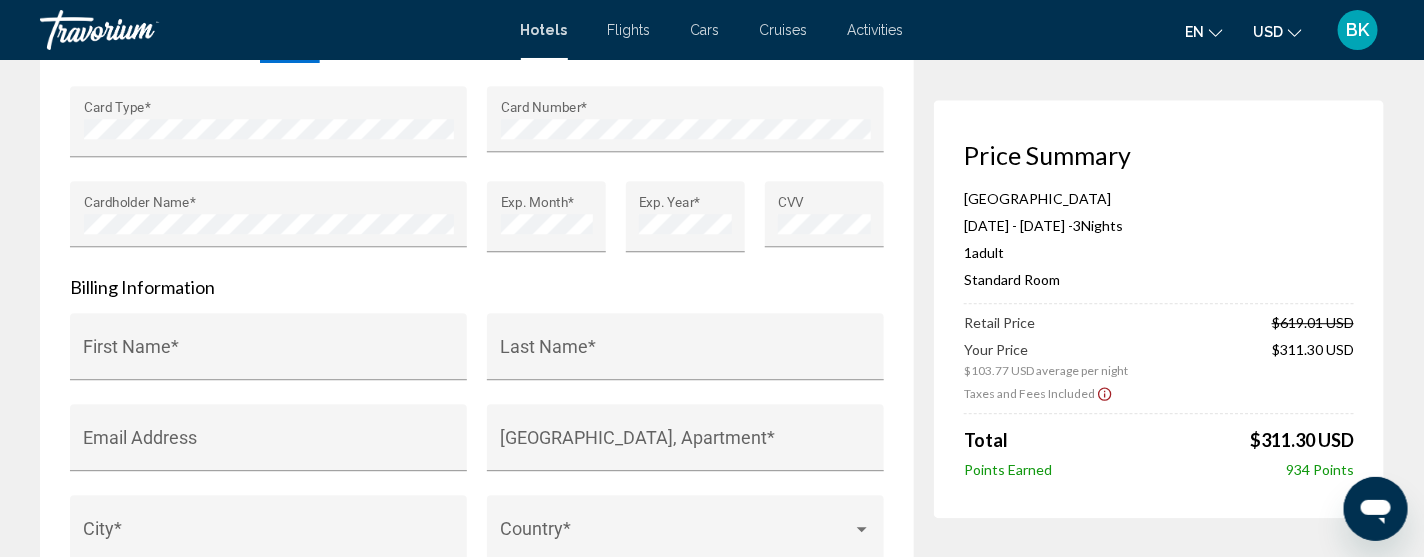 scroll, scrollTop: 1918, scrollLeft: 0, axis: vertical 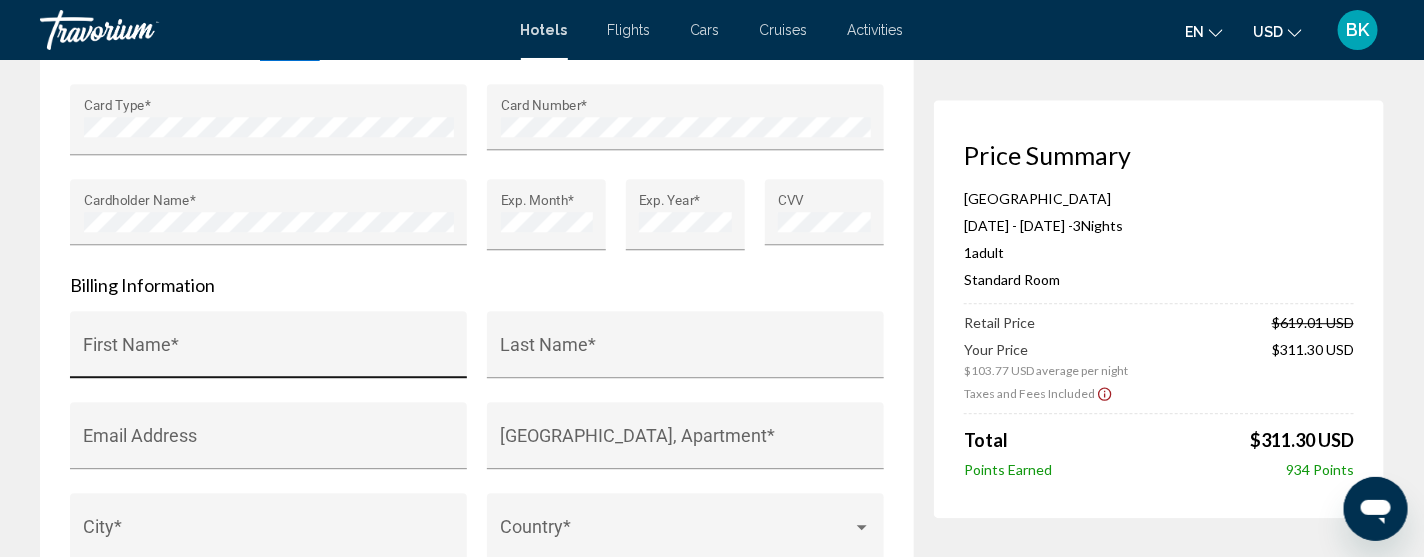 click on "First Name  *" at bounding box center [269, 354] 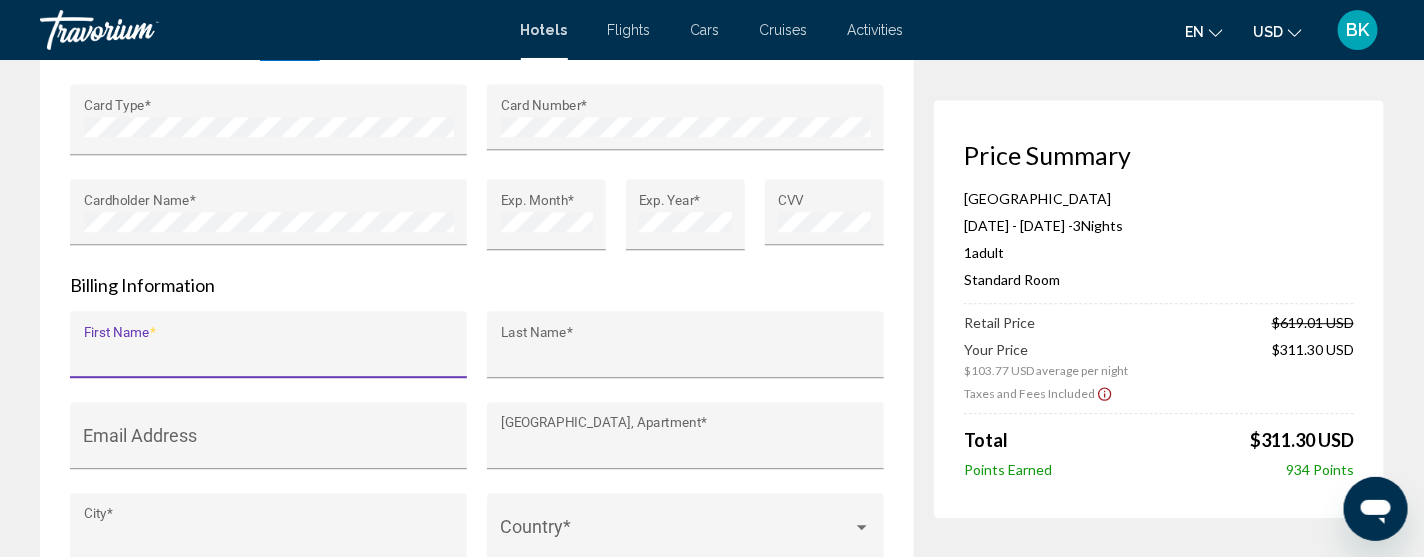 type on "******" 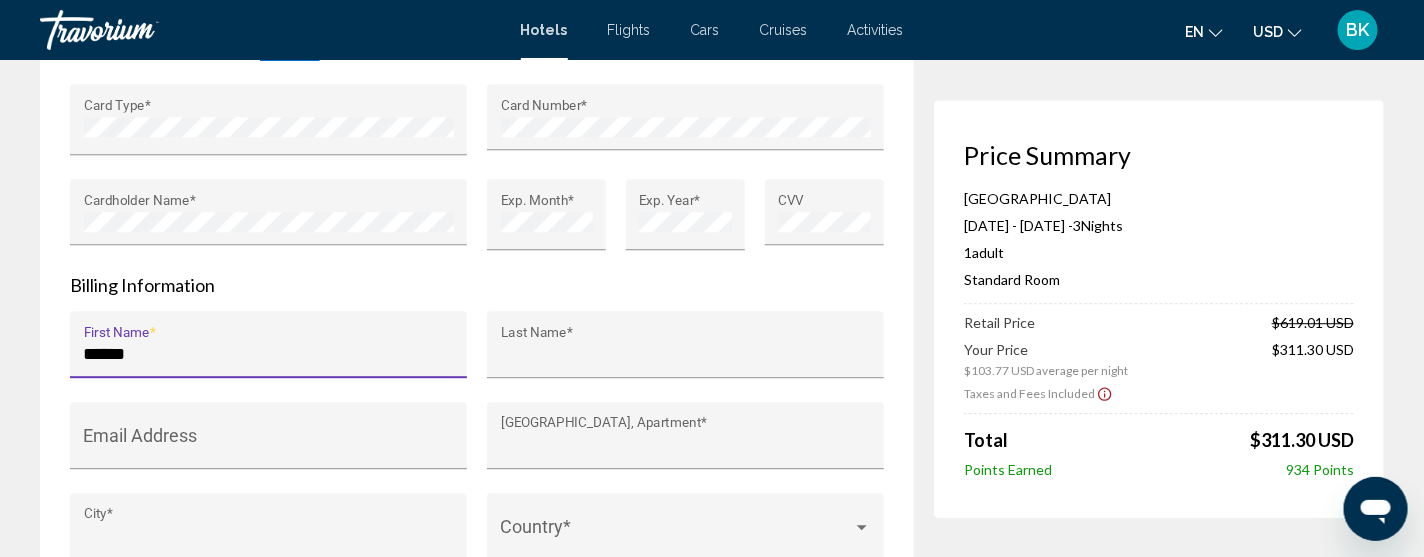 type on "*****" 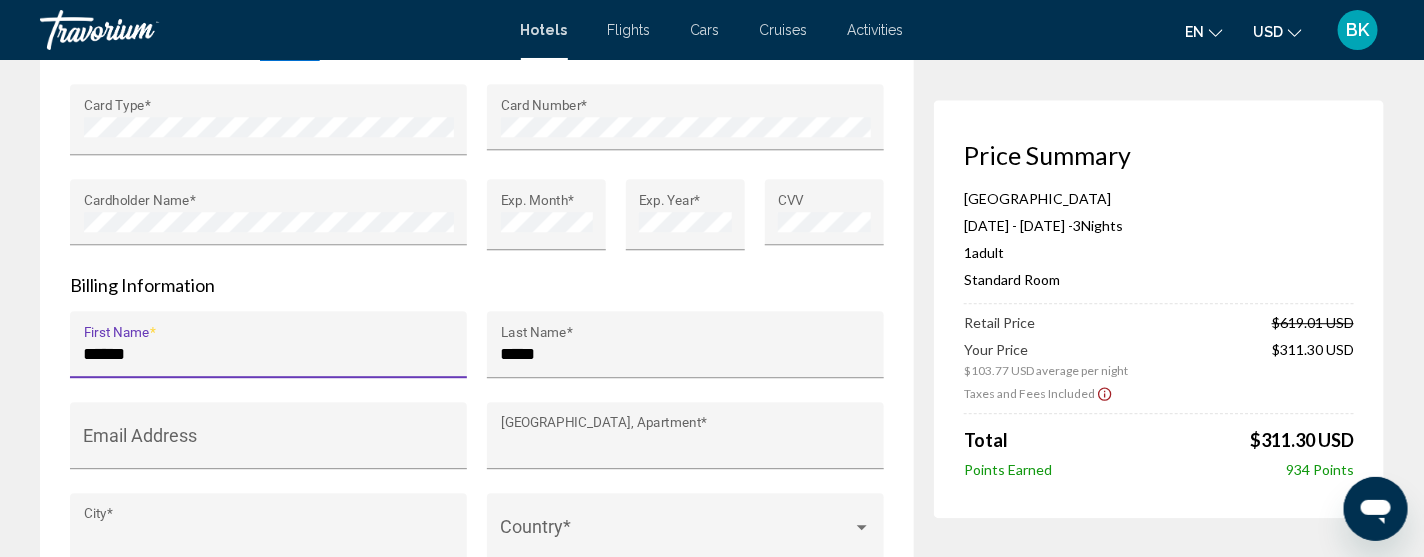 type on "**********" 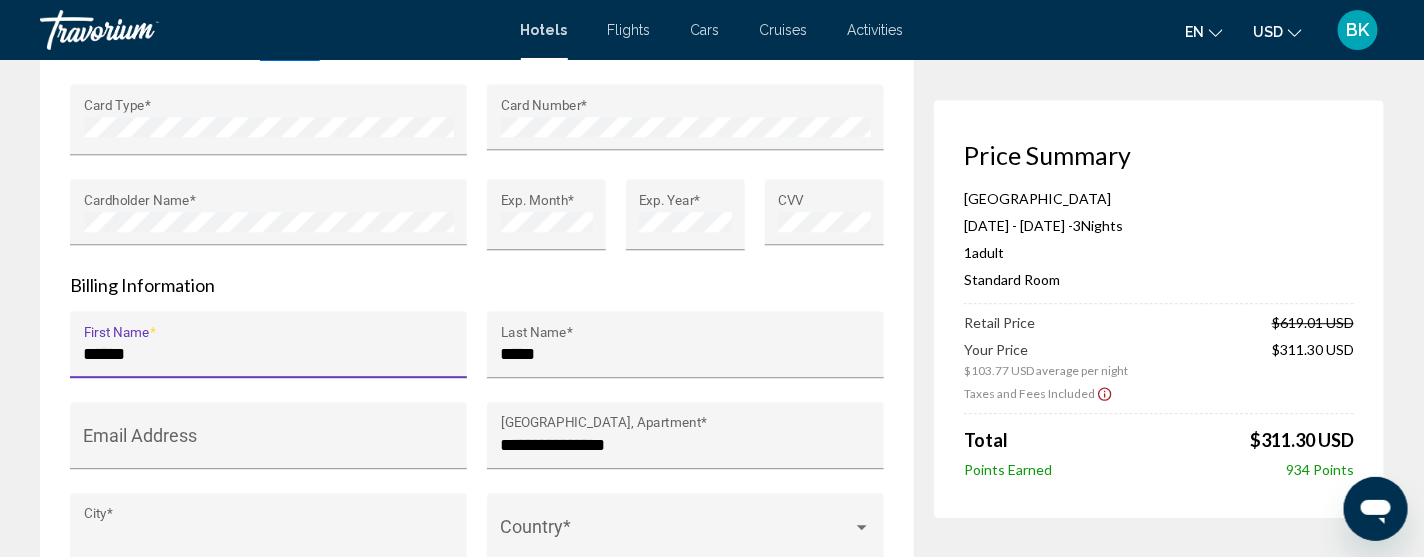 type on "**********" 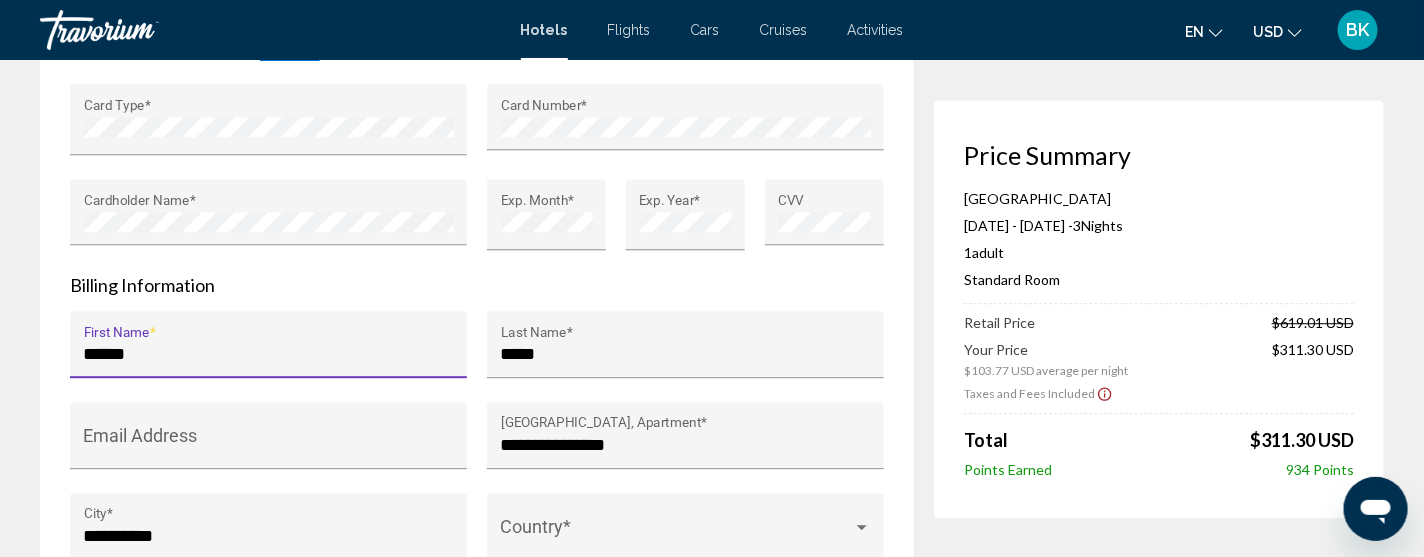 type on "**" 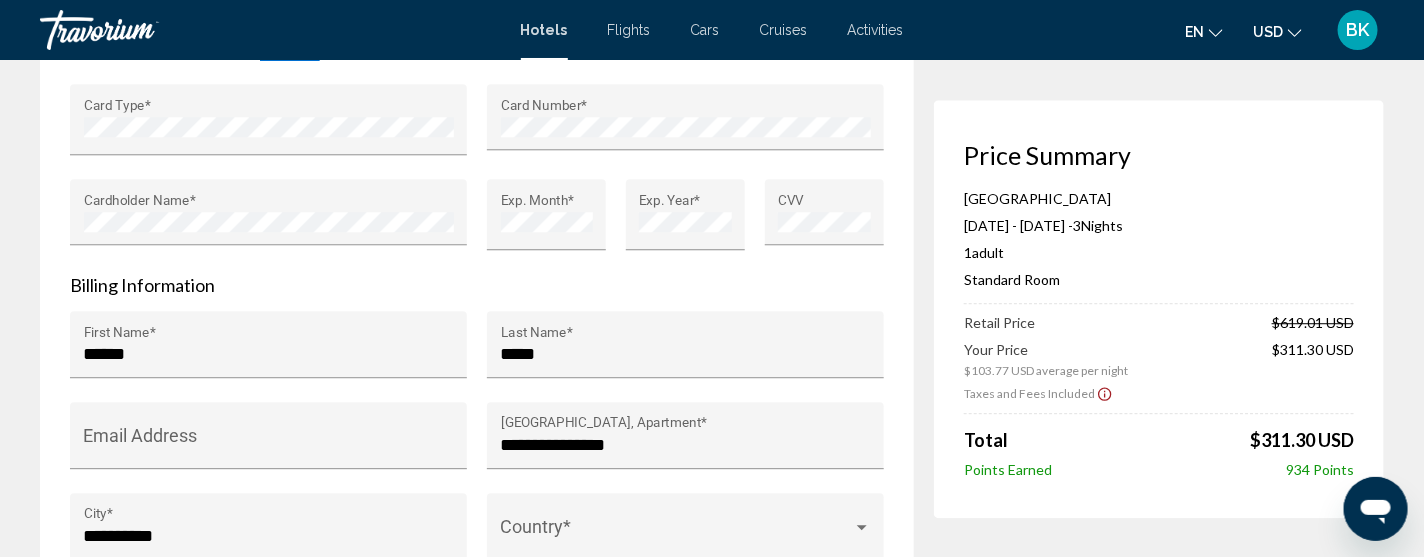 click at bounding box center (862, 527) 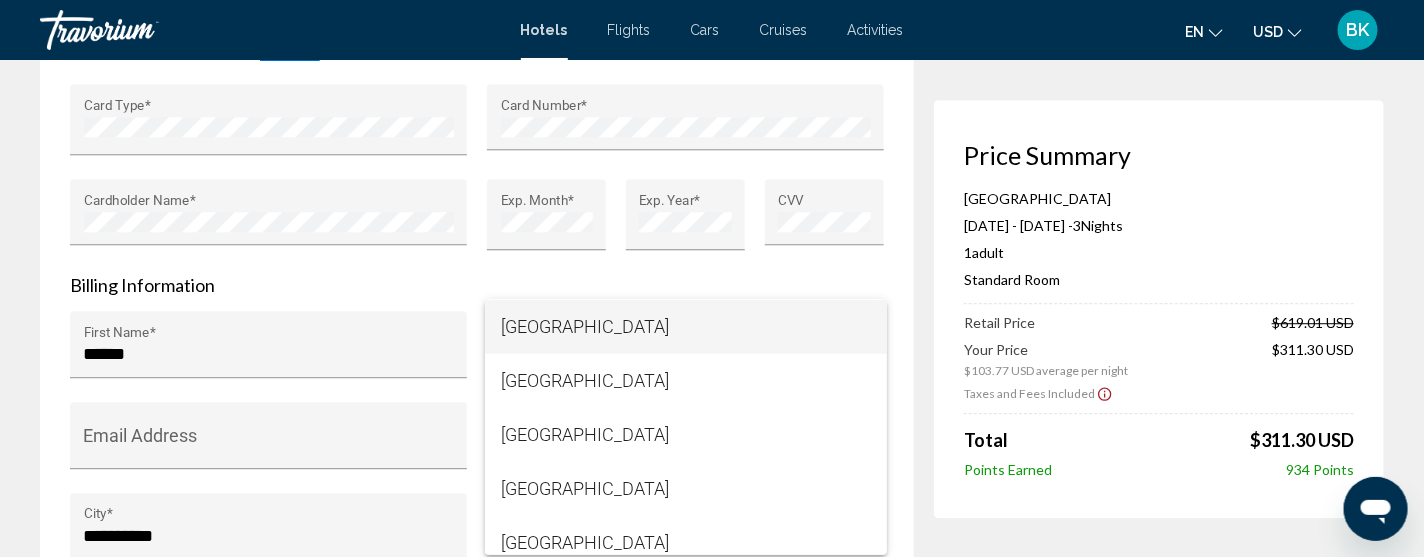 scroll, scrollTop: 2861, scrollLeft: 0, axis: vertical 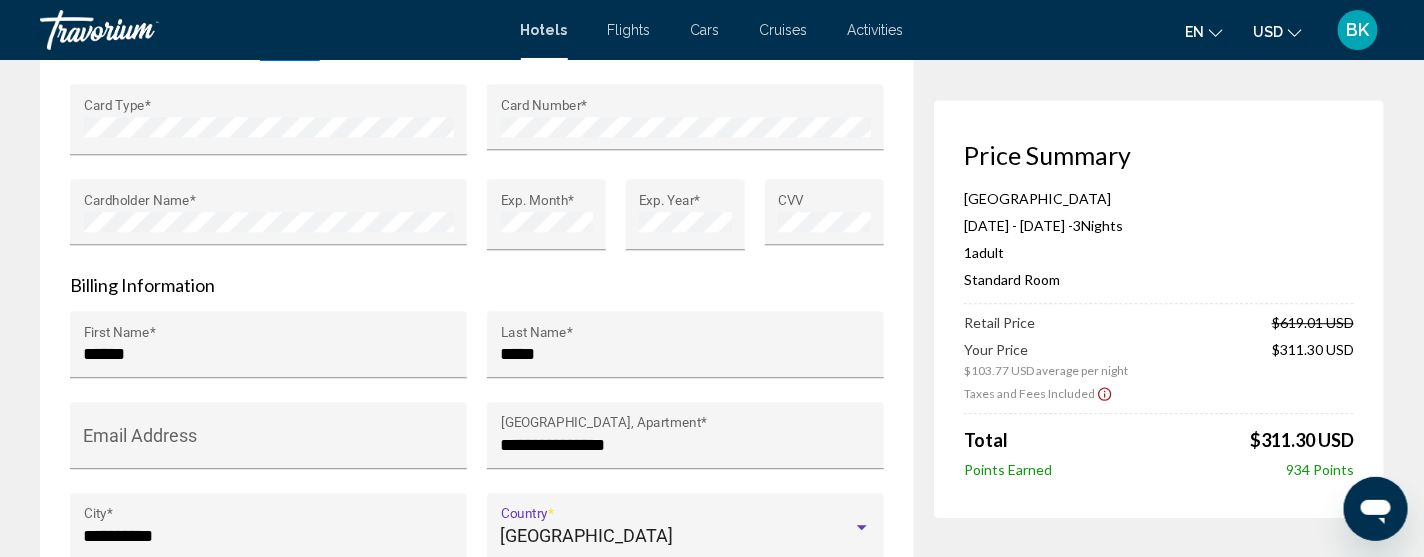 click on "Billing Information" at bounding box center (477, 285) 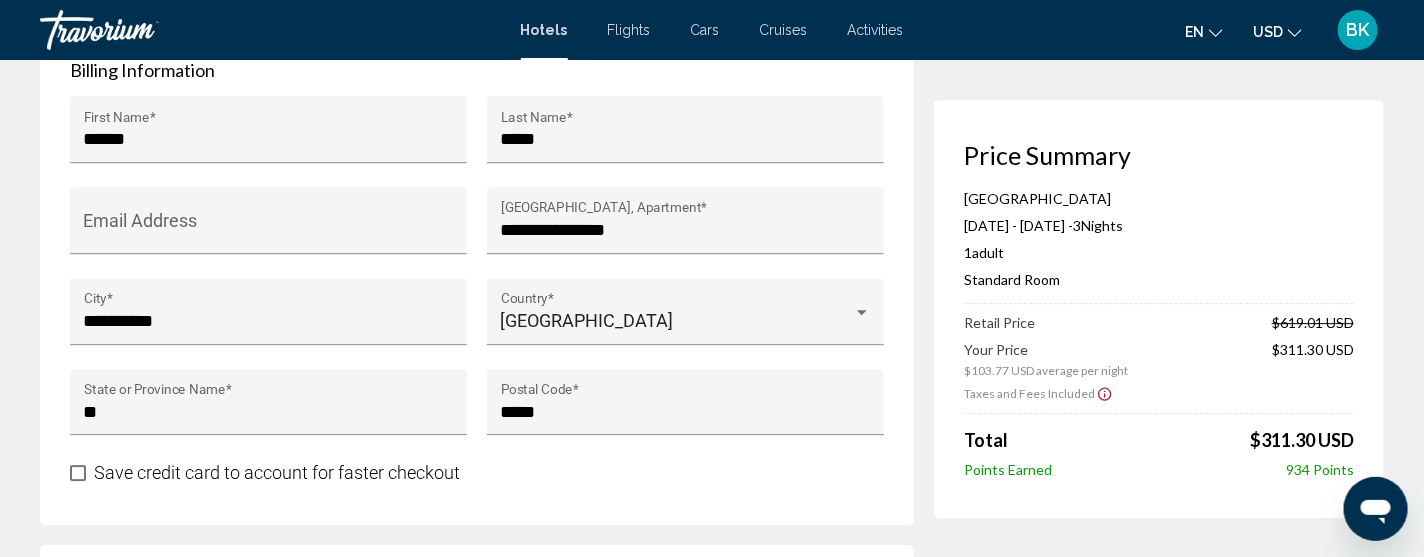 scroll, scrollTop: 2158, scrollLeft: 0, axis: vertical 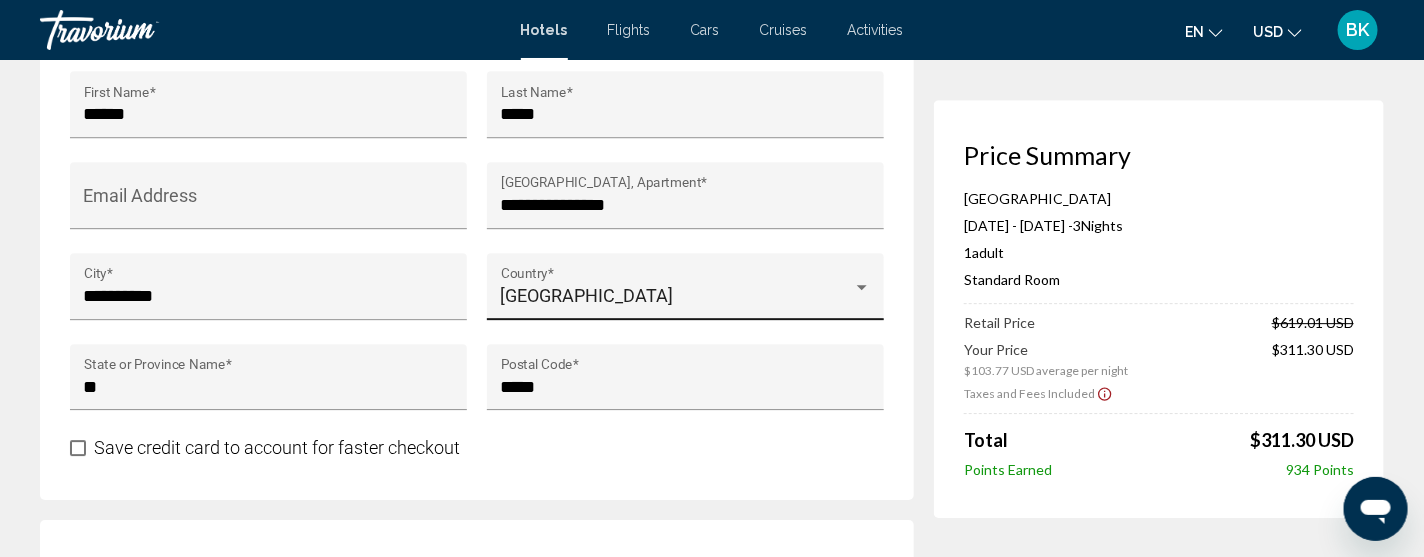 click on "South Korea Country  *" at bounding box center (685, 286) 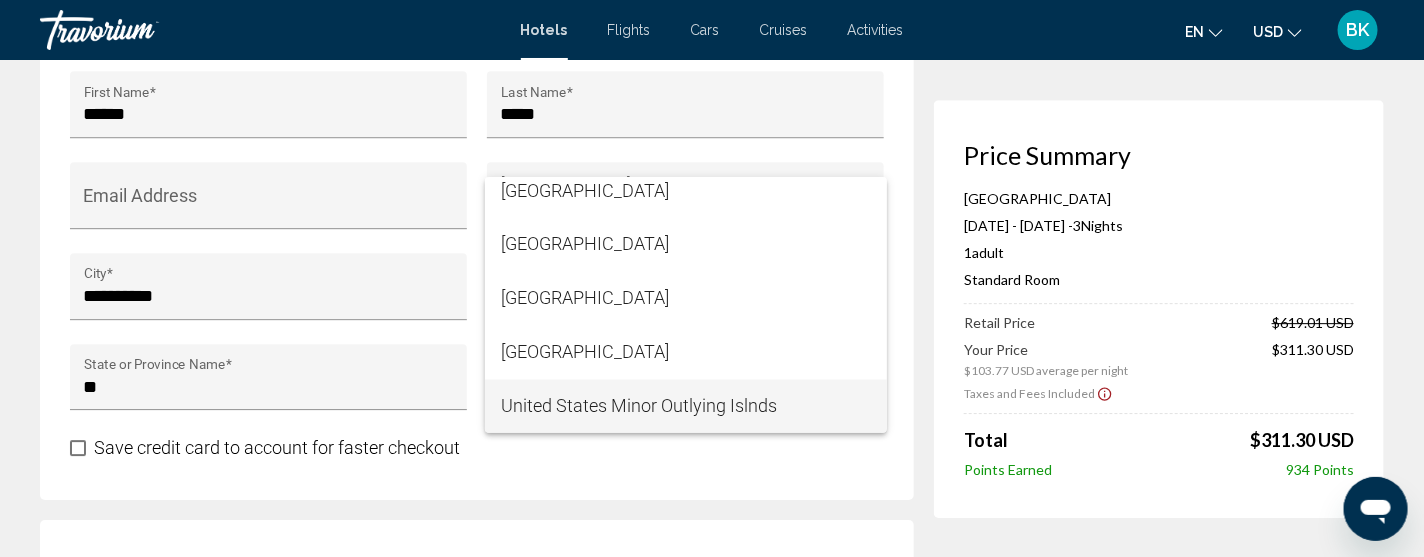 scroll, scrollTop: 12973, scrollLeft: 0, axis: vertical 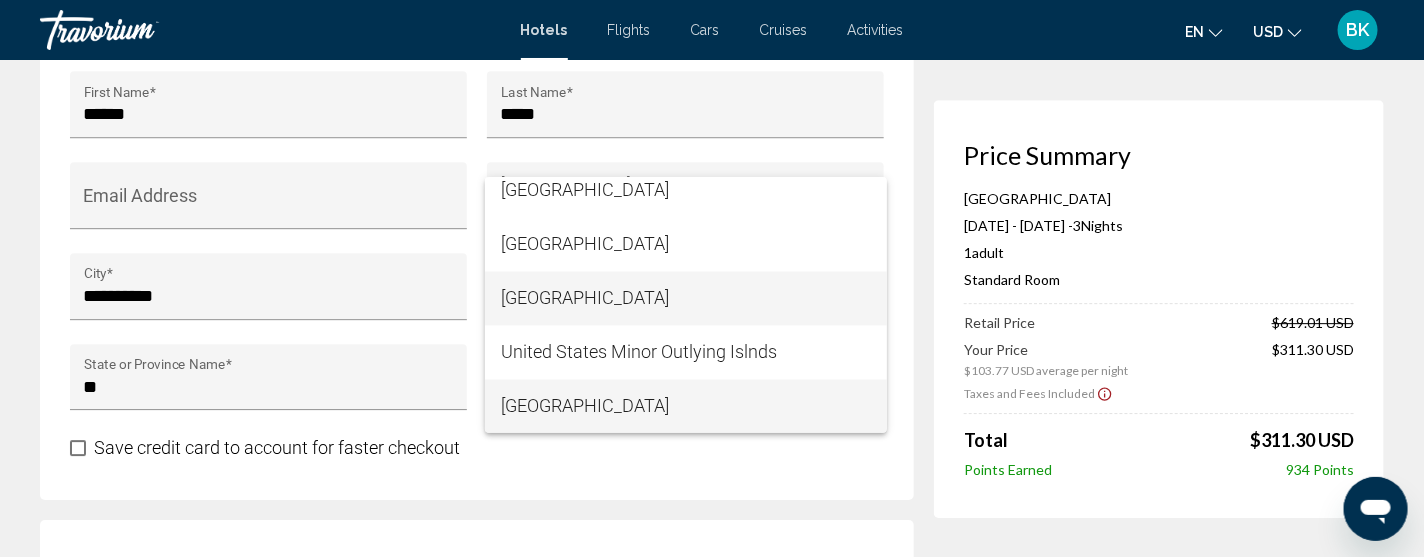 click on "[GEOGRAPHIC_DATA]" at bounding box center (686, 299) 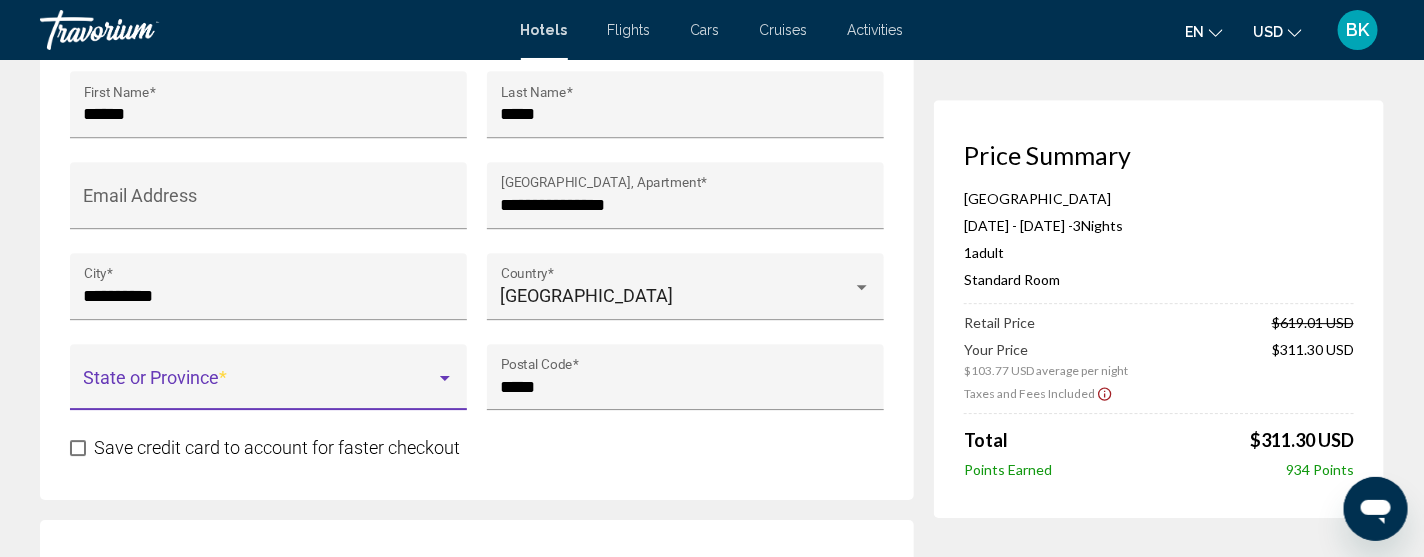 click at bounding box center [445, 378] 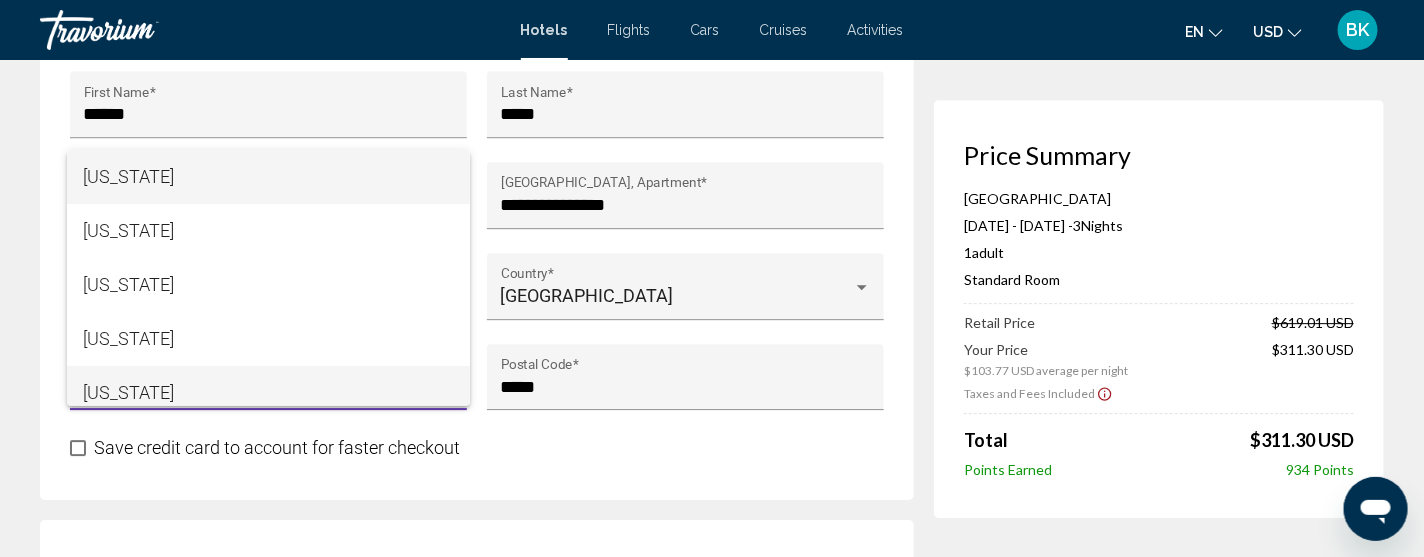 click on "[US_STATE]" at bounding box center [268, 393] 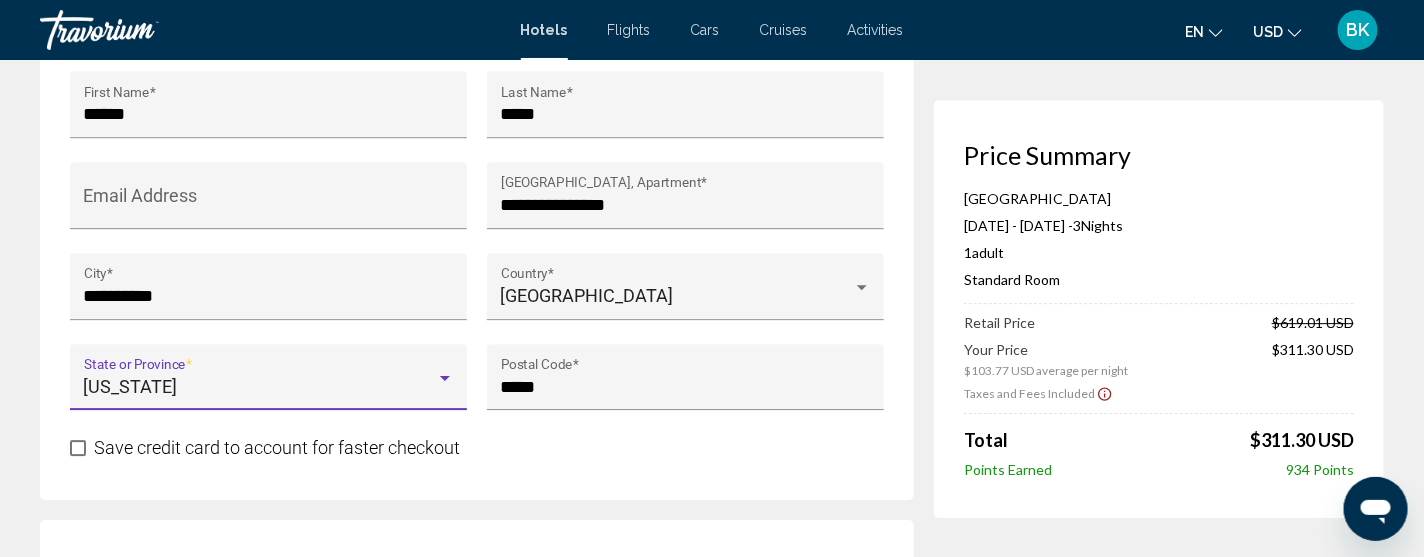 click on "Save credit card to account for faster checkout" at bounding box center (477, 447) 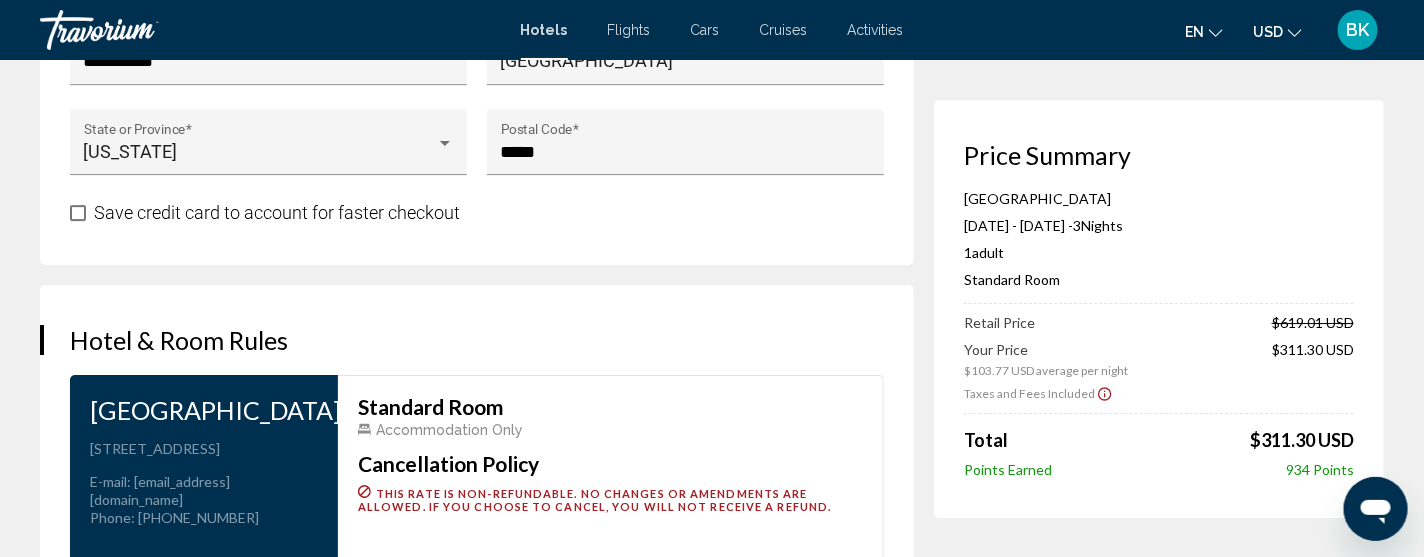 scroll, scrollTop: 2398, scrollLeft: 0, axis: vertical 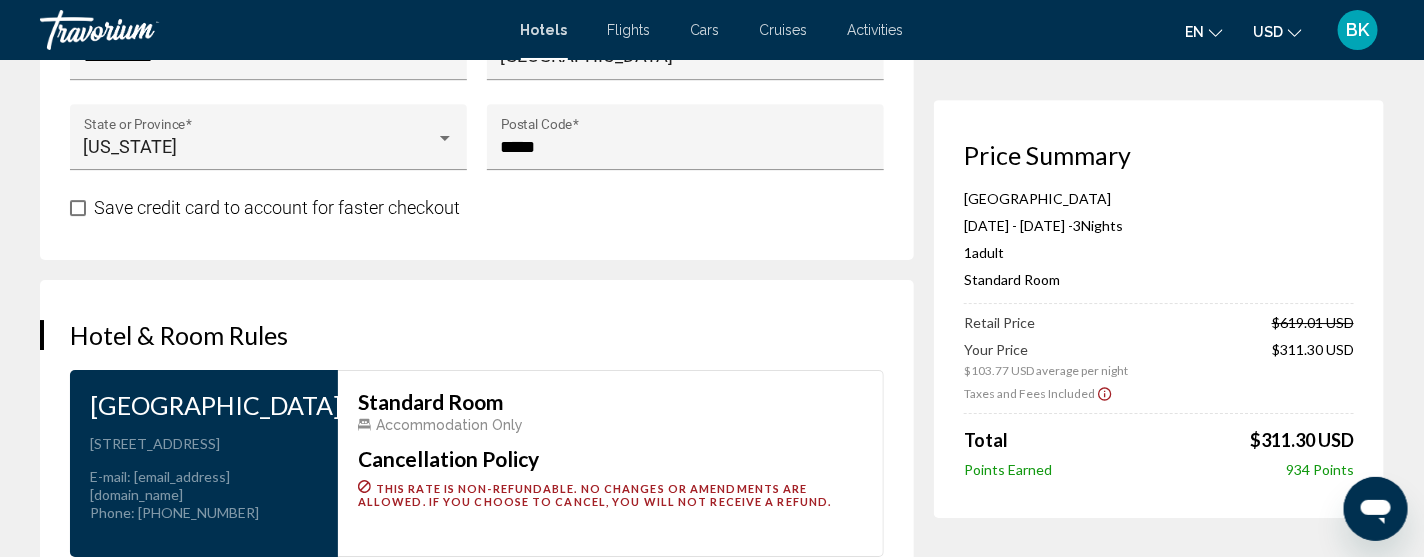 click at bounding box center [78, 208] 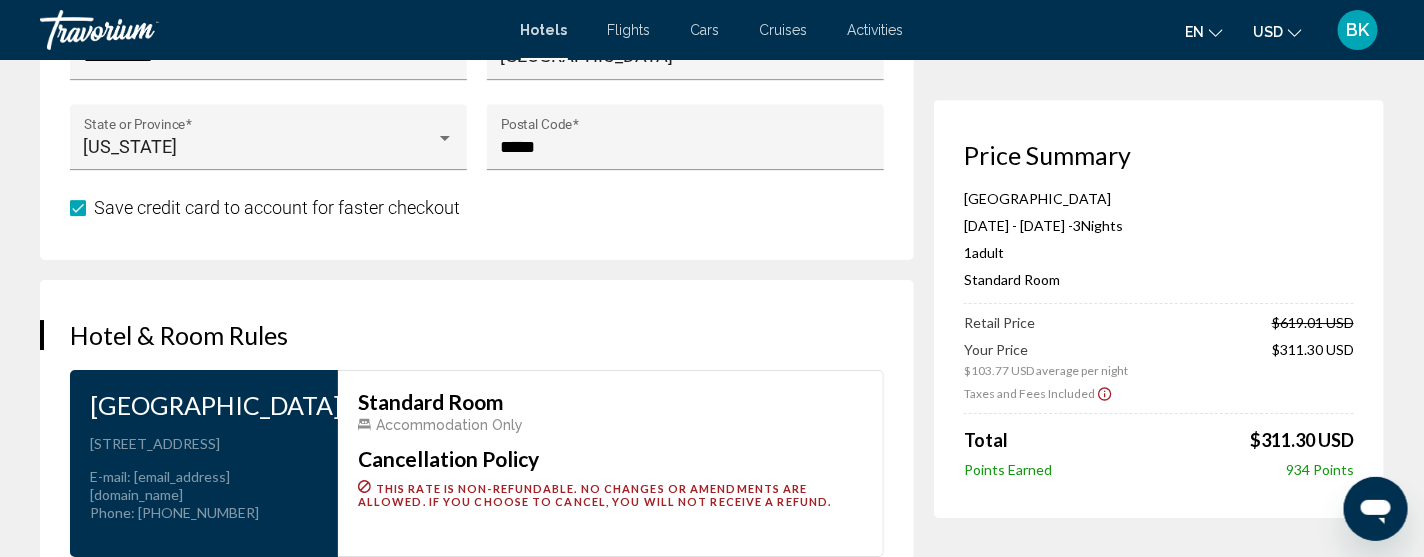 click on "**********" at bounding box center (487, -701) 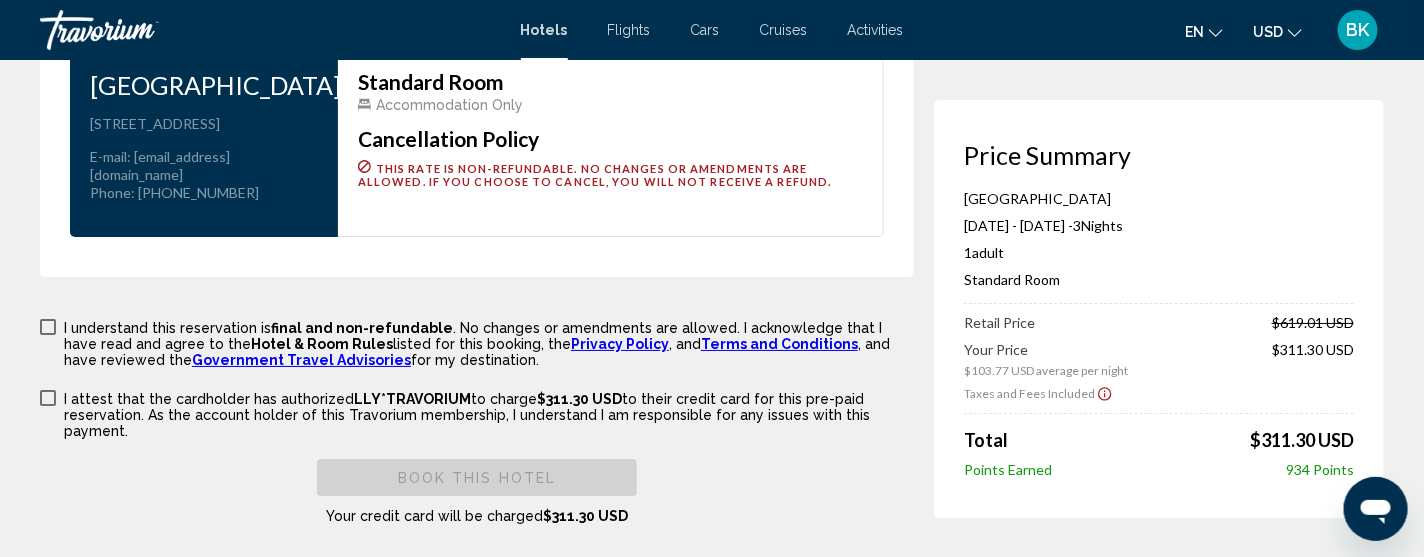 scroll, scrollTop: 2758, scrollLeft: 0, axis: vertical 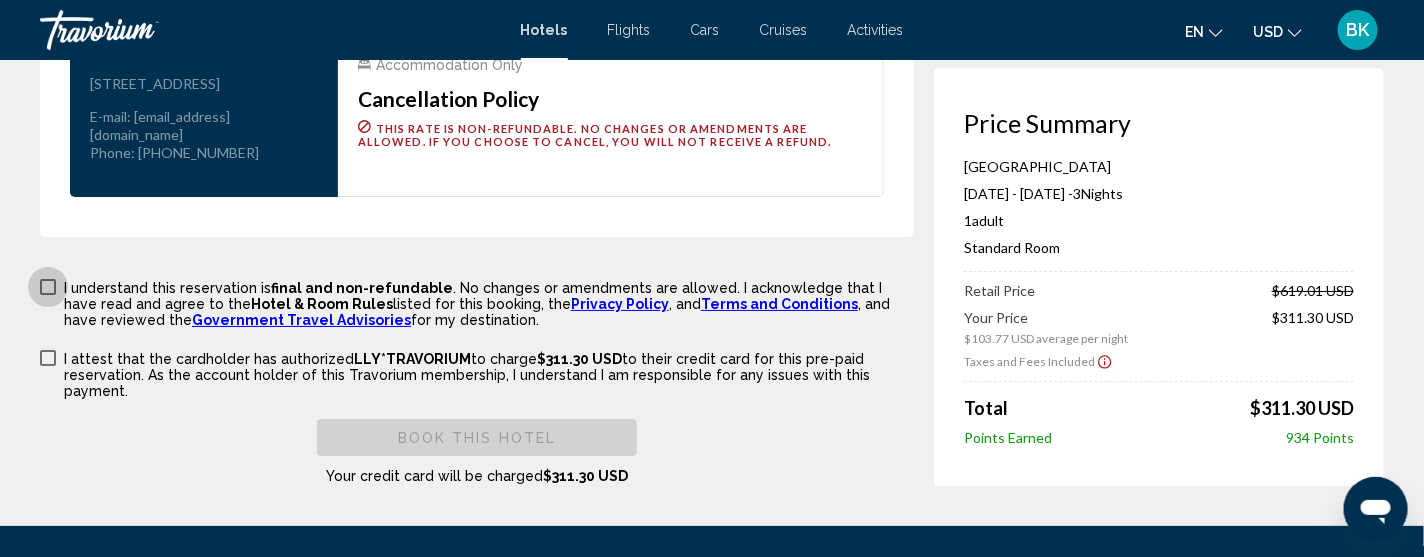 click at bounding box center (48, 287) 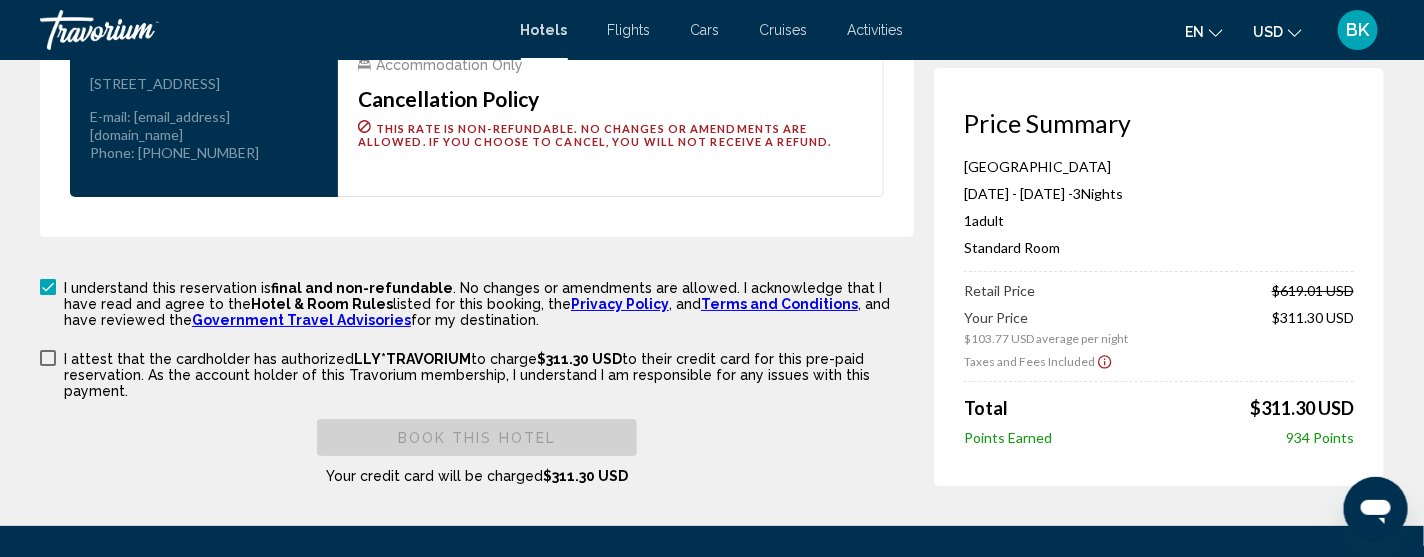click at bounding box center (48, 358) 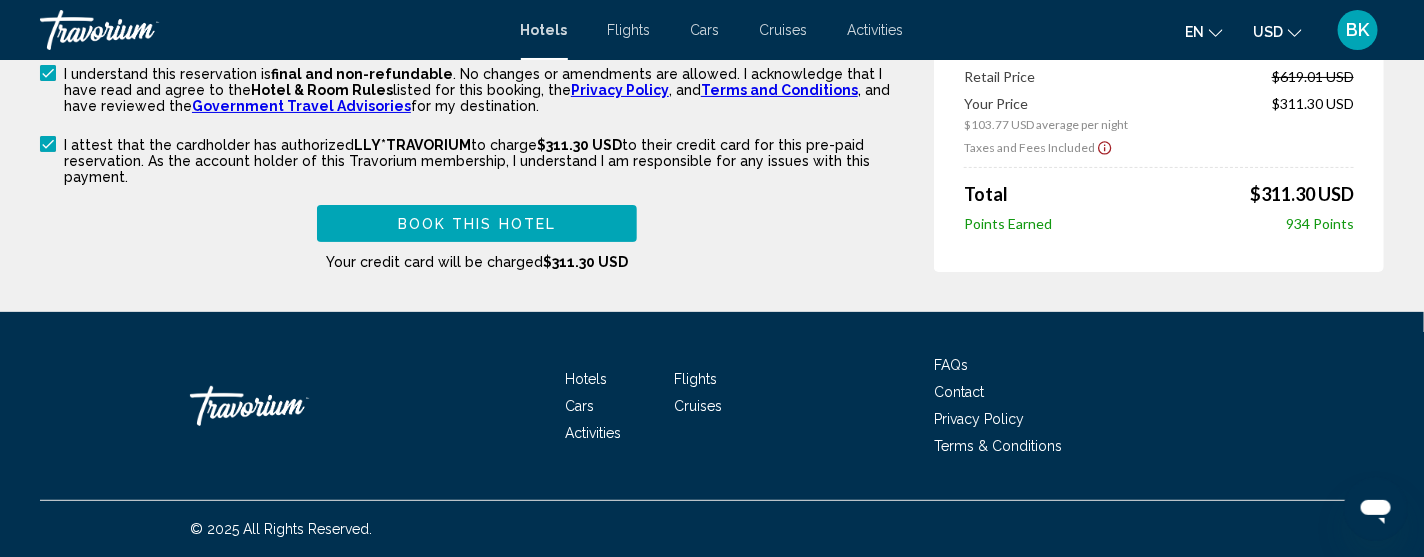 scroll, scrollTop: 2997, scrollLeft: 0, axis: vertical 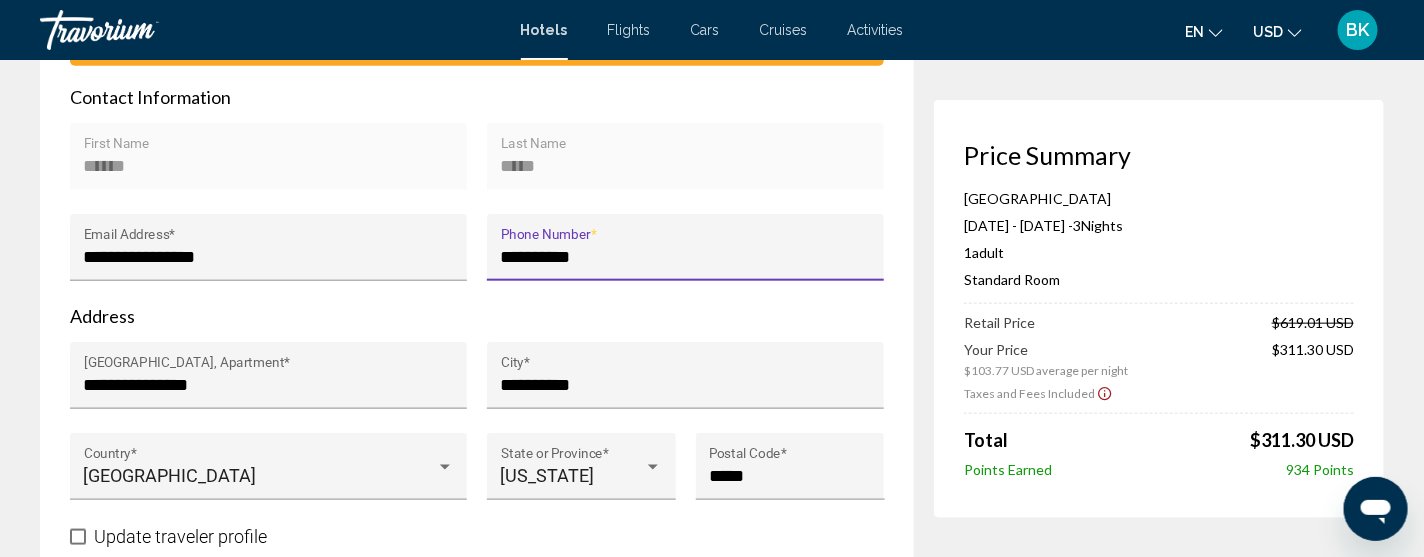 type on "**********" 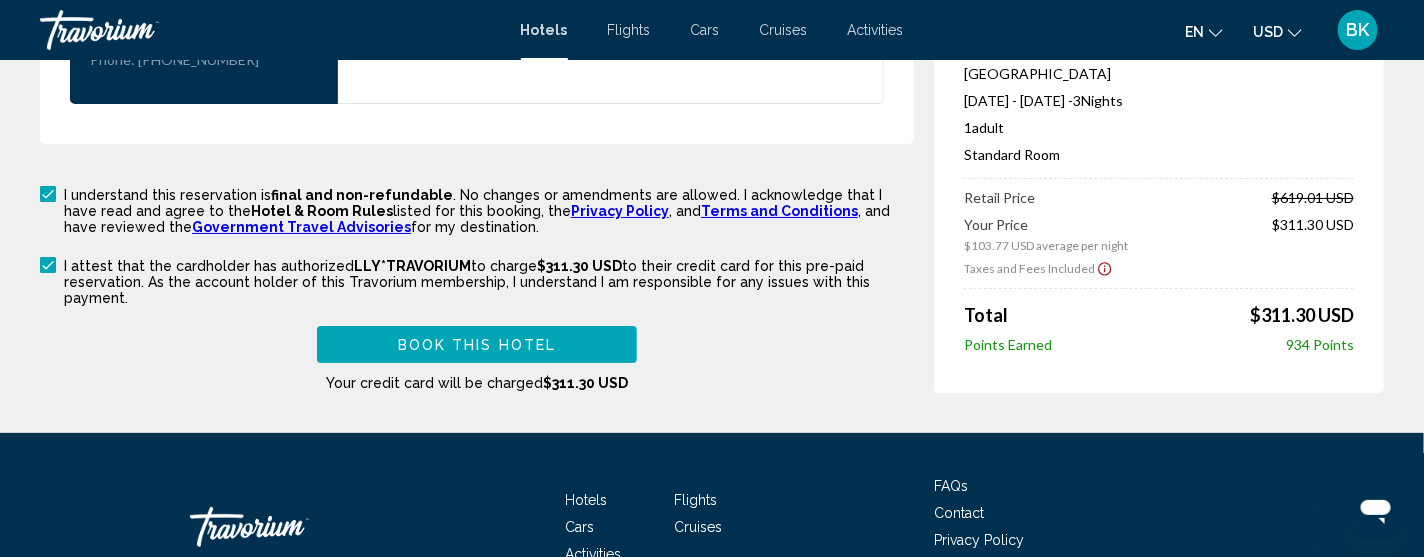 scroll, scrollTop: 2852, scrollLeft: 0, axis: vertical 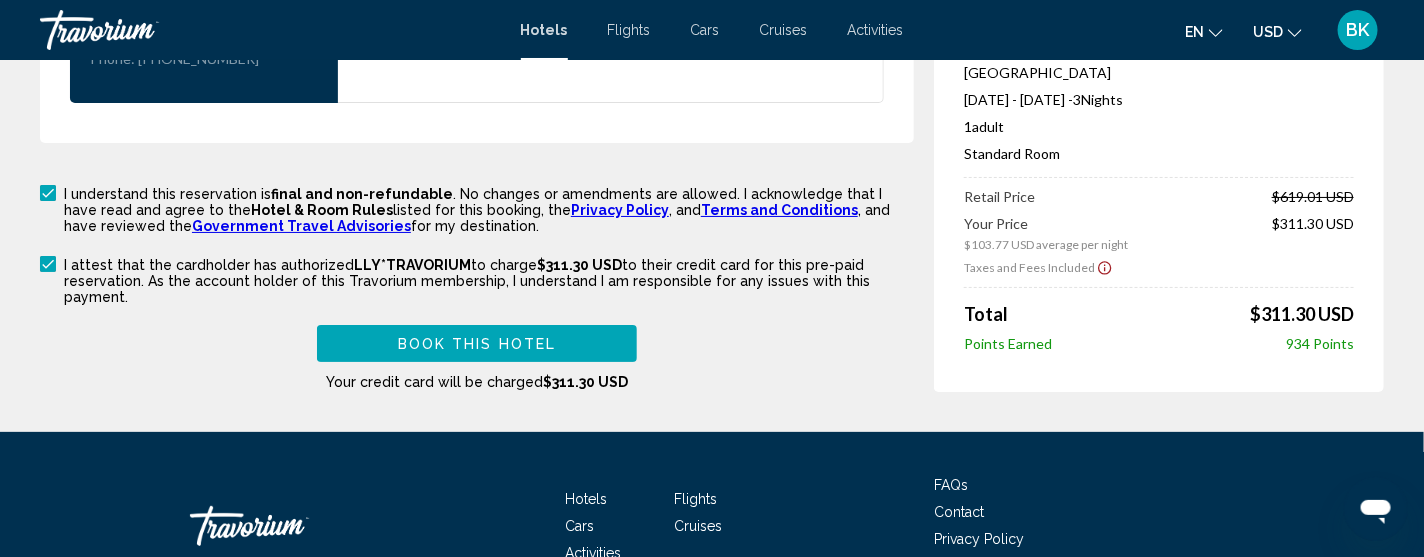 click on "Book this hotel" at bounding box center (477, 344) 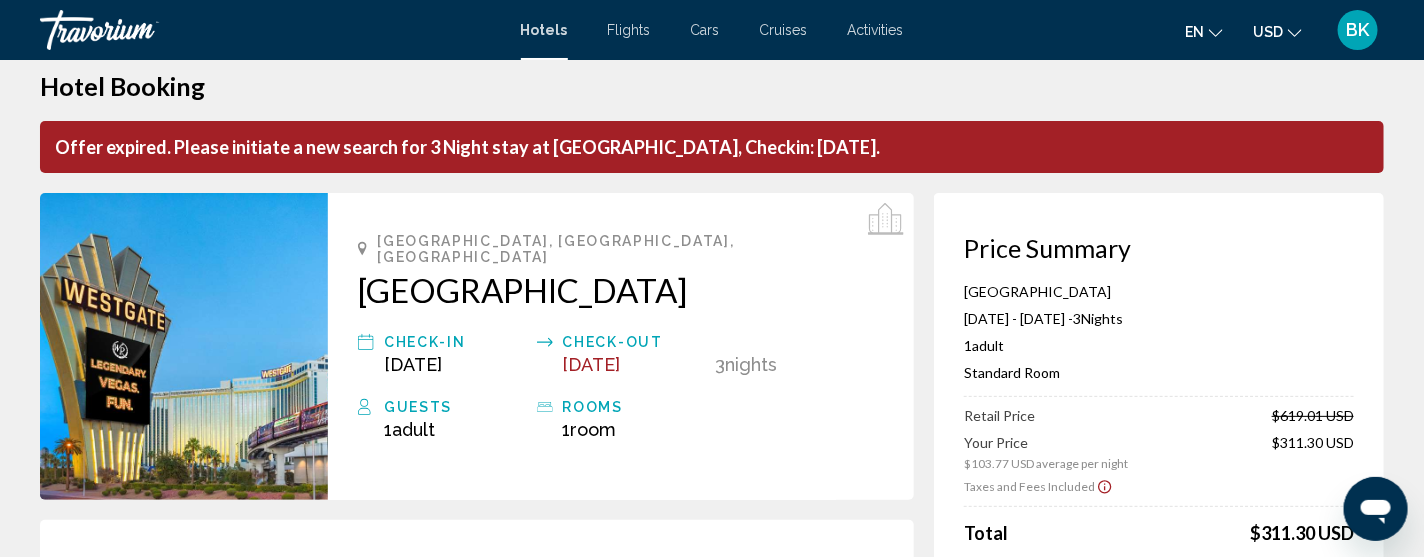 scroll, scrollTop: 0, scrollLeft: 0, axis: both 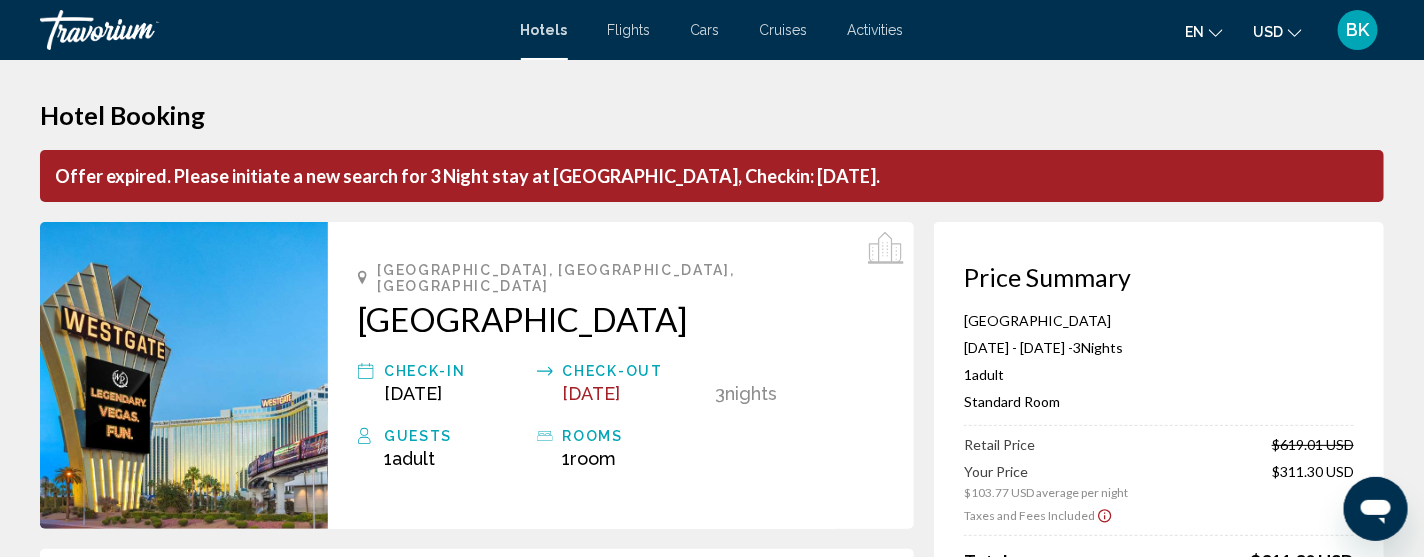 type 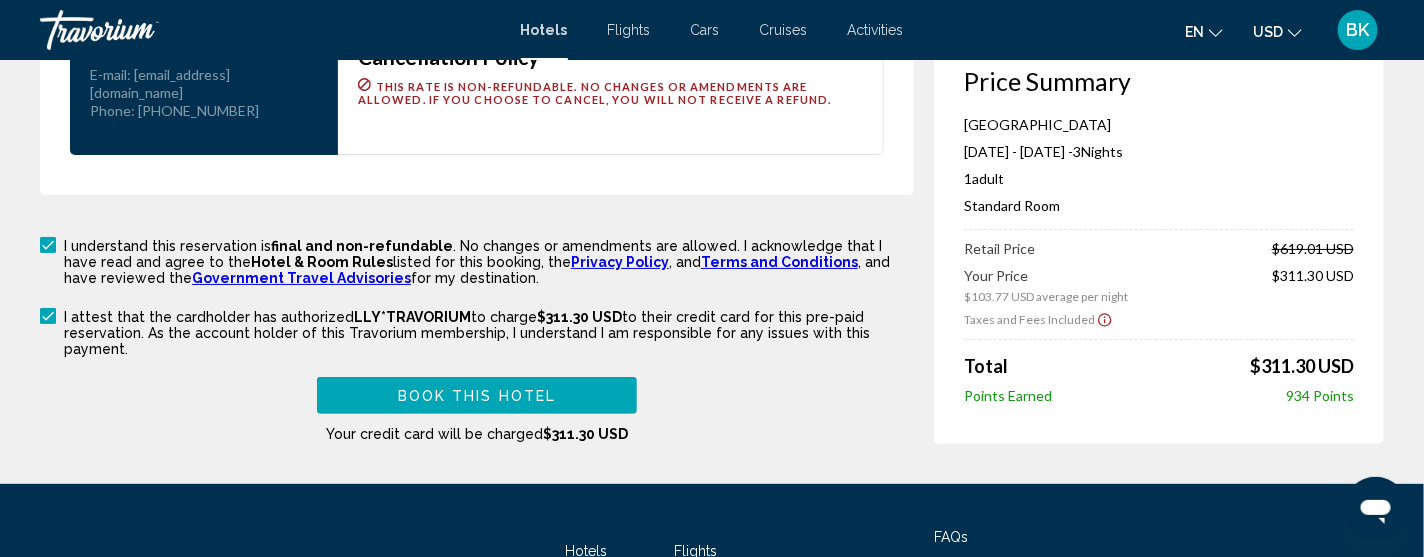 scroll, scrollTop: 2878, scrollLeft: 0, axis: vertical 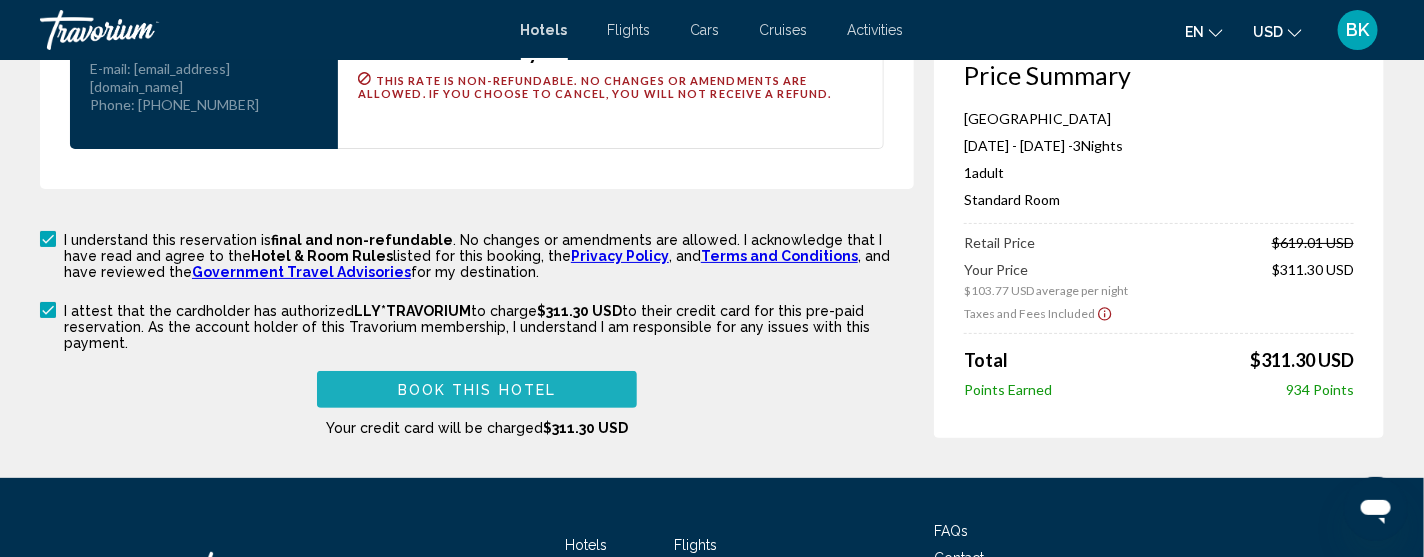 click on "Book this hotel" at bounding box center [477, 389] 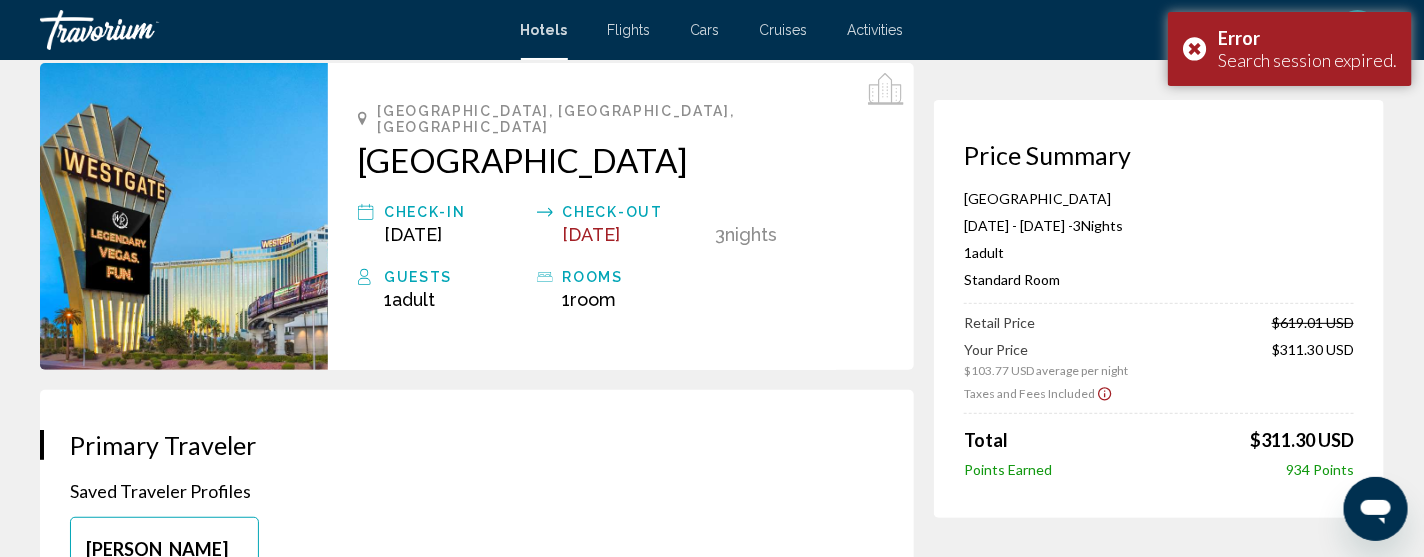 scroll, scrollTop: 0, scrollLeft: 0, axis: both 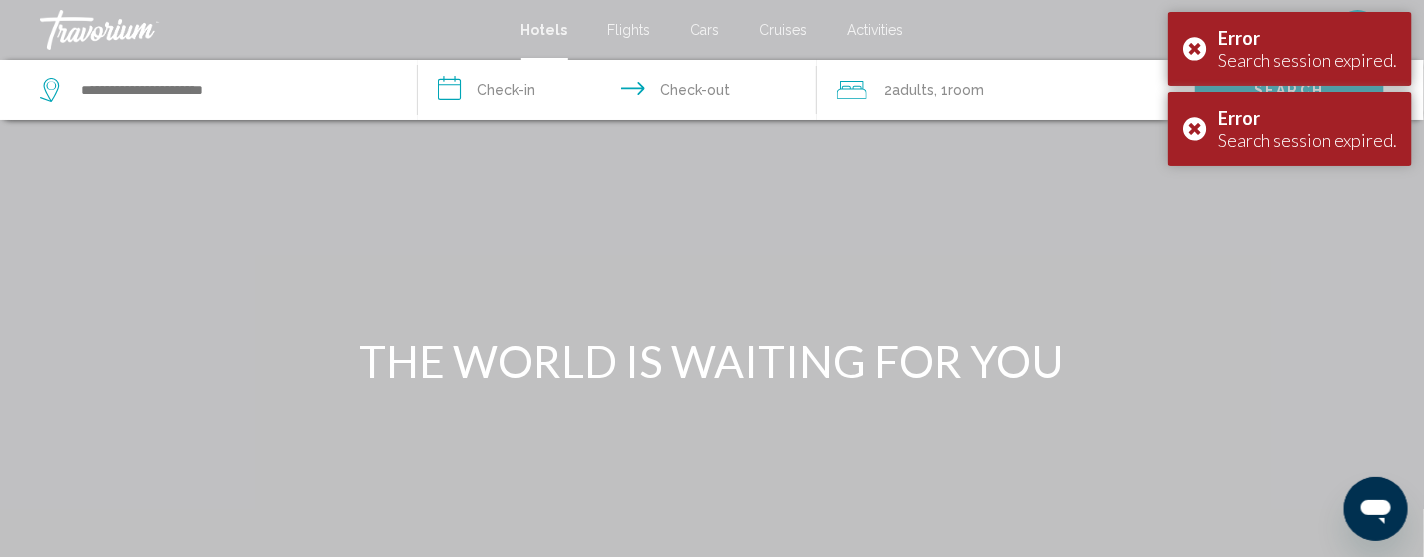 click on "en
English Español Français Italiano Português русский USD
USD ($) MXN (Mex$) CAD (Can$) GBP (£) EUR (€) AUD (A$) NZD (NZ$) CNY (CN¥) BK Login" at bounding box center [1154, 30] 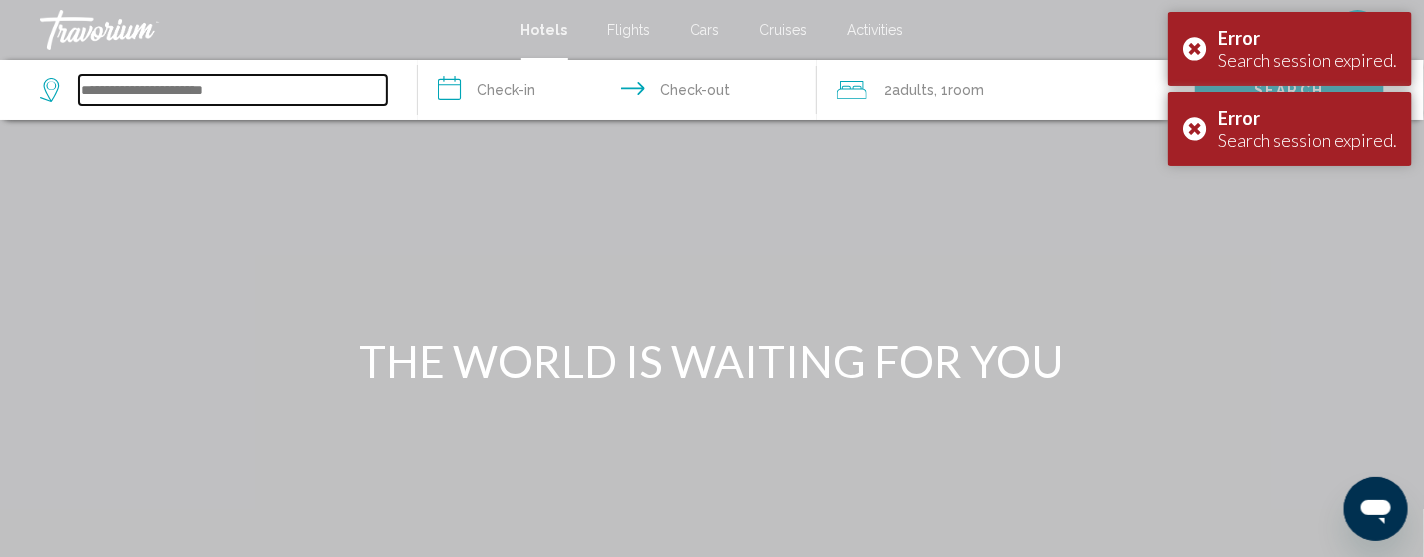 click at bounding box center [233, 90] 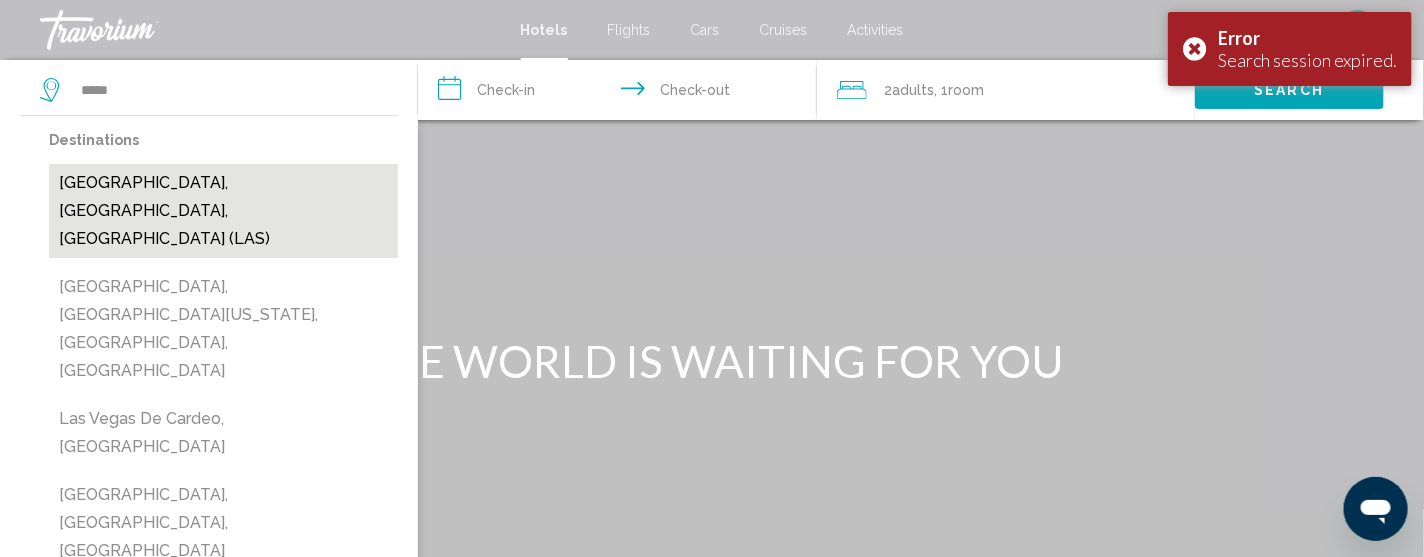 click on "[GEOGRAPHIC_DATA], [GEOGRAPHIC_DATA], [GEOGRAPHIC_DATA] (LAS)" at bounding box center [223, 211] 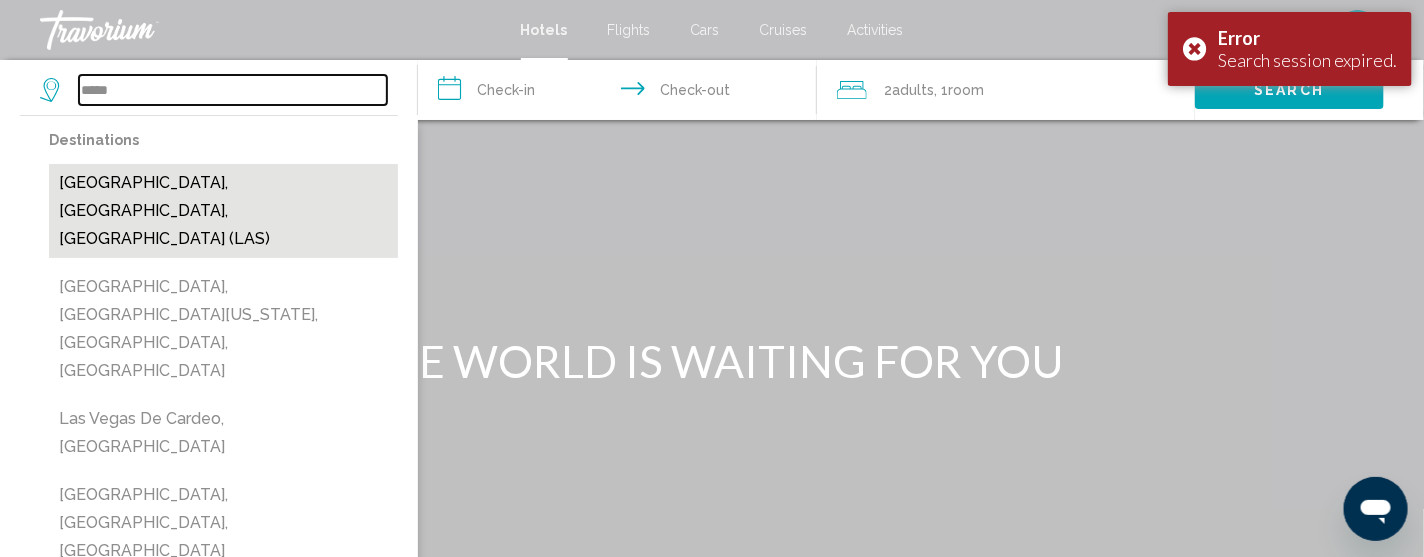 type on "**********" 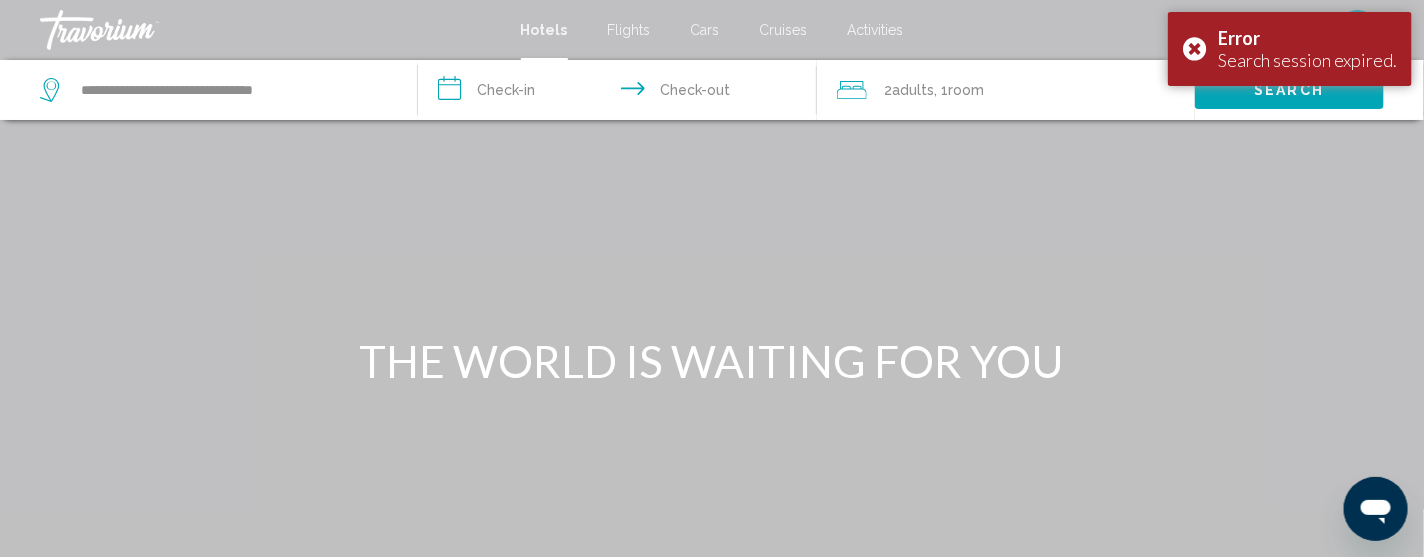 click on "**********" at bounding box center [621, 93] 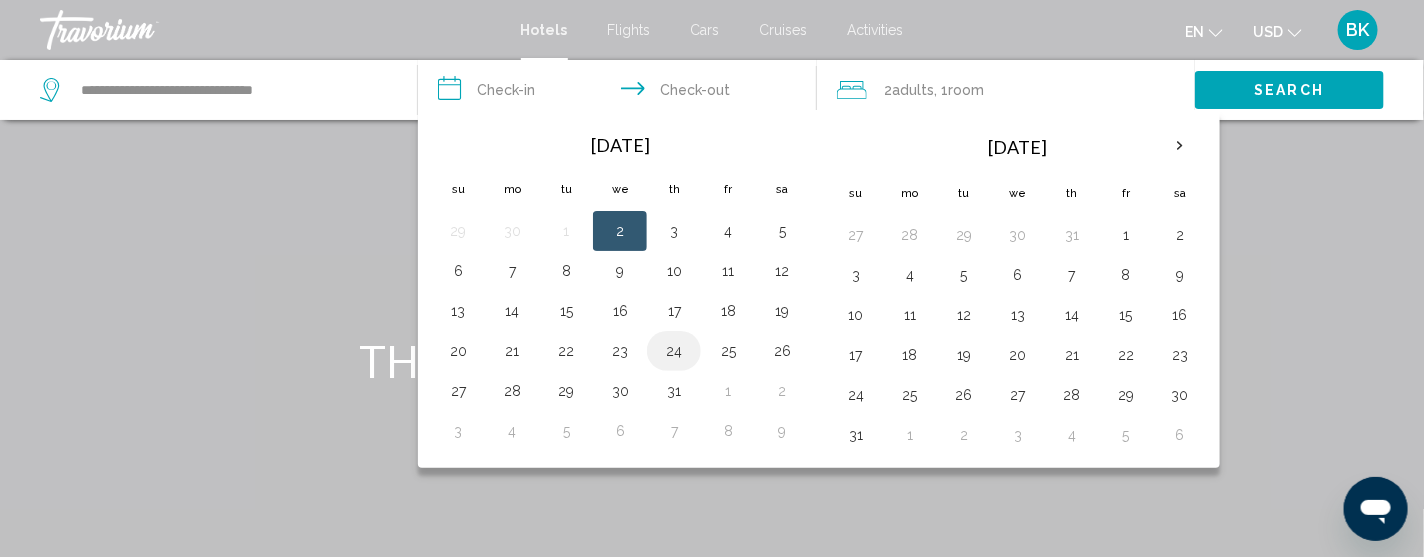 click on "24" at bounding box center (674, 351) 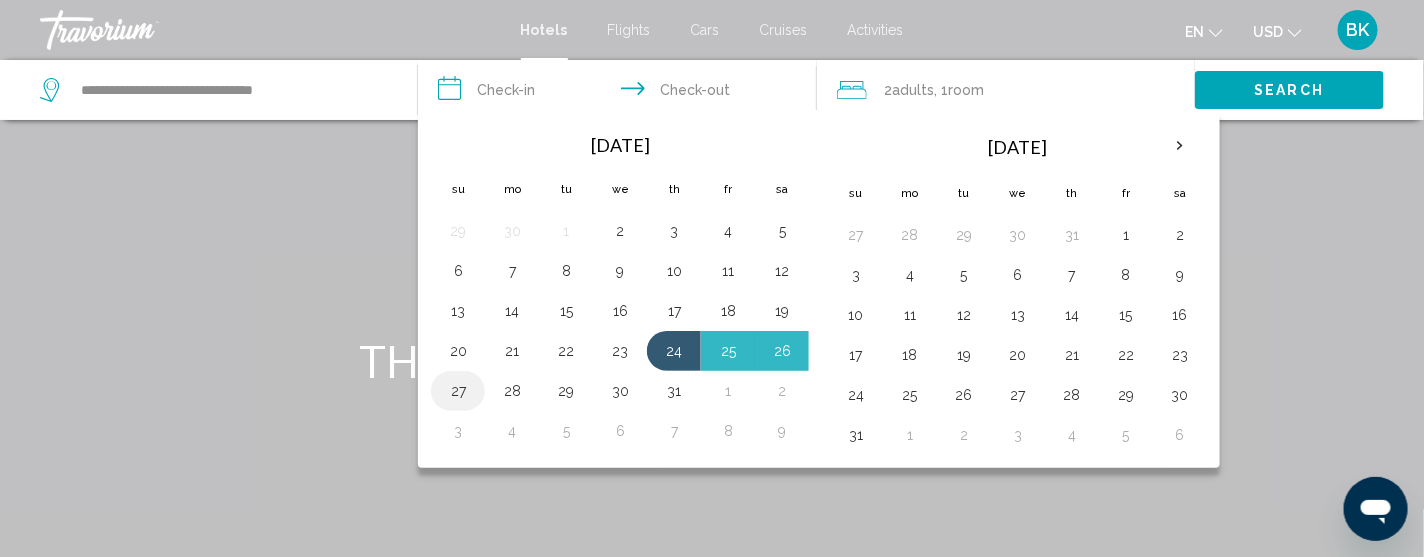 click on "27" at bounding box center [458, 391] 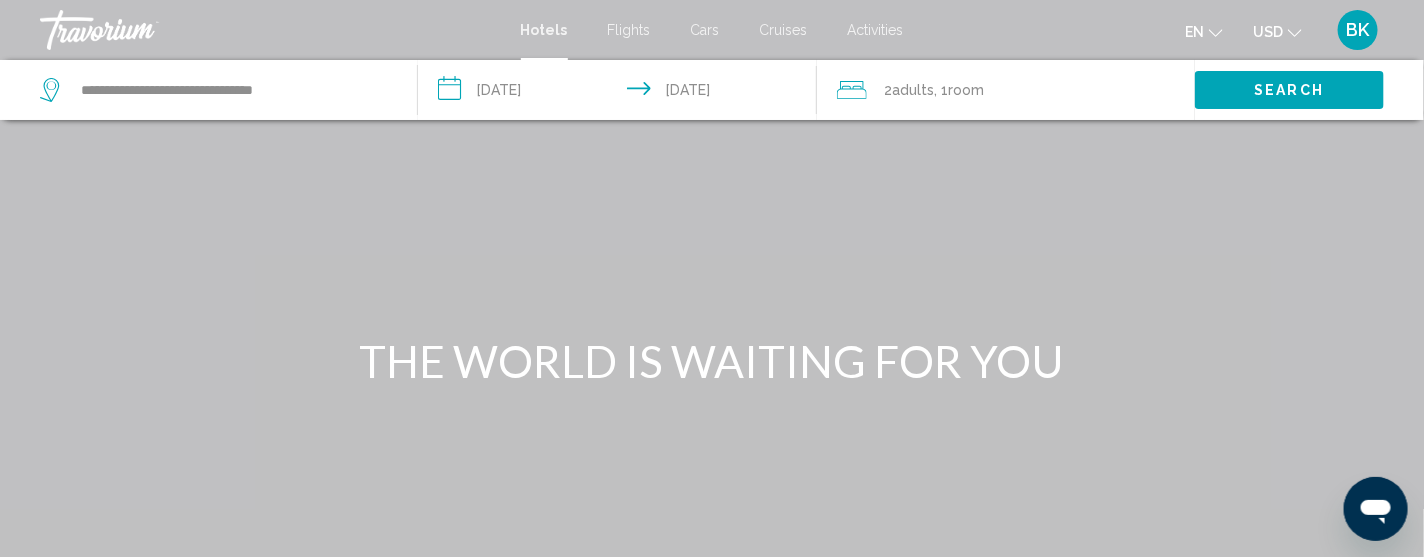 click on "Adults" 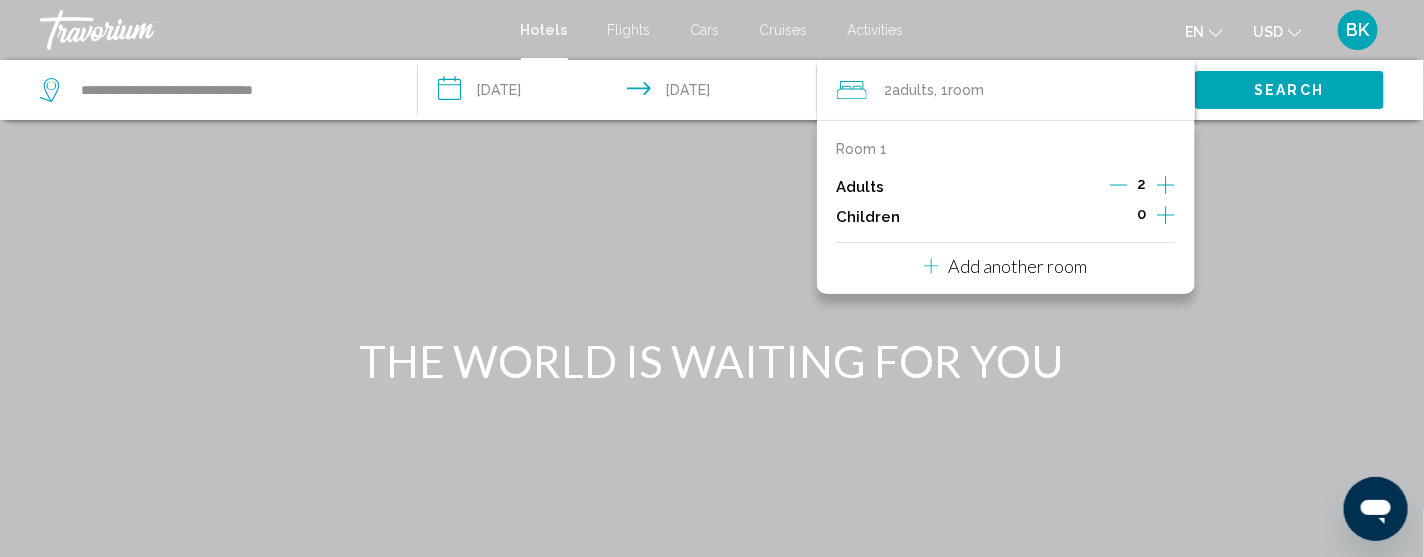 click 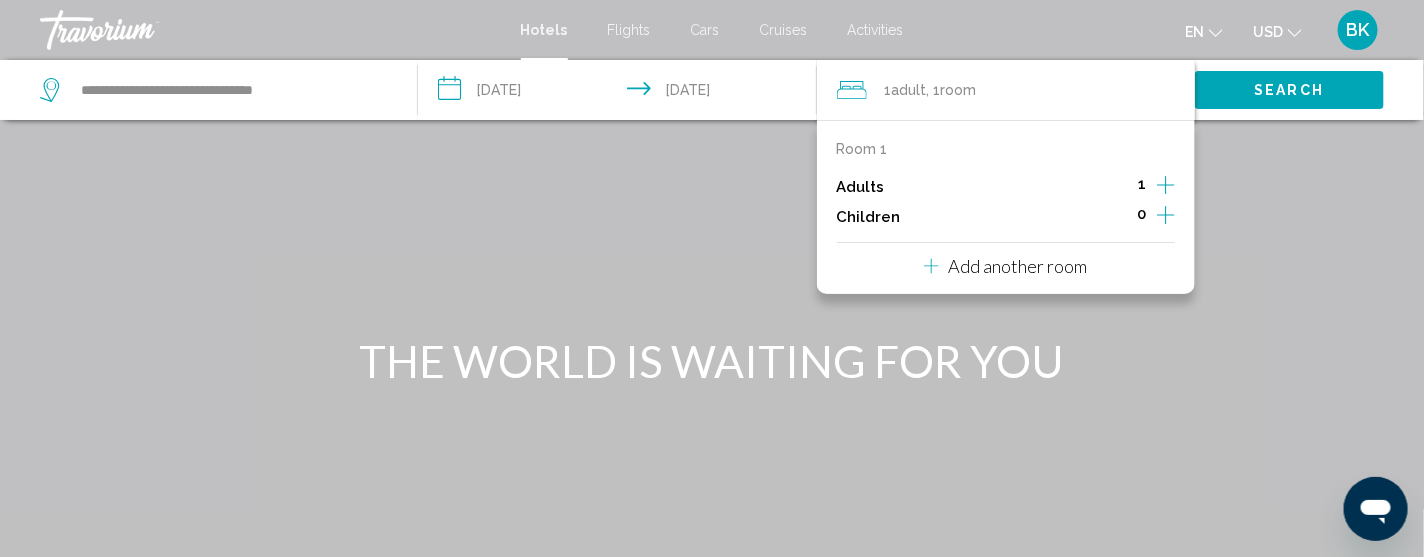 click on "en
English Español Français Italiano Português русский USD
USD ($) MXN (Mex$) CAD (Can$) GBP (£) EUR (€) AUD (A$) NZD (NZ$) CNY (CN¥) BK Login" at bounding box center [1154, 30] 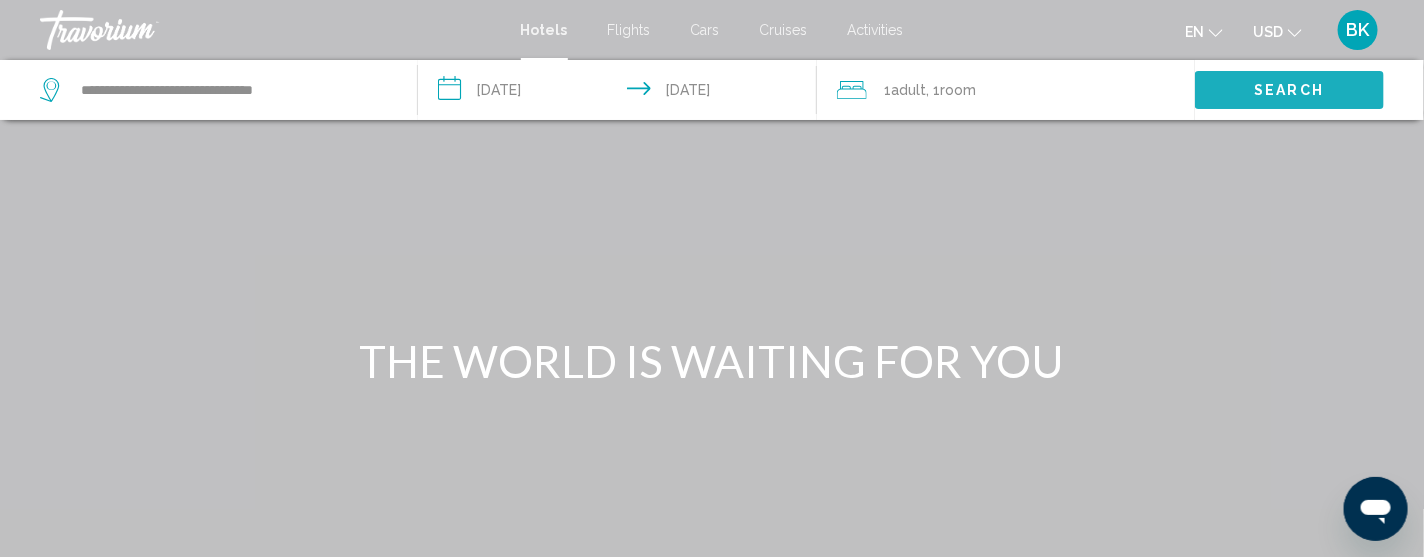 click on "Search" at bounding box center (1289, 89) 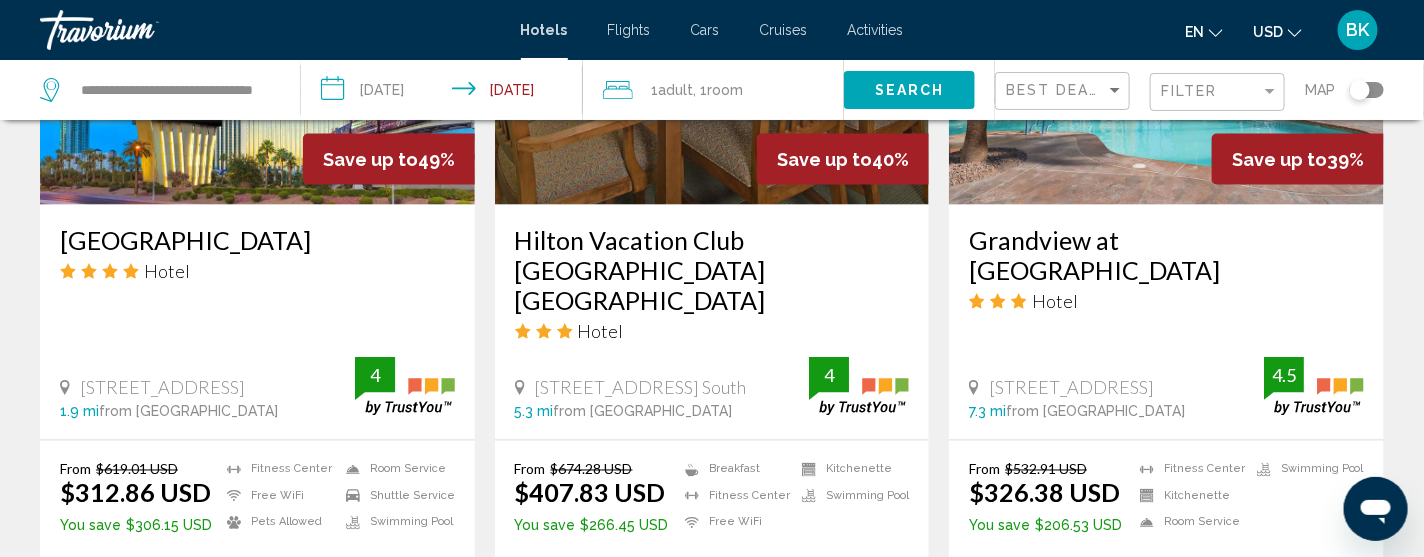 scroll, scrollTop: 1039, scrollLeft: 0, axis: vertical 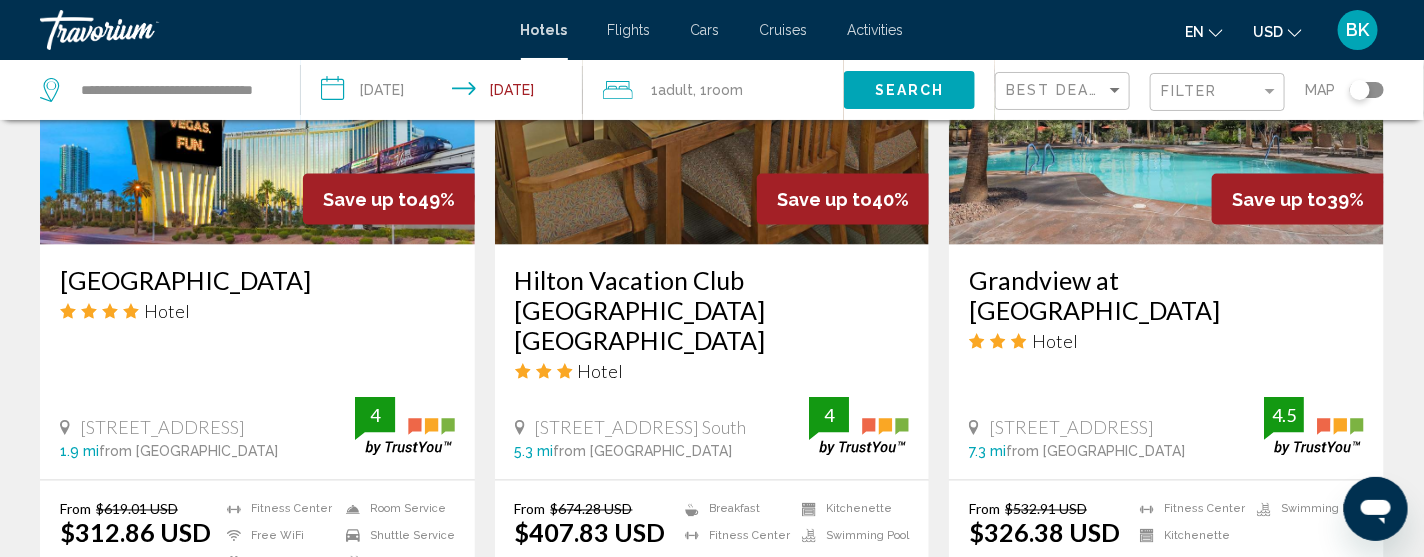 click at bounding box center [257, 85] 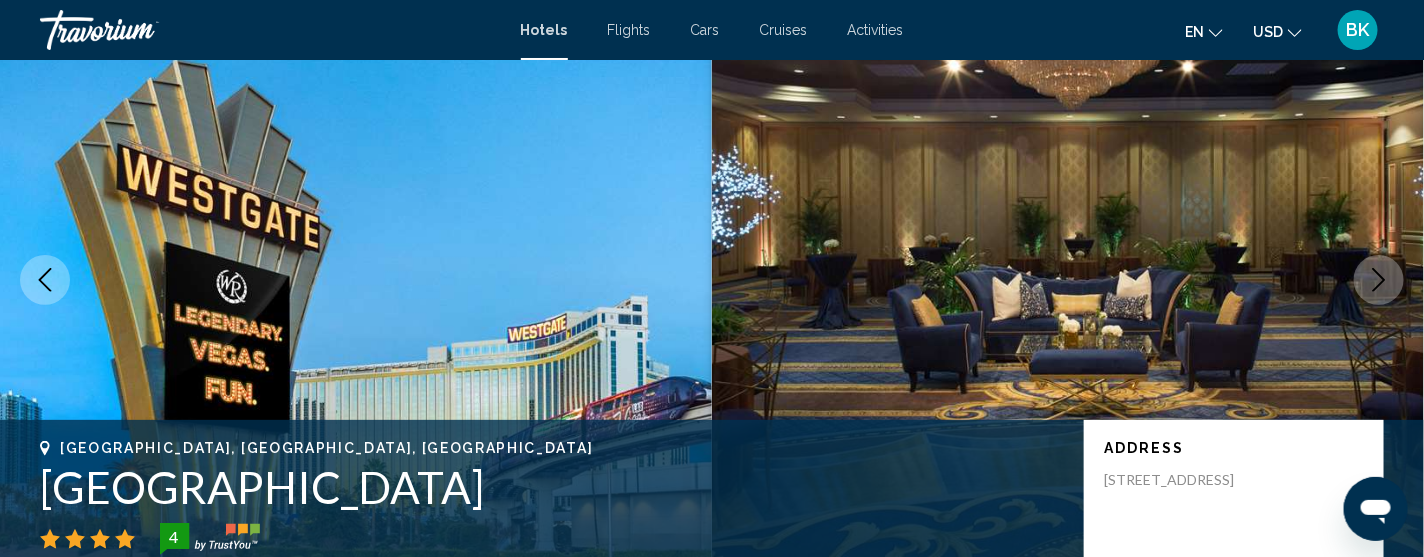 type 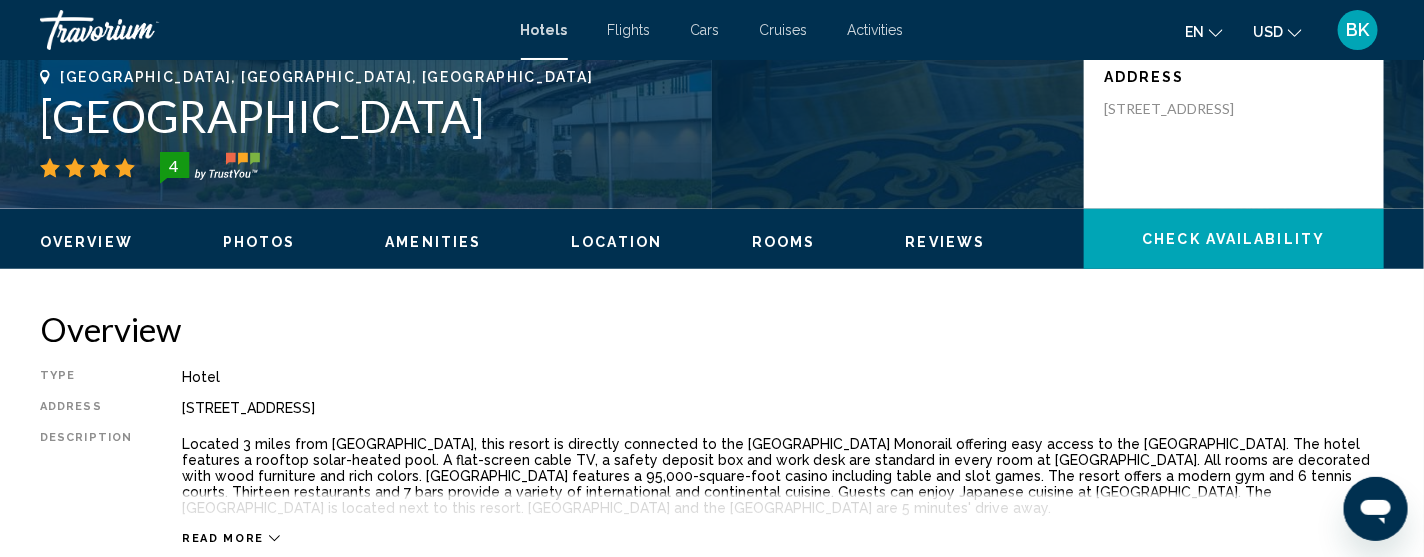 scroll, scrollTop: 480, scrollLeft: 0, axis: vertical 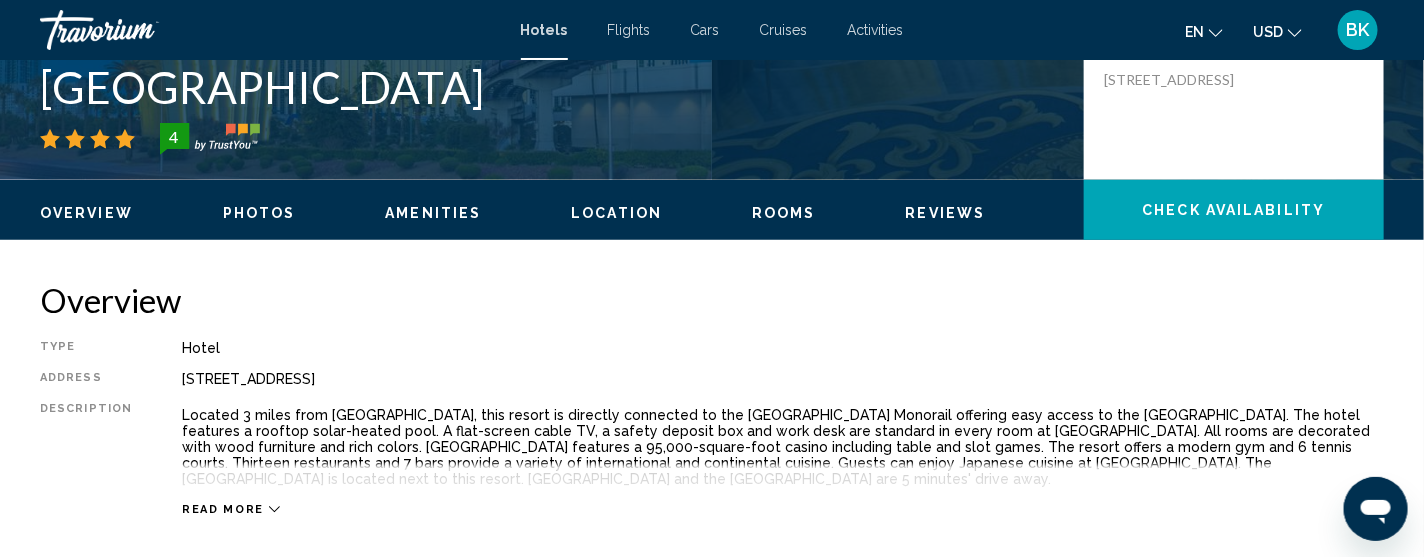 click on "Check Availability" 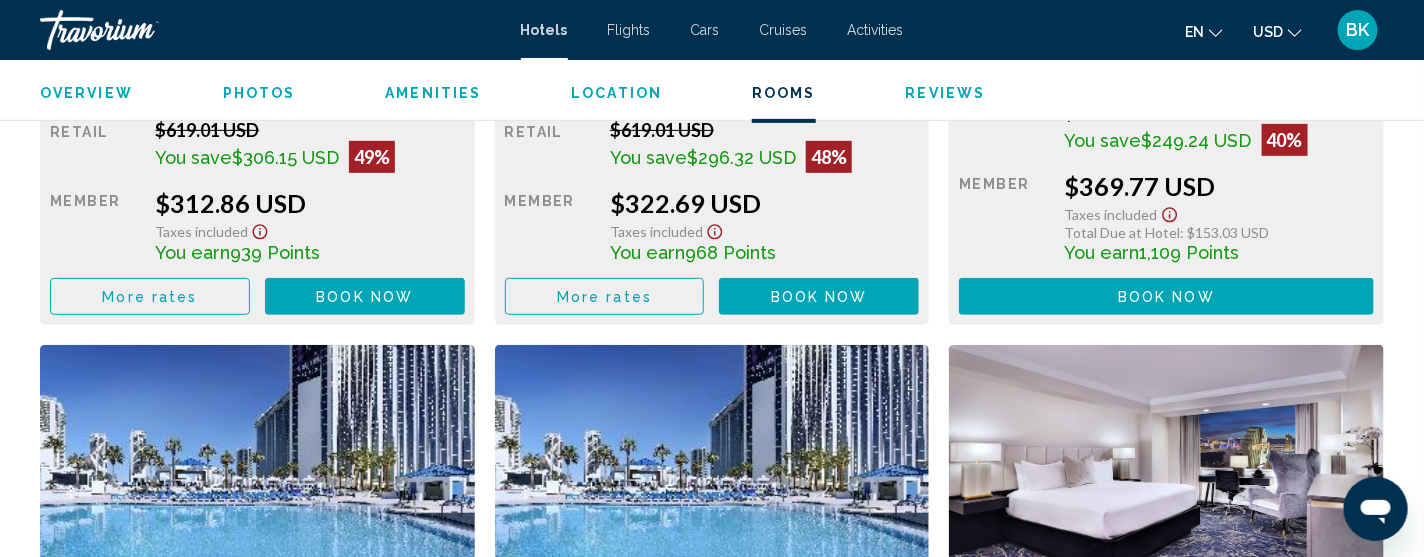 scroll, scrollTop: 3150, scrollLeft: 0, axis: vertical 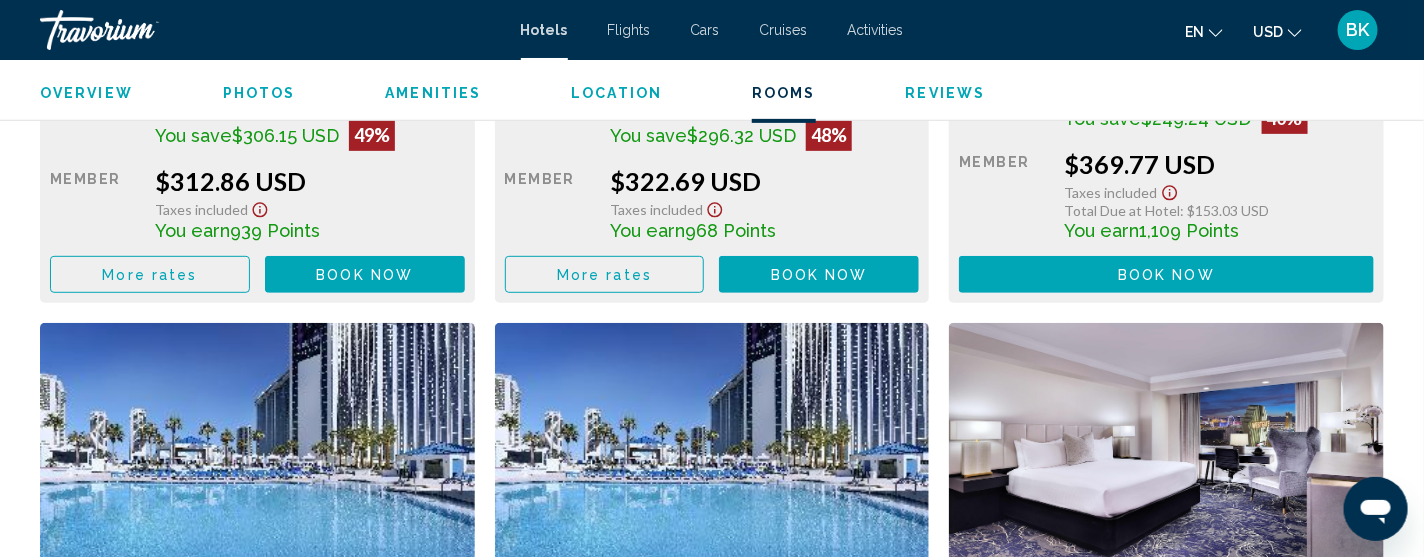 click on "Book now No longer available" at bounding box center [365, 274] 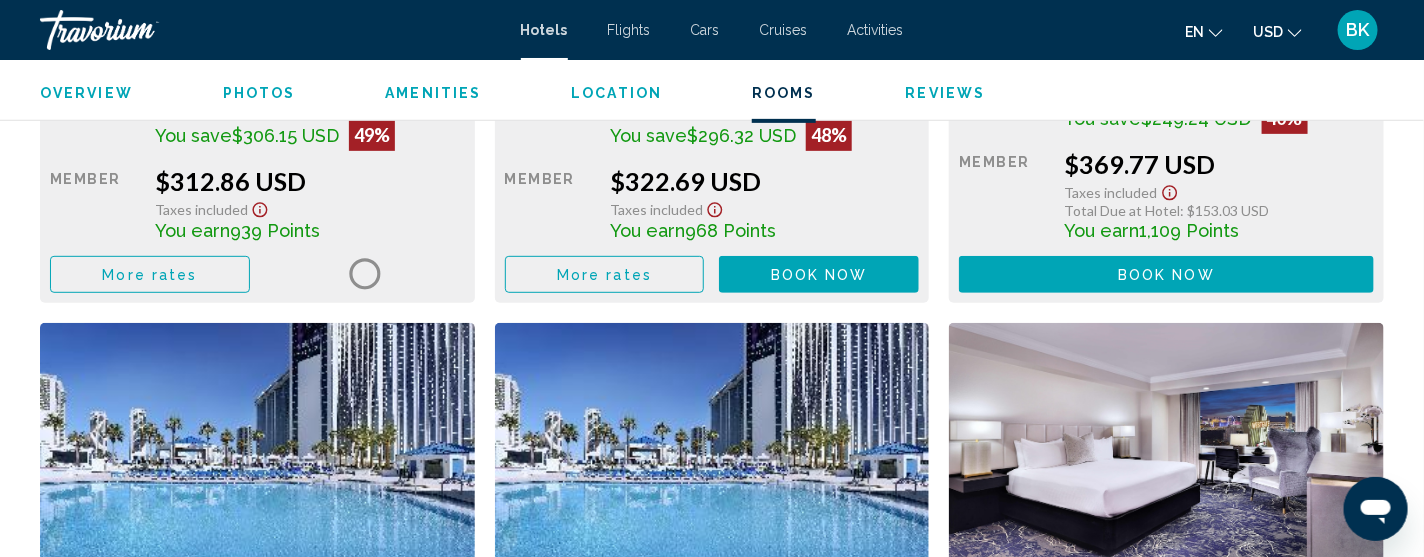 scroll, scrollTop: 3149, scrollLeft: 0, axis: vertical 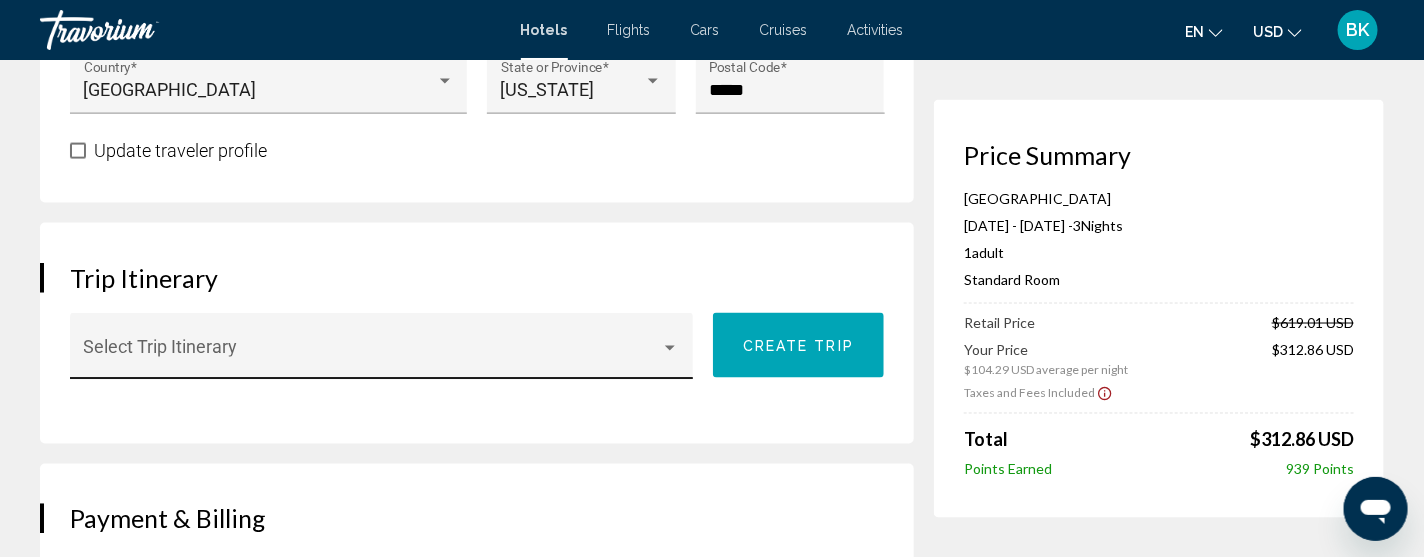 click at bounding box center [670, 348] 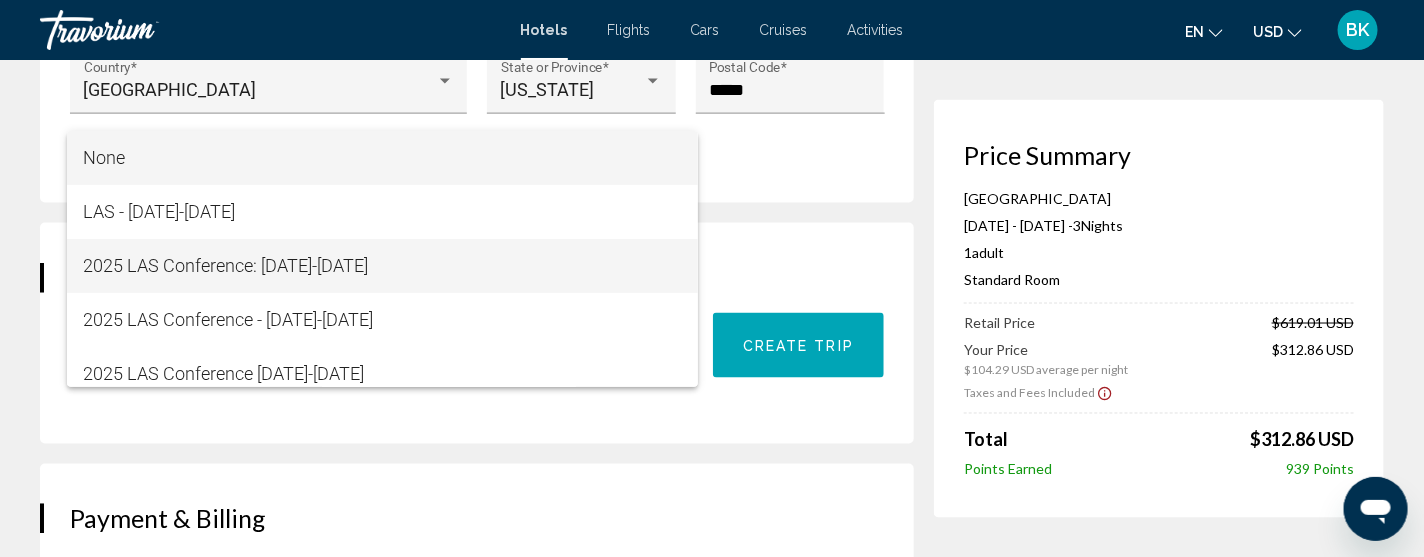 click on "2025 LAS Conference: [DATE]-[DATE]" at bounding box center (382, 266) 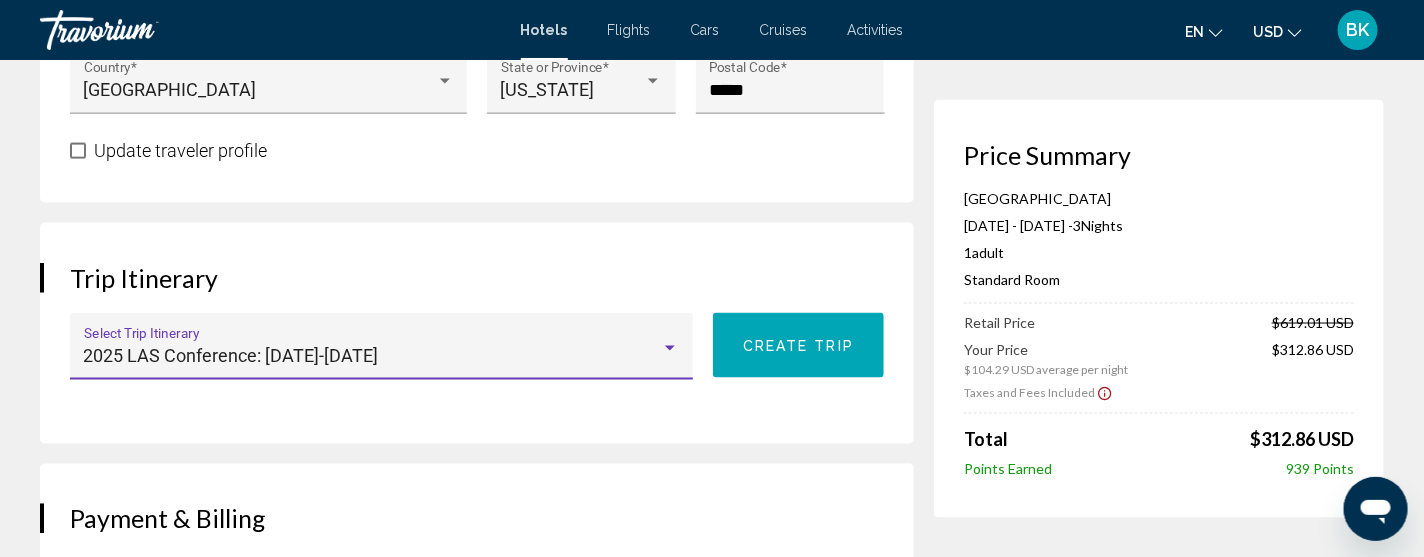 click on "Trip Itinerary 2025 LAS Conference: July 24th-27th Select Trip Itinerary Create trip" at bounding box center [477, 333] 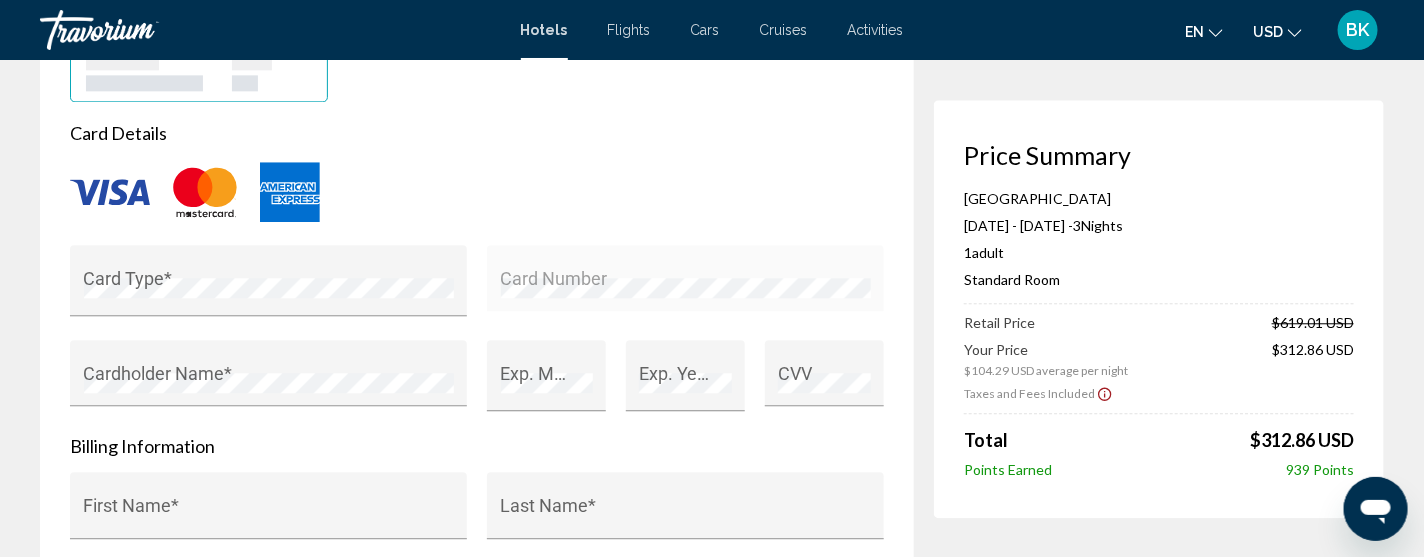 scroll, scrollTop: 1758, scrollLeft: 0, axis: vertical 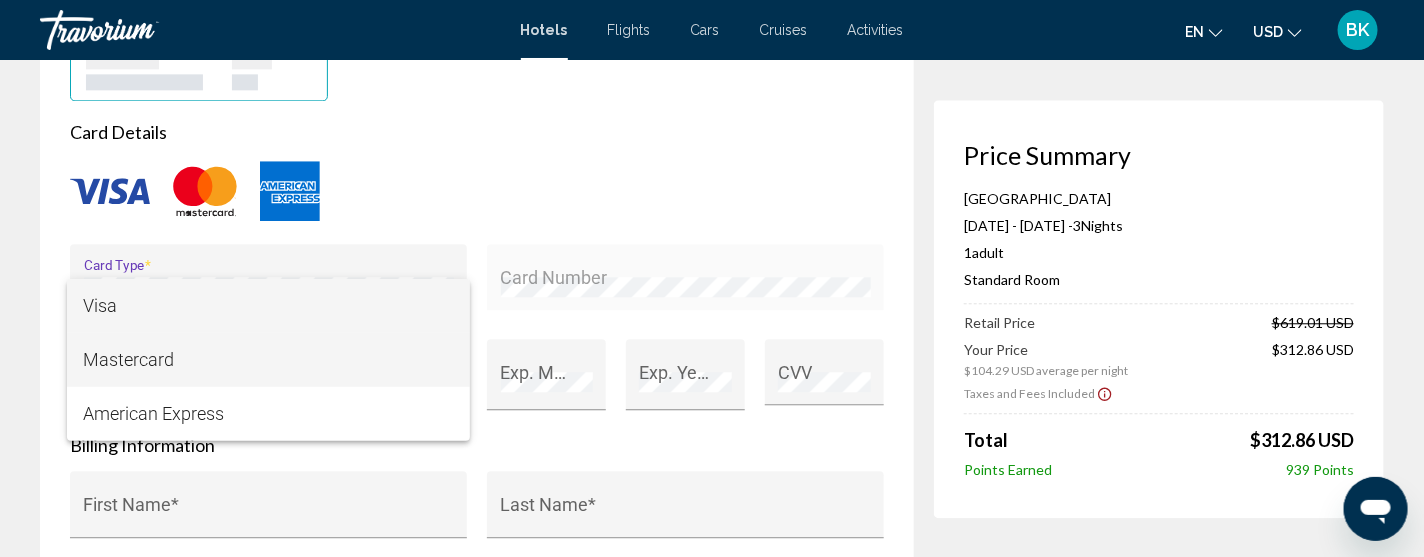 click on "Mastercard" at bounding box center [268, 360] 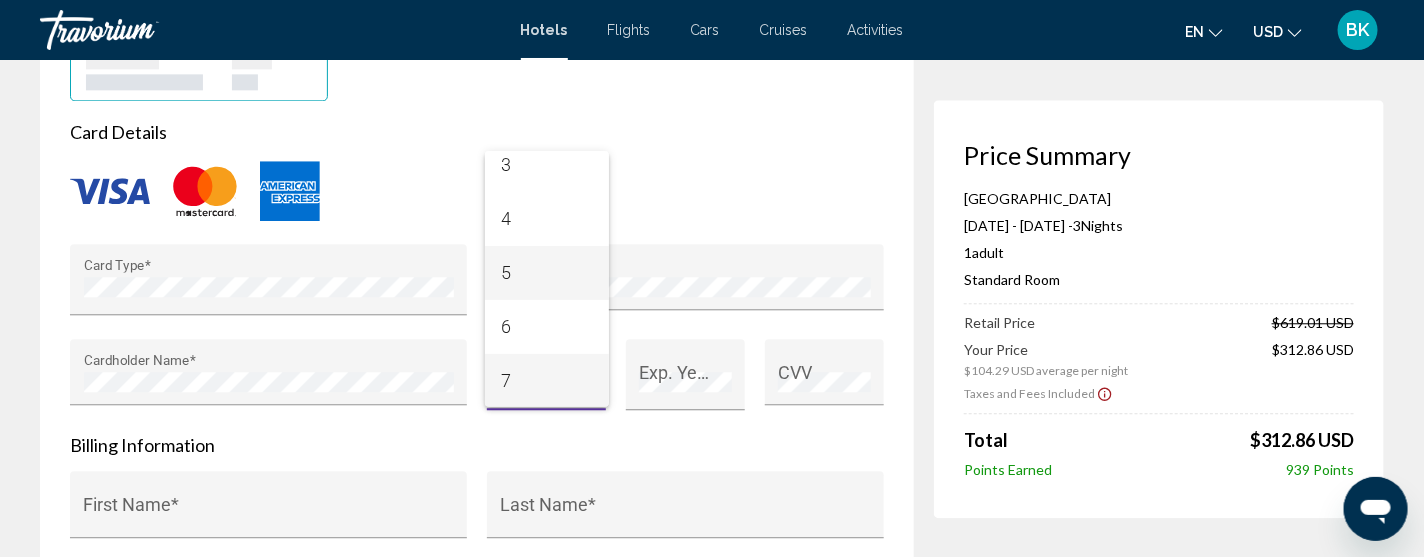 scroll, scrollTop: 175, scrollLeft: 0, axis: vertical 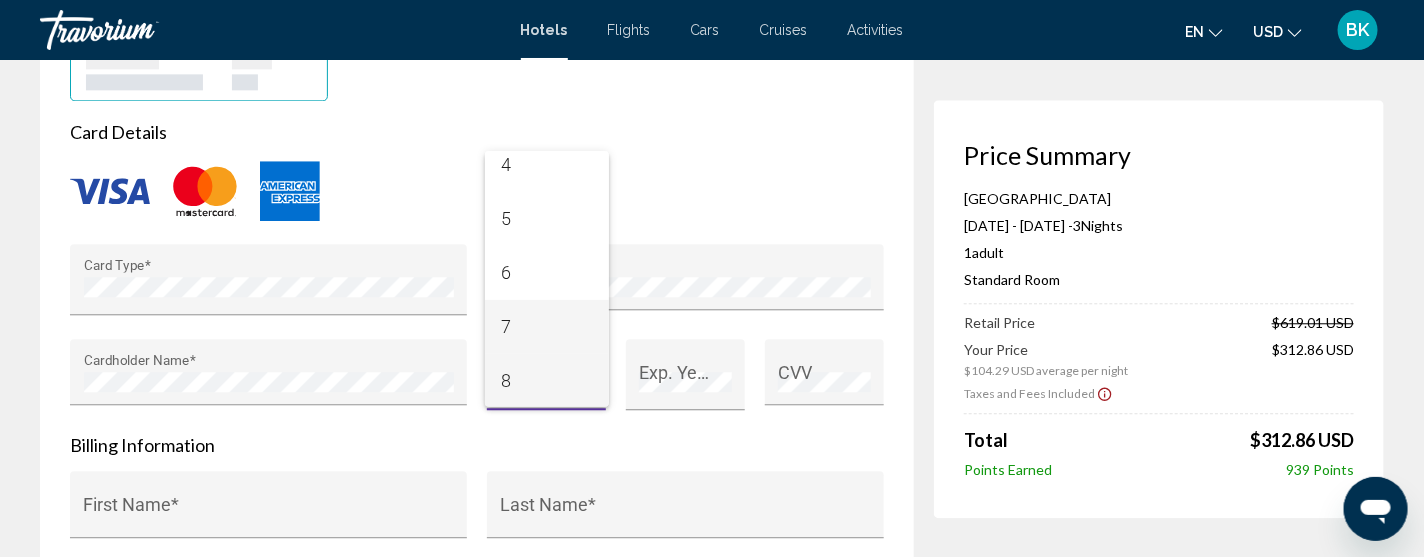 click on "7" at bounding box center (547, 327) 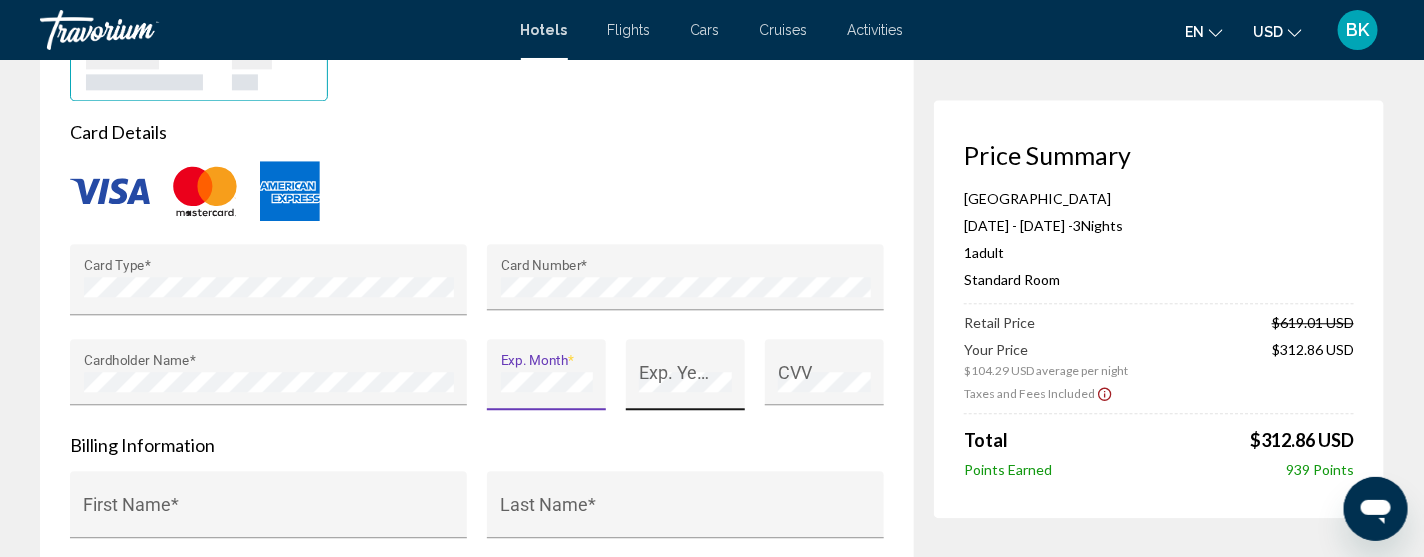 click on "Exp. Year  *" at bounding box center [685, 374] 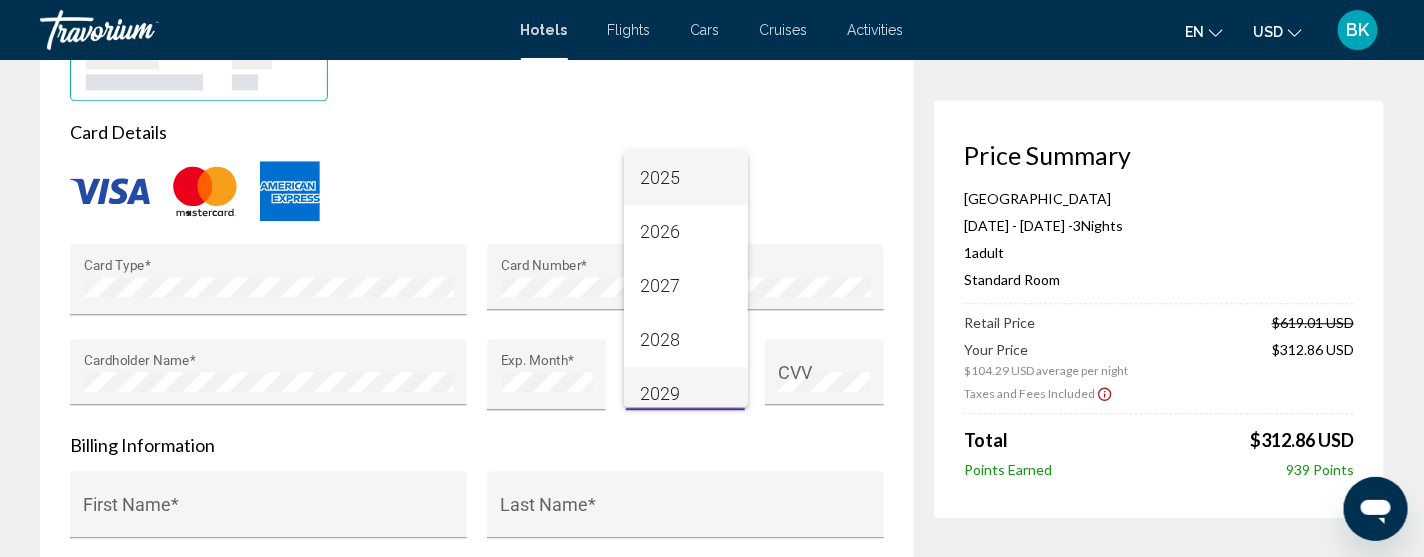 click on "2029" at bounding box center (686, 394) 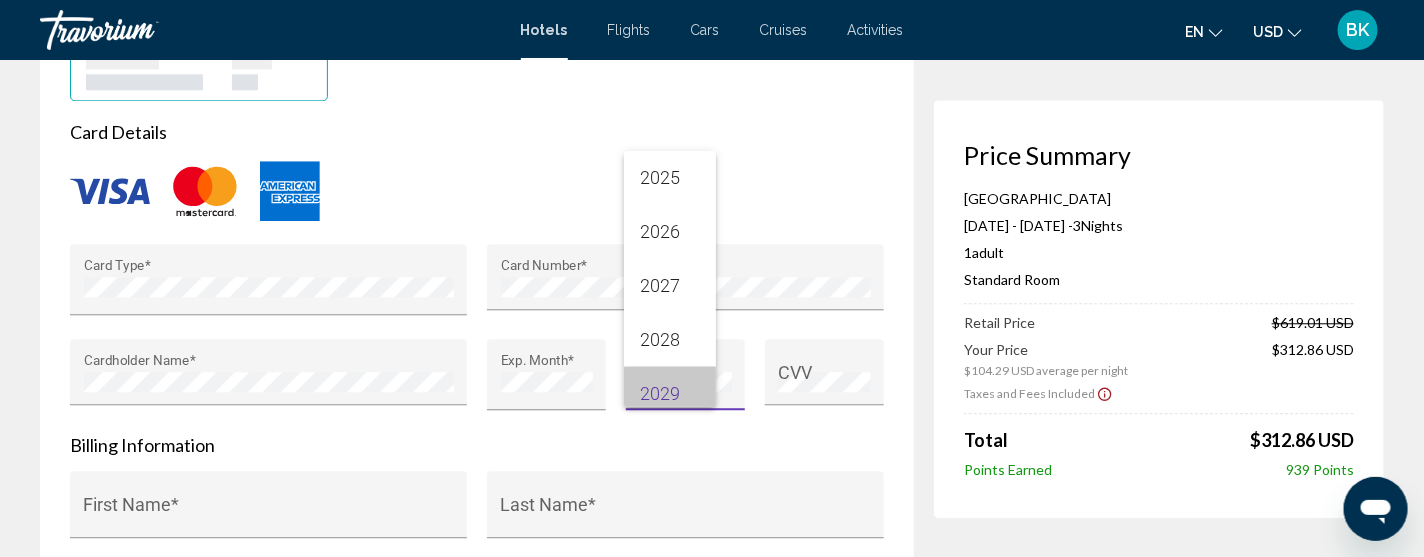 scroll, scrollTop: 13, scrollLeft: 0, axis: vertical 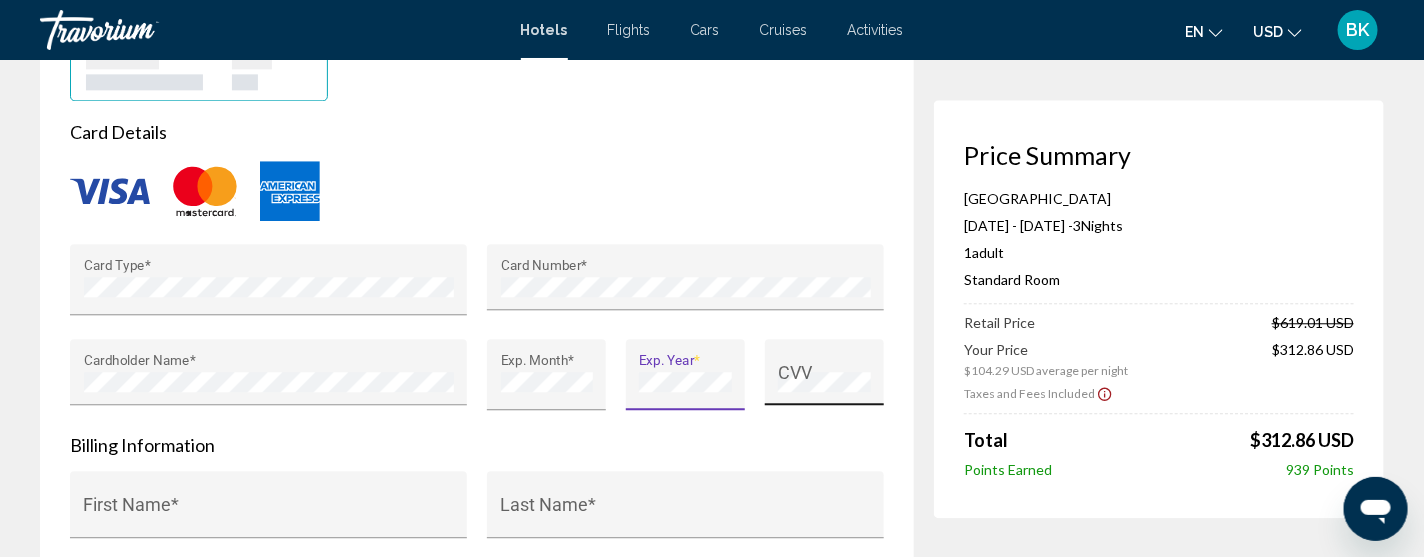click on "CVV" at bounding box center (824, 372) 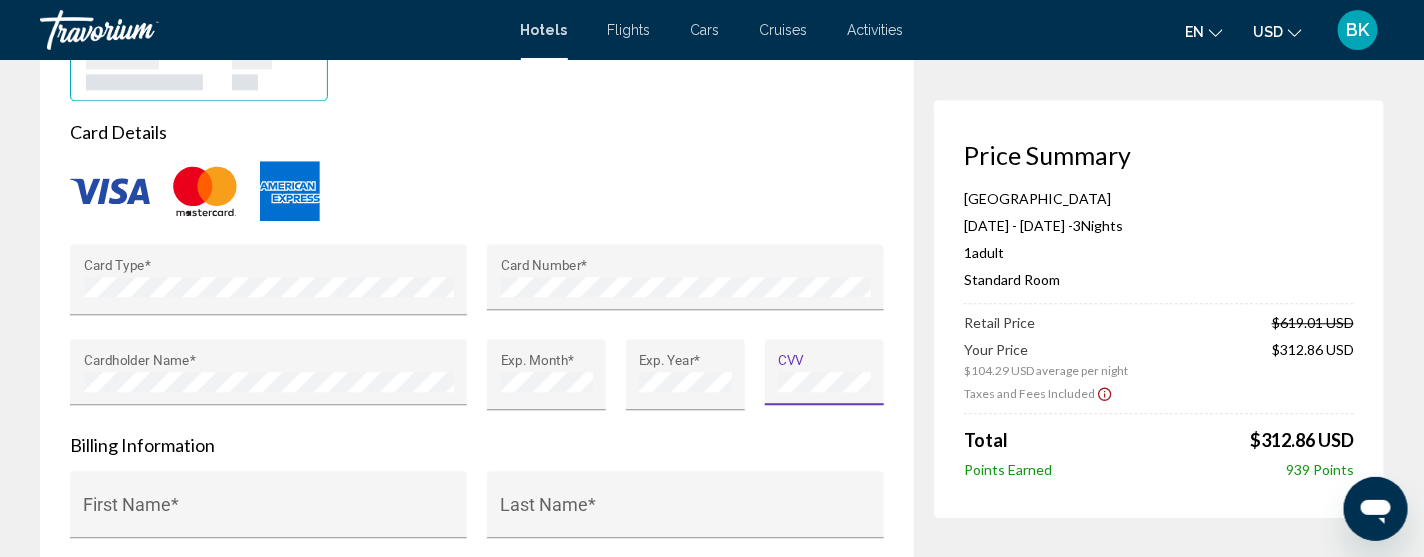 click on "+  Use Other Credit Card" at bounding box center (477, 6) 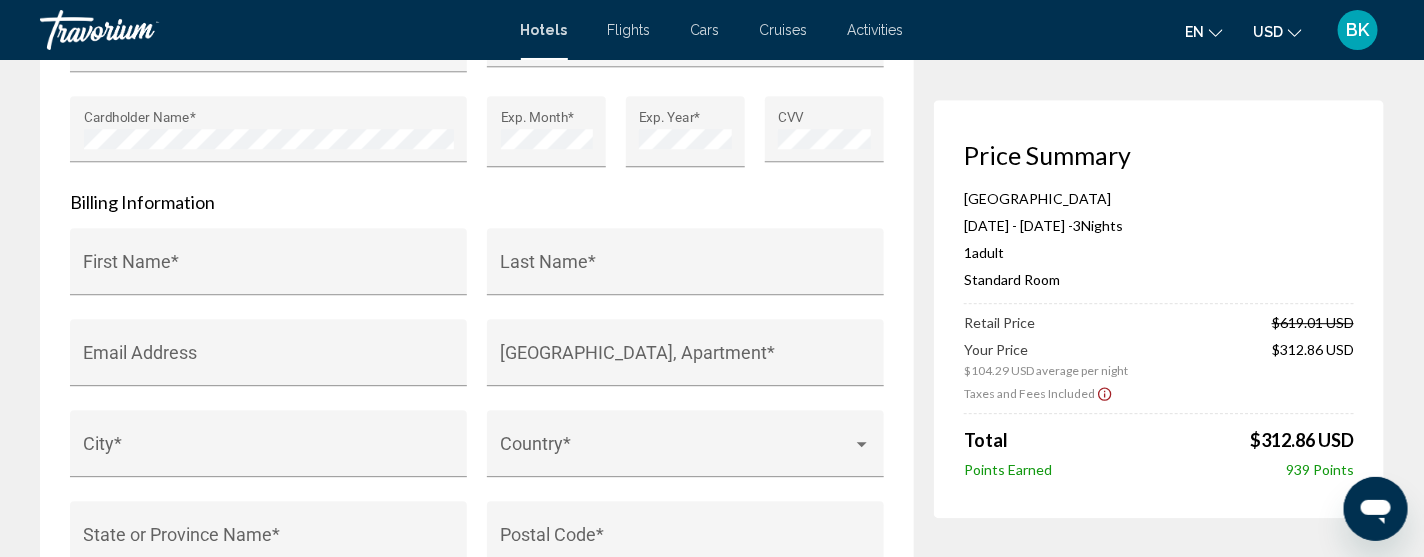 scroll, scrollTop: 2078, scrollLeft: 0, axis: vertical 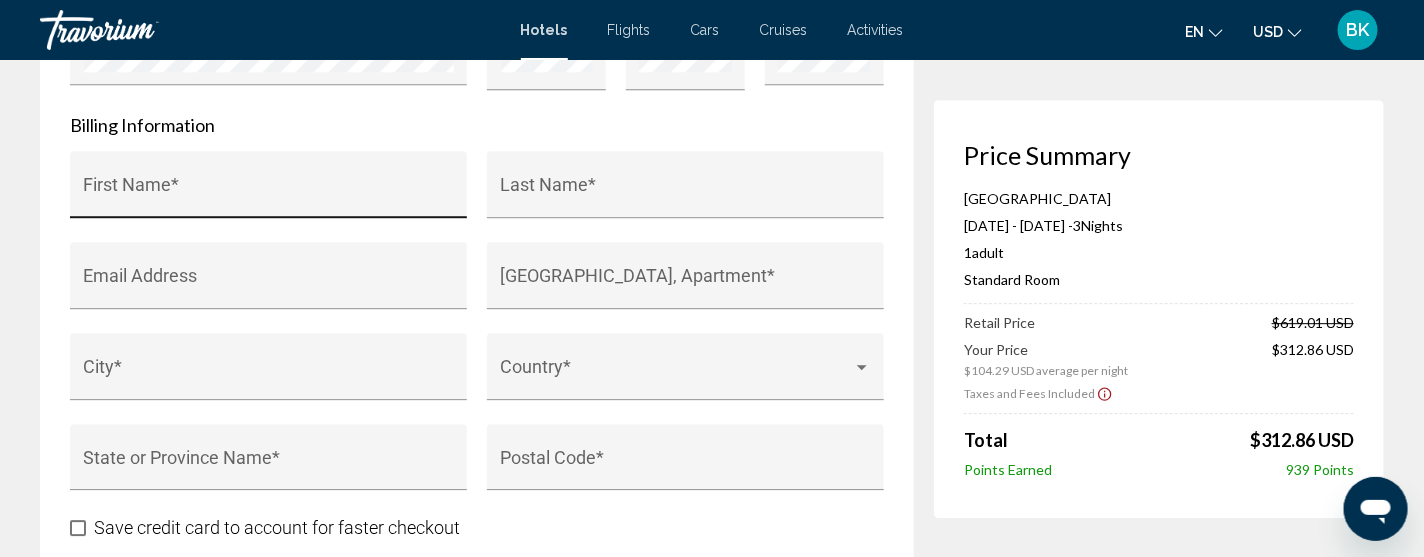click on "First Name  *" at bounding box center (269, 194) 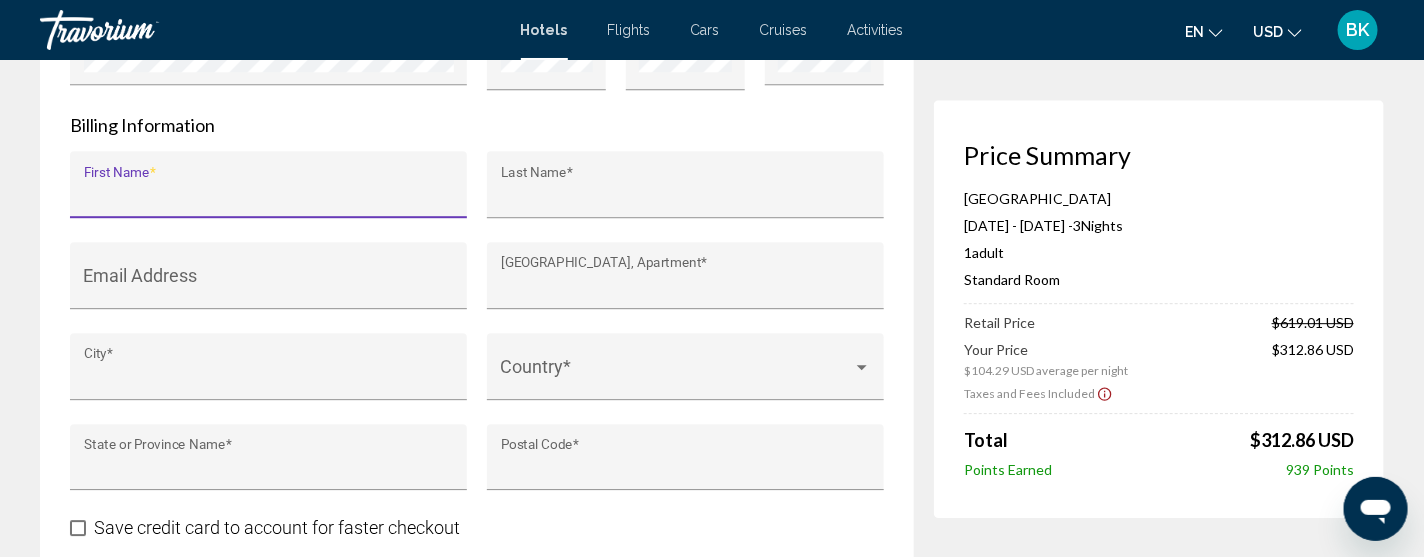 type on "******" 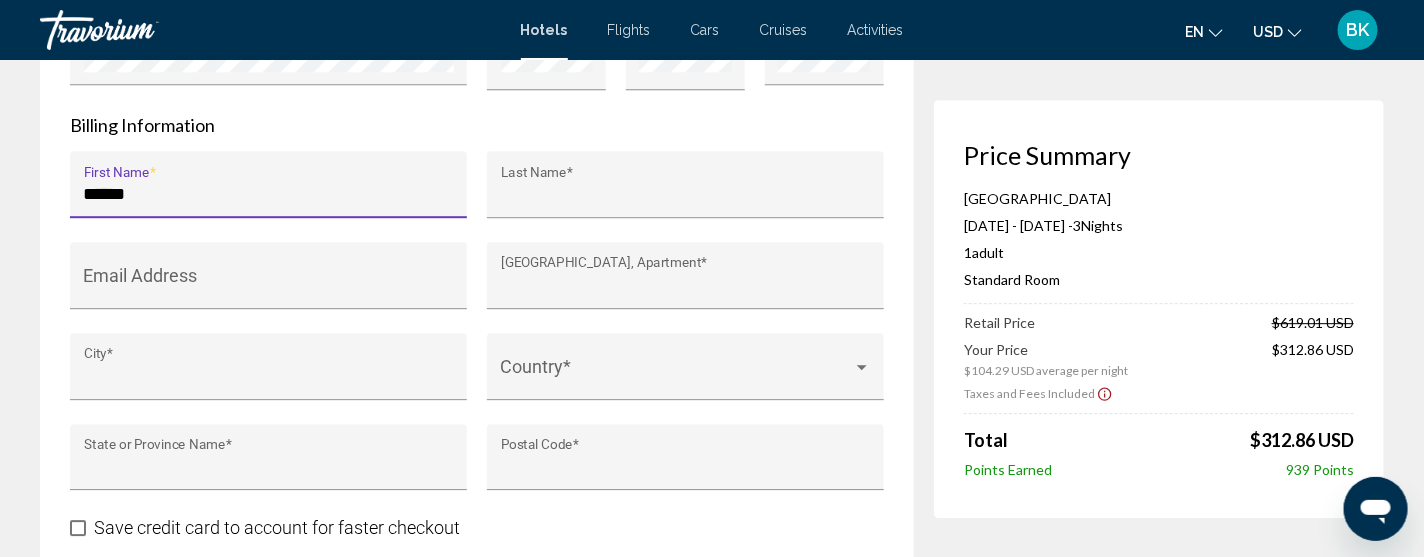 type on "*****" 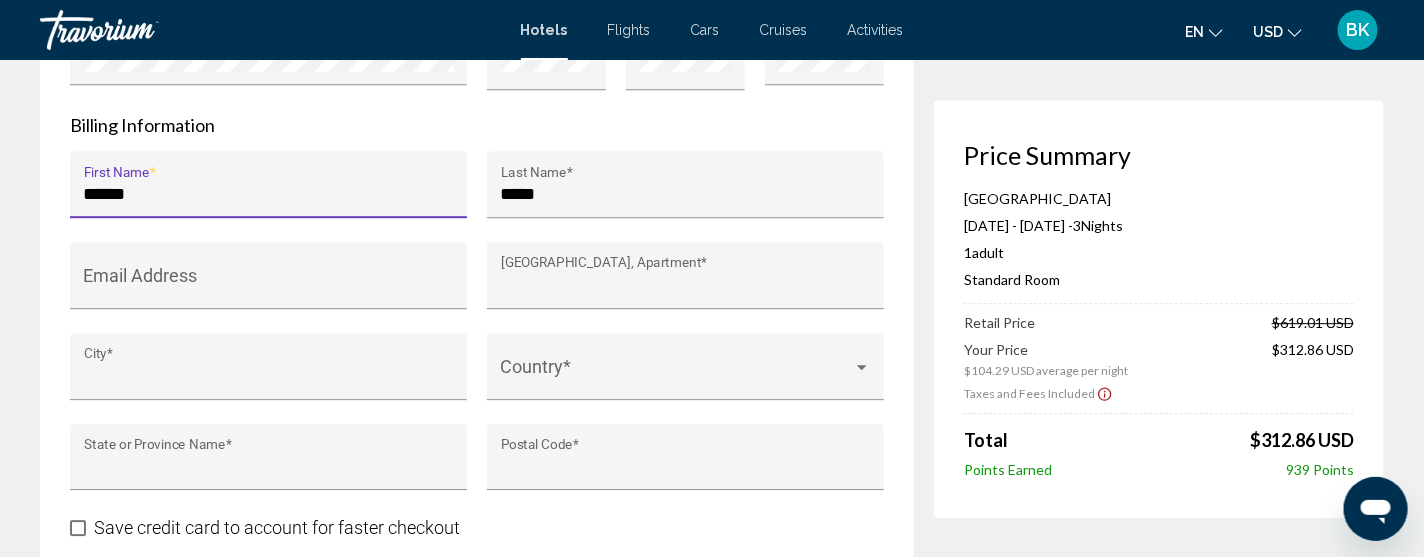 type on "**********" 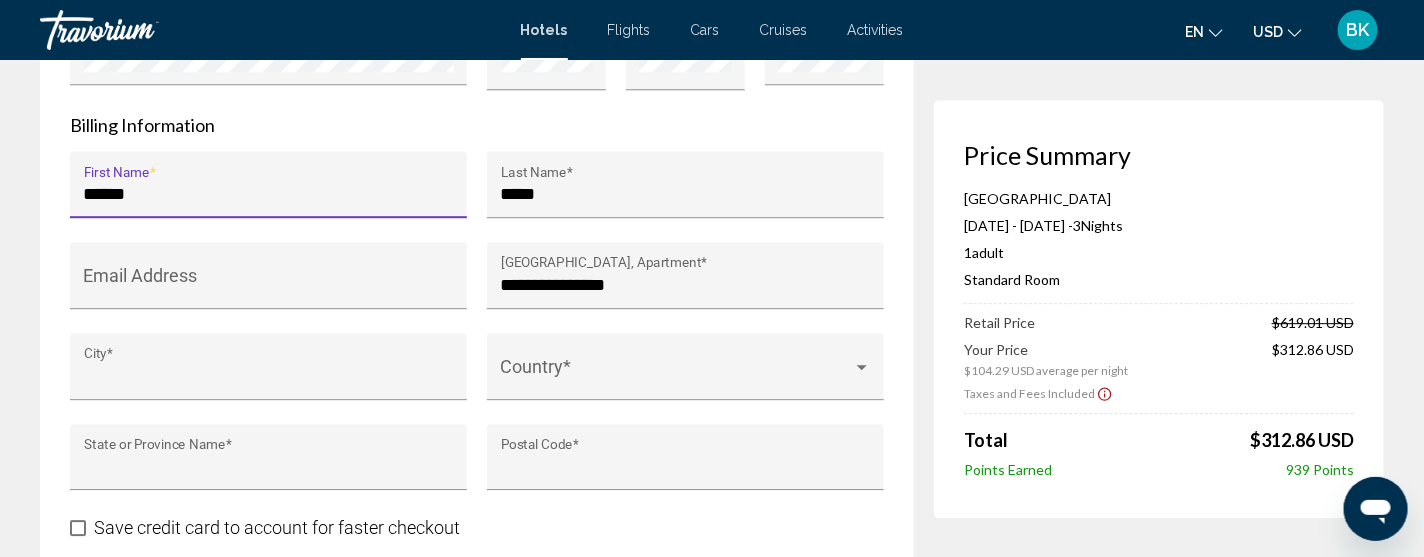 type on "**********" 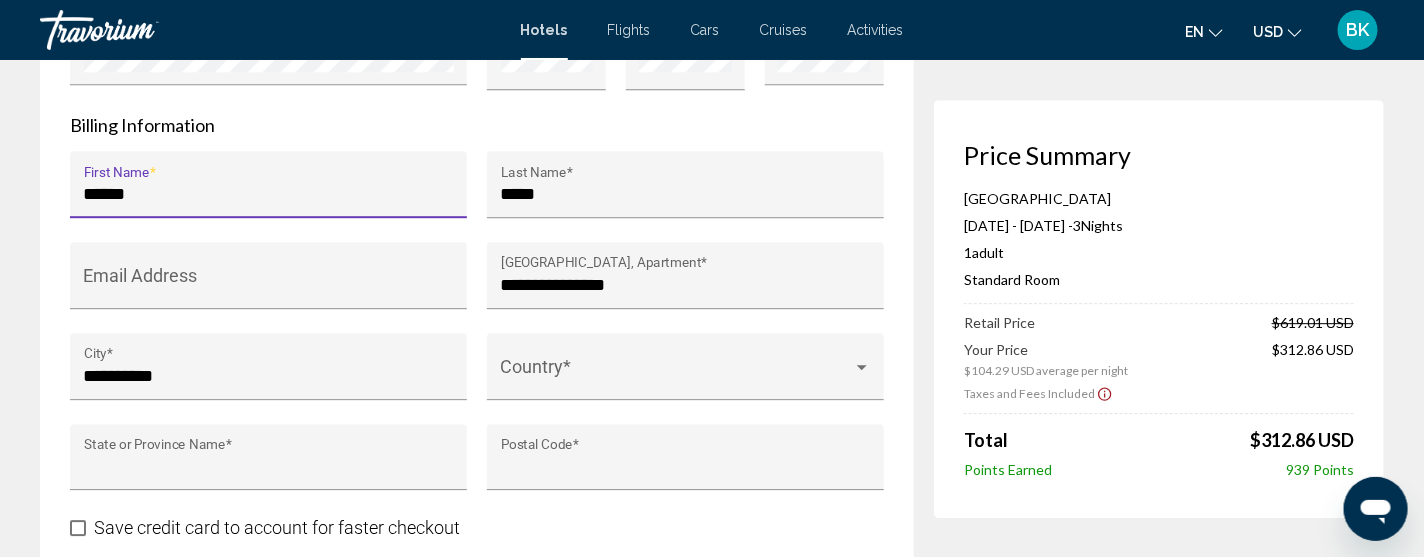 type on "**" 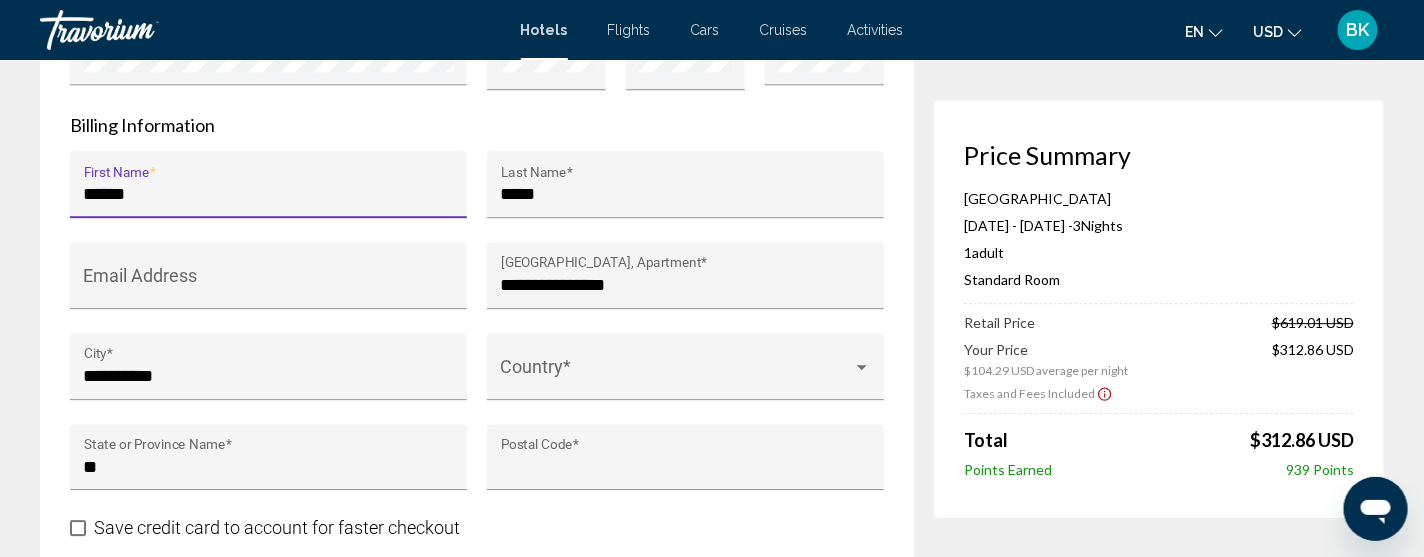 type on "*****" 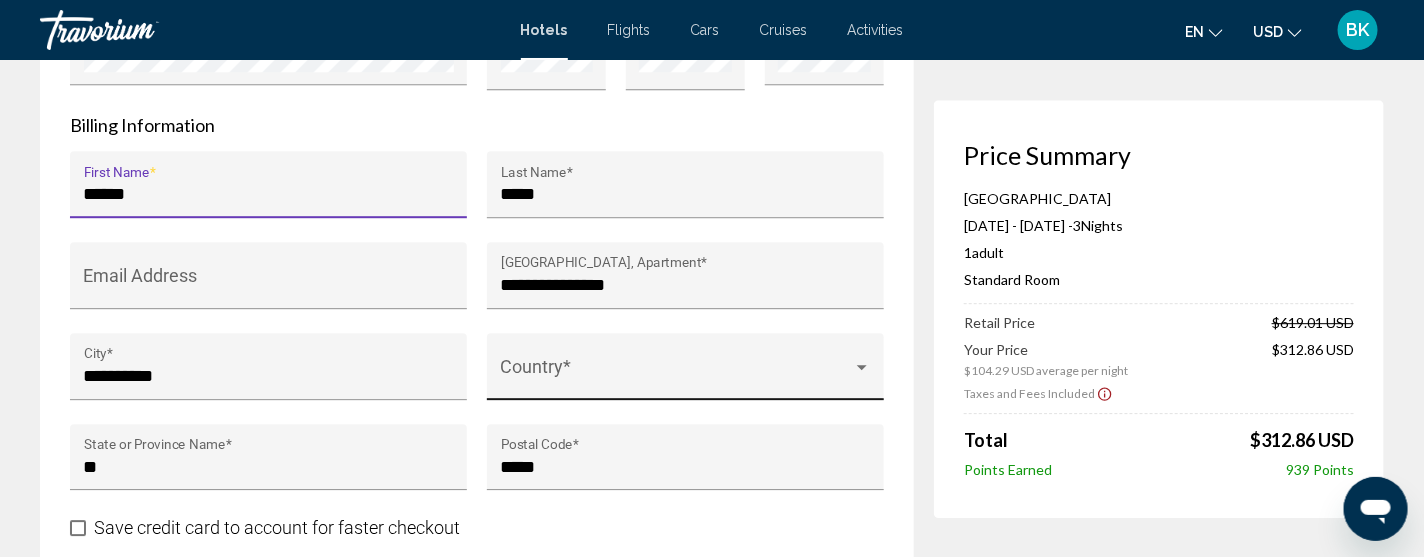 click at bounding box center [862, 368] 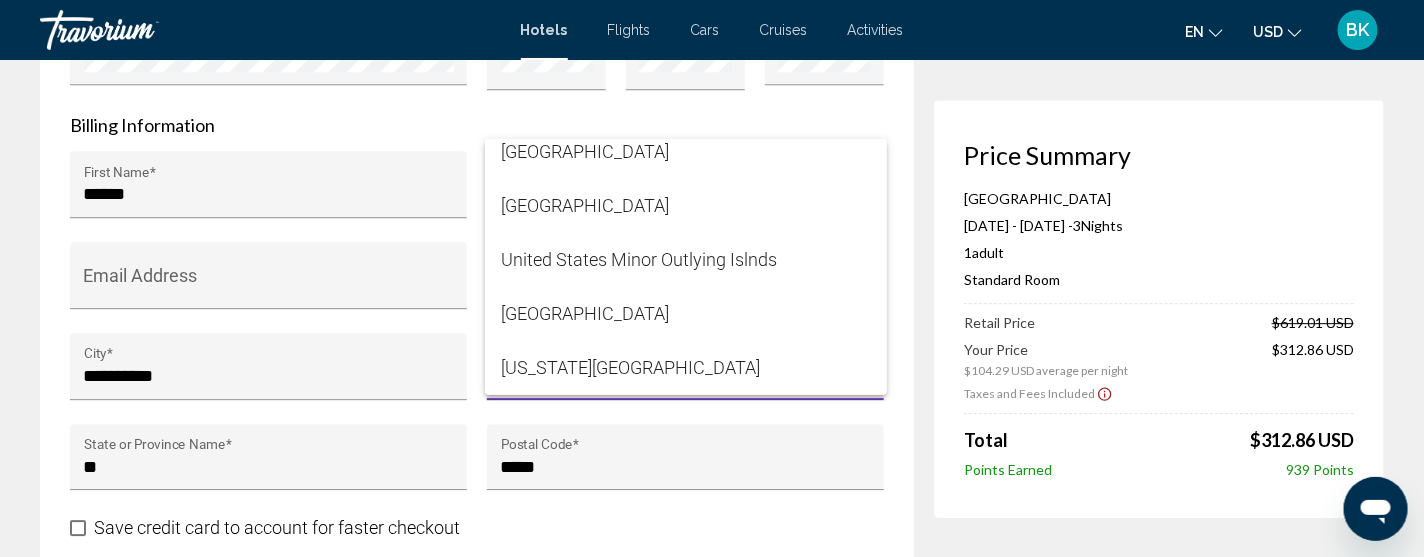 scroll, scrollTop: 13081, scrollLeft: 0, axis: vertical 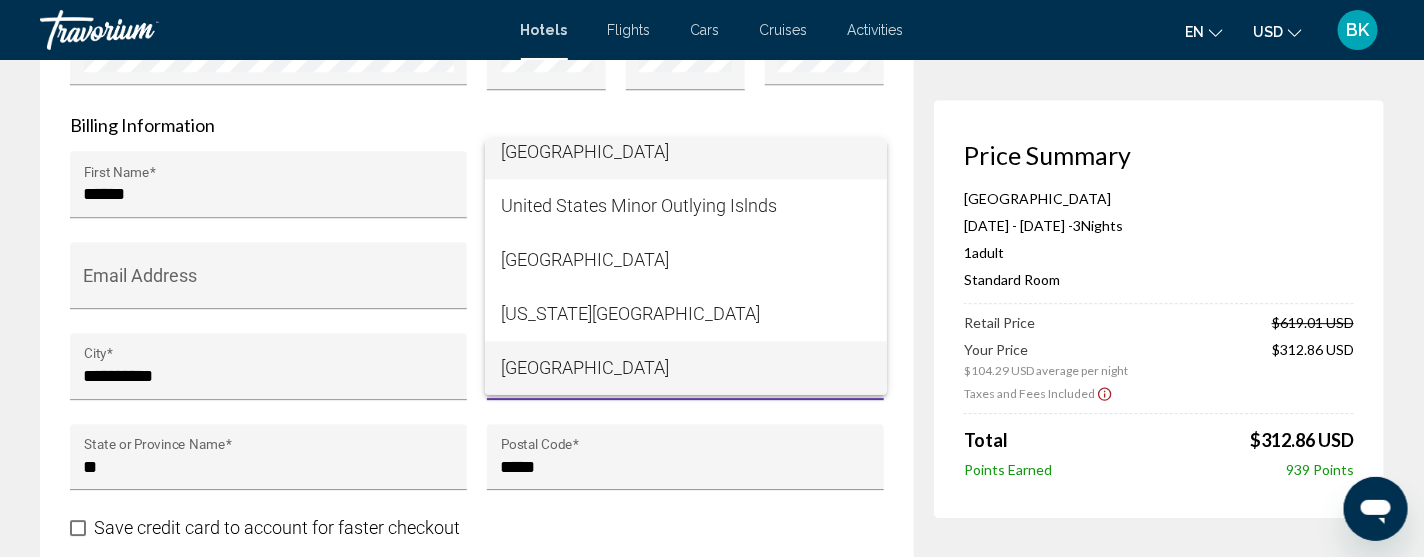 click on "[GEOGRAPHIC_DATA]" at bounding box center (686, 153) 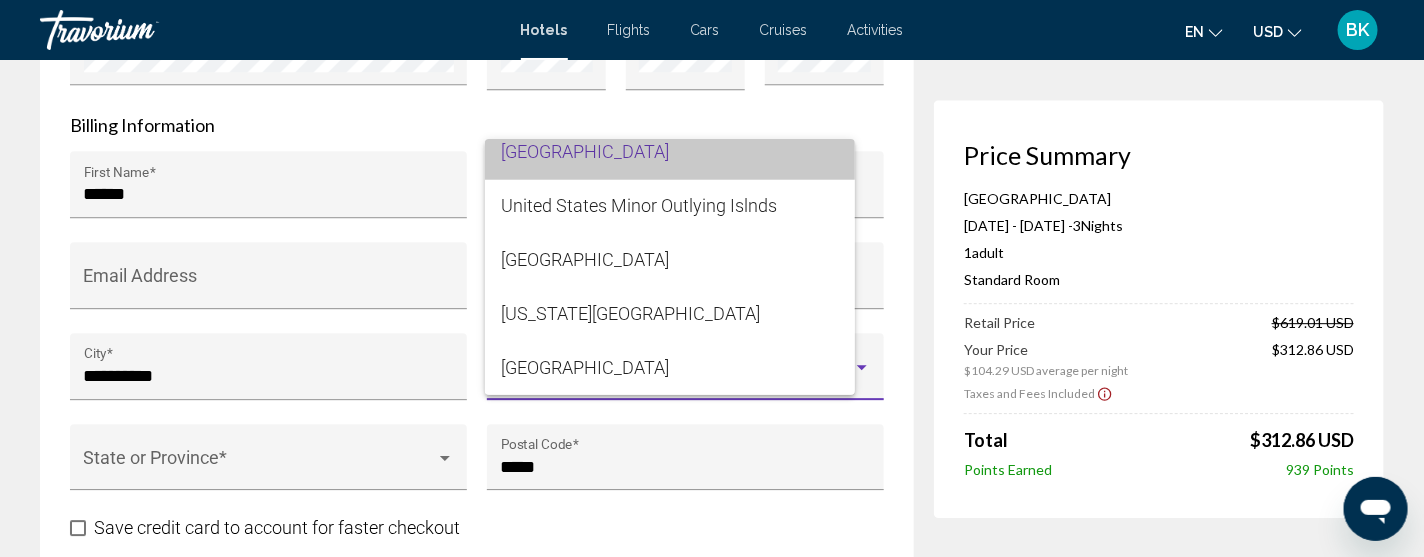 scroll, scrollTop: 13067, scrollLeft: 0, axis: vertical 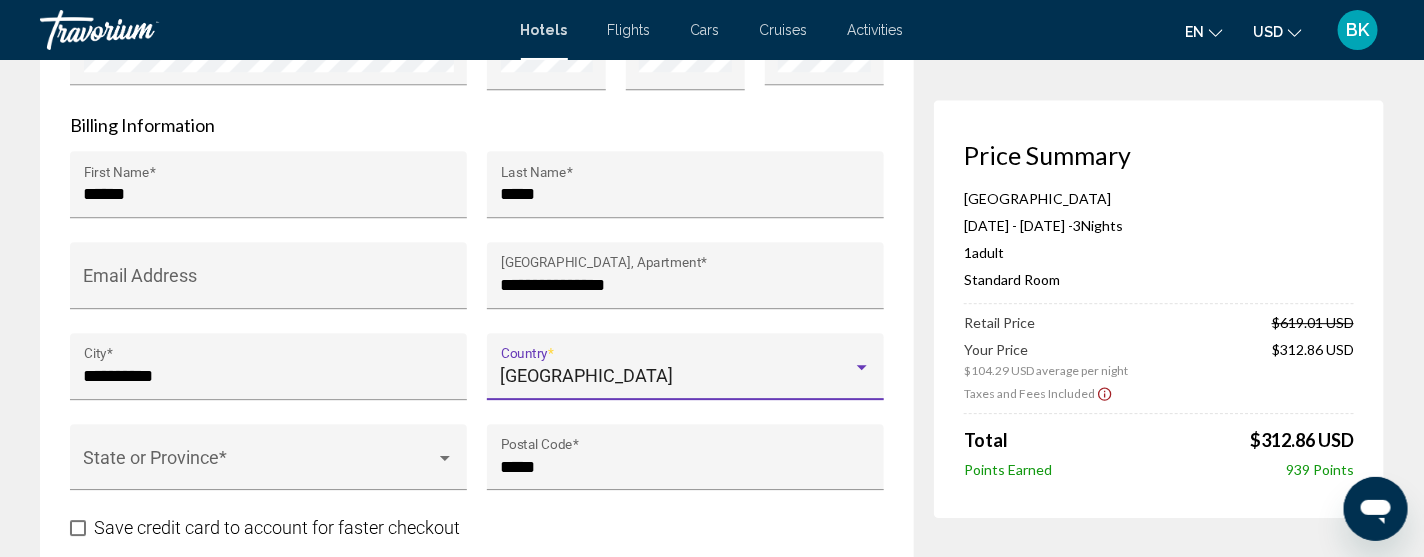 click on "**********" at bounding box center [477, 22] 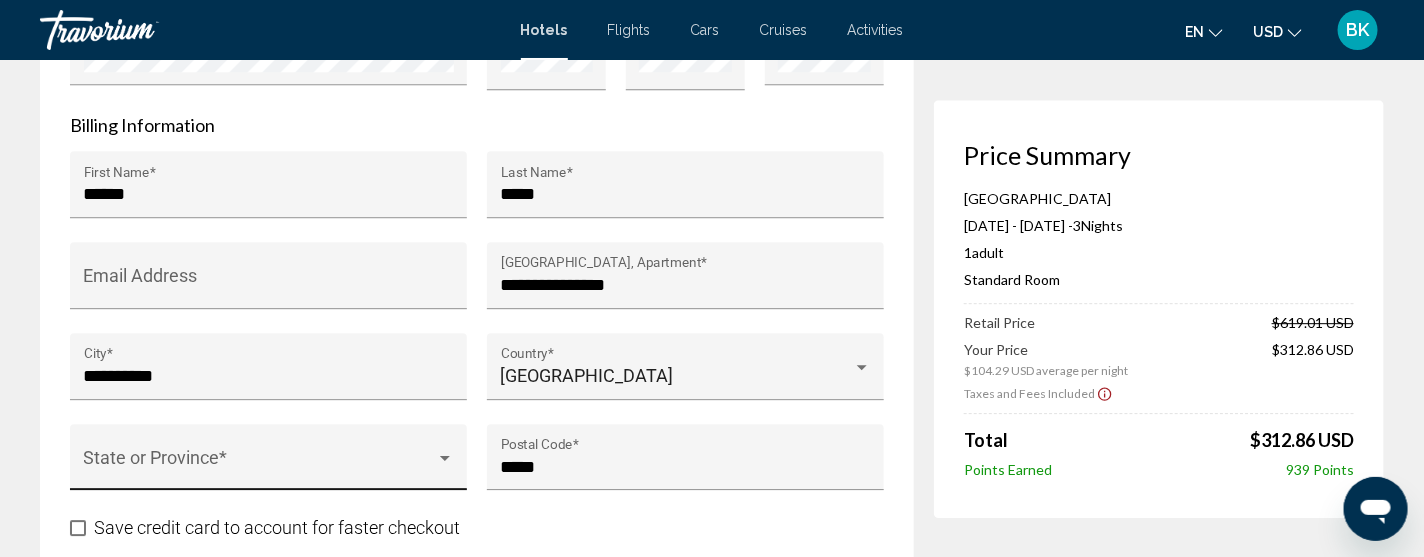click at bounding box center (445, 459) 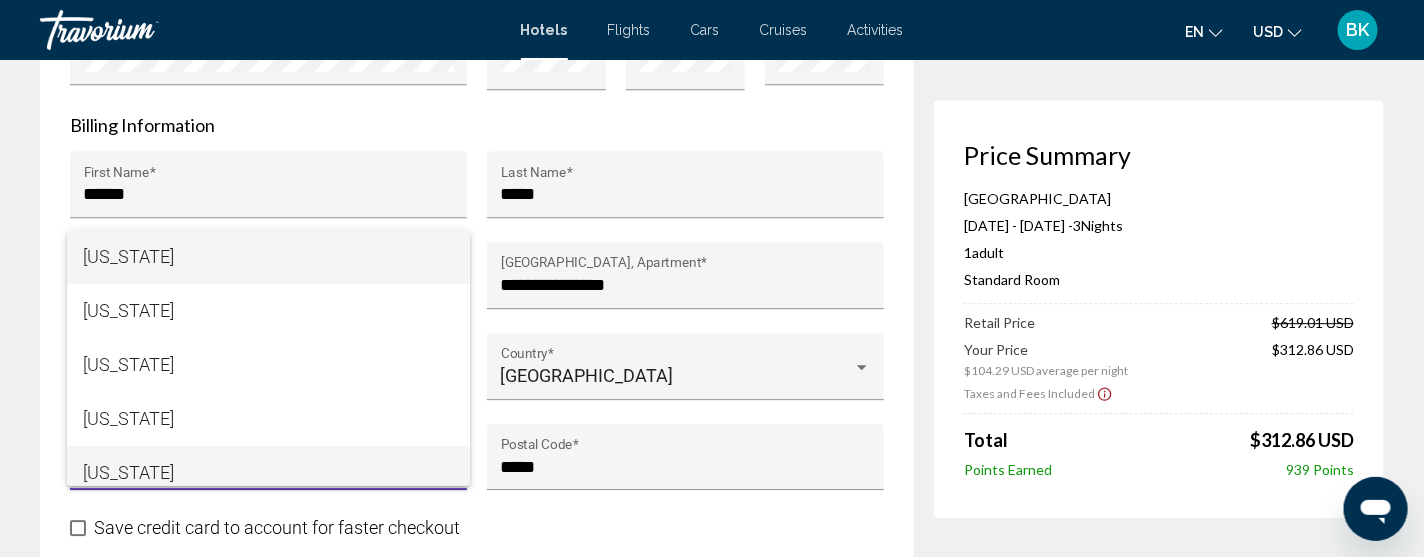 click on "[US_STATE]" at bounding box center (268, 473) 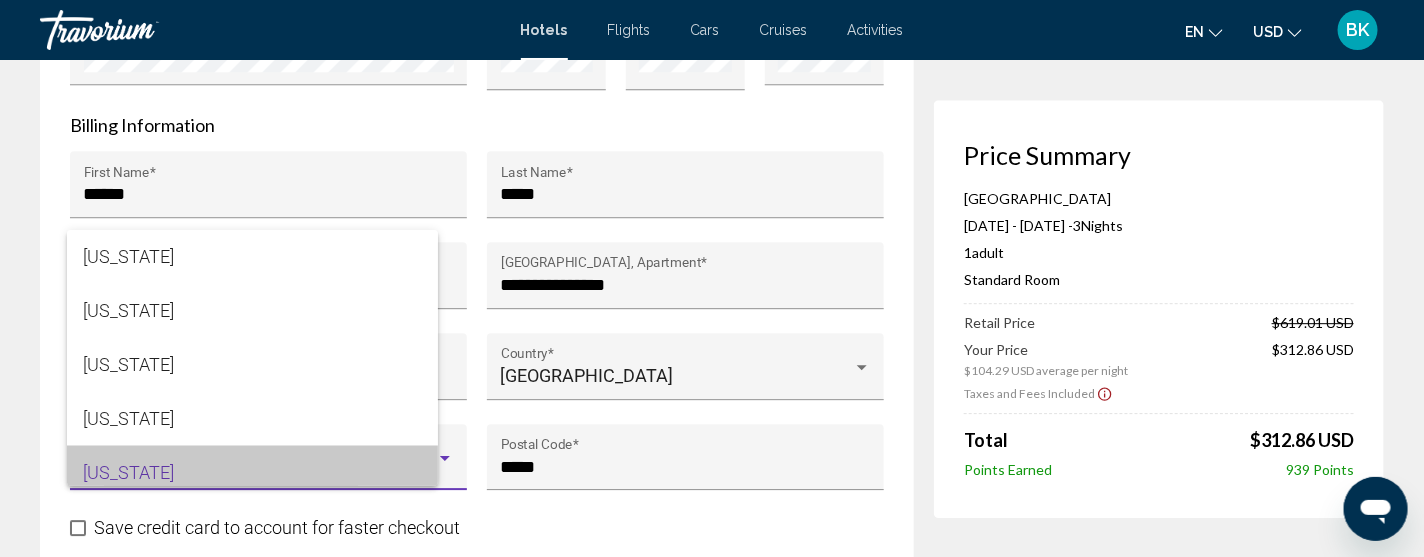 scroll, scrollTop: 13, scrollLeft: 0, axis: vertical 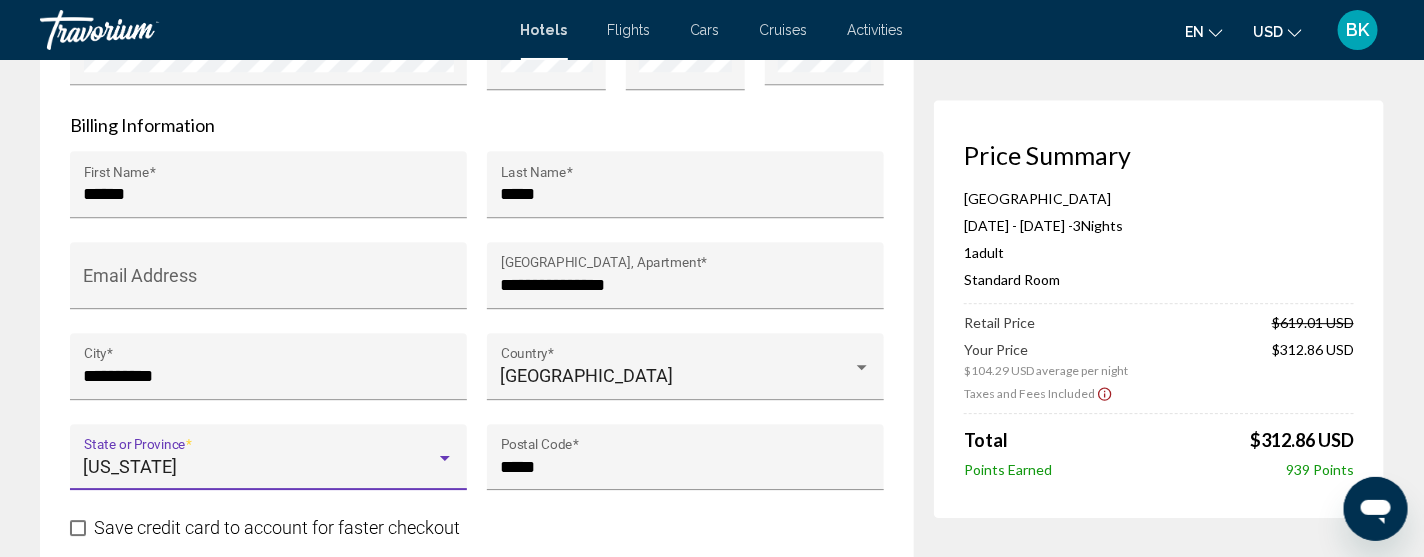 click on "**********" at bounding box center (477, 22) 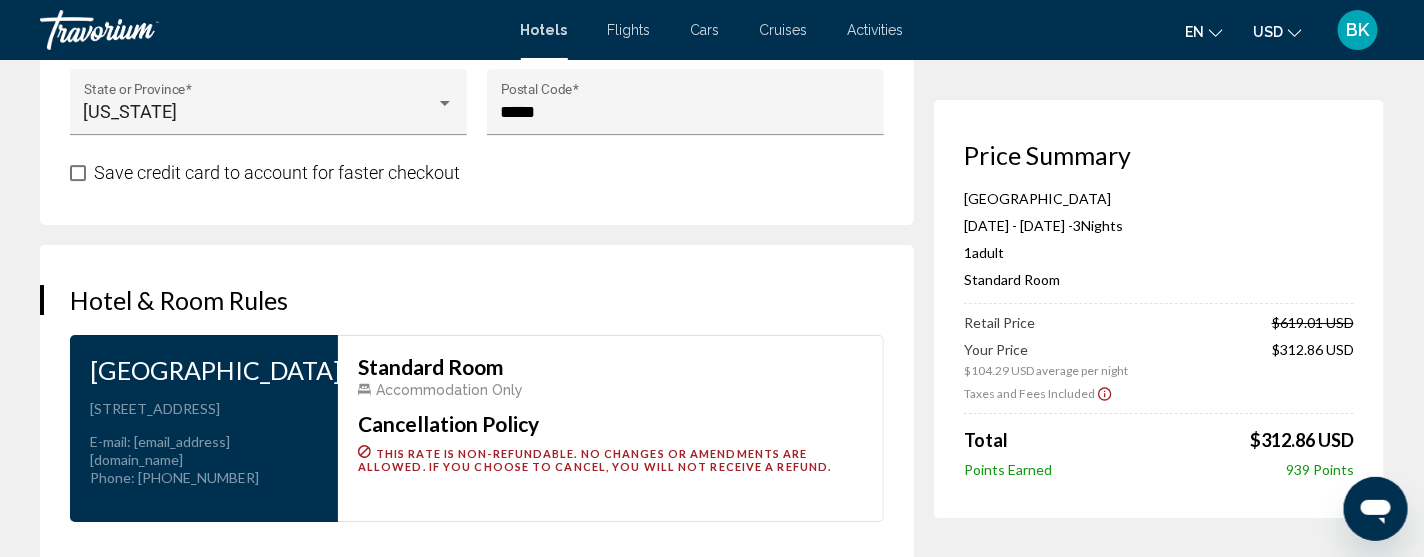 scroll, scrollTop: 2438, scrollLeft: 0, axis: vertical 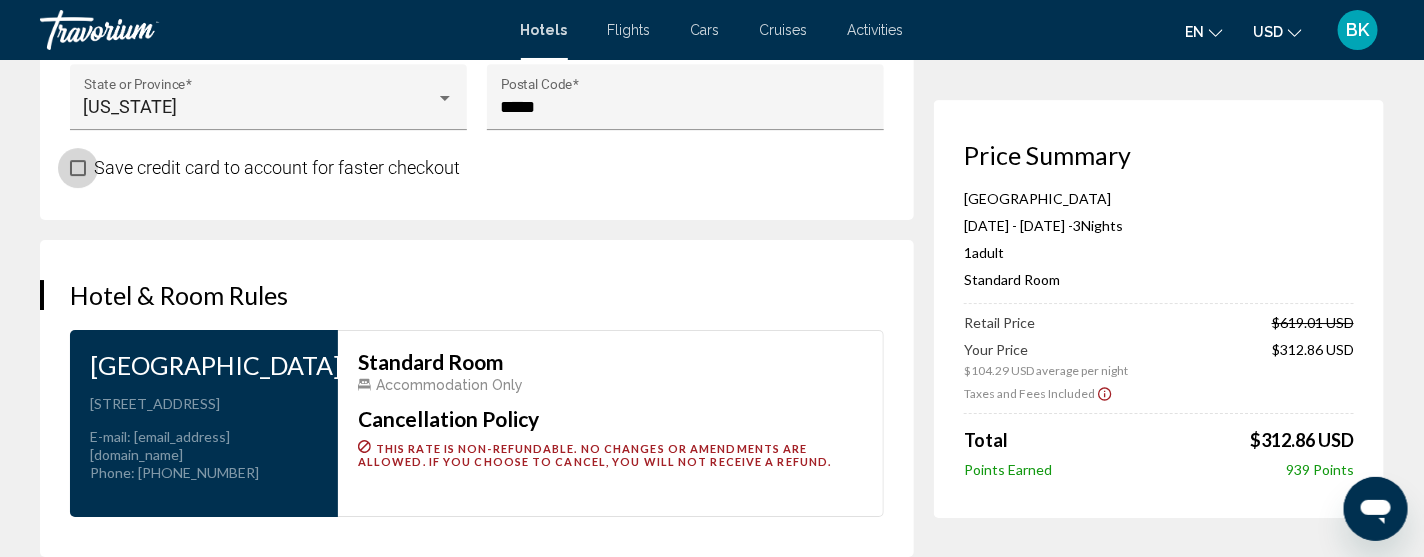 click at bounding box center (78, 168) 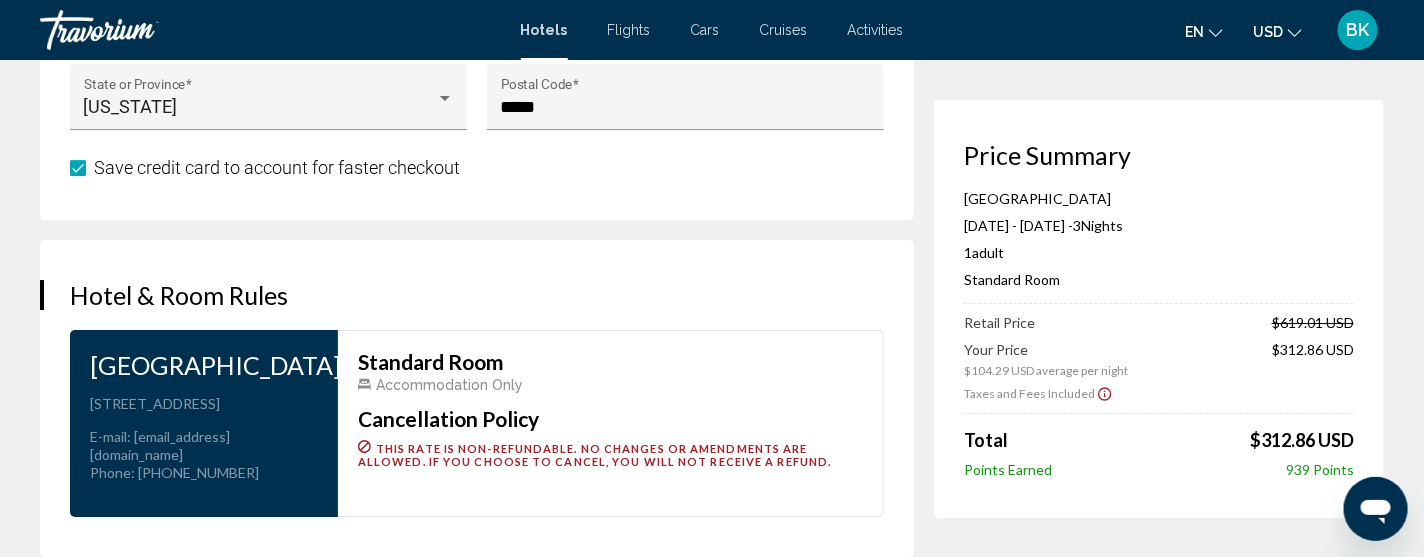 click on "**********" at bounding box center [487, -741] 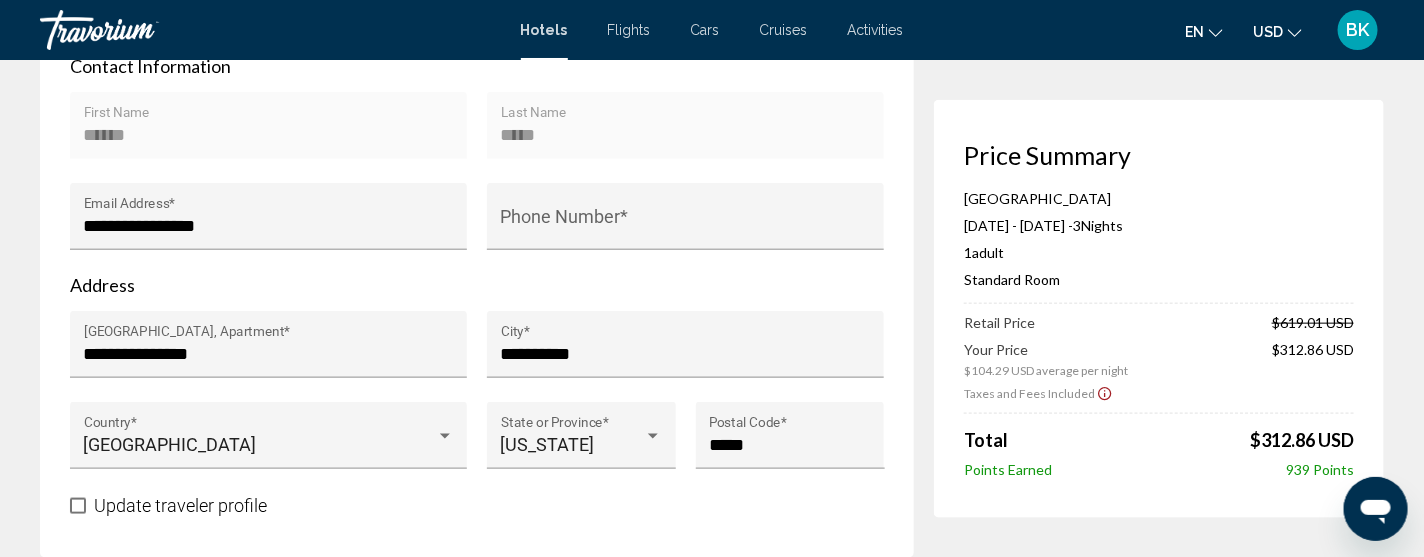 scroll, scrollTop: 719, scrollLeft: 0, axis: vertical 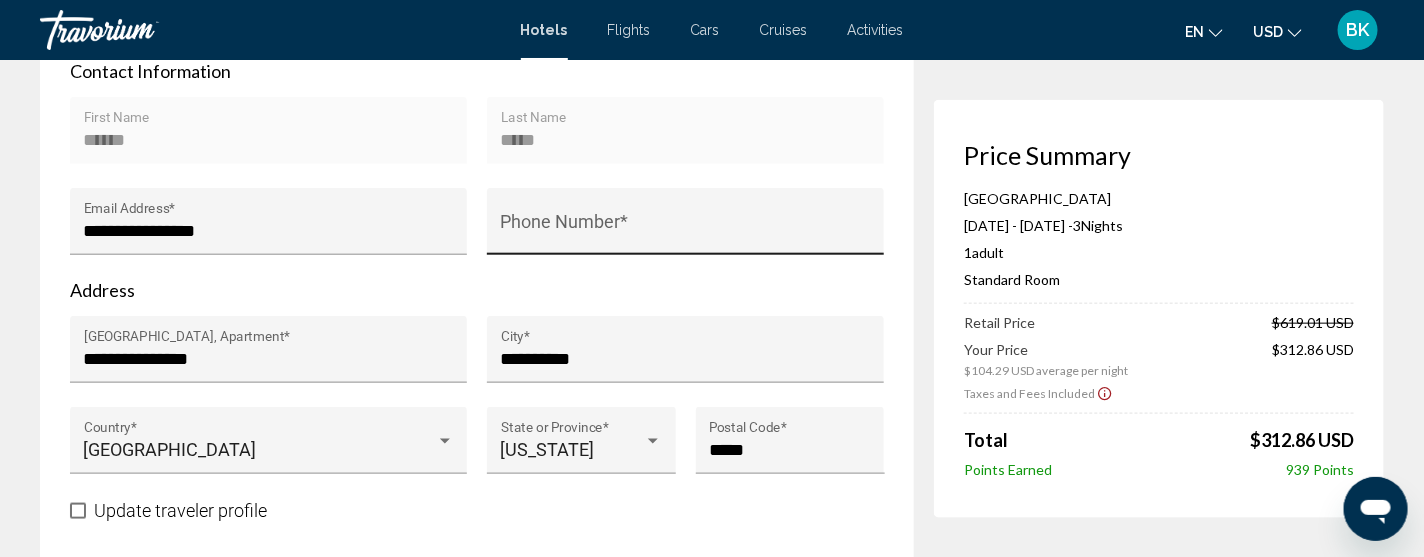 click on "Phone Number  *" at bounding box center [686, 227] 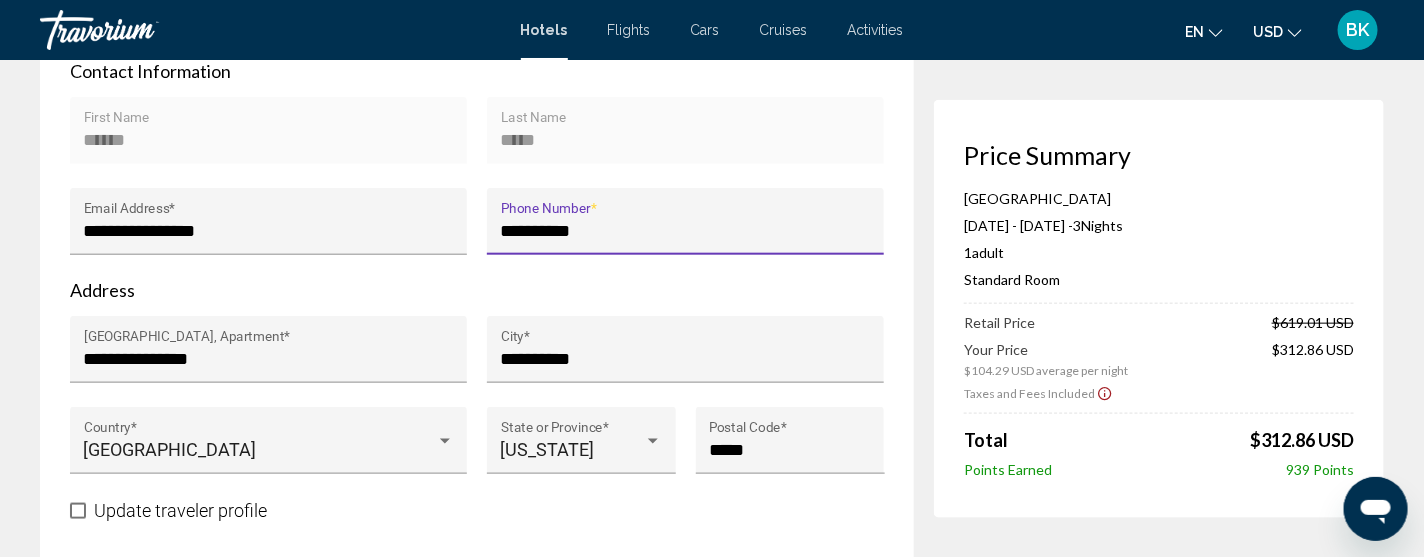 type on "**********" 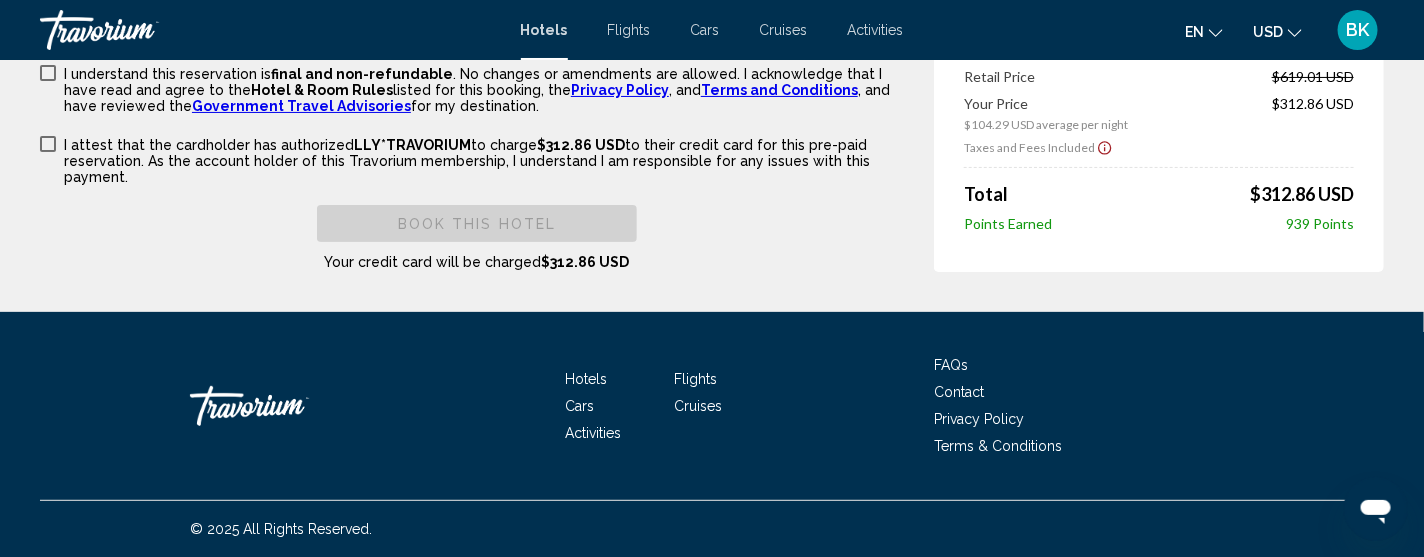 scroll, scrollTop: 2997, scrollLeft: 0, axis: vertical 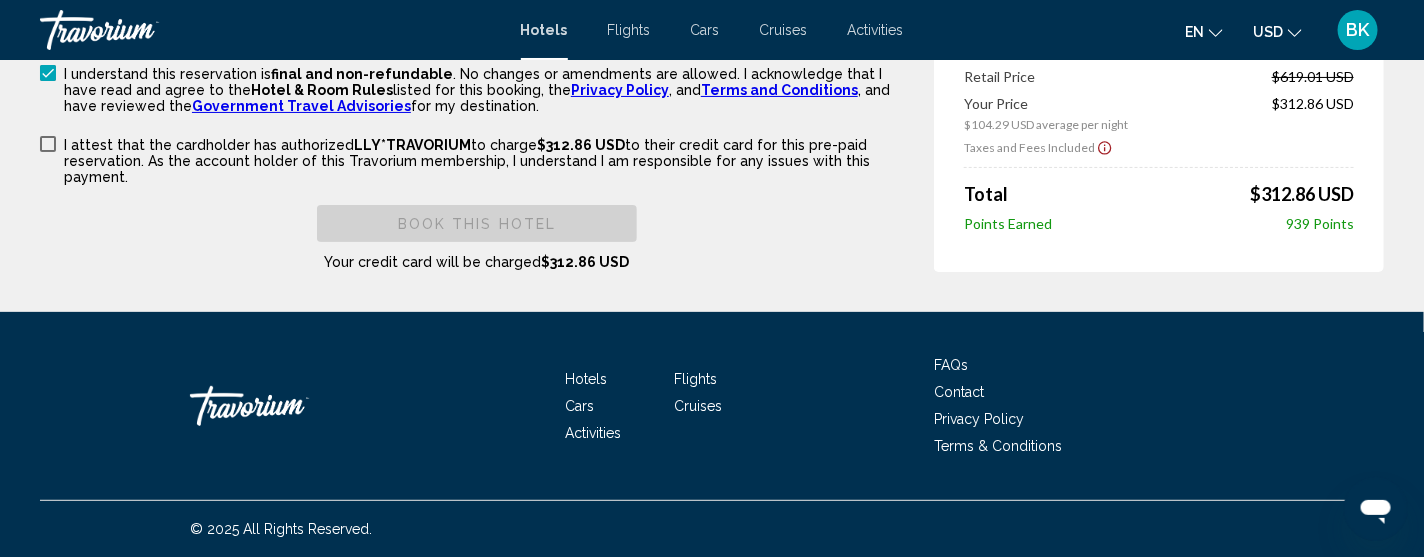 click at bounding box center [48, 144] 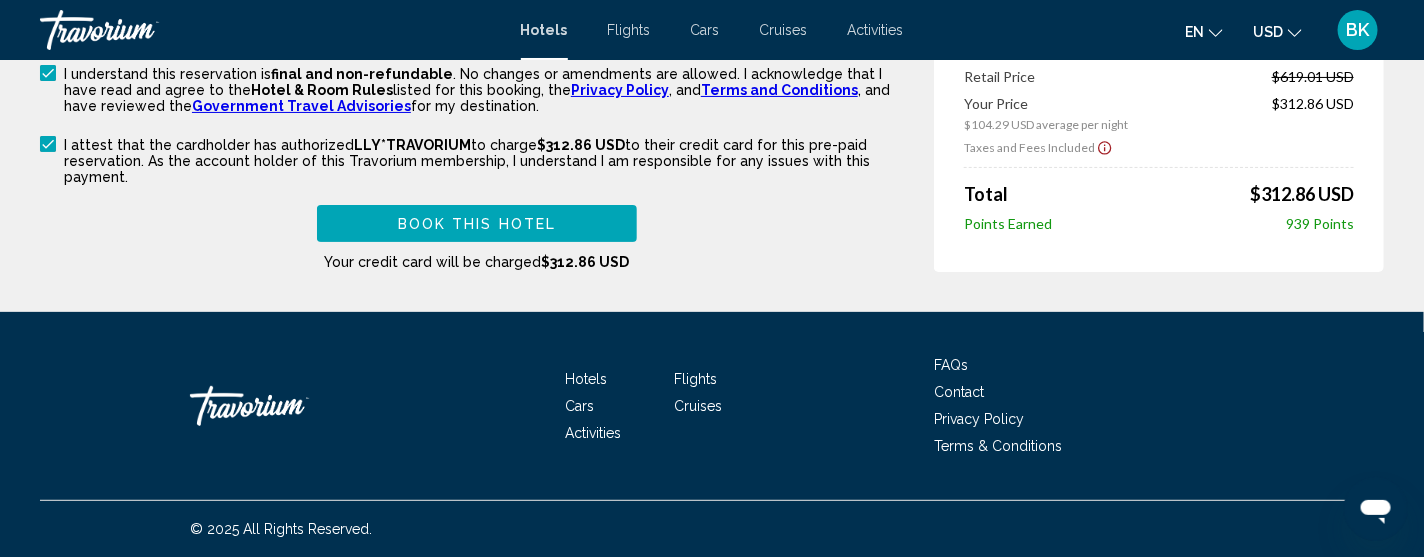 click on "Book this hotel" at bounding box center (477, 223) 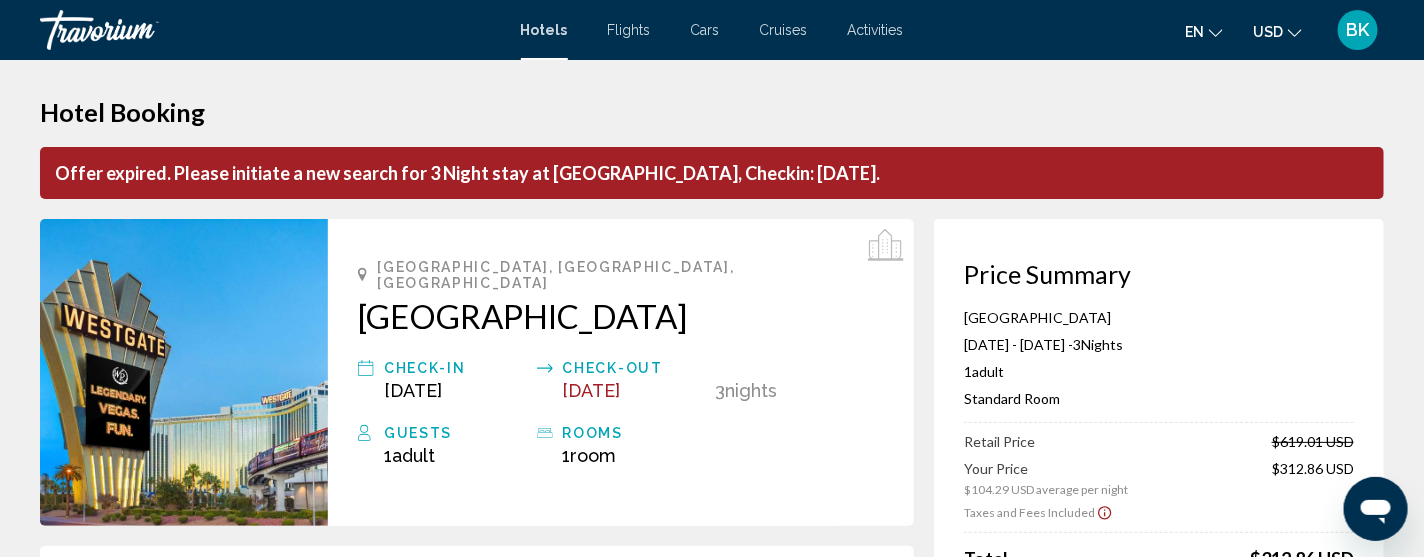 scroll, scrollTop: 0, scrollLeft: 0, axis: both 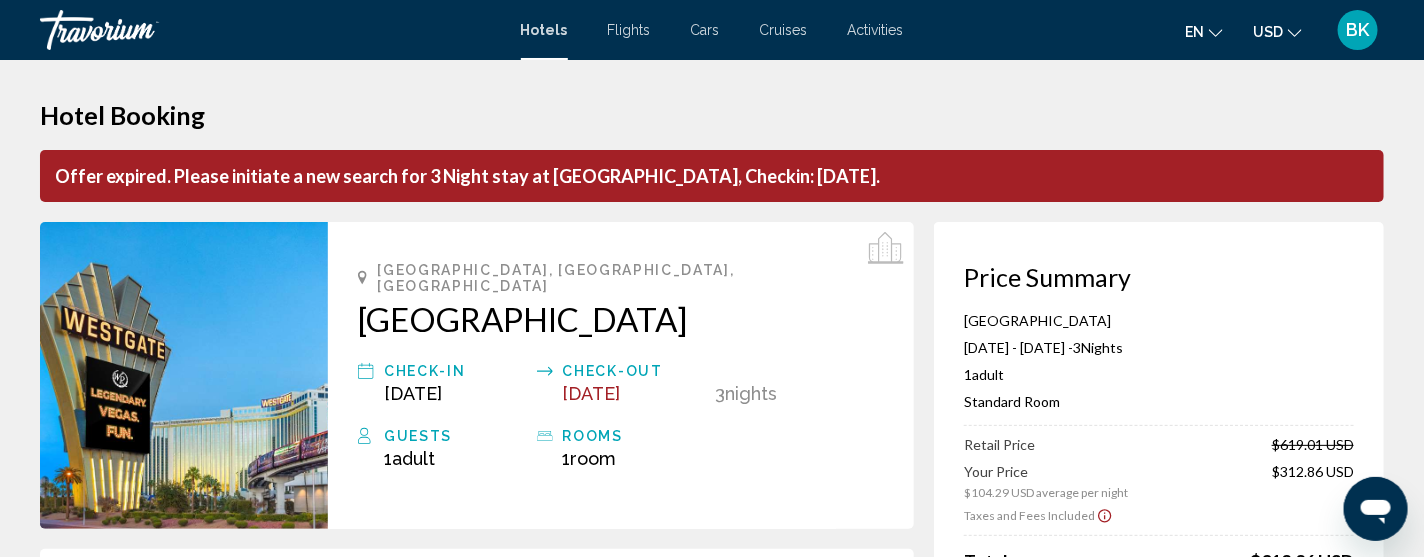 type 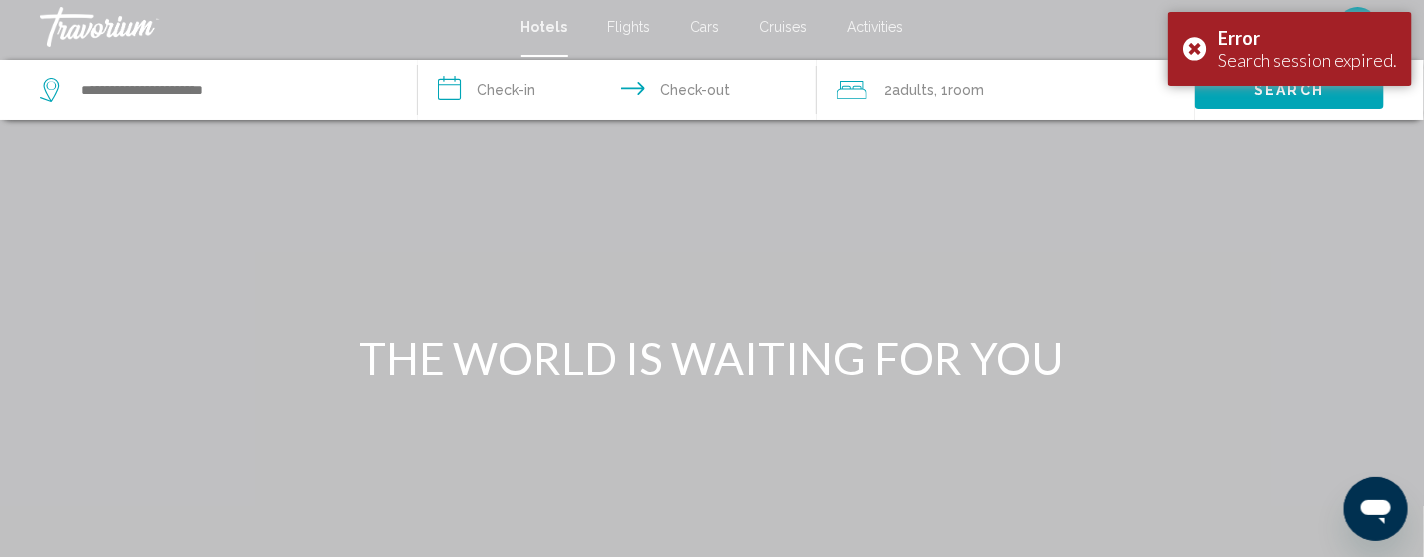 scroll, scrollTop: 0, scrollLeft: 0, axis: both 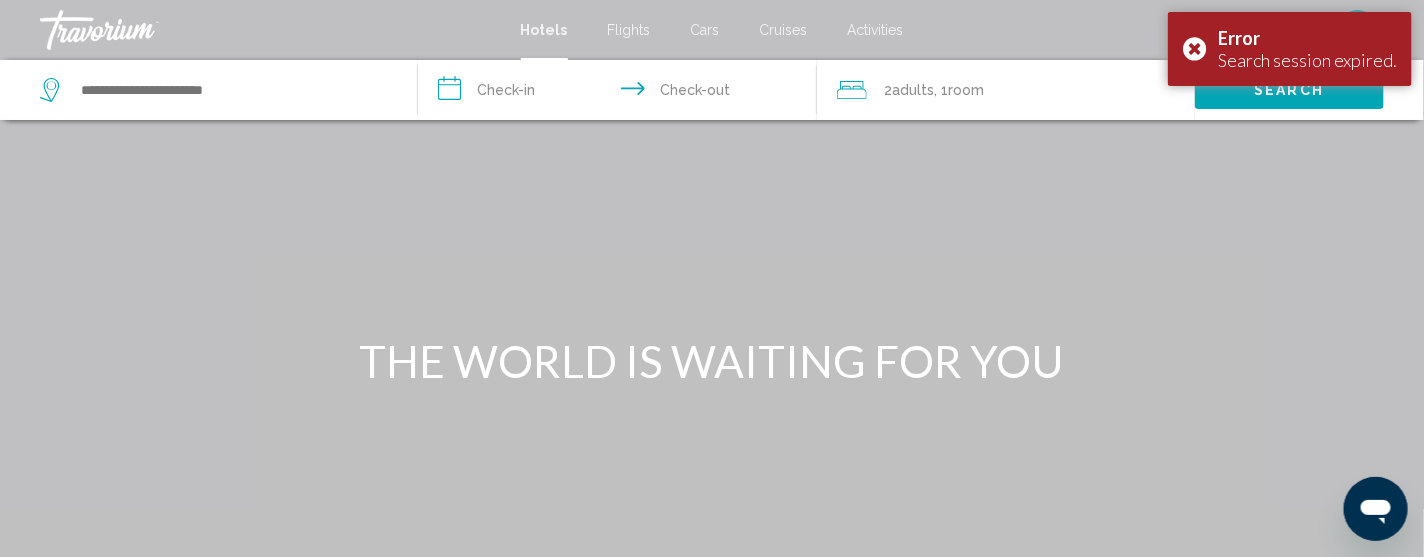 click at bounding box center [218, 90] 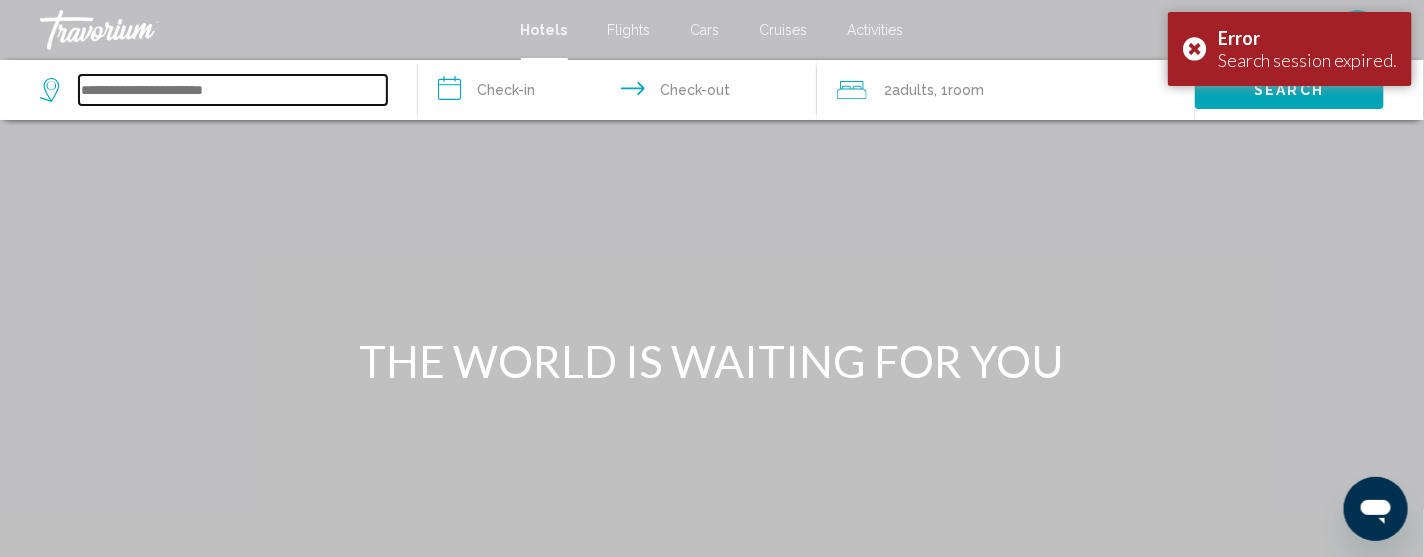 click at bounding box center [233, 90] 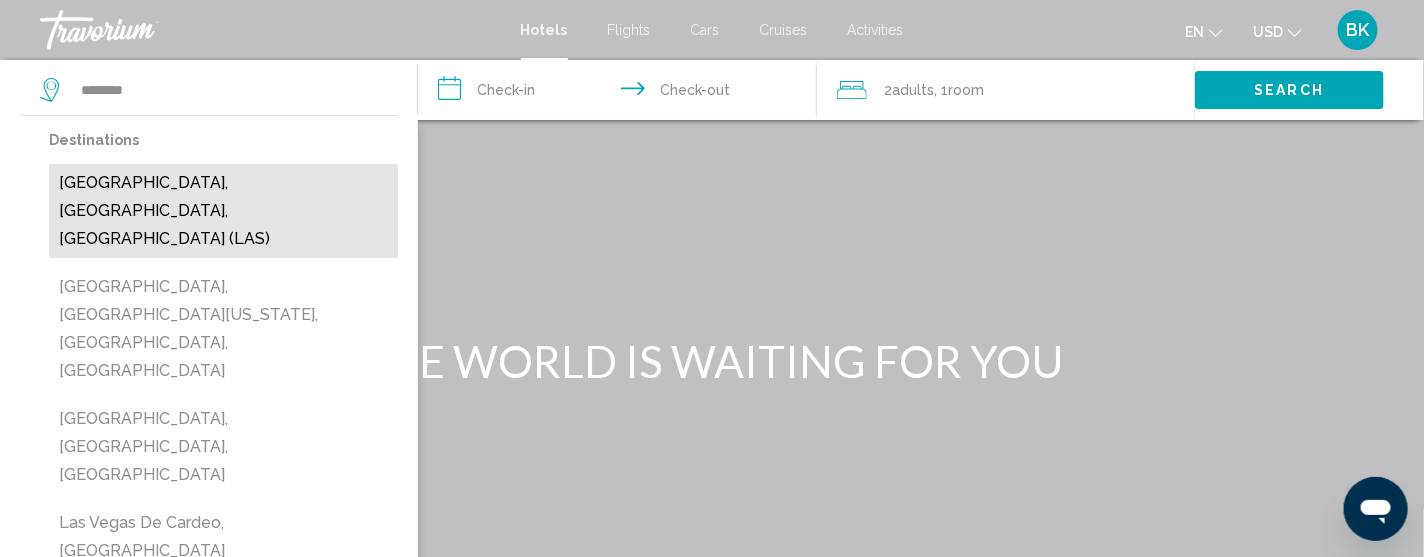 click on "[GEOGRAPHIC_DATA], [GEOGRAPHIC_DATA], [GEOGRAPHIC_DATA] (LAS)" at bounding box center [223, 211] 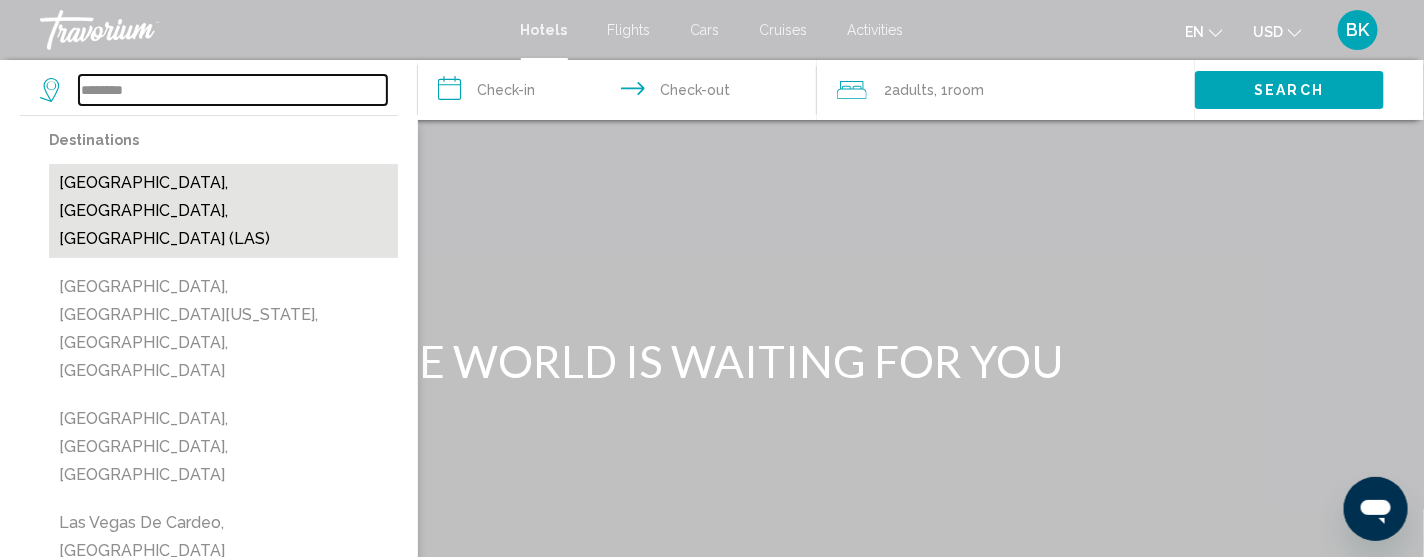 type on "**********" 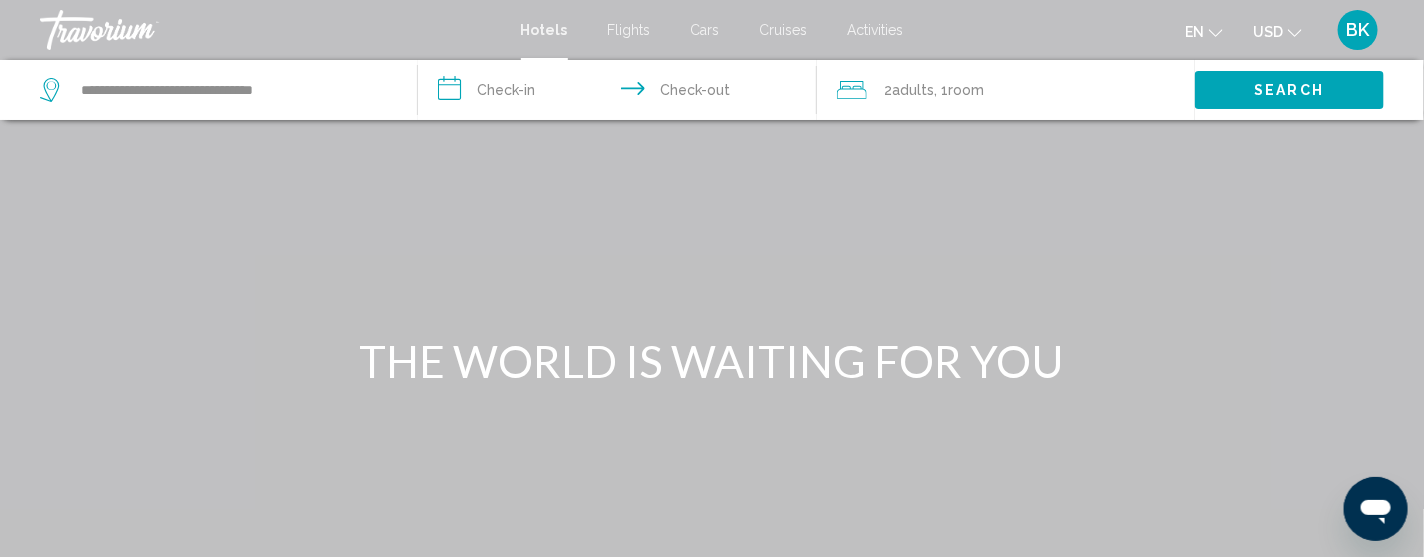 click on "**********" at bounding box center [621, 93] 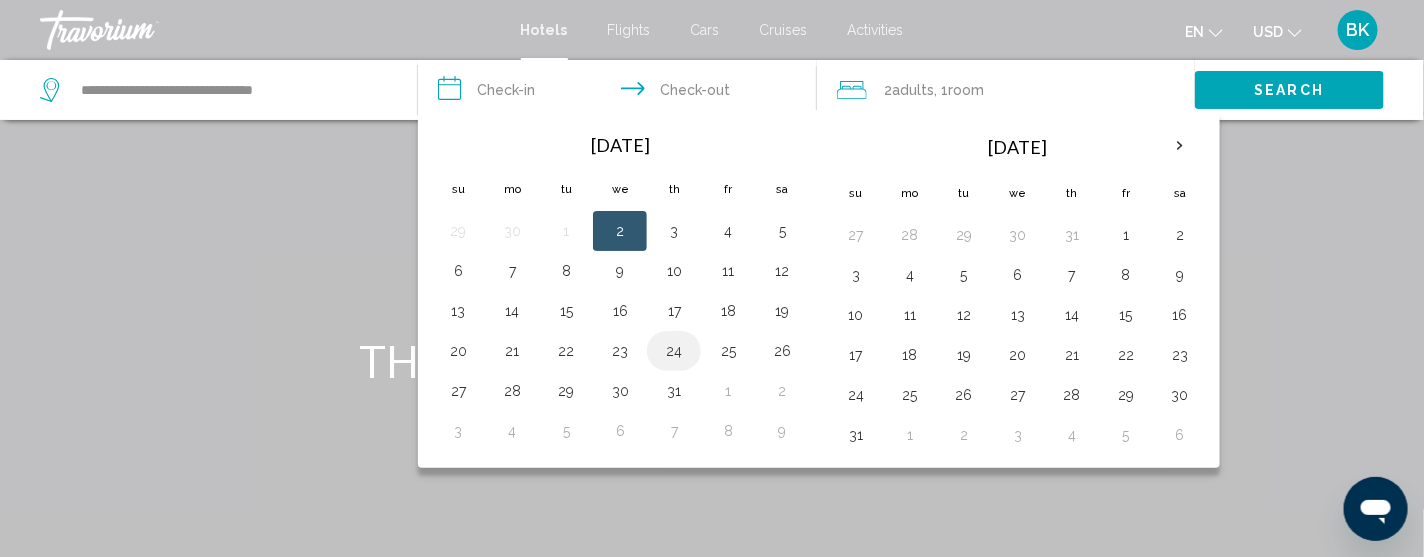 click on "24" at bounding box center [674, 351] 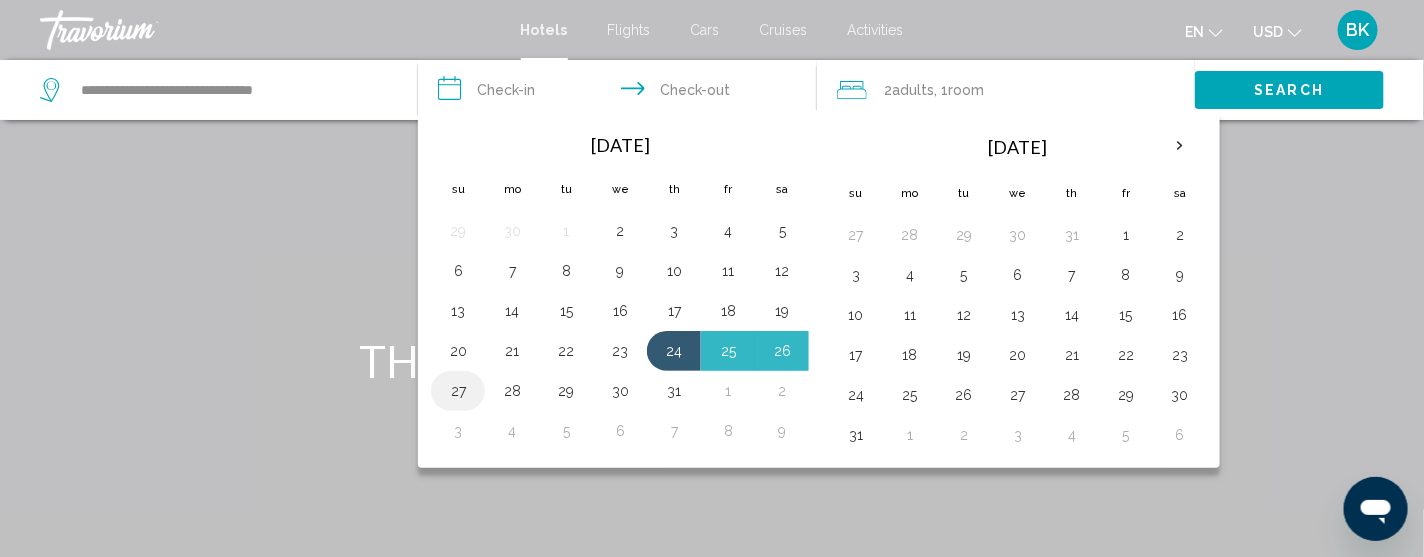 click on "27" at bounding box center [458, 391] 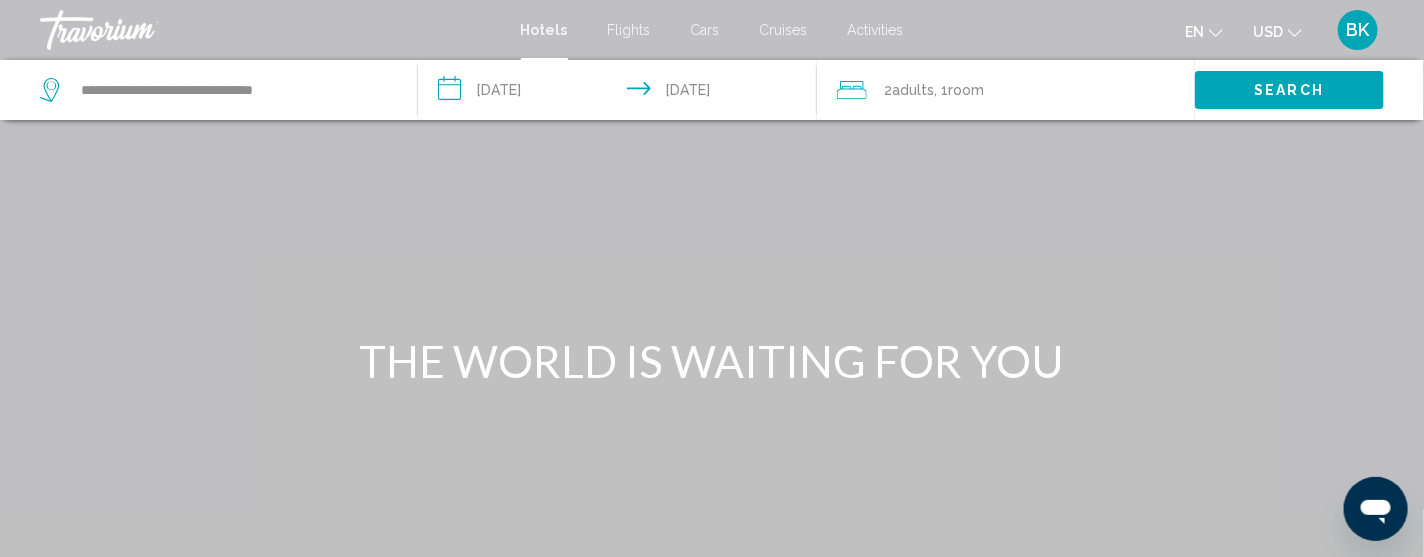 click on "Room" 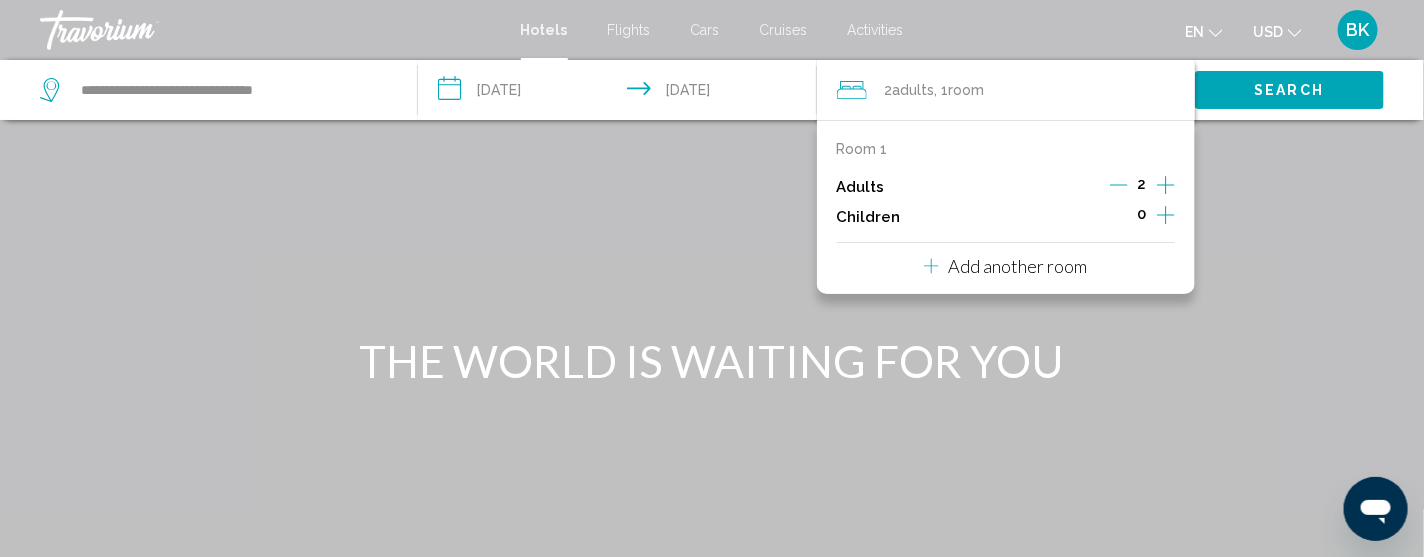 click 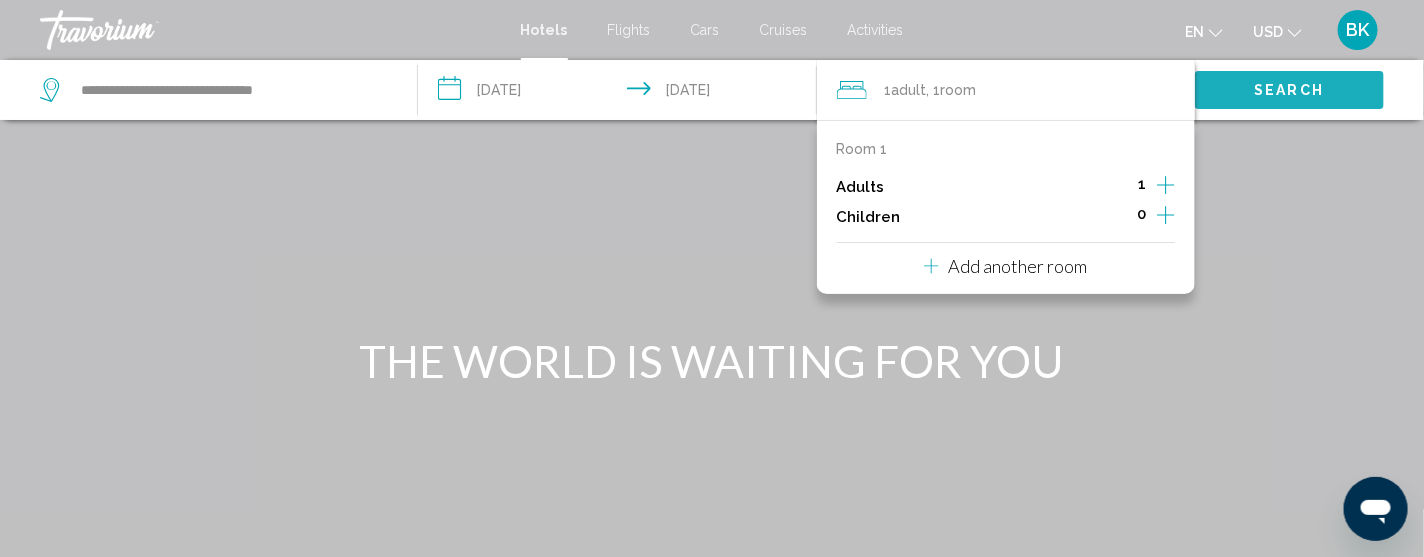 click on "Search" at bounding box center (1290, 91) 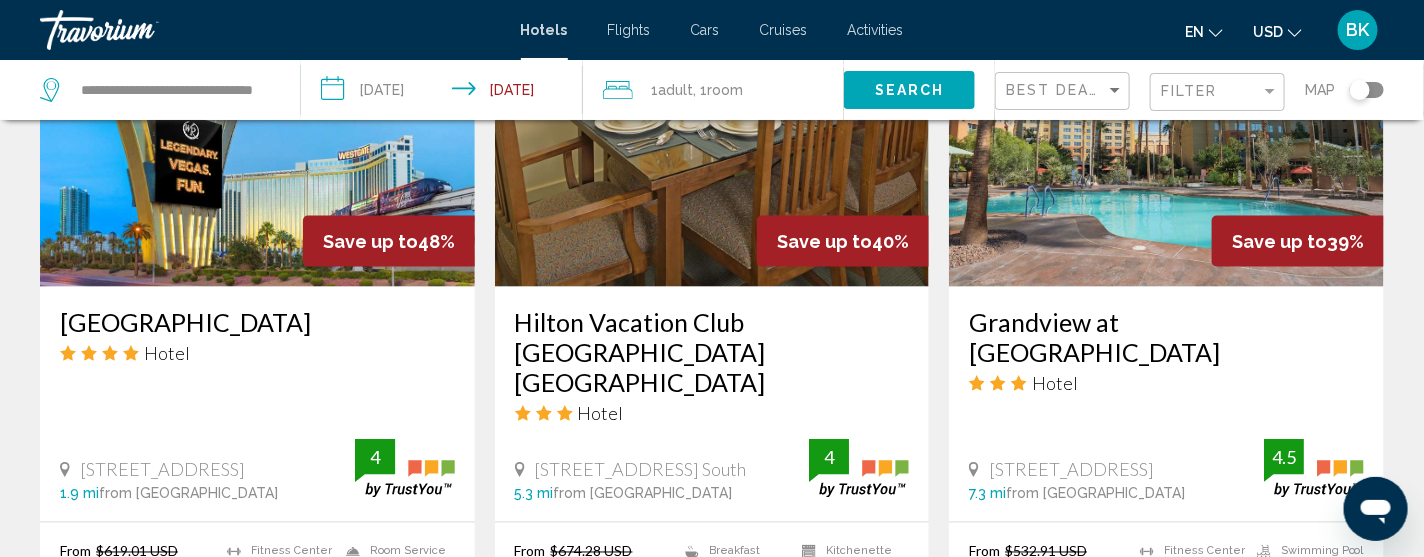 scroll, scrollTop: 999, scrollLeft: 0, axis: vertical 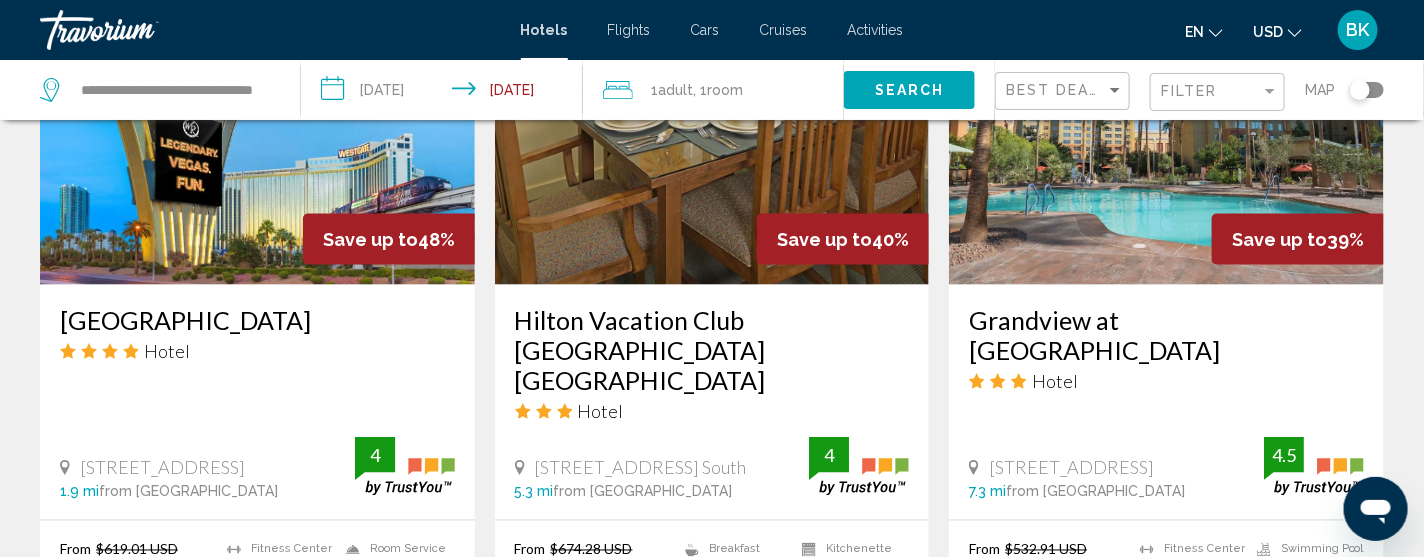 click at bounding box center [257, 125] 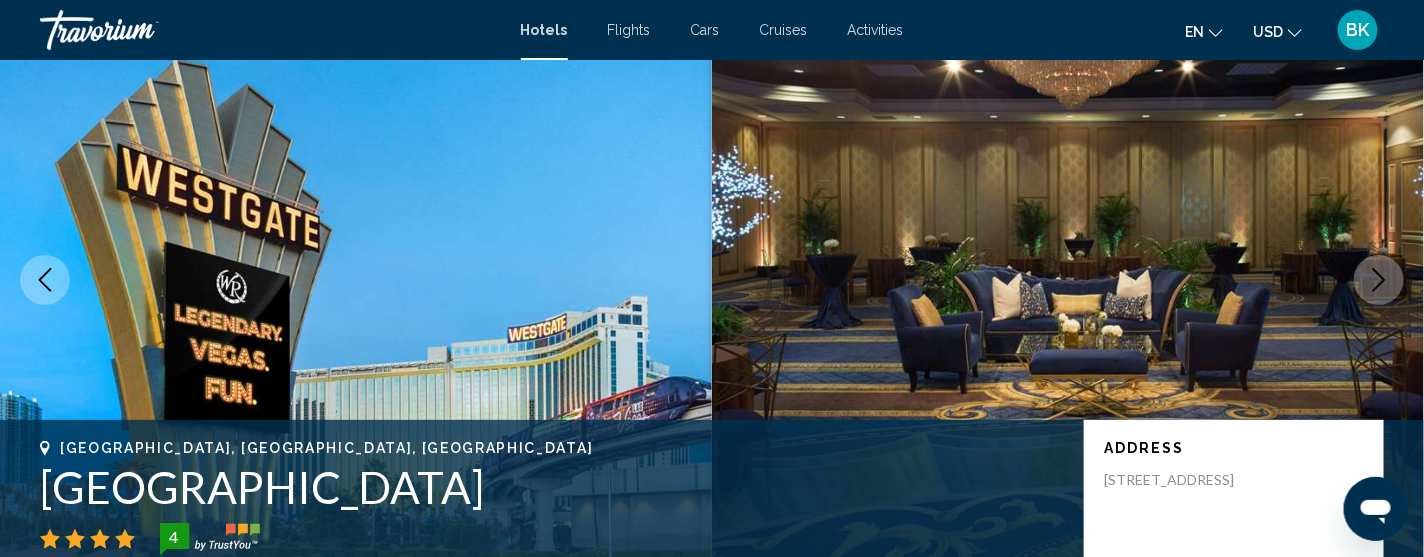 type 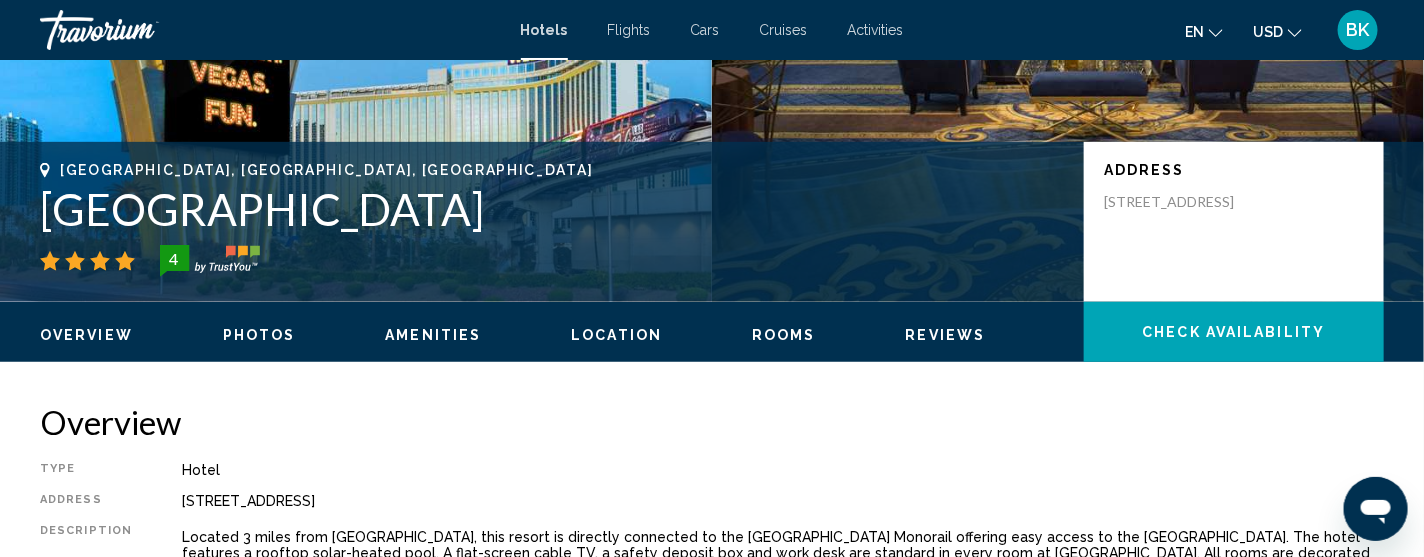scroll, scrollTop: 400, scrollLeft: 0, axis: vertical 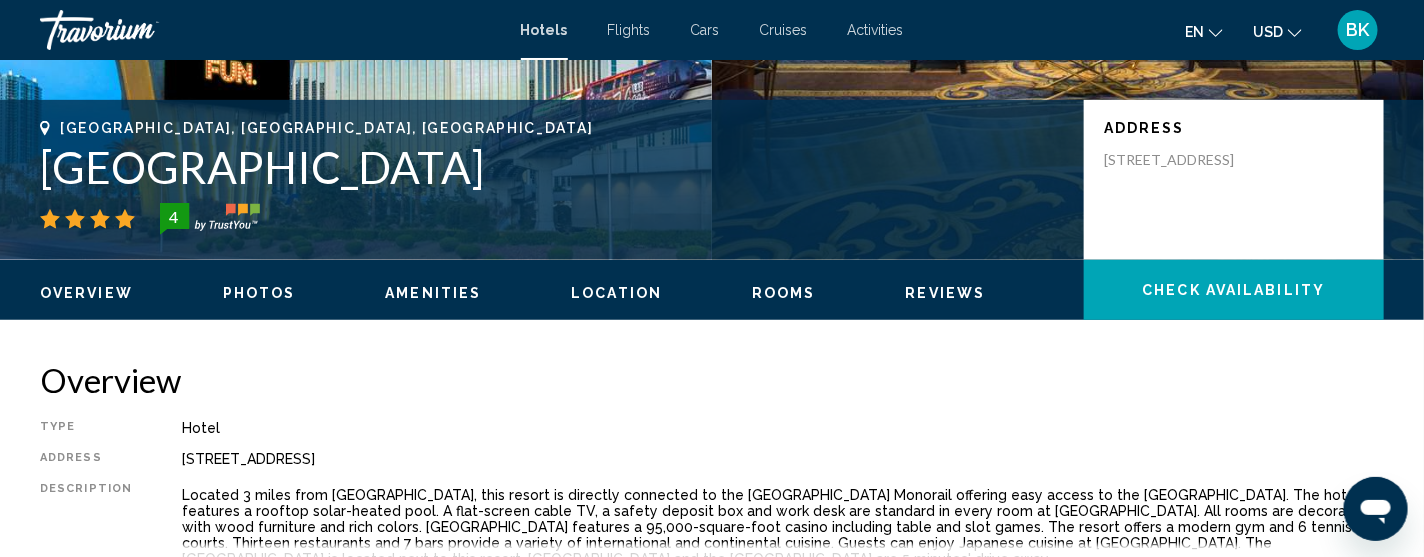click on "Check Availability" 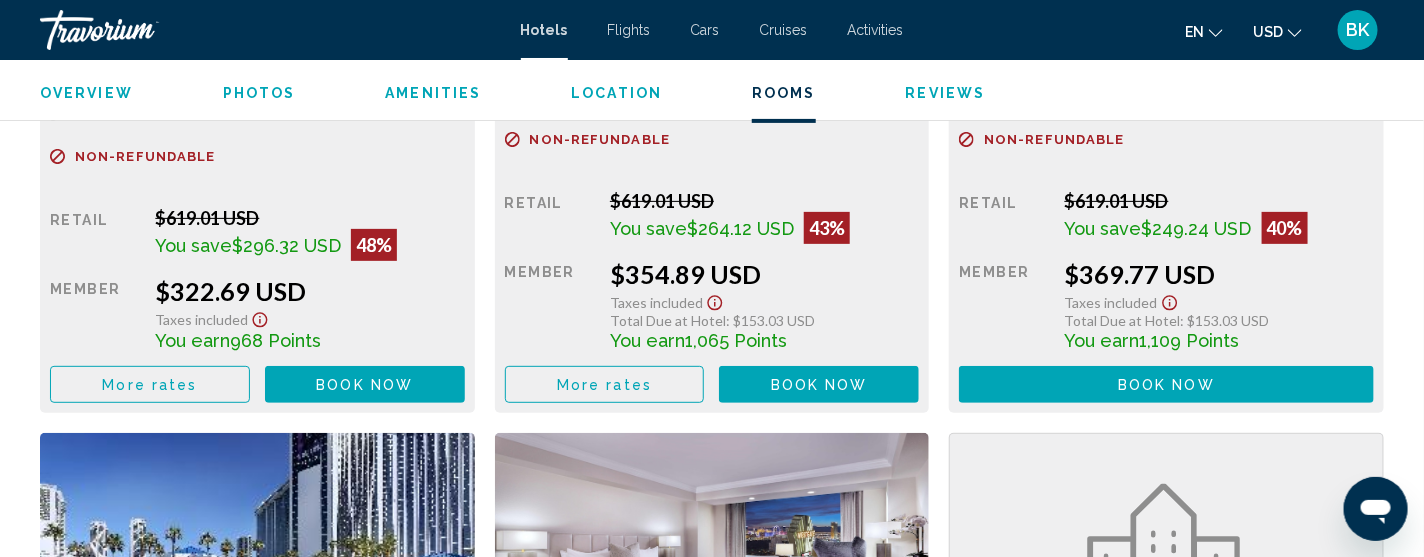 scroll, scrollTop: 3070, scrollLeft: 0, axis: vertical 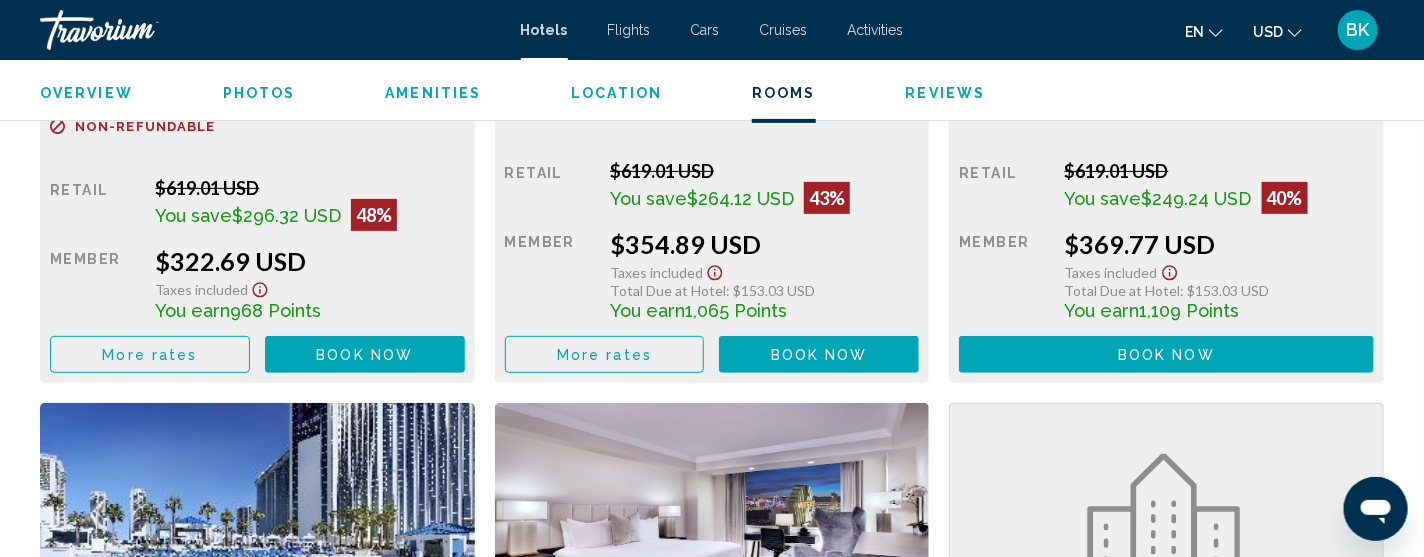 click on "Book now" at bounding box center [364, 355] 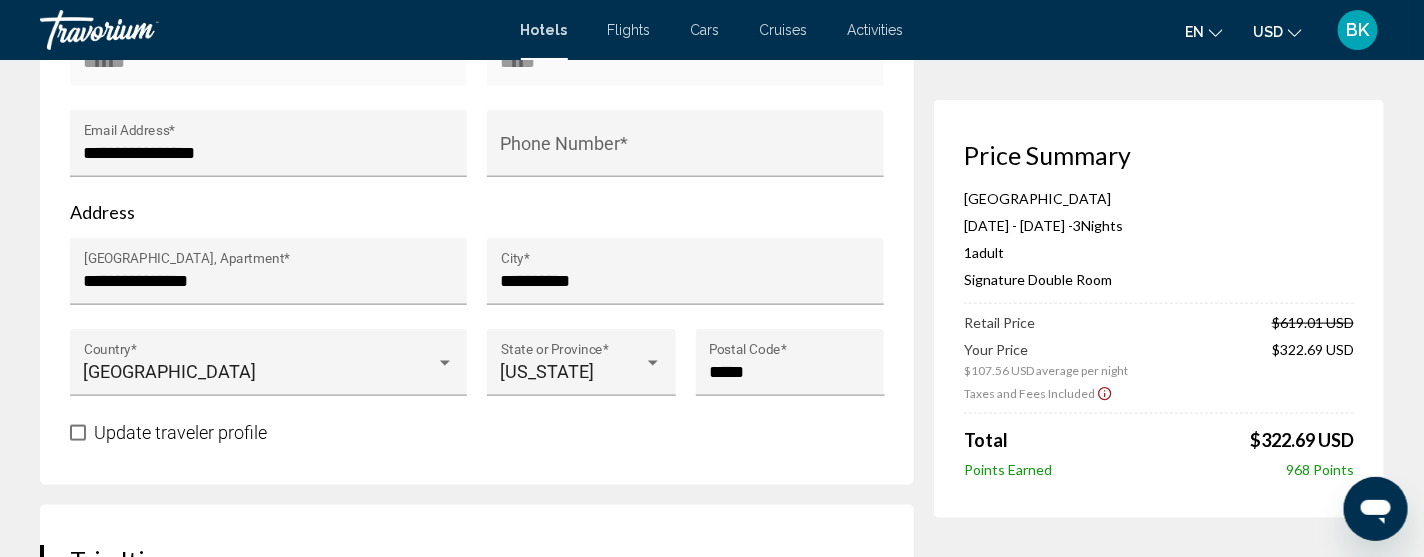 scroll, scrollTop: 799, scrollLeft: 0, axis: vertical 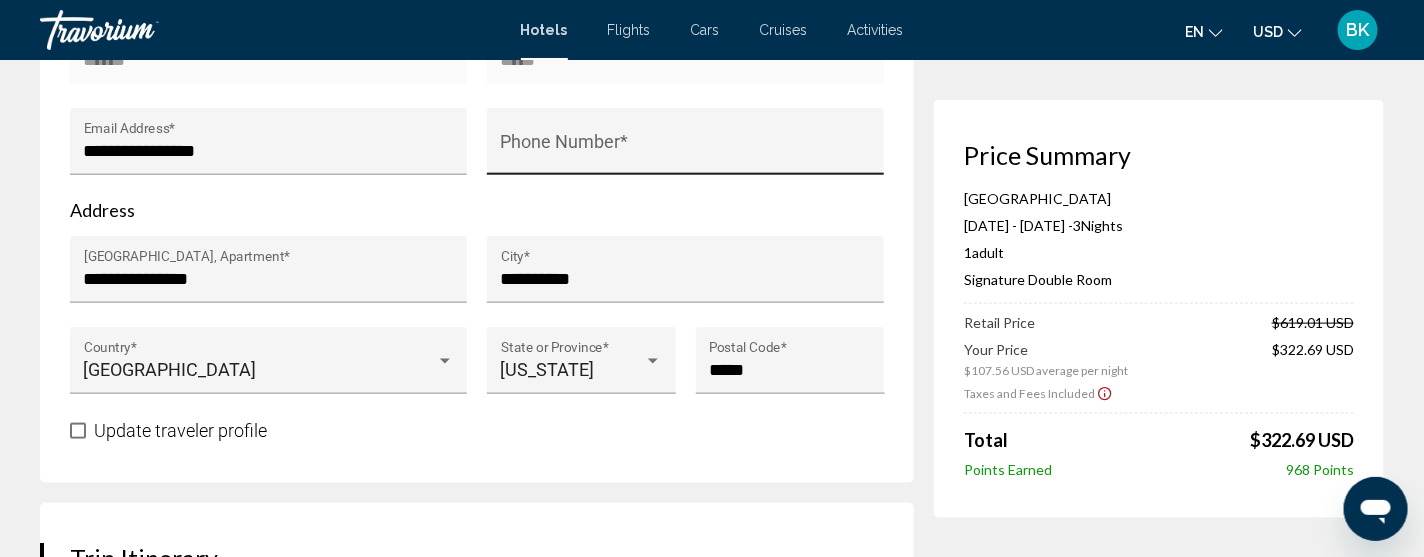 click on "Phone Number  *" at bounding box center [686, 151] 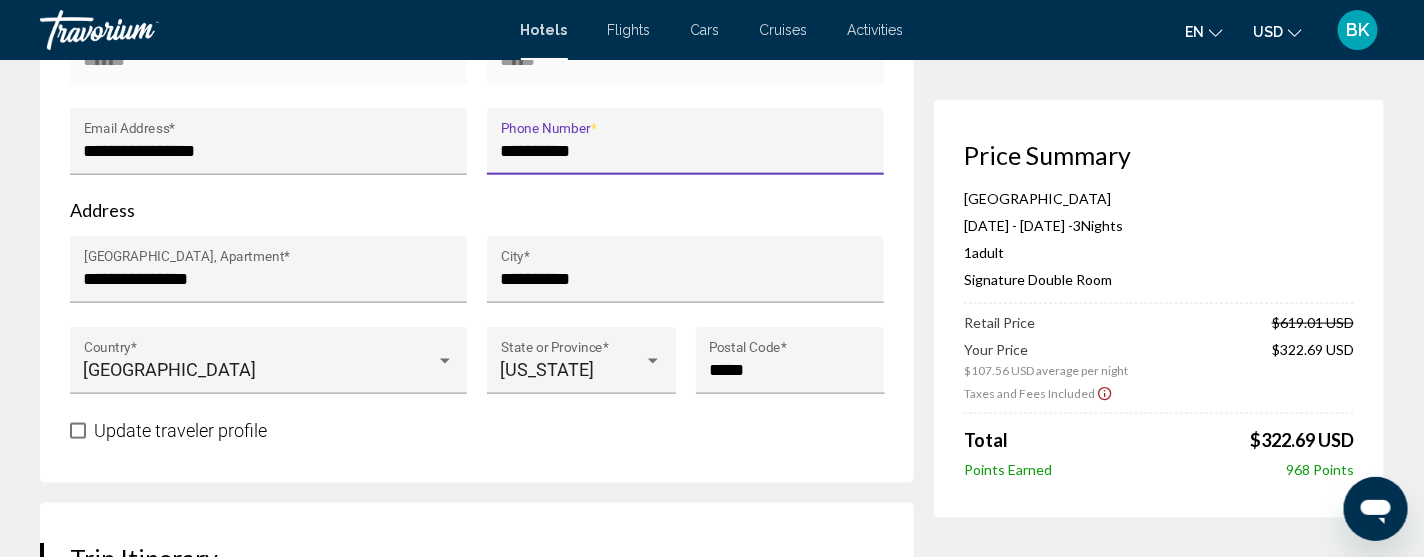 type on "**********" 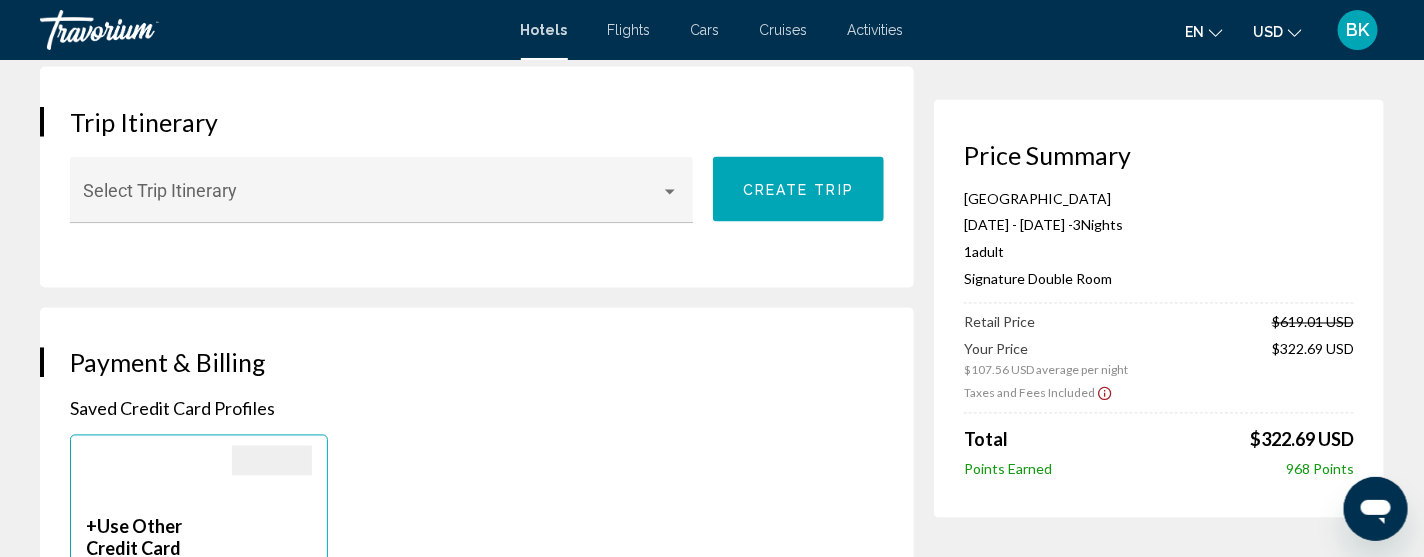 scroll, scrollTop: 1239, scrollLeft: 0, axis: vertical 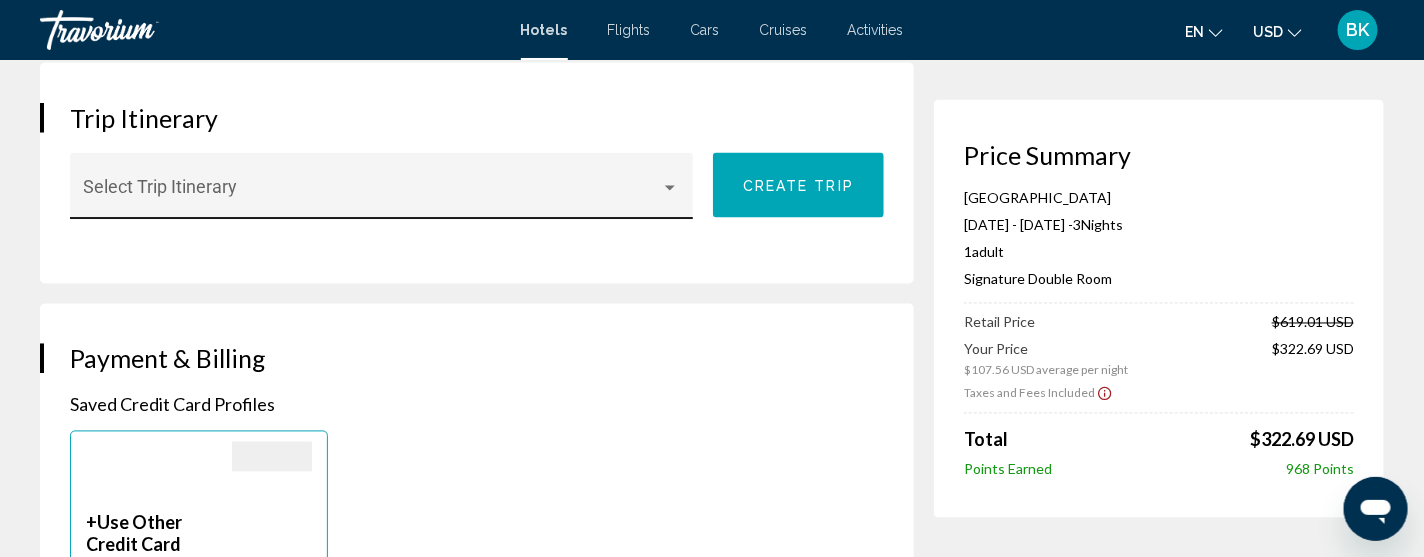 click on "Select Trip Itinerary" at bounding box center (382, 193) 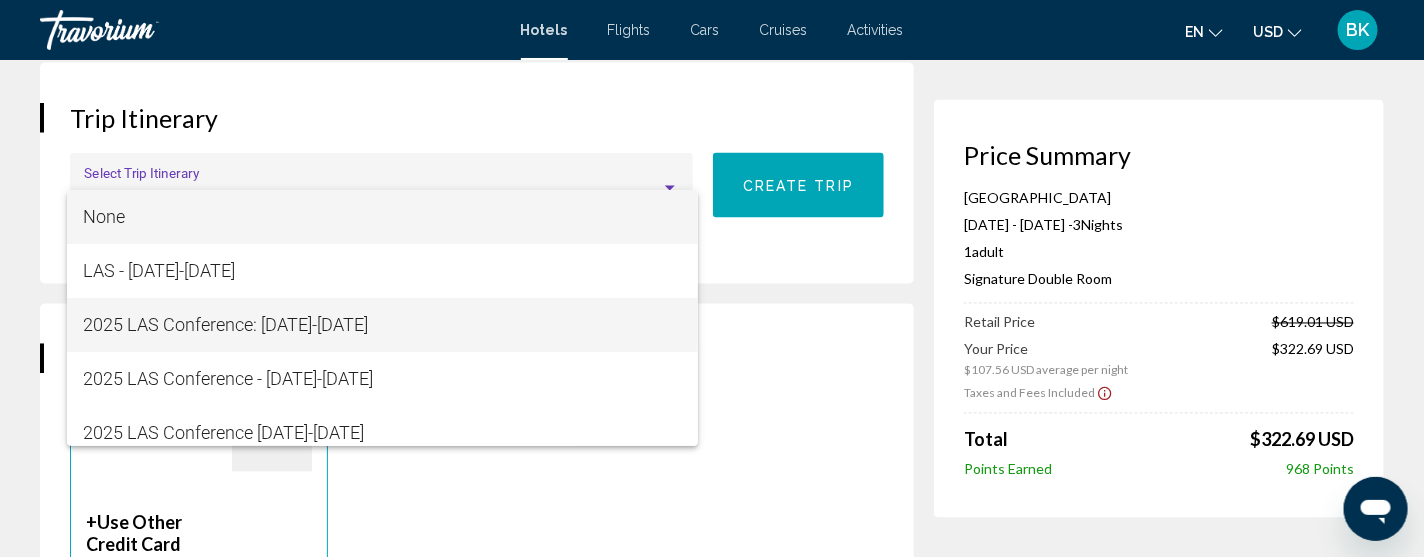 click on "2025 LAS Conference: [DATE]-[DATE]" at bounding box center (382, 325) 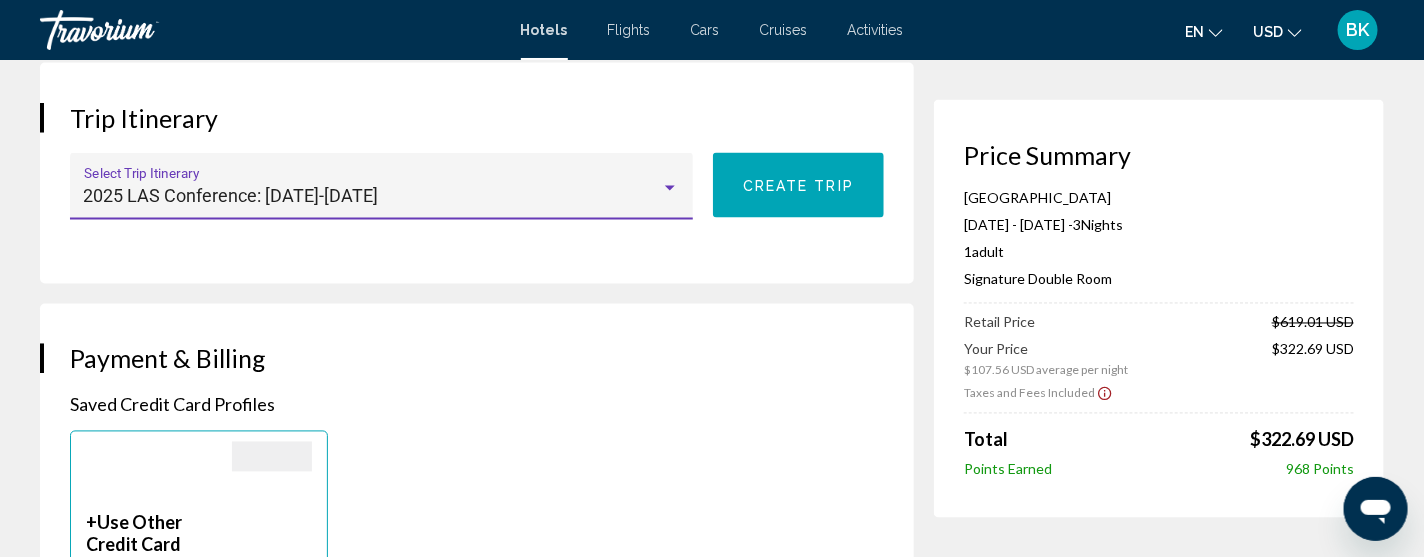 click on "Trip Itinerary 2025 LAS Conference: July 24th-27th Select Trip Itinerary Create trip" at bounding box center [477, 173] 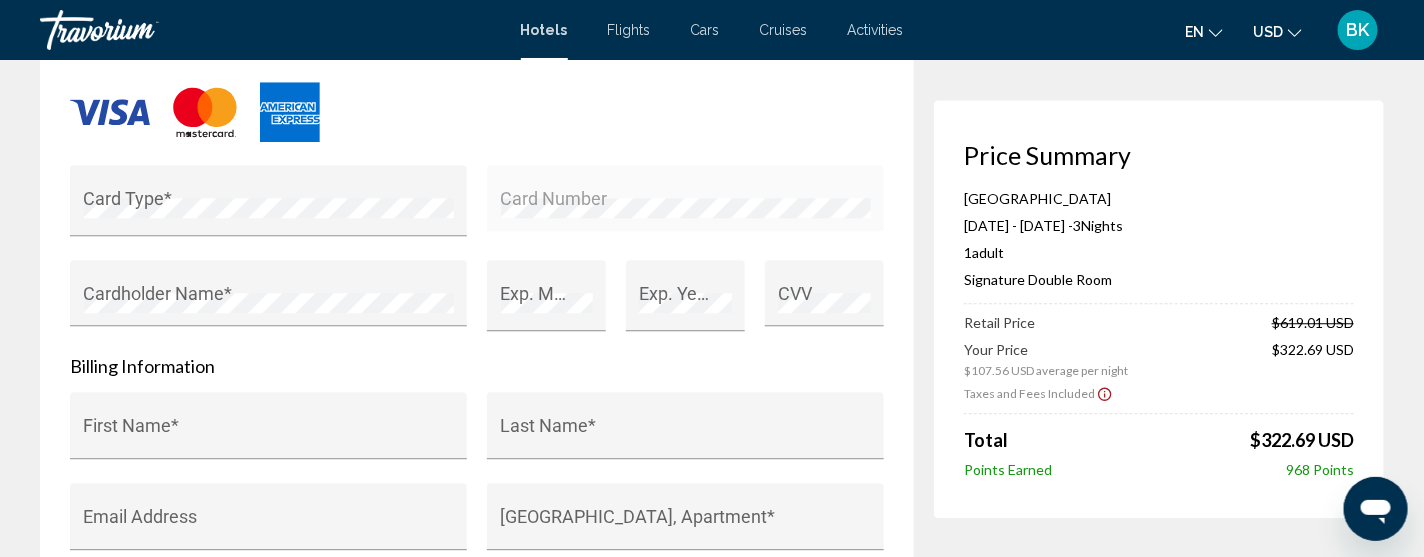 scroll, scrollTop: 1838, scrollLeft: 0, axis: vertical 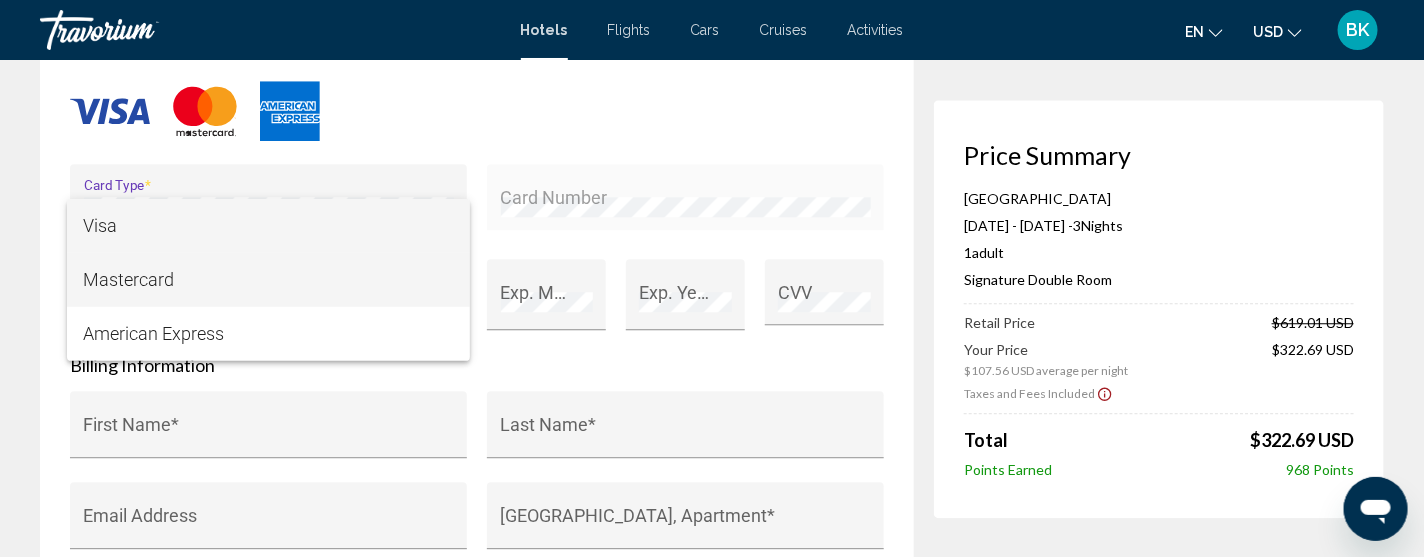 click on "Mastercard" at bounding box center (268, 280) 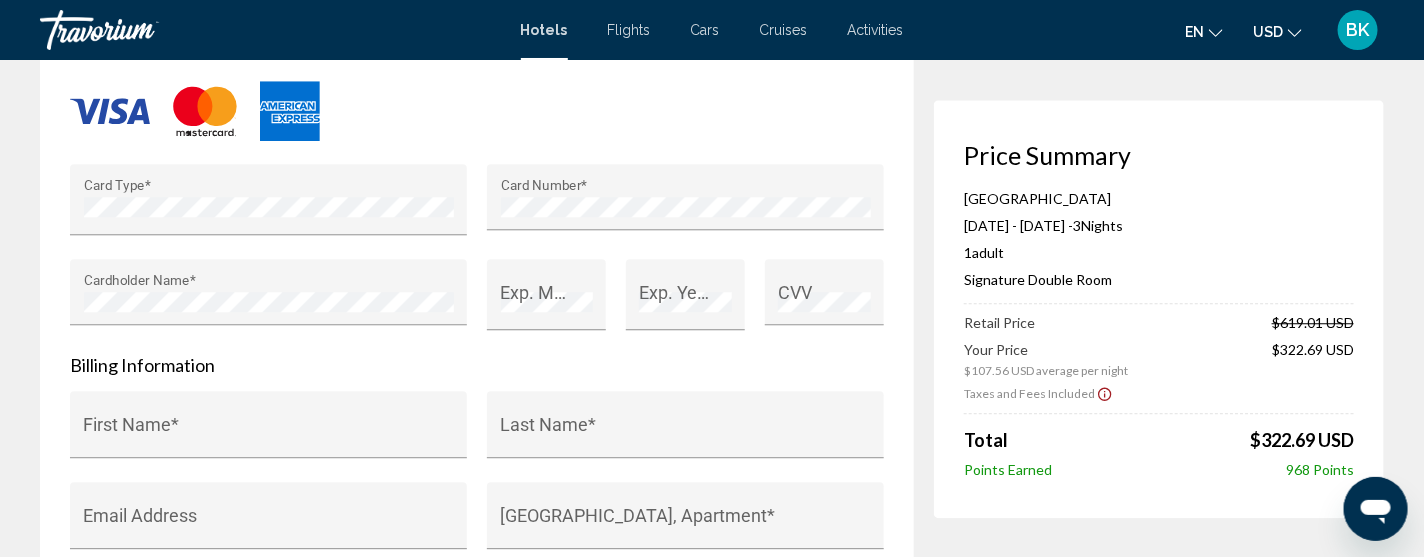 click on "Exp. Year  *" at bounding box center (685, 306) 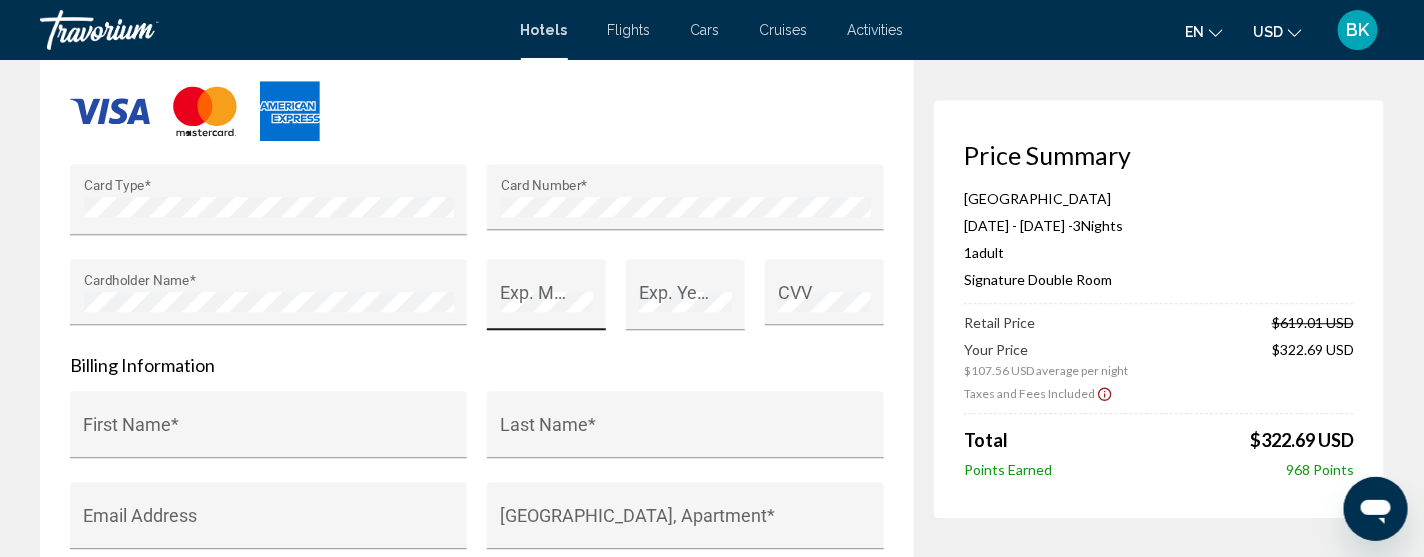 click on "Exp. Month  *" at bounding box center (546, 294) 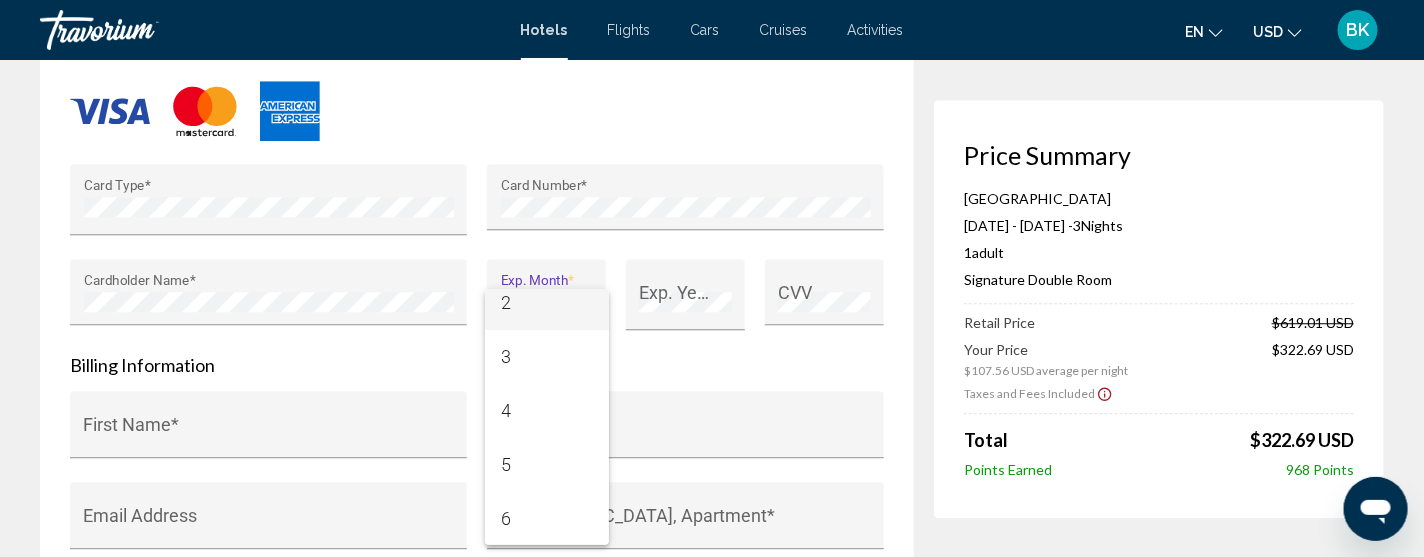 scroll, scrollTop: 121, scrollLeft: 0, axis: vertical 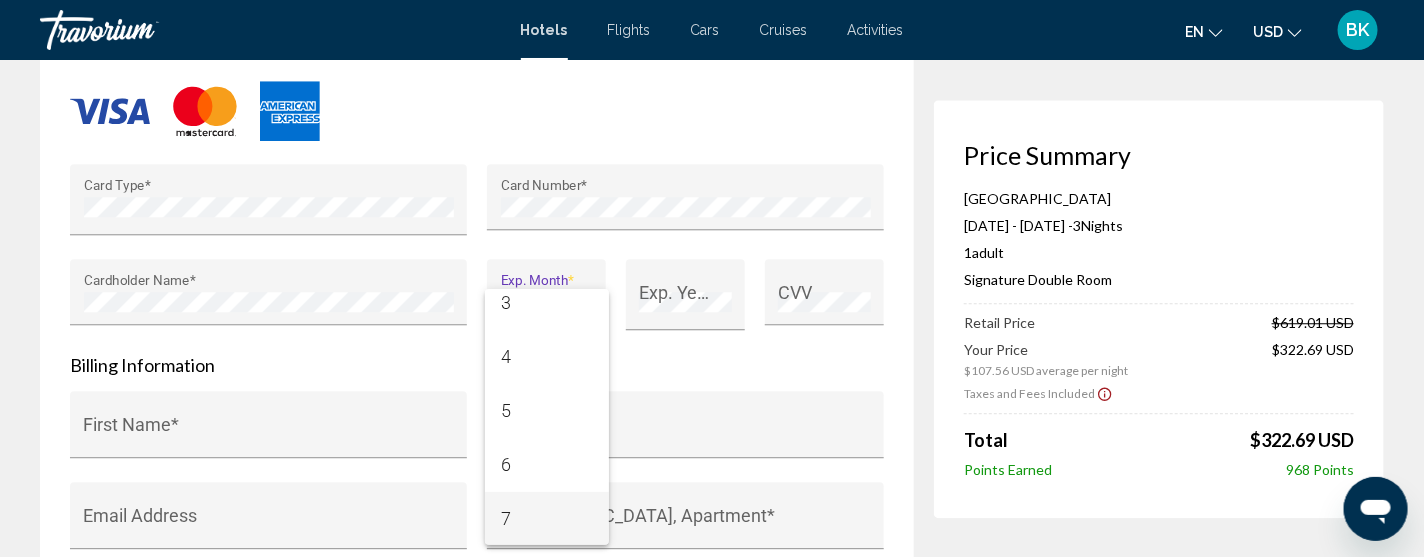 click on "7" at bounding box center [547, 519] 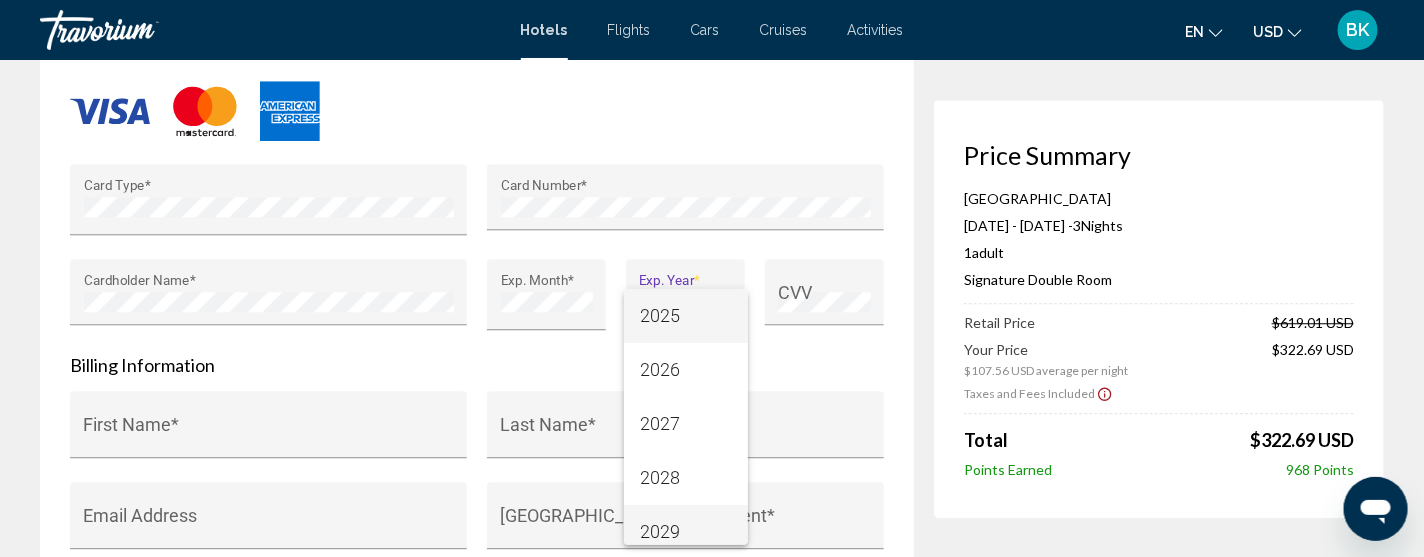 click on "2029" at bounding box center [686, 532] 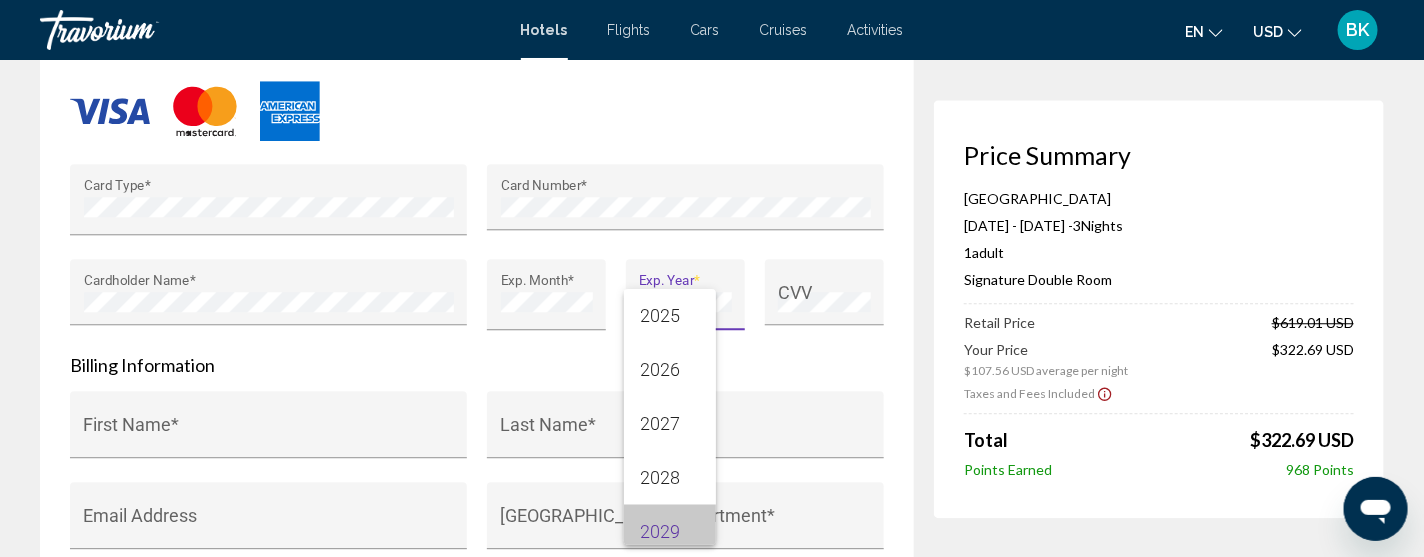 scroll, scrollTop: 13, scrollLeft: 0, axis: vertical 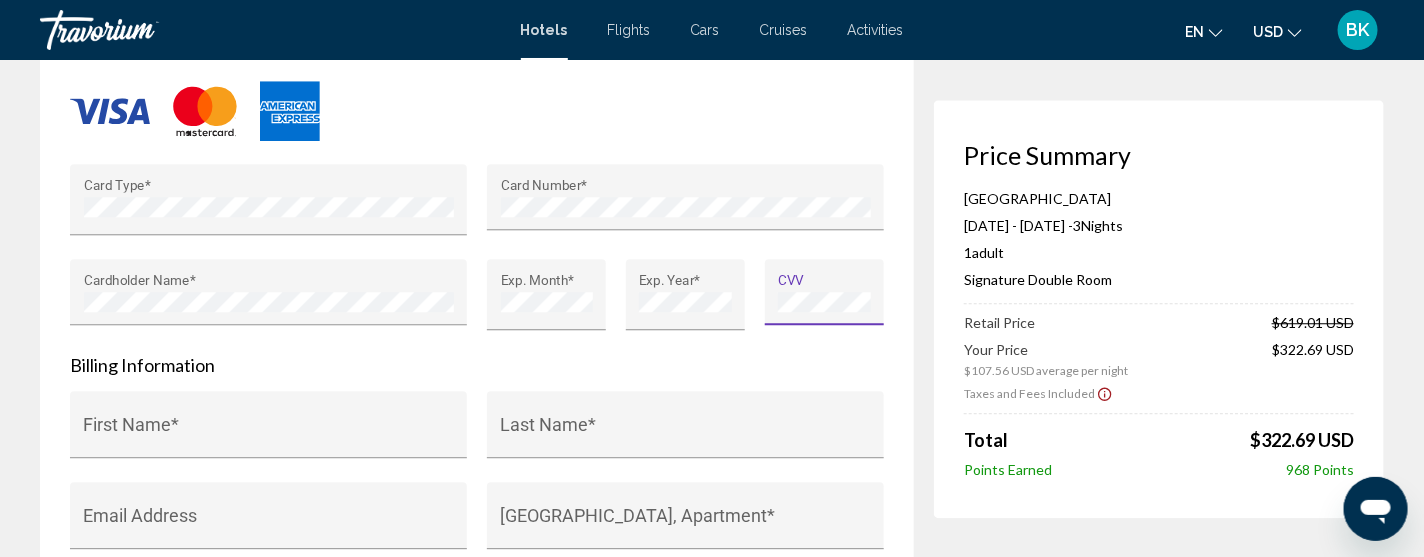 click on "CVV" at bounding box center [824, 304] 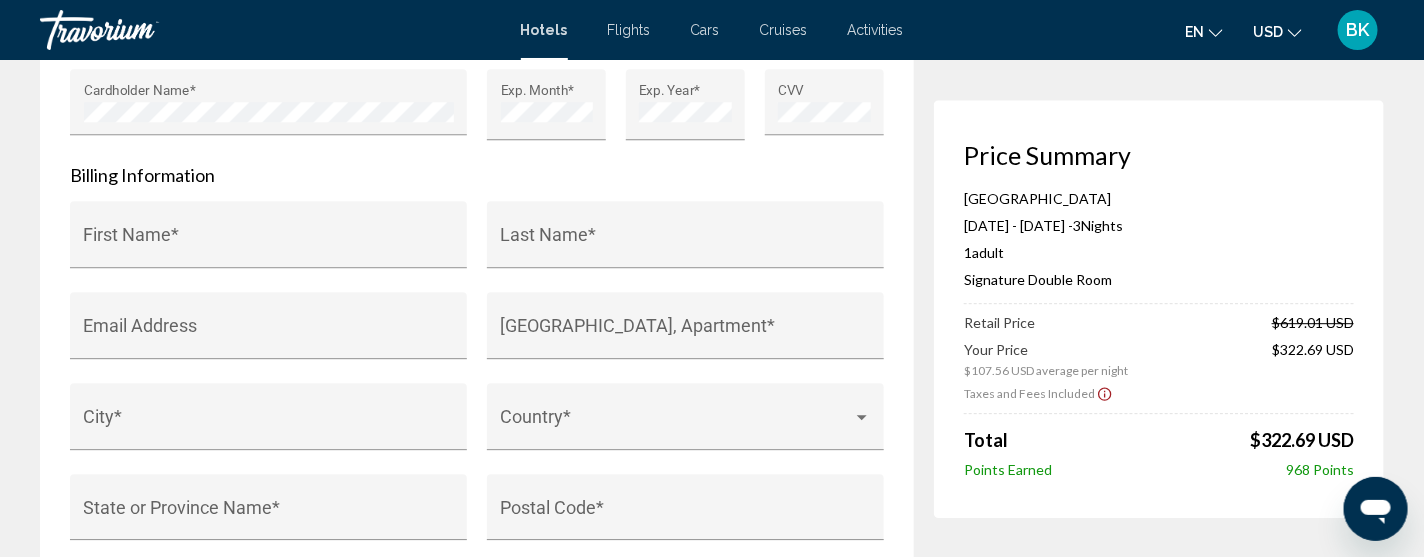 scroll, scrollTop: 2038, scrollLeft: 0, axis: vertical 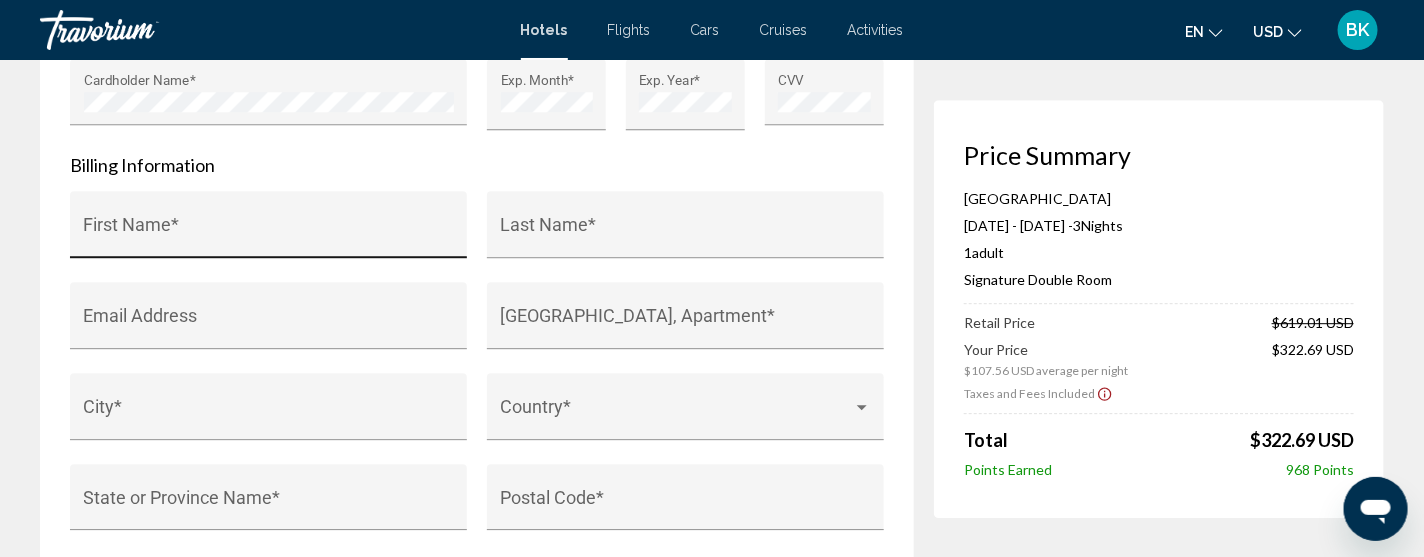 click on "First Name  *" at bounding box center [269, 234] 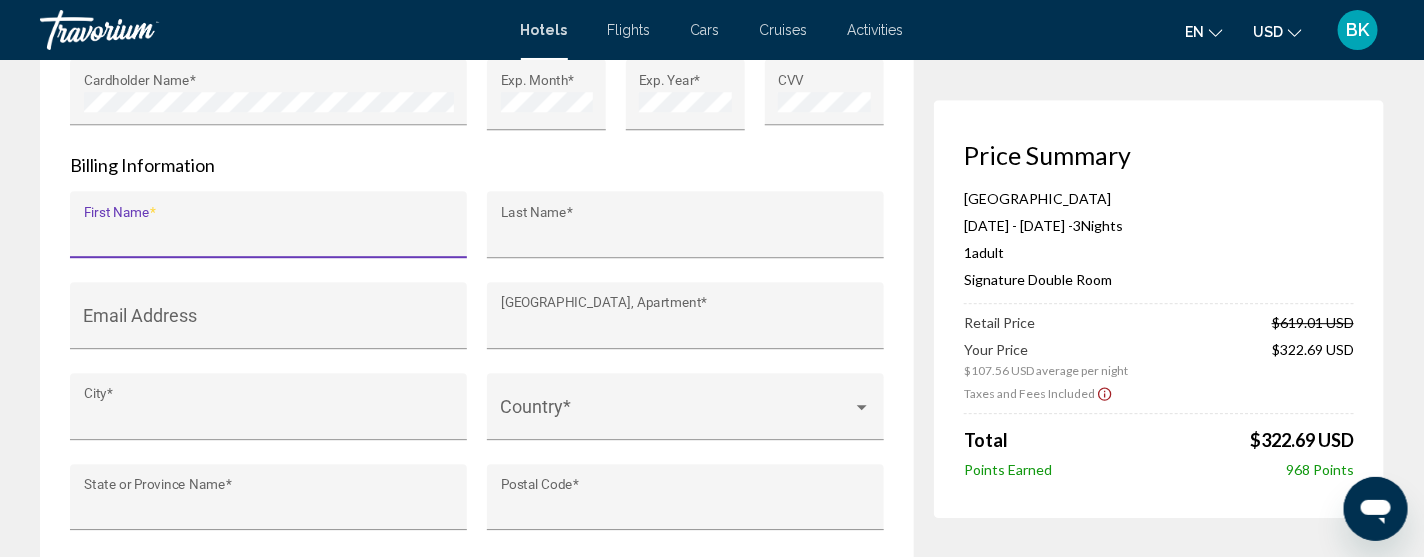 type on "******" 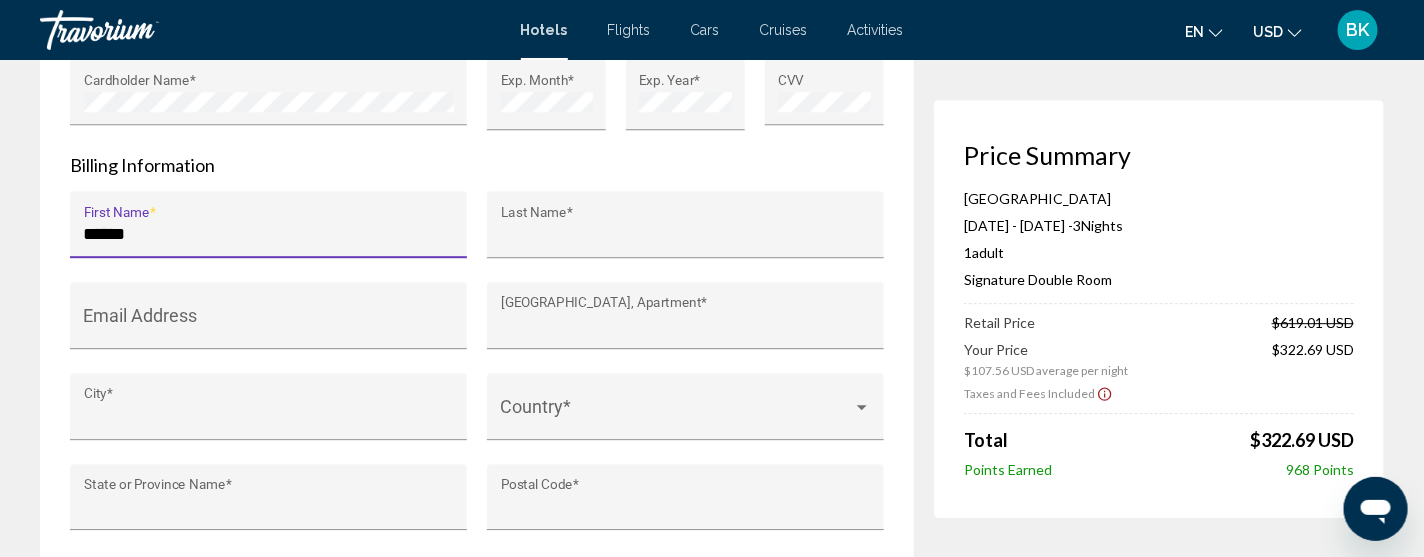 type on "*****" 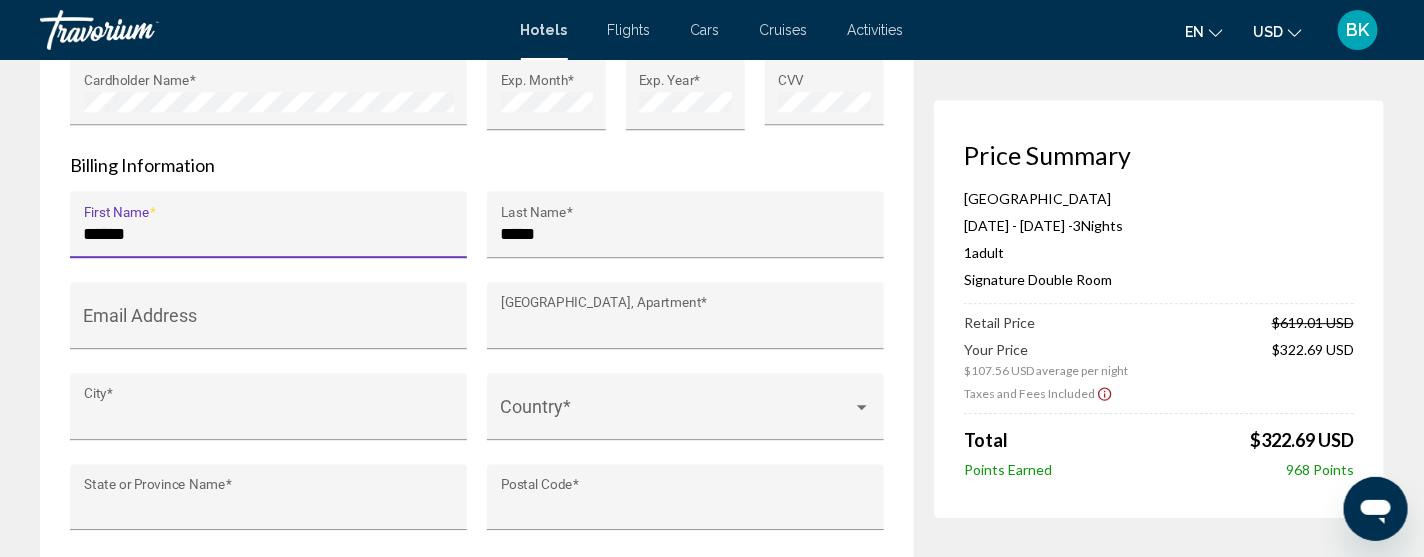 type on "**********" 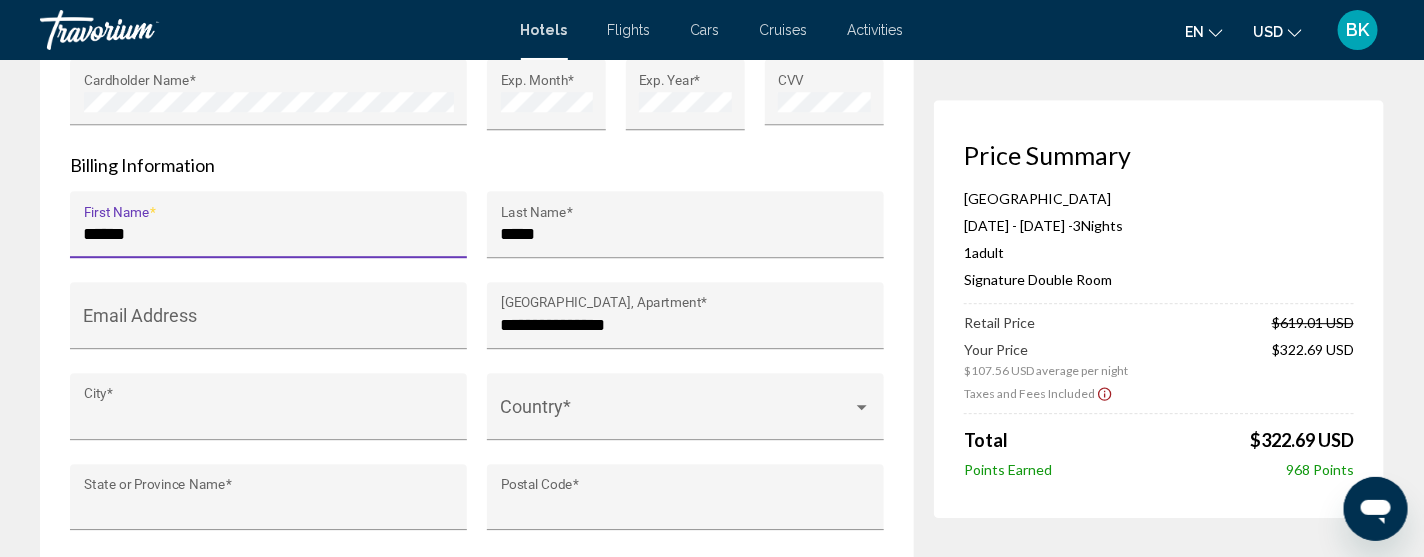 type on "**********" 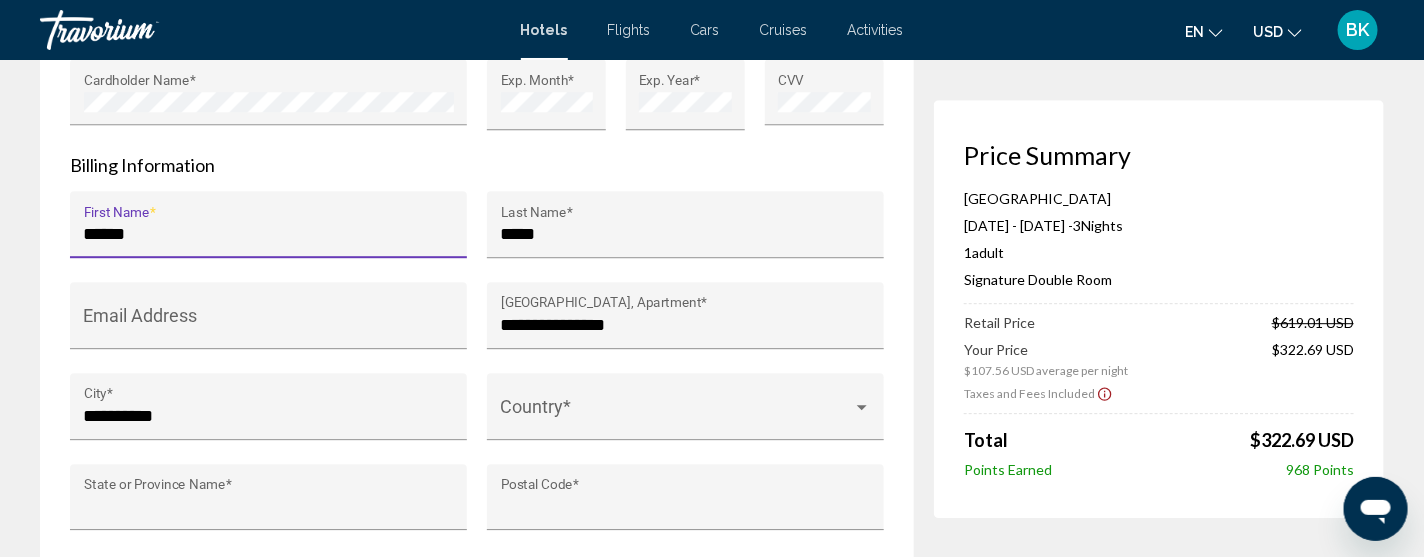 type on "**" 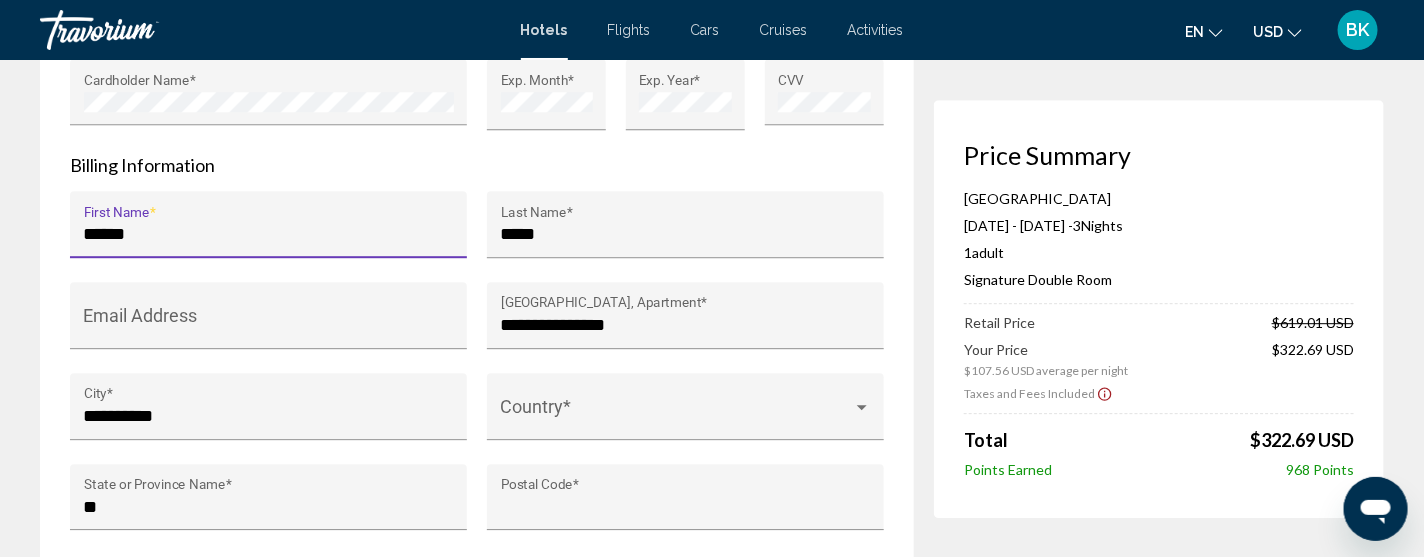 type on "*****" 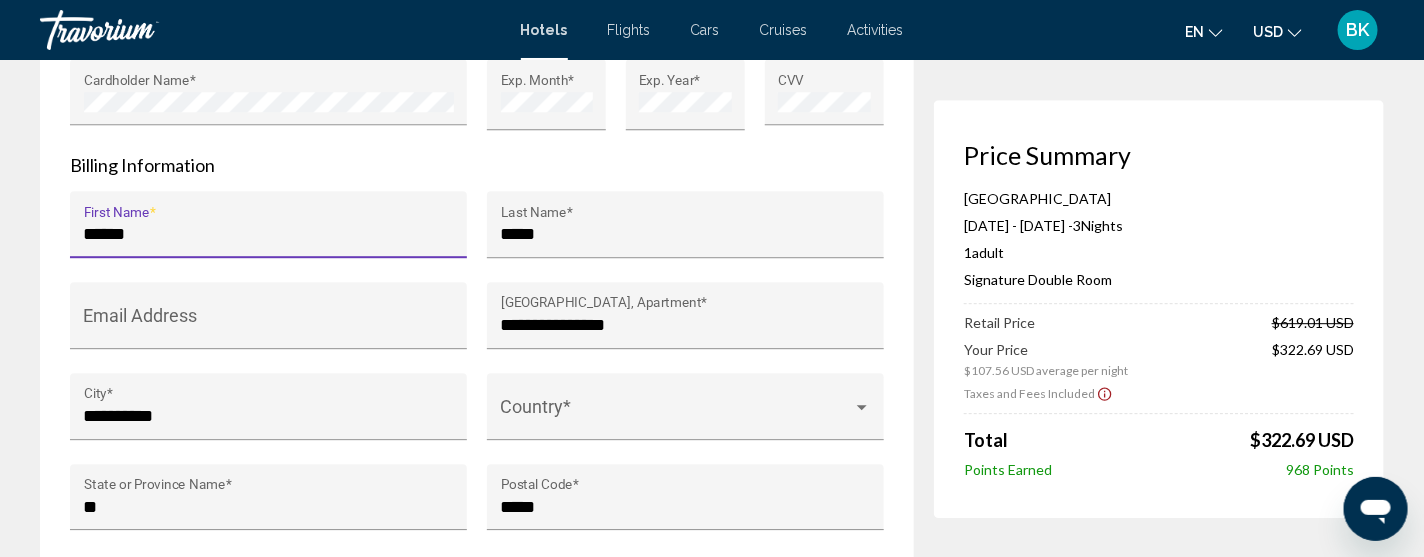 click on "Billing Information" at bounding box center [477, 165] 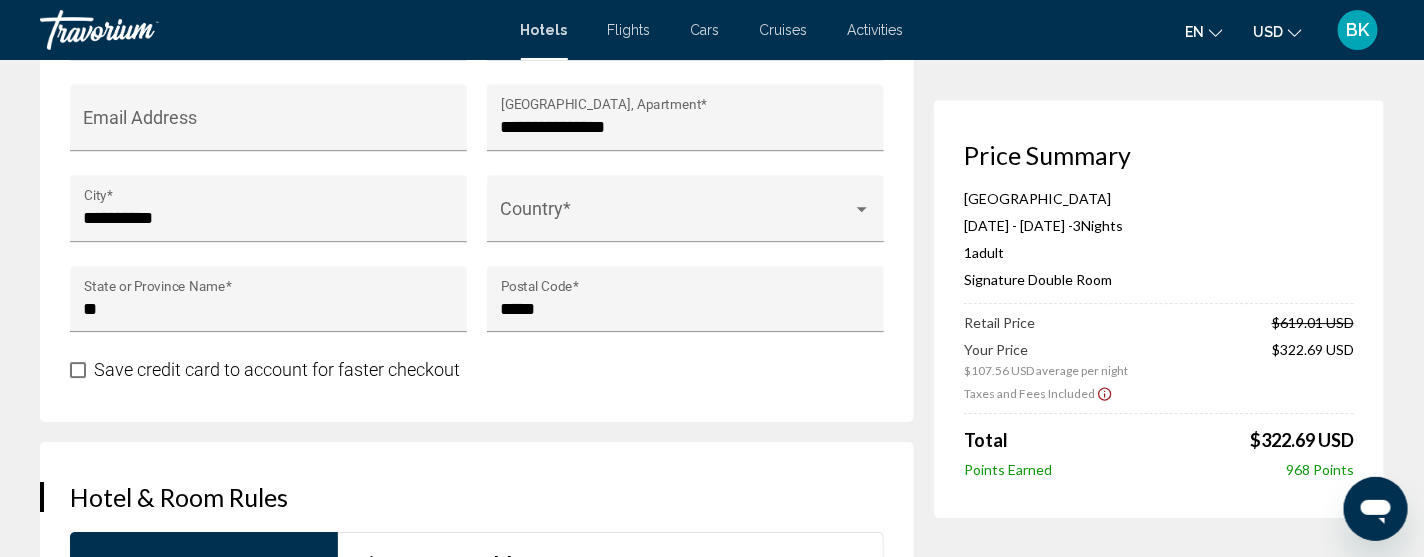 scroll, scrollTop: 2278, scrollLeft: 0, axis: vertical 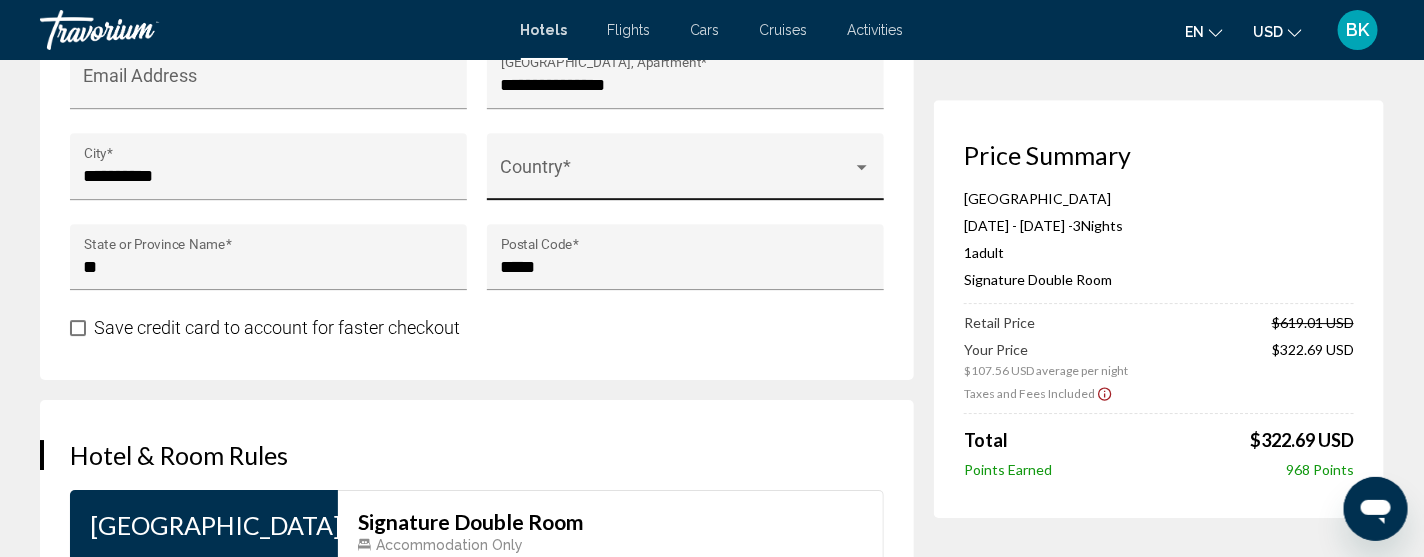 click at bounding box center [862, 168] 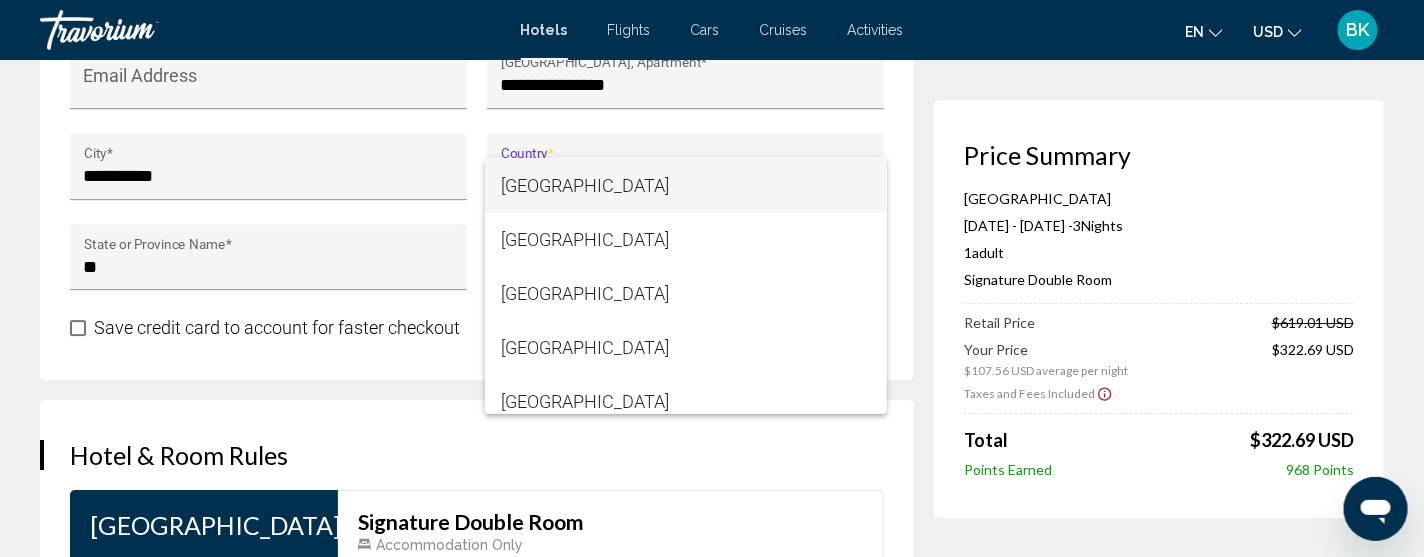 scroll, scrollTop: 6277, scrollLeft: 0, axis: vertical 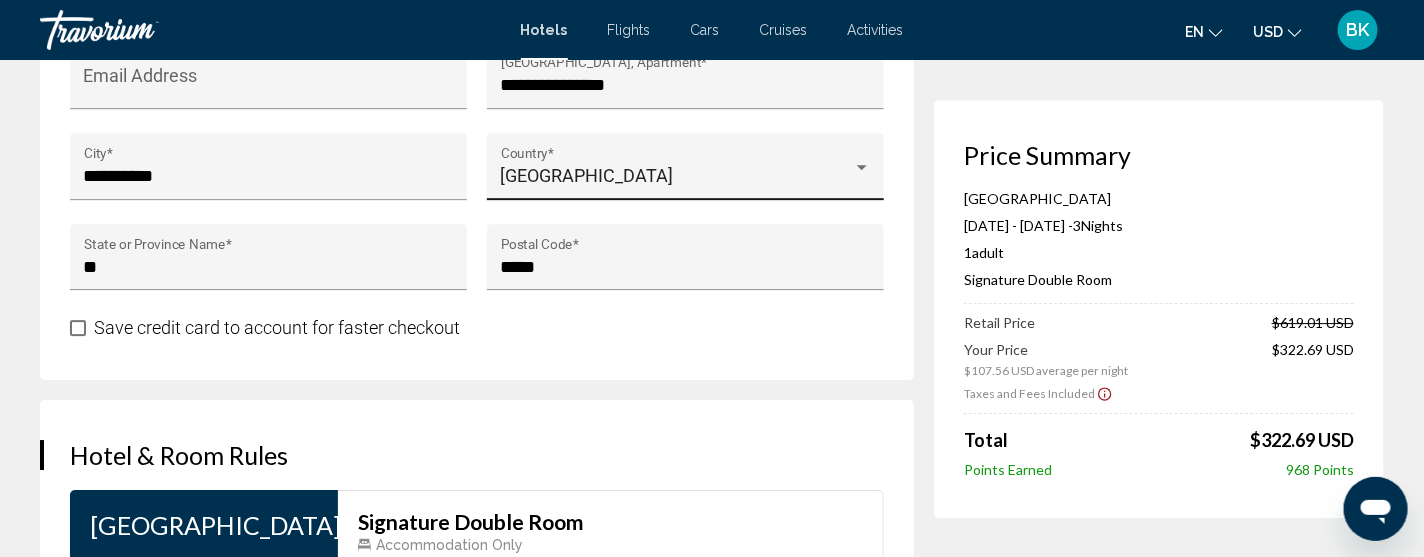 click on "South Korea Country  *" at bounding box center (685, 166) 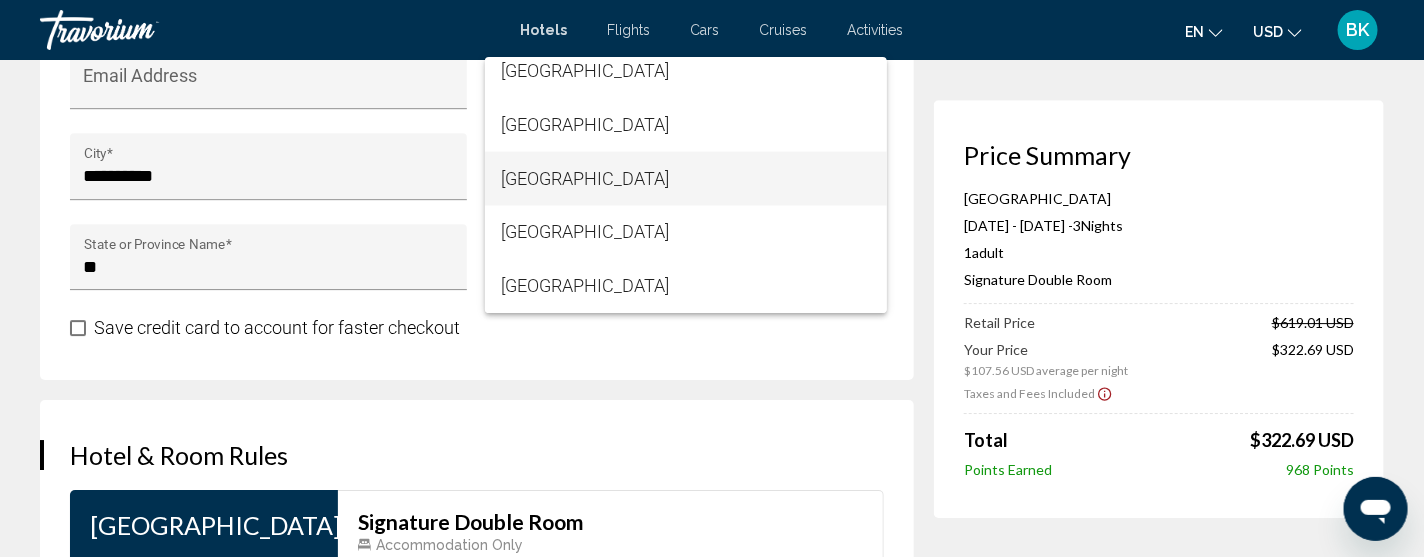 scroll, scrollTop: 12865, scrollLeft: 0, axis: vertical 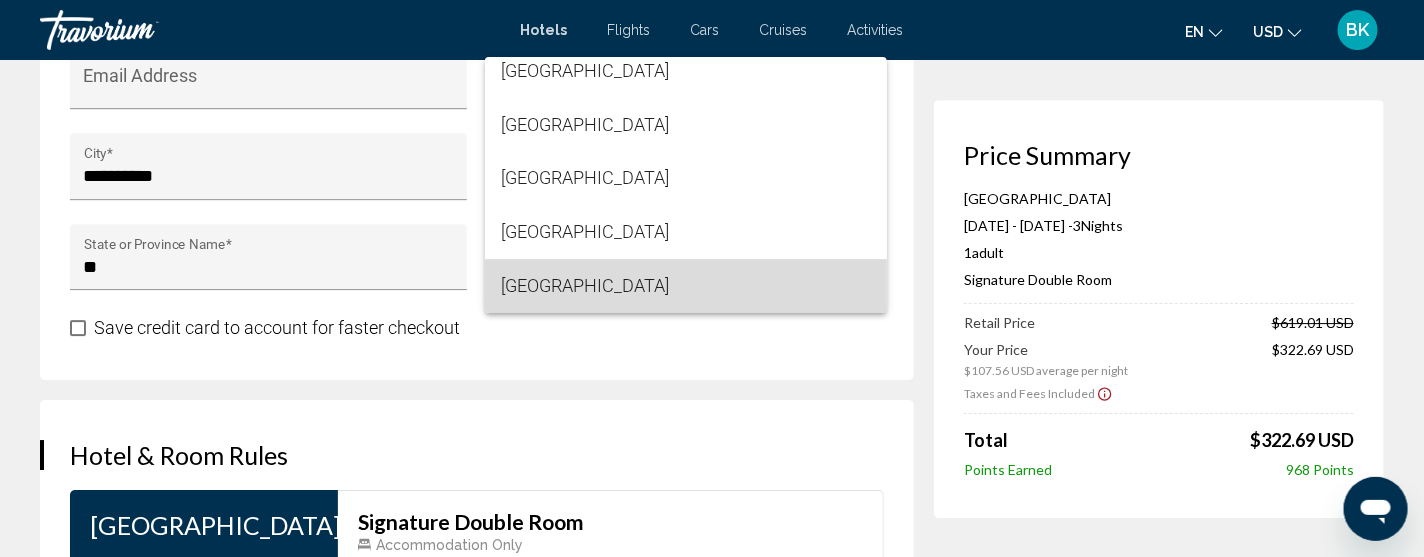 click on "[GEOGRAPHIC_DATA]" at bounding box center (686, 287) 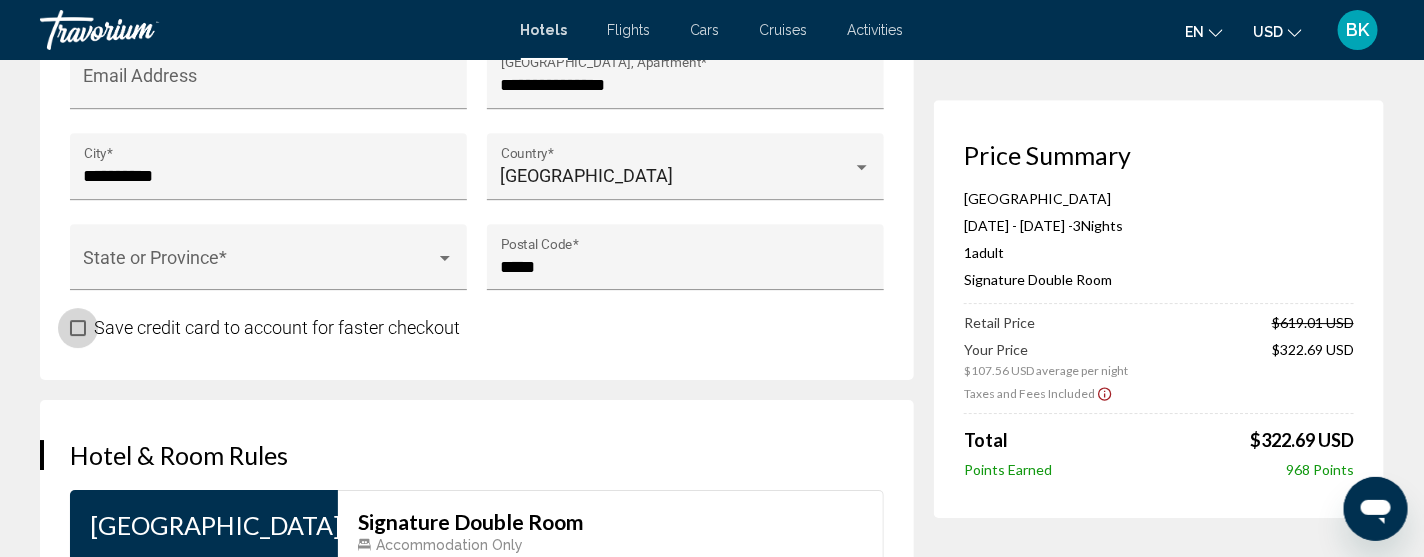 click at bounding box center (78, 328) 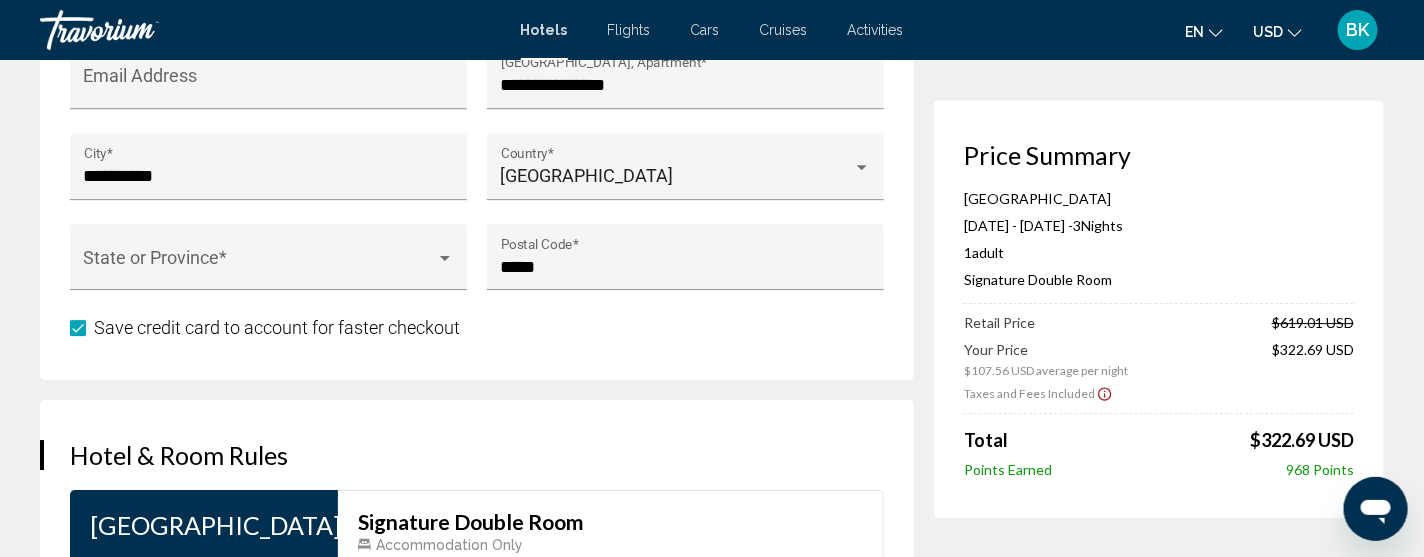 click on "Save credit card to account for faster checkout" at bounding box center [477, 327] 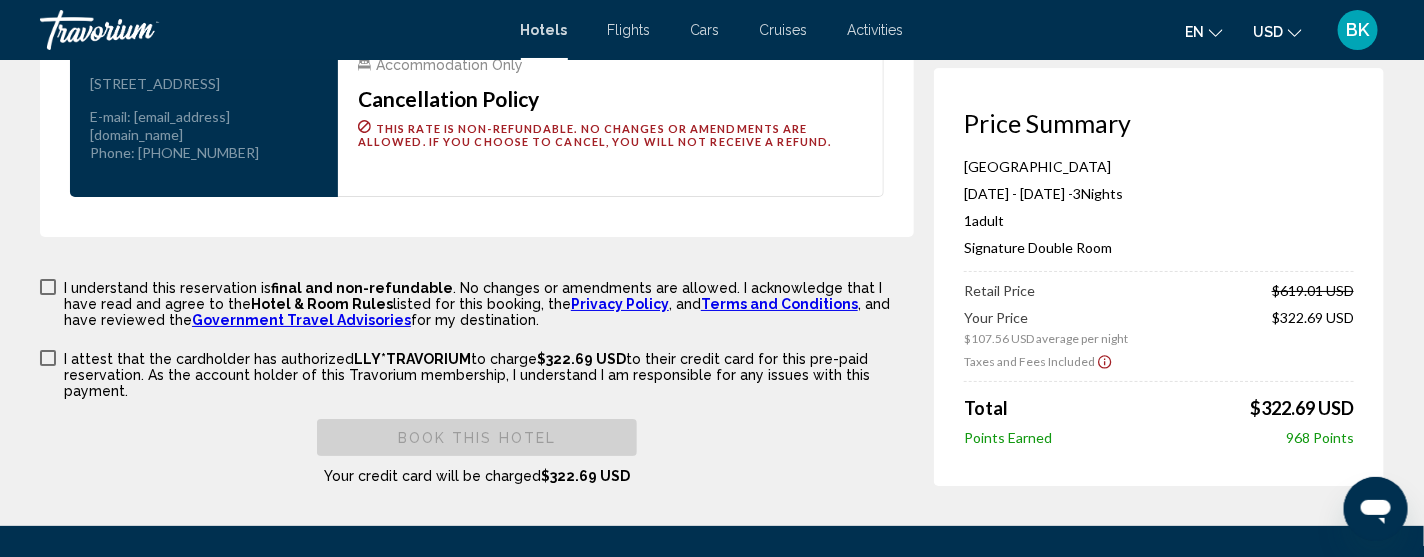 scroll, scrollTop: 2838, scrollLeft: 0, axis: vertical 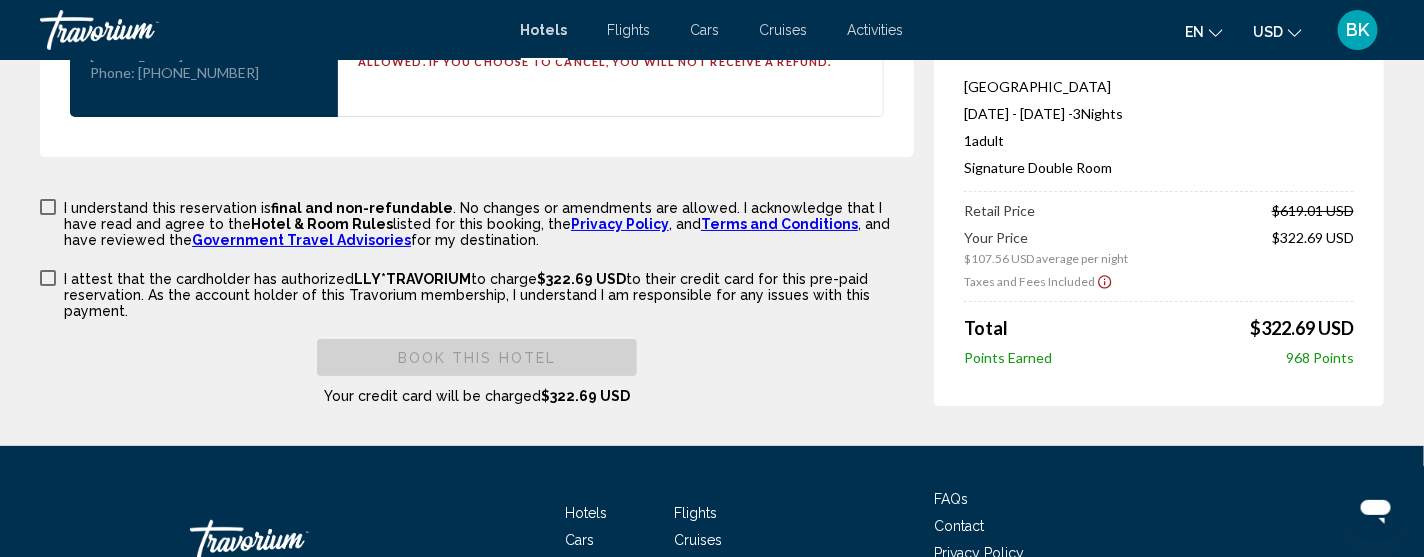 click at bounding box center [48, 207] 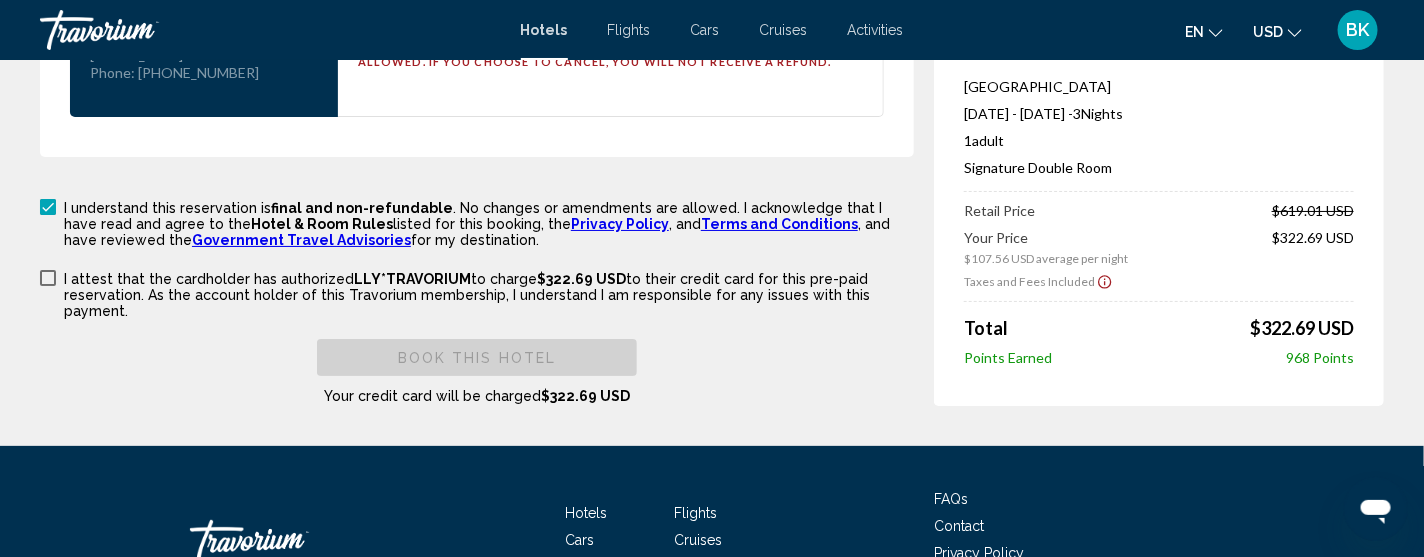 click at bounding box center (48, 278) 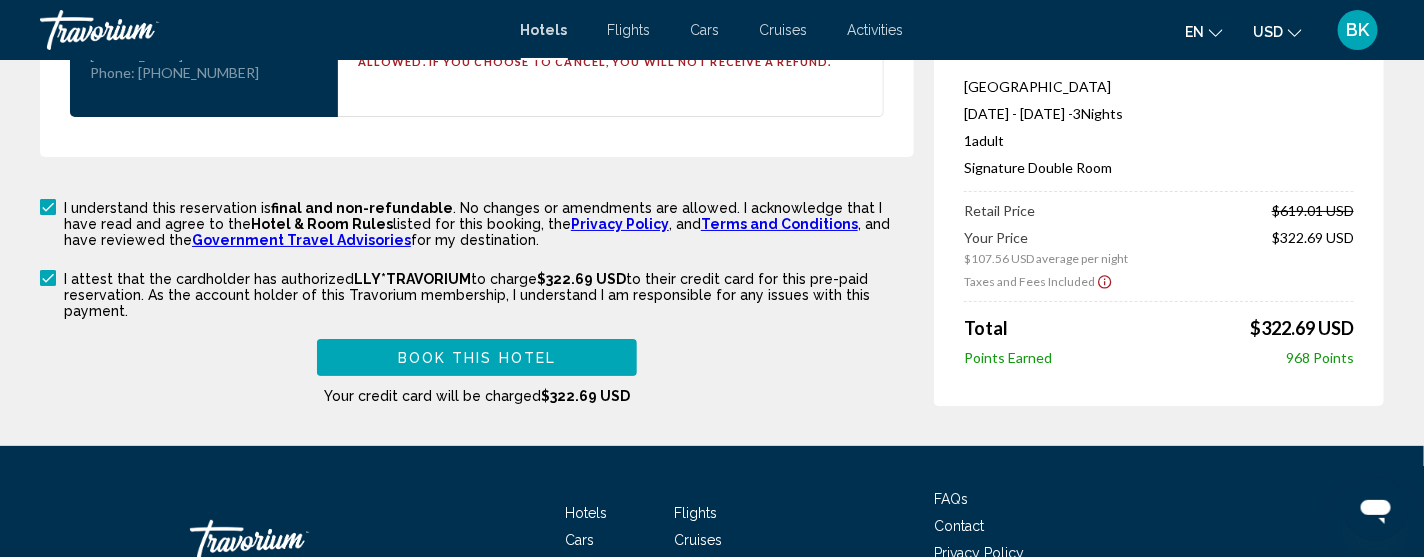 click on "Book this hotel" at bounding box center [477, 357] 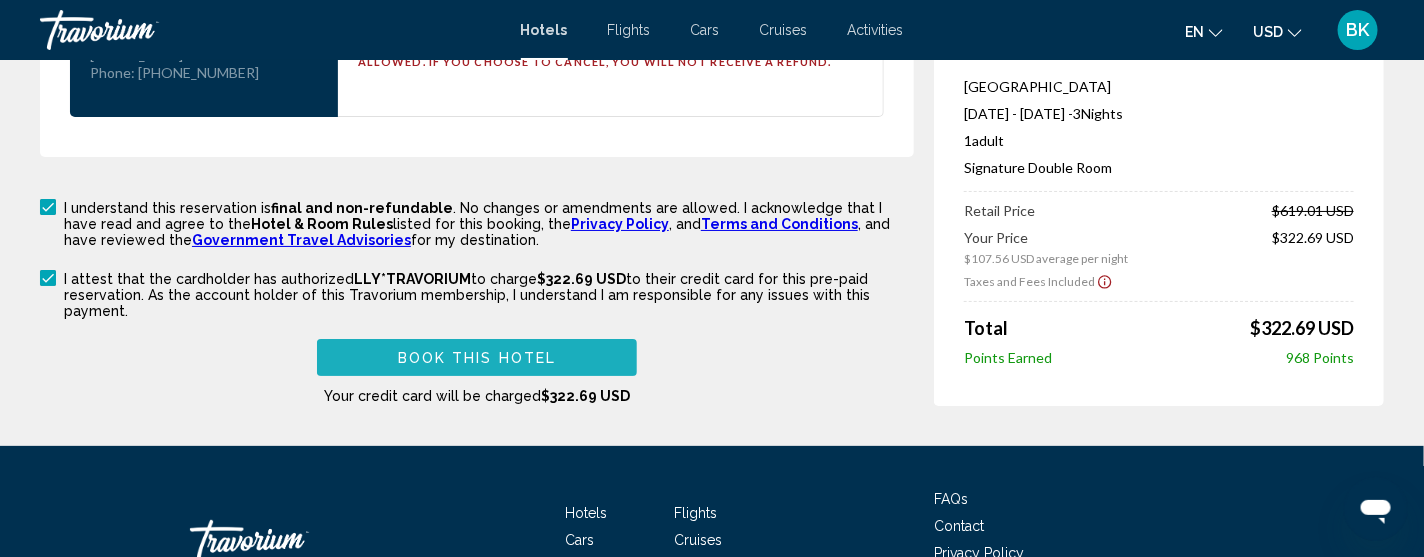 scroll, scrollTop: 2275, scrollLeft: 0, axis: vertical 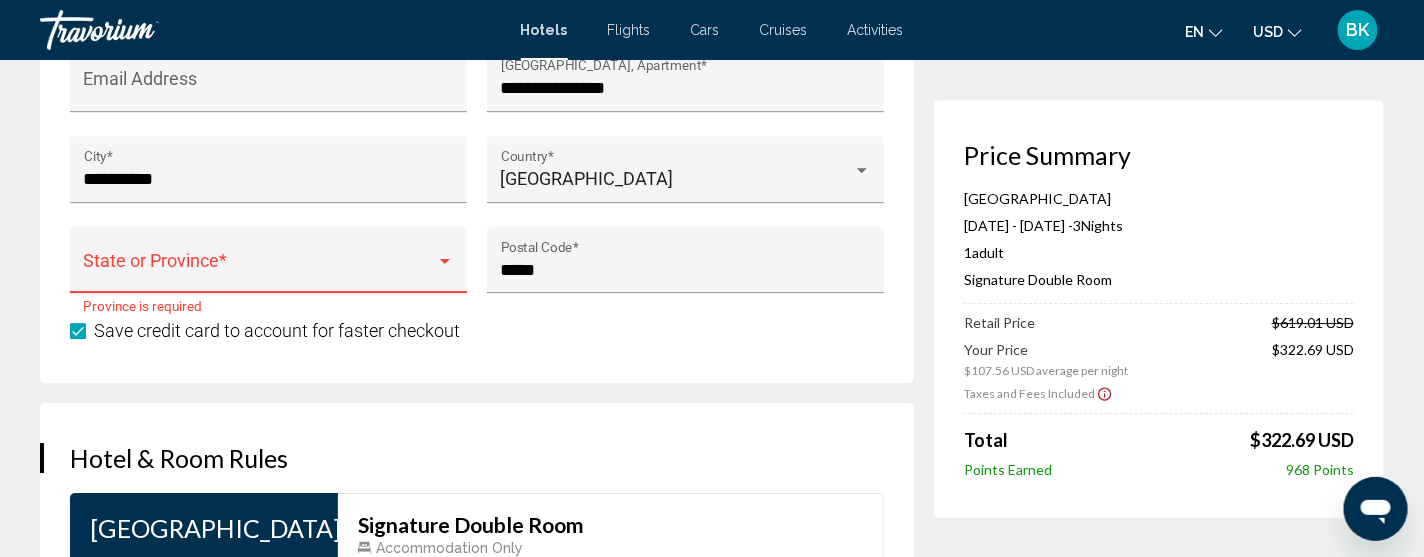 click at bounding box center (445, 261) 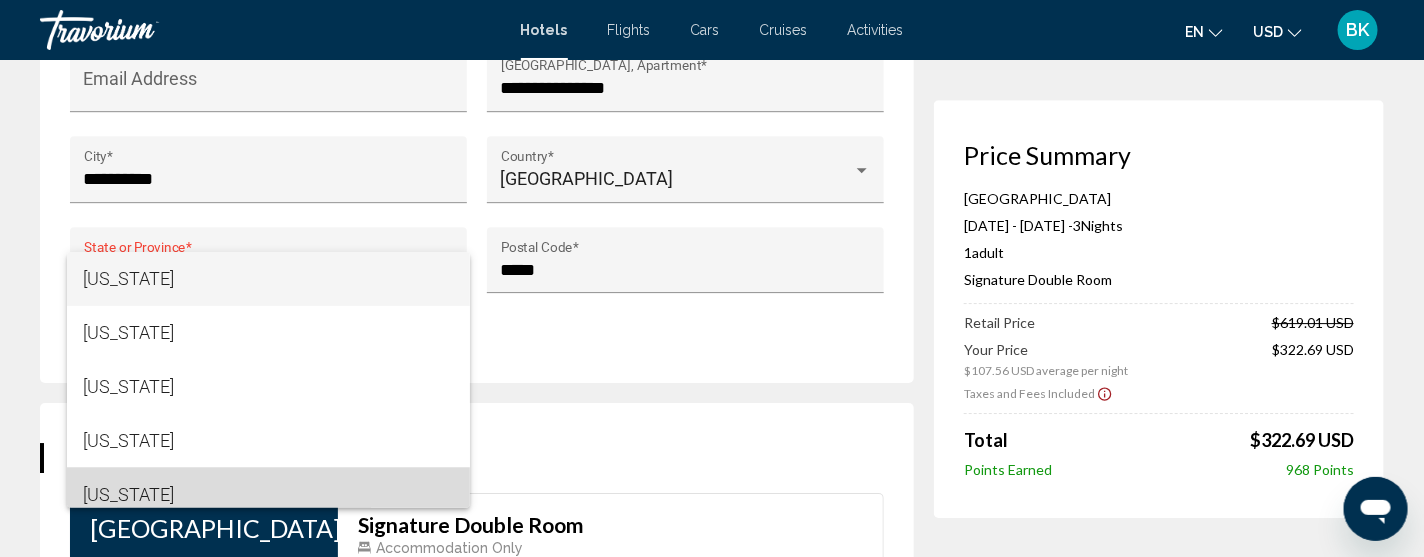 click on "[US_STATE]" at bounding box center [268, 495] 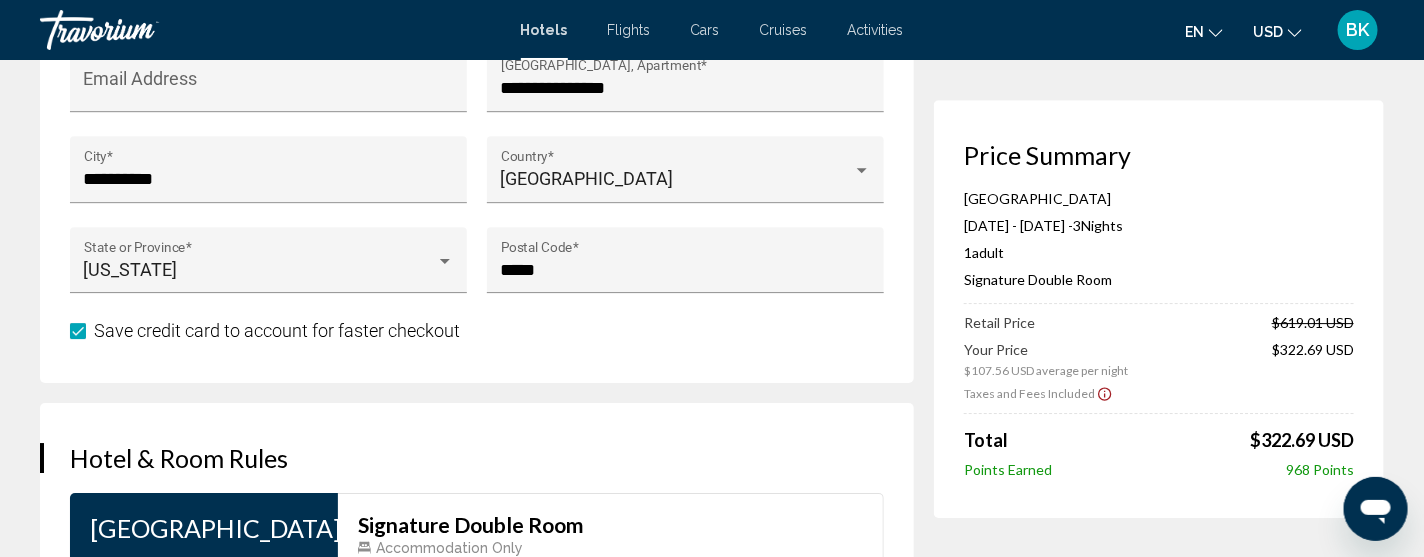 click on "Hotel & Room Rules" at bounding box center (477, 458) 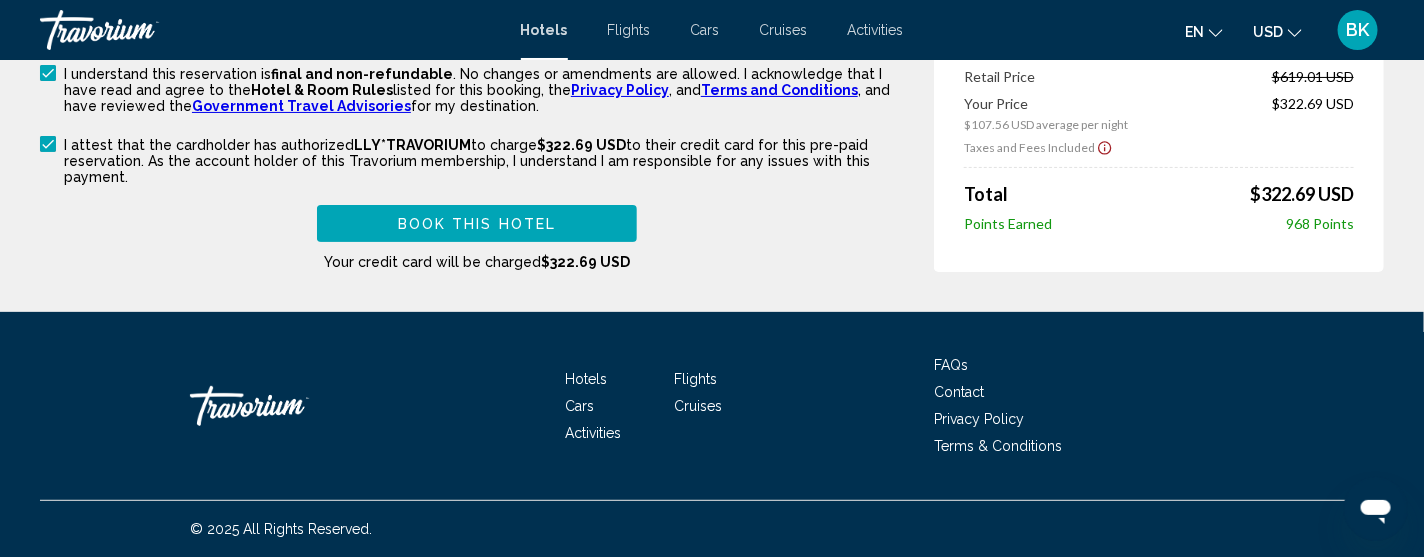 scroll, scrollTop: 2997, scrollLeft: 0, axis: vertical 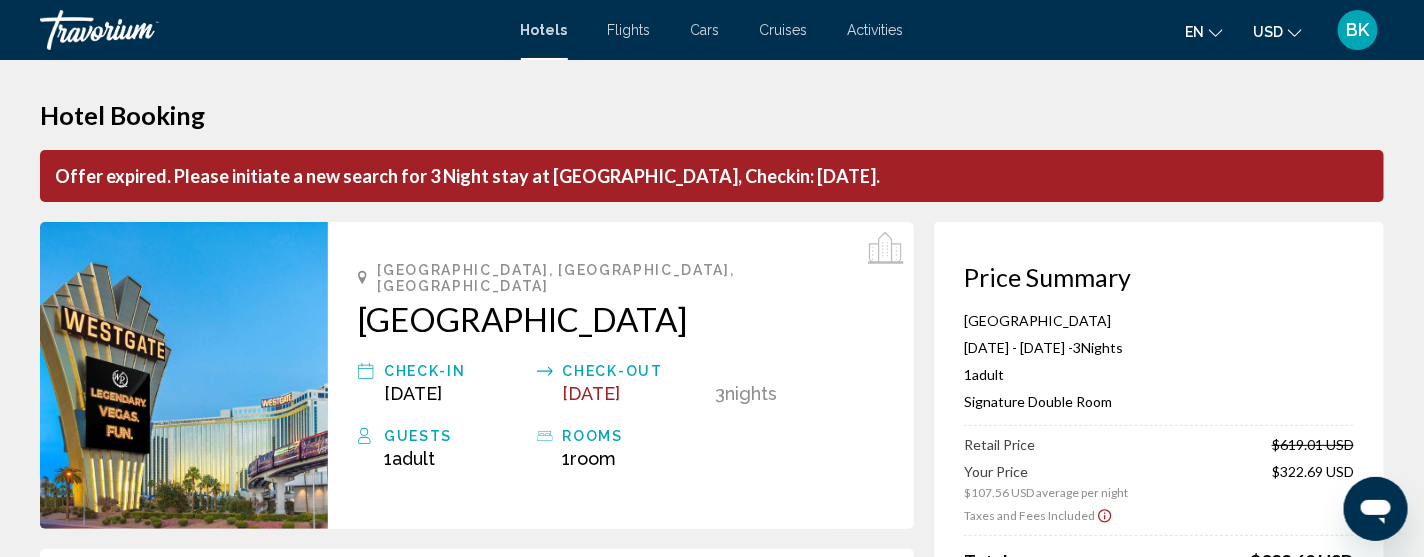 type 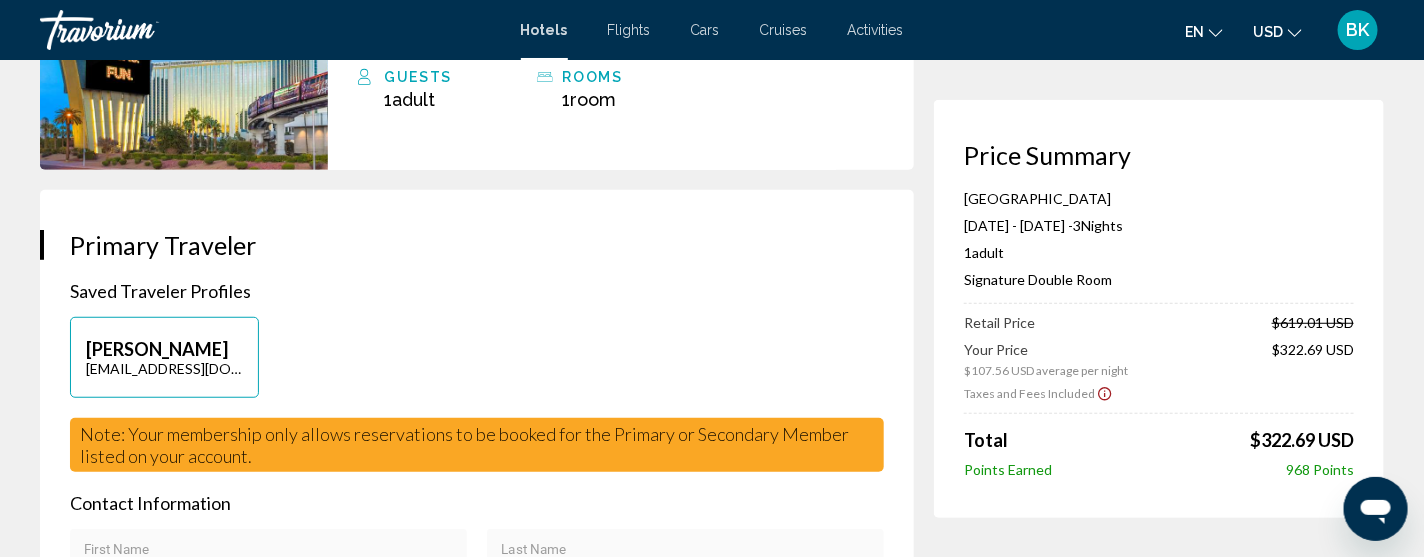 scroll, scrollTop: 399, scrollLeft: 0, axis: vertical 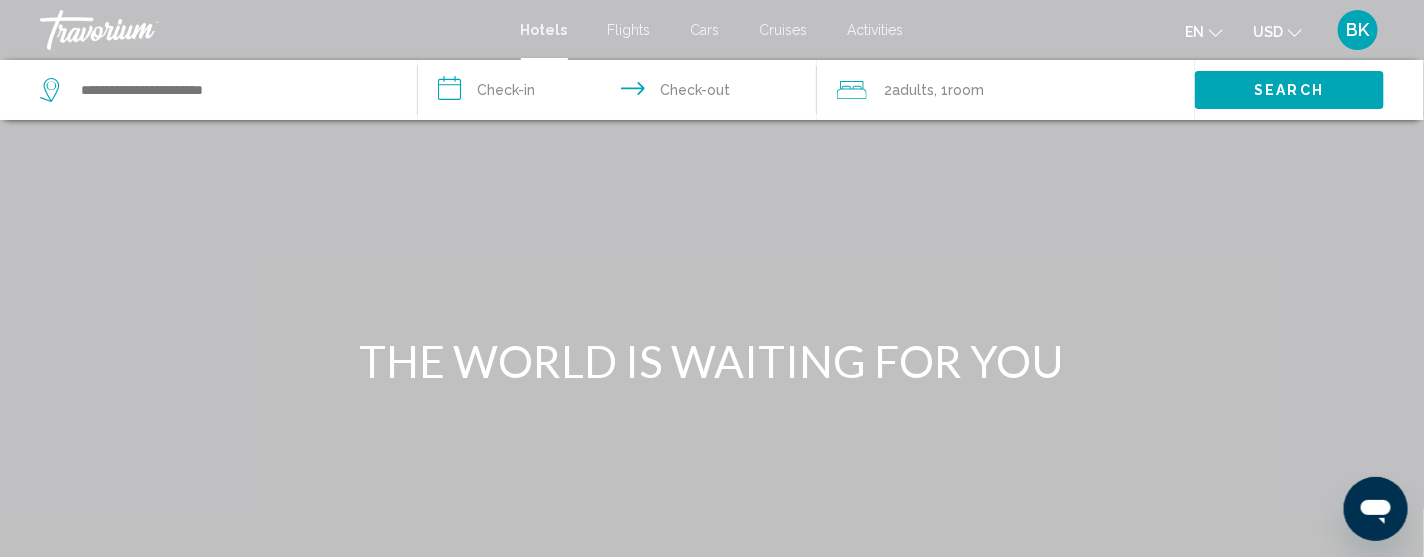click at bounding box center (218, 90) 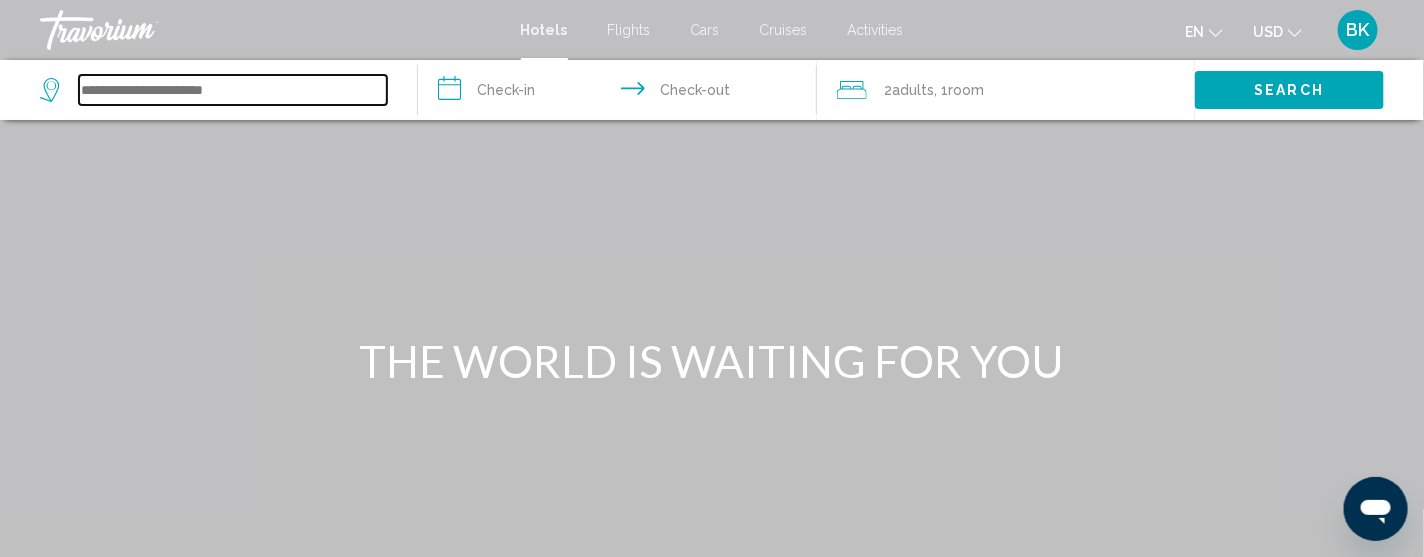 click at bounding box center [233, 90] 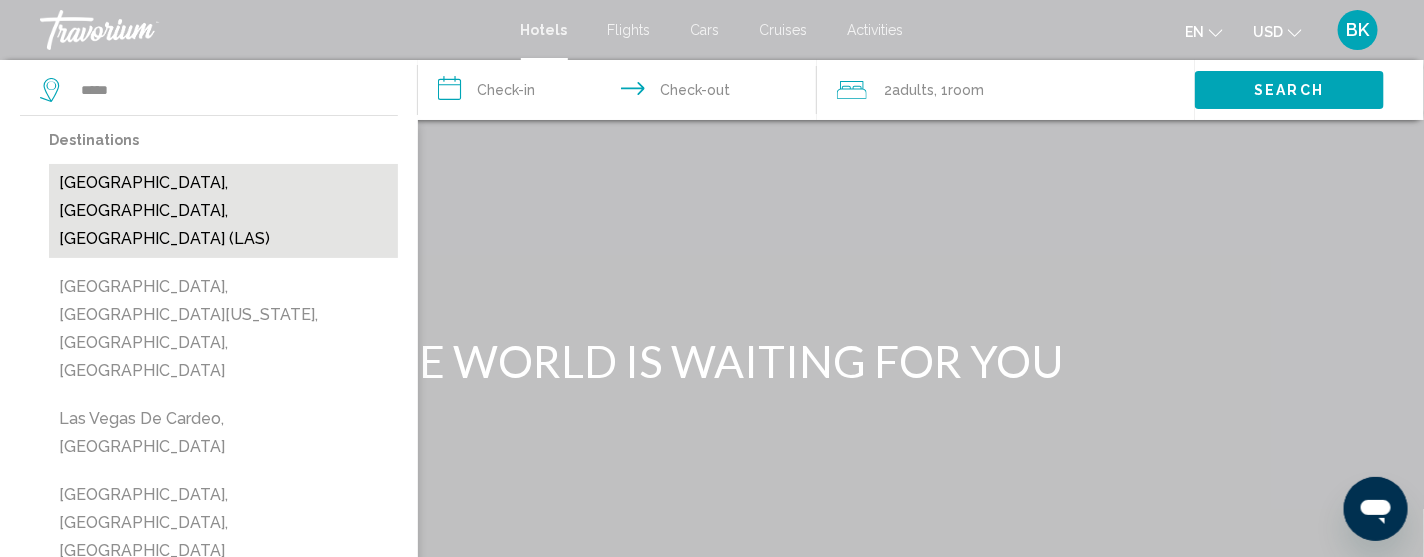 click on "[GEOGRAPHIC_DATA], [GEOGRAPHIC_DATA], [GEOGRAPHIC_DATA] (LAS)" at bounding box center [223, 211] 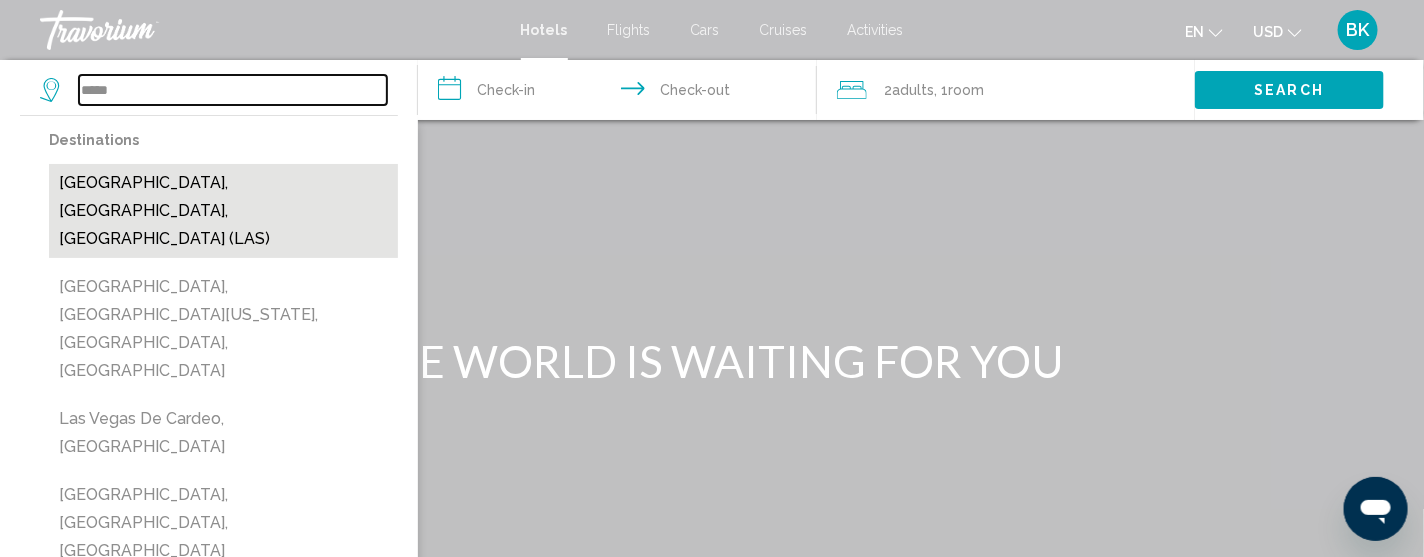 type on "**********" 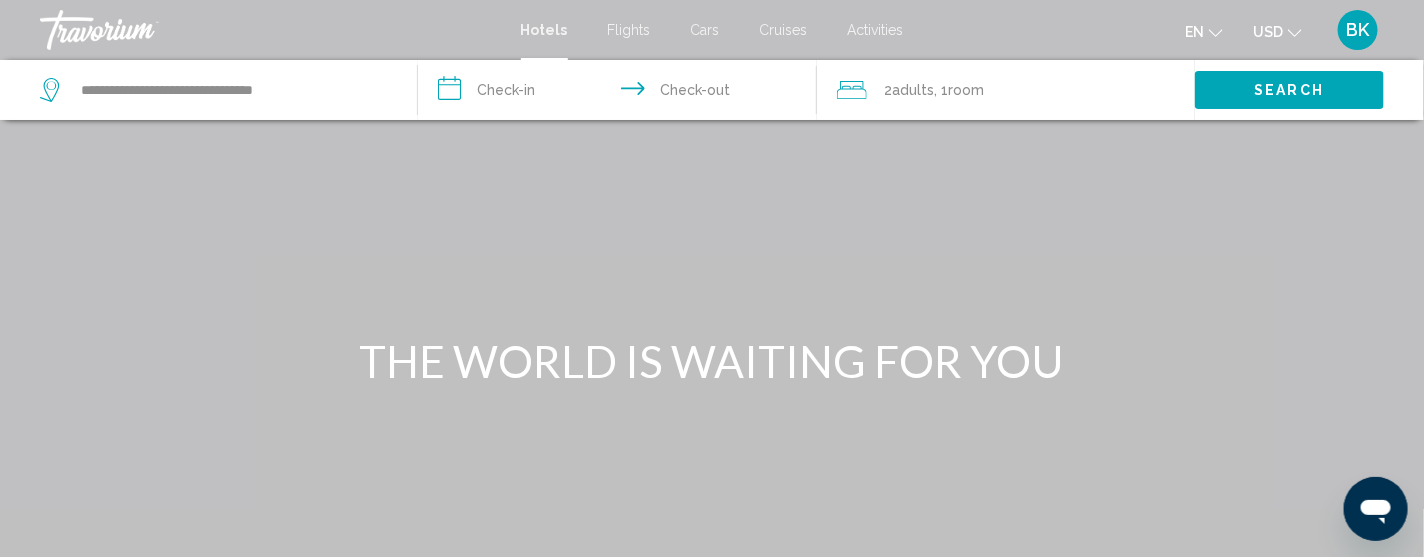 click on "**********" at bounding box center (621, 93) 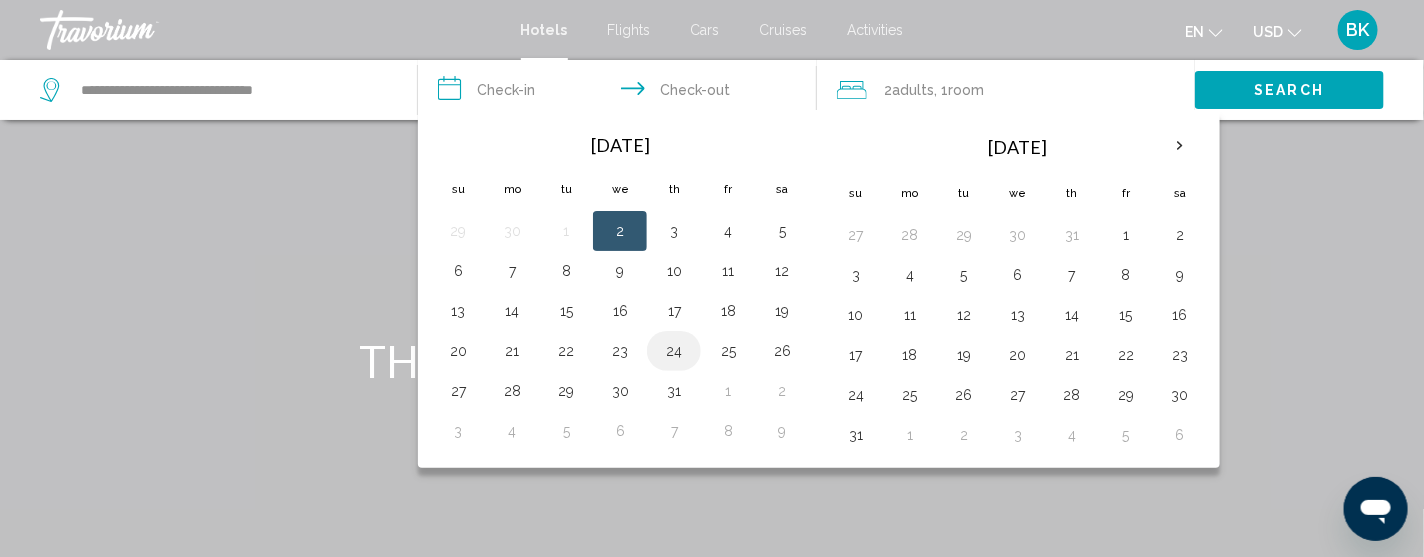 click on "24" at bounding box center [674, 351] 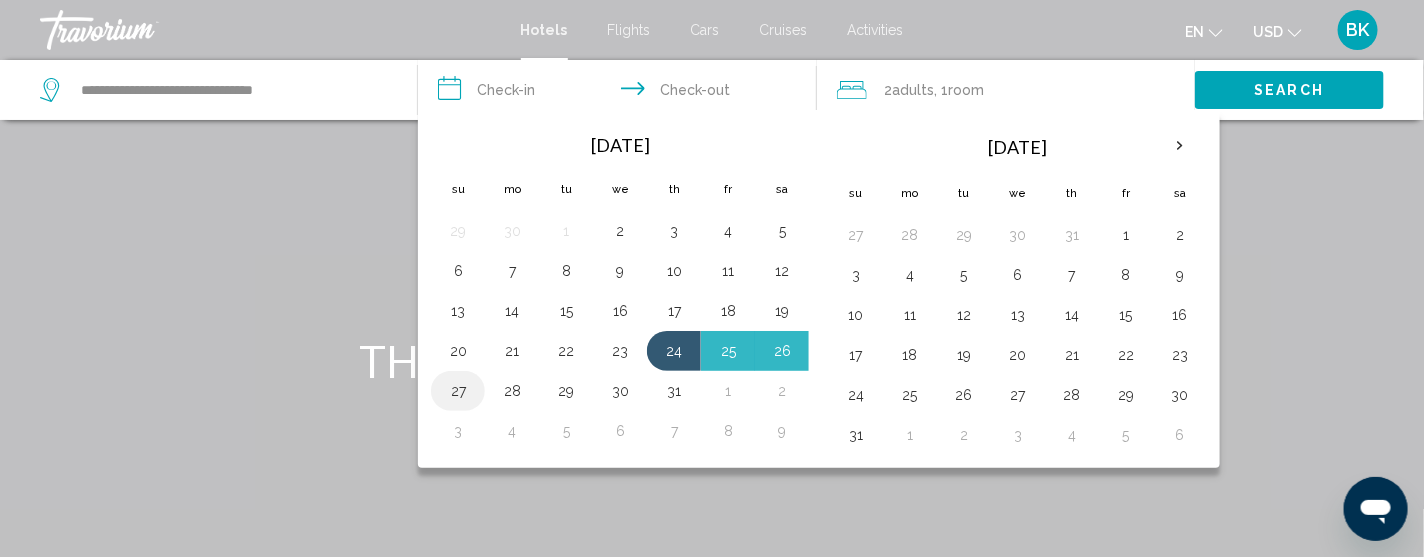 click on "27" at bounding box center [458, 391] 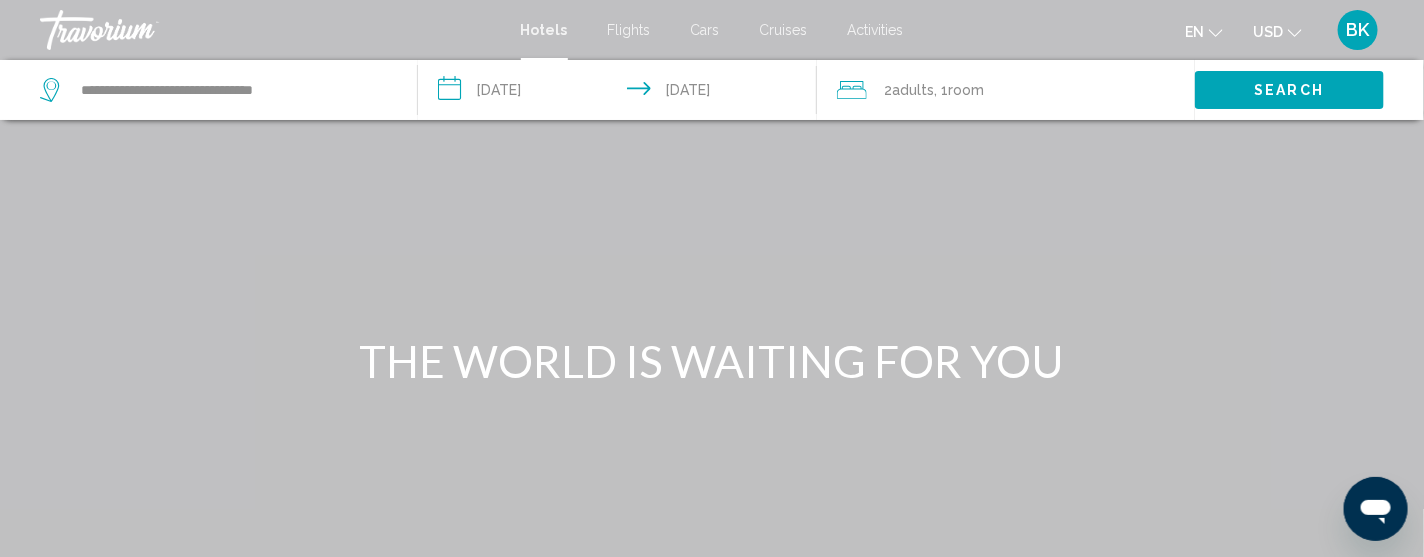 click on ", 1  Room rooms" 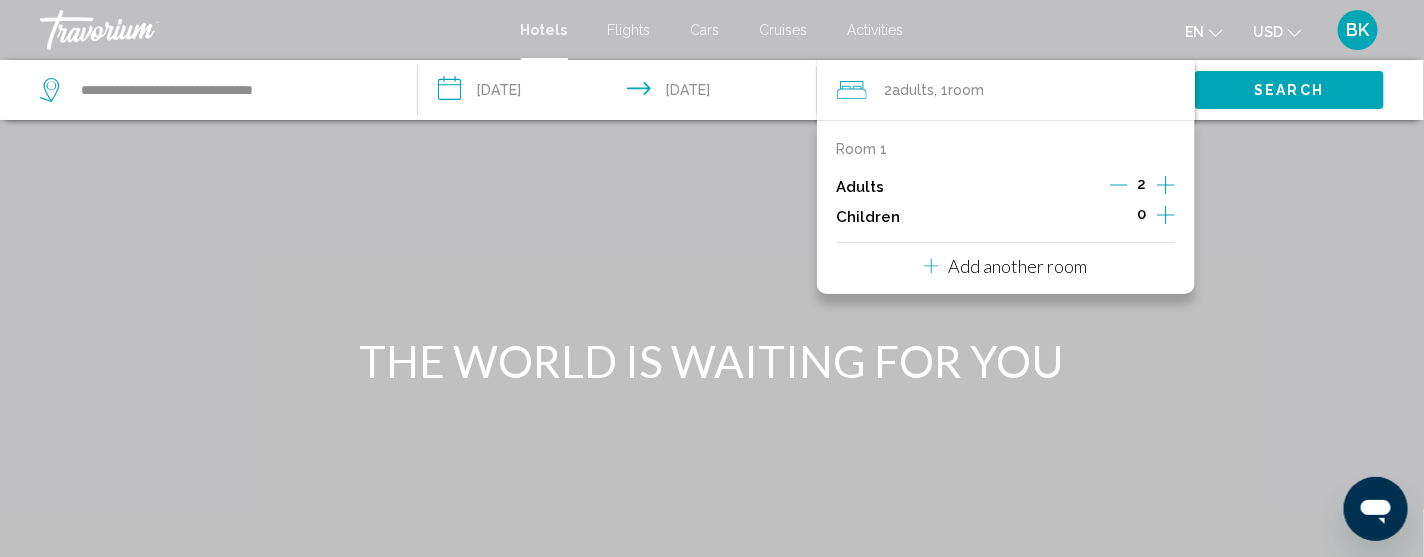 click 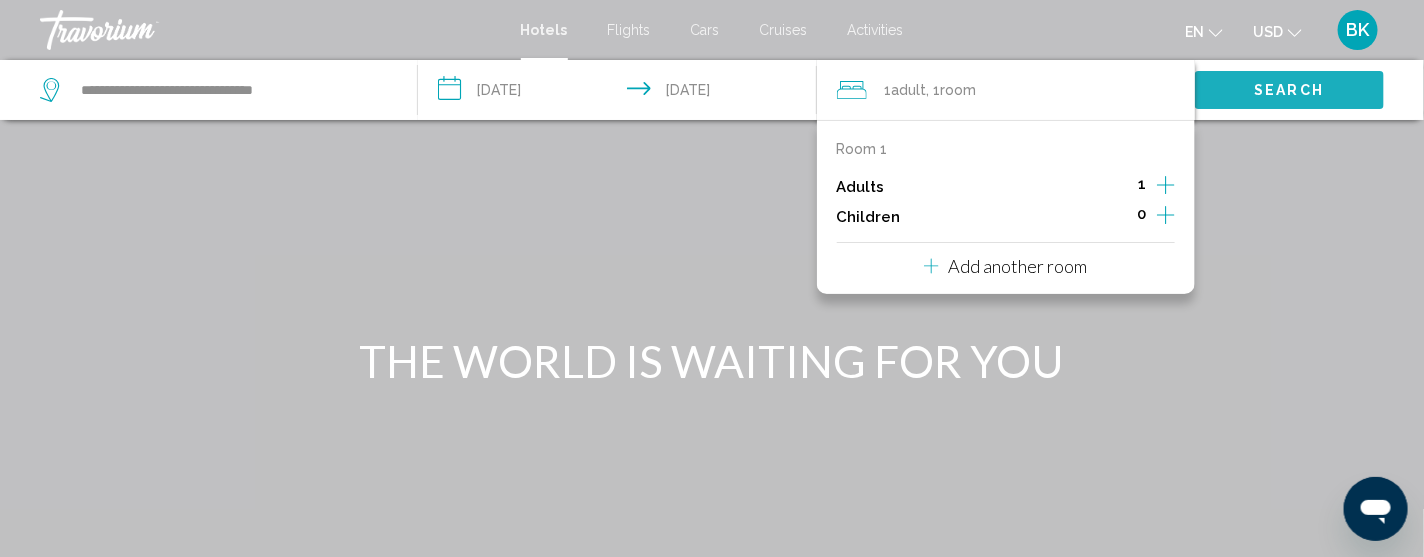 click on "Search" at bounding box center [1290, 91] 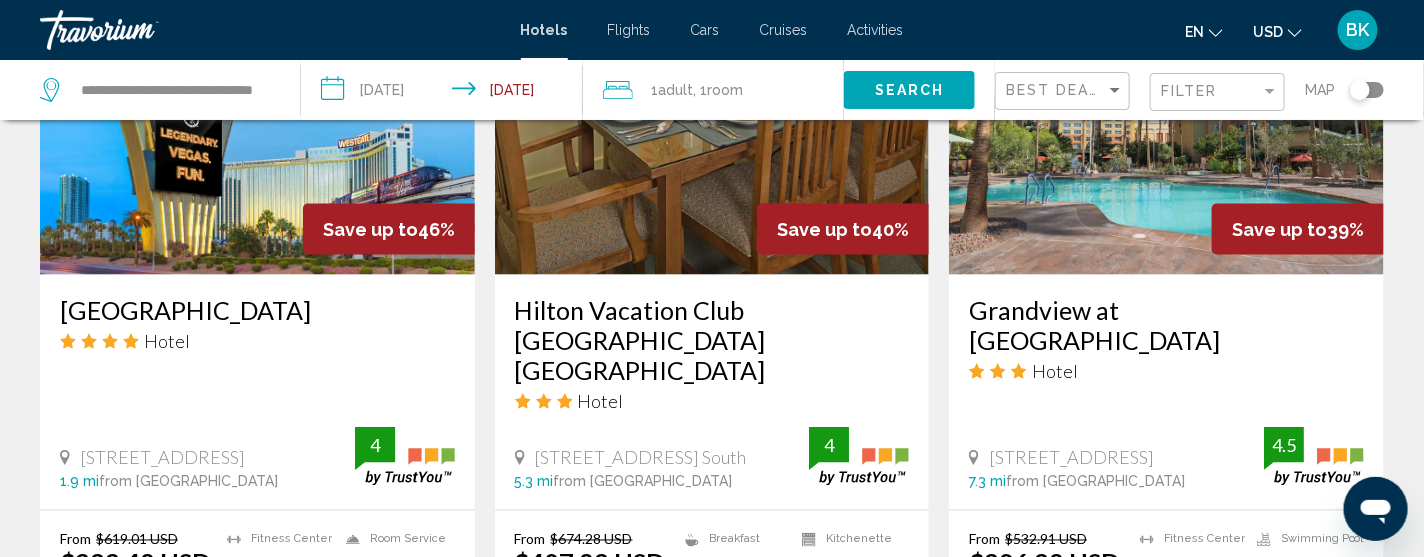 scroll, scrollTop: 1039, scrollLeft: 0, axis: vertical 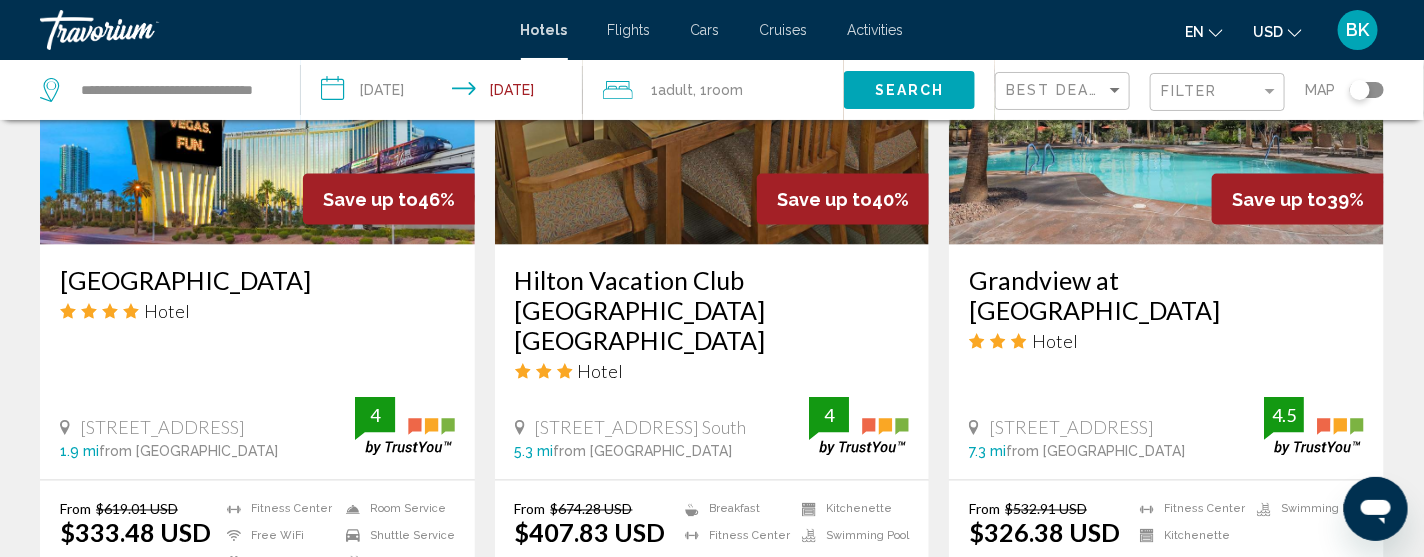 click on "[GEOGRAPHIC_DATA]" at bounding box center [257, 280] 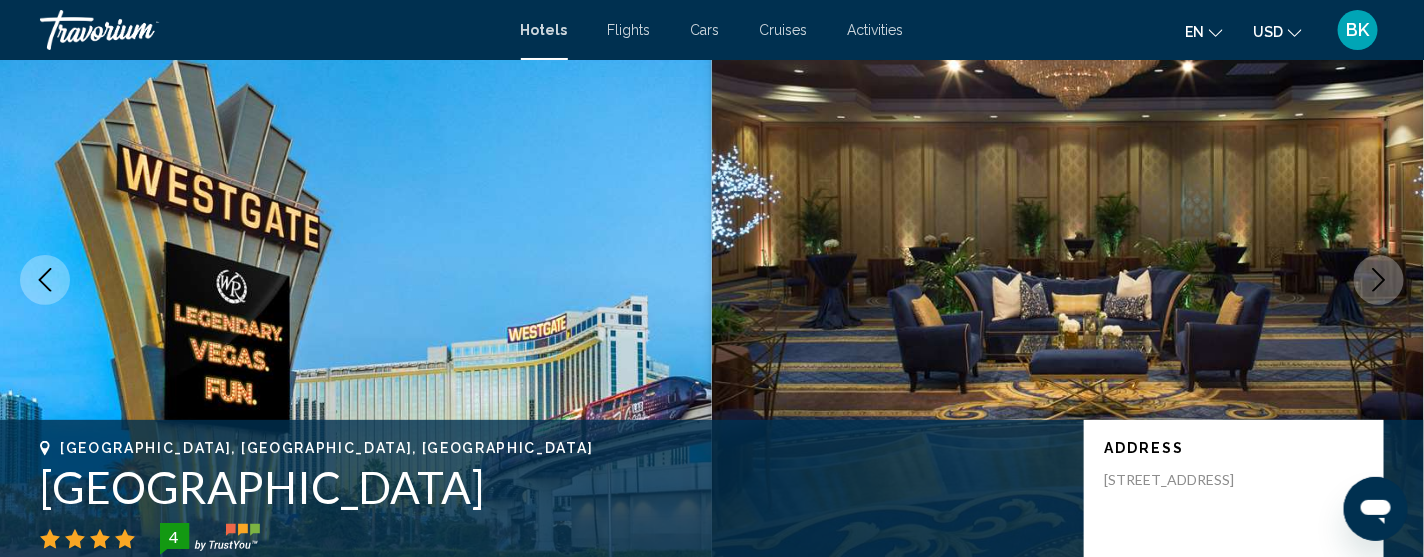 type 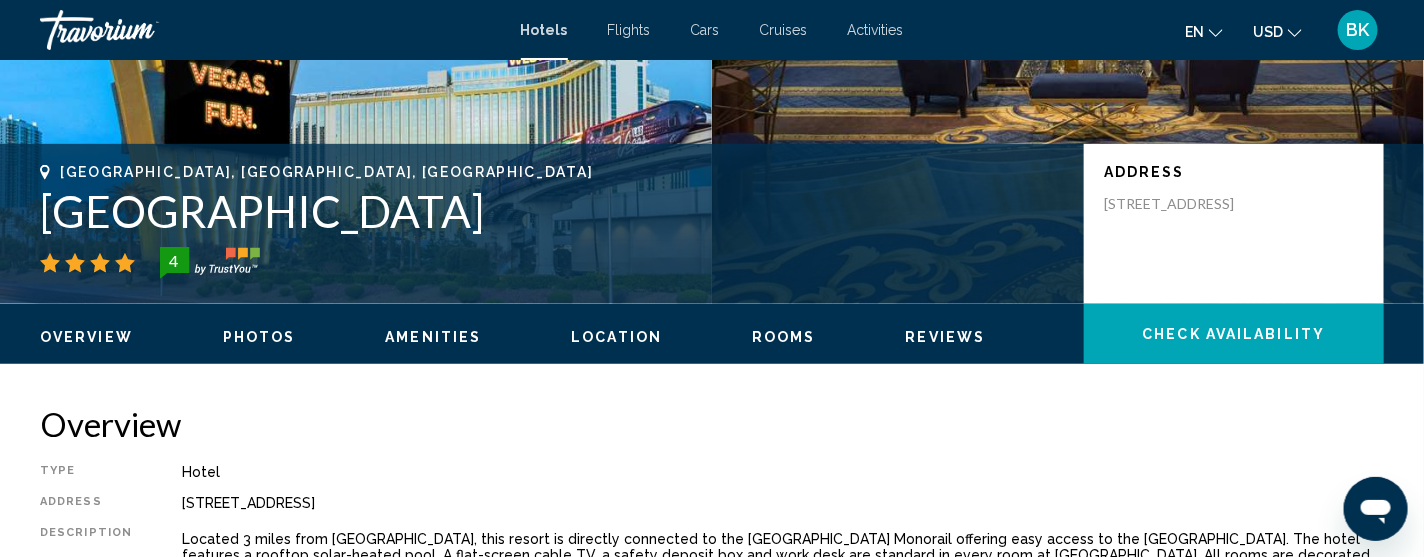 scroll, scrollTop: 400, scrollLeft: 0, axis: vertical 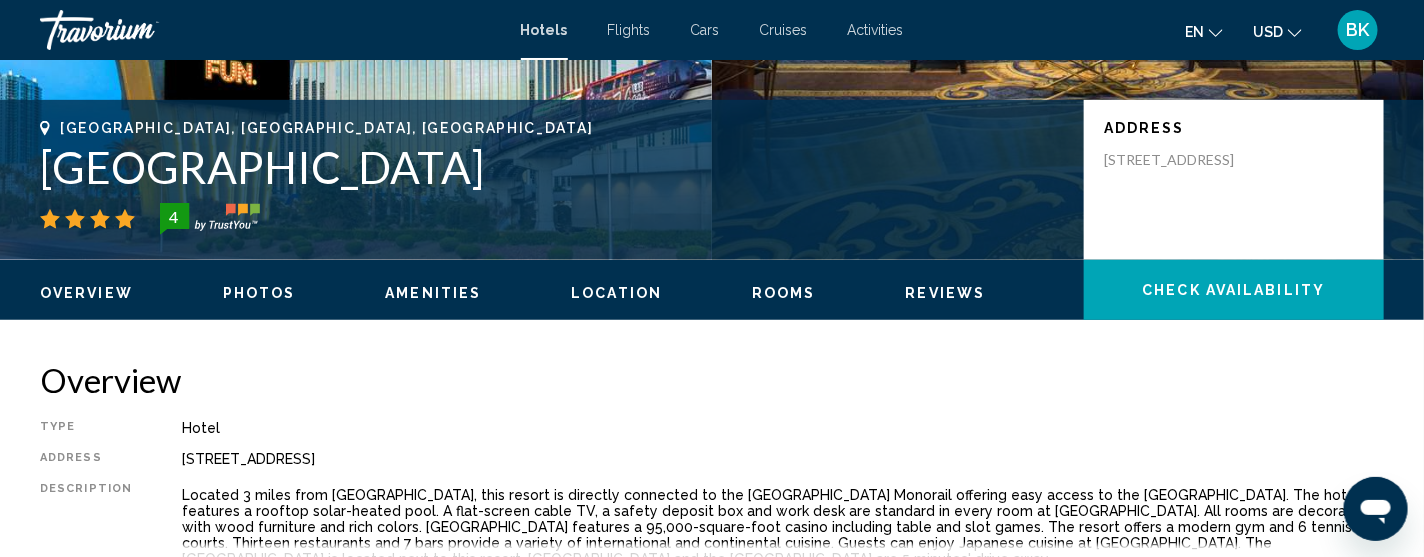 click on "Check Availability" 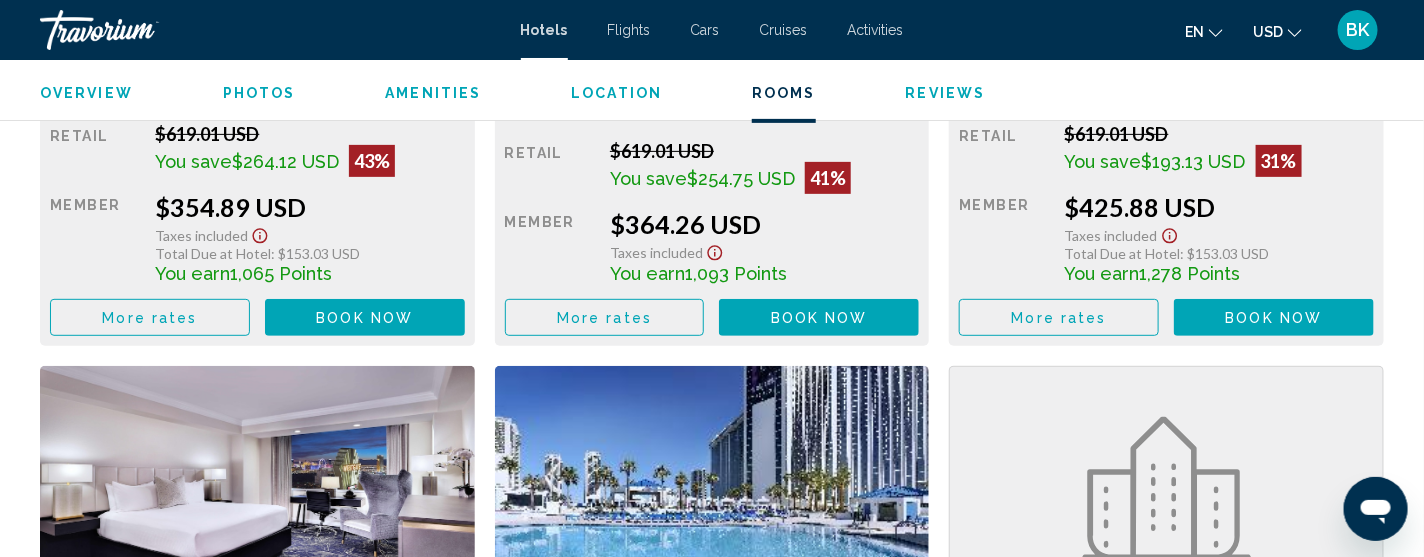 scroll, scrollTop: 3110, scrollLeft: 0, axis: vertical 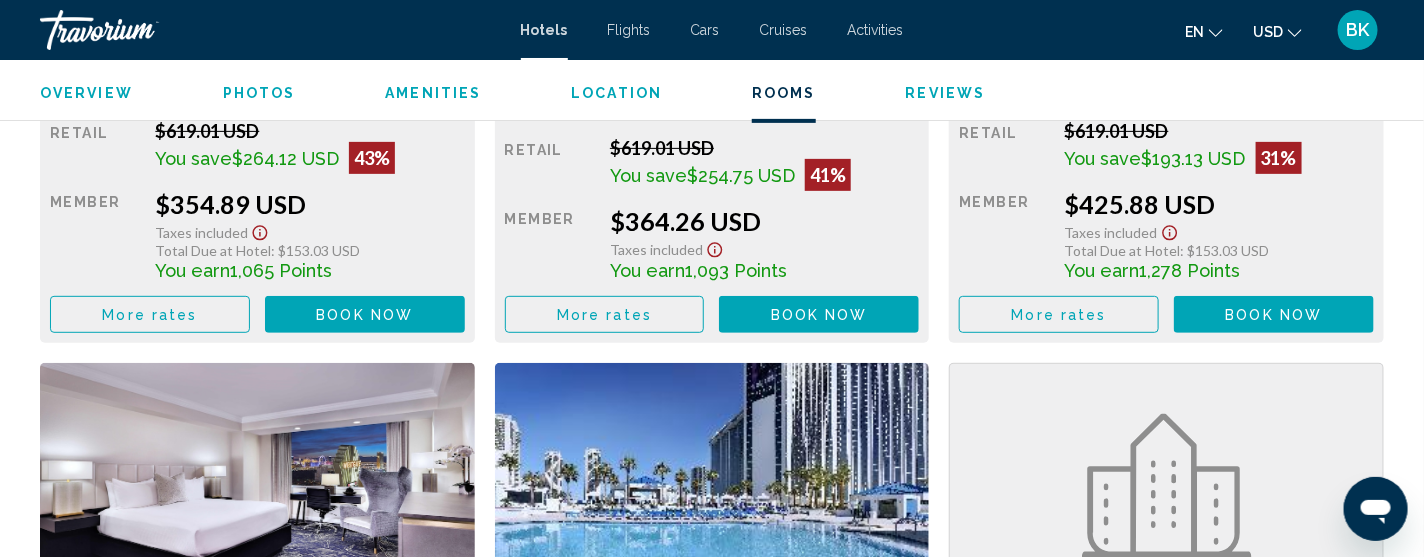 click on "Book now" at bounding box center [364, 315] 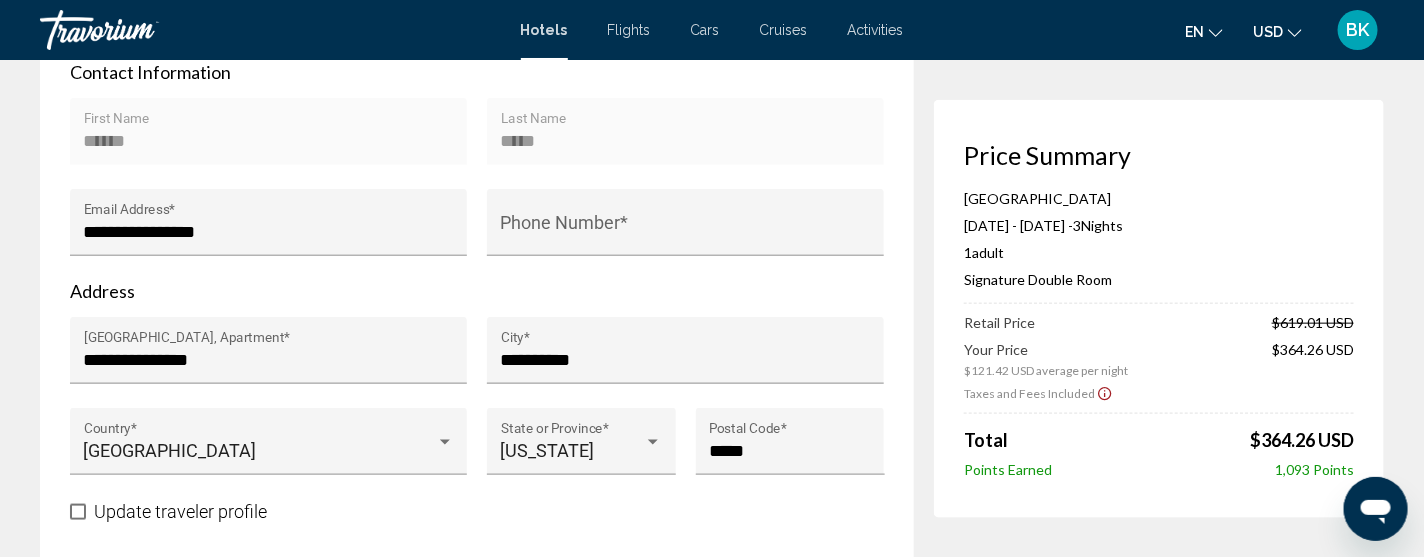 scroll, scrollTop: 719, scrollLeft: 0, axis: vertical 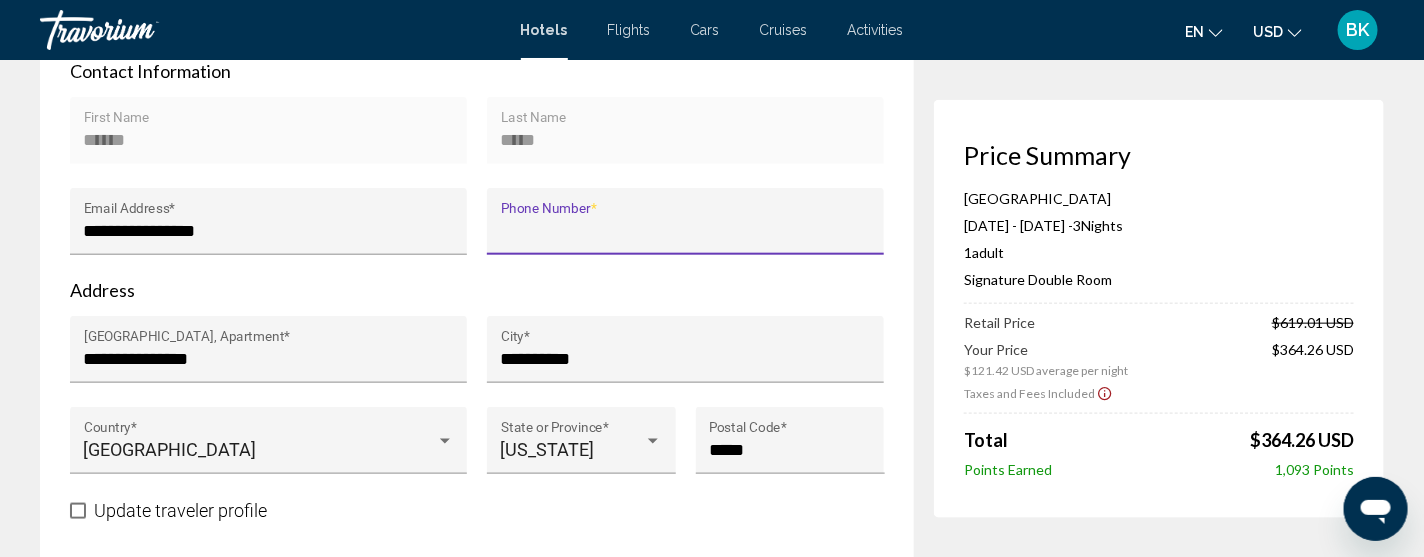click on "Phone Number  *" at bounding box center [686, 231] 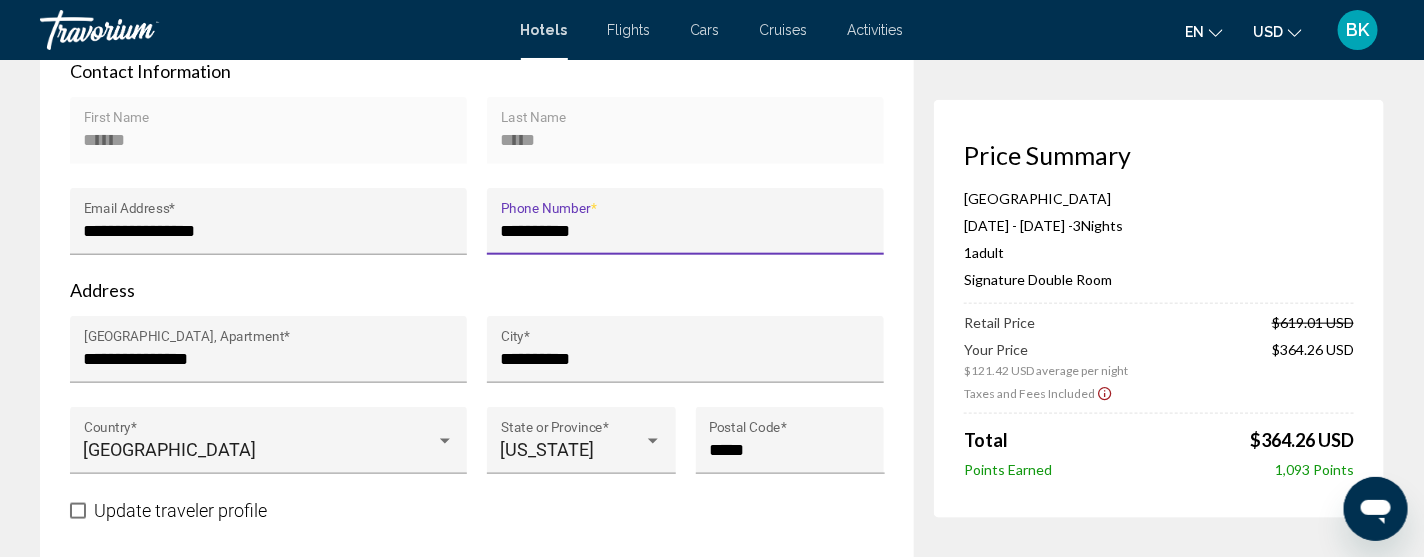 type on "**********" 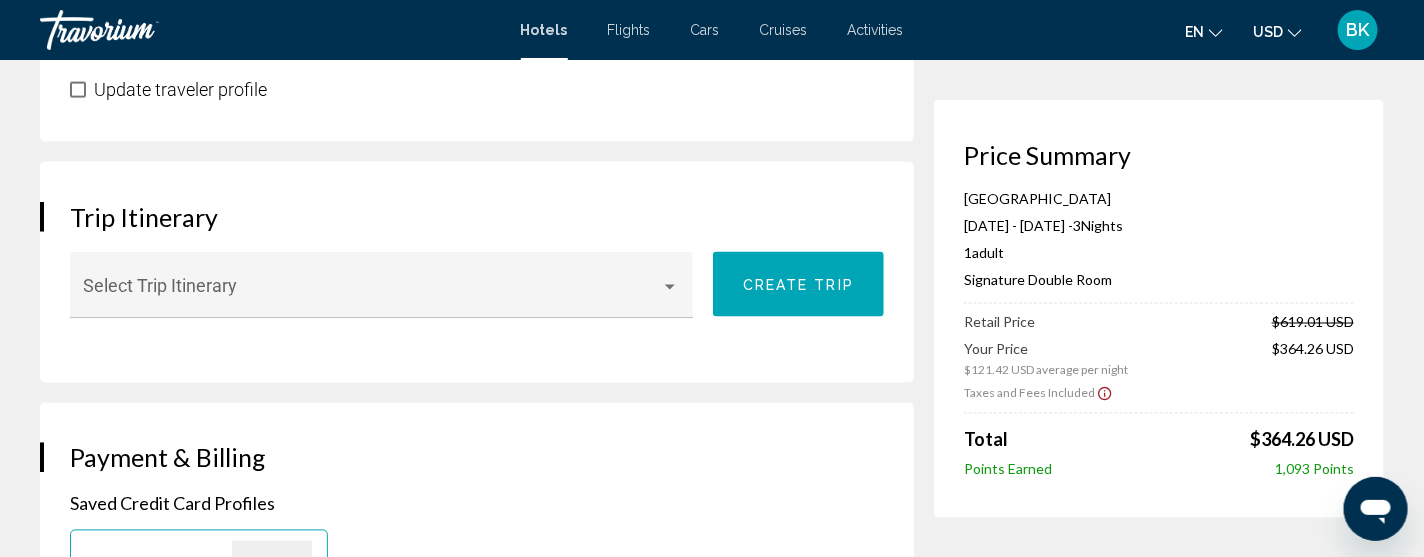 scroll, scrollTop: 1159, scrollLeft: 0, axis: vertical 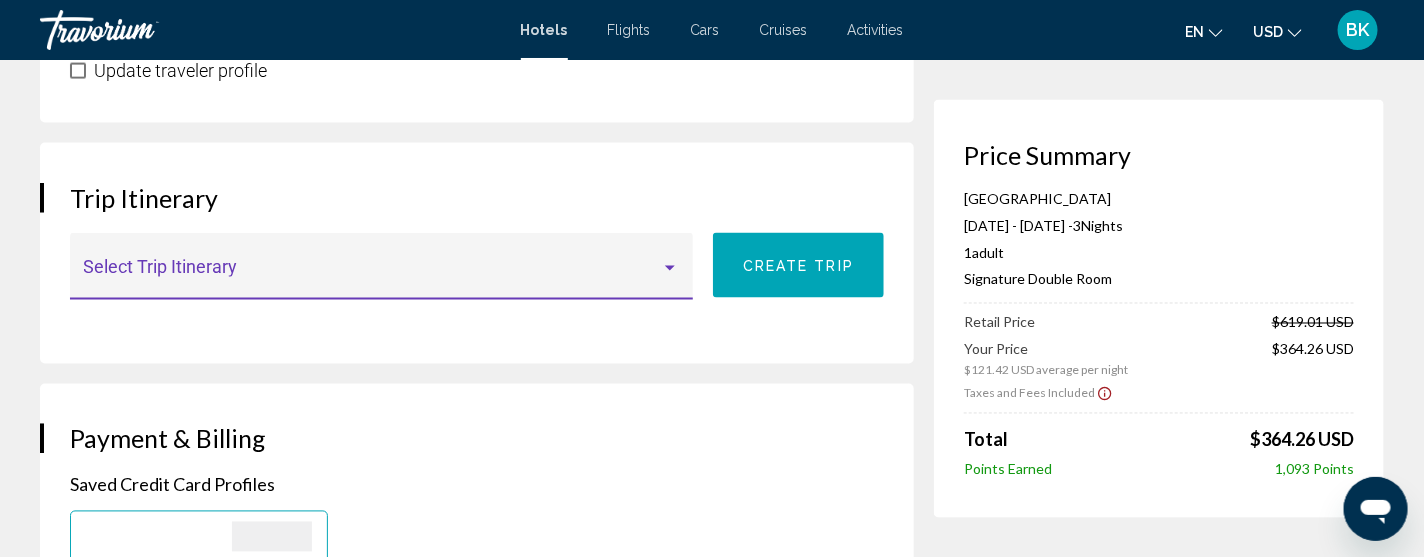 click at bounding box center [670, 268] 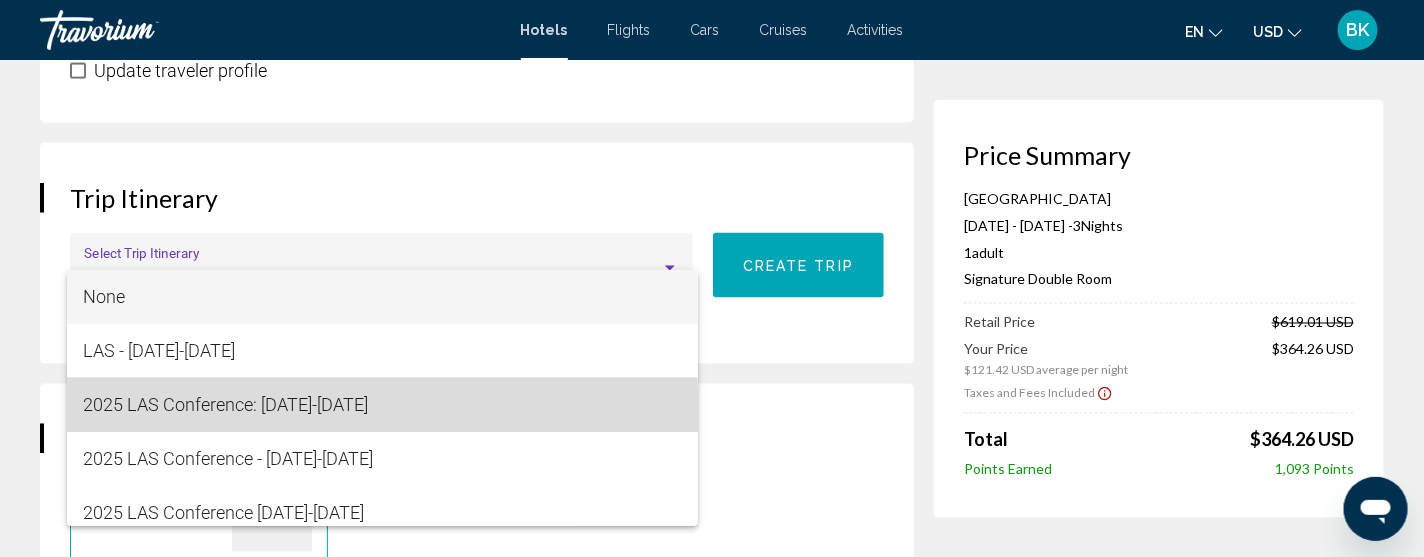 click on "2025 LAS Conference: [DATE]-[DATE]" at bounding box center (382, 405) 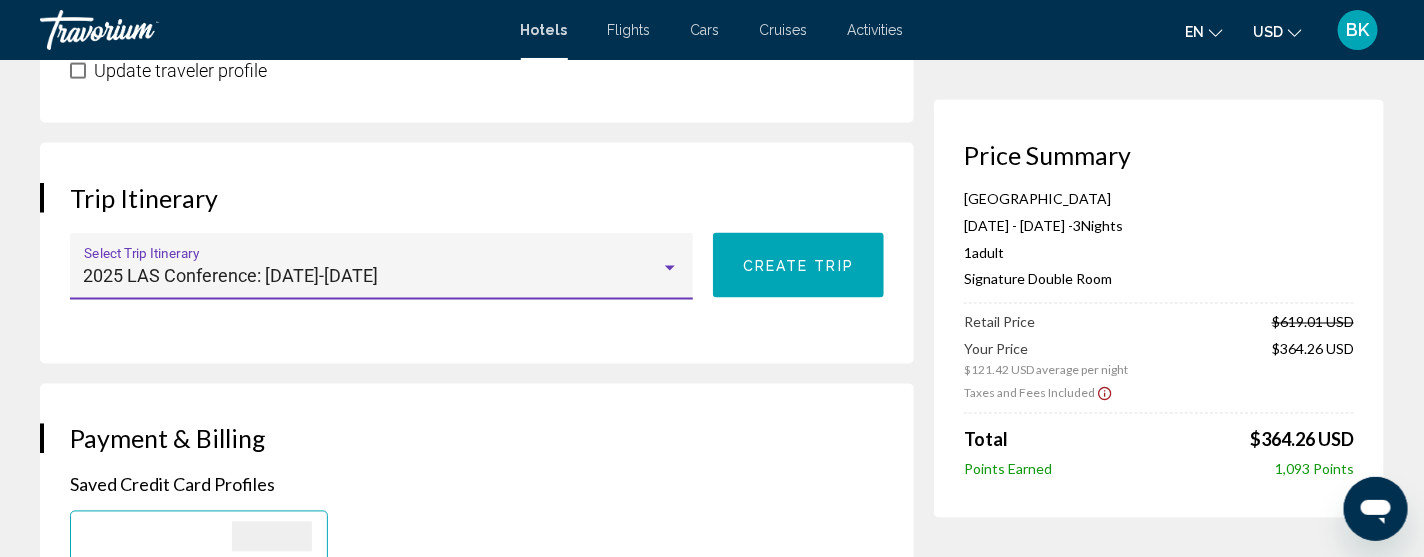 click on "Trip Itinerary 2025 LAS Conference: [DATE]-[DATE] Select Trip Itinerary Create trip" at bounding box center [477, 253] 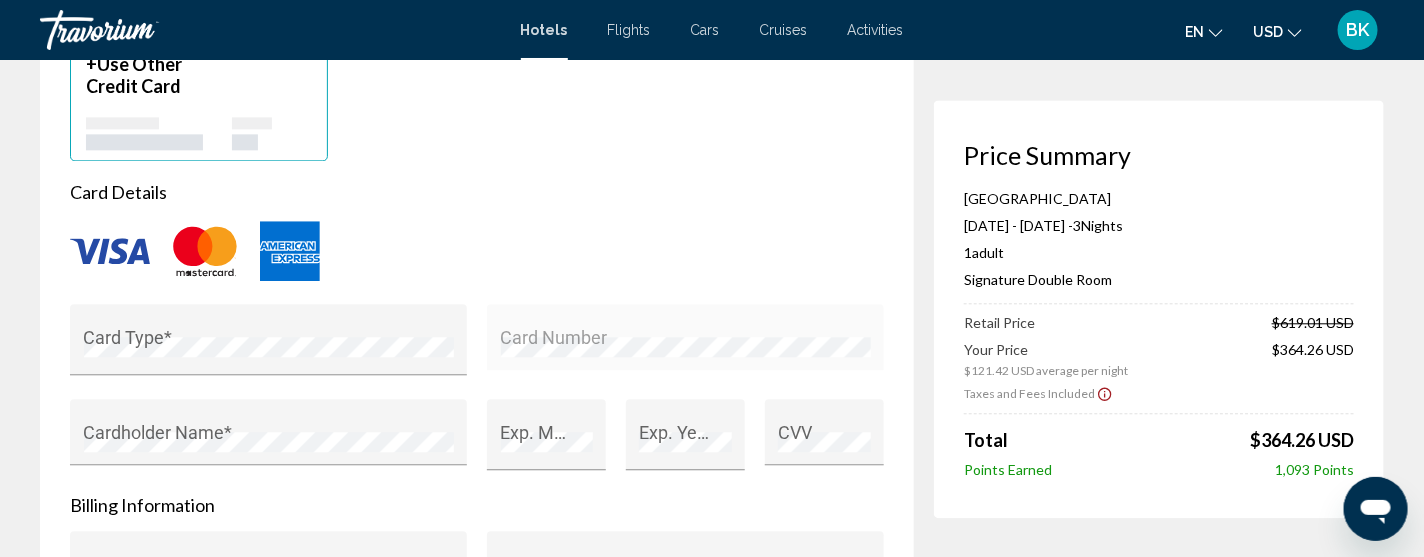 scroll, scrollTop: 1718, scrollLeft: 0, axis: vertical 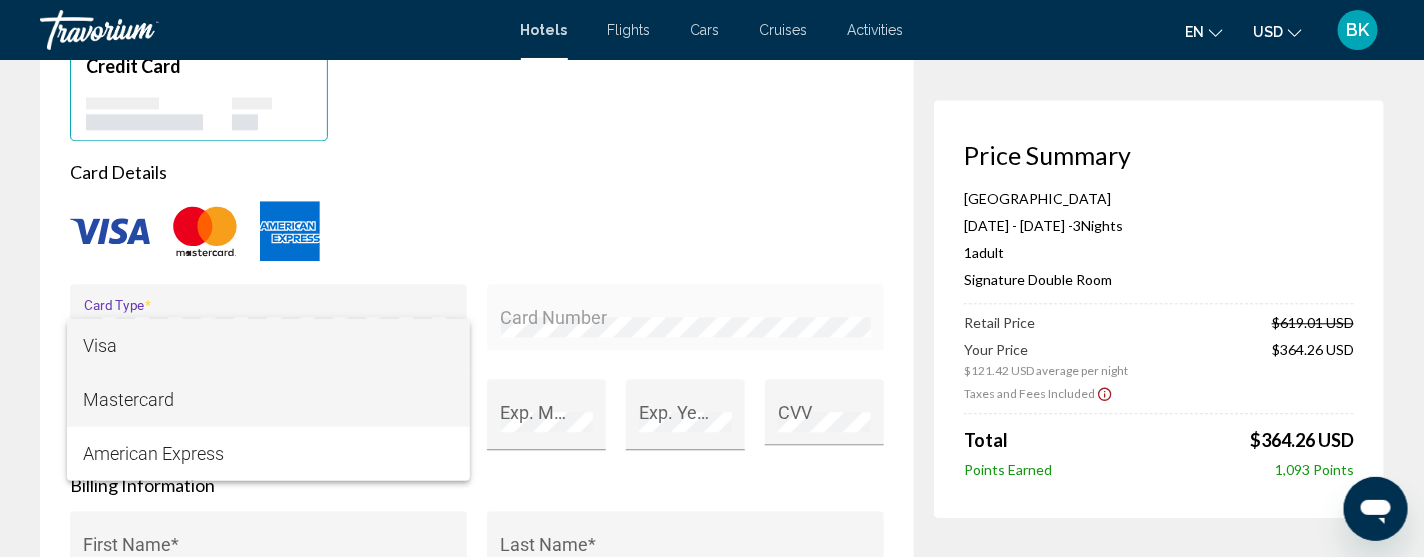 click on "Mastercard" at bounding box center [268, 400] 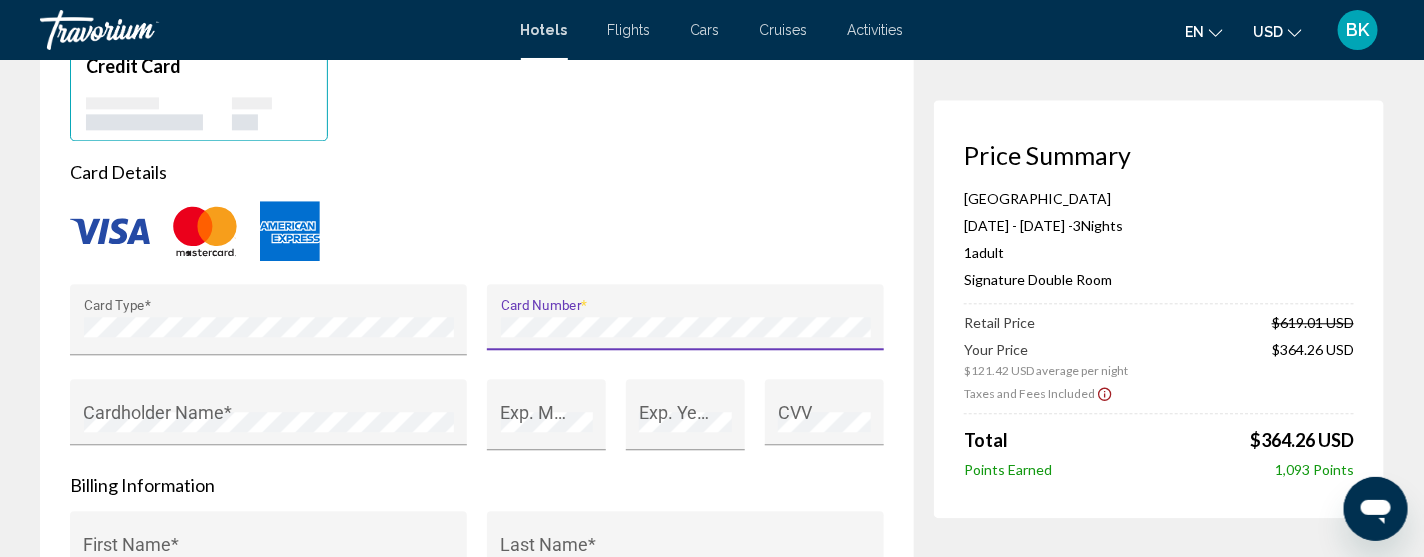 click at bounding box center (477, 231) 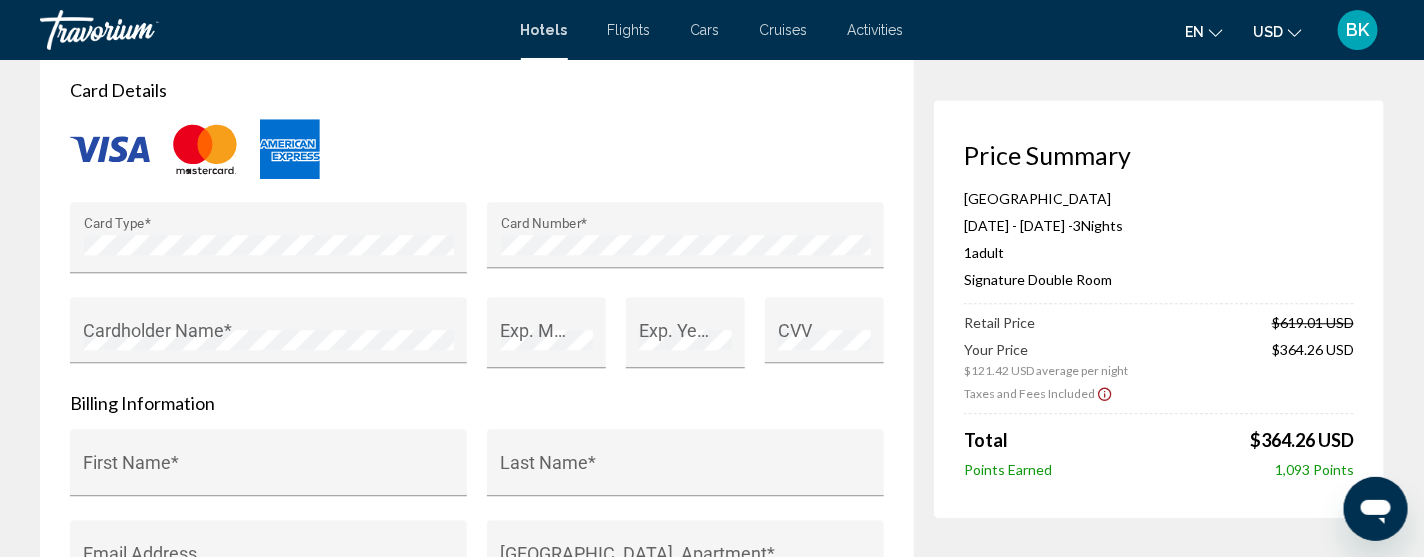 scroll, scrollTop: 1838, scrollLeft: 0, axis: vertical 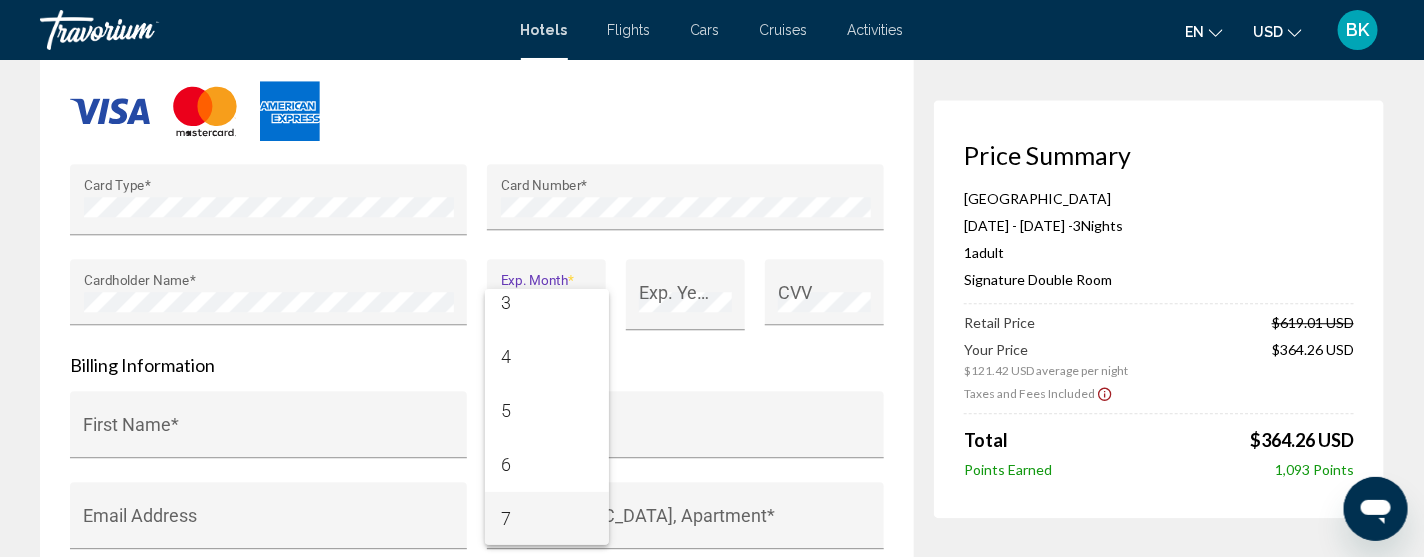click on "7" at bounding box center (547, 519) 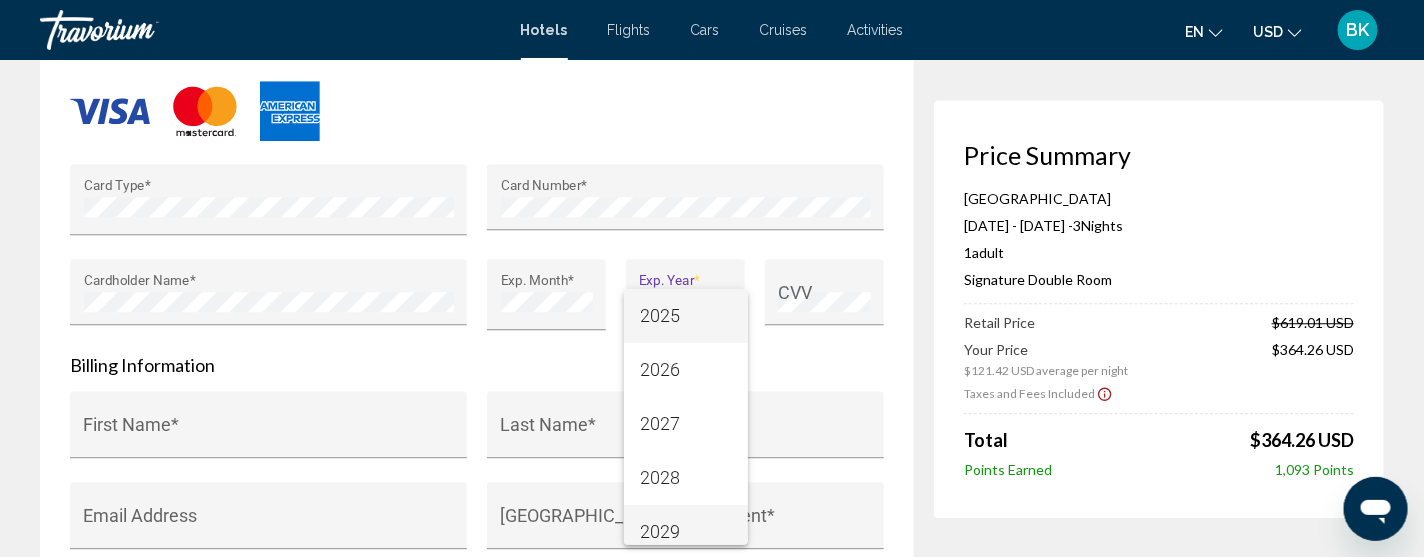 click on "2029" at bounding box center (686, 532) 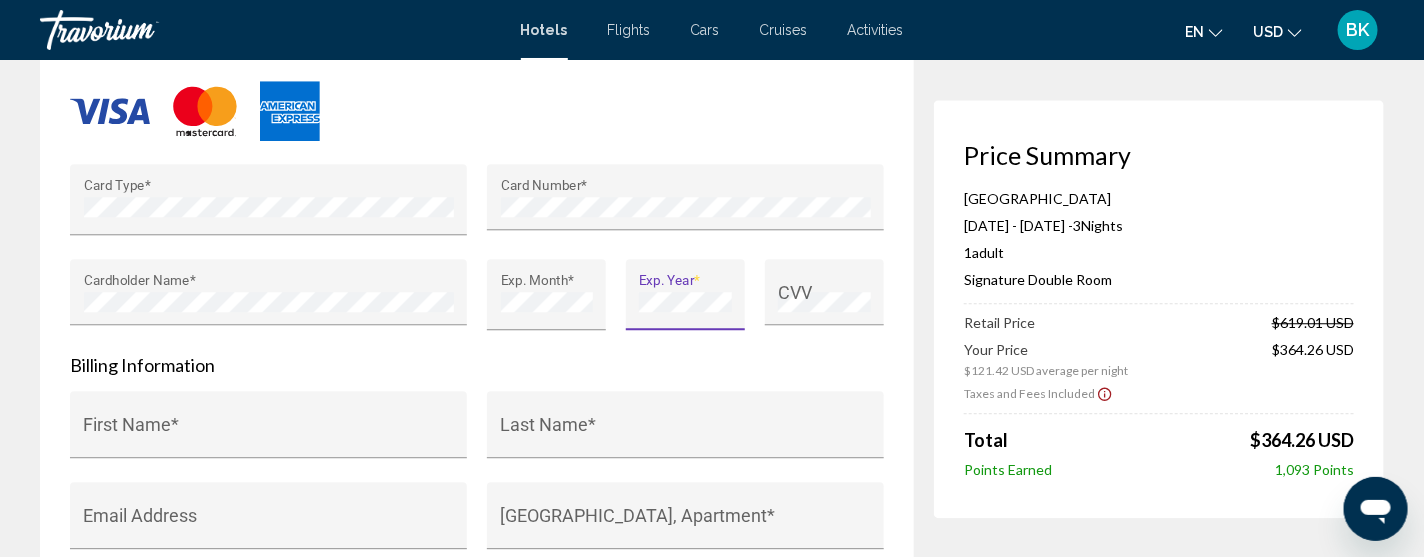 scroll, scrollTop: 13, scrollLeft: 0, axis: vertical 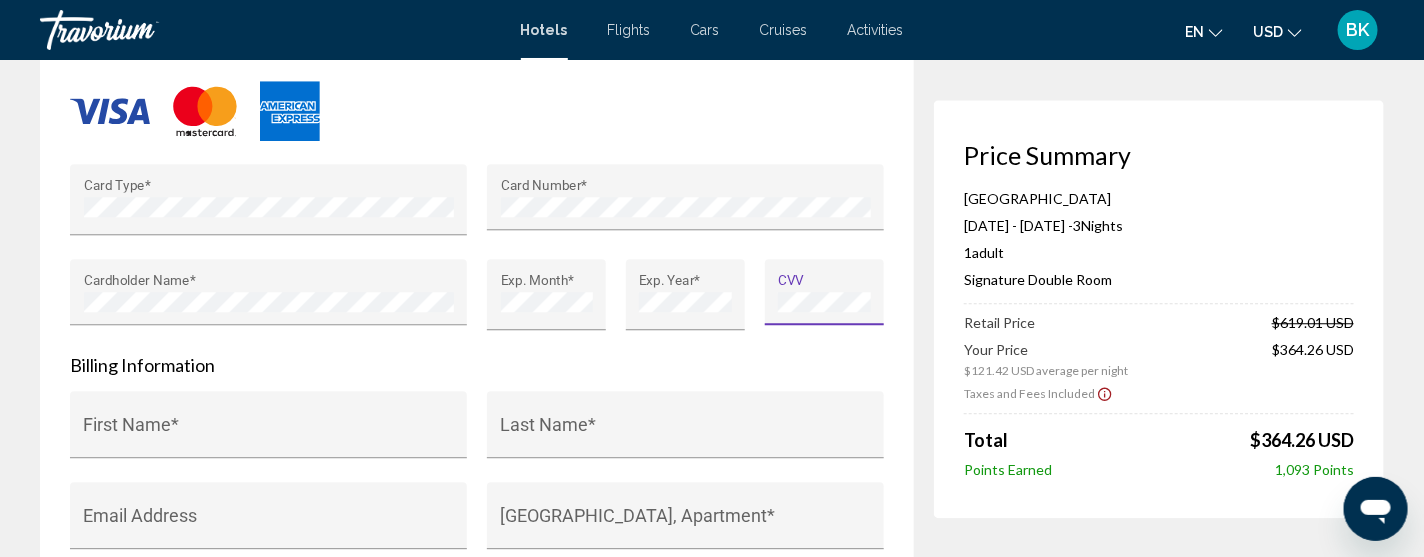click at bounding box center (477, 111) 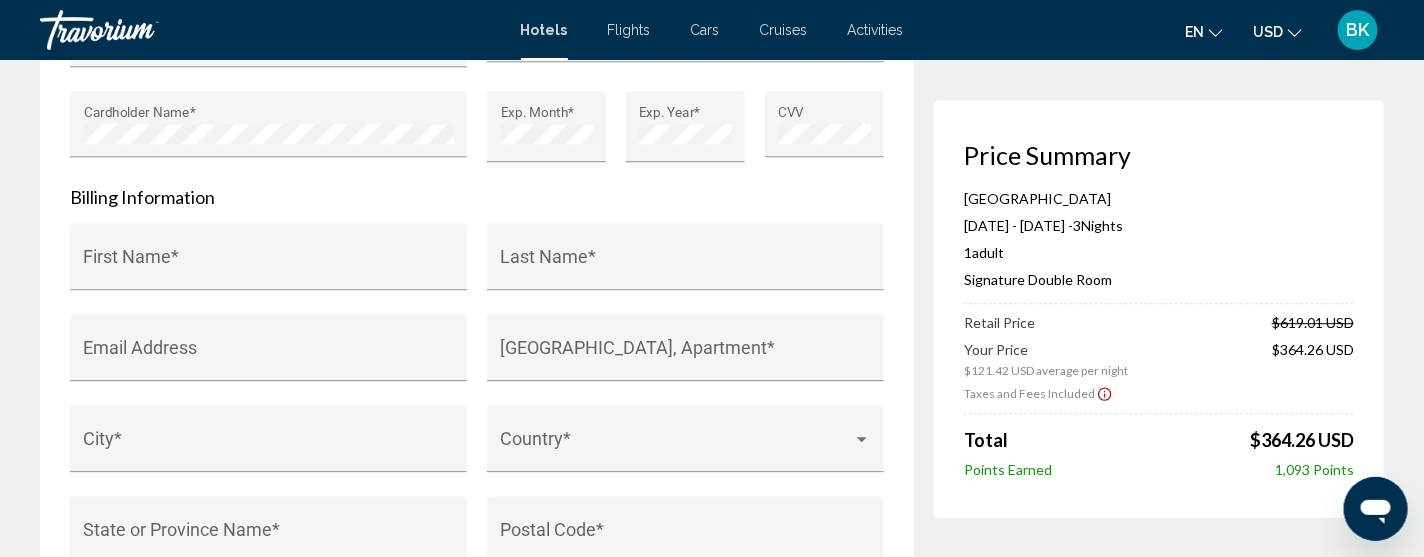scroll, scrollTop: 2038, scrollLeft: 0, axis: vertical 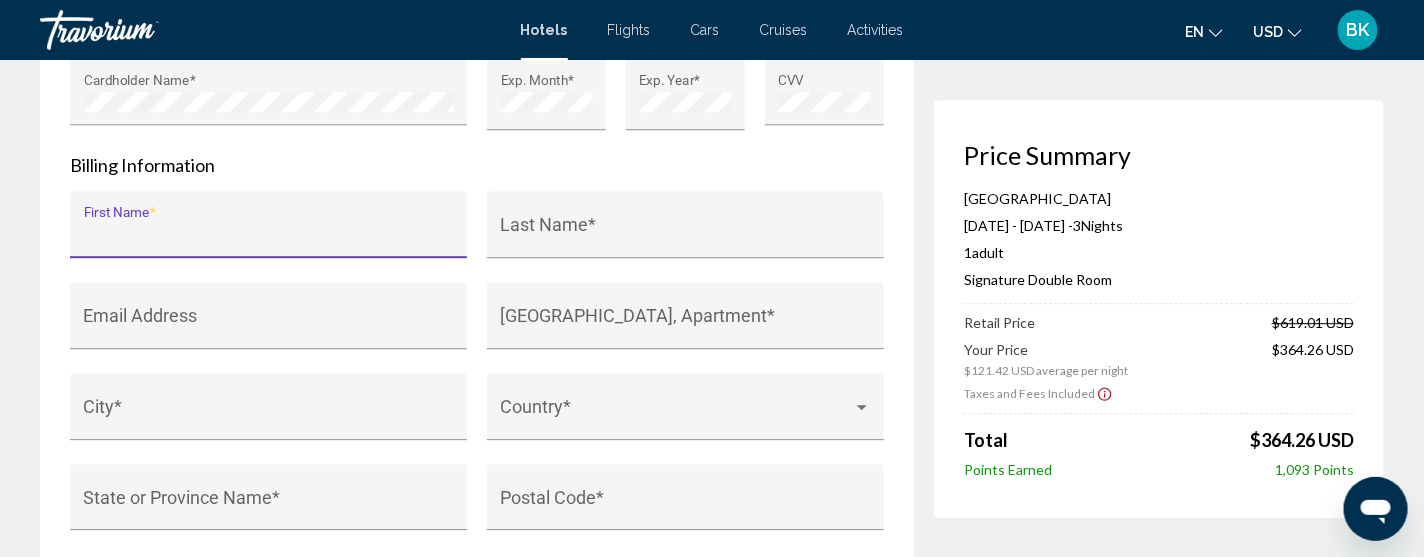 click on "First Name  *" at bounding box center [269, 234] 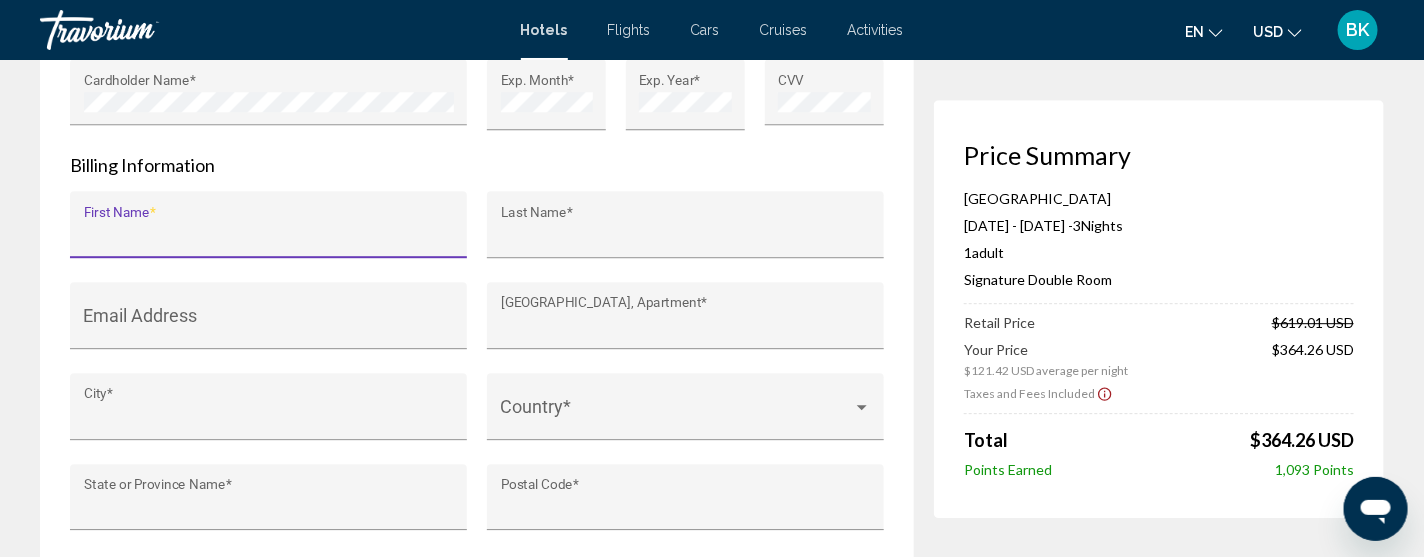 type on "******" 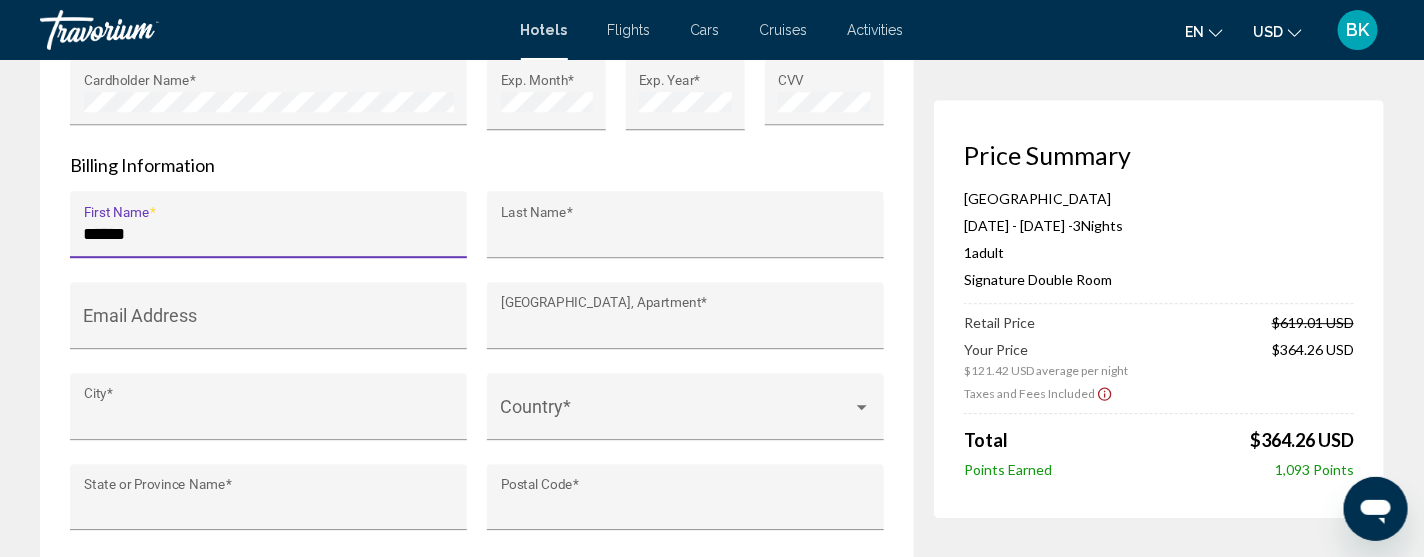 type on "*****" 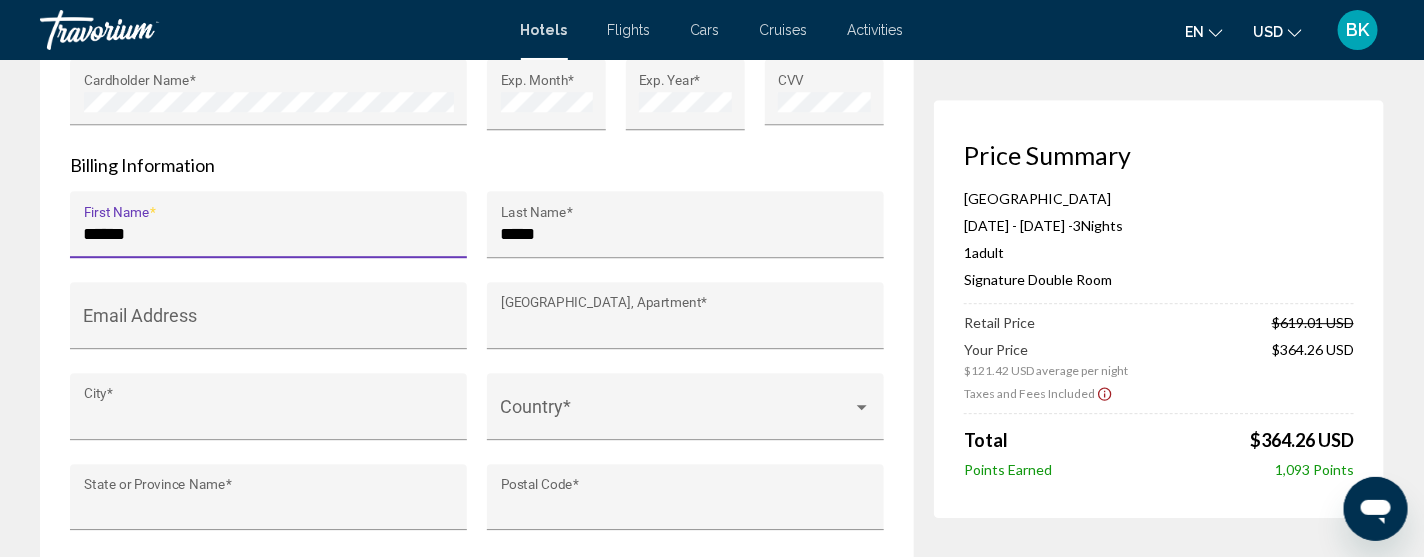 type on "**********" 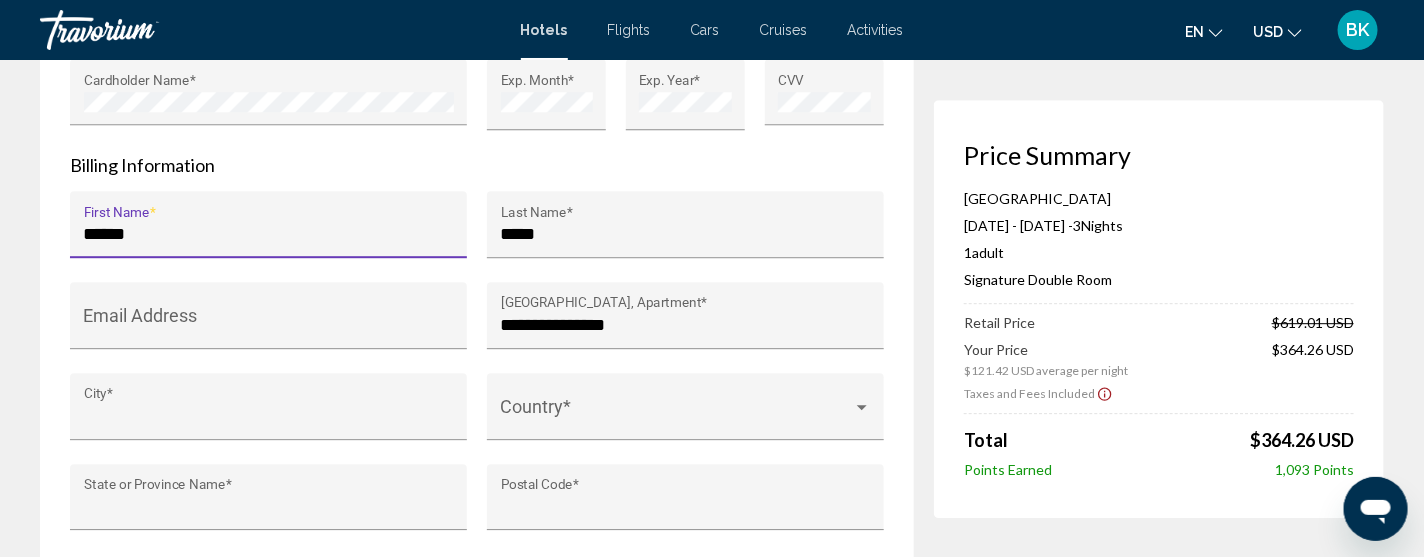 type on "**********" 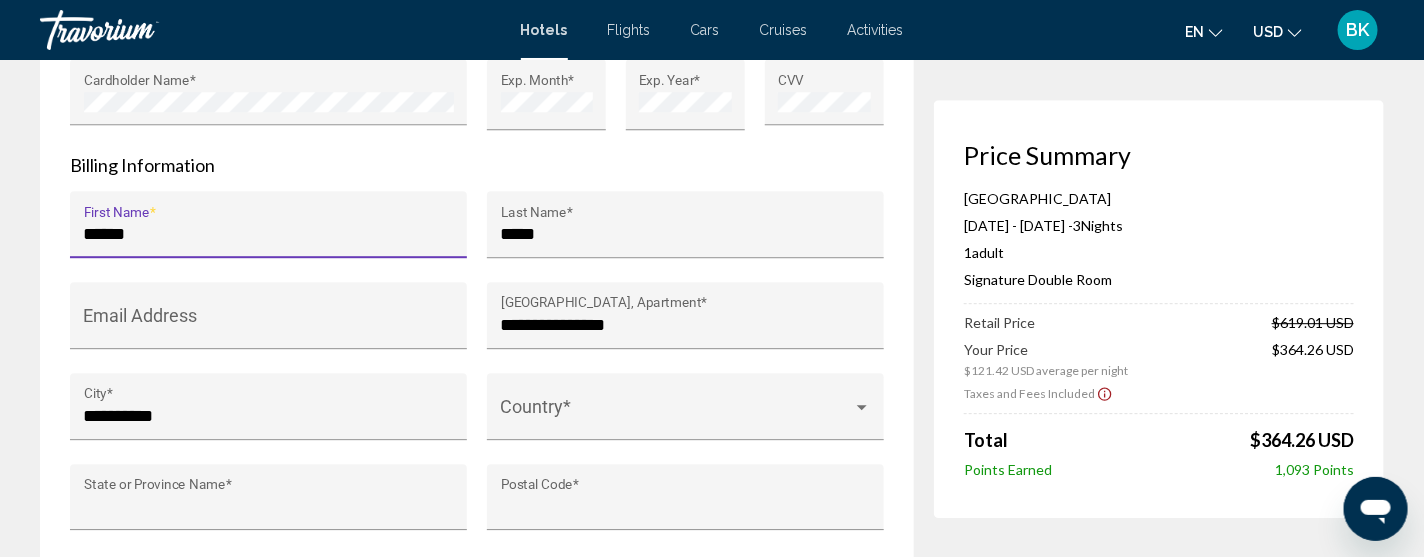 type on "**" 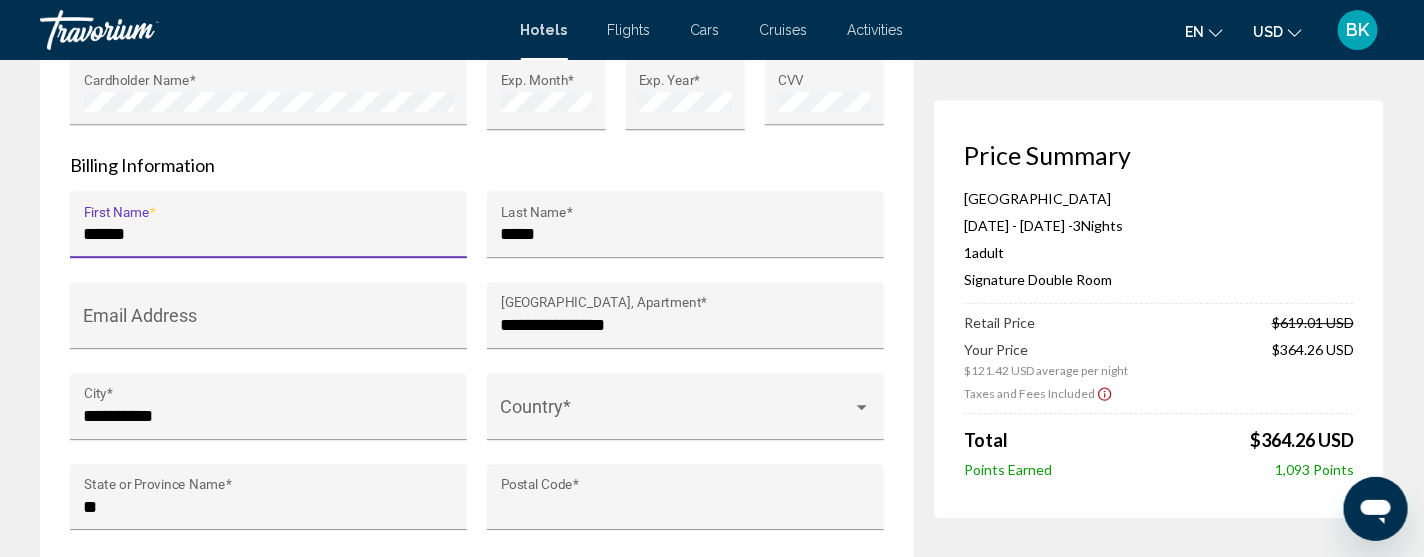 type on "*****" 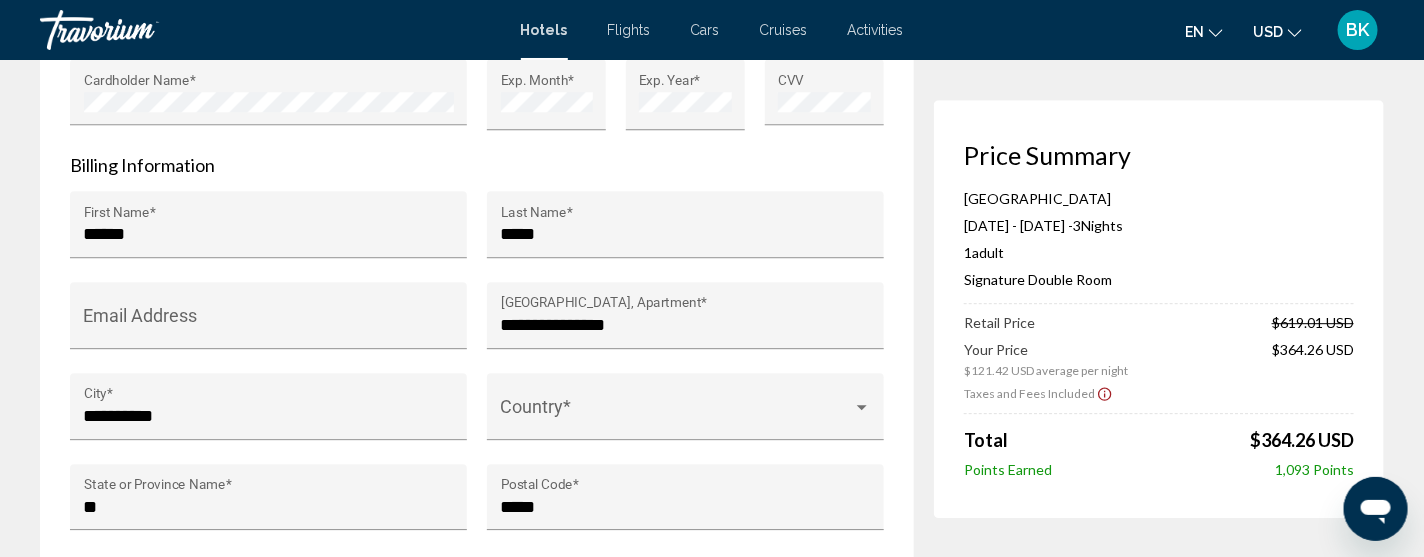 click on "Billing Information" at bounding box center (477, 165) 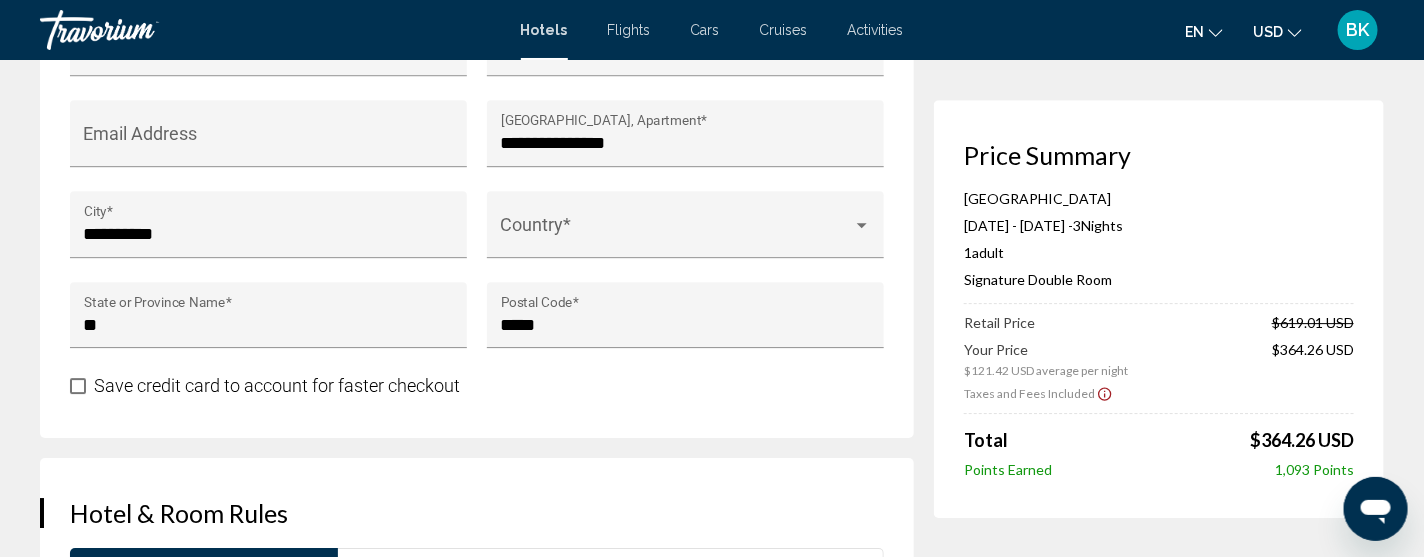 scroll, scrollTop: 2278, scrollLeft: 0, axis: vertical 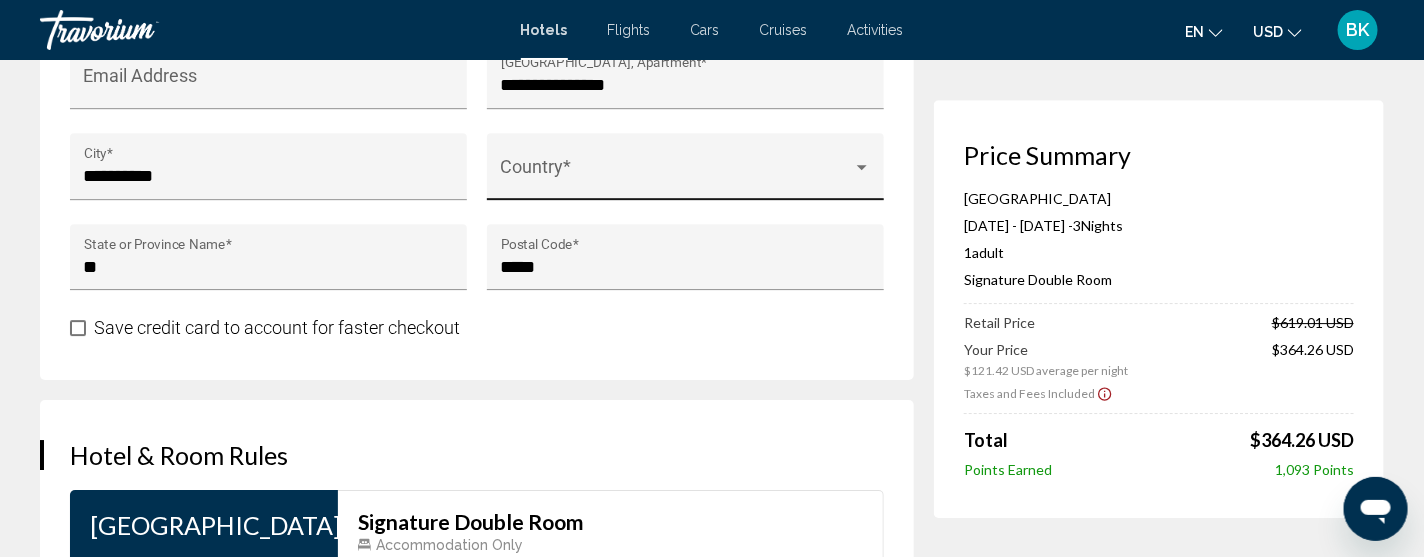 click at bounding box center (862, 168) 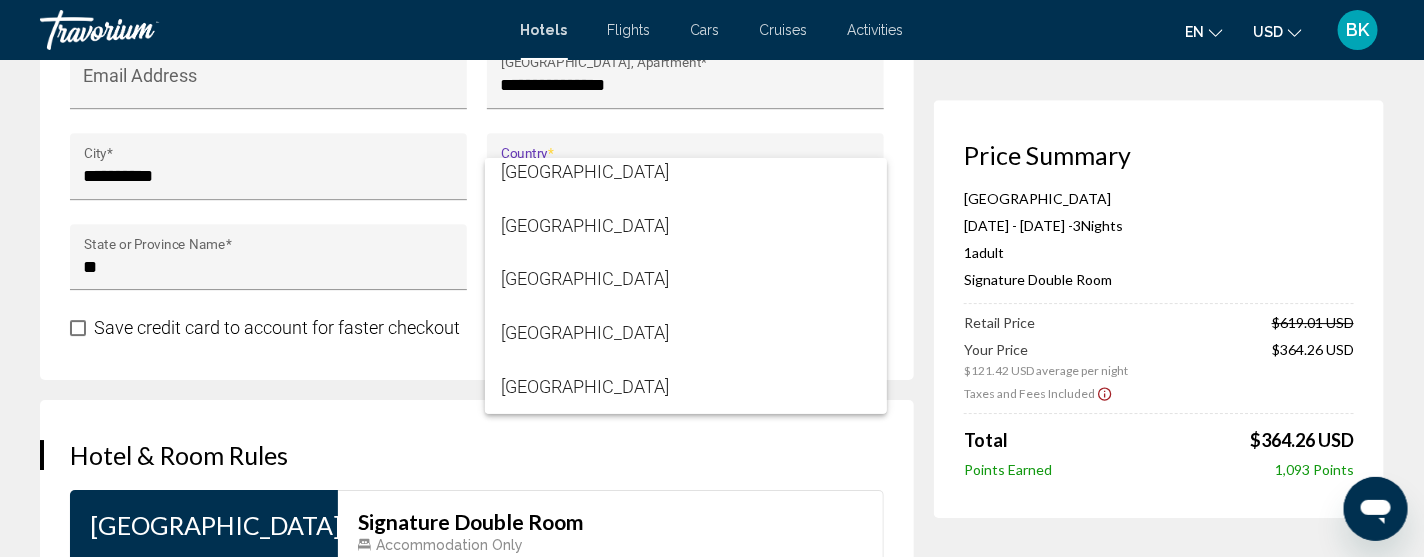 scroll, scrollTop: 12919, scrollLeft: 0, axis: vertical 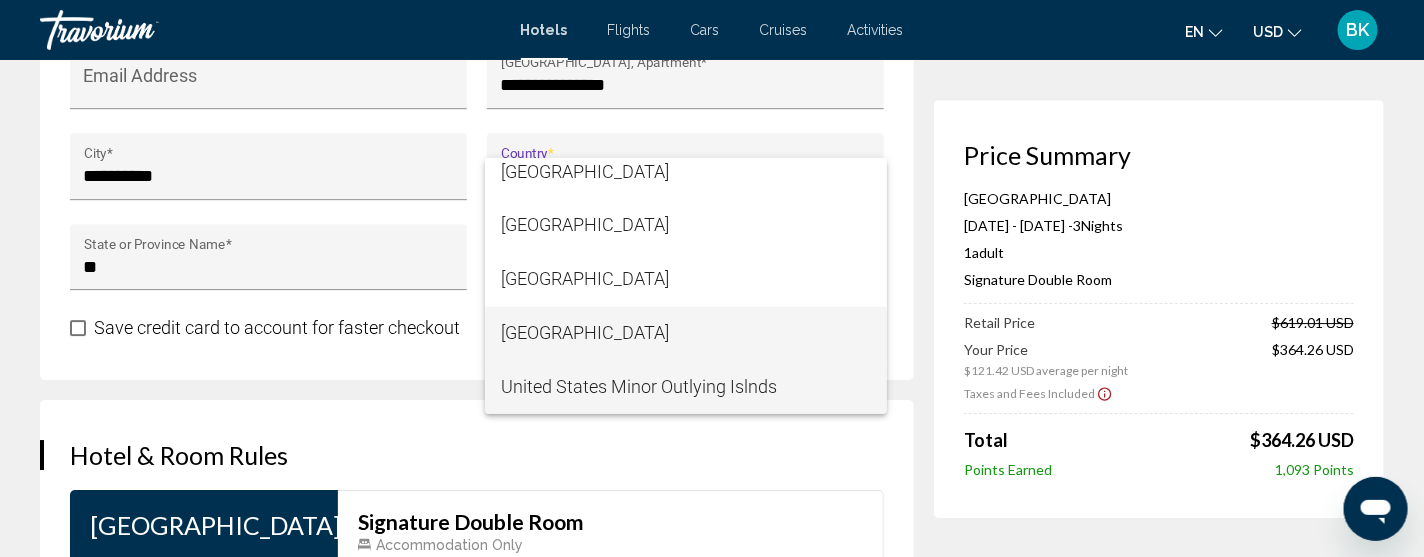 click on "[GEOGRAPHIC_DATA]" at bounding box center [686, 334] 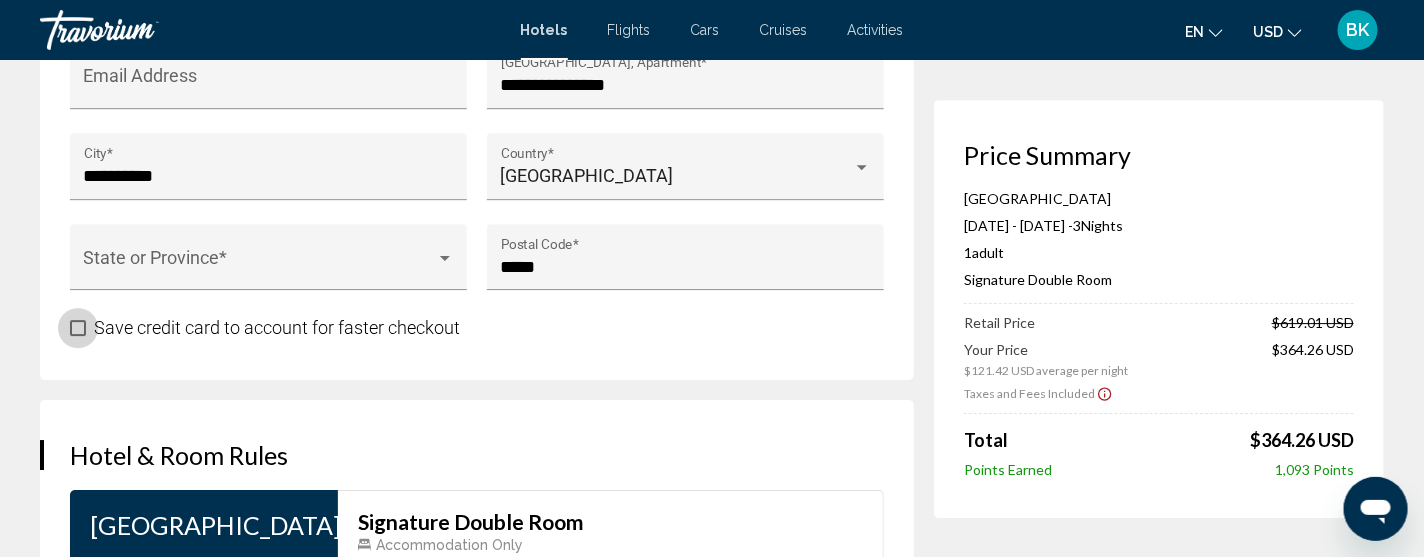 click at bounding box center (78, 328) 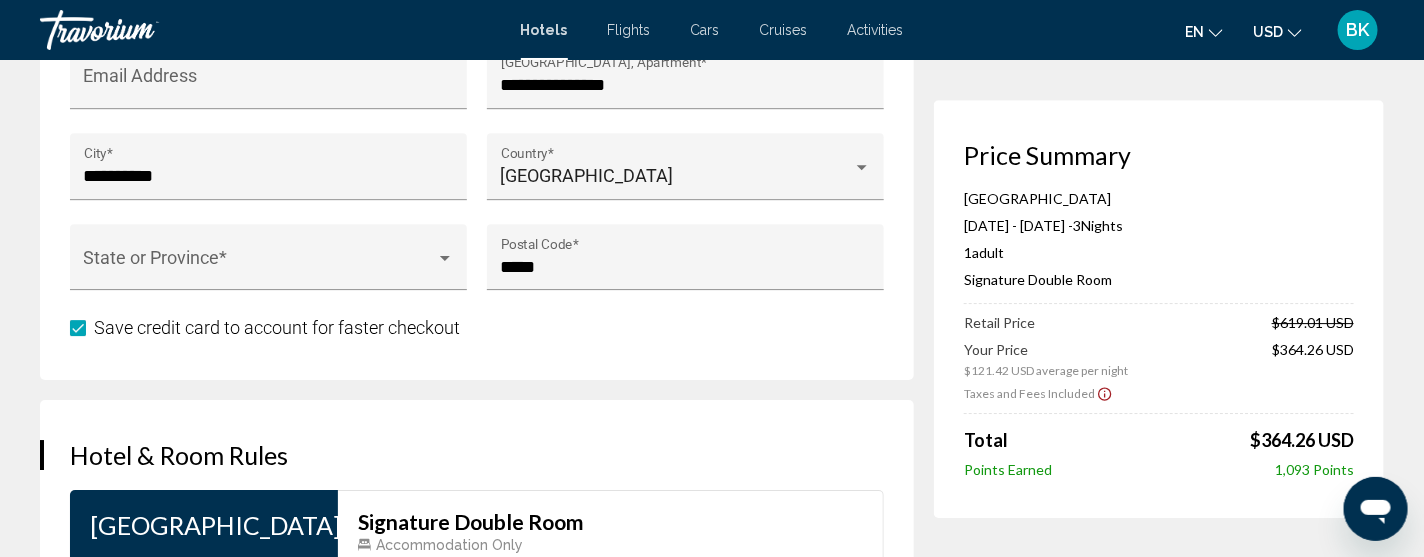 click on "Hotel & Room Rules" at bounding box center (477, 455) 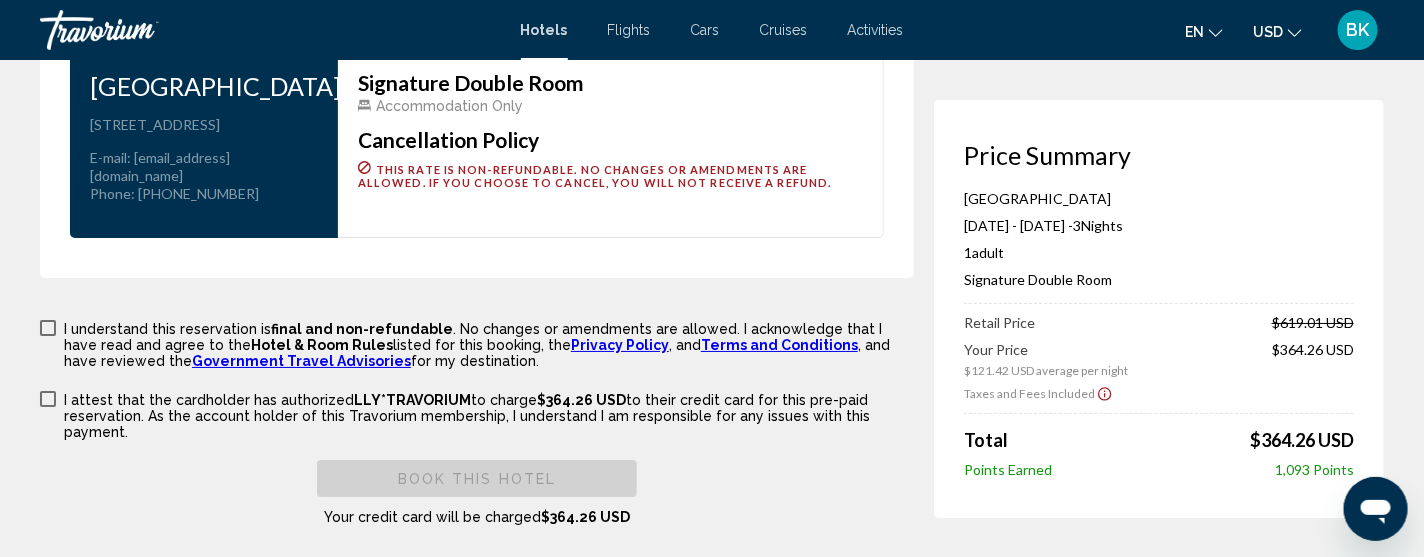 scroll, scrollTop: 2718, scrollLeft: 0, axis: vertical 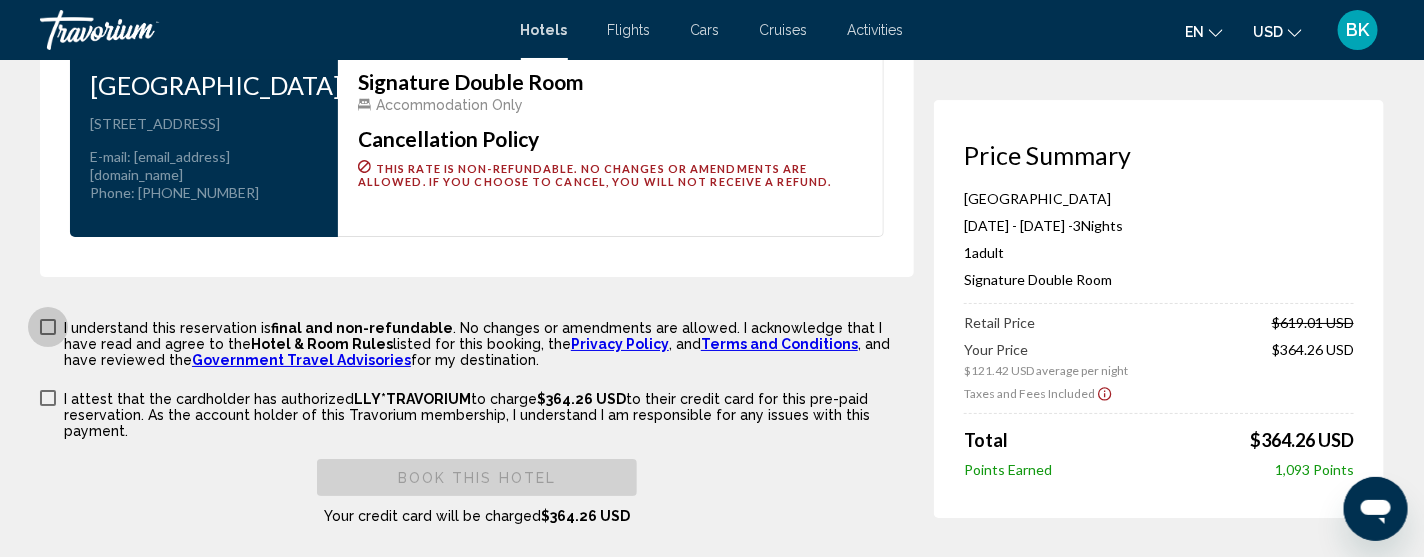 click at bounding box center (48, 327) 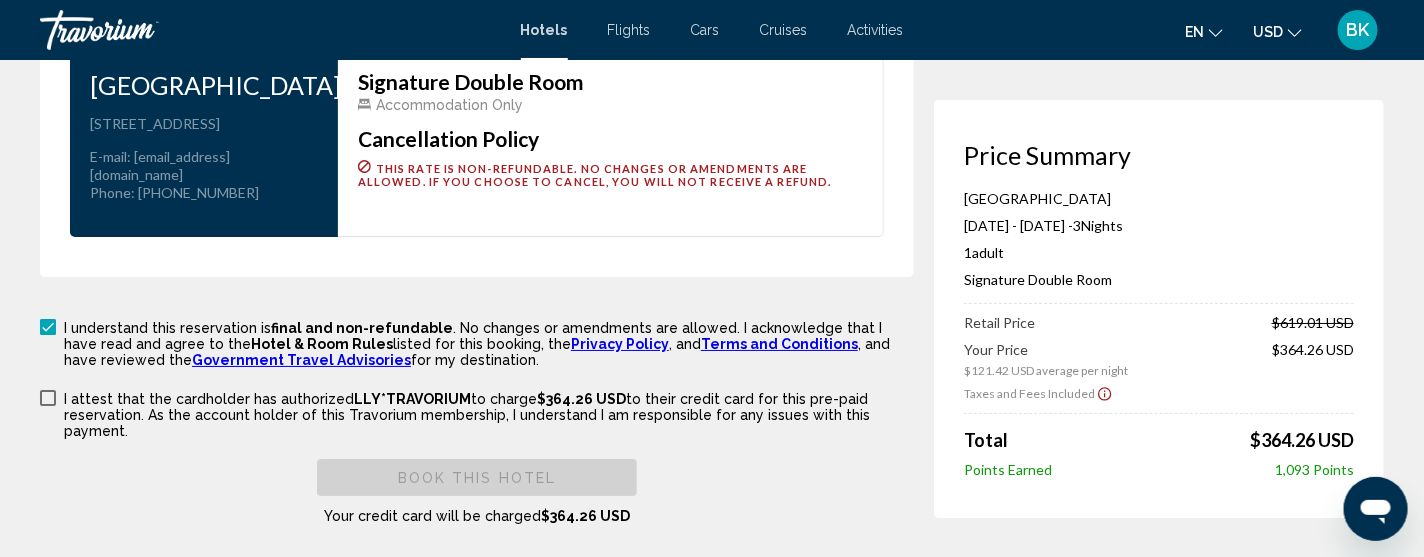 click on "I attest that the cardholder has authorized  LLY*TRAVORIUM  to charge  $364.26 USD  to their credit card for this pre-paid reservation. As the account holder of this Travorium membership, I understand I am responsible for any issues with this payment." at bounding box center [477, 413] 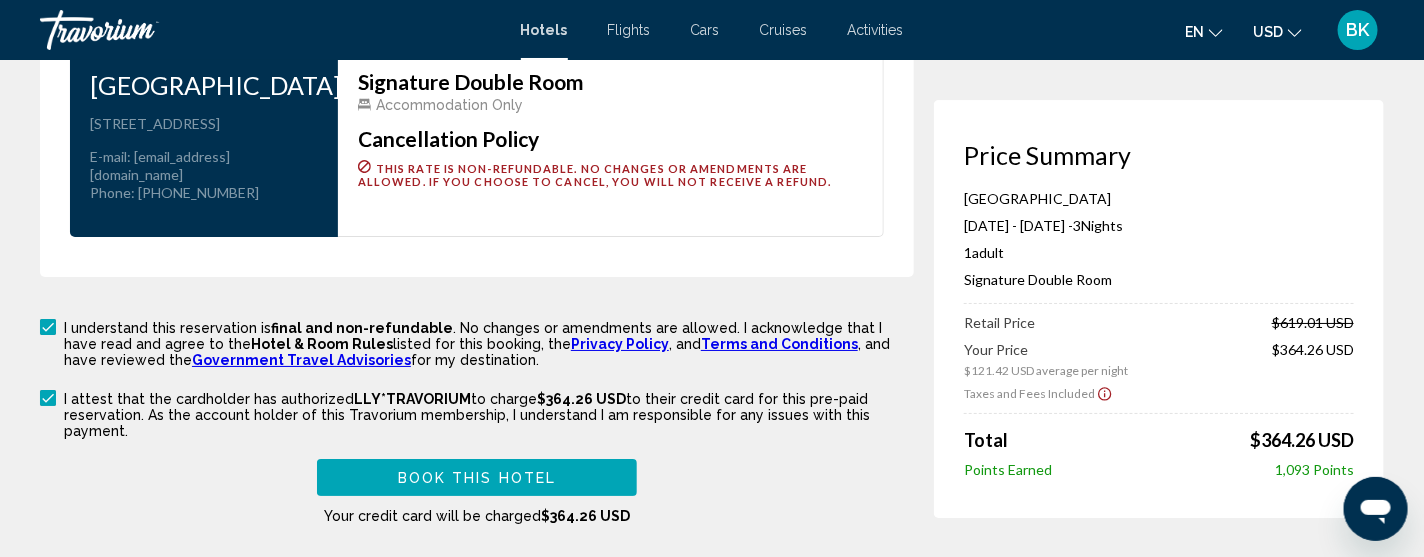 click on "Book this hotel" at bounding box center [477, 478] 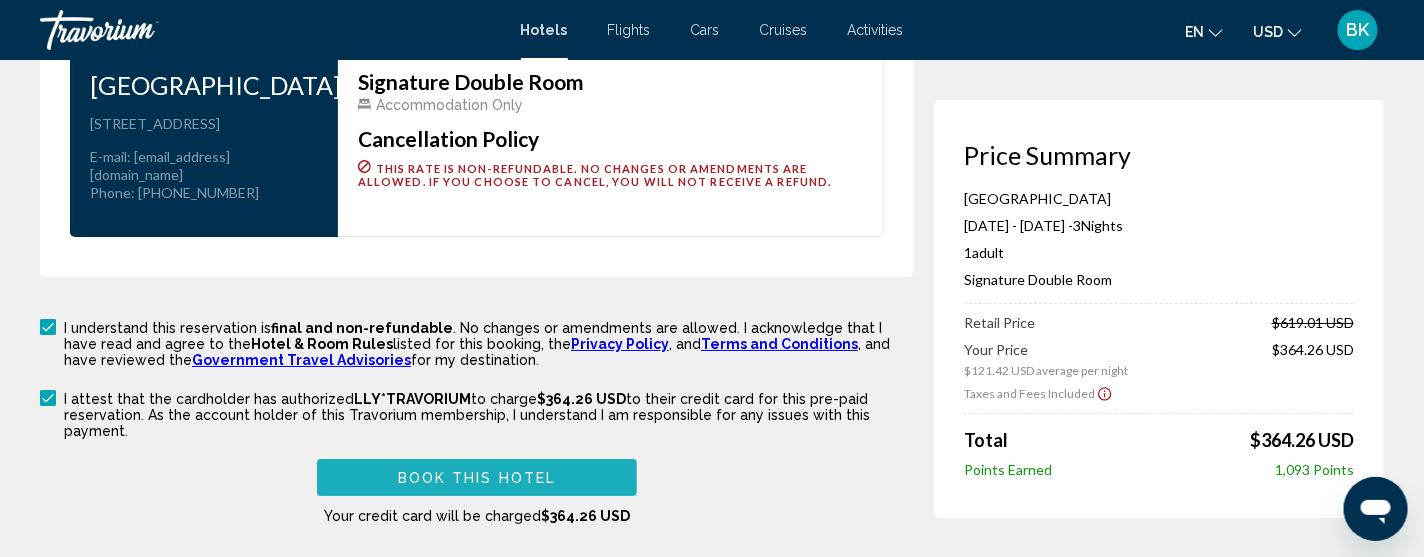scroll, scrollTop: 2275, scrollLeft: 0, axis: vertical 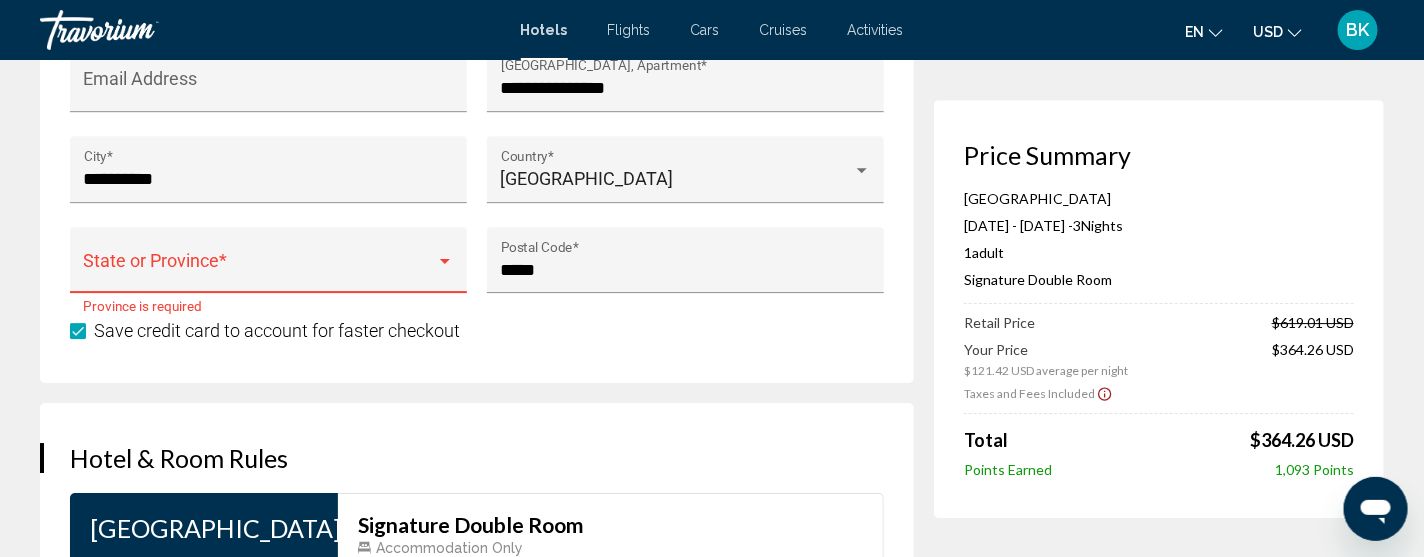click at bounding box center [445, 262] 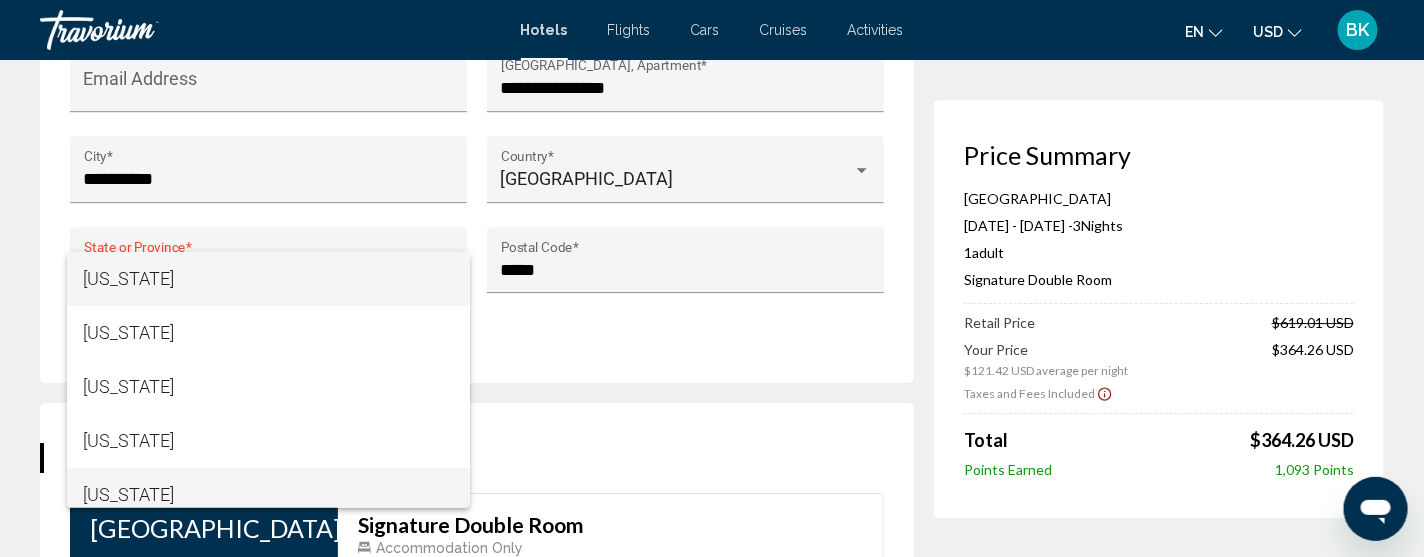click on "[US_STATE]" at bounding box center (268, 495) 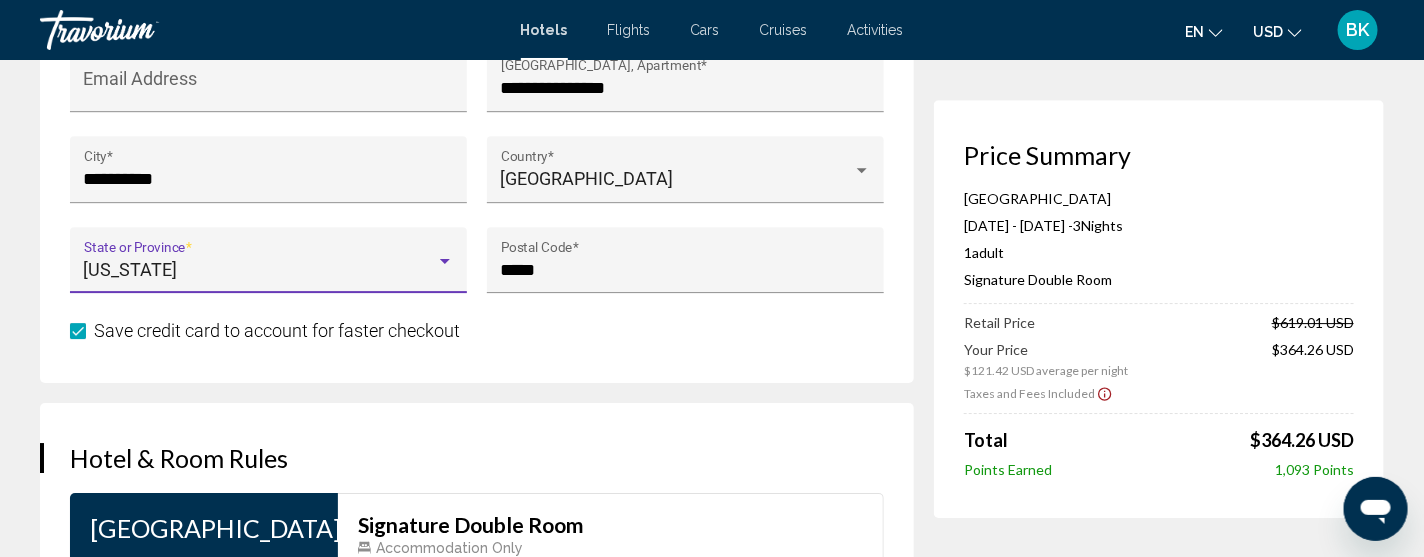 scroll, scrollTop: 13, scrollLeft: 0, axis: vertical 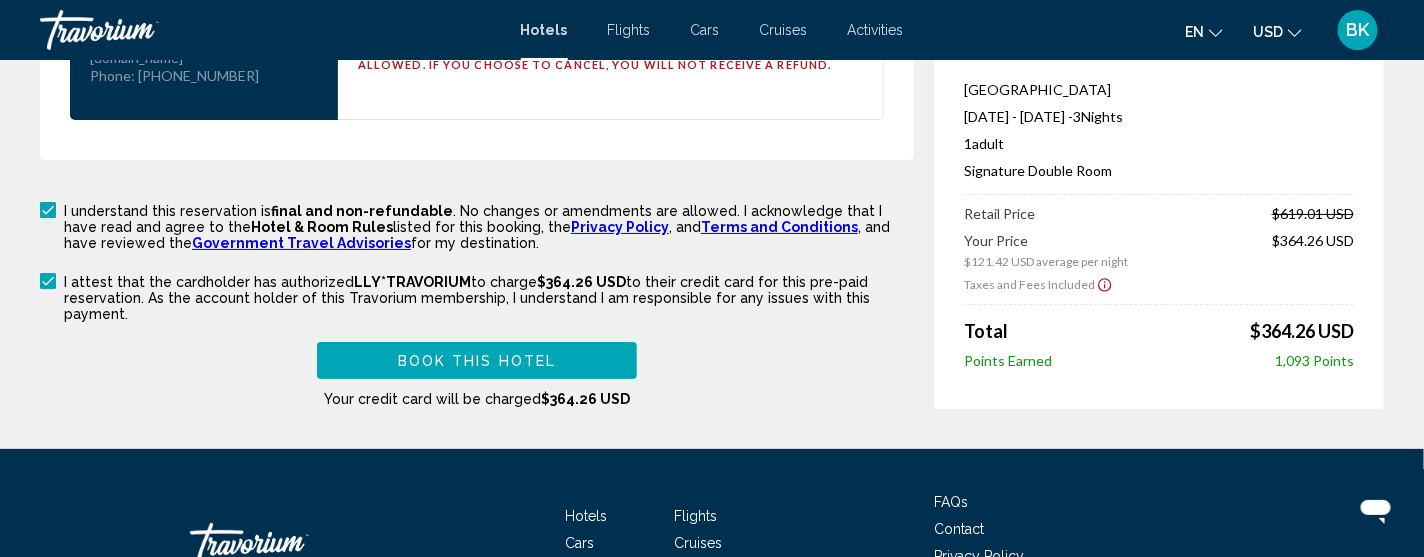 click on "Book this hotel" at bounding box center [477, 361] 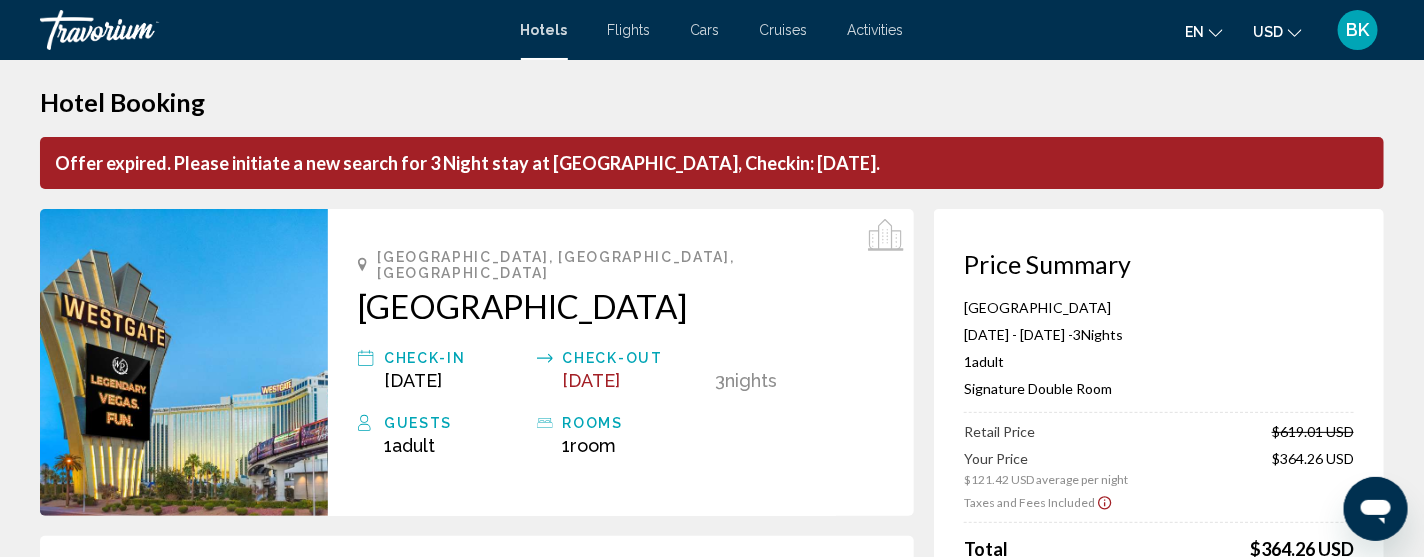 scroll, scrollTop: 0, scrollLeft: 0, axis: both 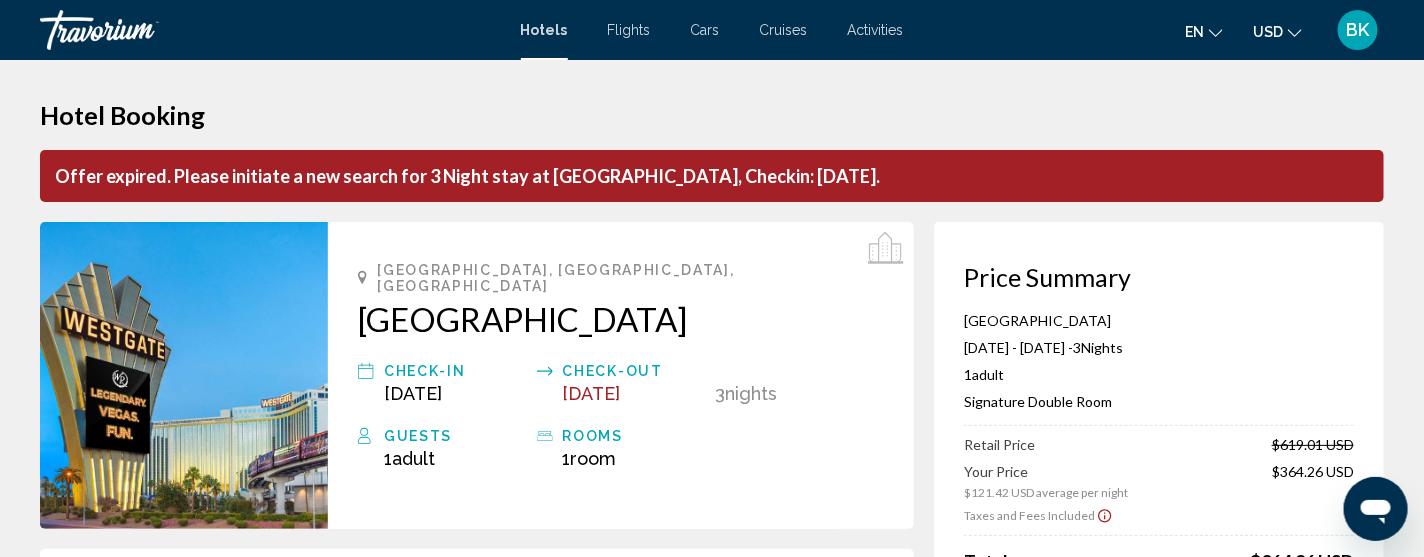 type 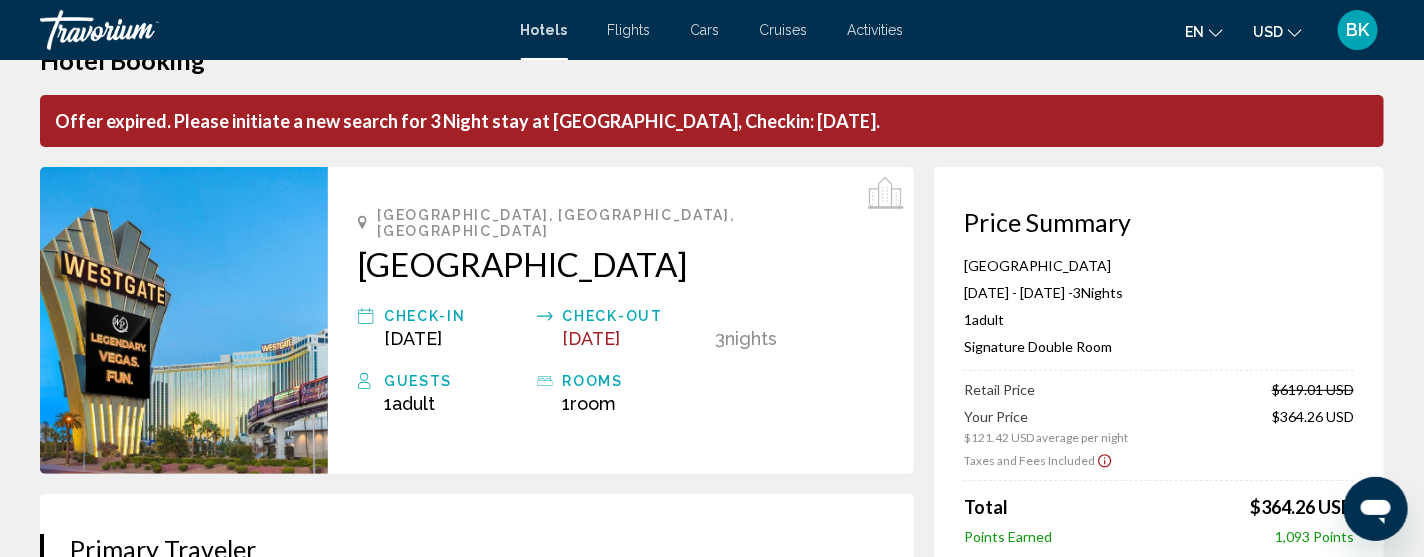 scroll, scrollTop: 0, scrollLeft: 0, axis: both 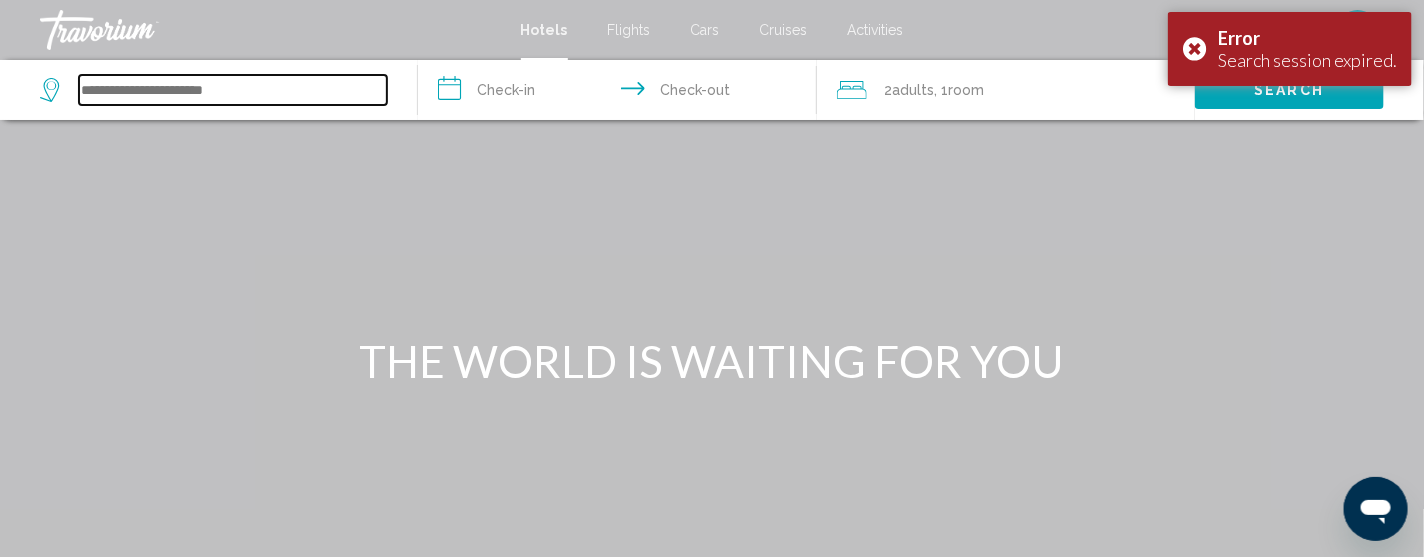 click at bounding box center (233, 90) 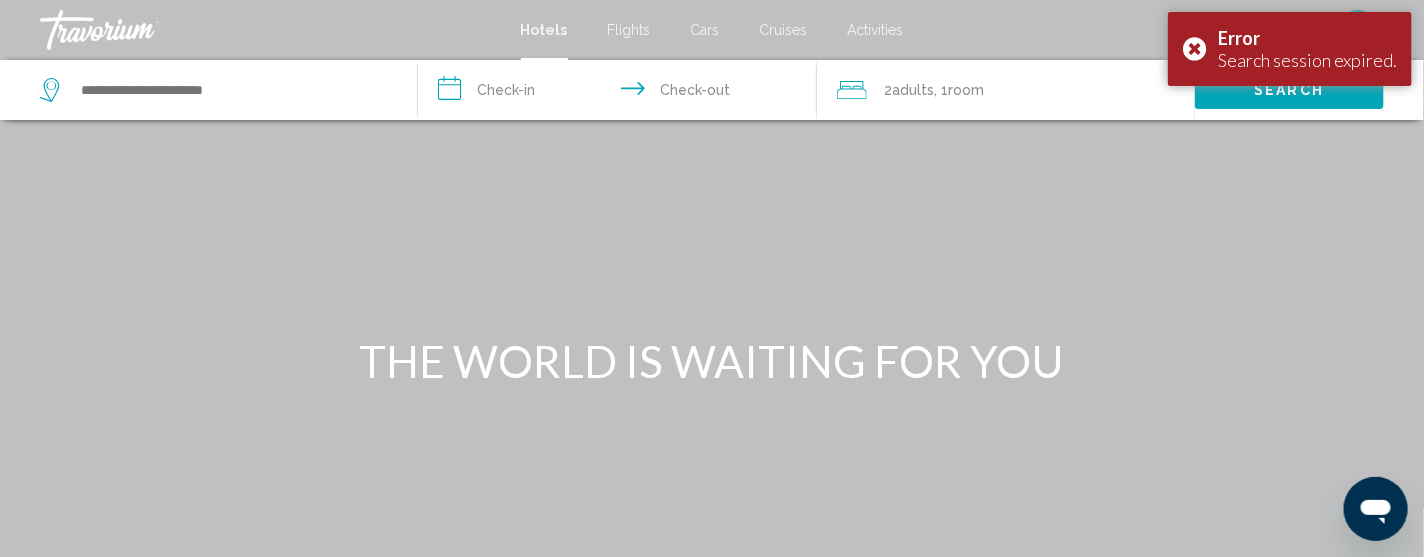 click at bounding box center [712, 300] 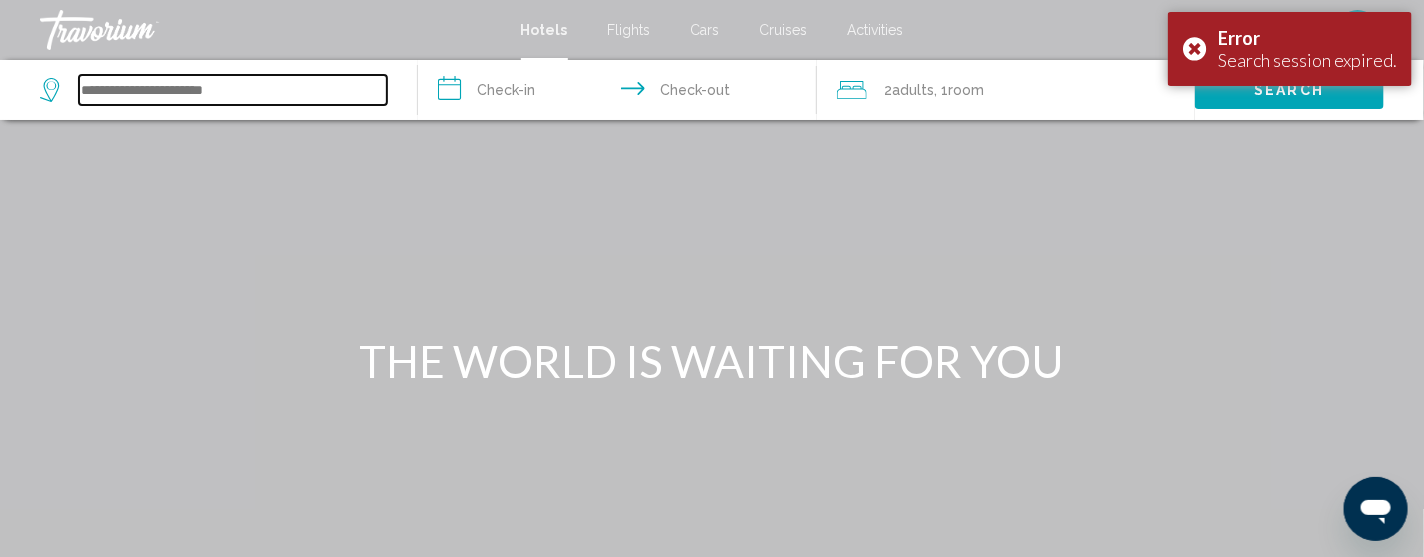 click at bounding box center [233, 90] 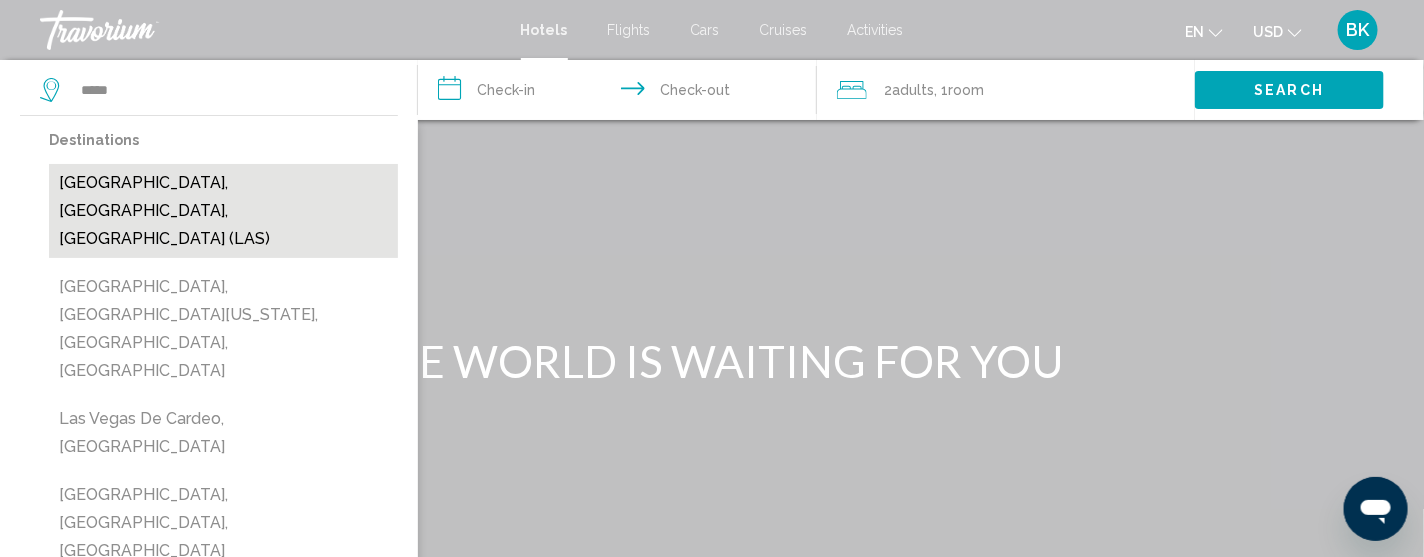 click on "[GEOGRAPHIC_DATA], [GEOGRAPHIC_DATA], [GEOGRAPHIC_DATA] (LAS)" at bounding box center (223, 211) 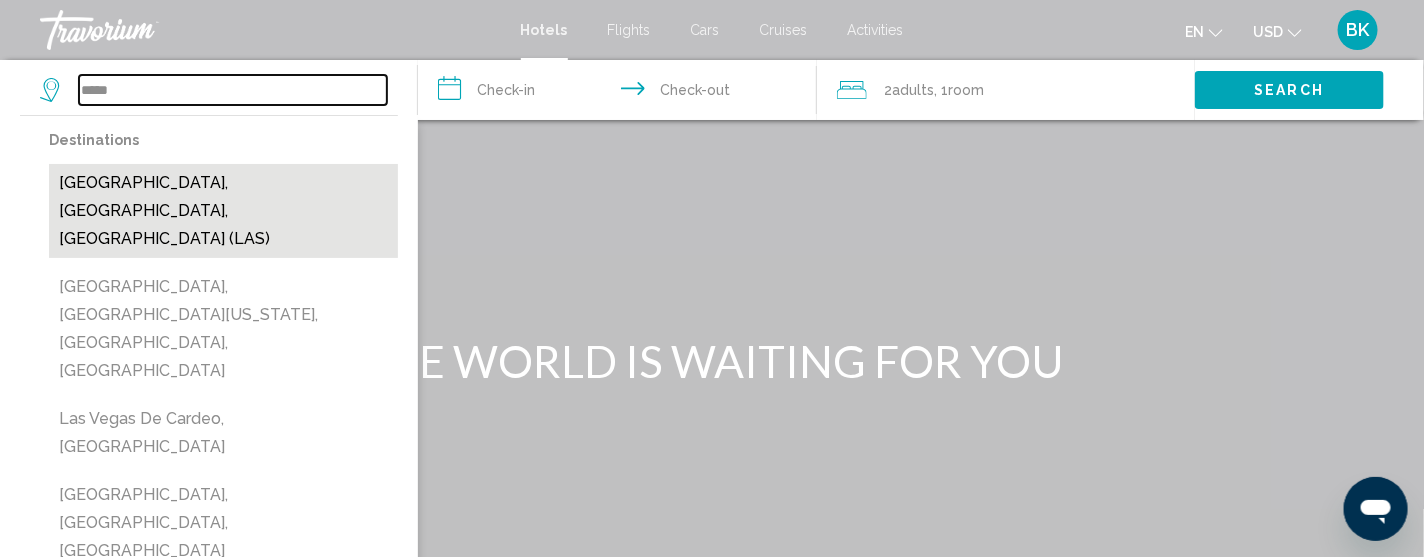 type on "**********" 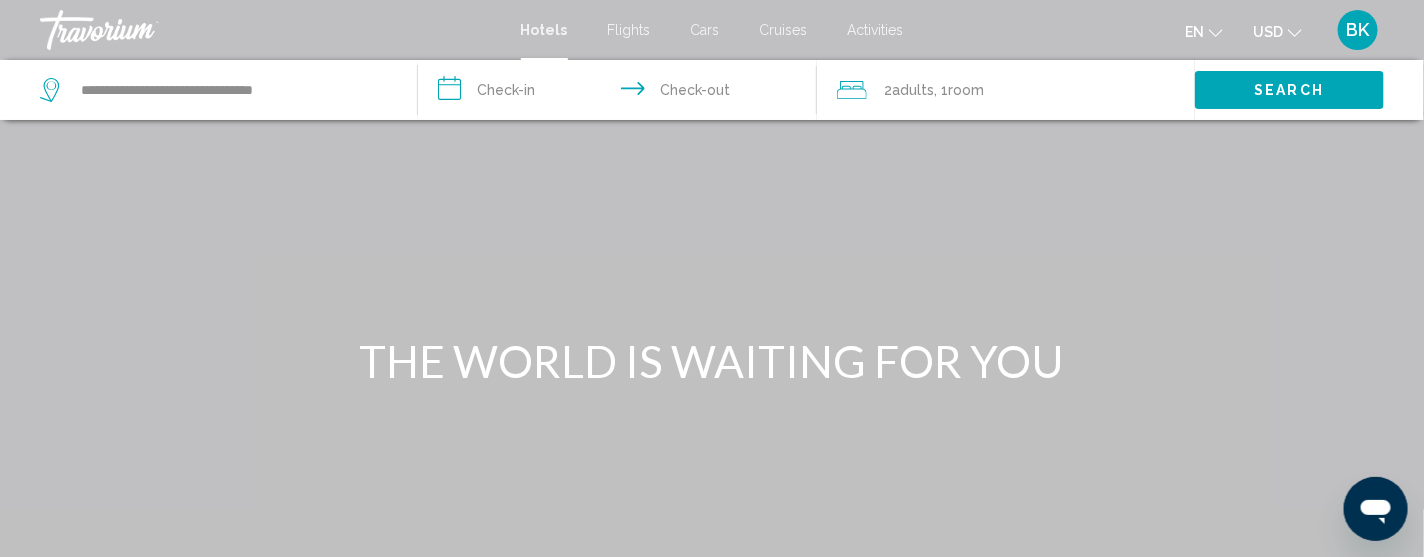 click on "**********" at bounding box center (621, 93) 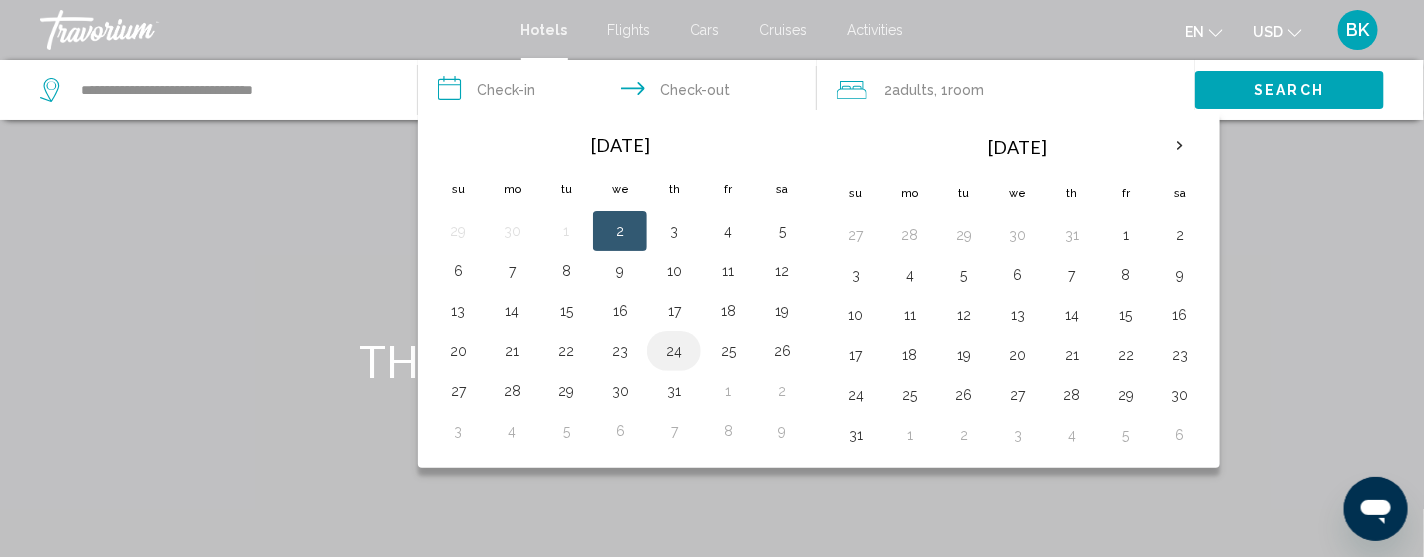 click on "24" at bounding box center [674, 351] 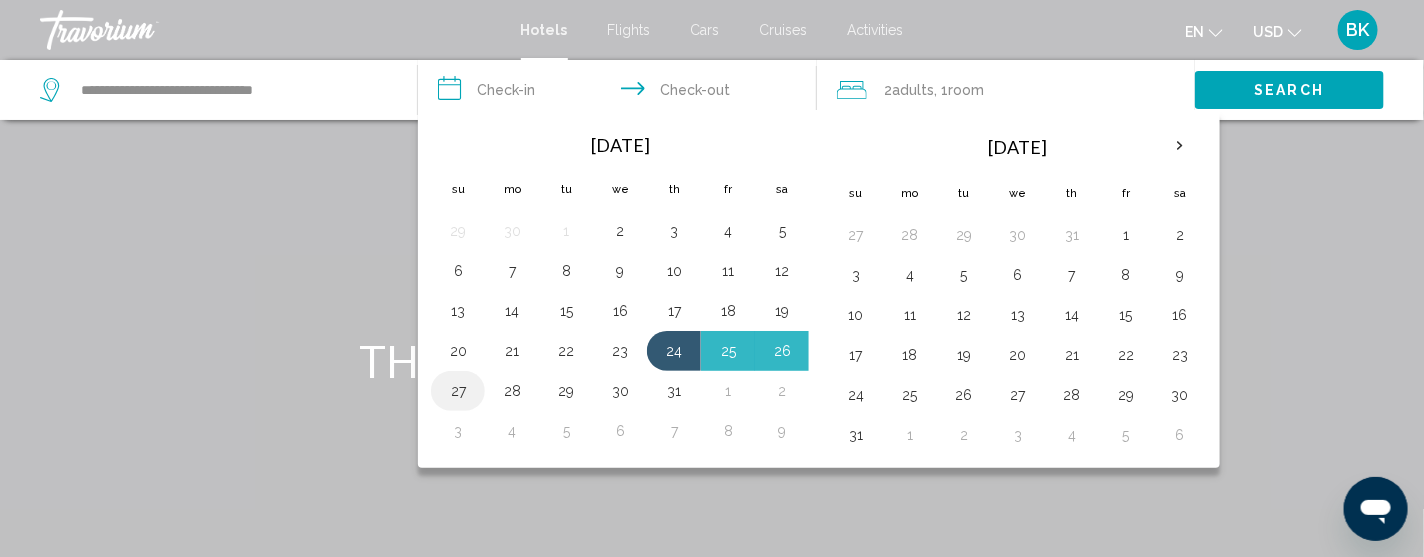 click on "27" at bounding box center [458, 391] 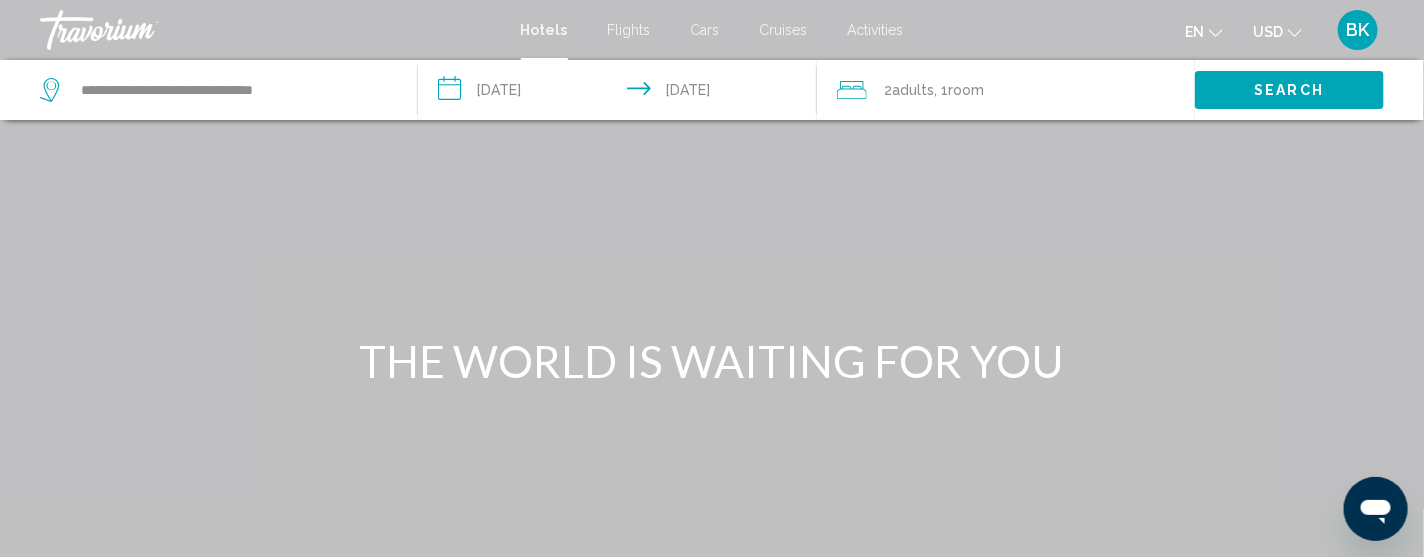 click on "Adults" 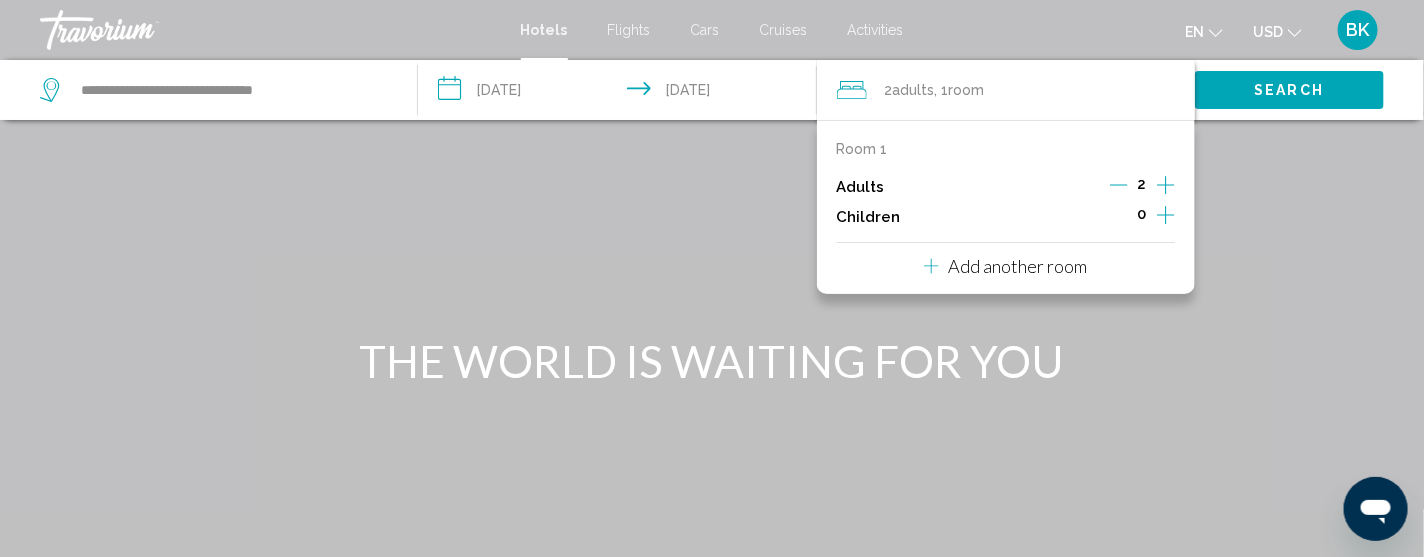 click 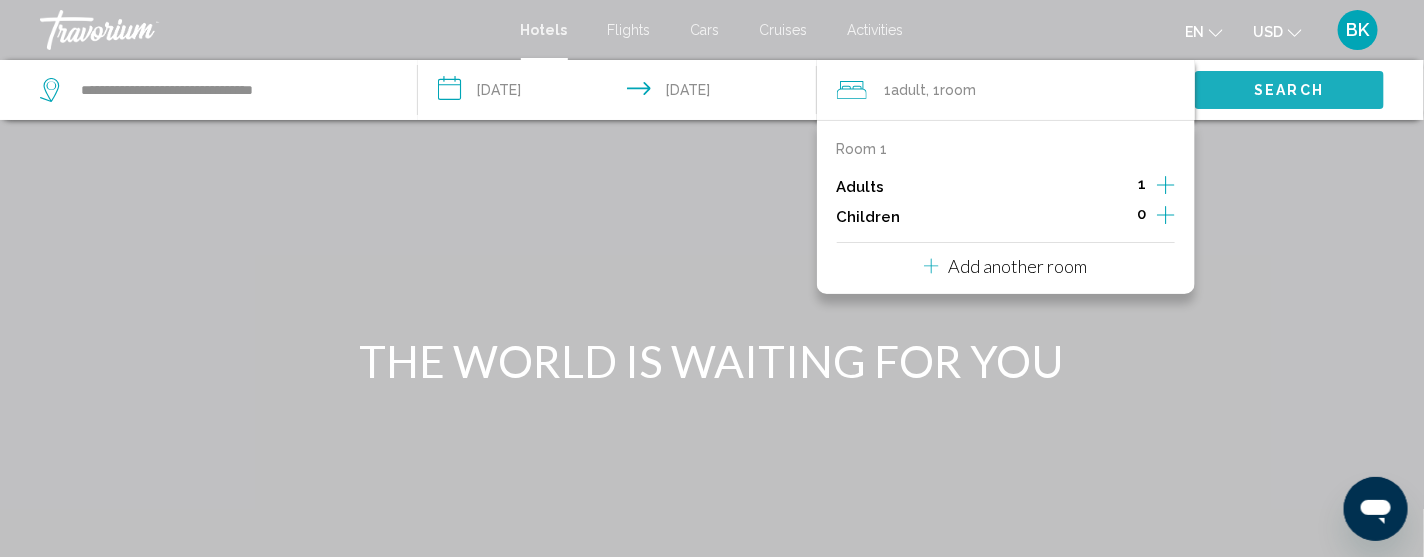 click on "Search" at bounding box center [1289, 89] 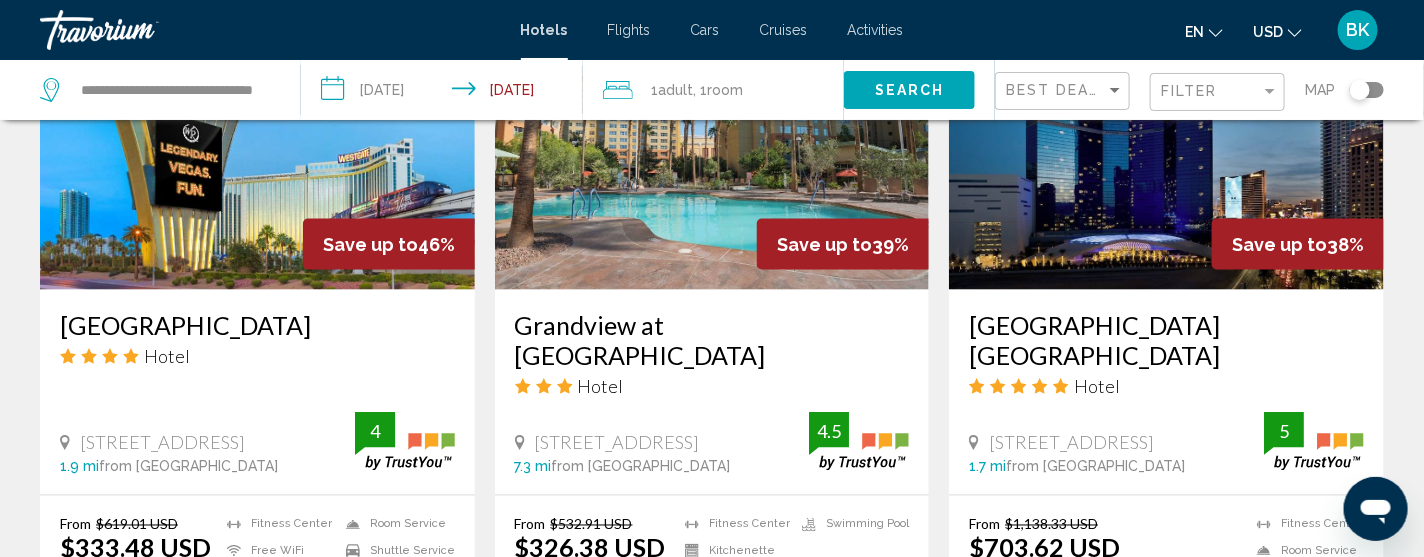 scroll, scrollTop: 999, scrollLeft: 0, axis: vertical 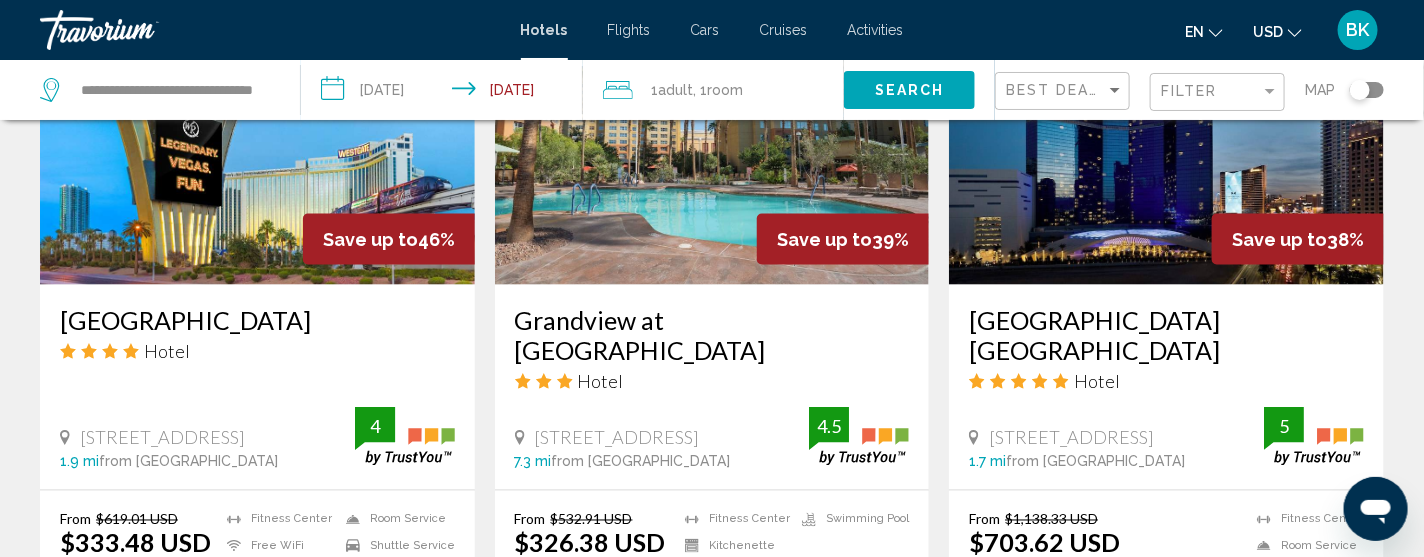 click on "[GEOGRAPHIC_DATA]" at bounding box center [257, 320] 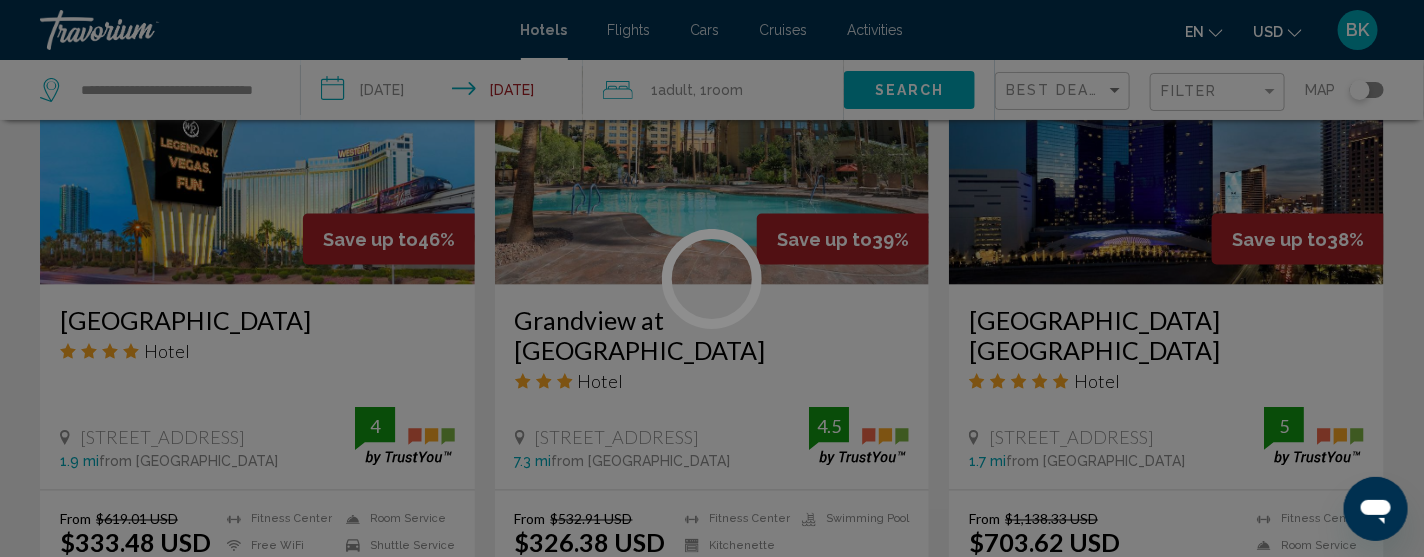 scroll, scrollTop: 80, scrollLeft: 0, axis: vertical 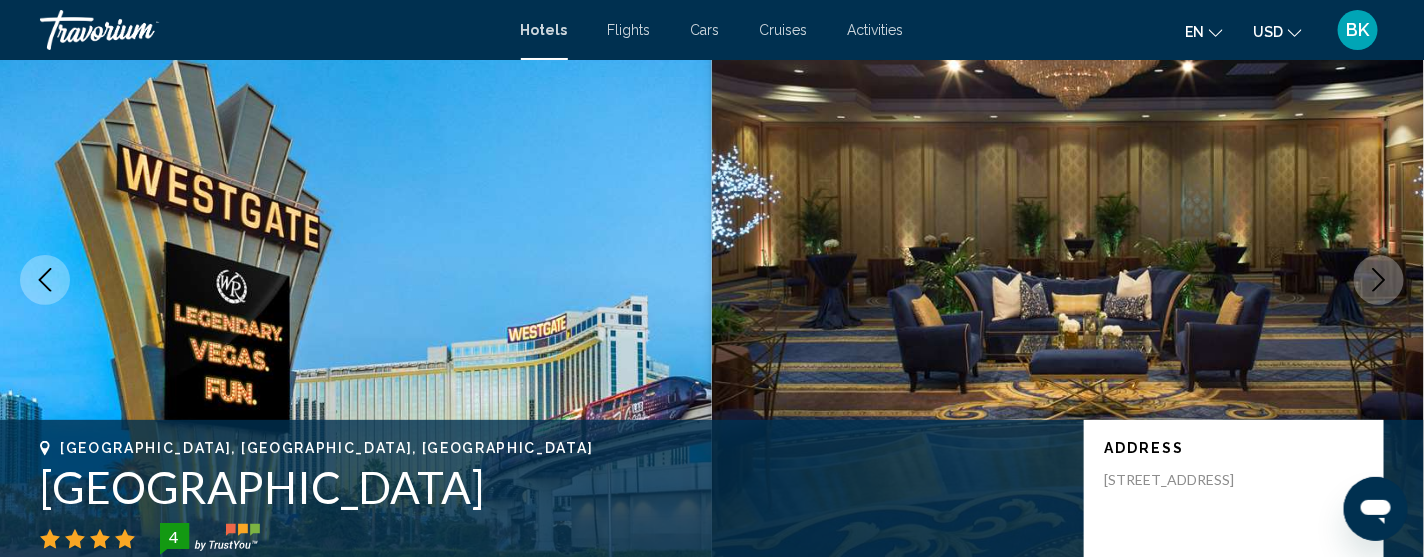 type 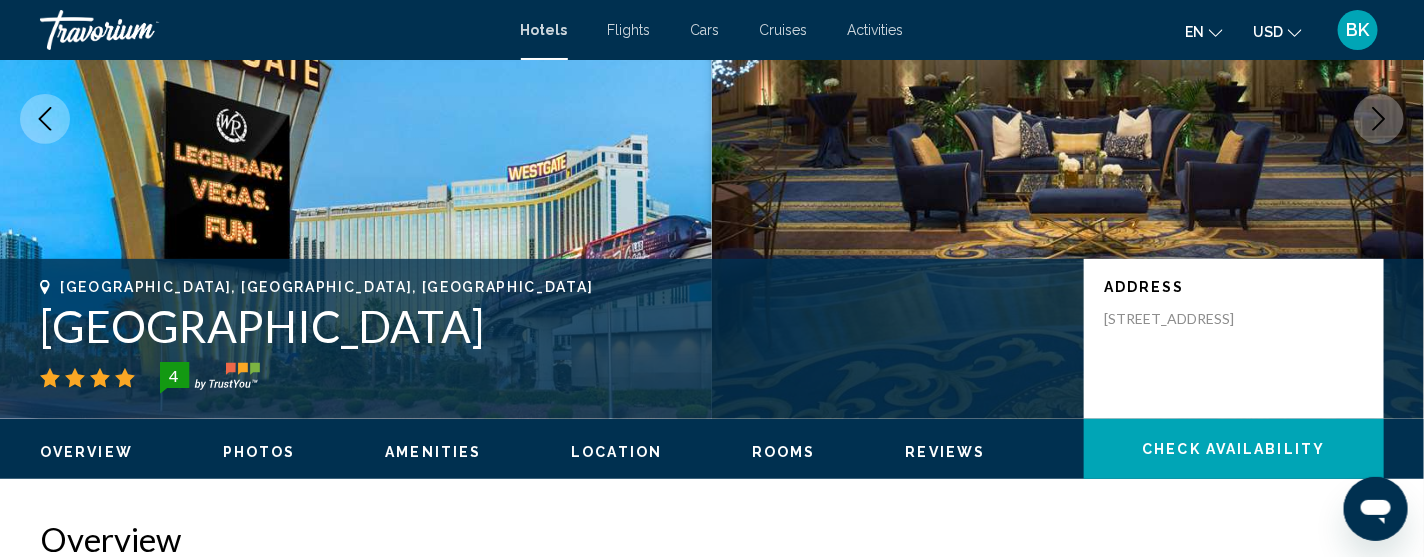 scroll, scrollTop: 280, scrollLeft: 0, axis: vertical 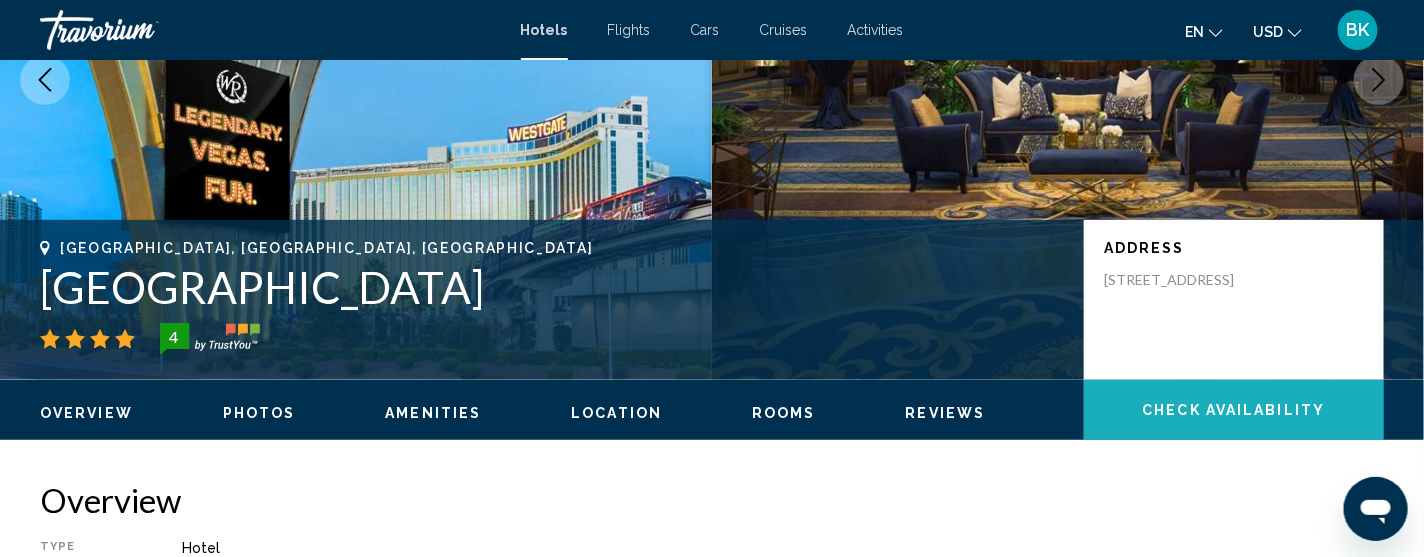 click on "Check Availability" 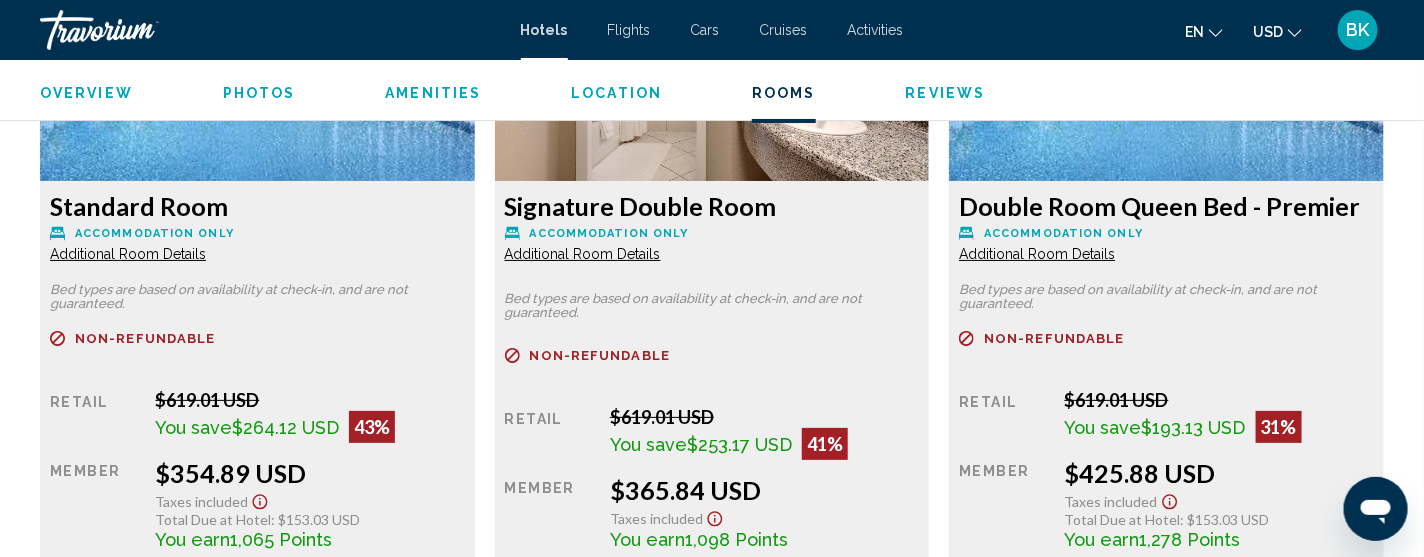 scroll, scrollTop: 2950, scrollLeft: 0, axis: vertical 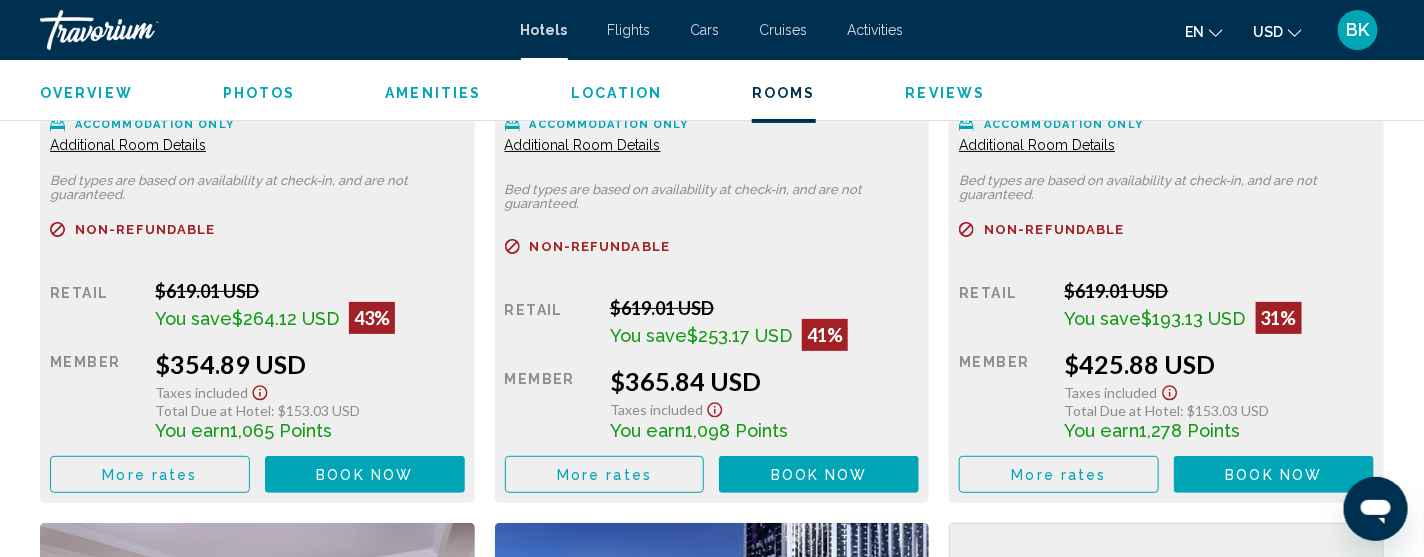 click on "Book now" at bounding box center [364, 475] 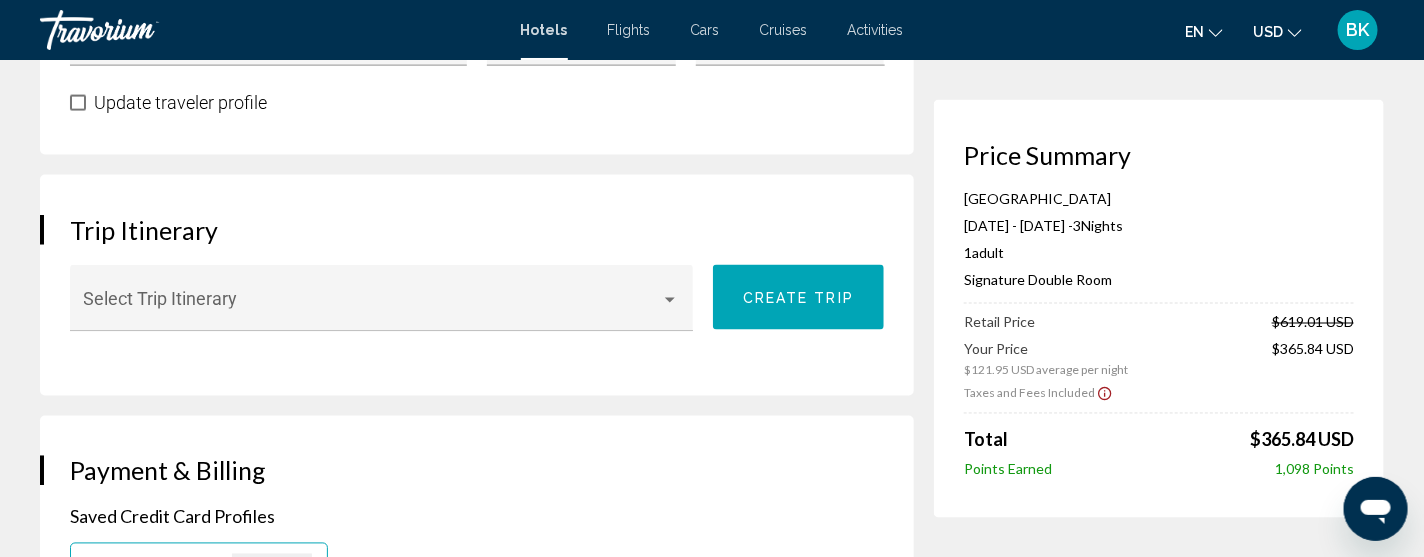 scroll, scrollTop: 1159, scrollLeft: 0, axis: vertical 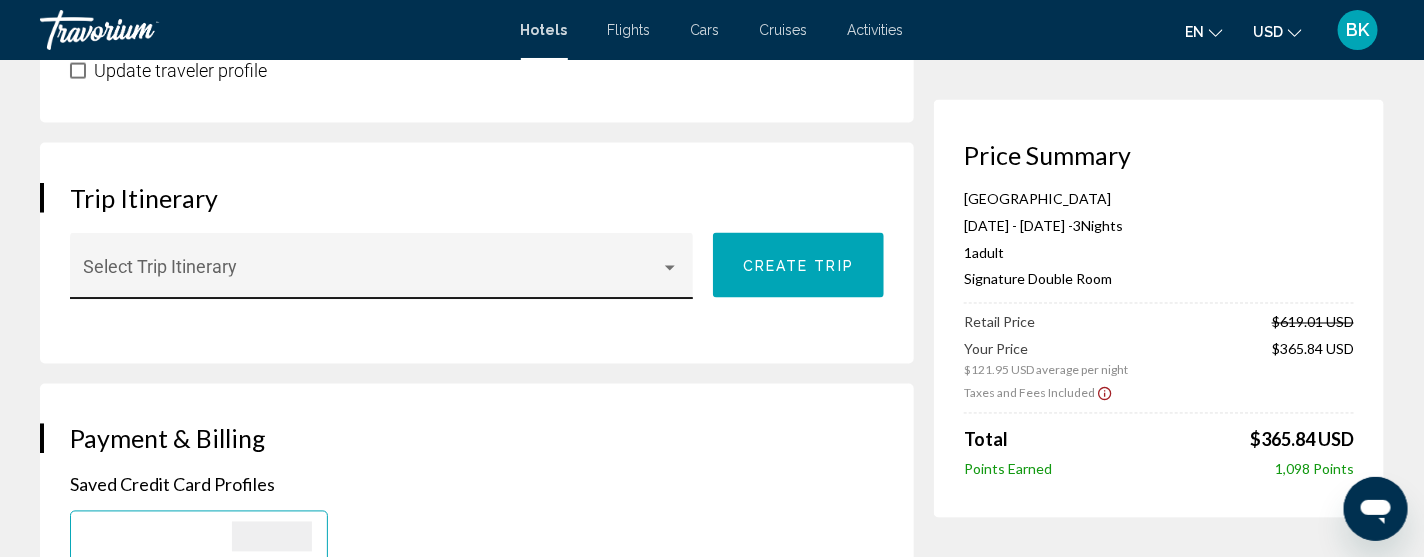 click at bounding box center [382, 276] 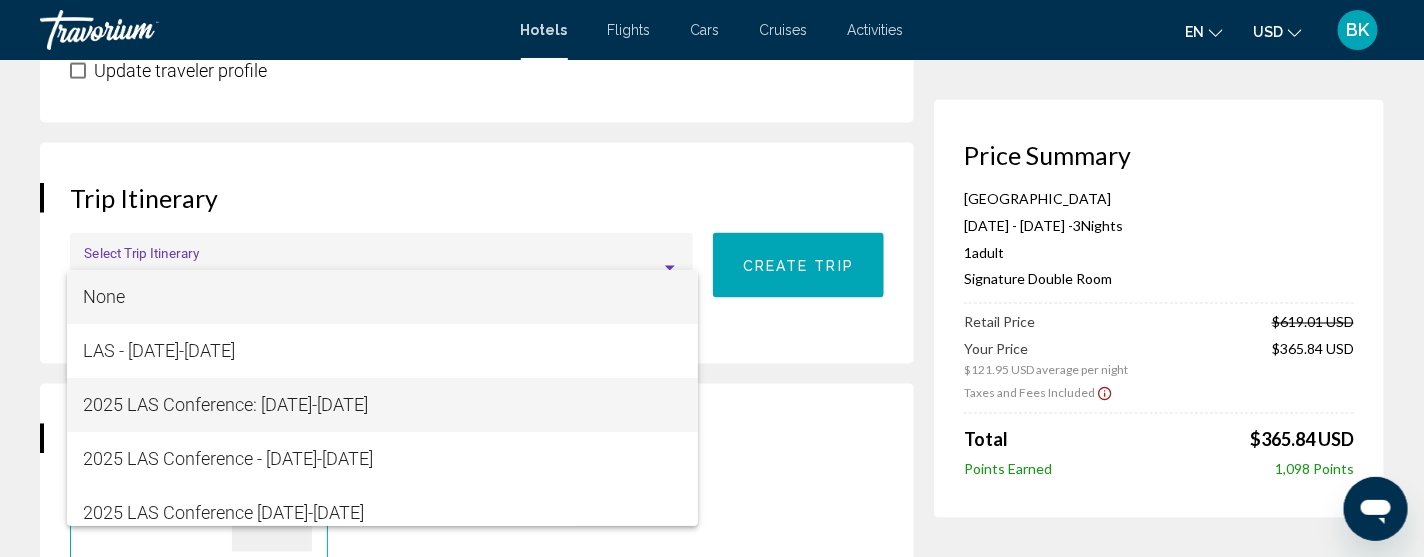 click on "2025 LAS Conference: [DATE]-[DATE]" at bounding box center (382, 405) 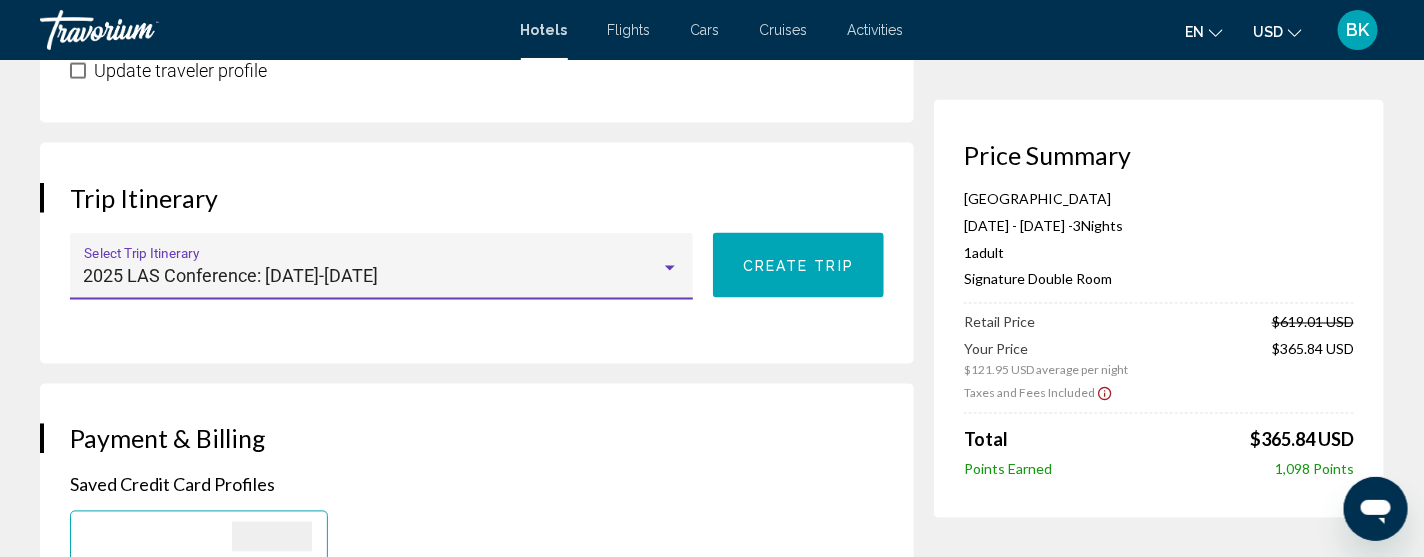 click on "Trip Itinerary 2025 LAS Conference: [DATE]-[DATE] Select Trip Itinerary Create trip" at bounding box center [477, 253] 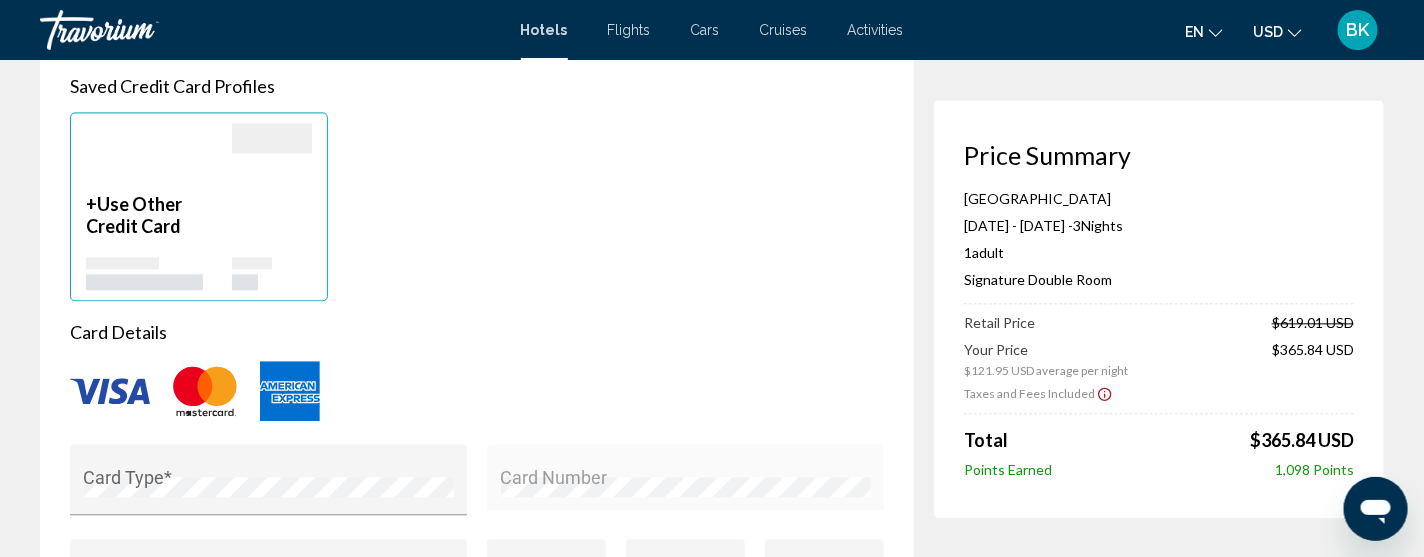 scroll, scrollTop: 1559, scrollLeft: 0, axis: vertical 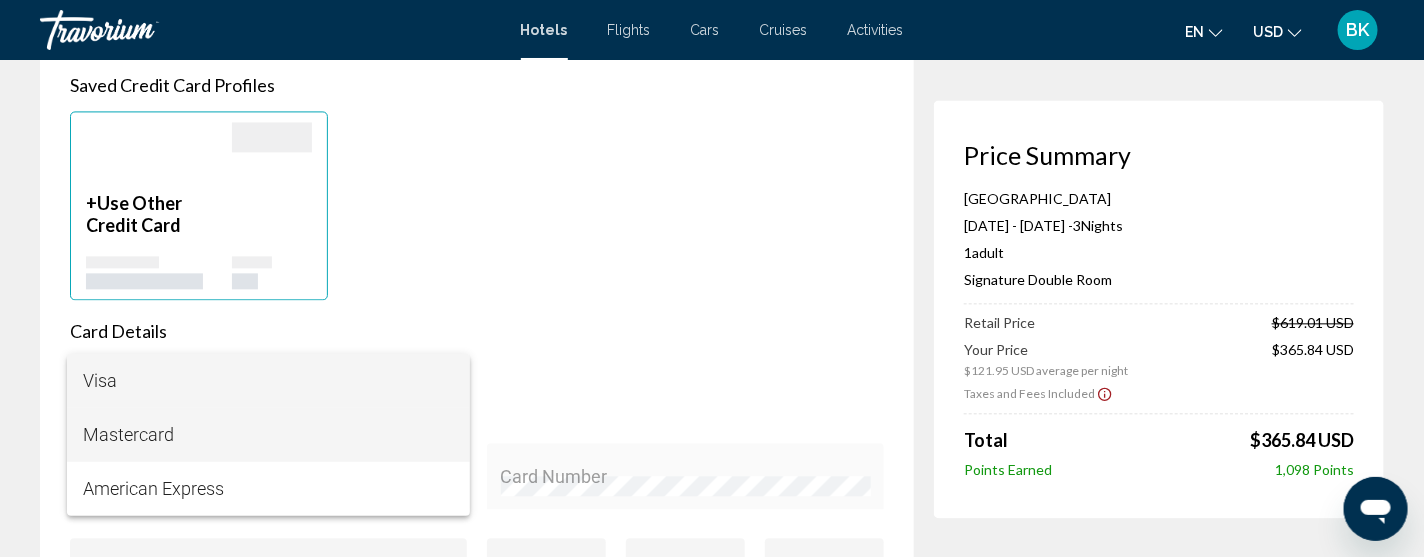 click on "Mastercard" at bounding box center [268, 435] 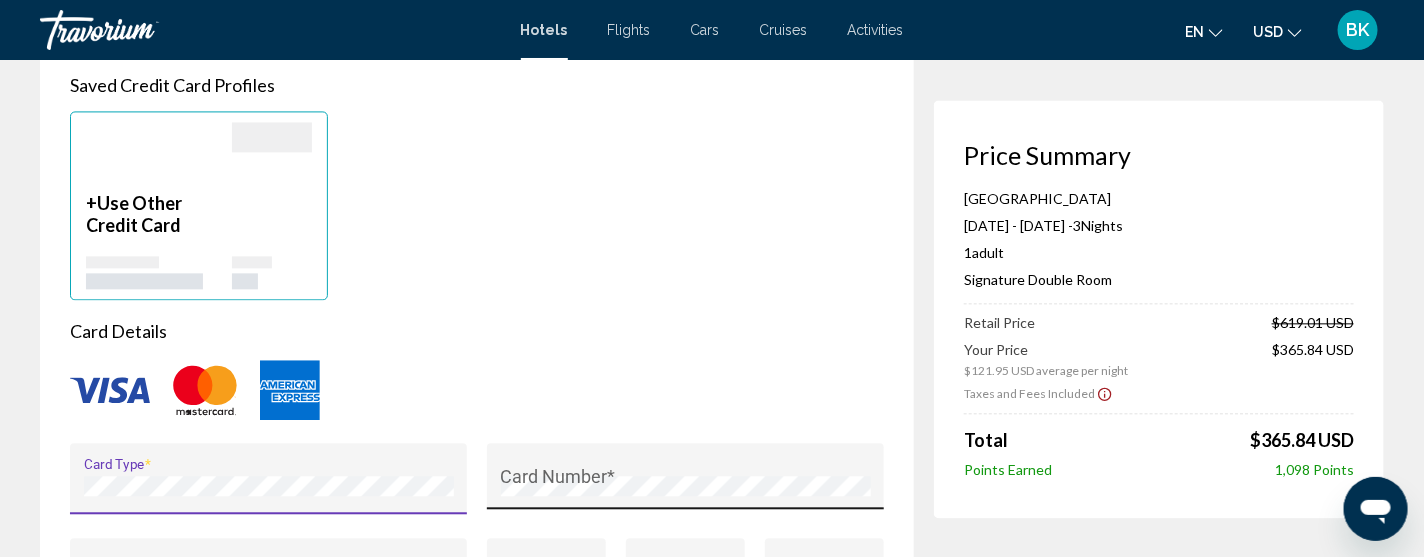 click on "Card Number  *" at bounding box center (686, 482) 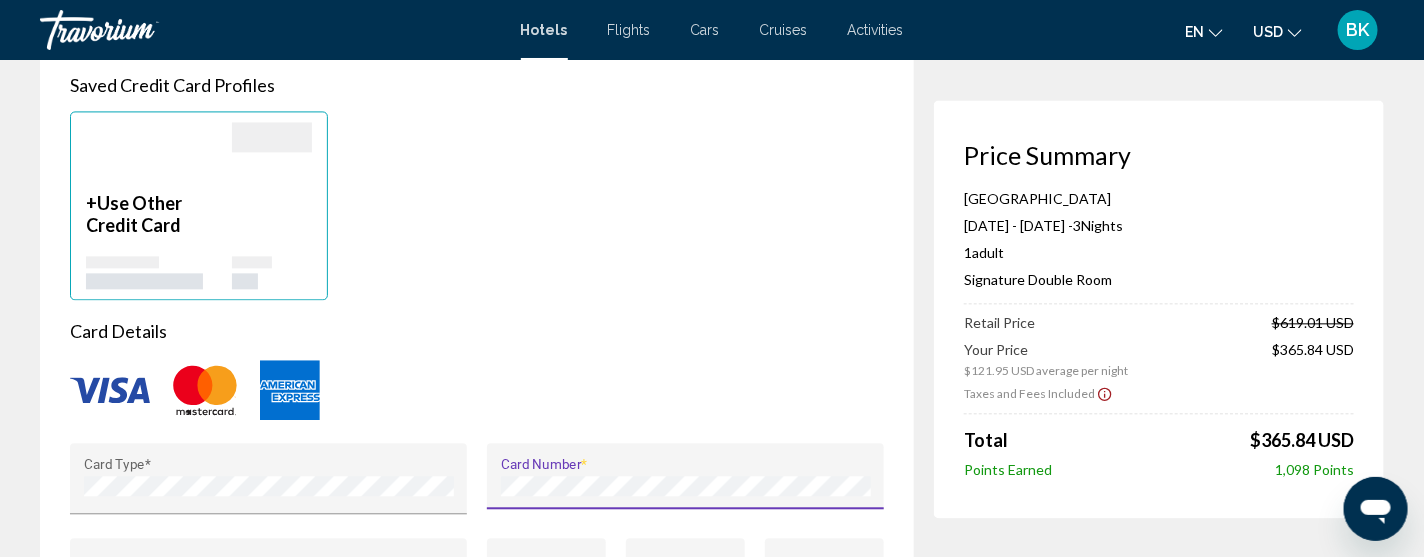 click on "Saved Credit Card Profiles  +  Use Other Credit Card Card Details Card Type  * Card Number  * Cardholder Name  * Exp. Month  * Exp. Year  * CVV Billing Information Company Billing Contact First Name  * Last Name  * Email Address House Number, Street, Apartment  * City  * Country  * State or Province  * State or Province Name  * Postal Code  *   Save credit card to account for faster checkout   Hide reservation price and billing information from Member" at bounding box center [477, 566] 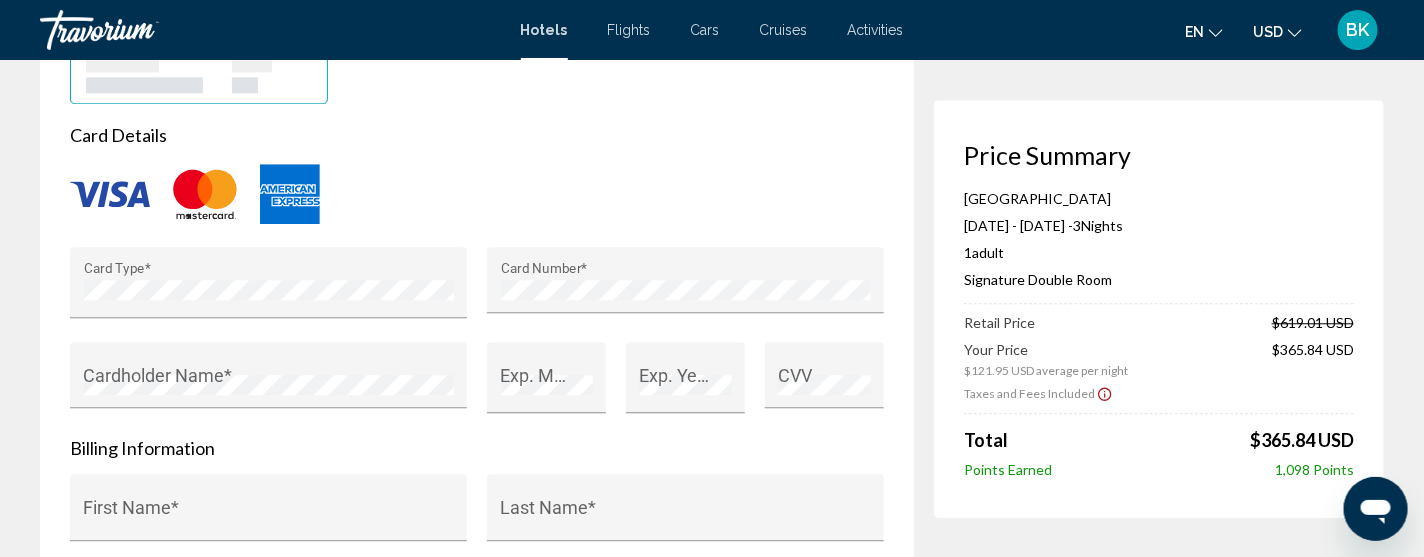 scroll, scrollTop: 1838, scrollLeft: 0, axis: vertical 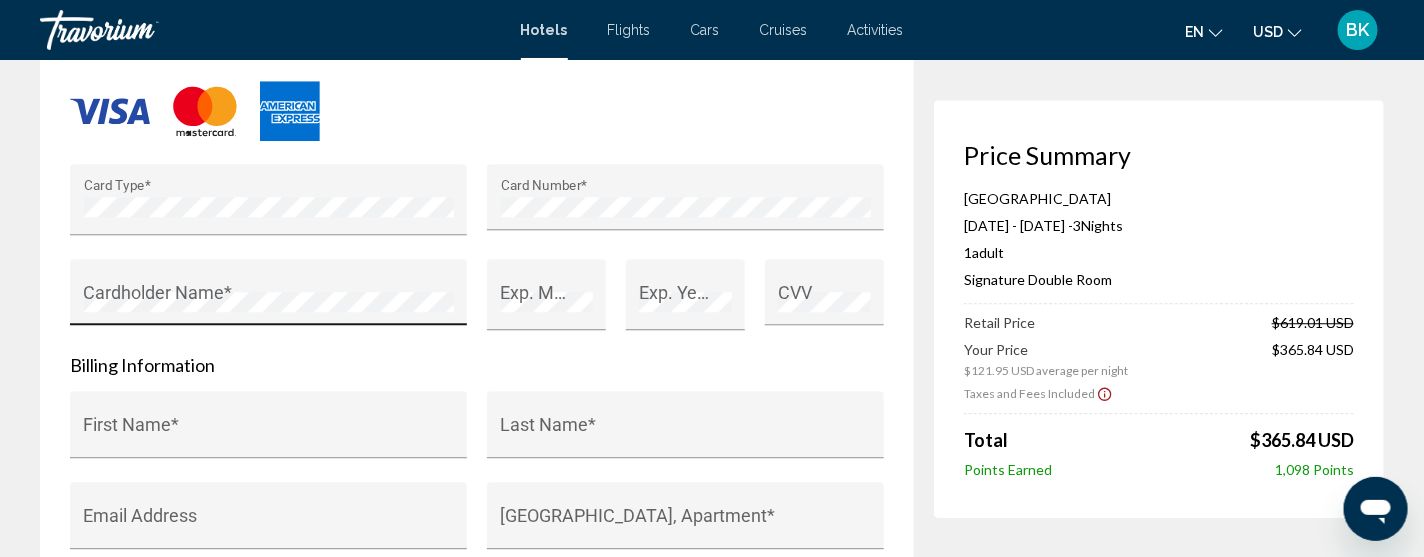 click on "Cardholder Name  *" at bounding box center (269, 298) 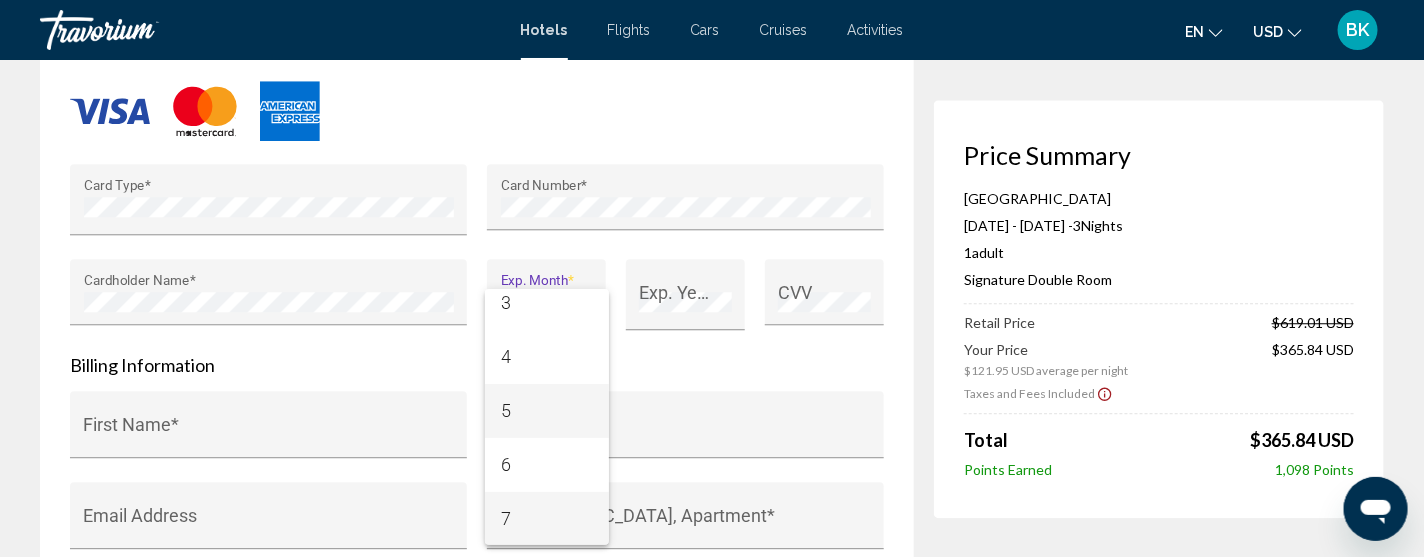 scroll, scrollTop: 175, scrollLeft: 0, axis: vertical 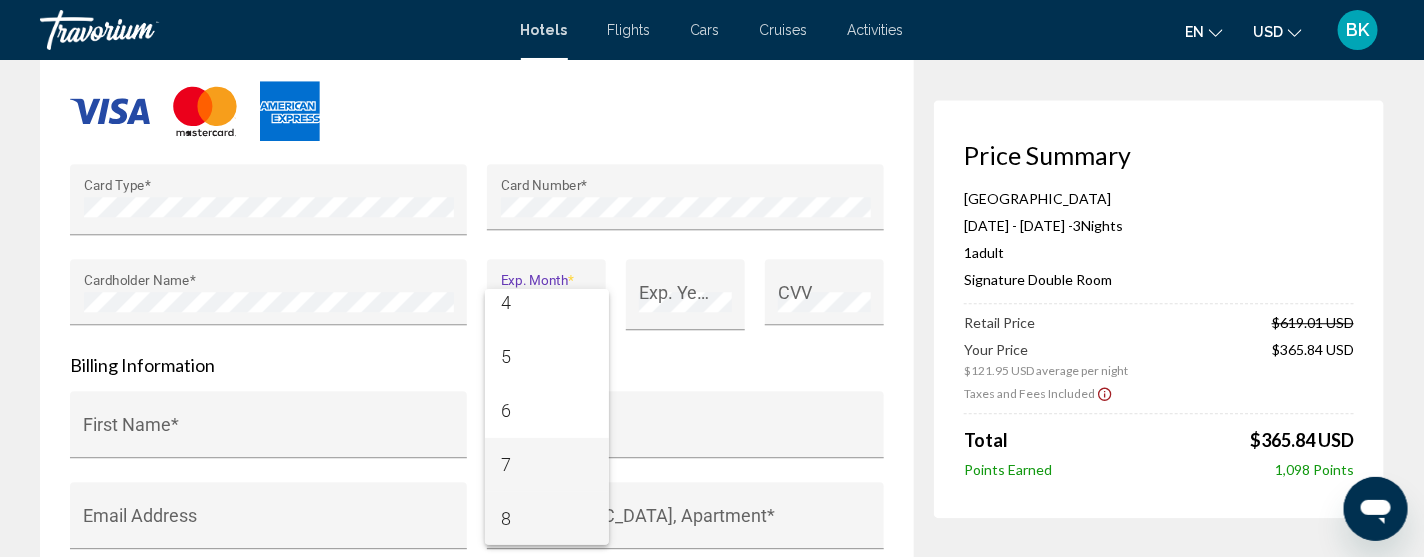 click on "7" at bounding box center (547, 465) 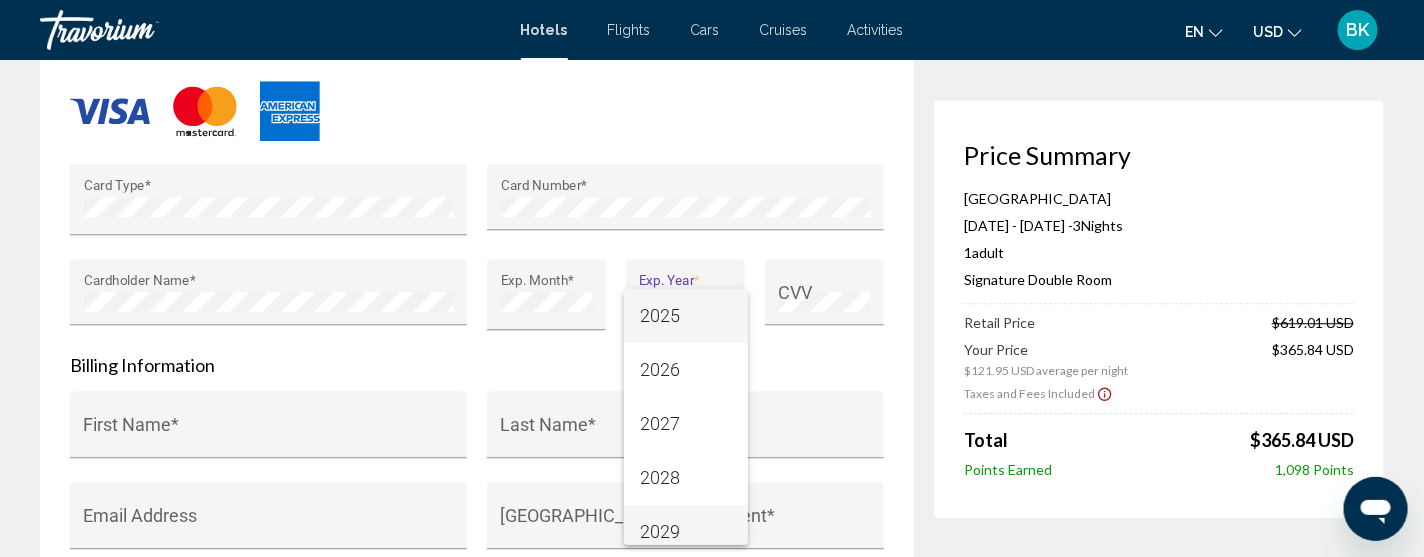 click on "2029" at bounding box center [686, 532] 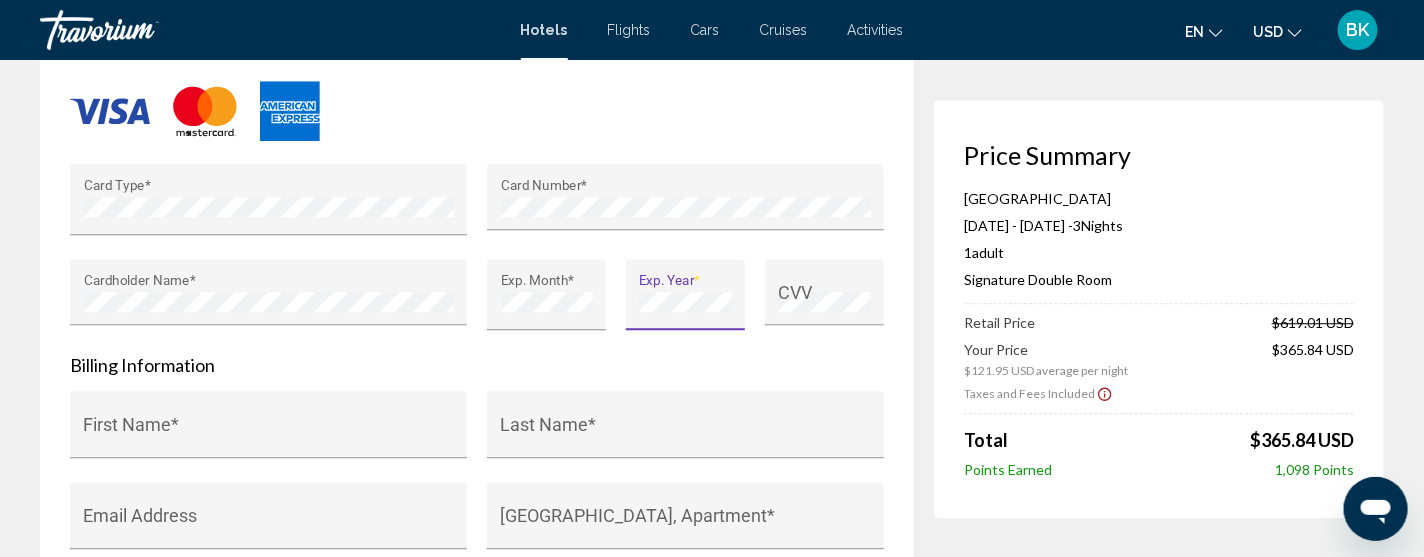 scroll, scrollTop: 13, scrollLeft: 0, axis: vertical 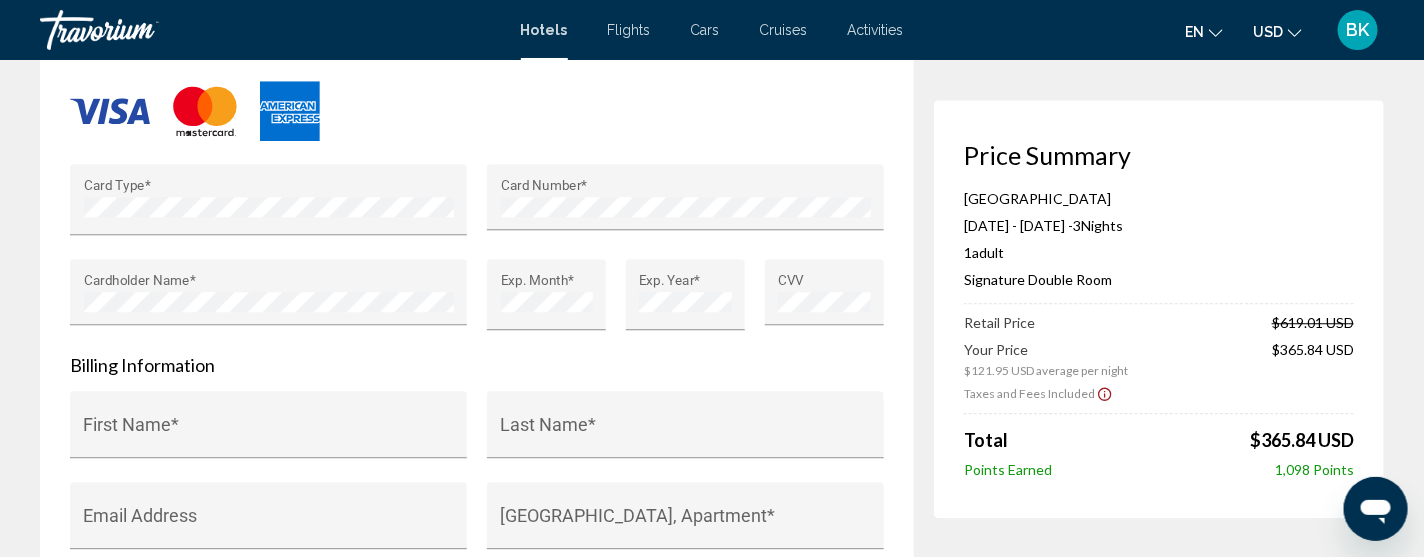 click at bounding box center (477, 111) 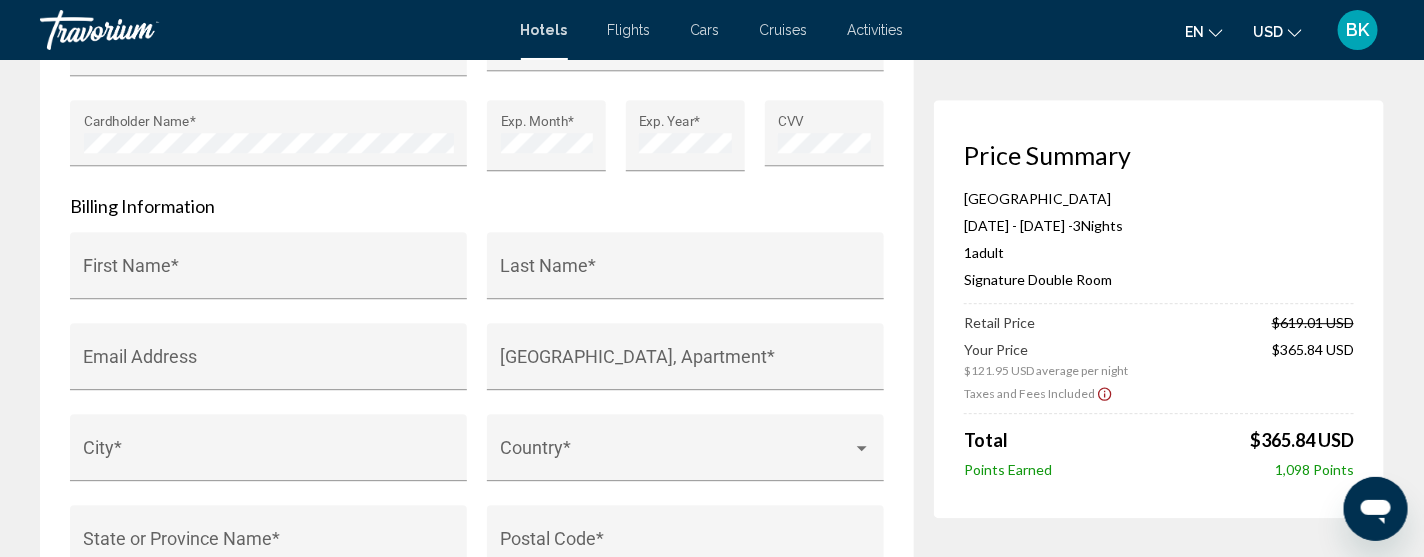 scroll, scrollTop: 1998, scrollLeft: 0, axis: vertical 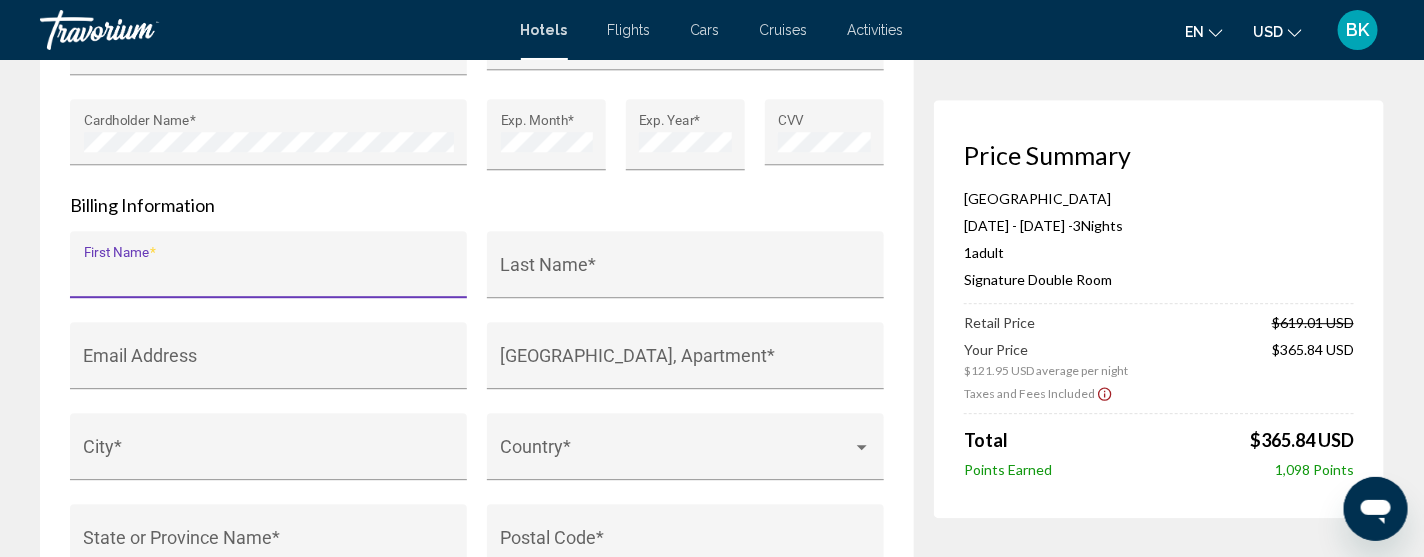 click on "First Name  *" at bounding box center (269, 274) 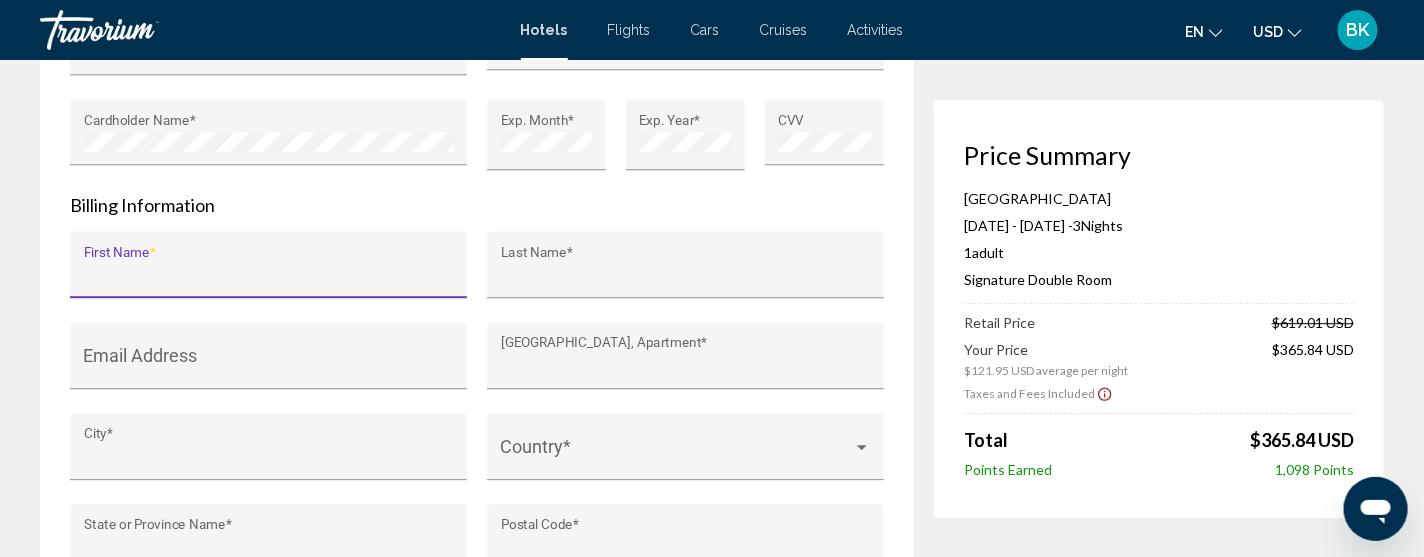 type on "******" 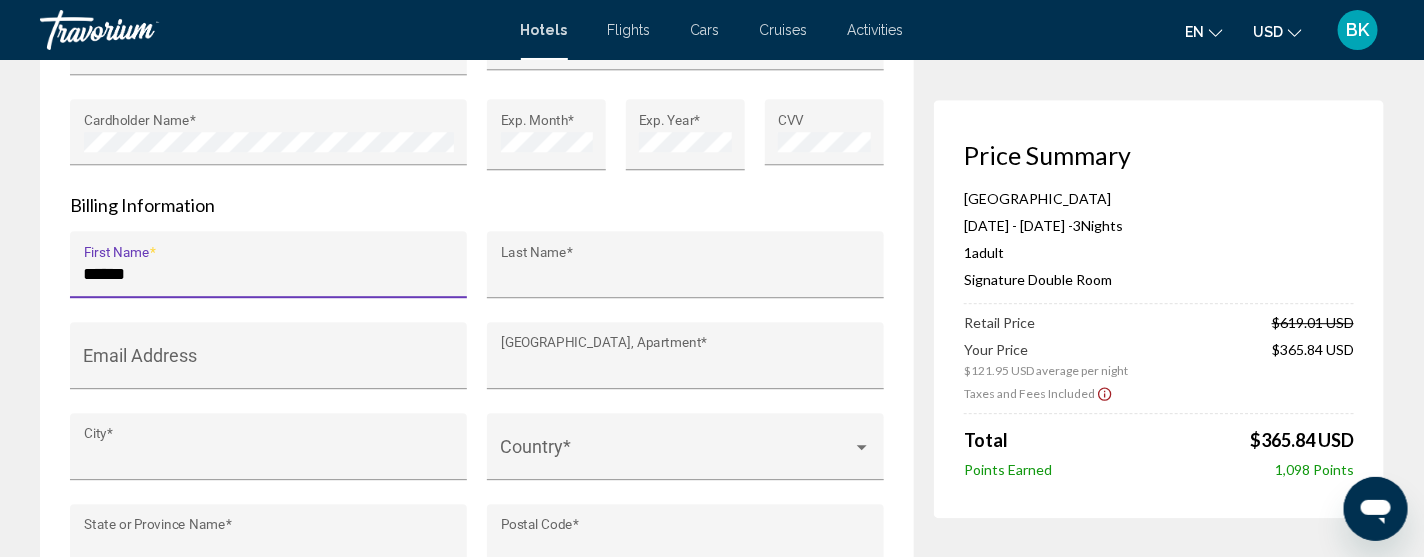 type on "*****" 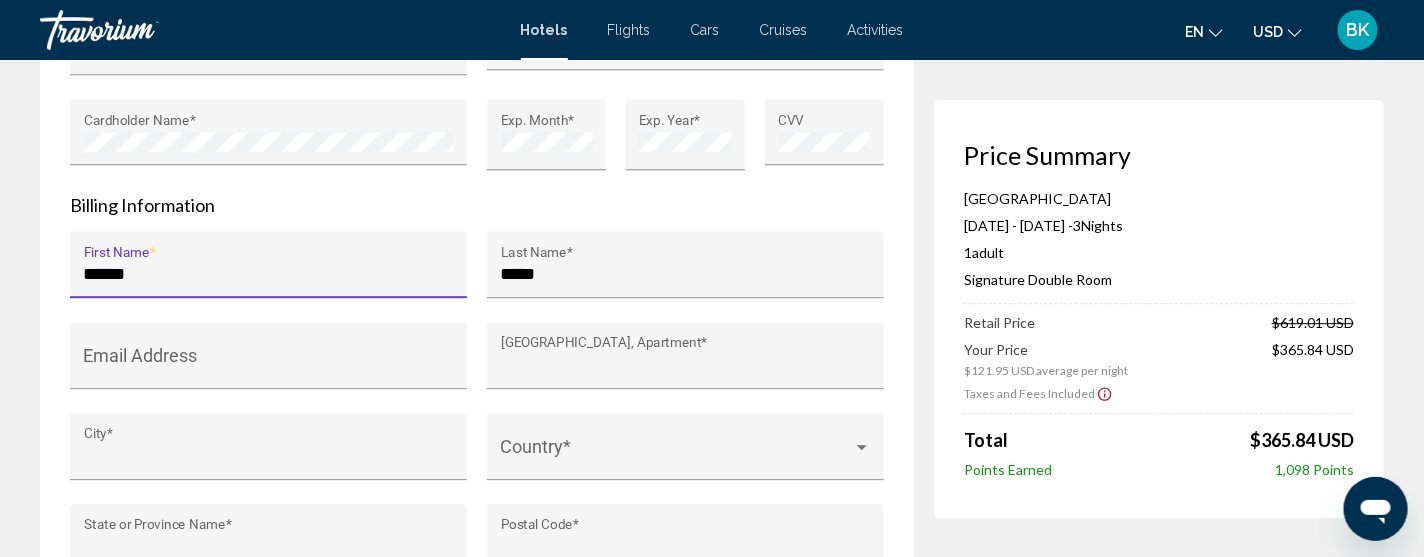type on "**********" 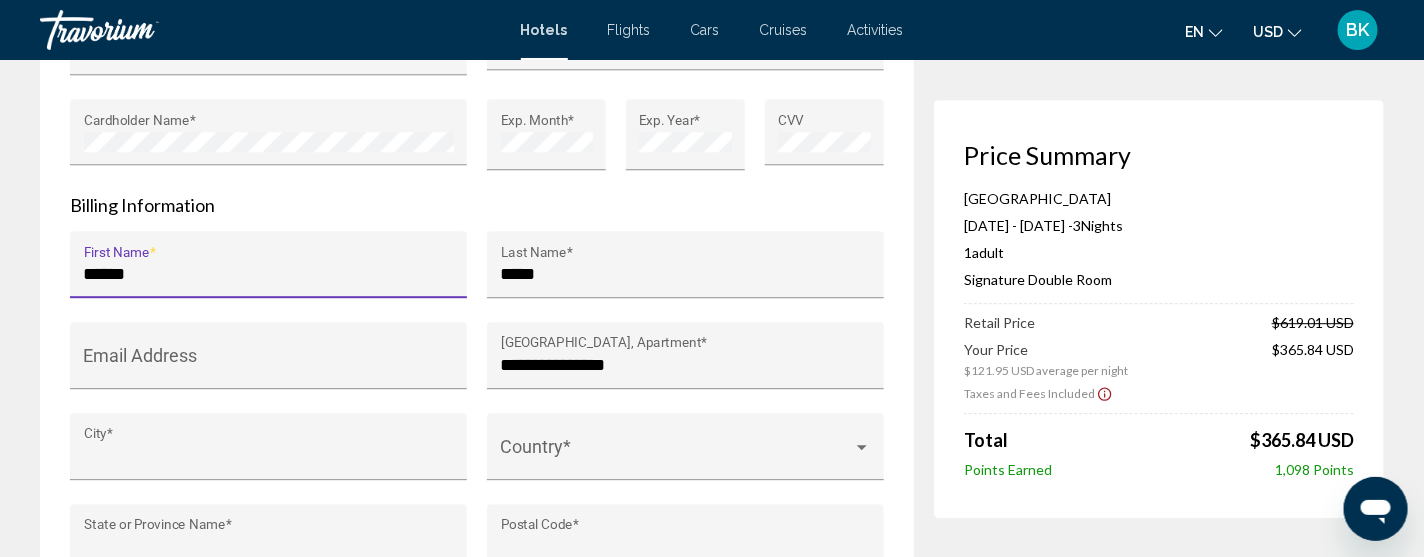 type on "**********" 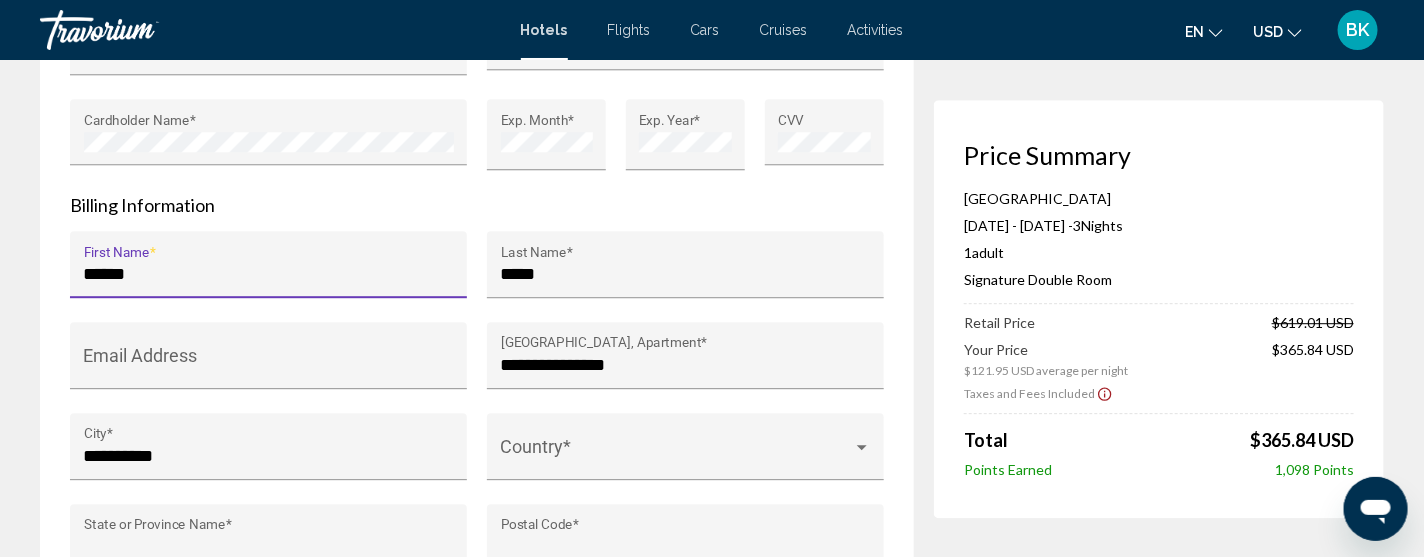type on "**" 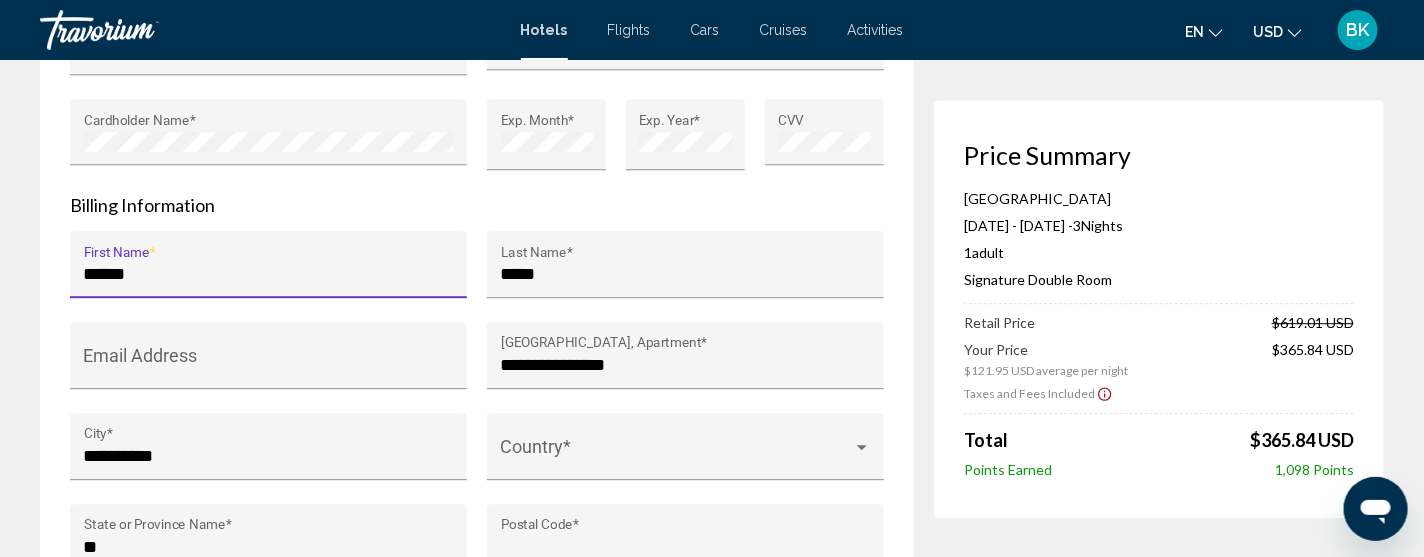type on "*****" 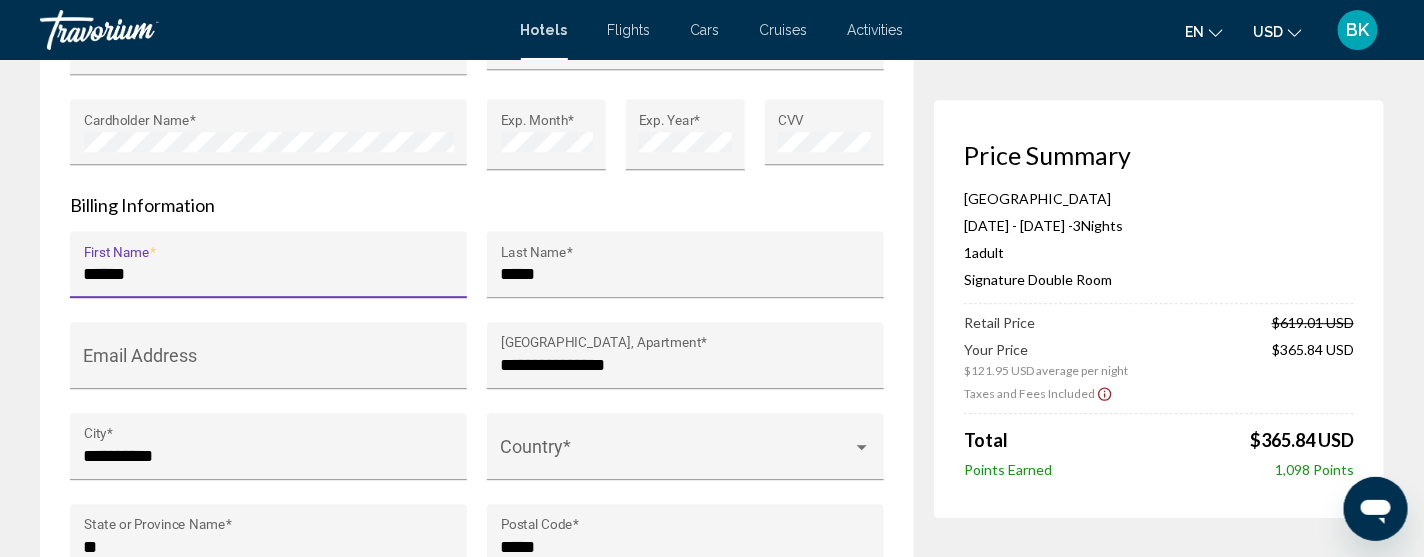 click on "Billing Information" at bounding box center (477, 205) 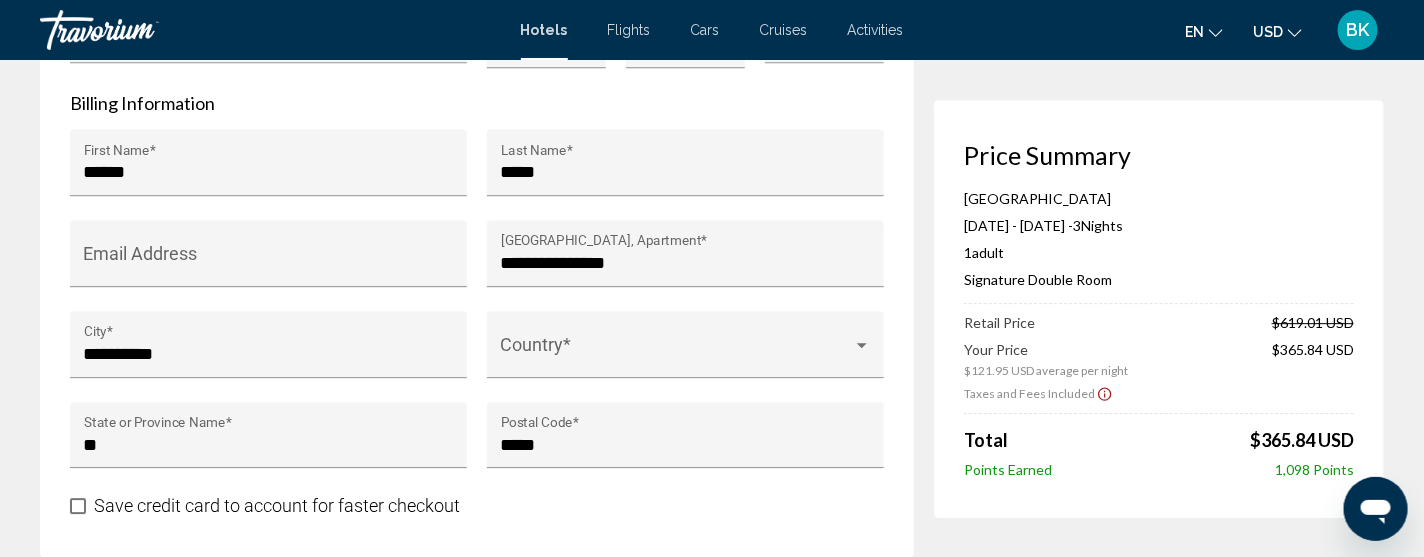 scroll, scrollTop: 2118, scrollLeft: 0, axis: vertical 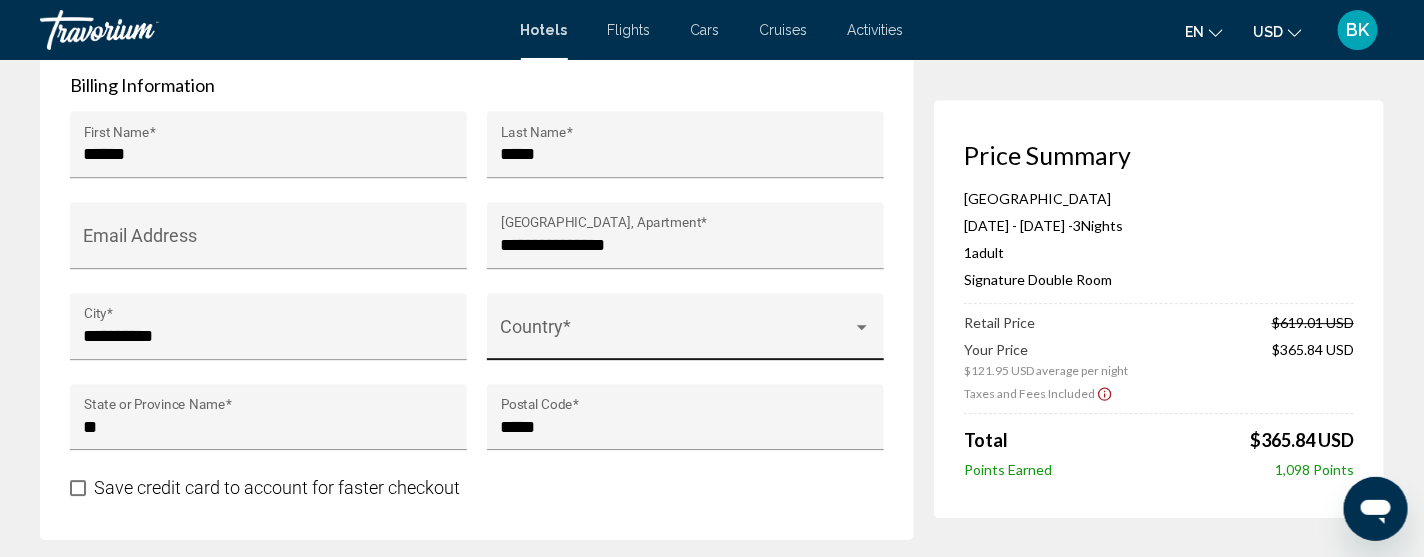 click on "Country  *" at bounding box center [685, 326] 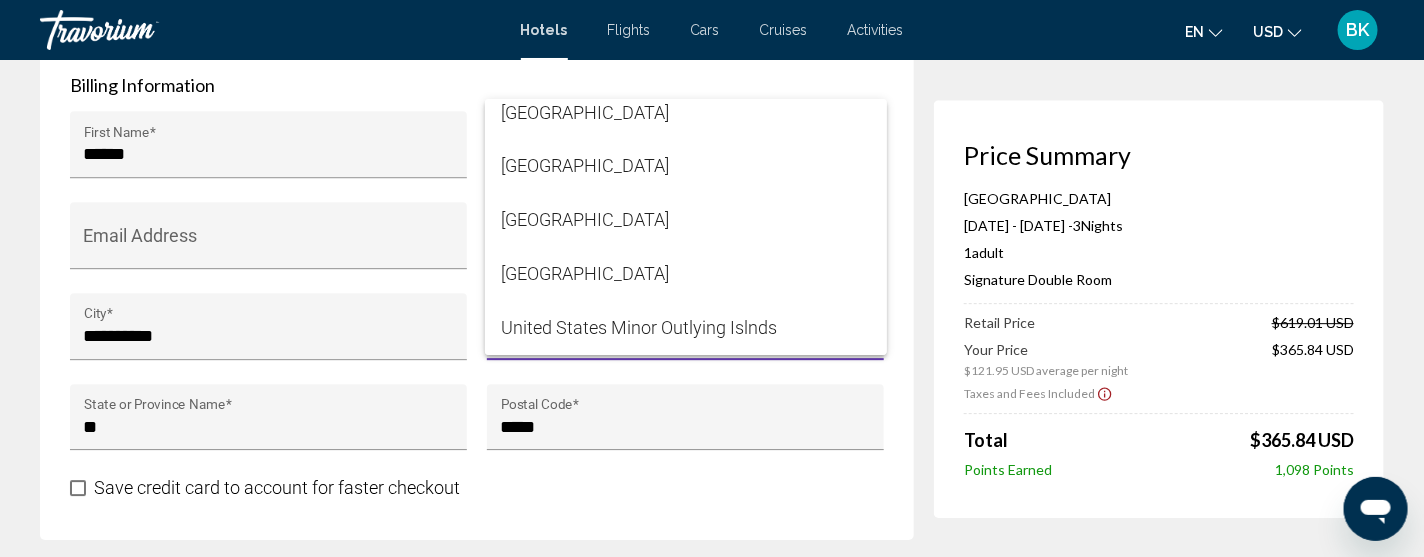scroll, scrollTop: 12973, scrollLeft: 0, axis: vertical 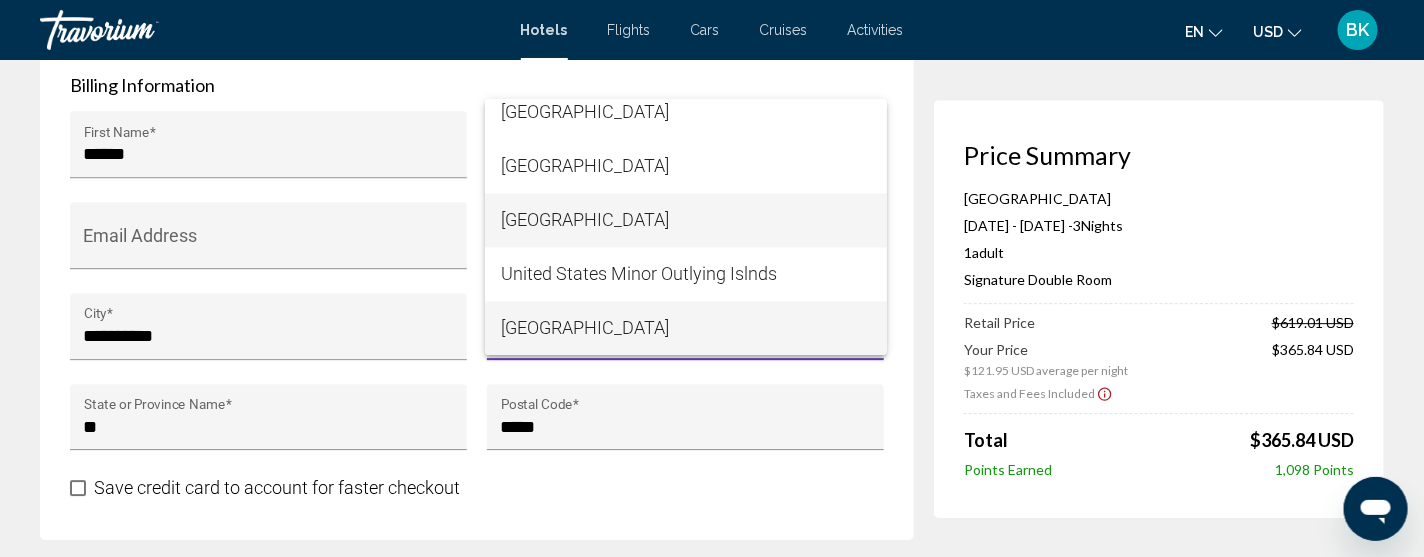 click on "[GEOGRAPHIC_DATA]" at bounding box center (686, 221) 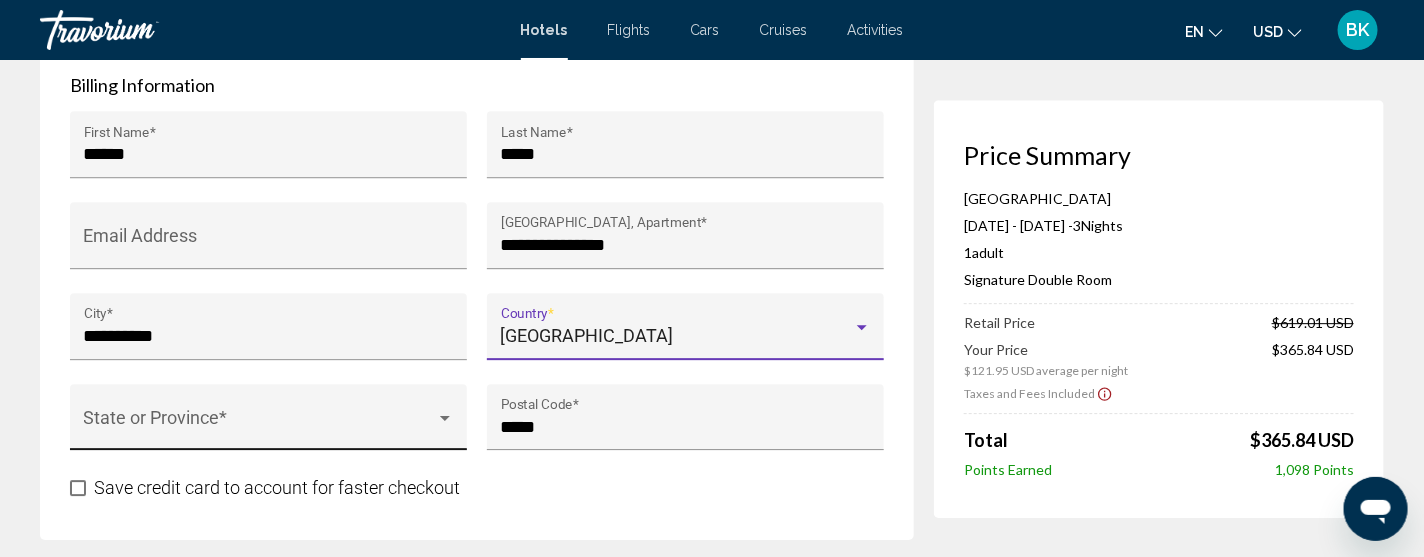 click at bounding box center [260, 427] 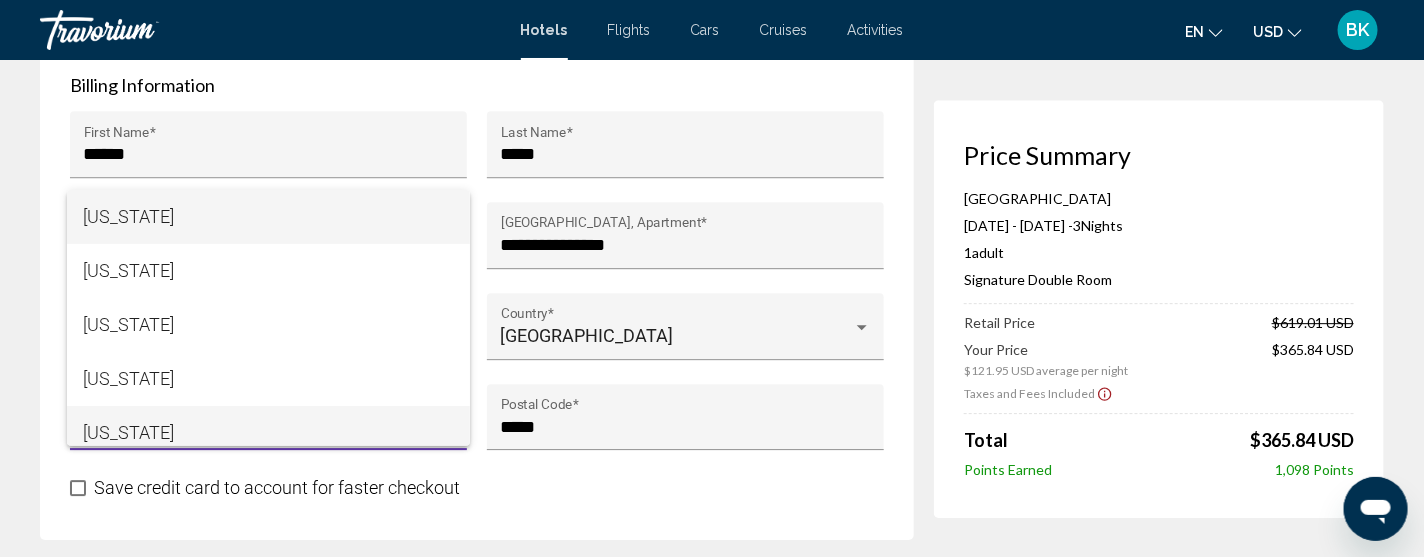 click on "[US_STATE]" at bounding box center (268, 433) 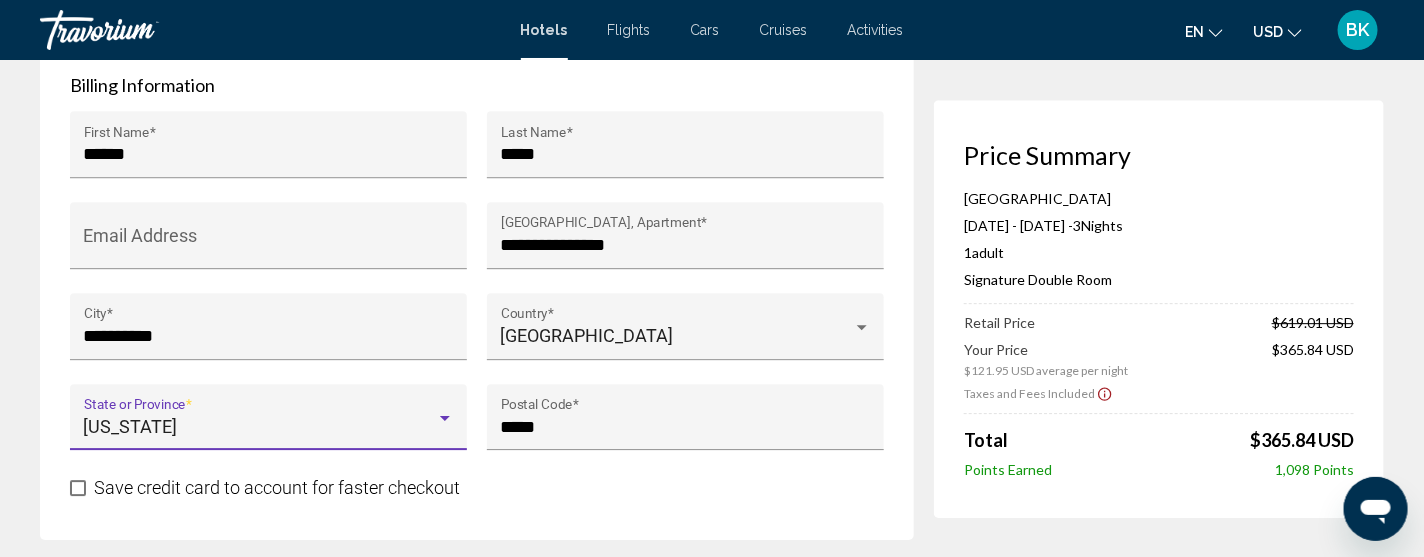 scroll, scrollTop: 13, scrollLeft: 0, axis: vertical 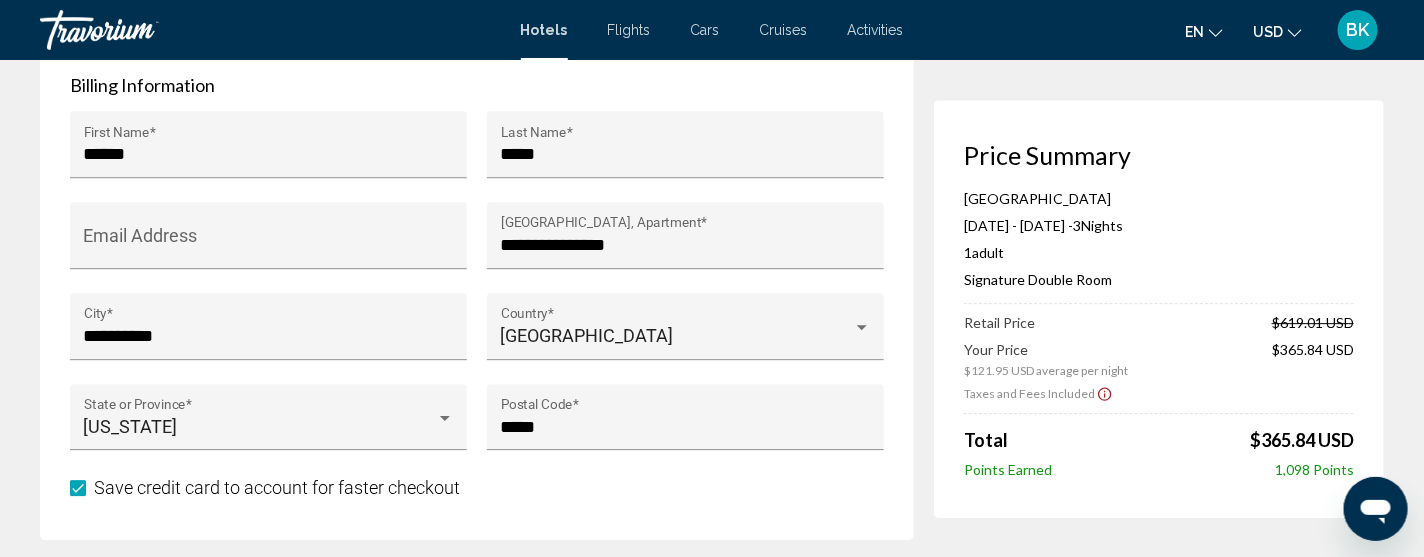 click on "Save credit card to account for faster checkout" at bounding box center [477, 487] 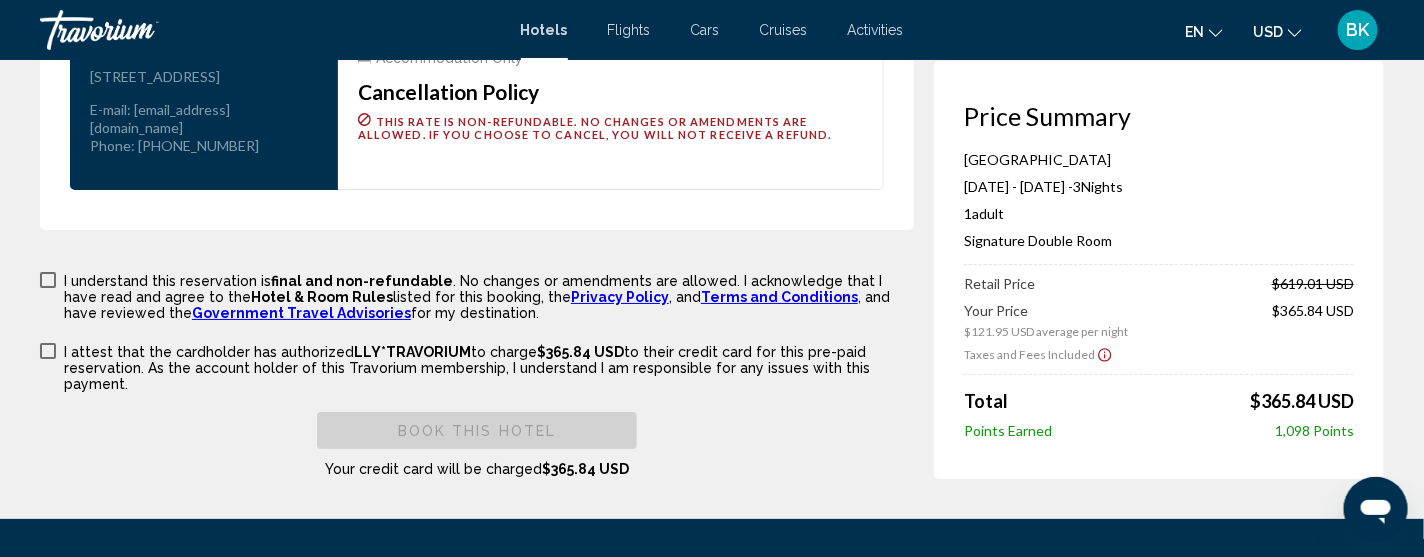 scroll, scrollTop: 2798, scrollLeft: 0, axis: vertical 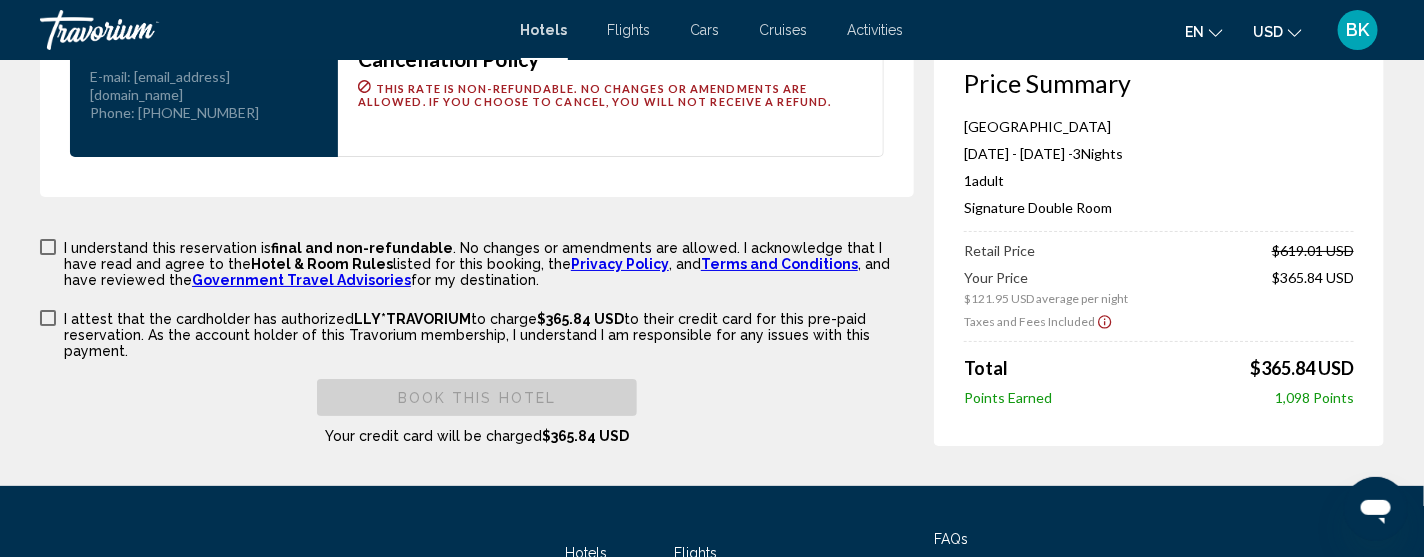 click at bounding box center (48, 247) 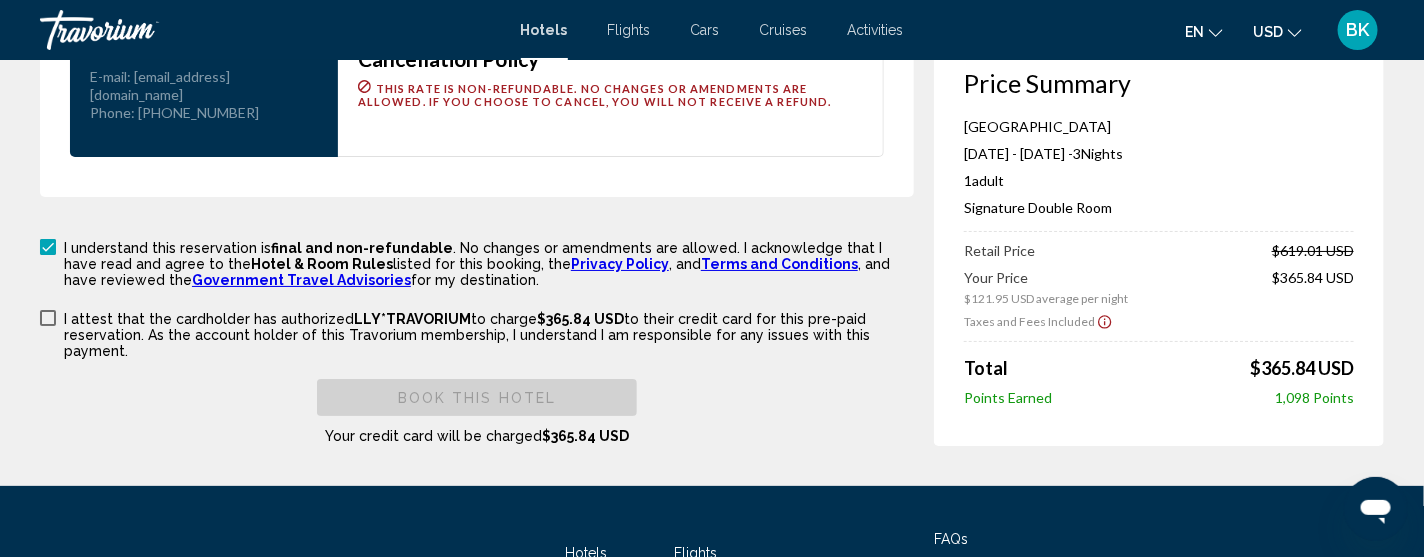 click at bounding box center [48, 318] 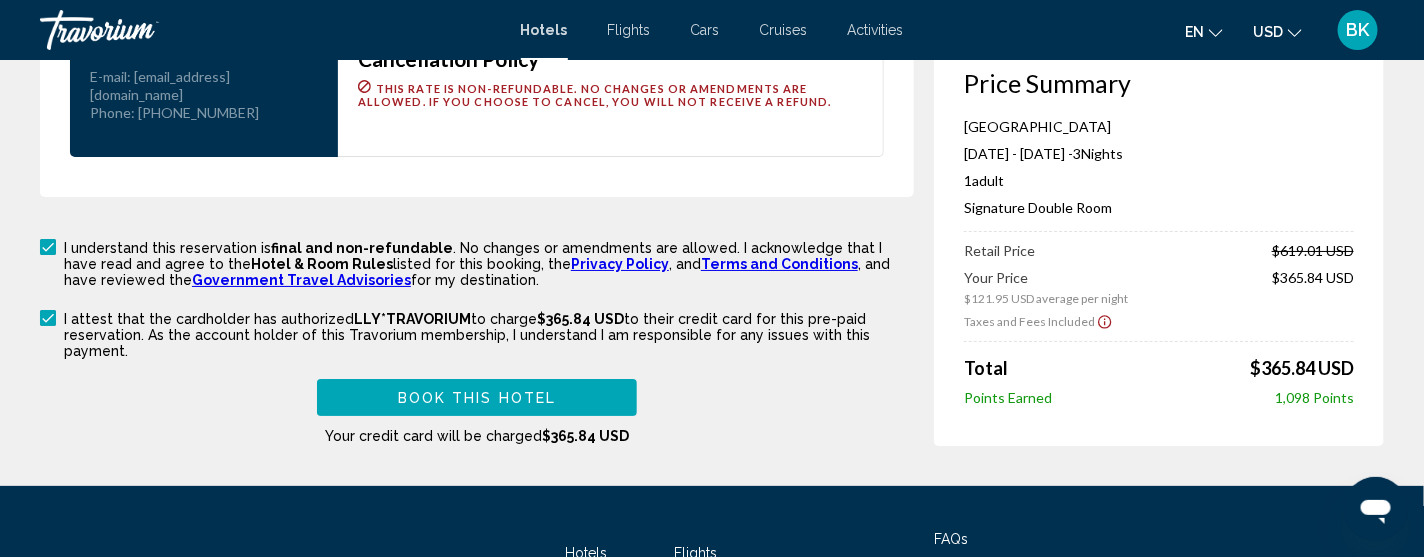 click on "Book this hotel" at bounding box center (477, 397) 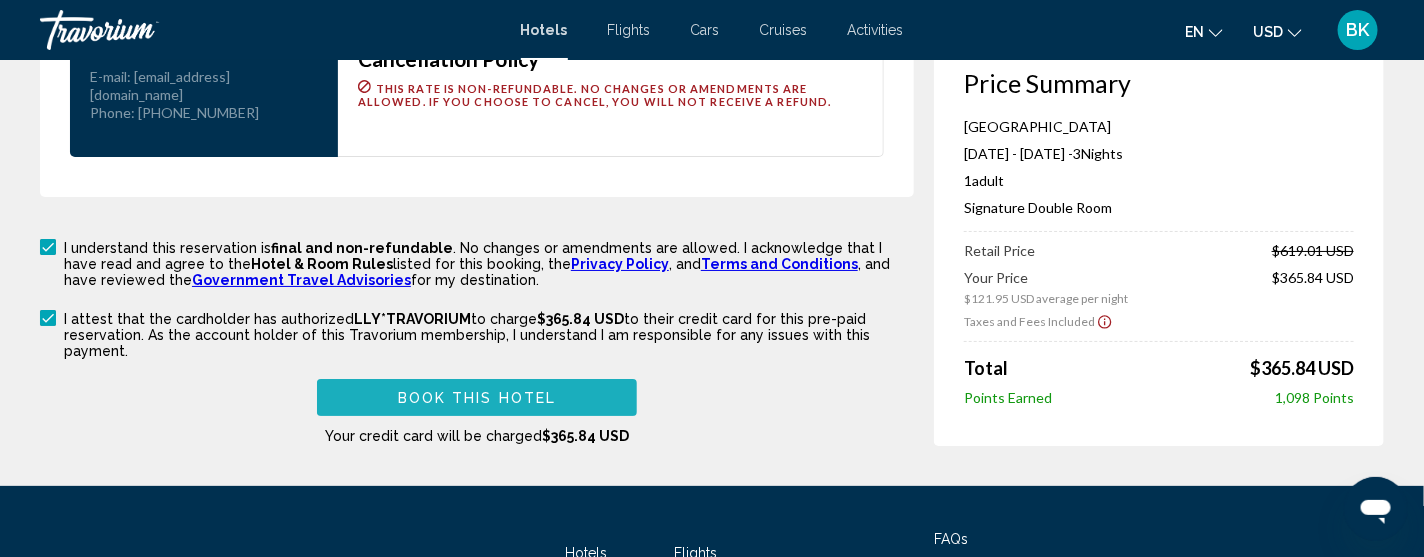 scroll, scrollTop: 693, scrollLeft: 0, axis: vertical 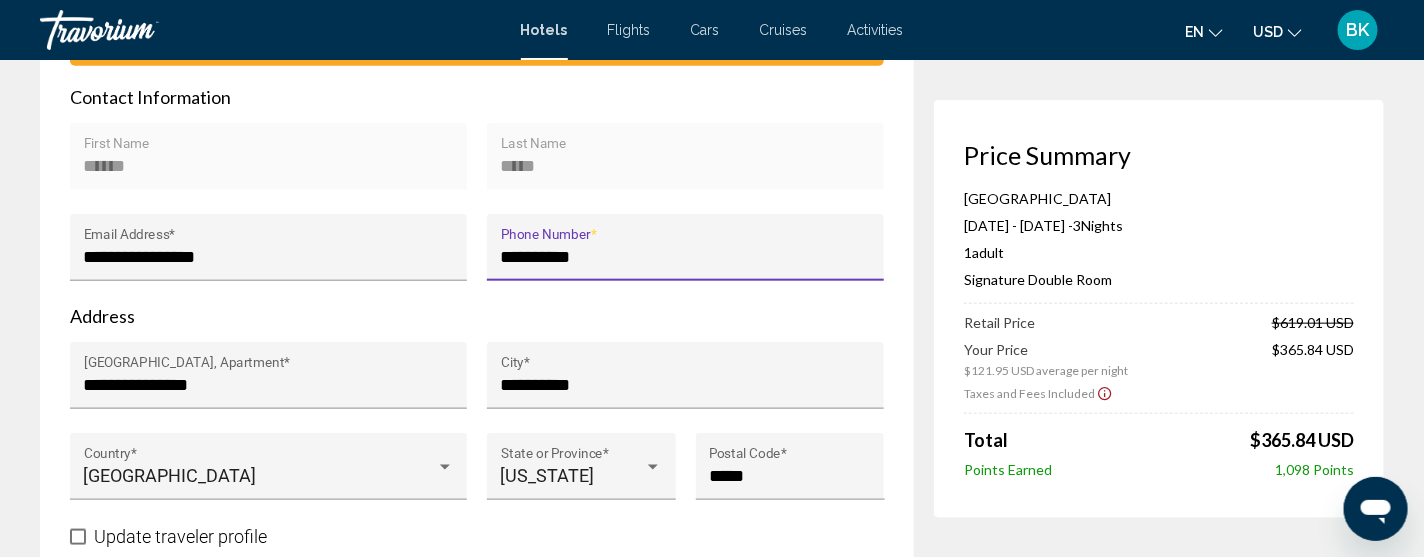 type on "**********" 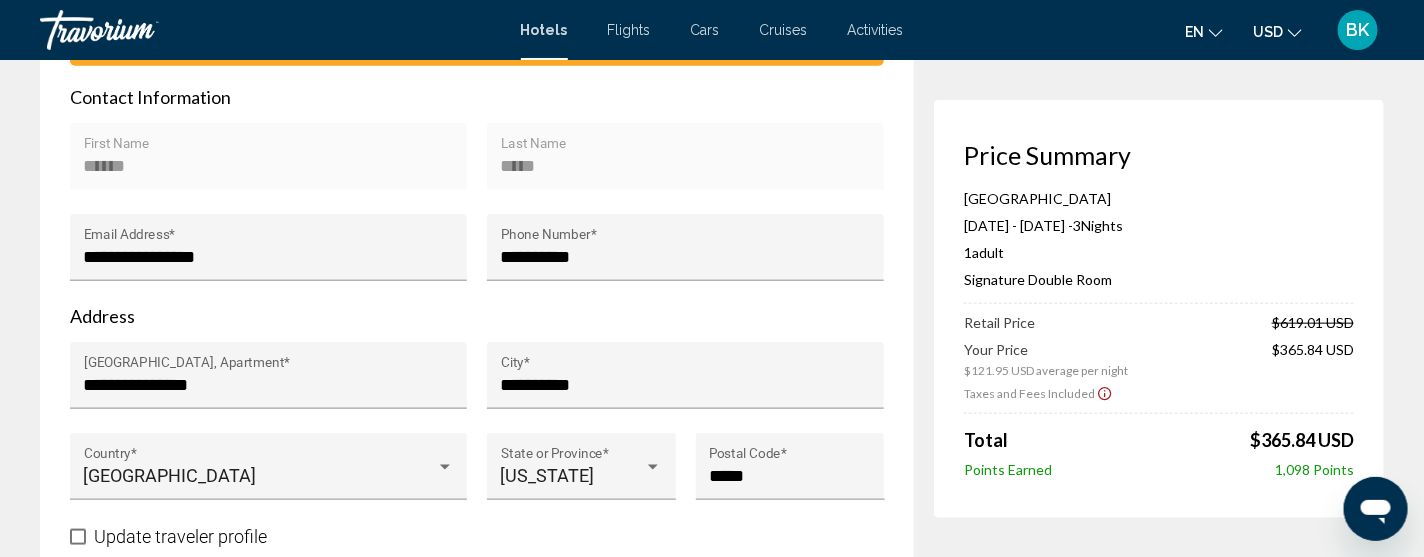 click on "***** Last Name" at bounding box center [685, 168] 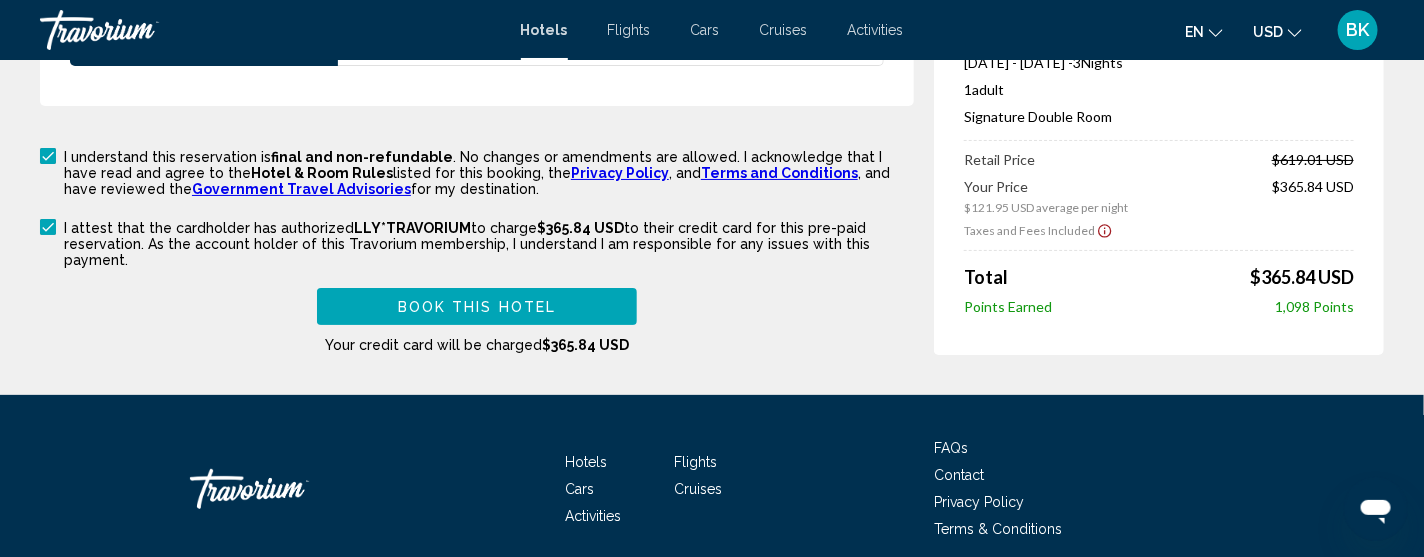 scroll, scrollTop: 2932, scrollLeft: 0, axis: vertical 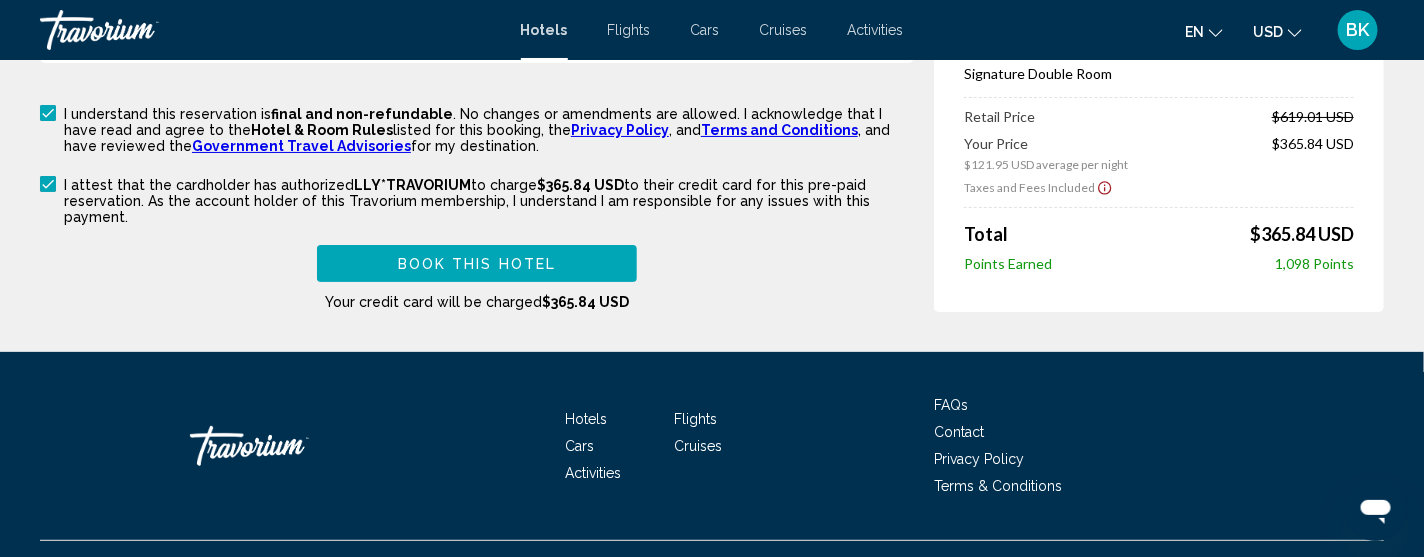 click on "Book this hotel" at bounding box center (477, 264) 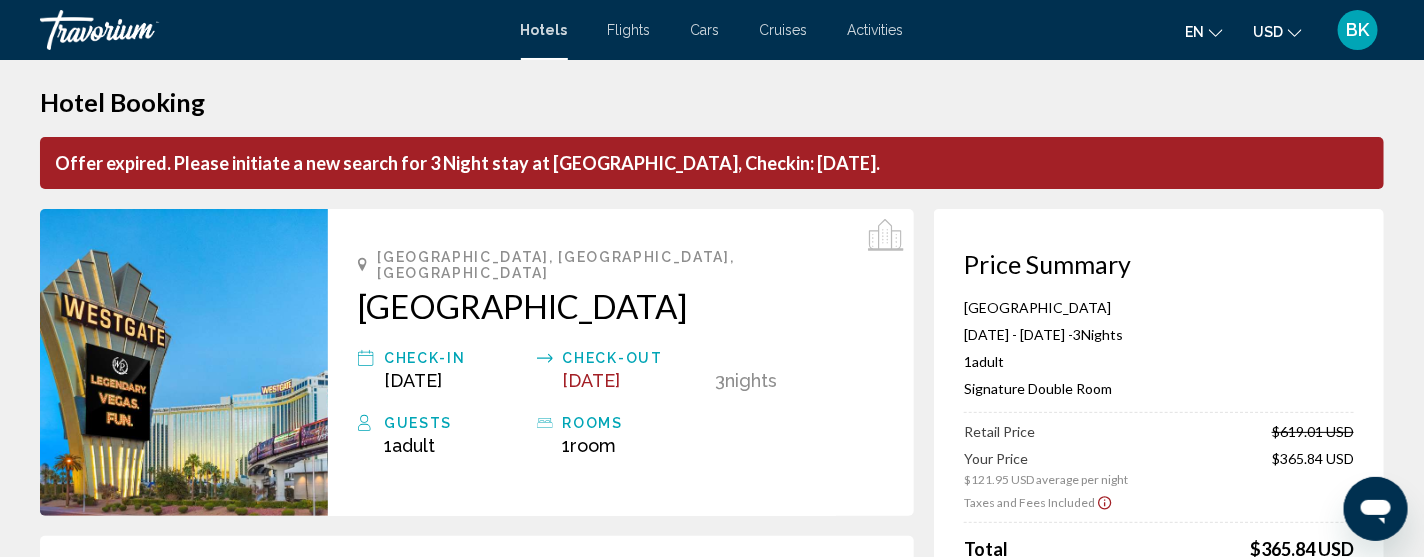scroll, scrollTop: 0, scrollLeft: 0, axis: both 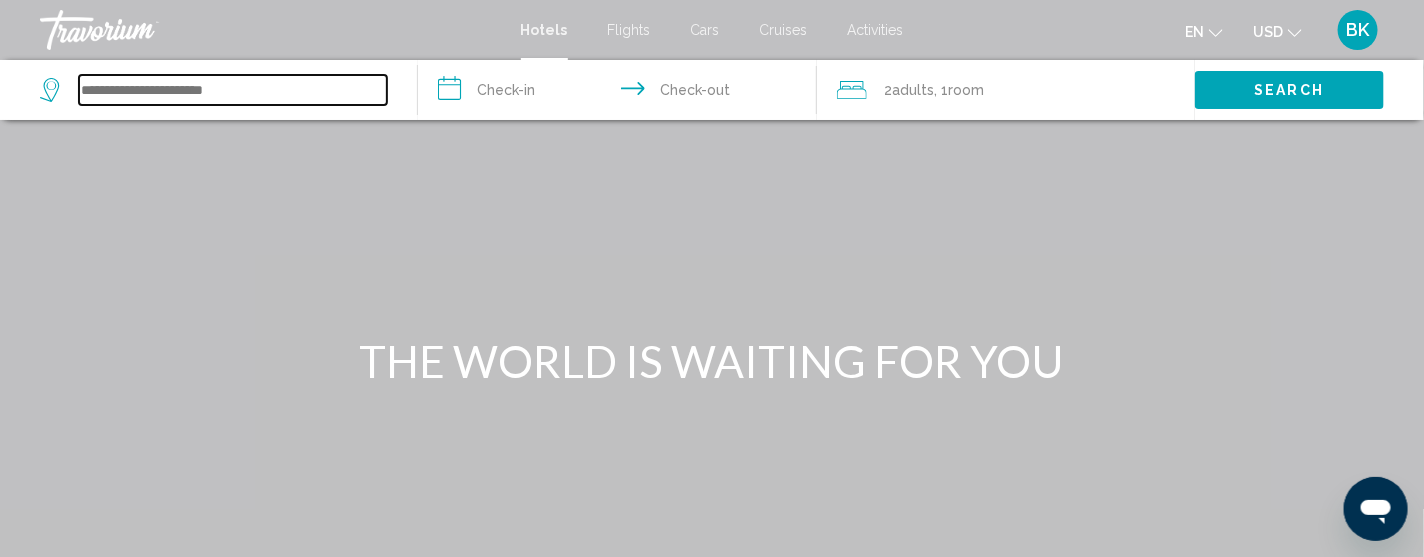 click at bounding box center [233, 90] 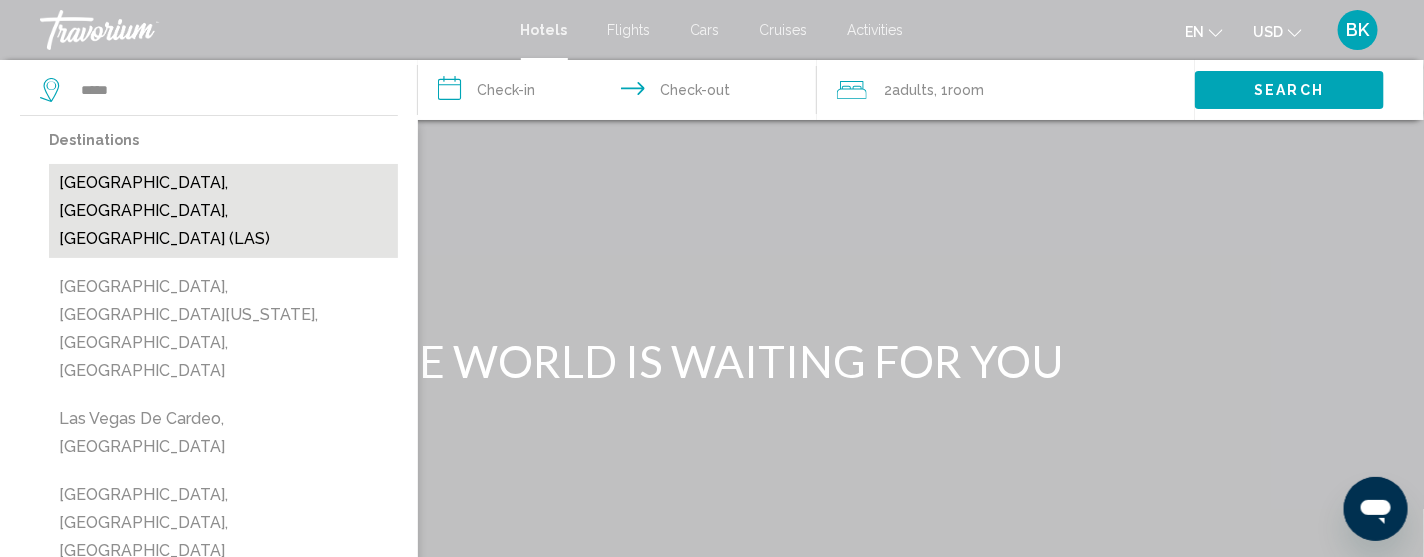 click on "[GEOGRAPHIC_DATA], [GEOGRAPHIC_DATA], [GEOGRAPHIC_DATA] (LAS)" at bounding box center (223, 211) 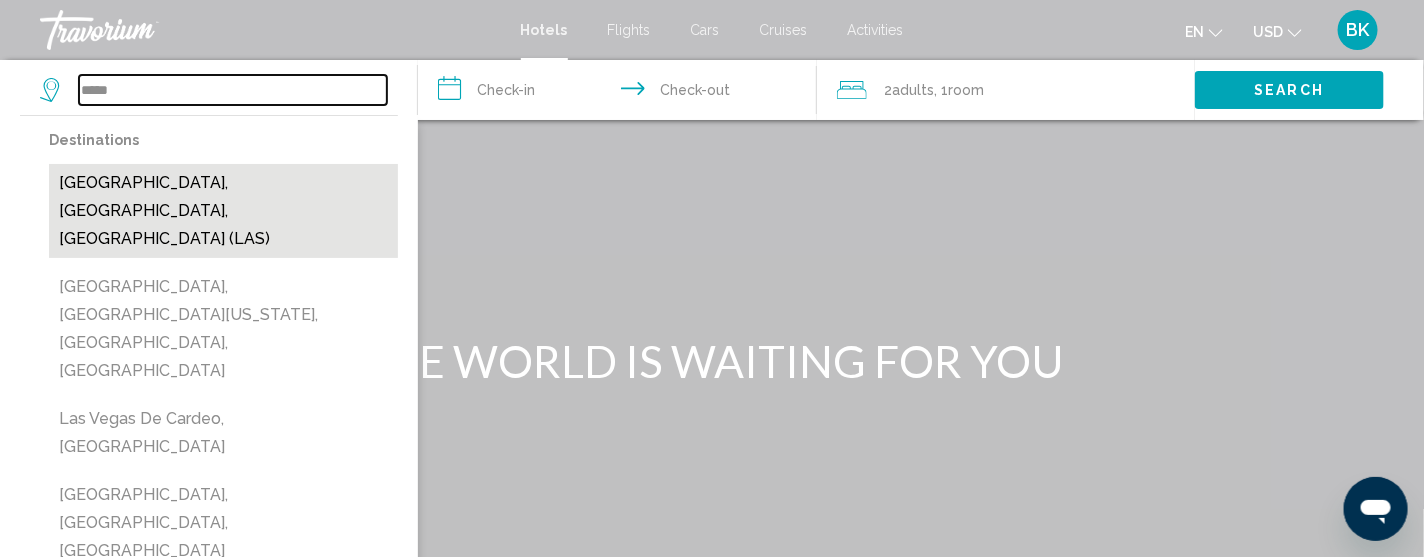 type on "**********" 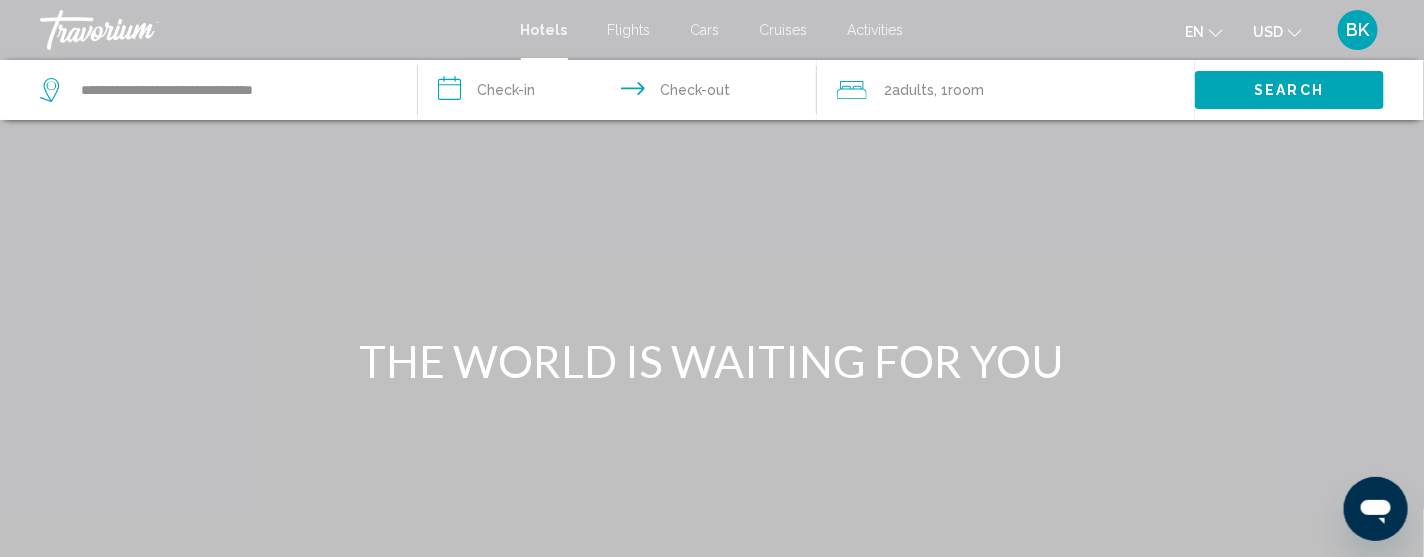 click on "**********" at bounding box center [621, 93] 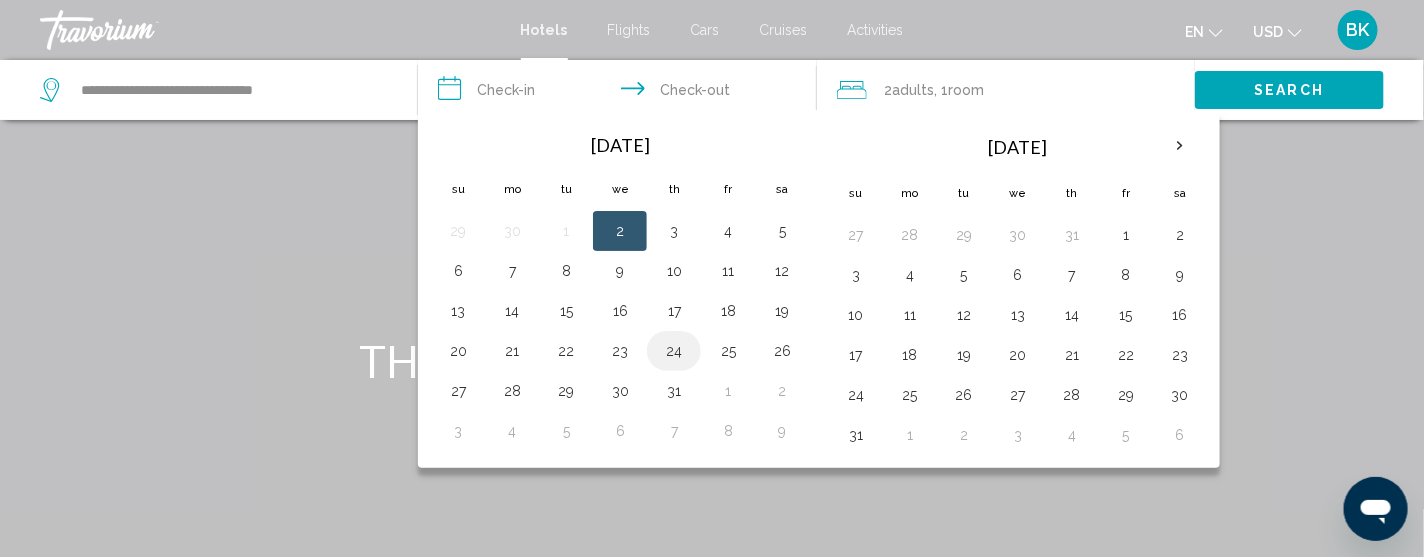 click on "24" at bounding box center [674, 351] 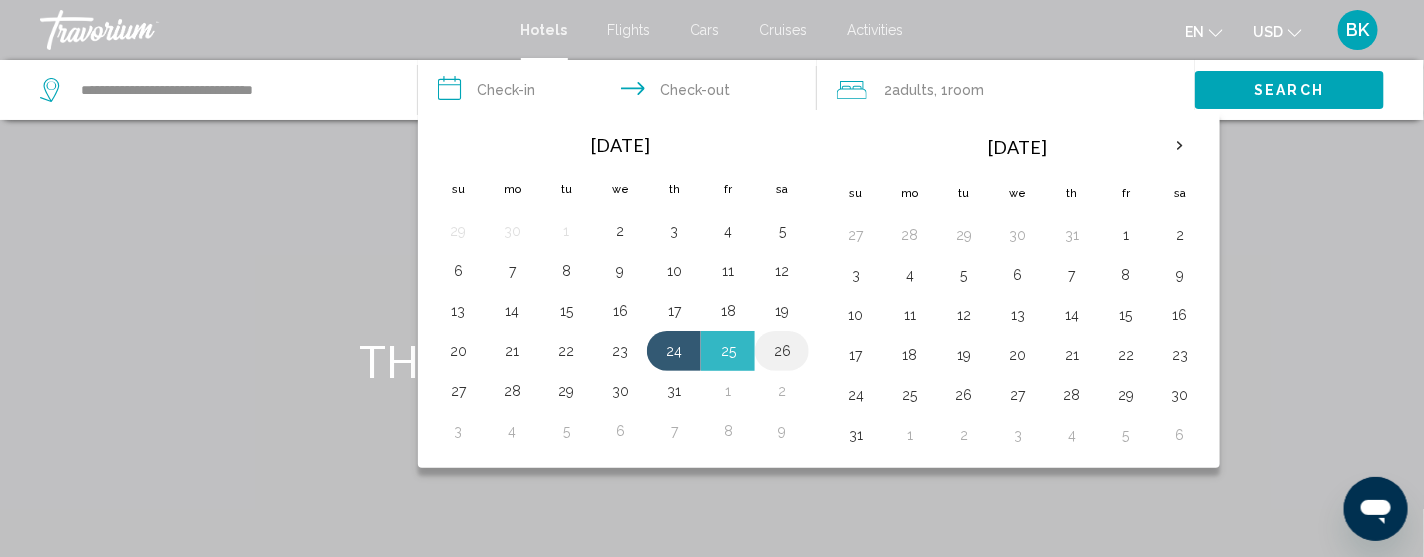 click on "26" at bounding box center (782, 351) 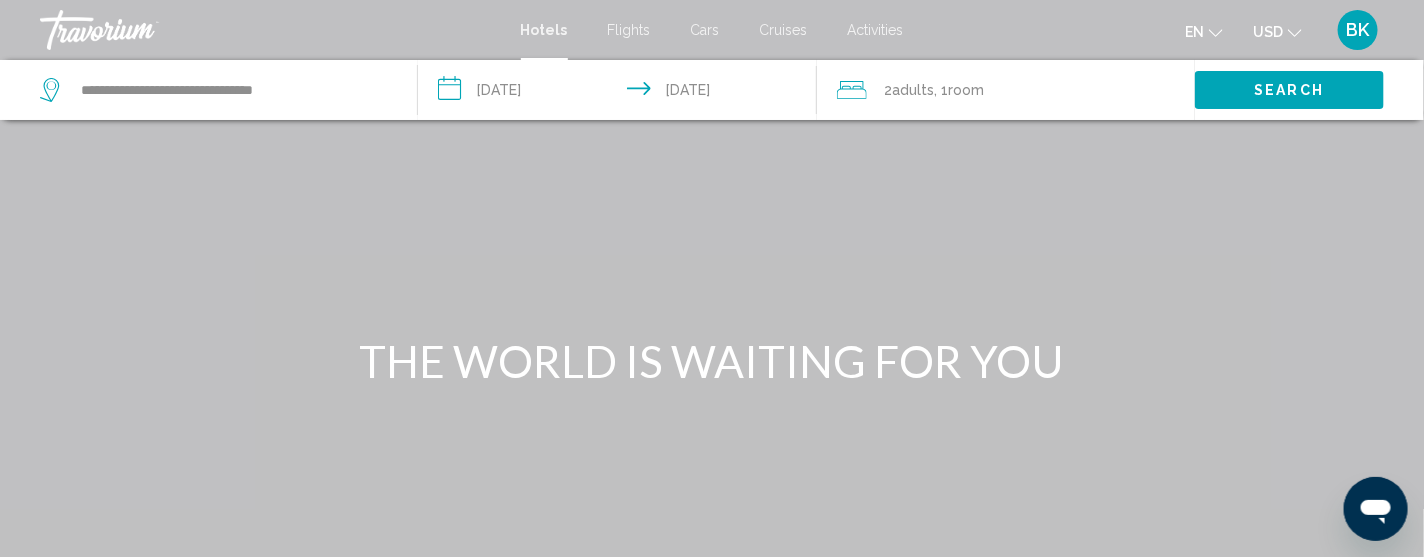 click on "Adults" 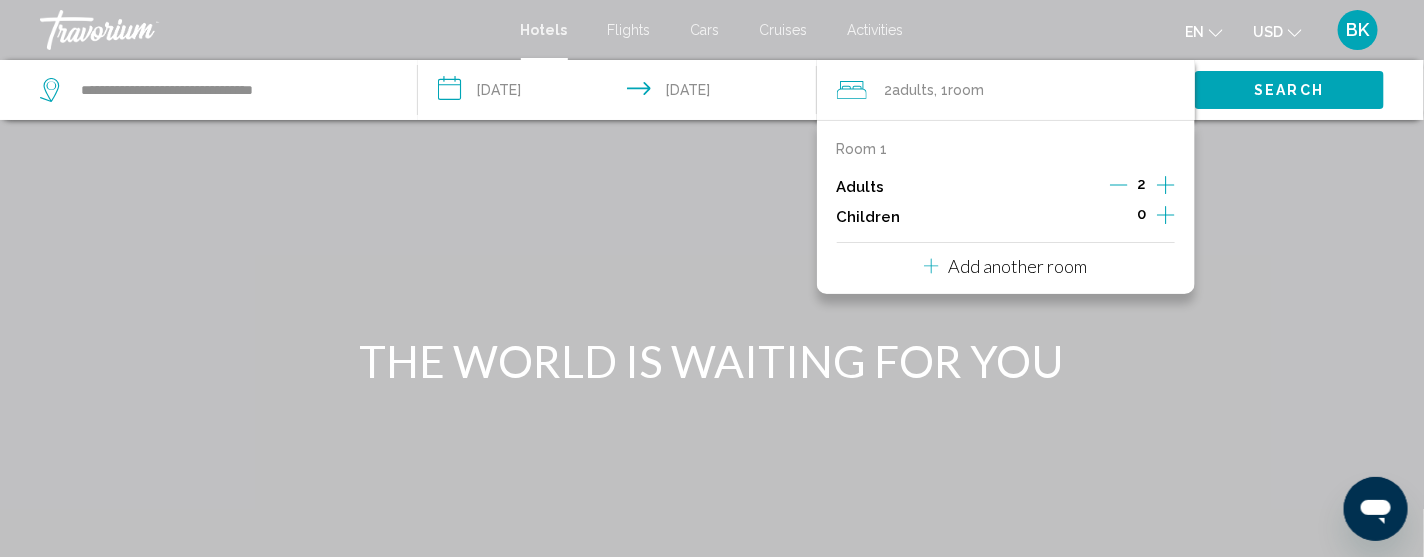 click 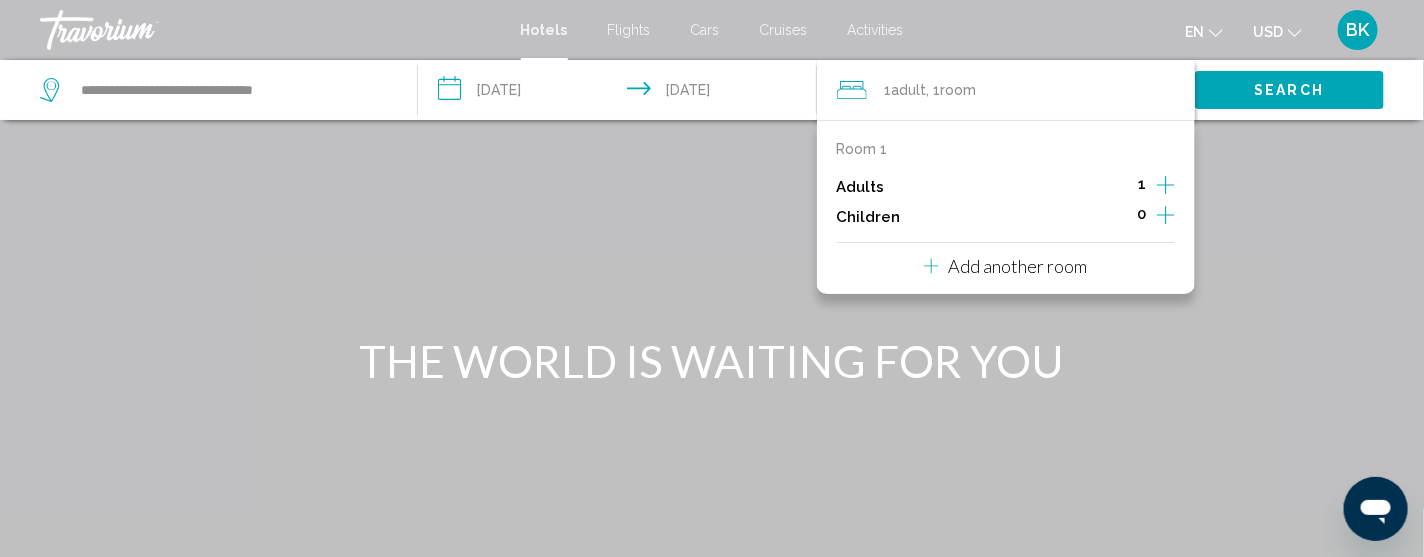 click on "Search" at bounding box center [1289, 89] 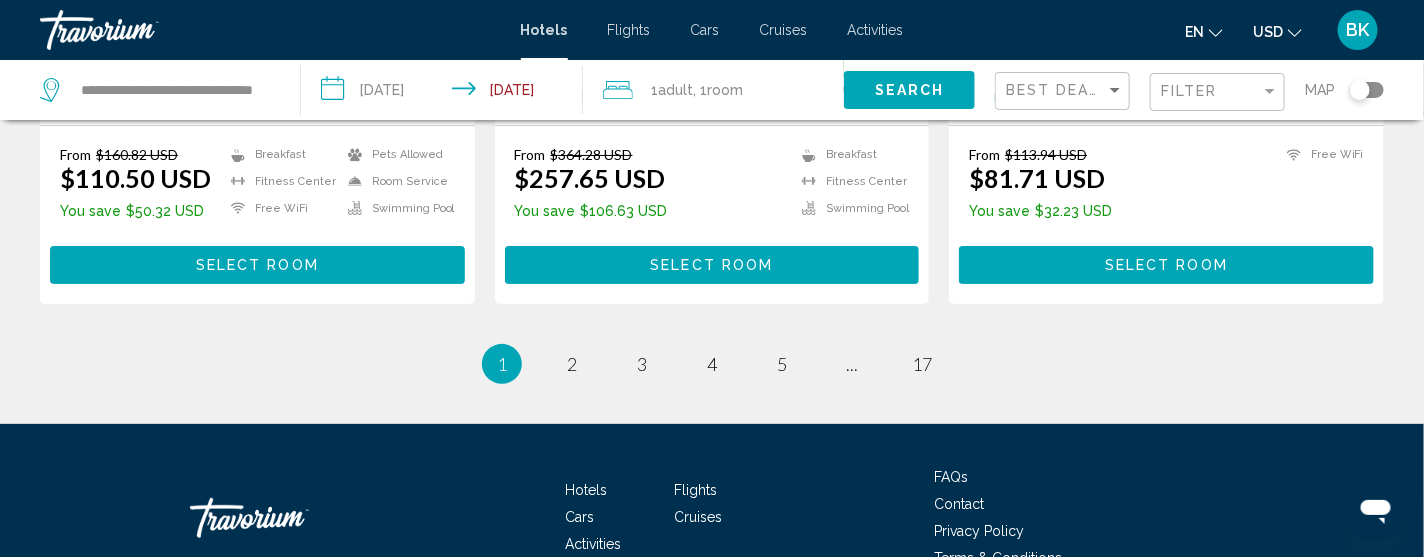 scroll, scrollTop: 2918, scrollLeft: 0, axis: vertical 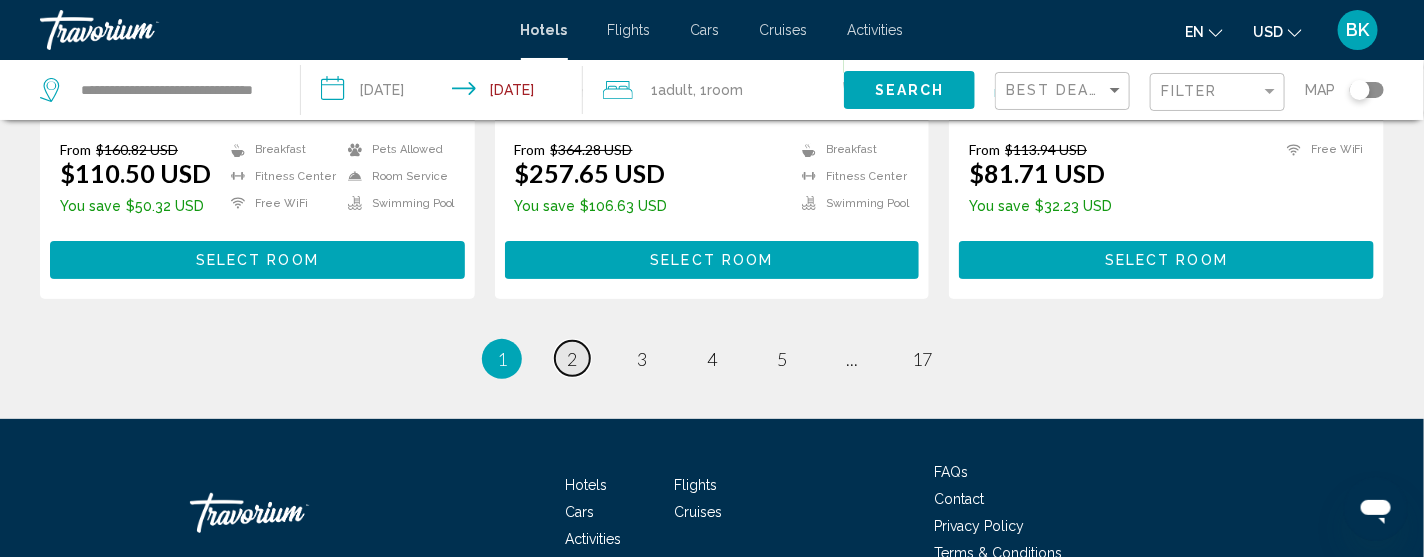 click on "2" at bounding box center (572, 359) 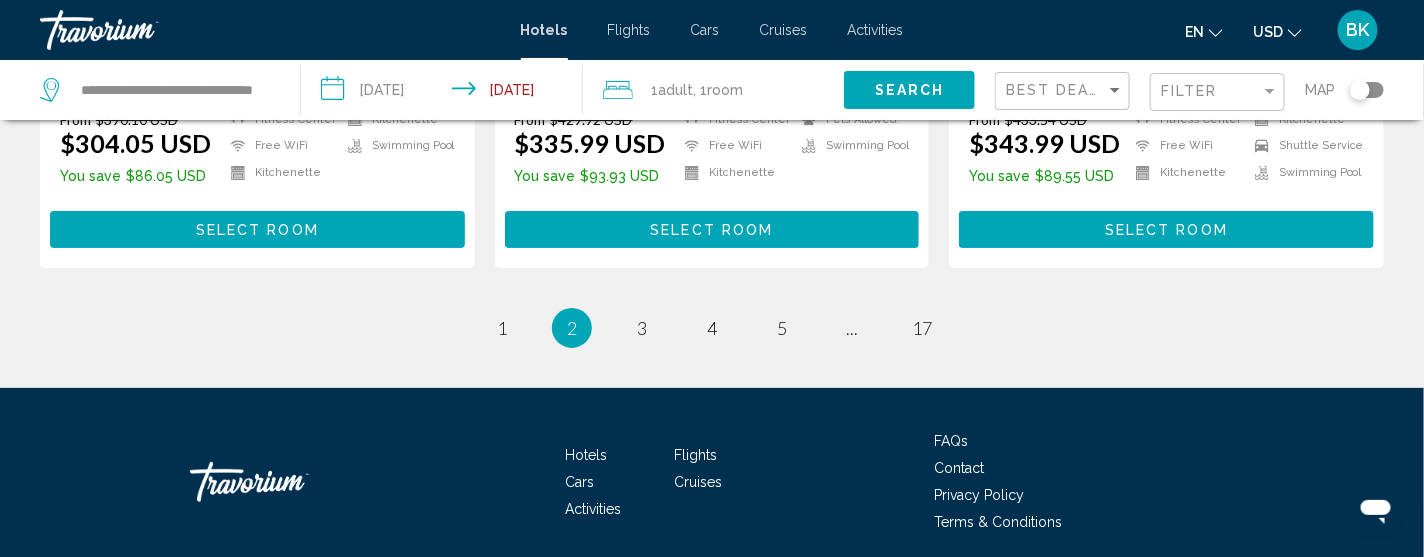 scroll, scrollTop: 2898, scrollLeft: 0, axis: vertical 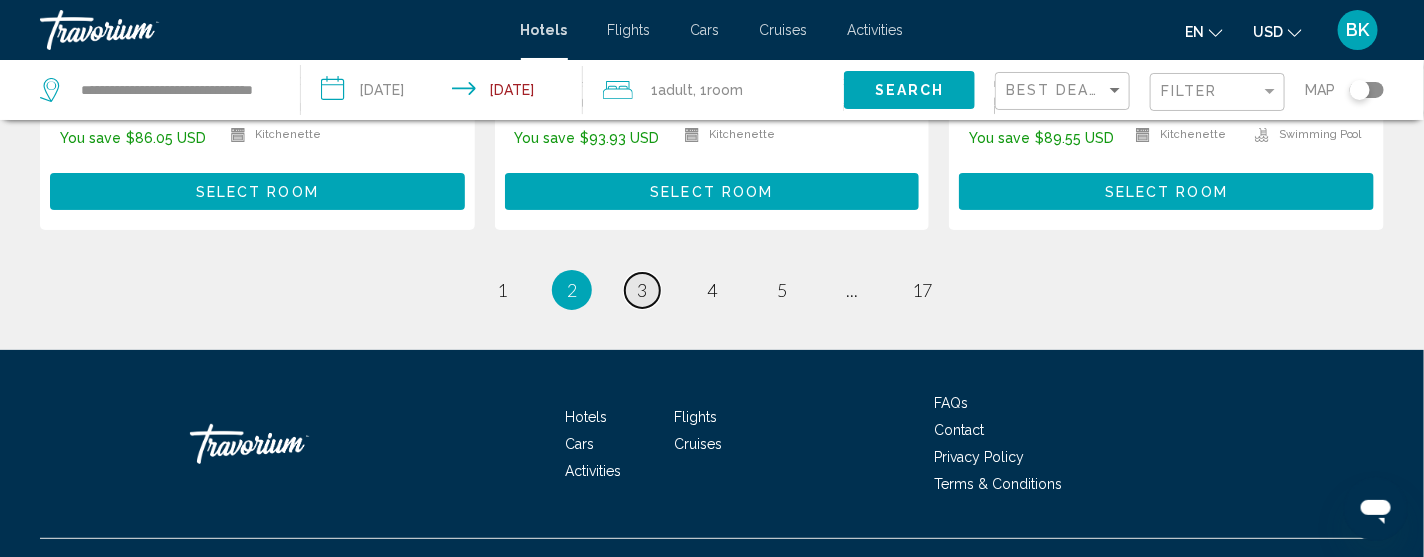 click on "3" at bounding box center [642, 290] 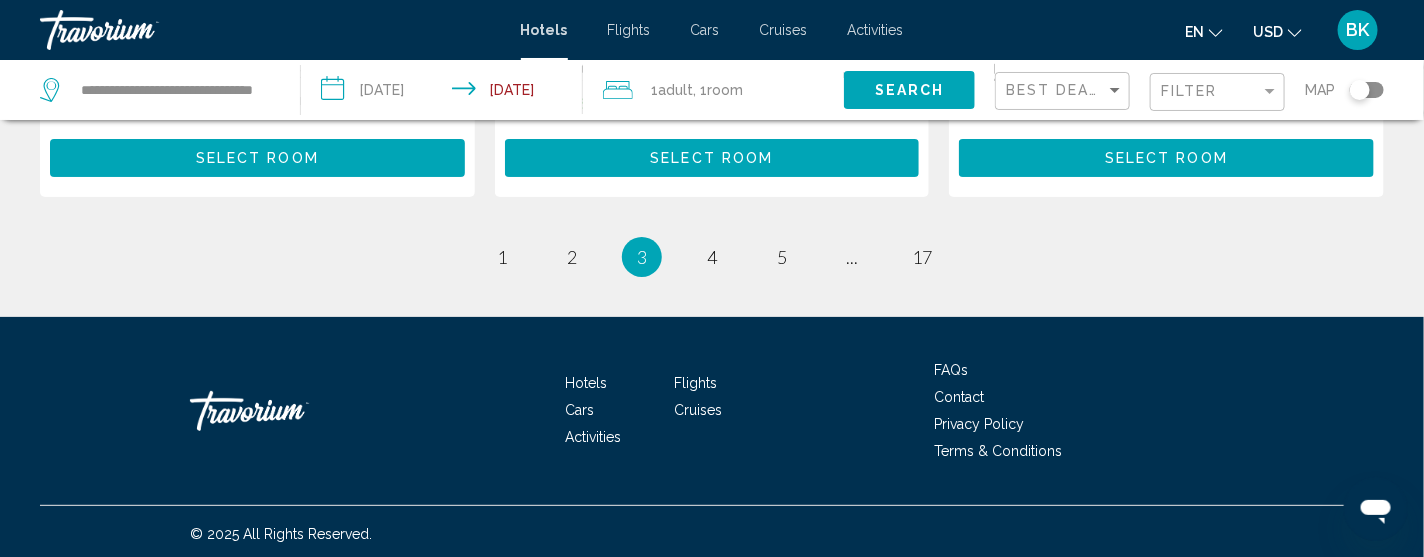 scroll, scrollTop: 2901, scrollLeft: 0, axis: vertical 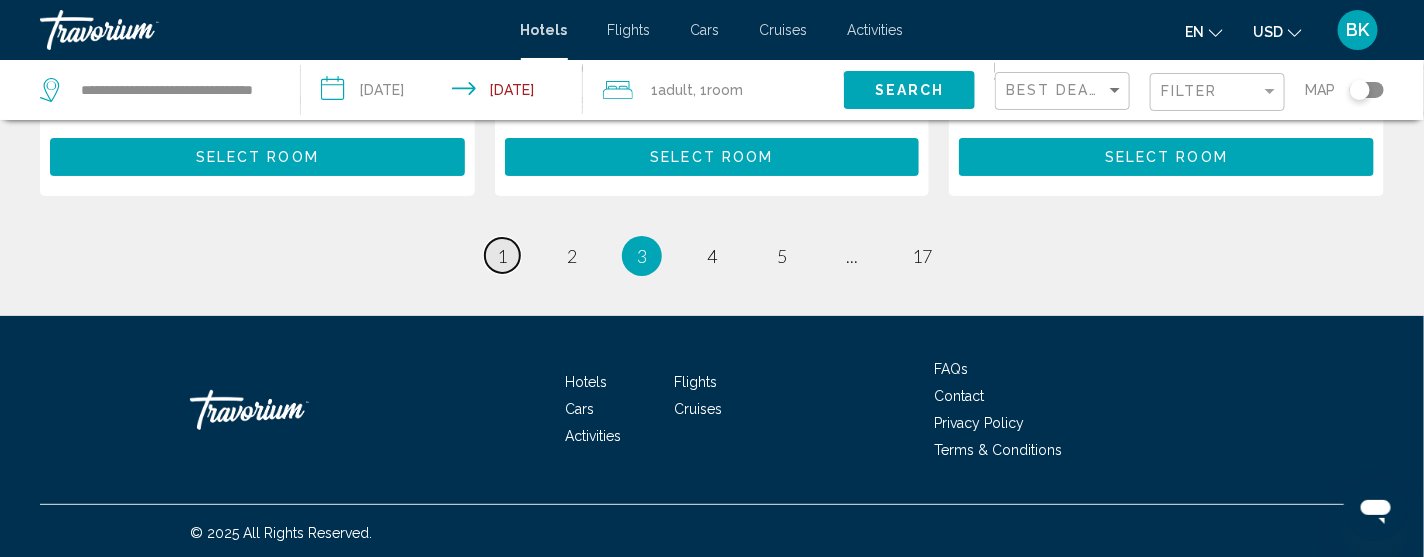click on "1" at bounding box center [502, 256] 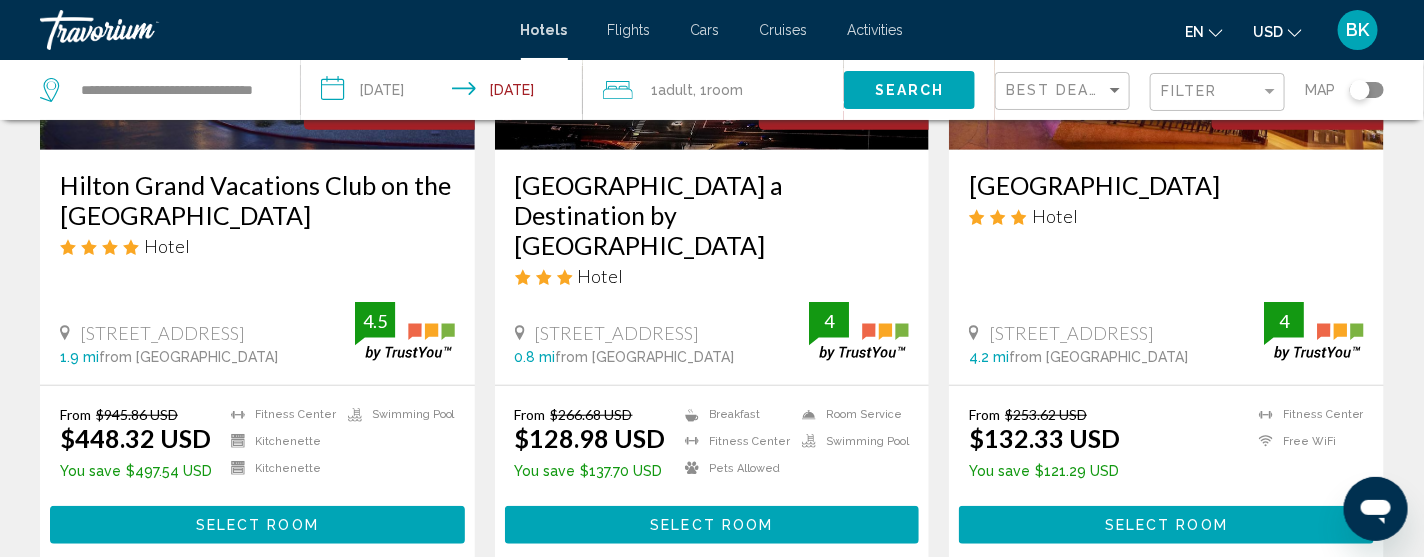 scroll, scrollTop: 359, scrollLeft: 0, axis: vertical 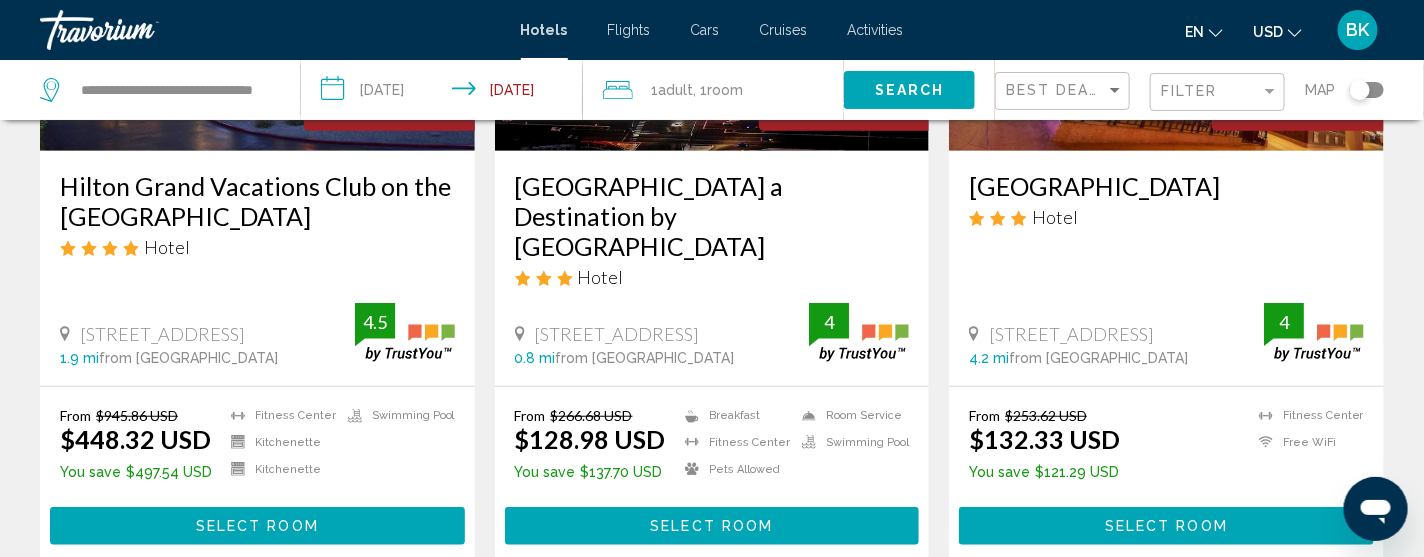 click on "**********" at bounding box center (445, 93) 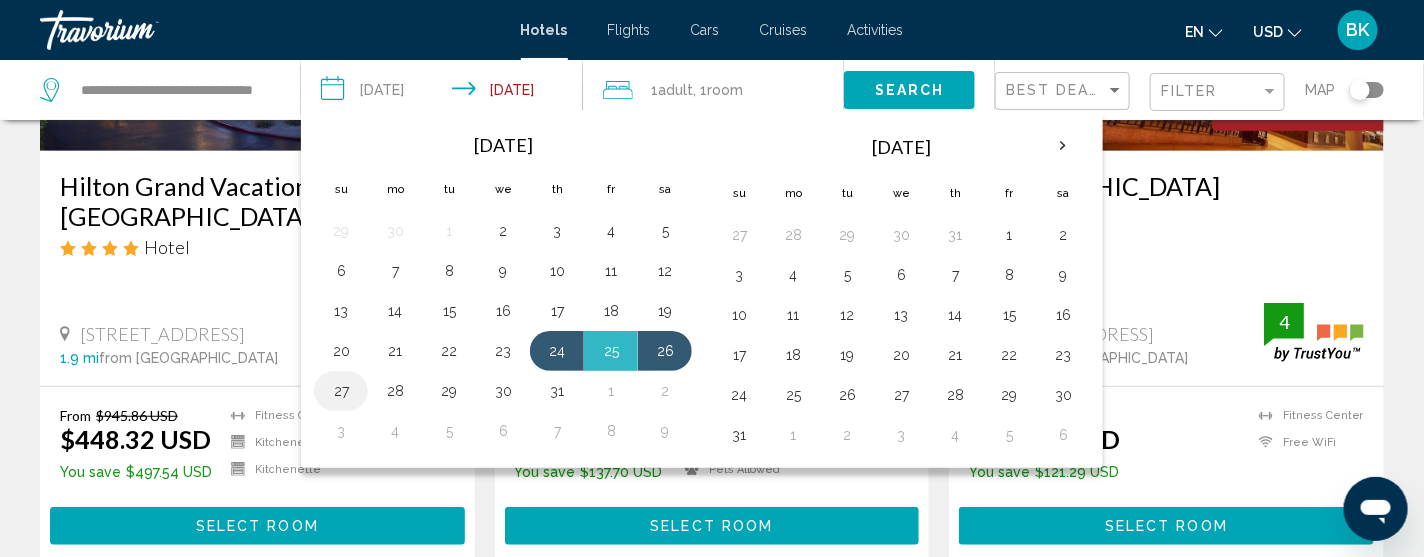 click on "27" at bounding box center [341, 391] 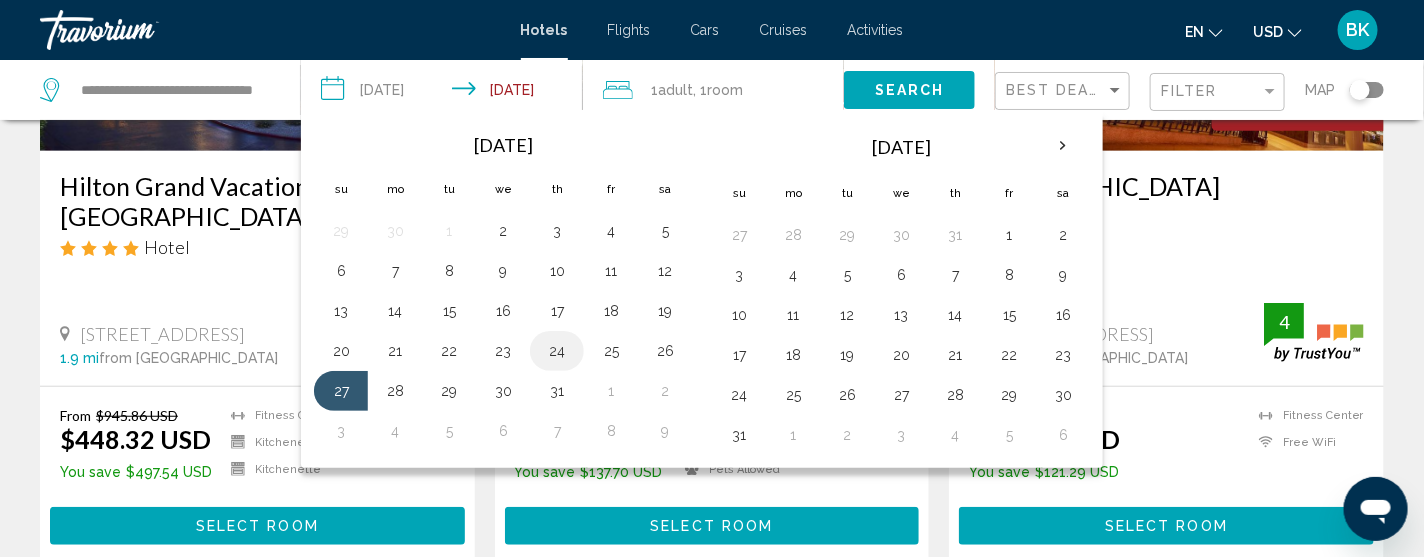 click on "24" at bounding box center [557, 351] 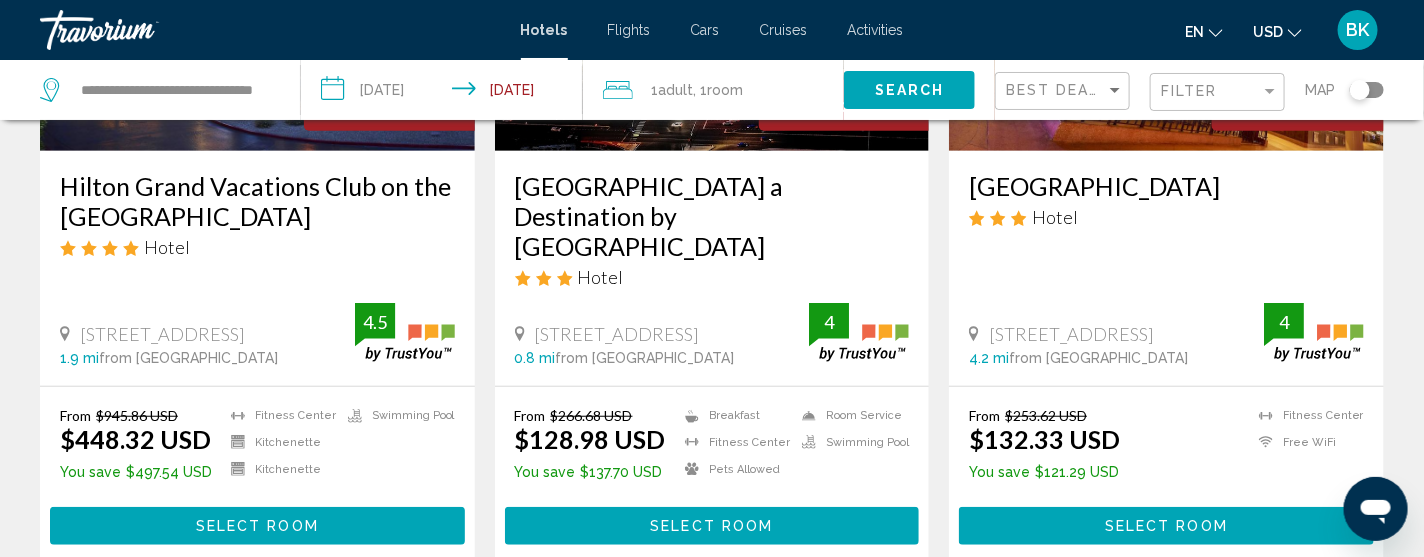 click on "Search" 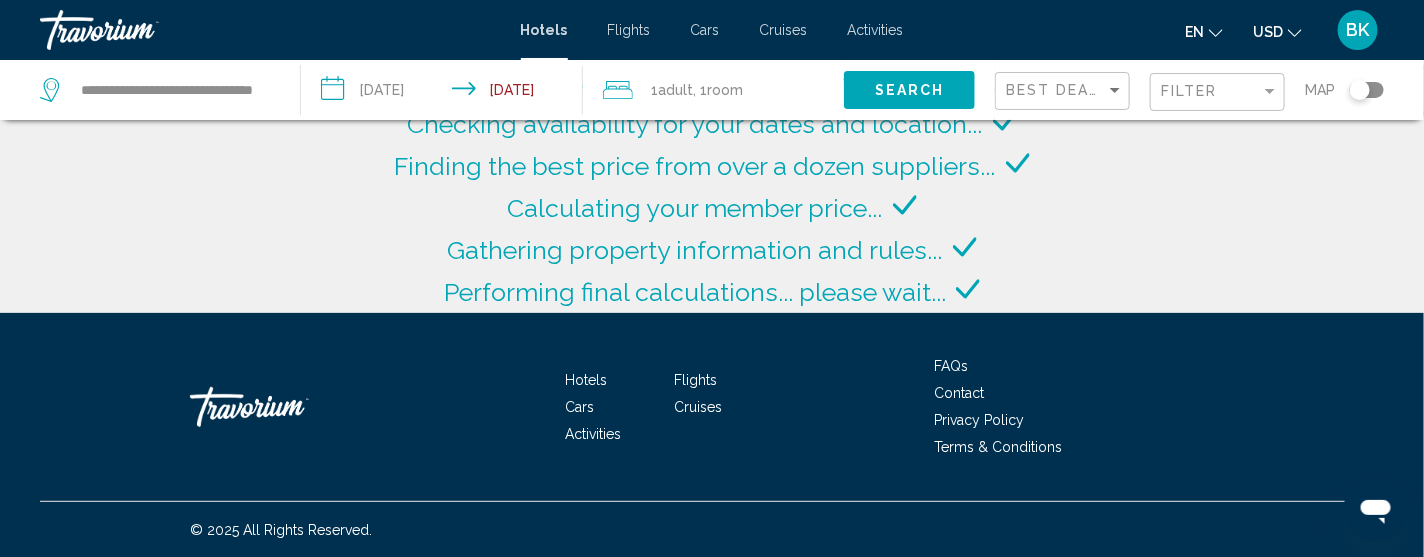 scroll, scrollTop: 359, scrollLeft: 0, axis: vertical 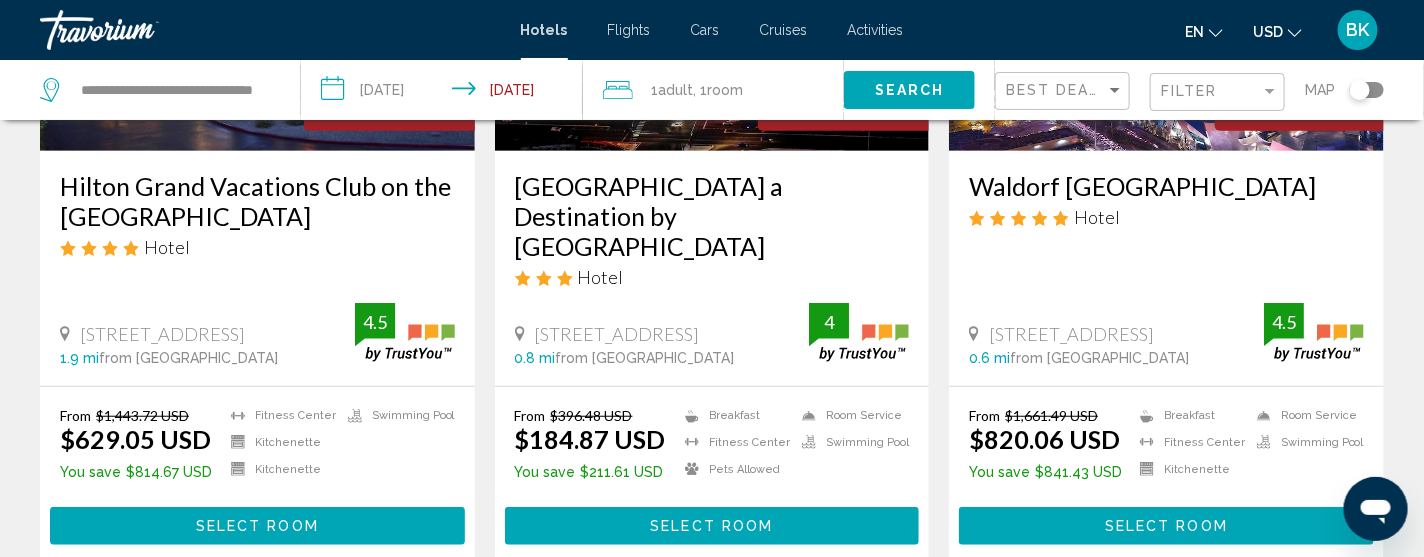 type 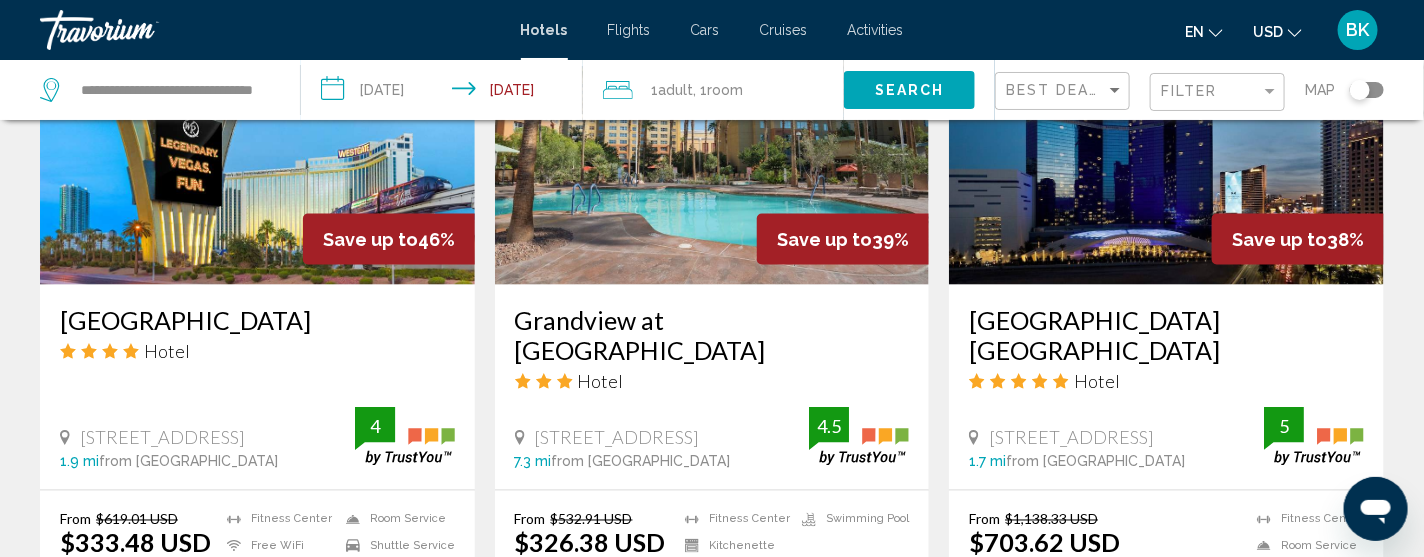 scroll, scrollTop: 1039, scrollLeft: 0, axis: vertical 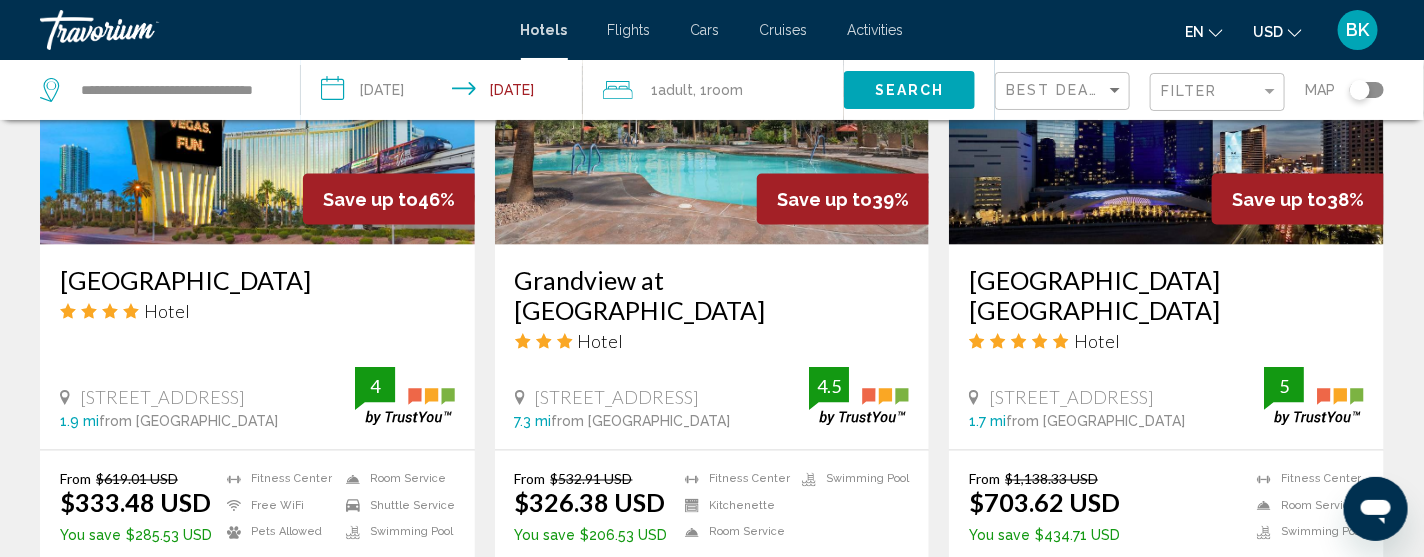 click on "[GEOGRAPHIC_DATA]" at bounding box center [257, 280] 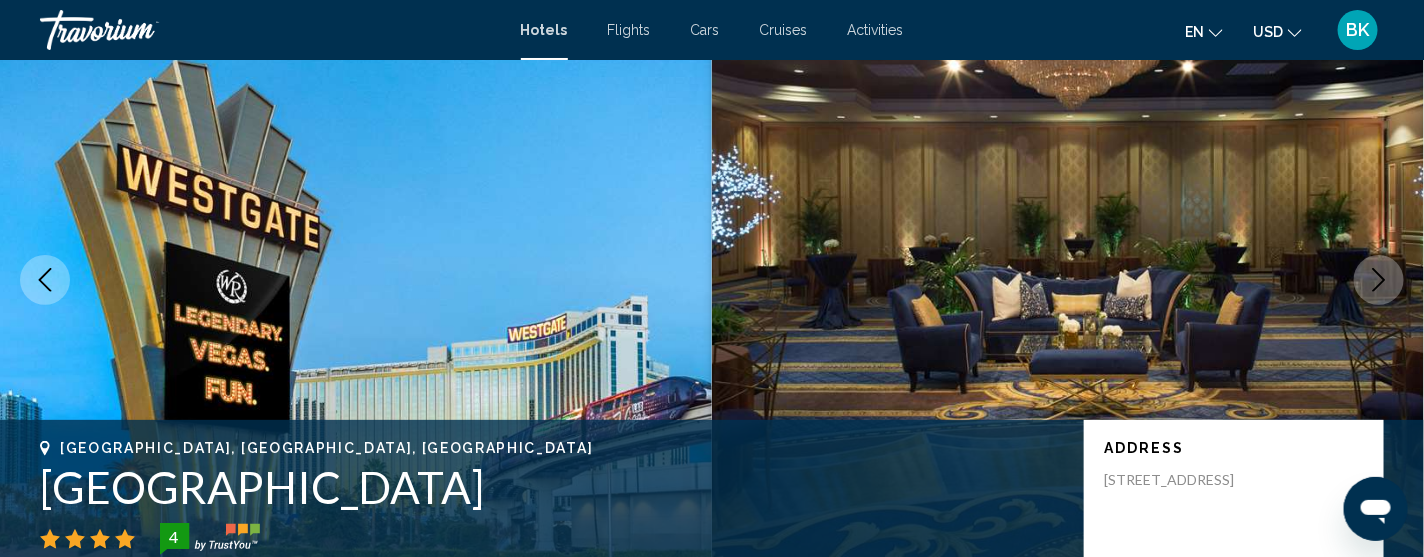 type 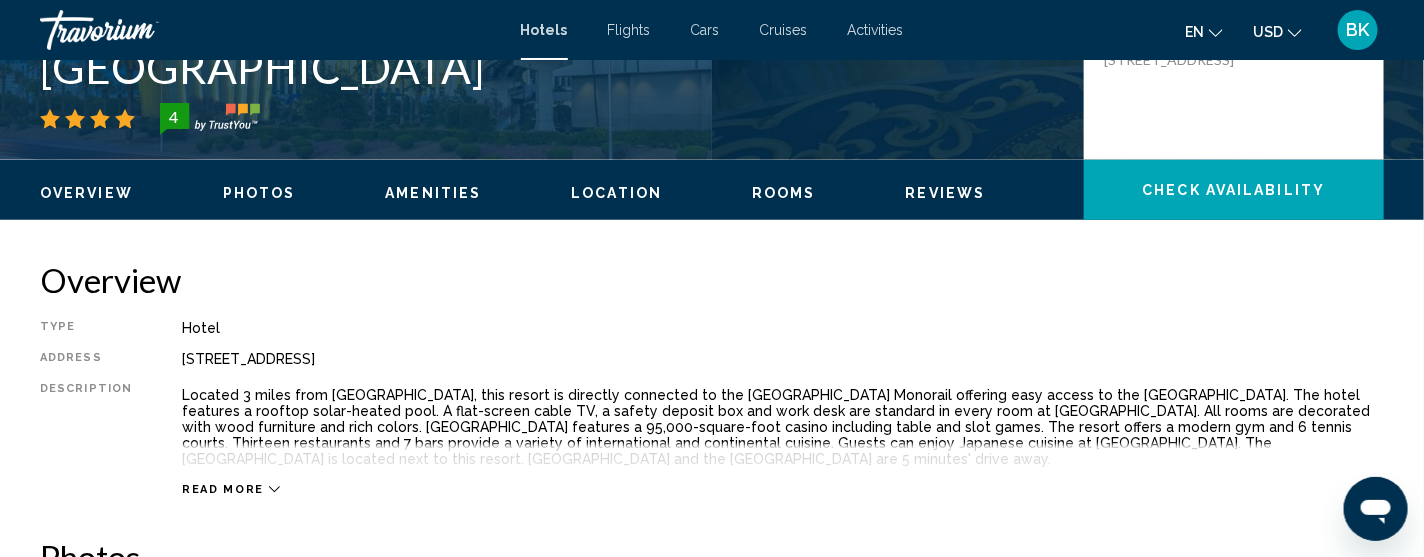 scroll, scrollTop: 520, scrollLeft: 0, axis: vertical 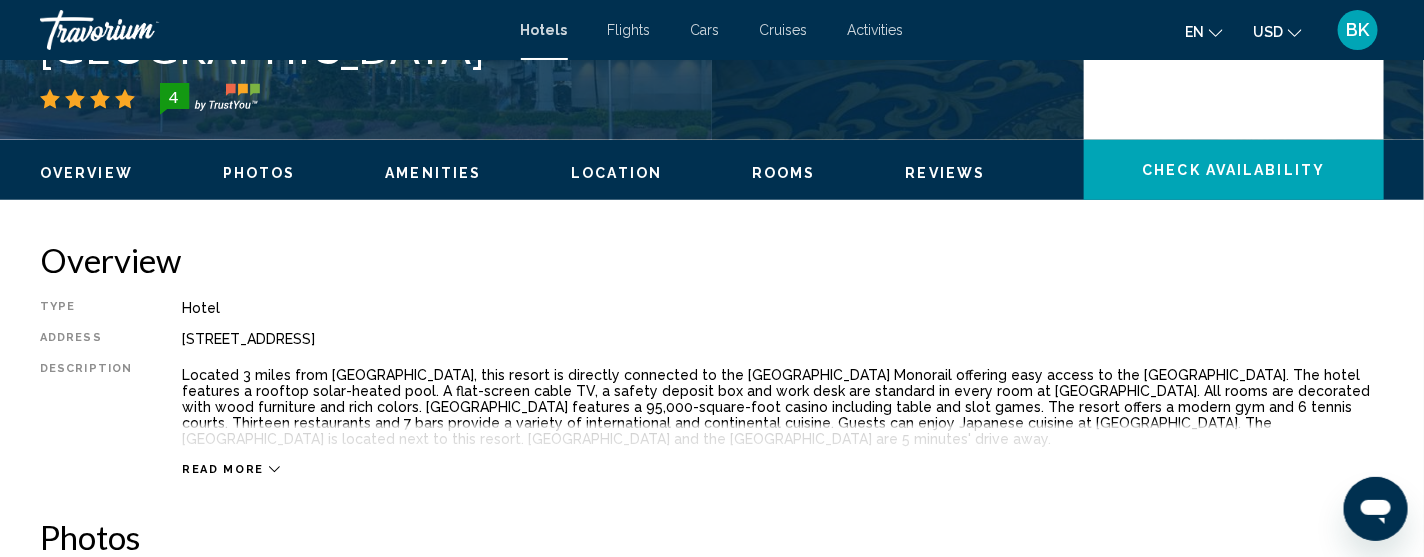 click on "Check Availability" 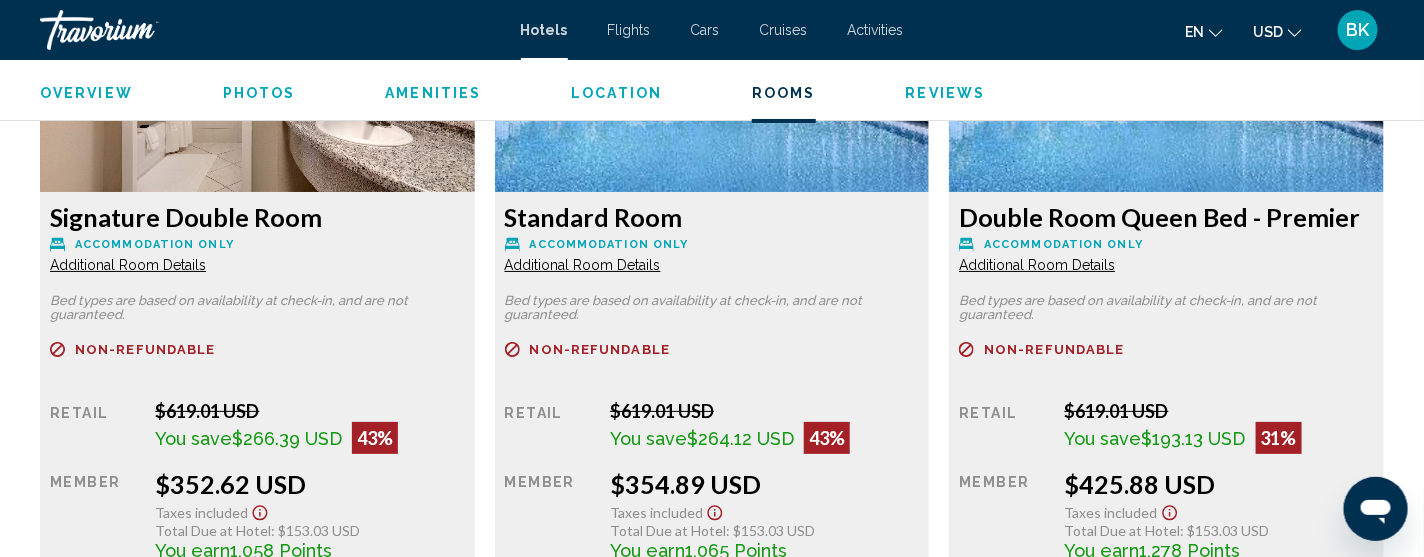 scroll, scrollTop: 2870, scrollLeft: 0, axis: vertical 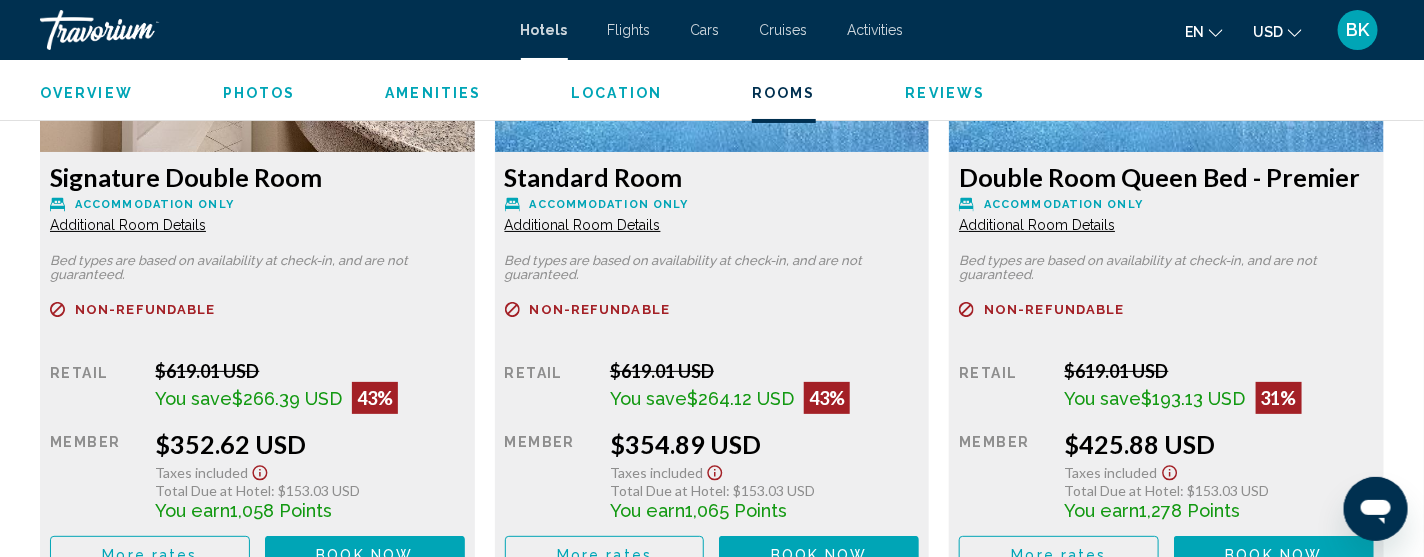 click on "Book now No longer available" at bounding box center [365, 554] 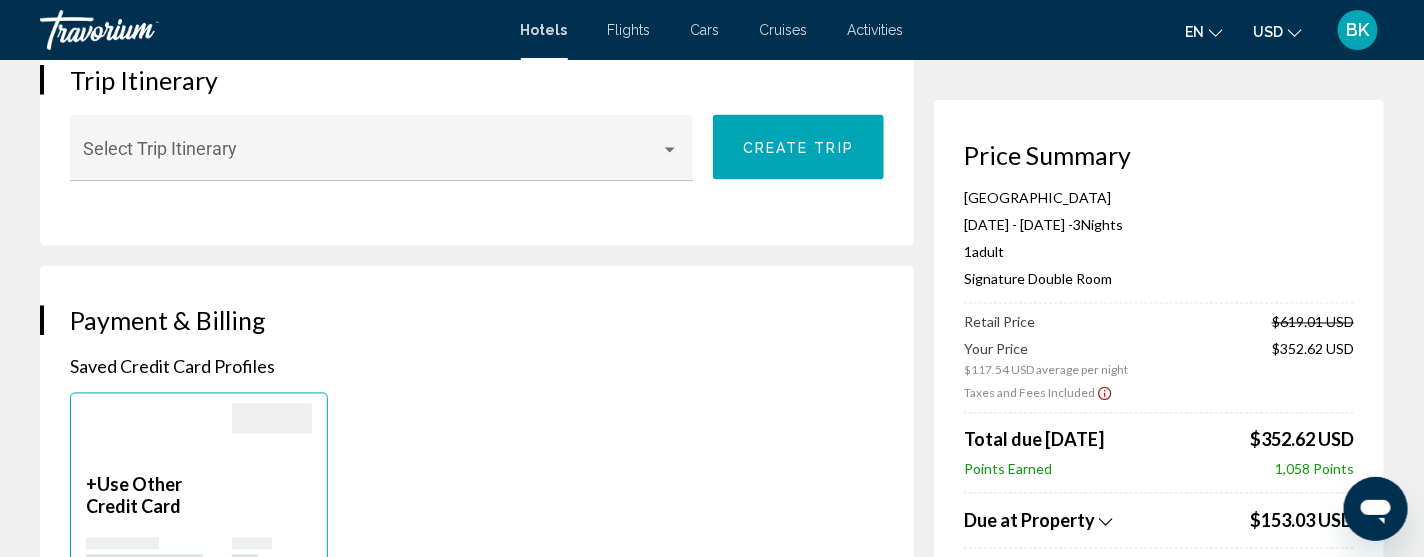 scroll, scrollTop: 1279, scrollLeft: 0, axis: vertical 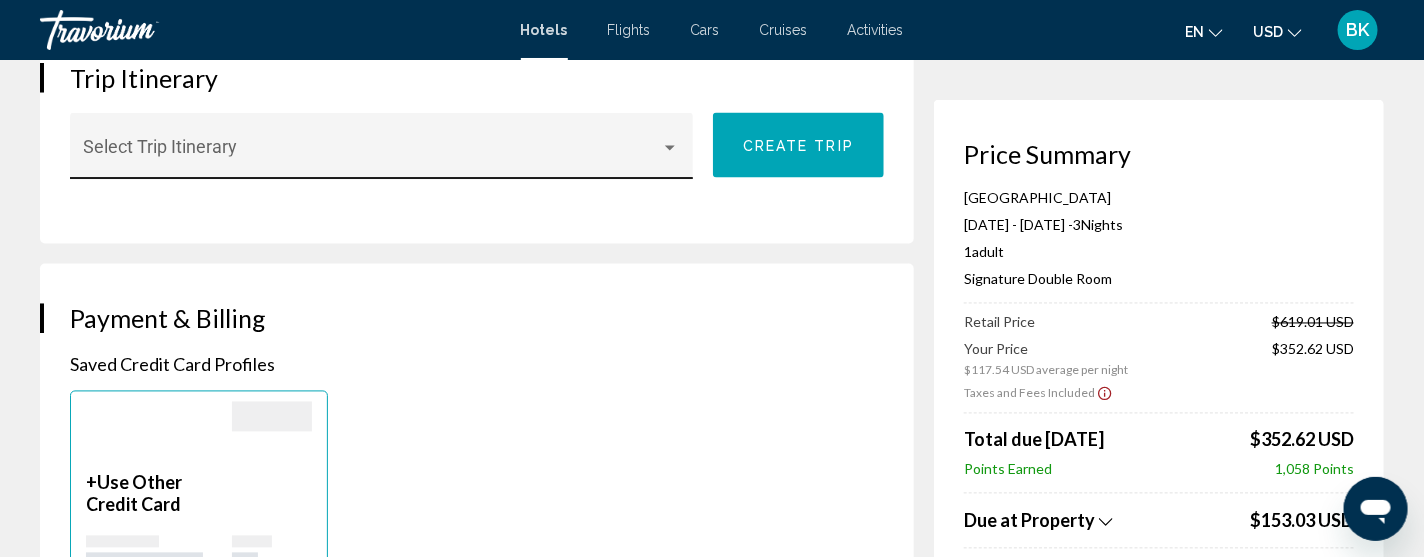 click at bounding box center (382, 156) 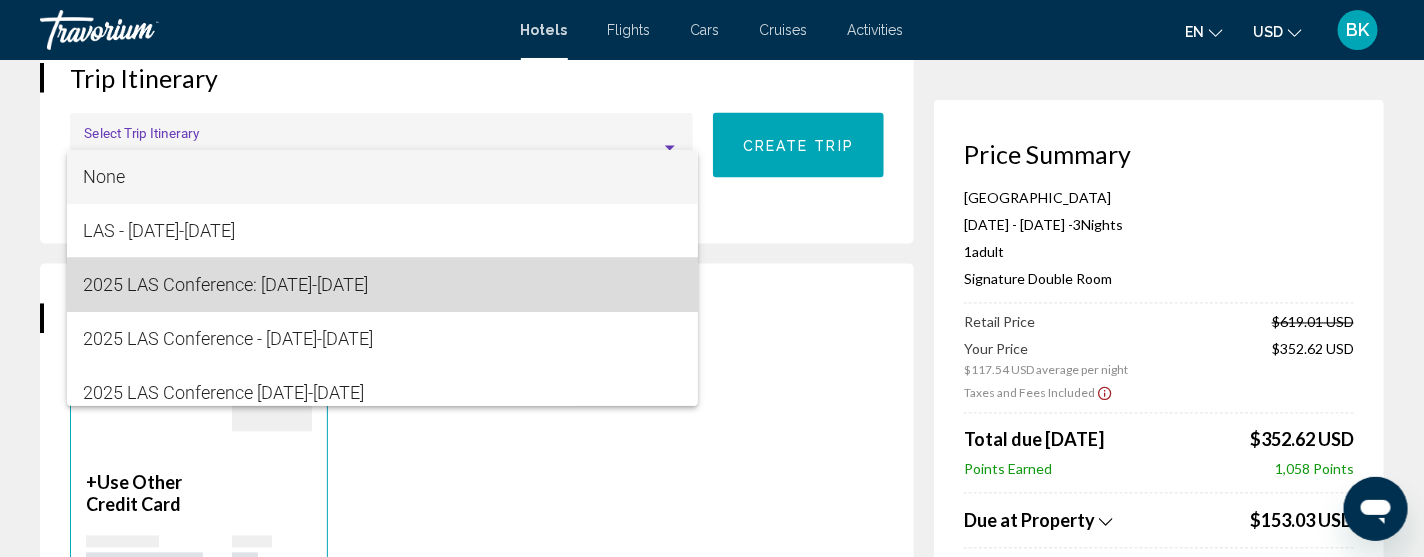 click on "2025 LAS Conference: [DATE]-[DATE]" at bounding box center (382, 285) 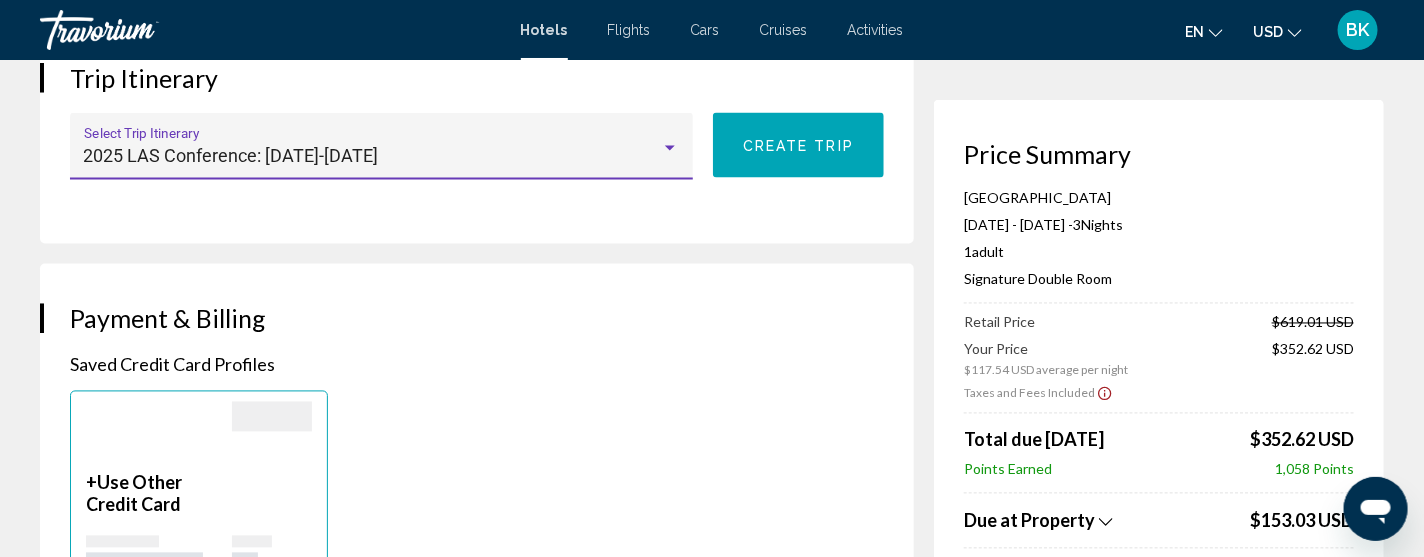 click on "Trip Itinerary 2025 LAS Conference: [DATE]-[DATE] Select Trip Itinerary Create trip" at bounding box center [477, 133] 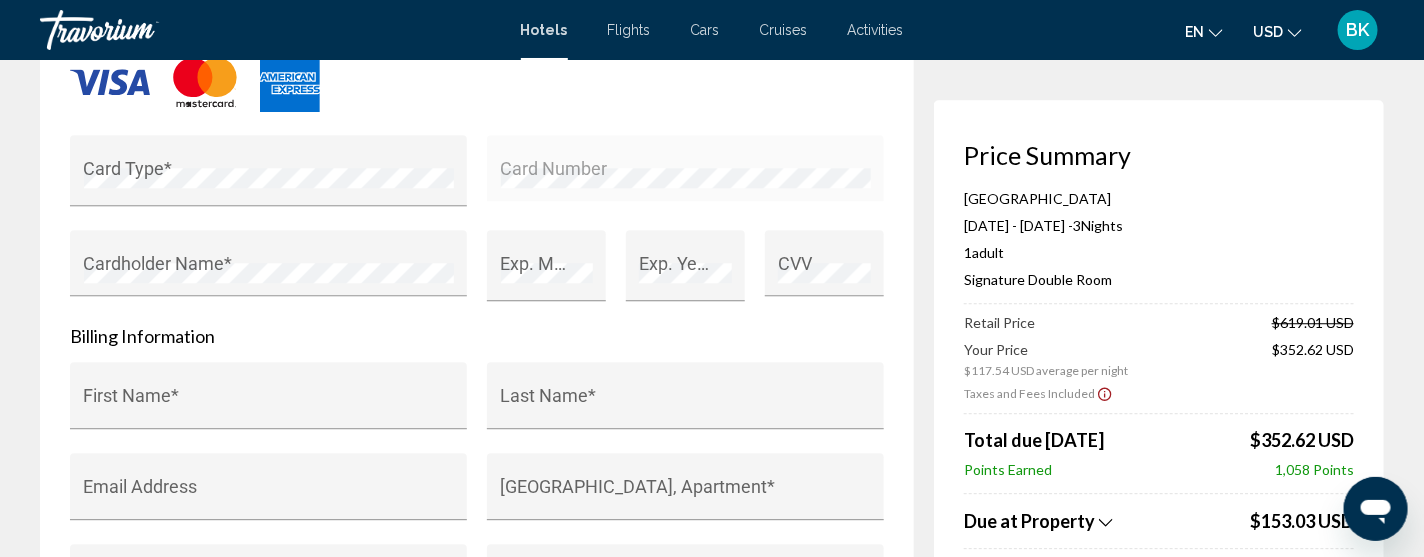 scroll, scrollTop: 1878, scrollLeft: 0, axis: vertical 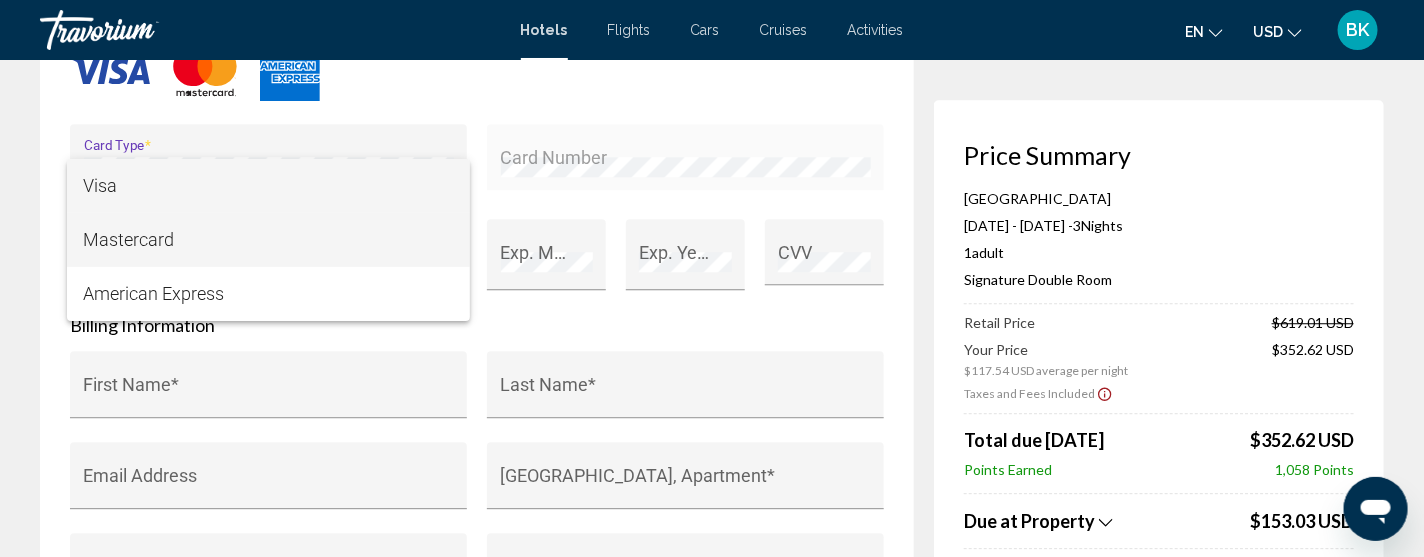 click on "Mastercard" at bounding box center (268, 240) 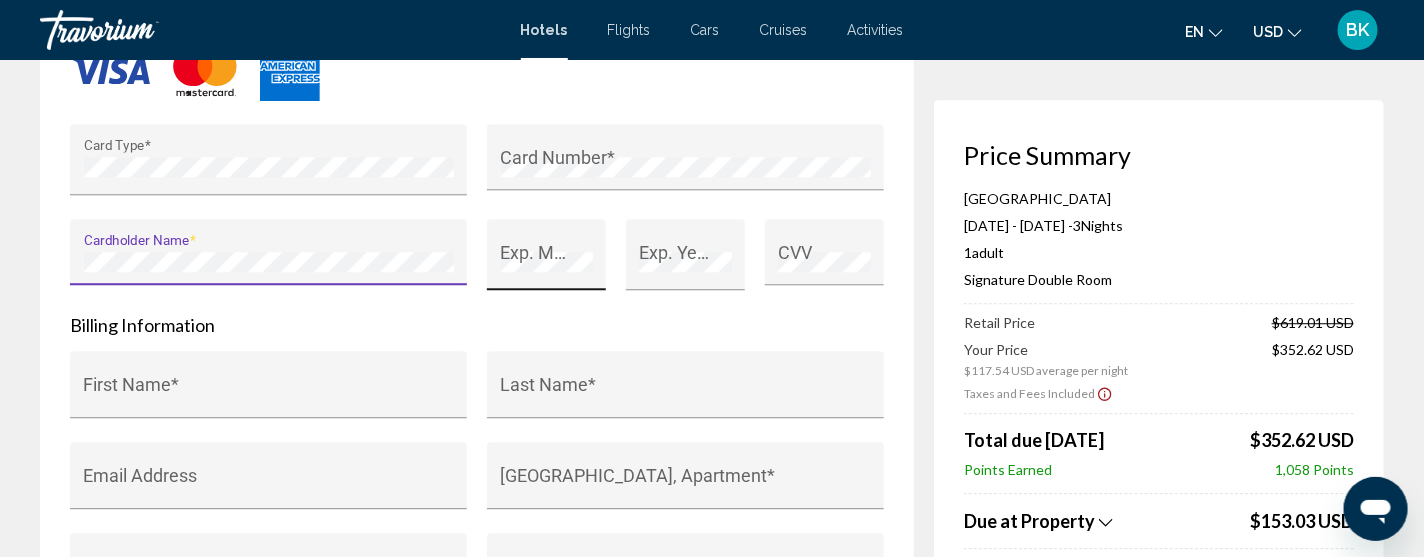click on "Exp. Month  *" at bounding box center (547, 261) 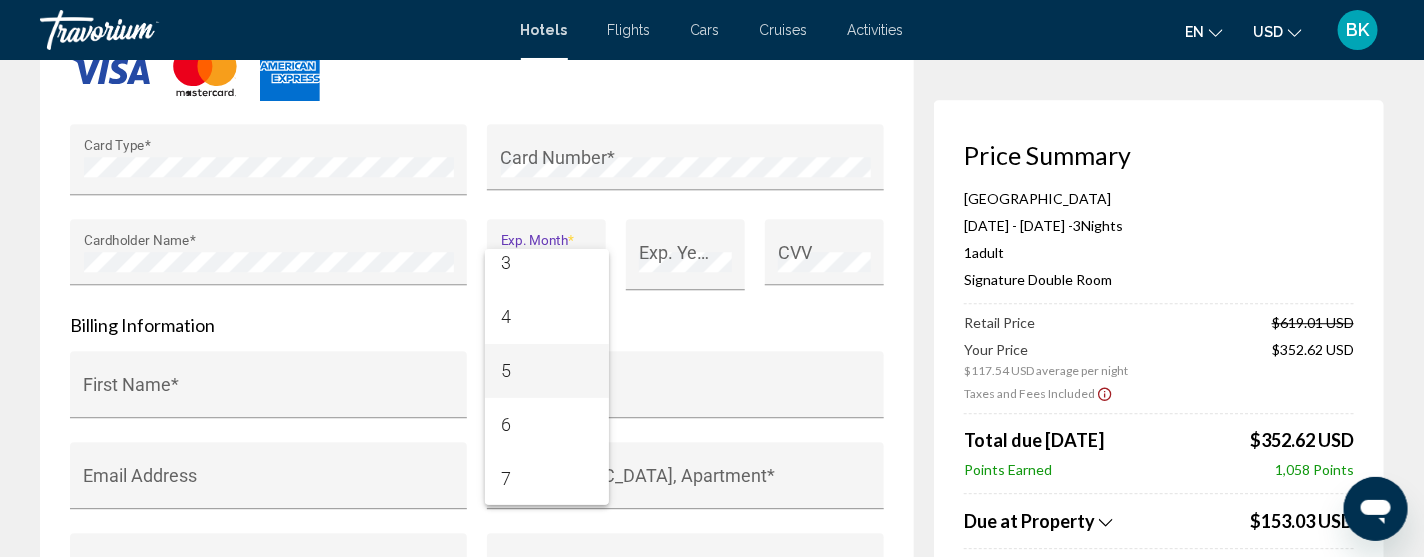 scroll, scrollTop: 175, scrollLeft: 0, axis: vertical 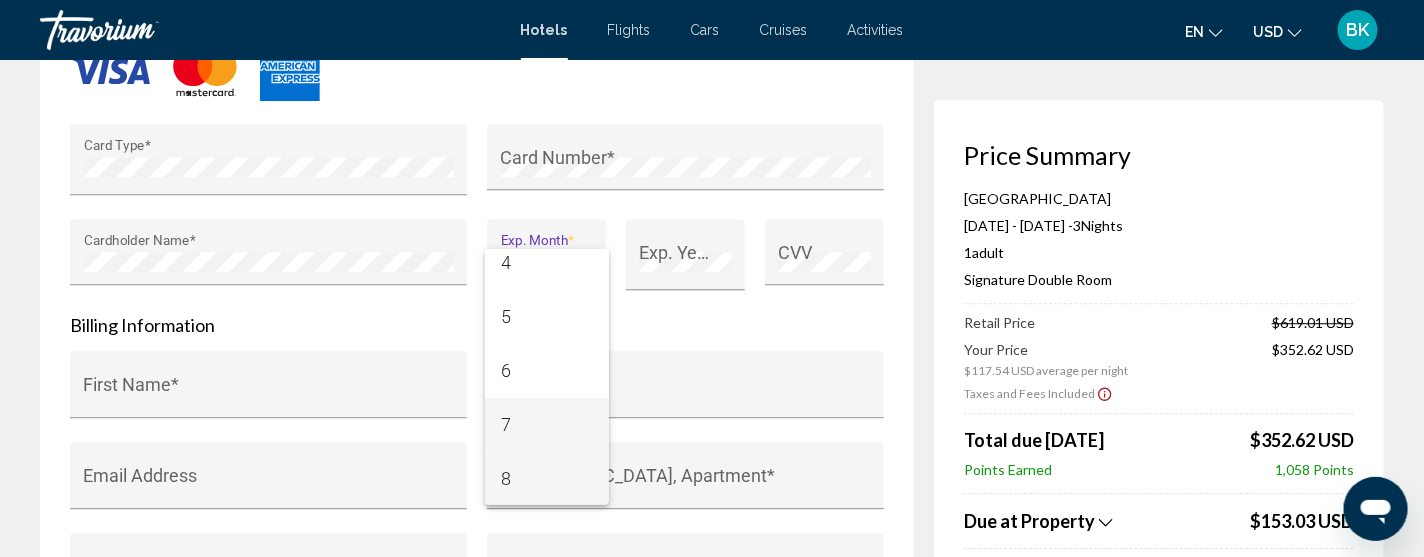 click on "7" at bounding box center (547, 425) 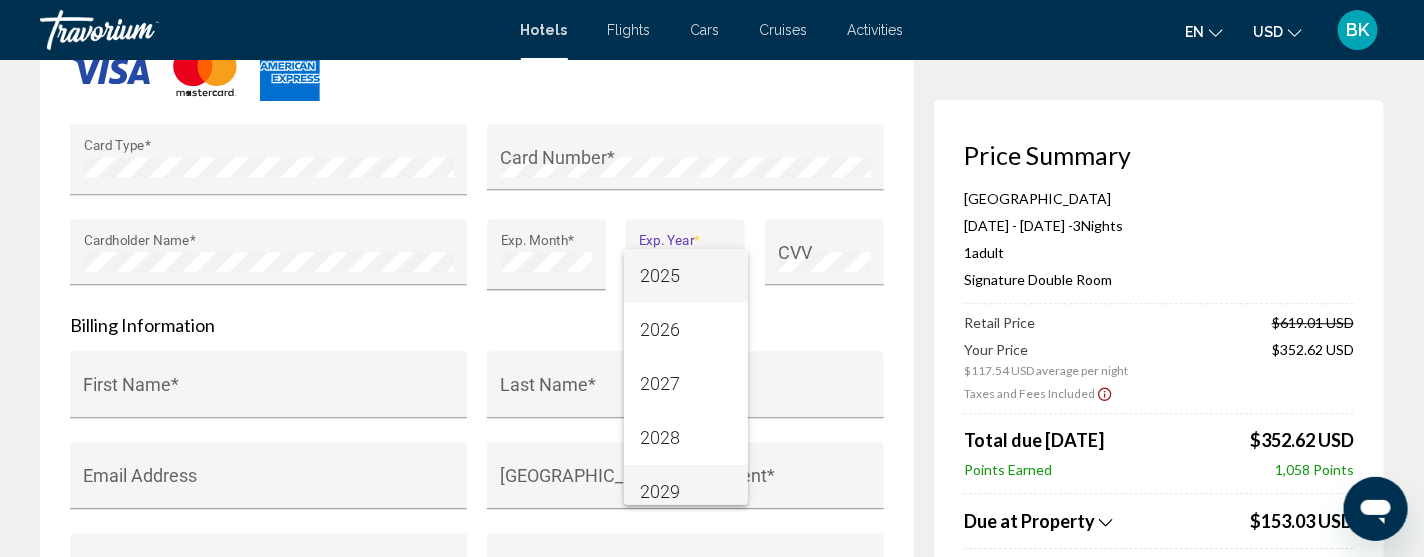 click on "2029" at bounding box center [686, 492] 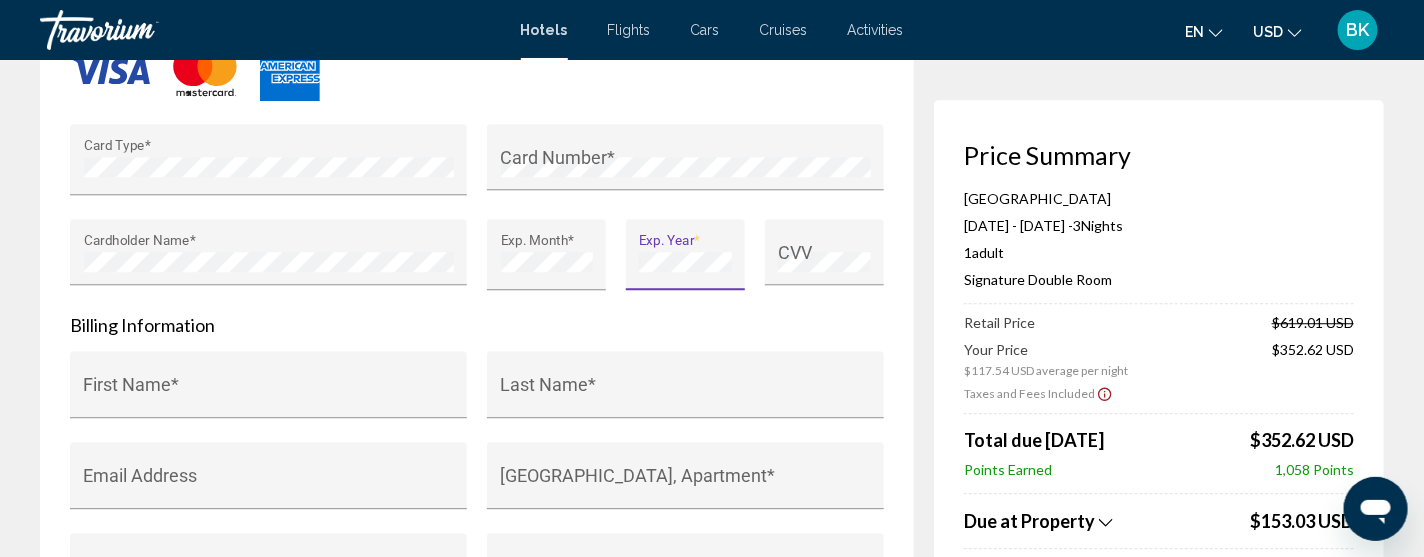 scroll, scrollTop: 13, scrollLeft: 0, axis: vertical 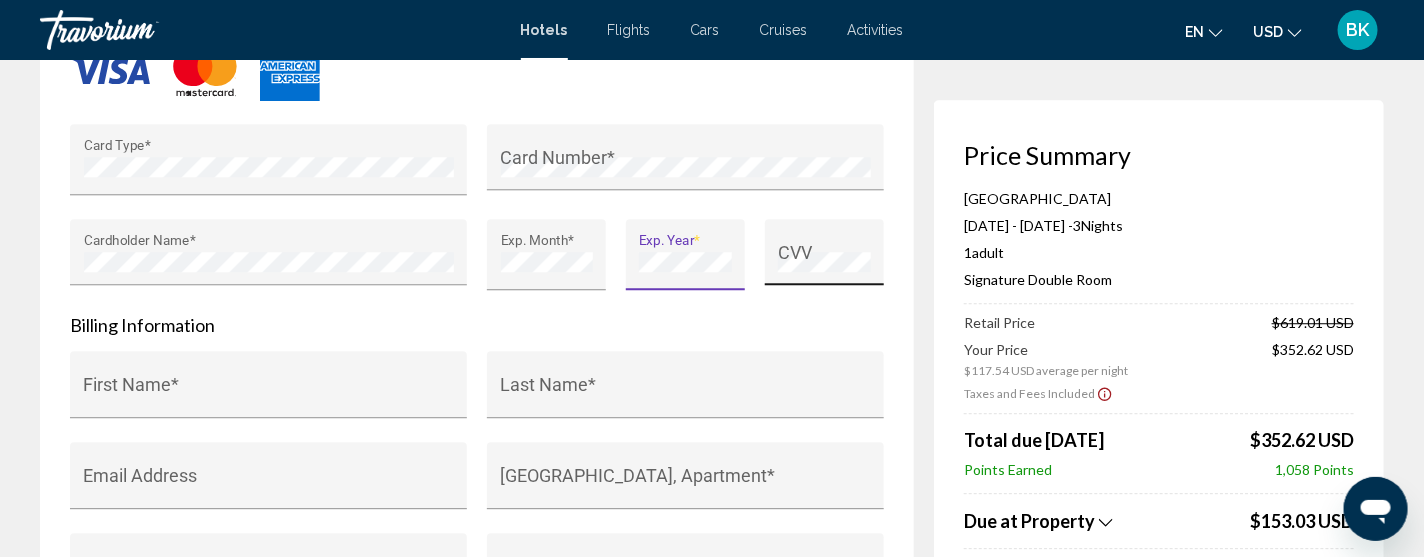 click on "CVV" at bounding box center [824, 258] 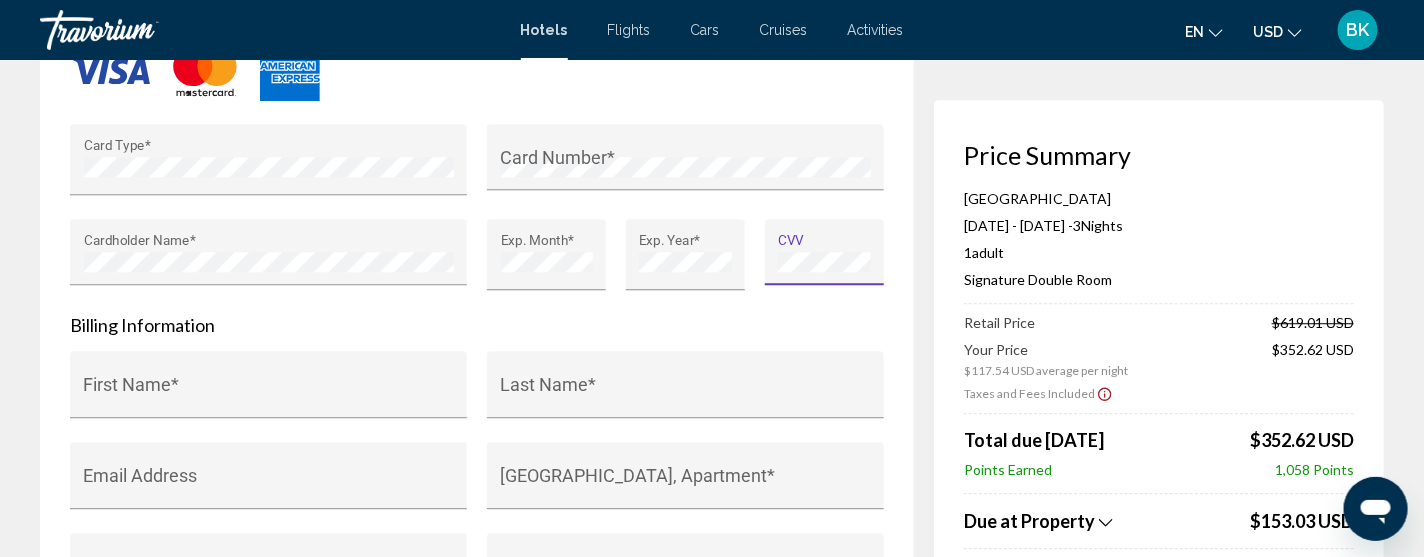 click at bounding box center [477, 71] 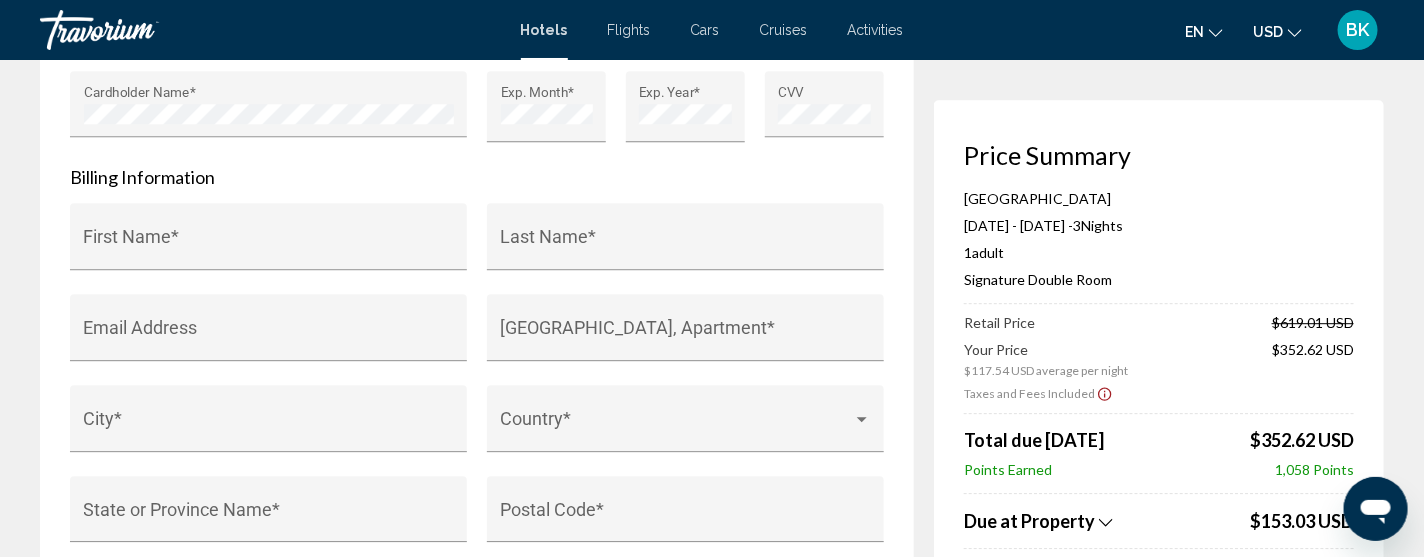 scroll, scrollTop: 2038, scrollLeft: 0, axis: vertical 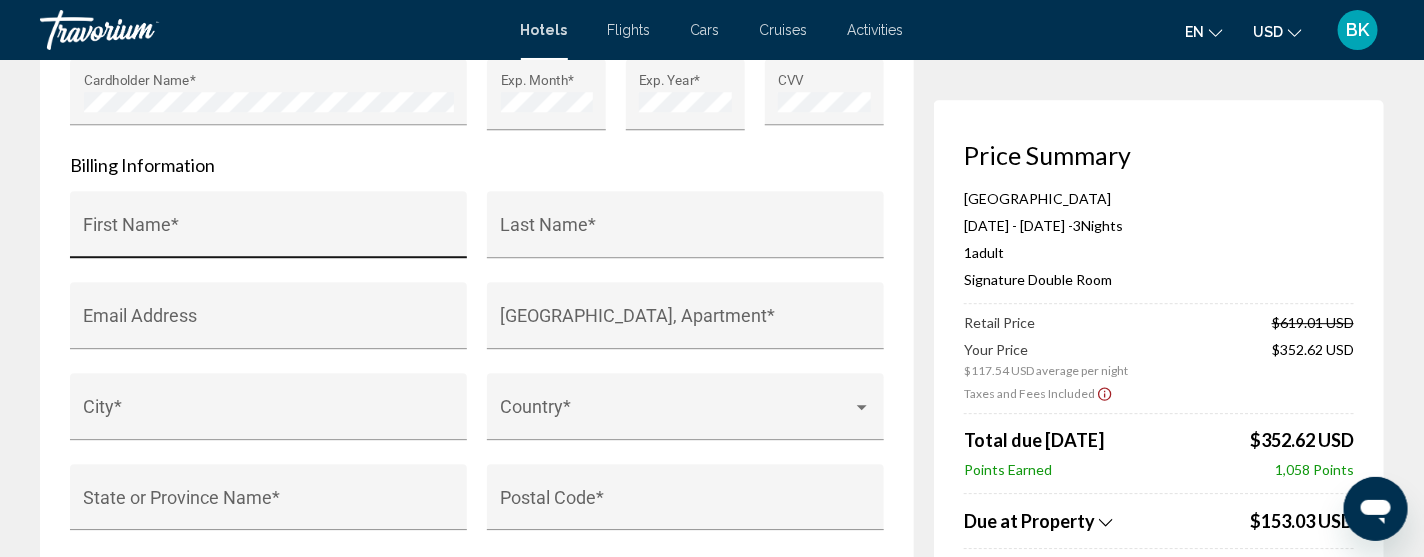 click on "First Name  *" at bounding box center (269, 230) 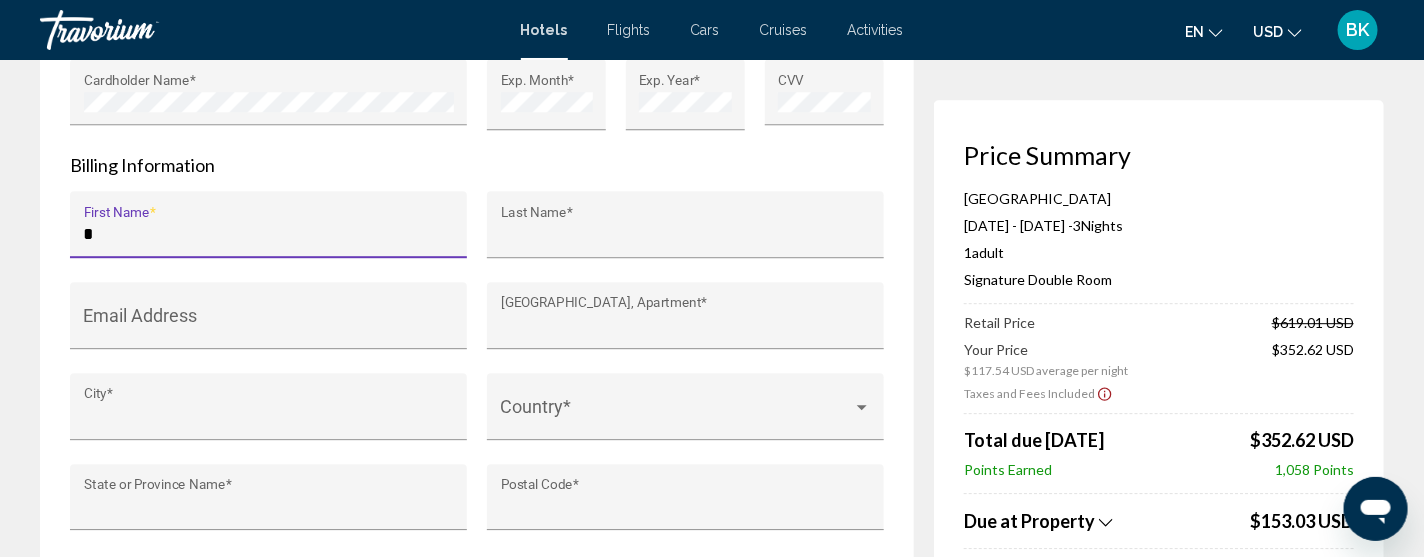 type on "******" 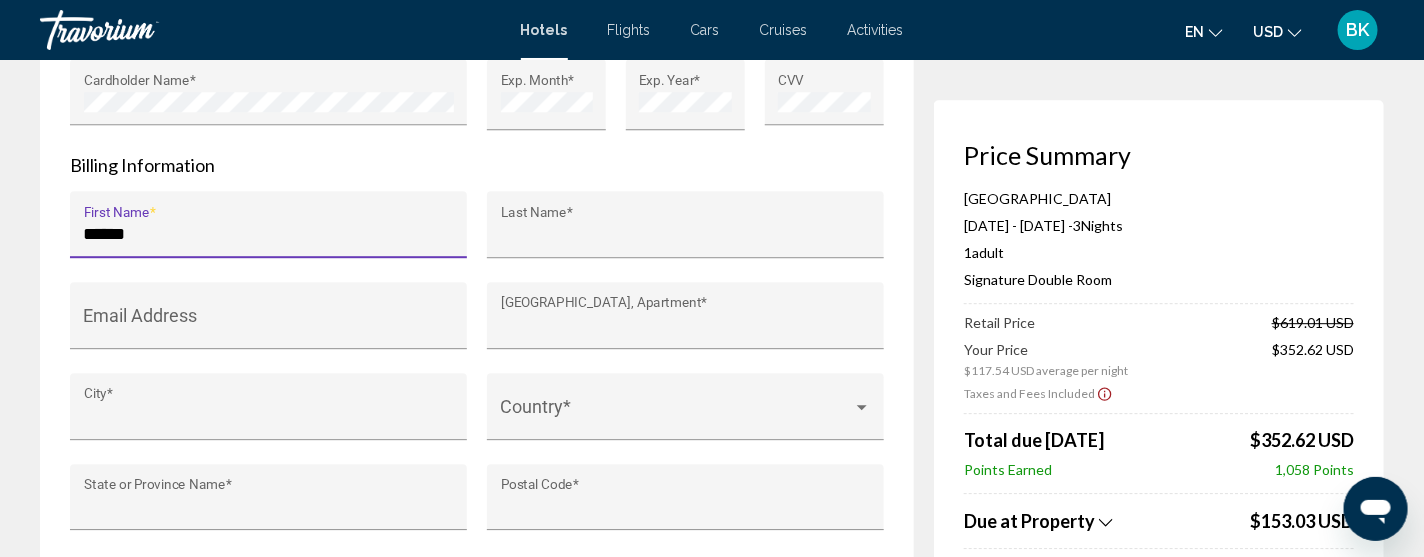 type on "*****" 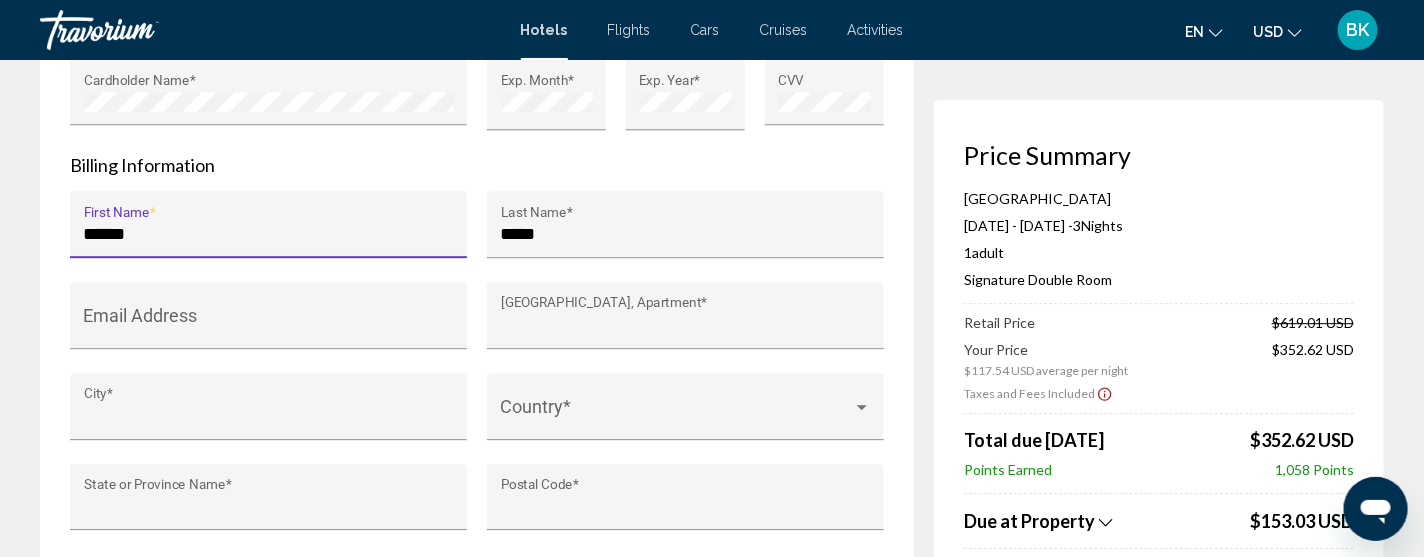 type on "**********" 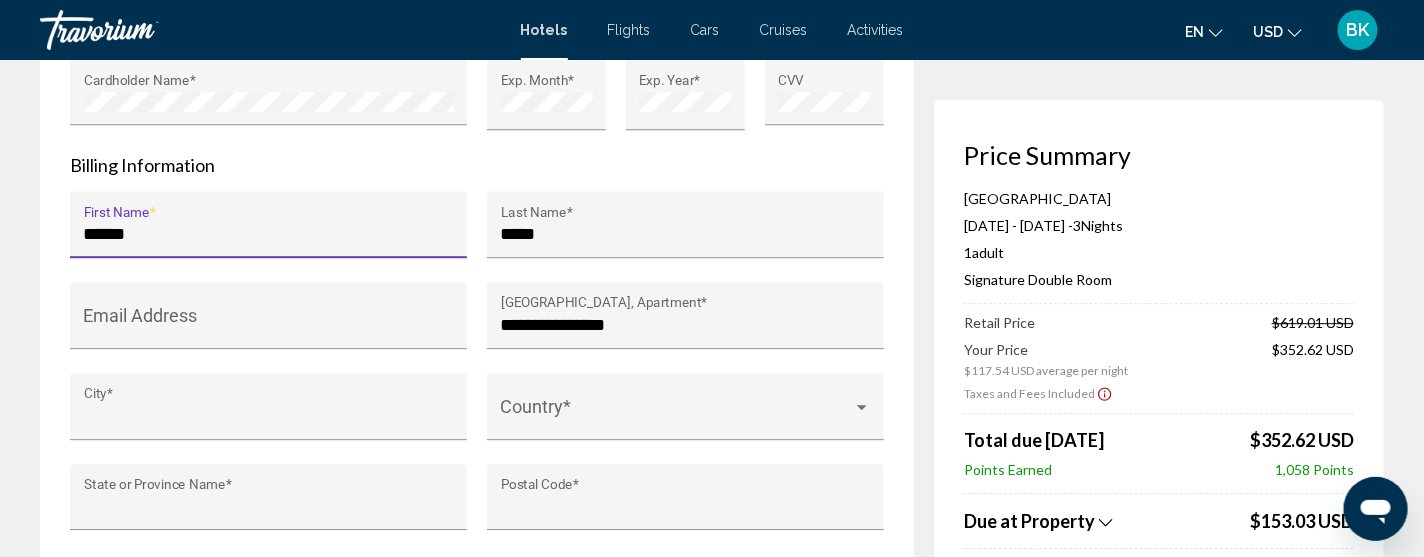 type on "**********" 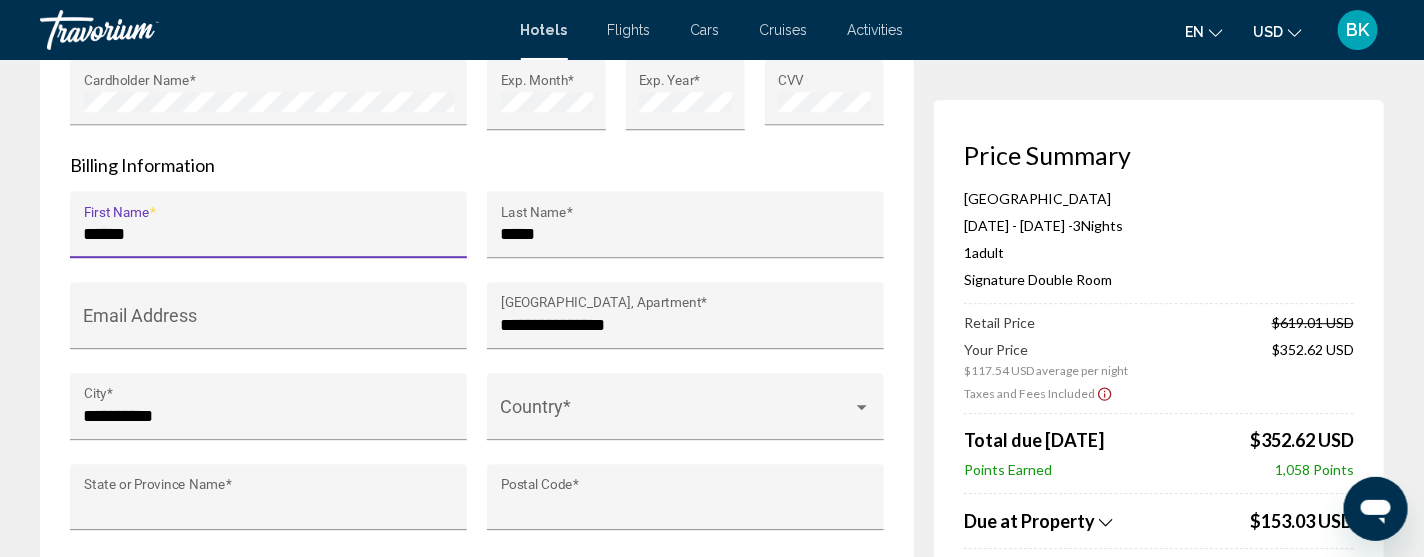 type on "**" 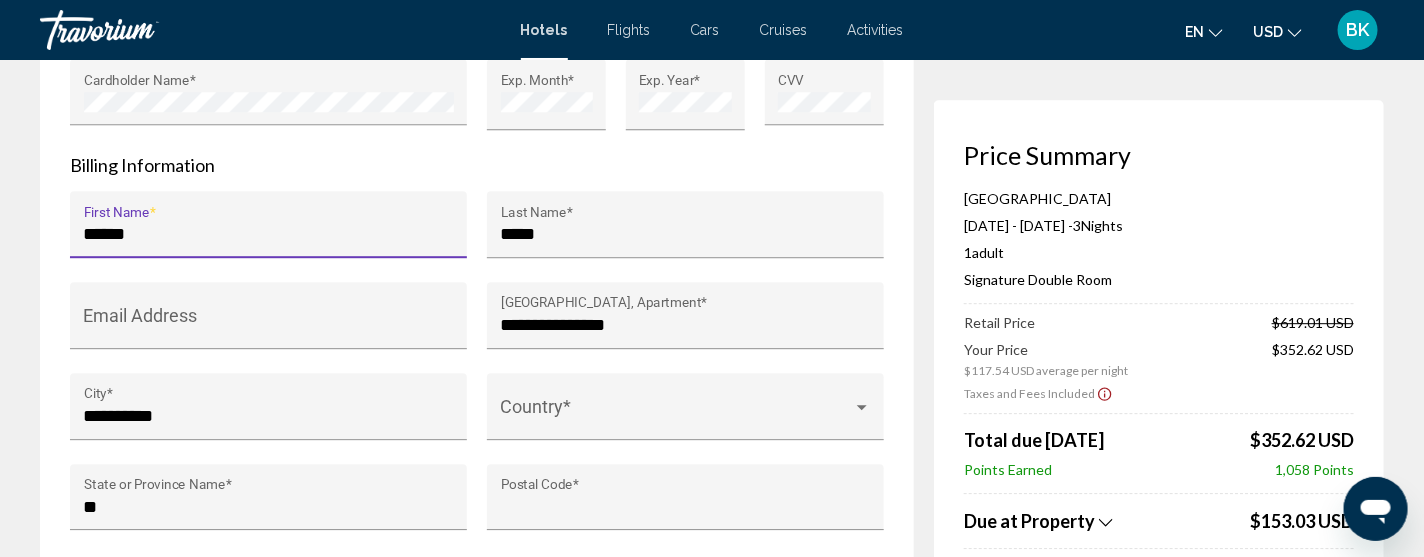 type on "*****" 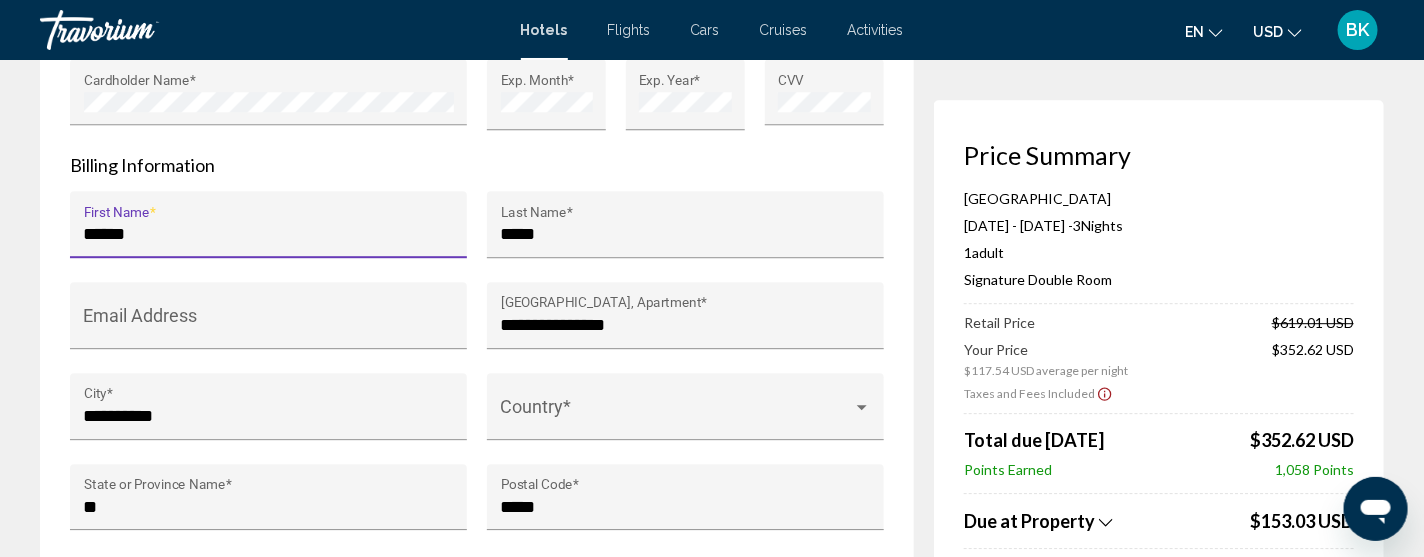 click on "**********" at bounding box center [477, 62] 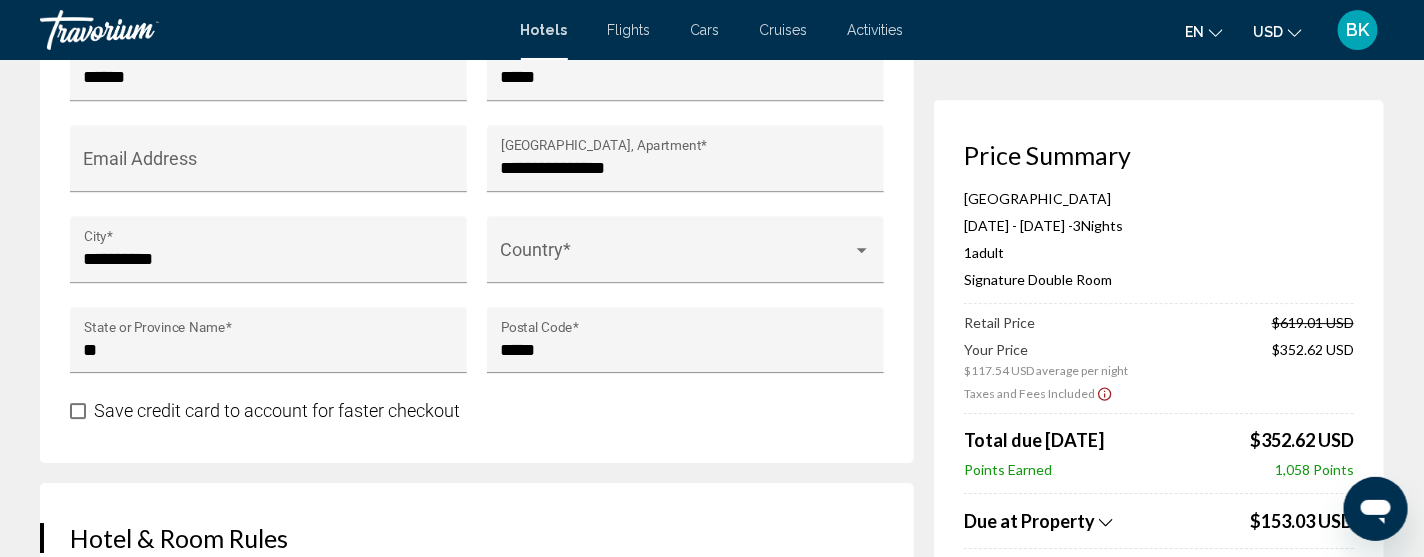 scroll, scrollTop: 2198, scrollLeft: 0, axis: vertical 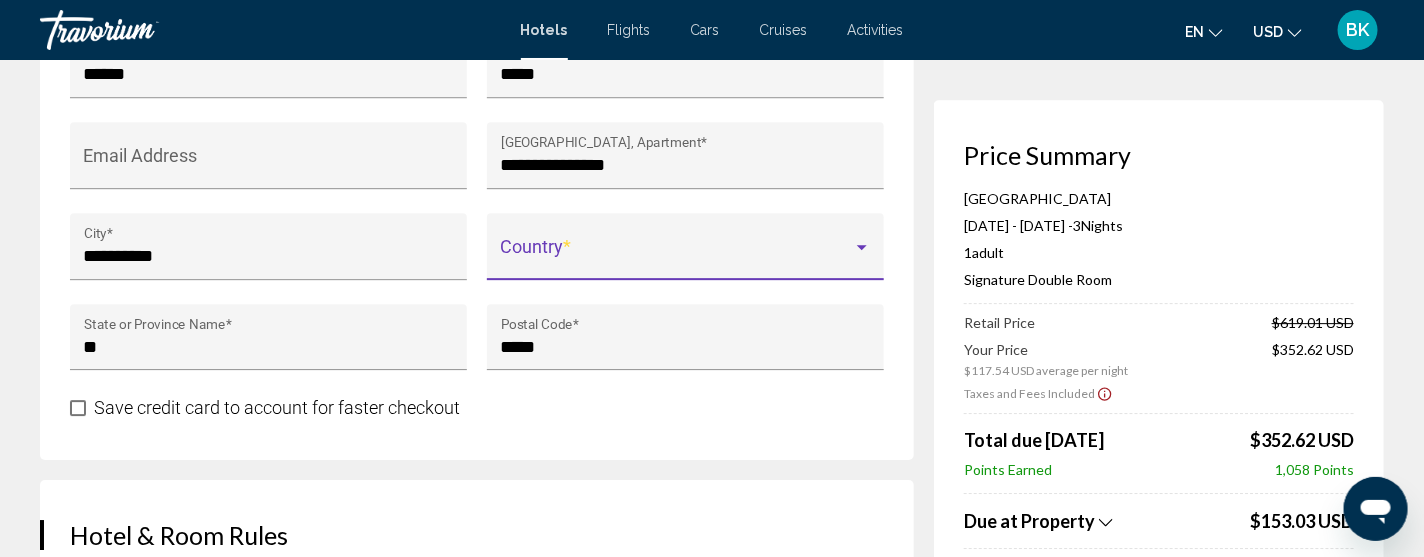 click at bounding box center (862, 248) 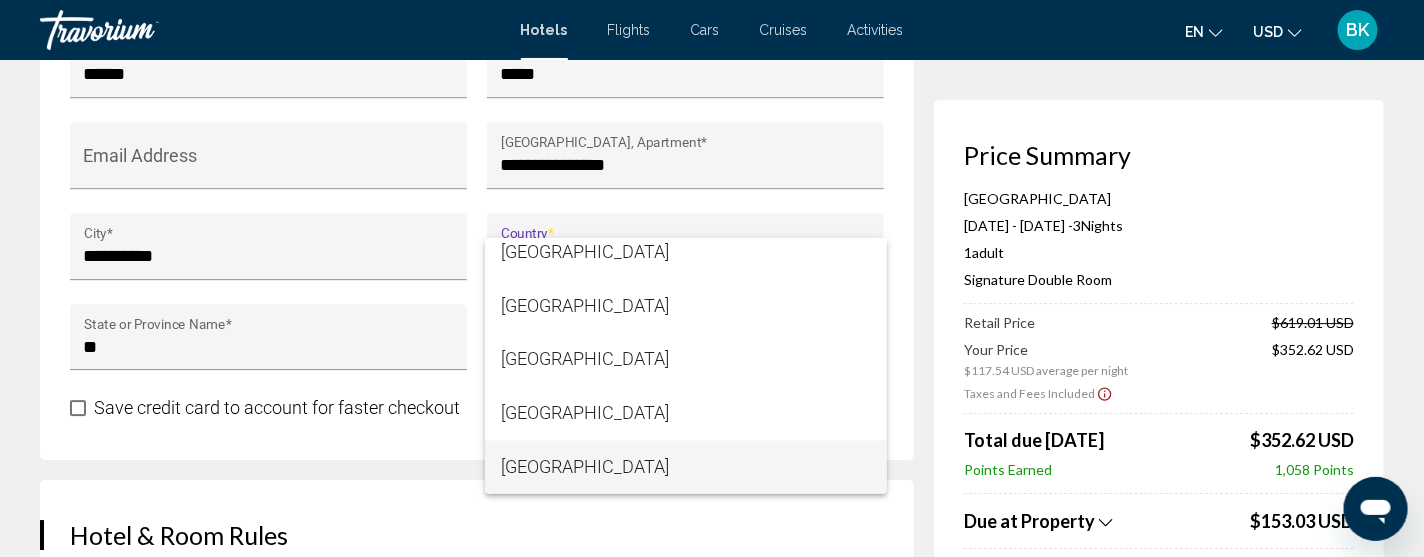 scroll, scrollTop: 12865, scrollLeft: 0, axis: vertical 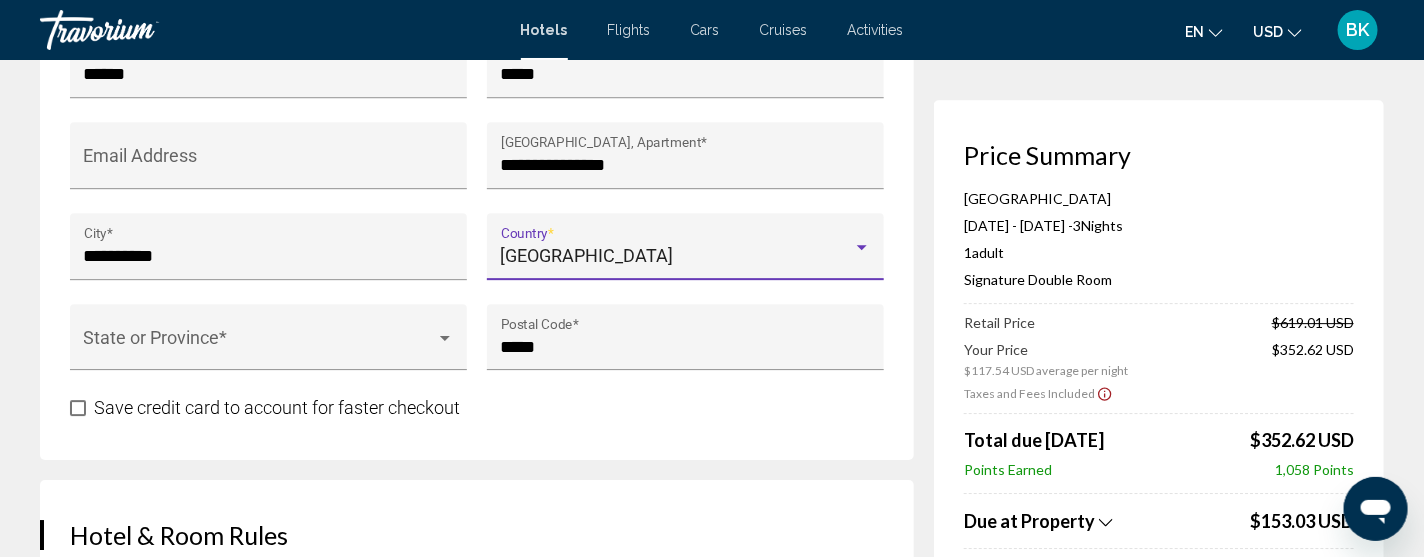click at bounding box center (78, 408) 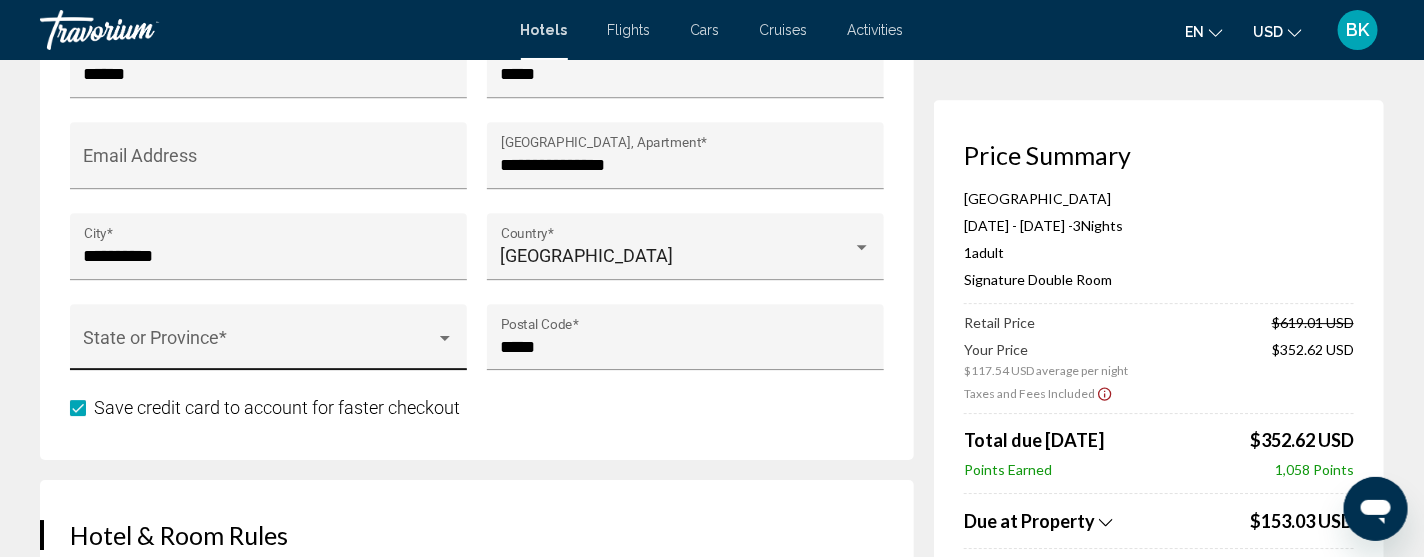 click at bounding box center [445, 338] 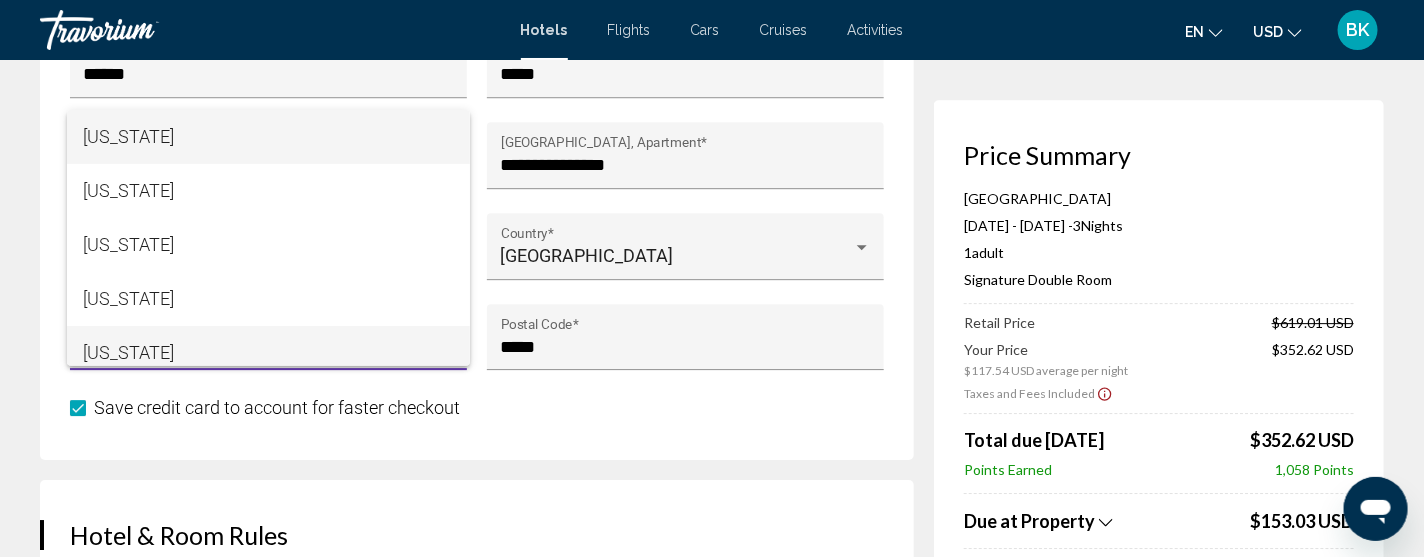 click on "California" at bounding box center (268, 353) 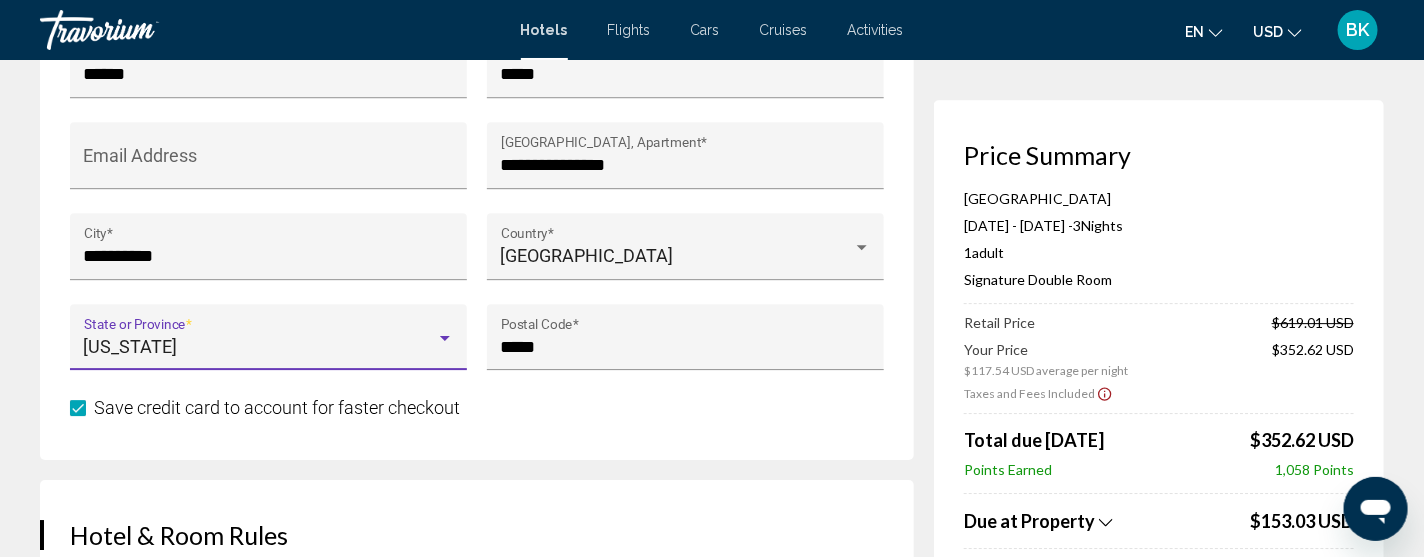 scroll, scrollTop: 13, scrollLeft: 0, axis: vertical 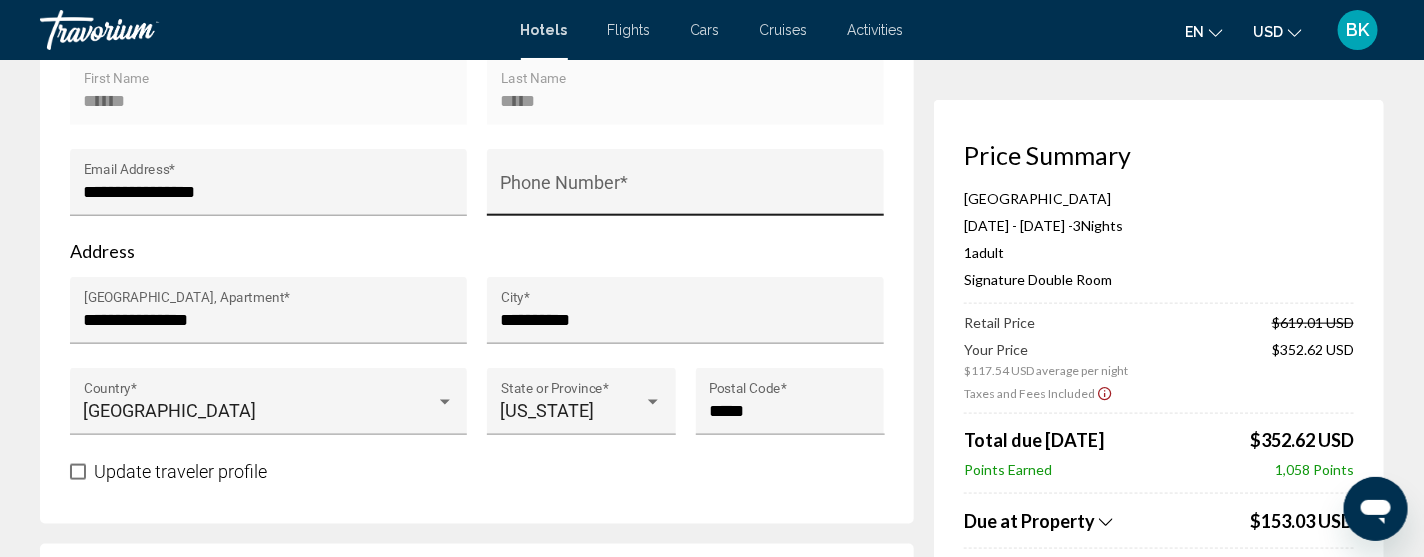click on "Phone Number  *" at bounding box center (686, 192) 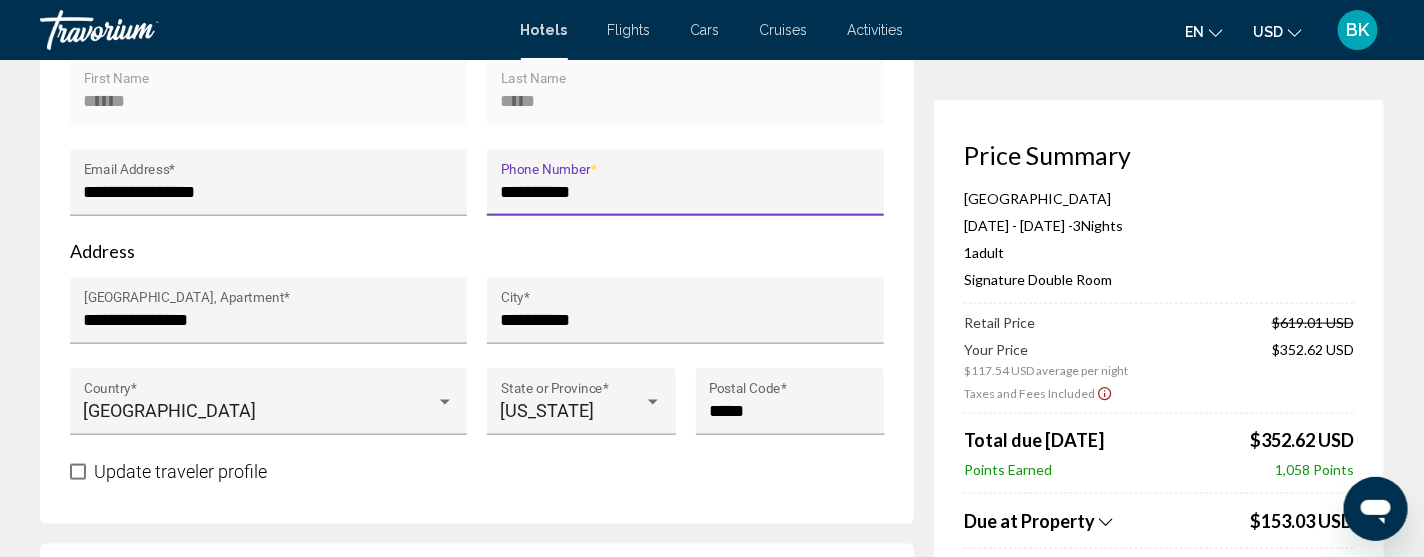 type on "**********" 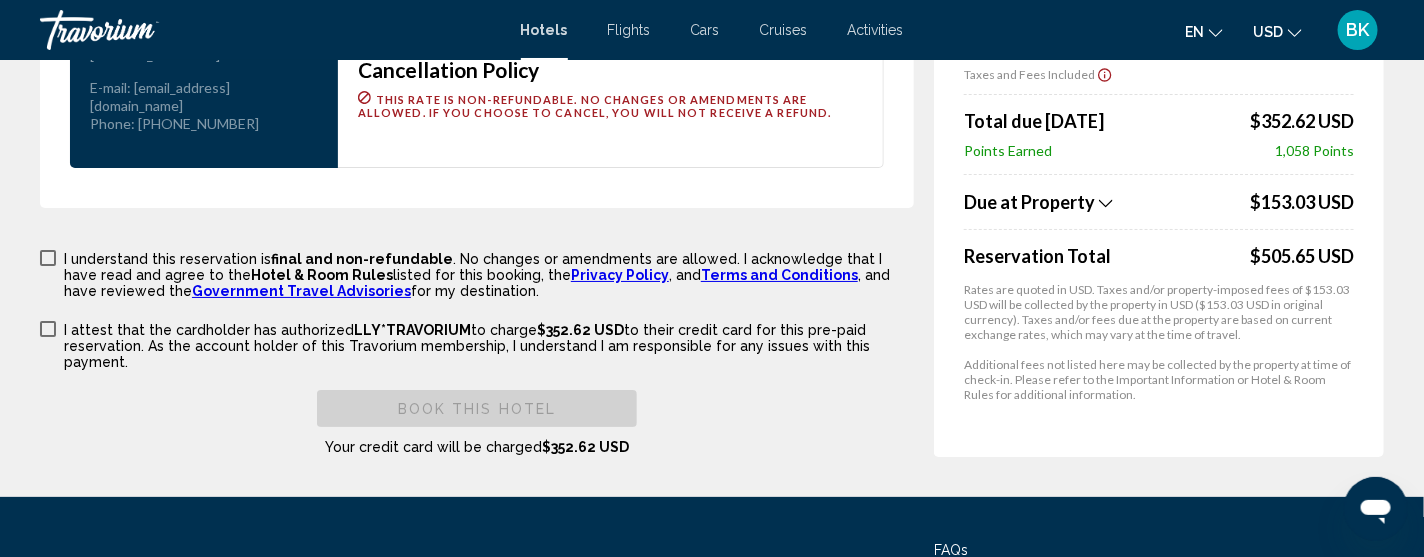 scroll, scrollTop: 2797, scrollLeft: 0, axis: vertical 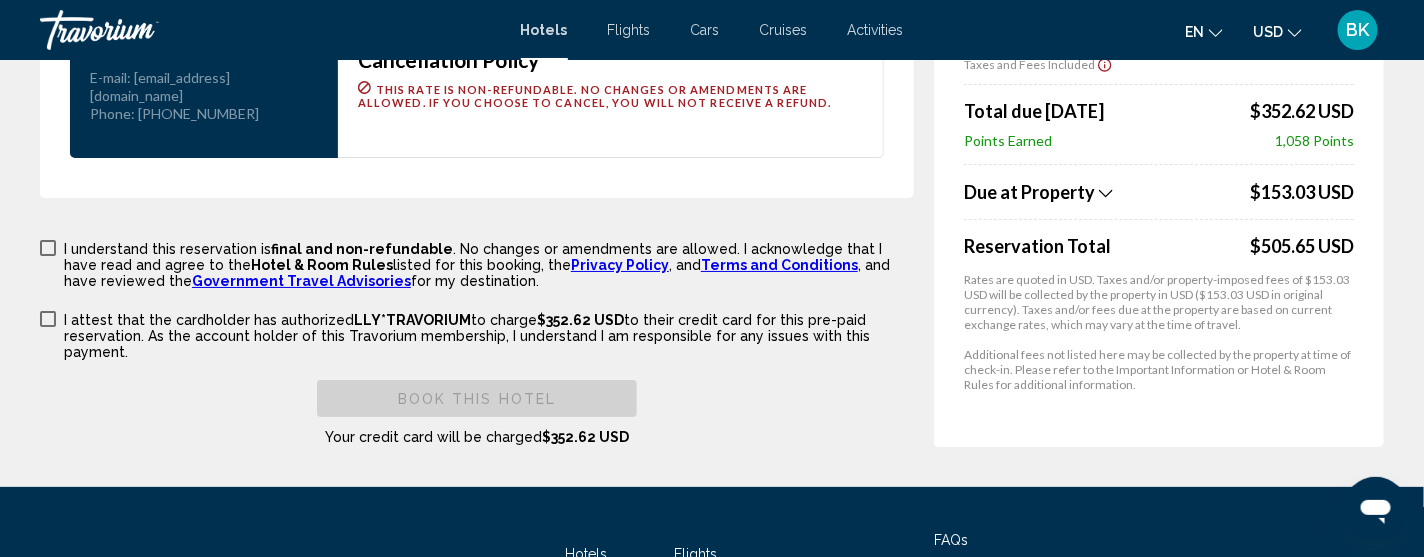 click at bounding box center (48, 248) 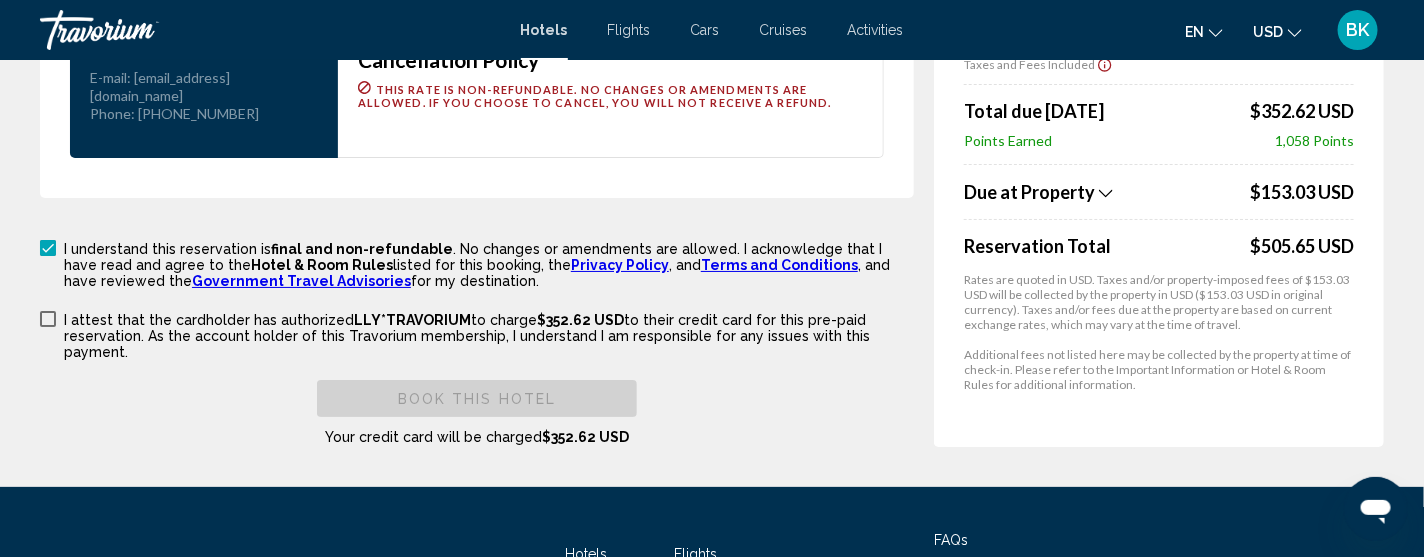 click at bounding box center [48, 319] 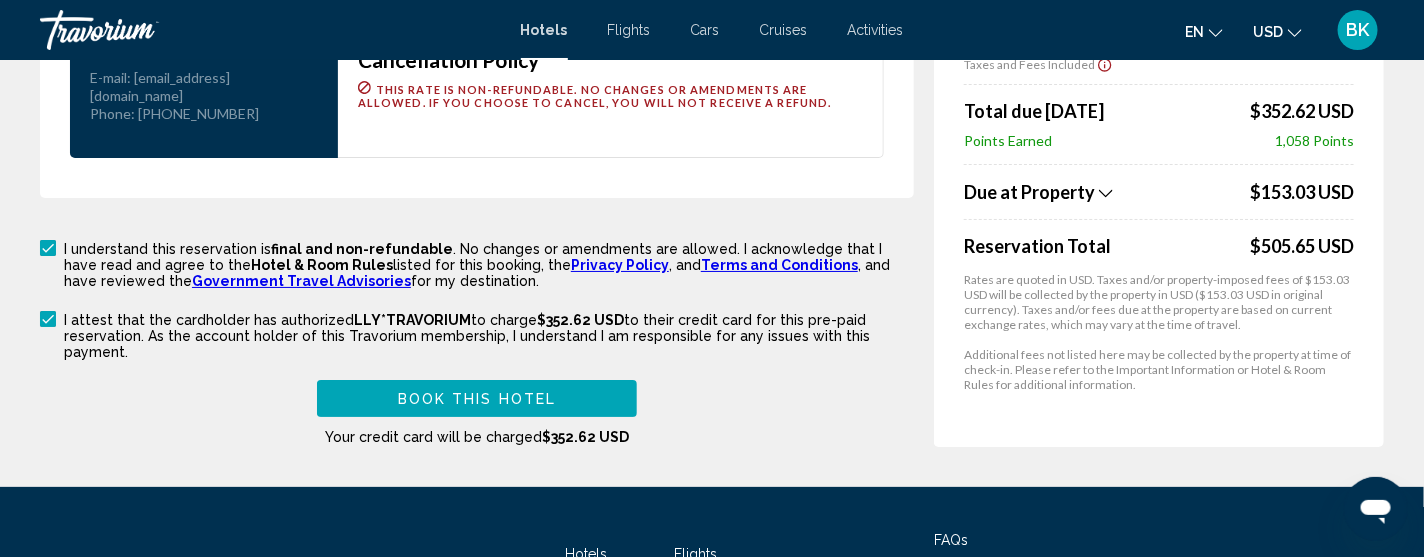 click on "Book this hotel" at bounding box center [477, 399] 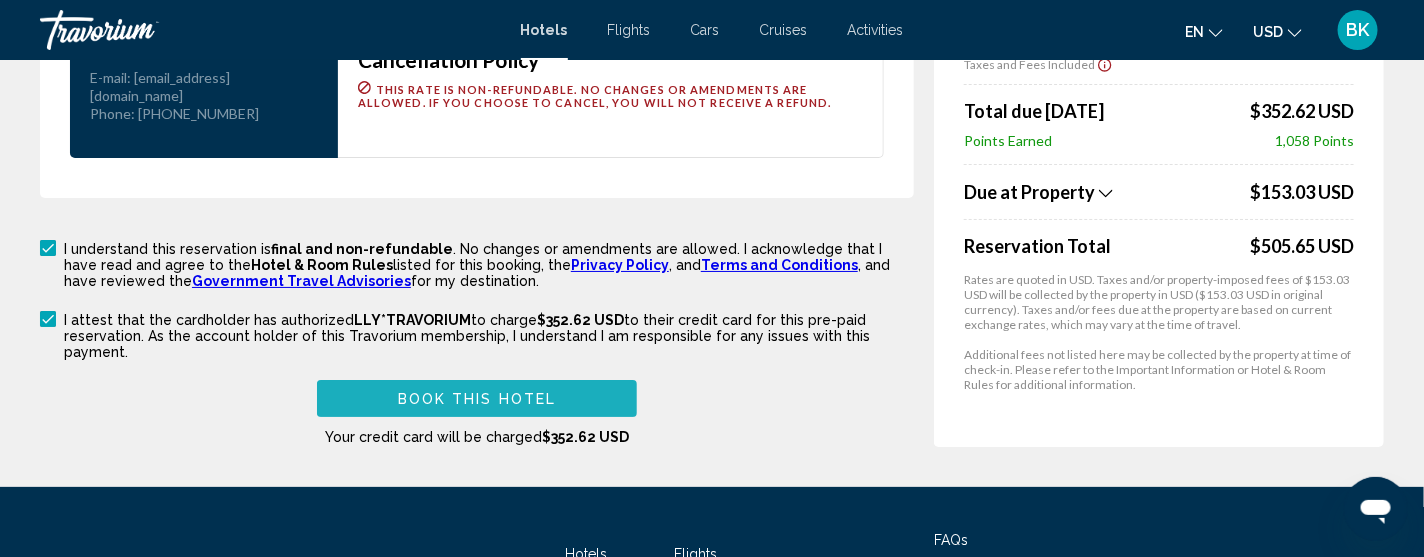 scroll, scrollTop: 1785, scrollLeft: 0, axis: vertical 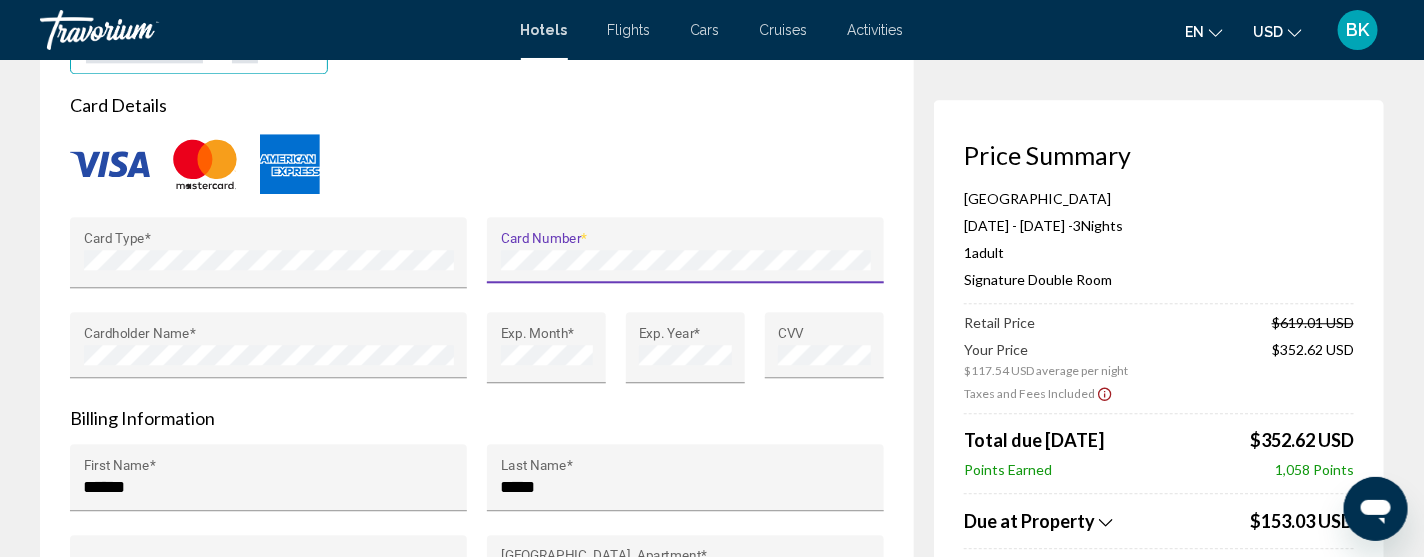 click on "Card Details" at bounding box center [477, 105] 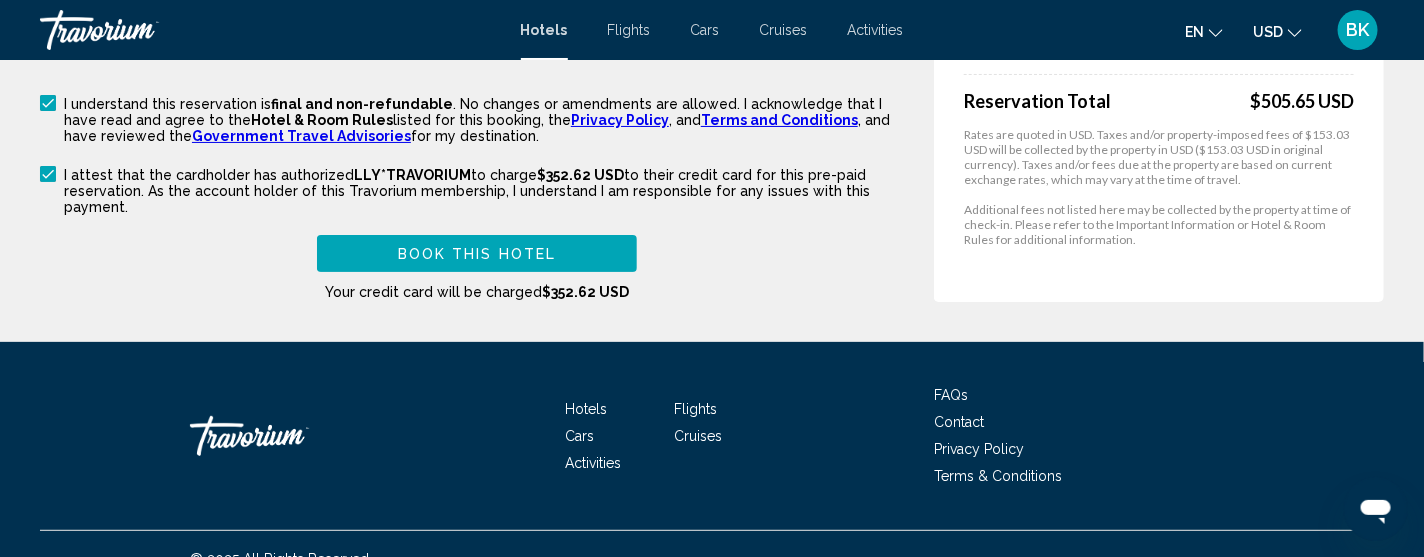 scroll, scrollTop: 2985, scrollLeft: 0, axis: vertical 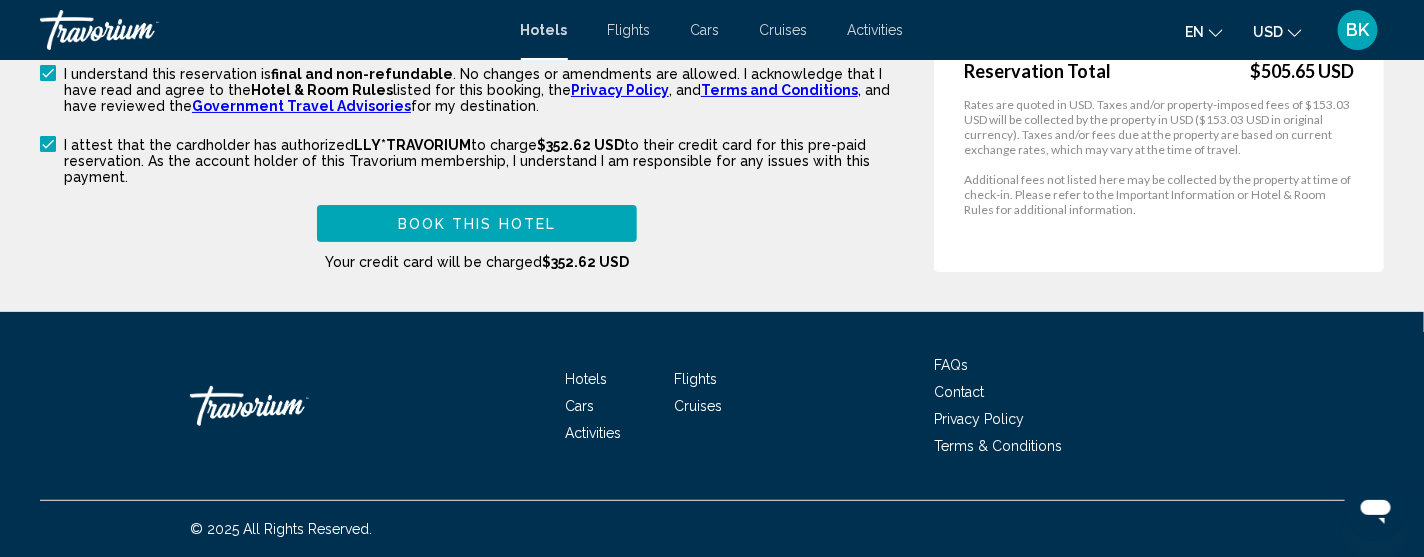 click on "Book this hotel" at bounding box center (477, 223) 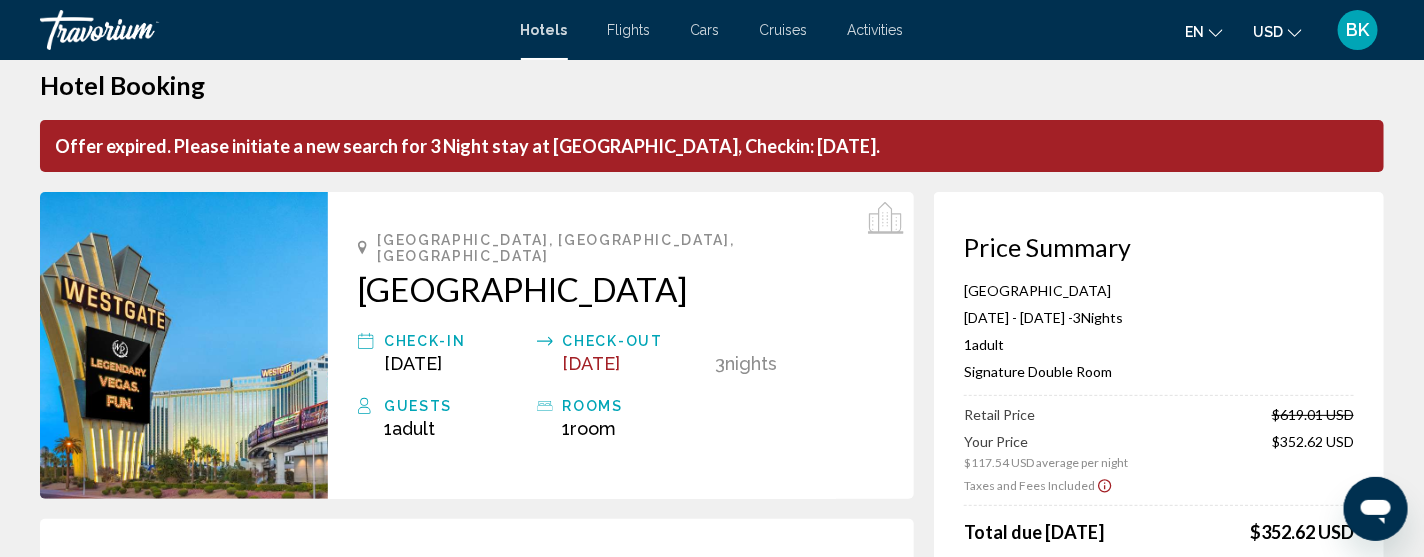 scroll, scrollTop: 0, scrollLeft: 0, axis: both 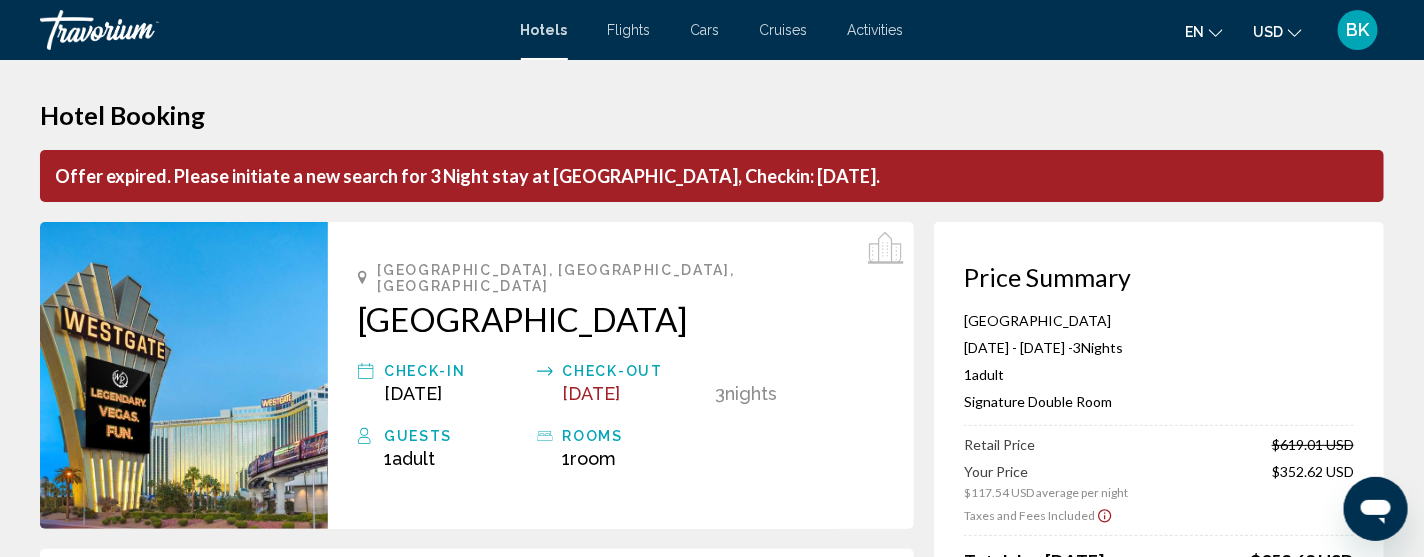 type 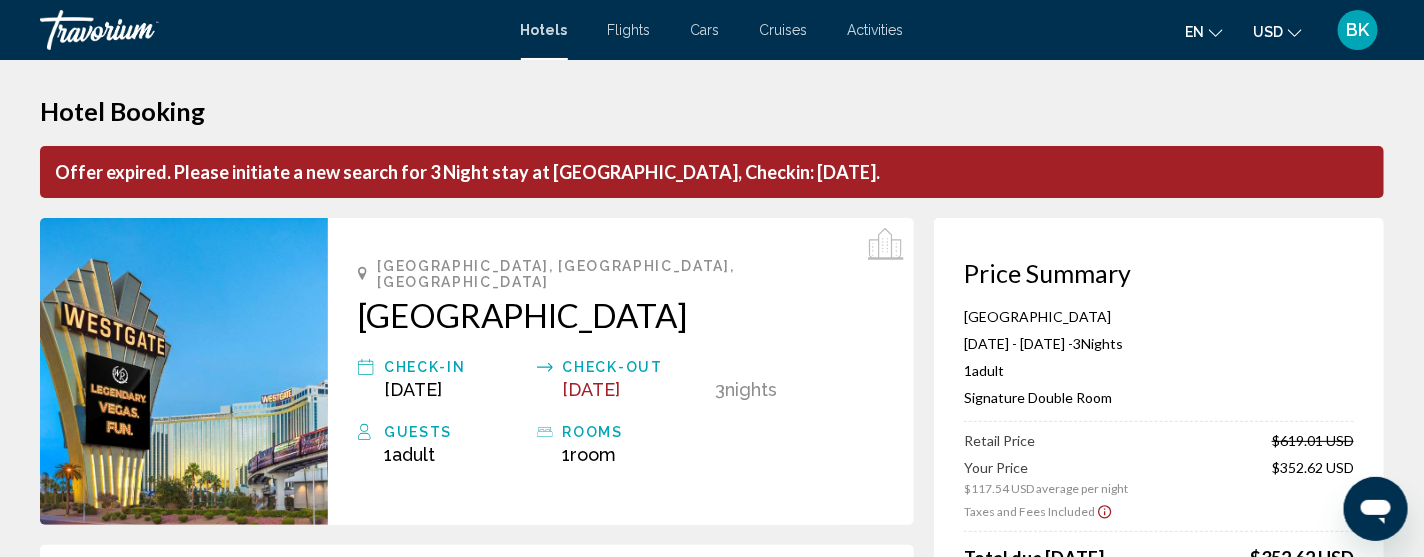 scroll, scrollTop: 0, scrollLeft: 0, axis: both 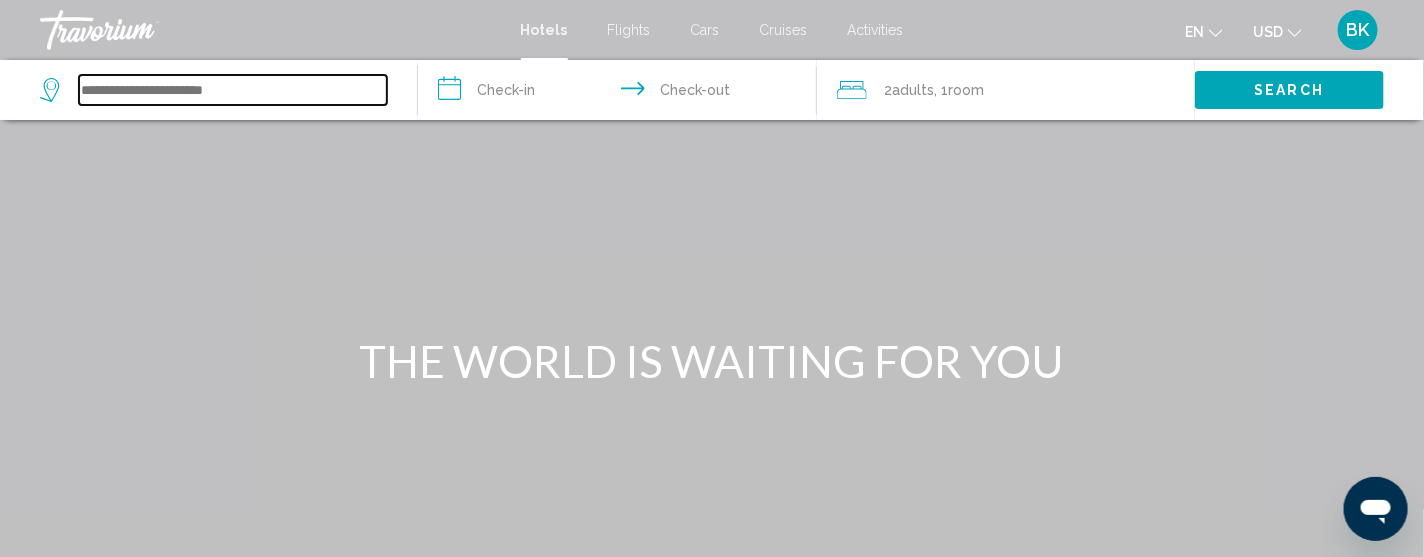 click at bounding box center (233, 90) 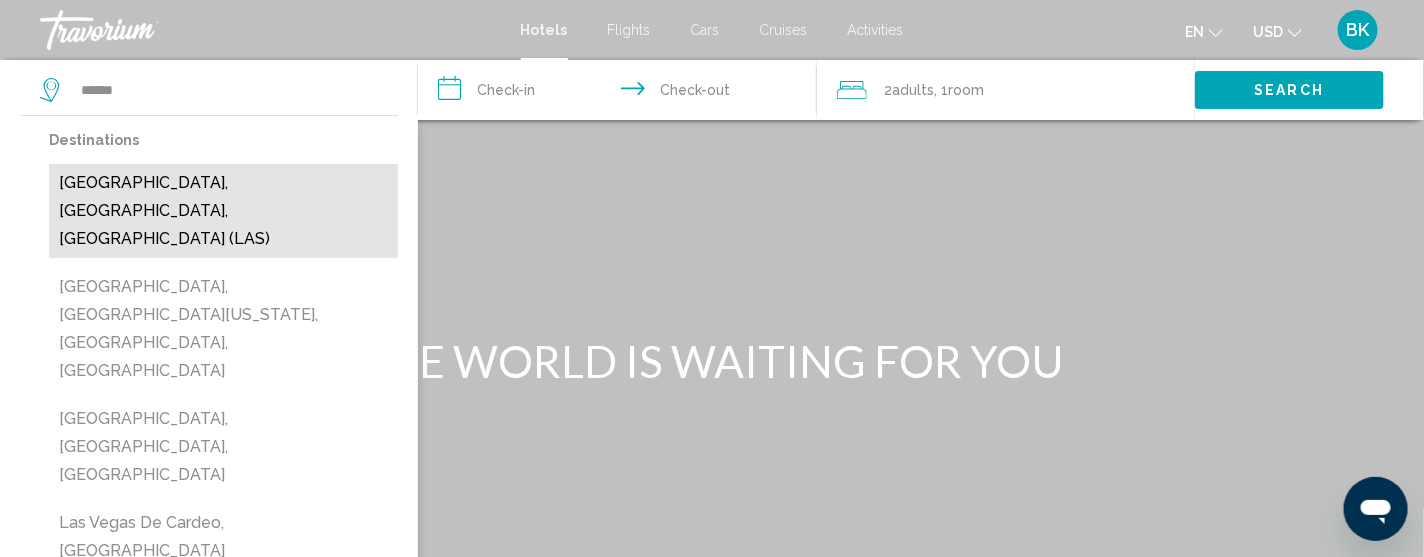 click on "[GEOGRAPHIC_DATA], [GEOGRAPHIC_DATA], [GEOGRAPHIC_DATA] (LAS)" at bounding box center (223, 211) 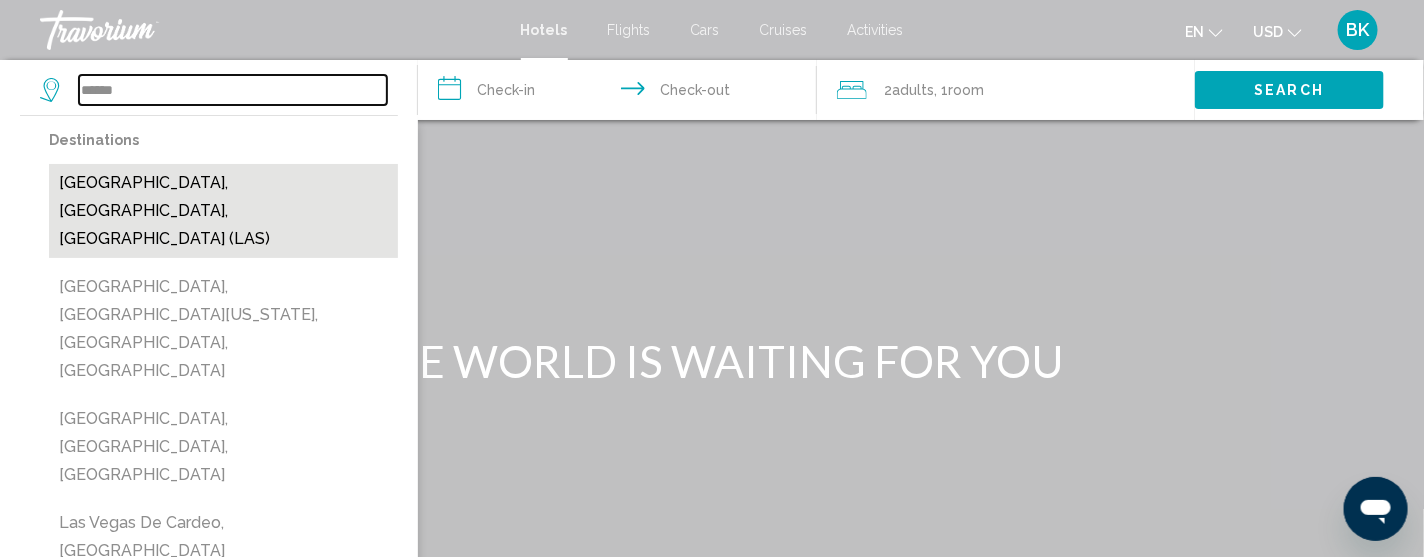 type on "**********" 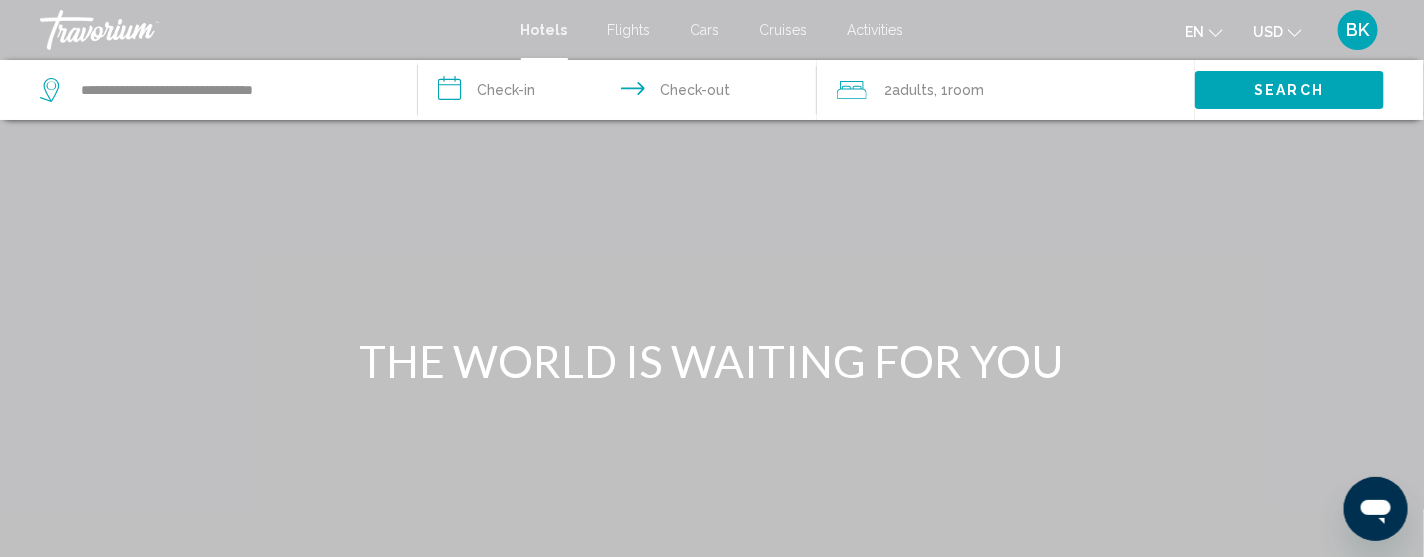click on "**********" at bounding box center [621, 93] 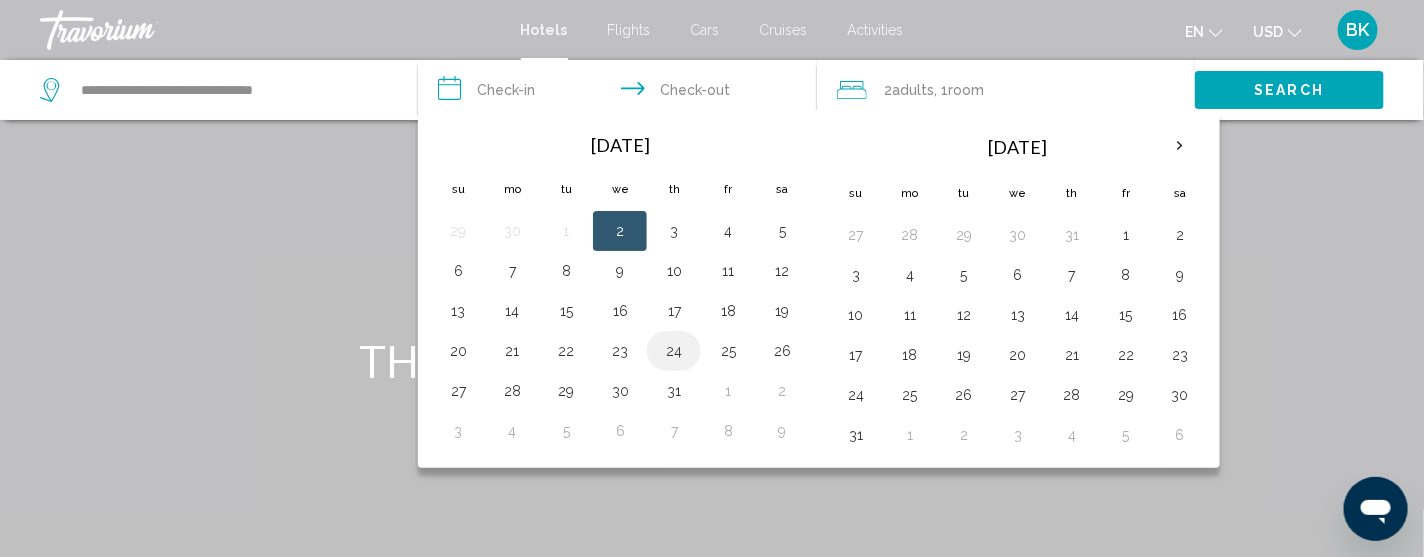 click on "24" at bounding box center (674, 351) 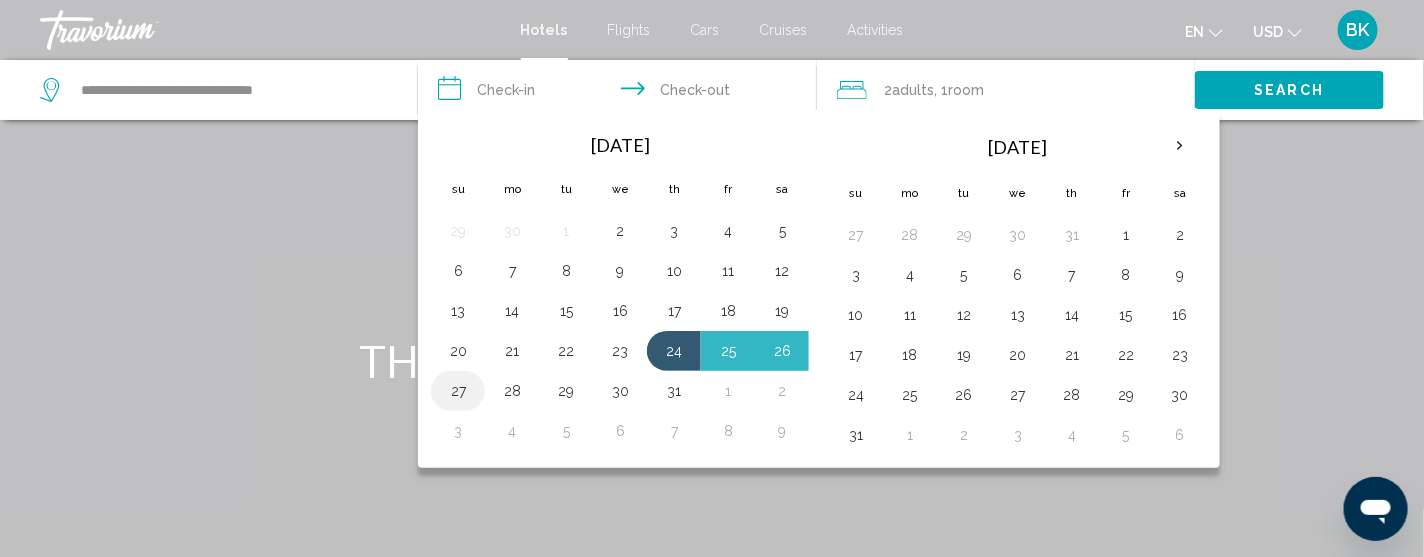 click on "27" at bounding box center (458, 391) 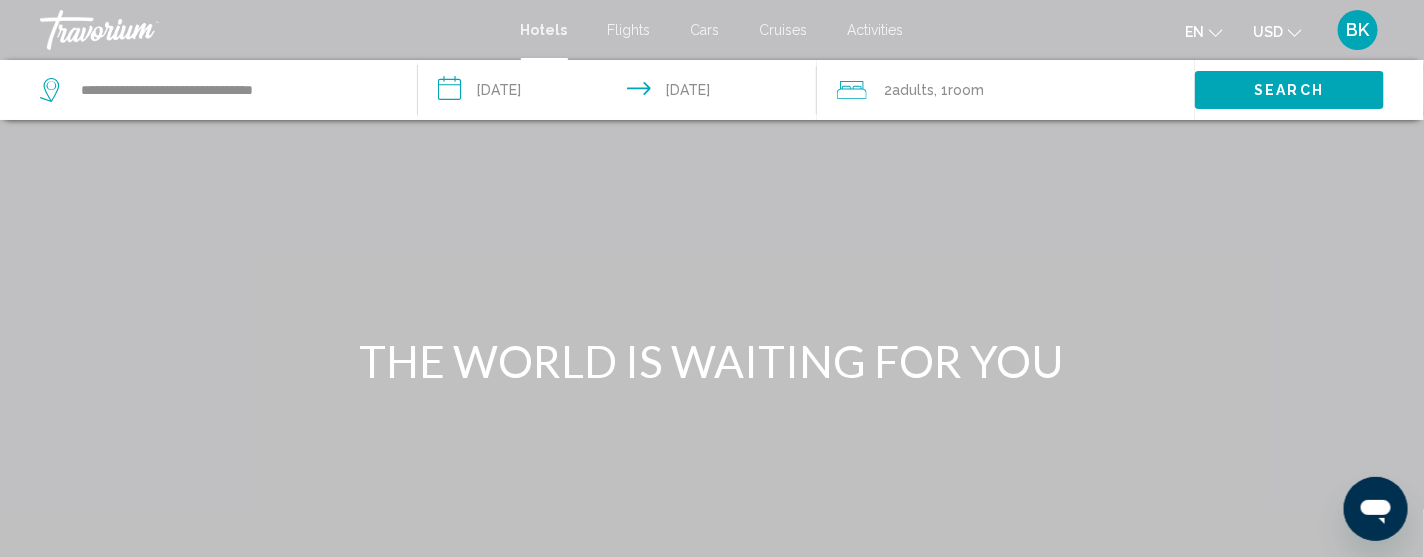 click on "Adults" 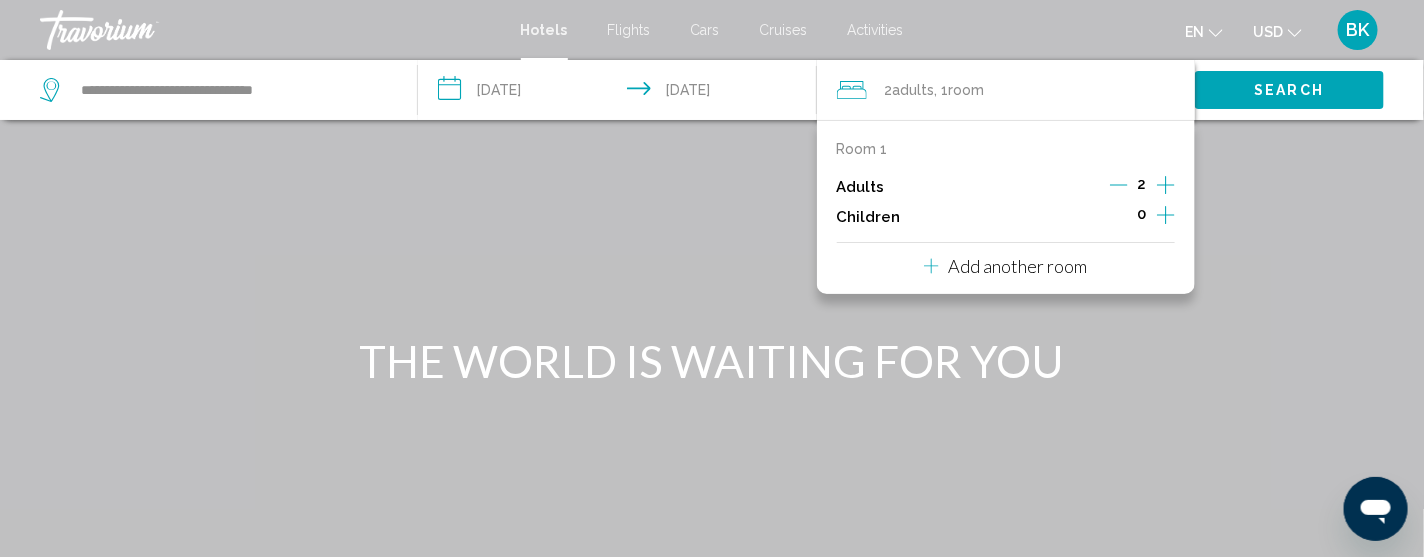 click 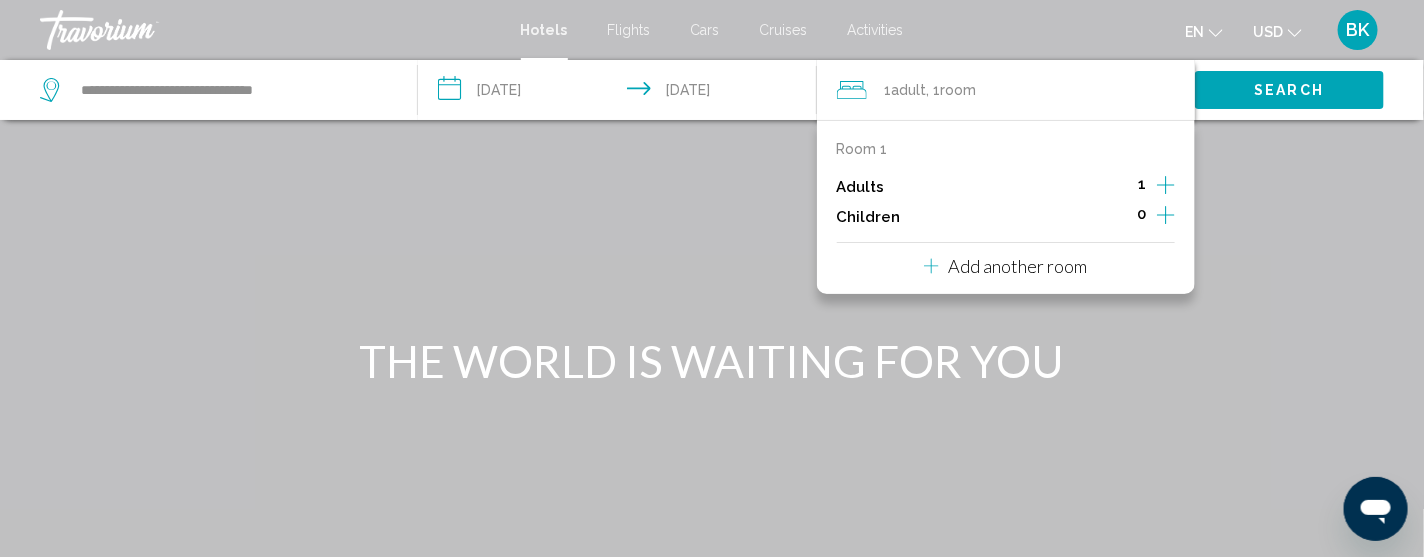 click on "Search" at bounding box center [1290, 91] 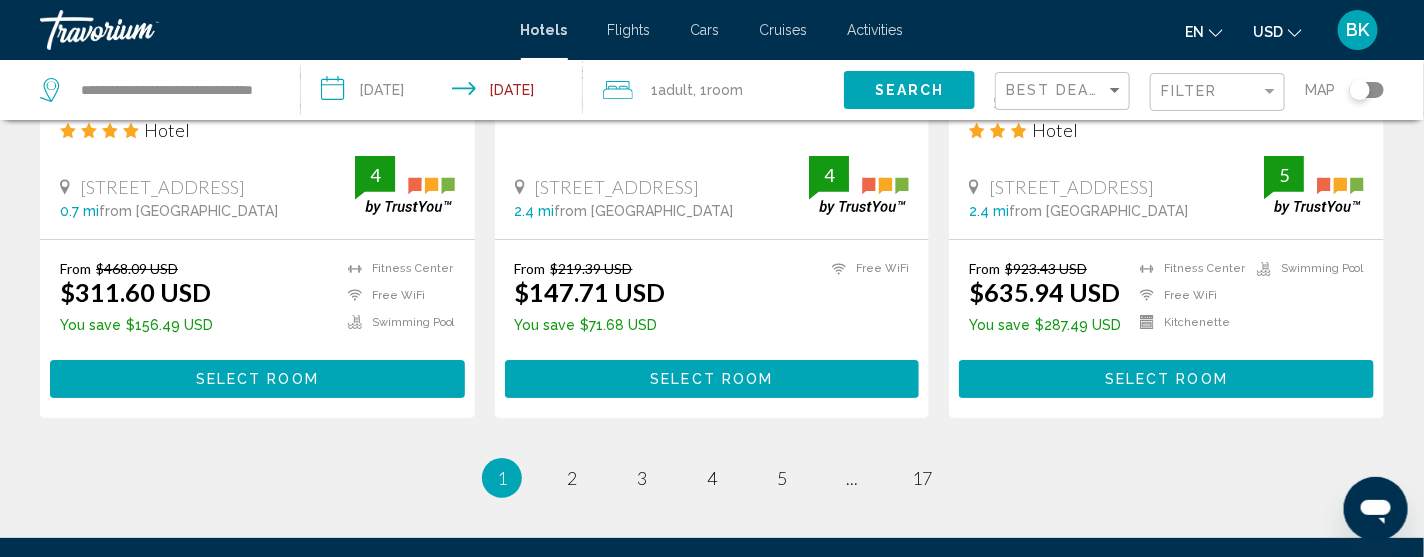 scroll, scrollTop: 2878, scrollLeft: 0, axis: vertical 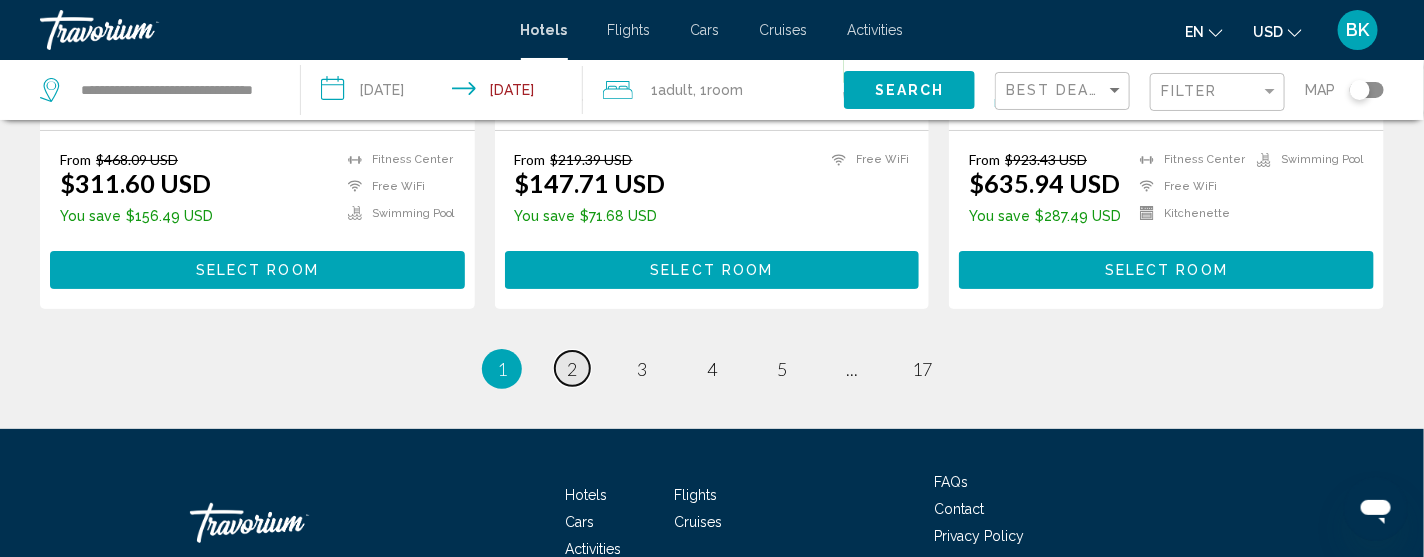 click on "2" at bounding box center (572, 369) 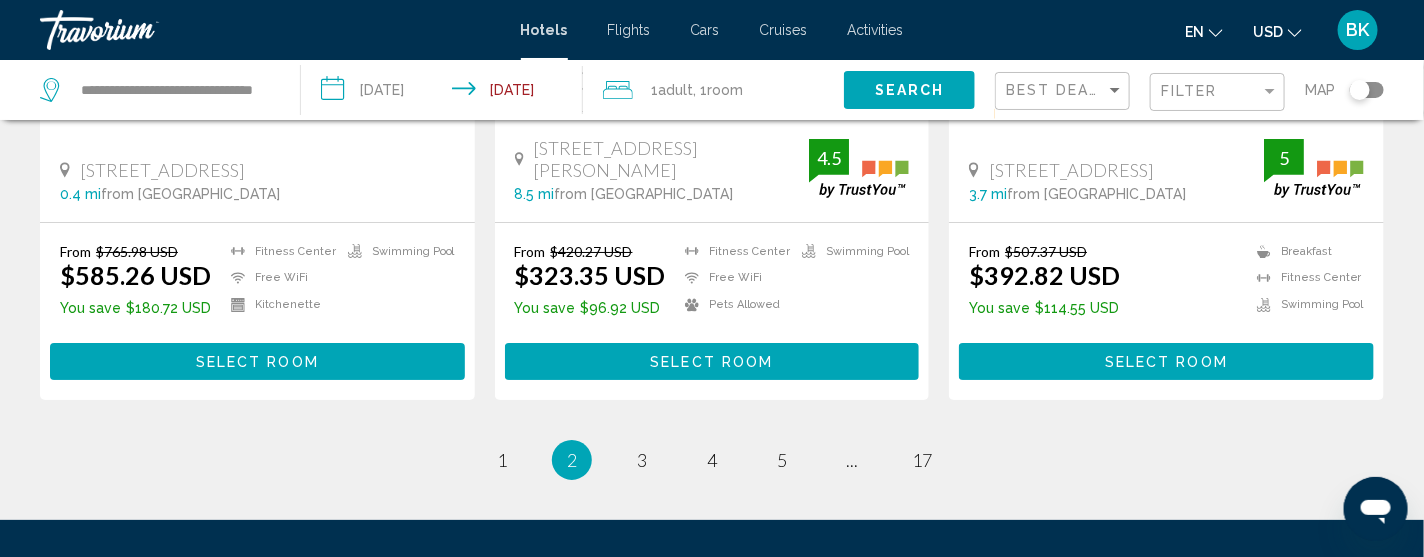 scroll, scrollTop: 2798, scrollLeft: 0, axis: vertical 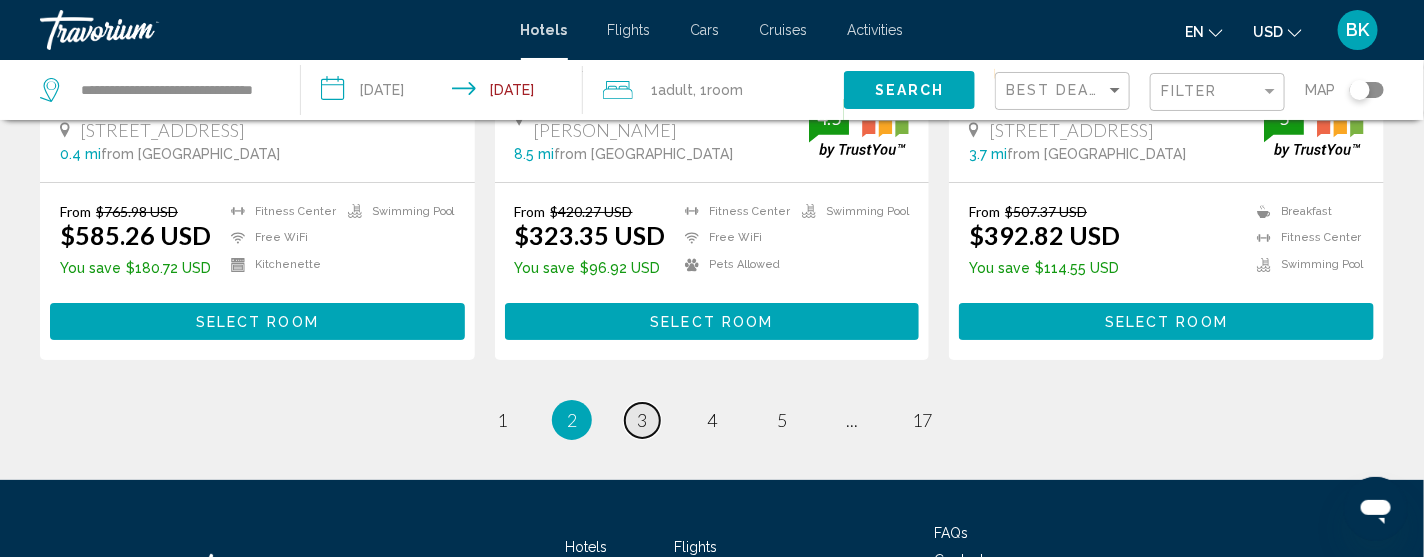 click on "3" at bounding box center (642, 420) 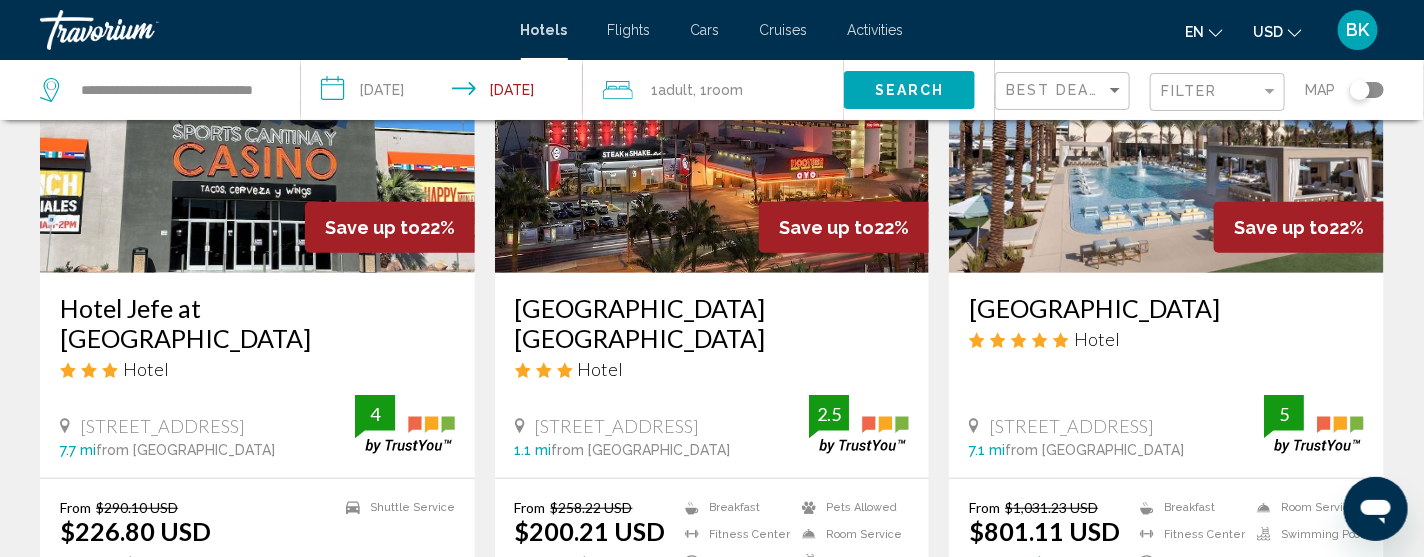 scroll, scrollTop: 279, scrollLeft: 0, axis: vertical 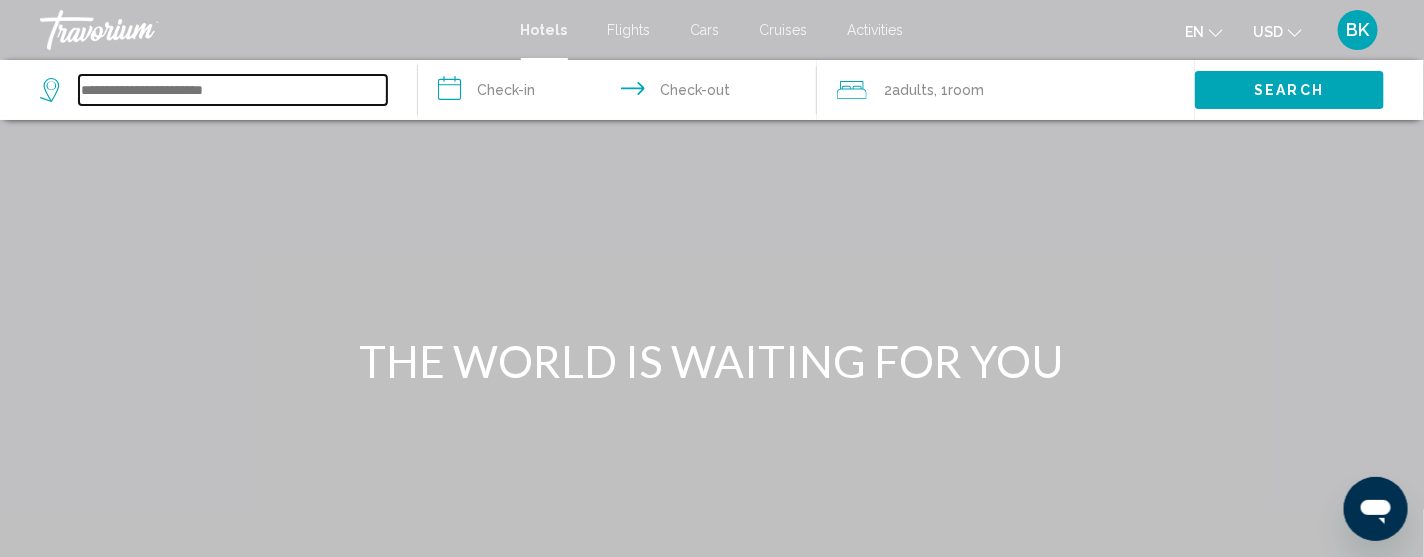 click at bounding box center (233, 90) 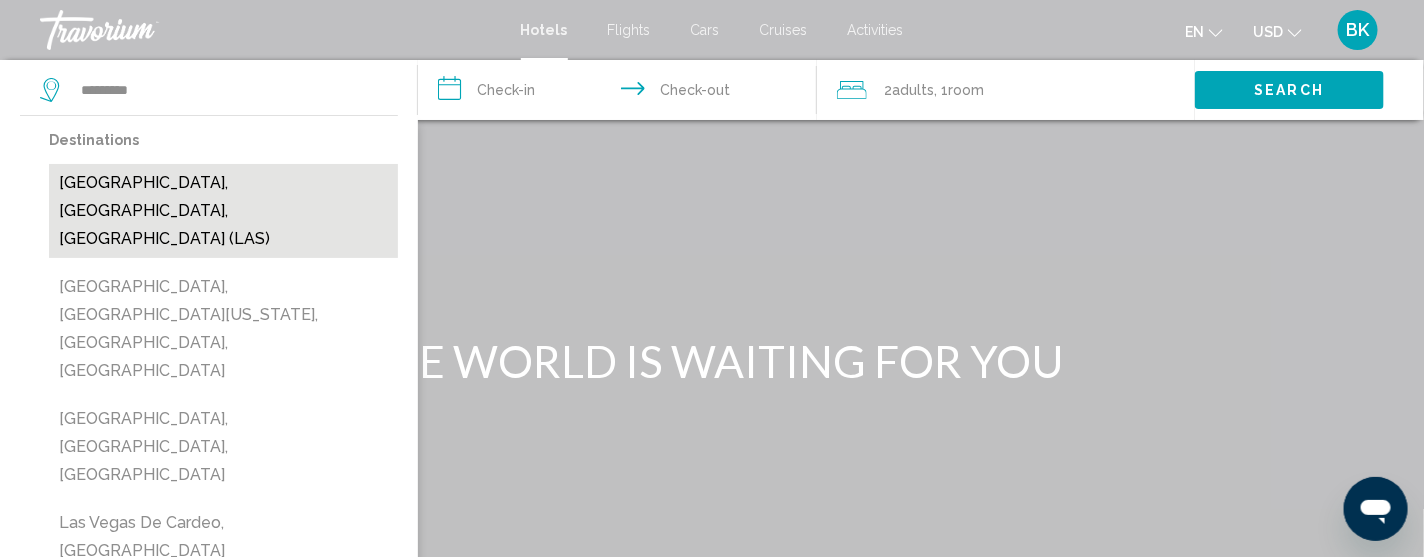 click on "[GEOGRAPHIC_DATA], [GEOGRAPHIC_DATA], [GEOGRAPHIC_DATA] (LAS)" at bounding box center [223, 211] 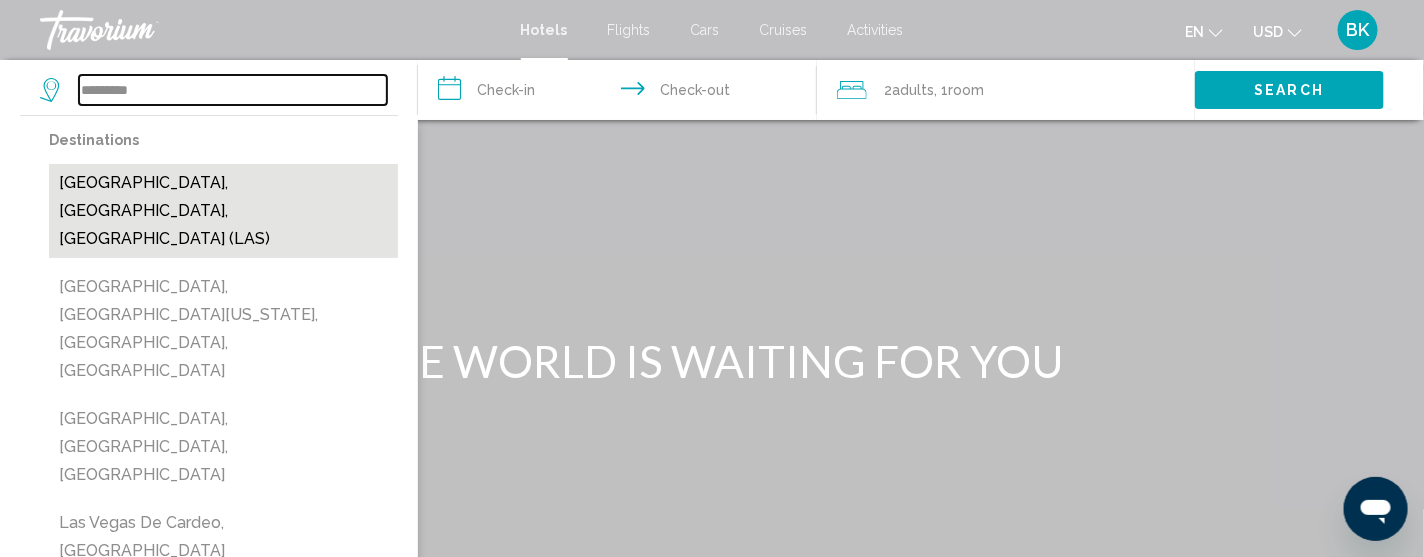 type on "**********" 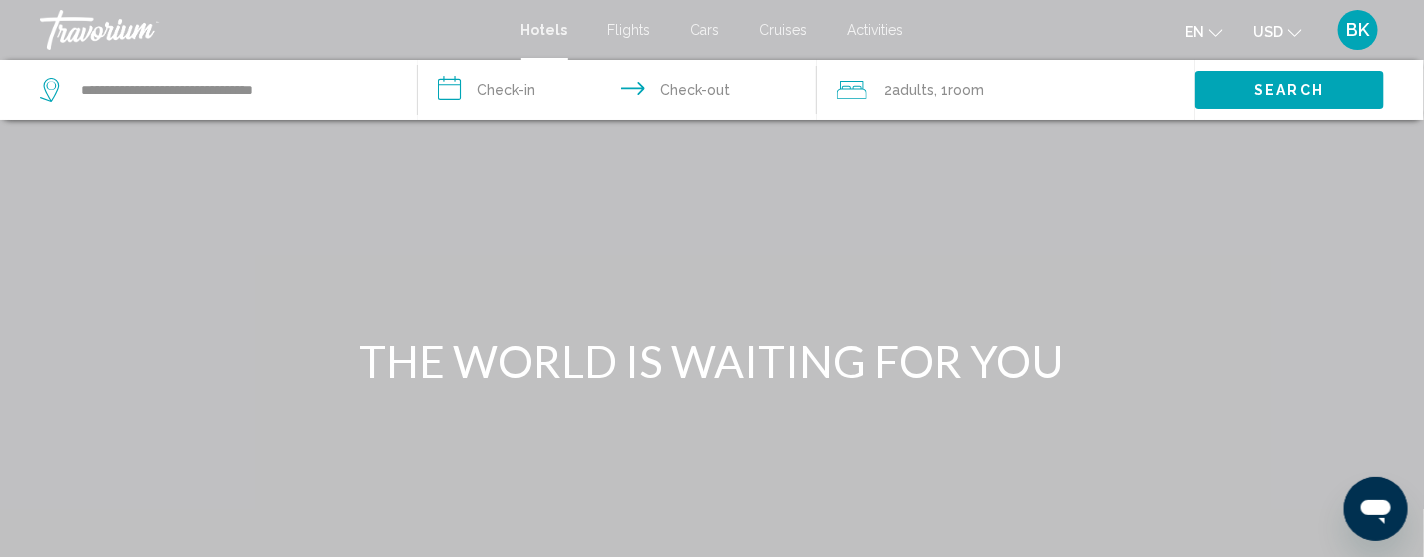 click on "**********" at bounding box center (621, 93) 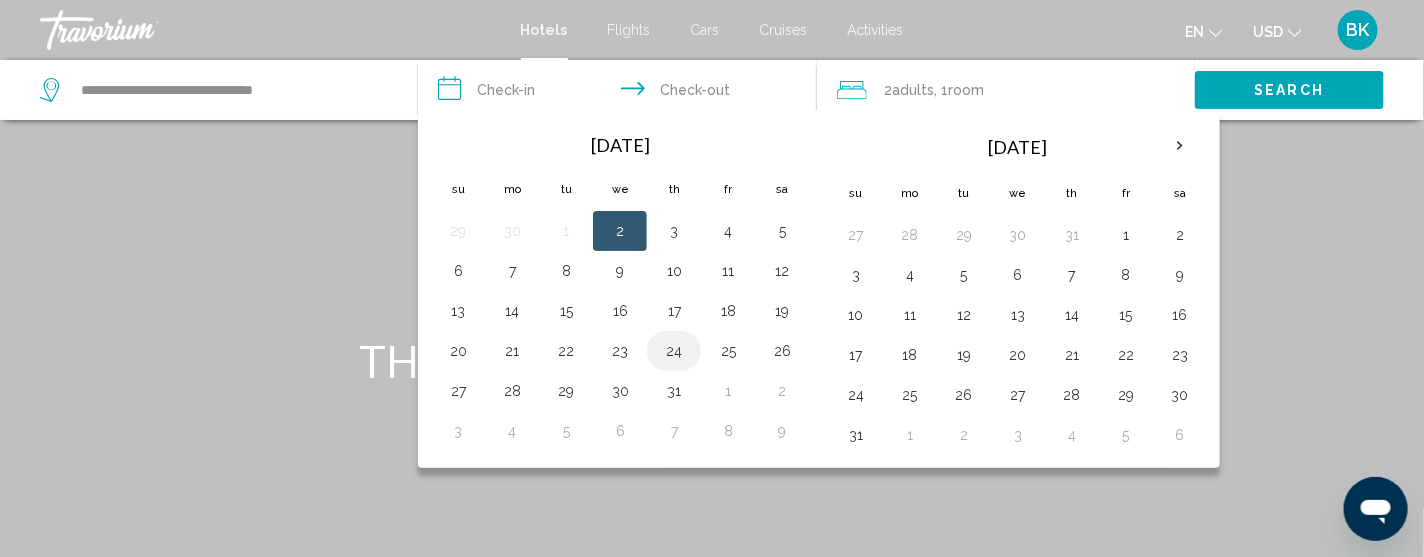 click on "24" at bounding box center [674, 351] 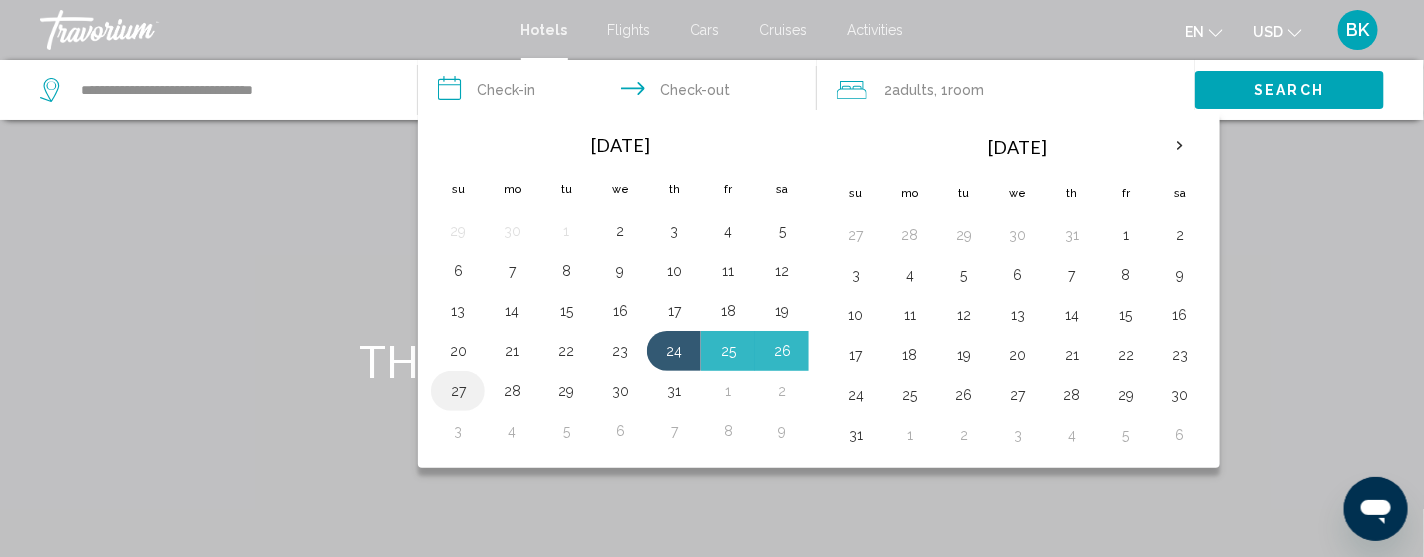 click on "27" at bounding box center (458, 391) 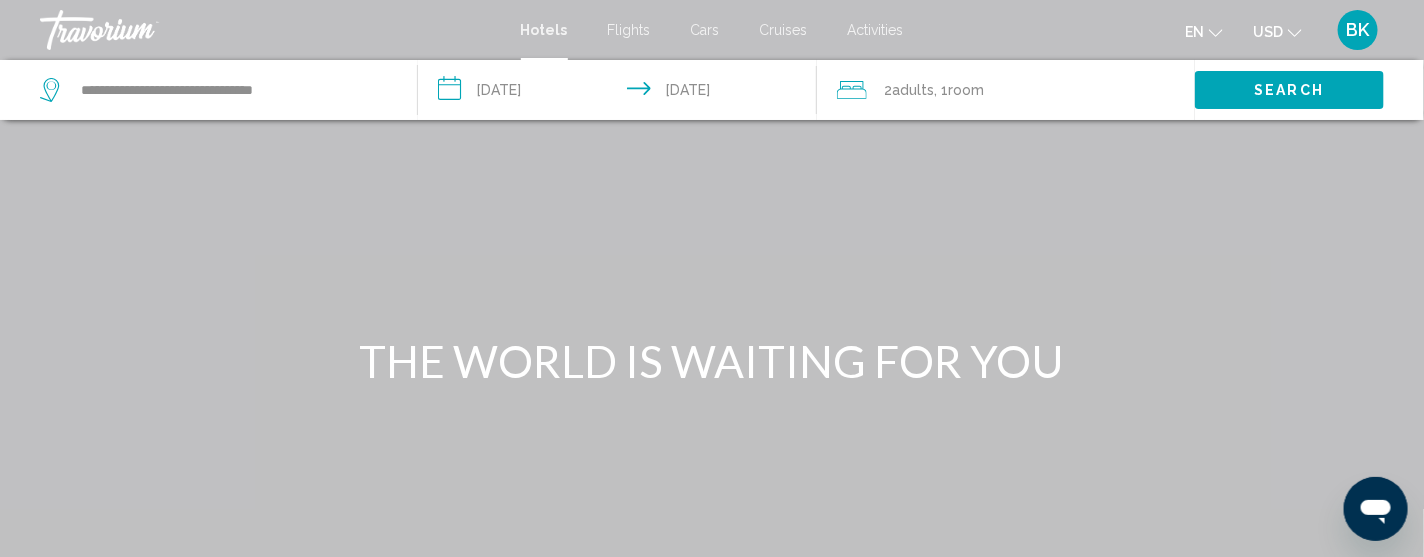 click on "Adults" 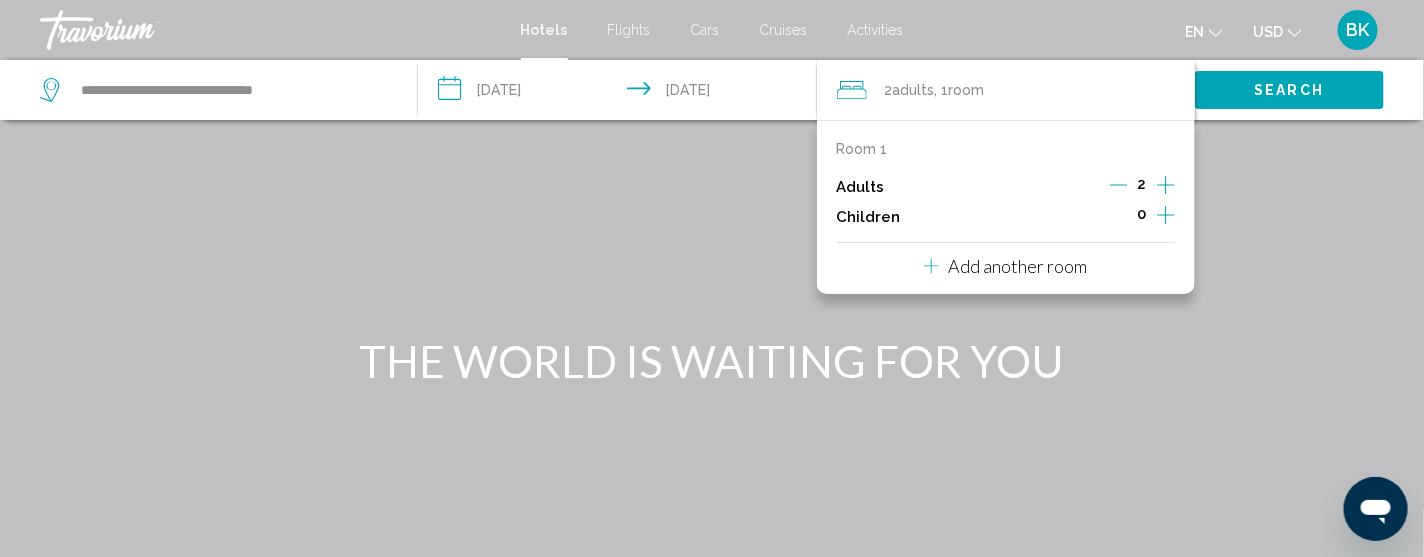 click 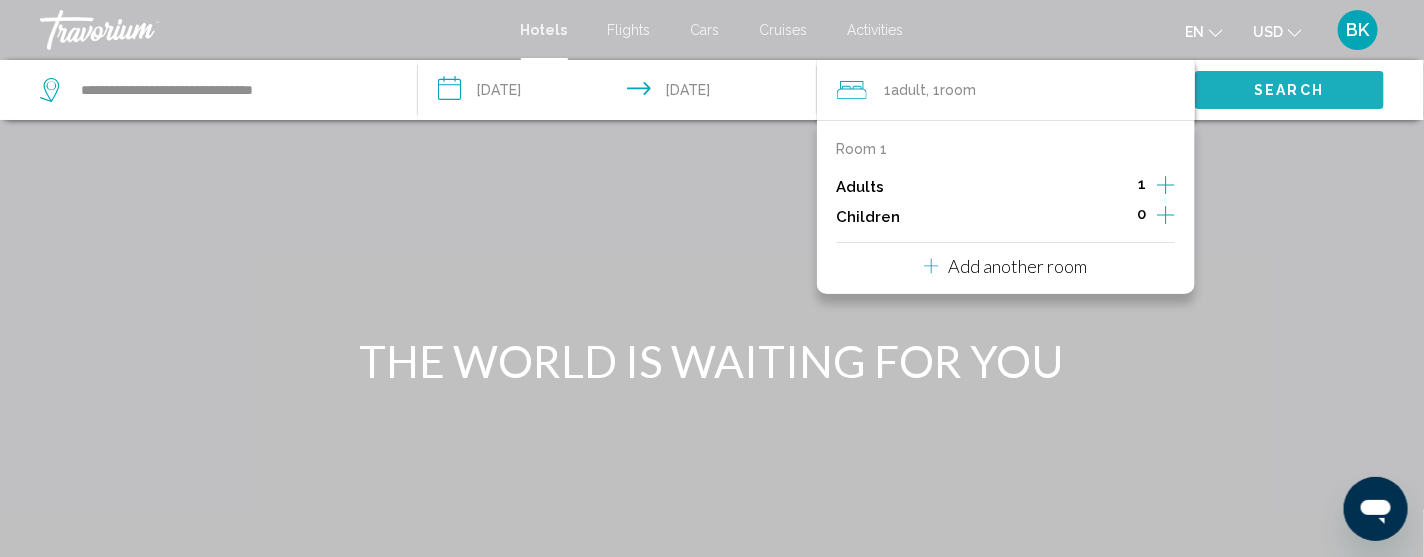 click on "Search" at bounding box center [1289, 89] 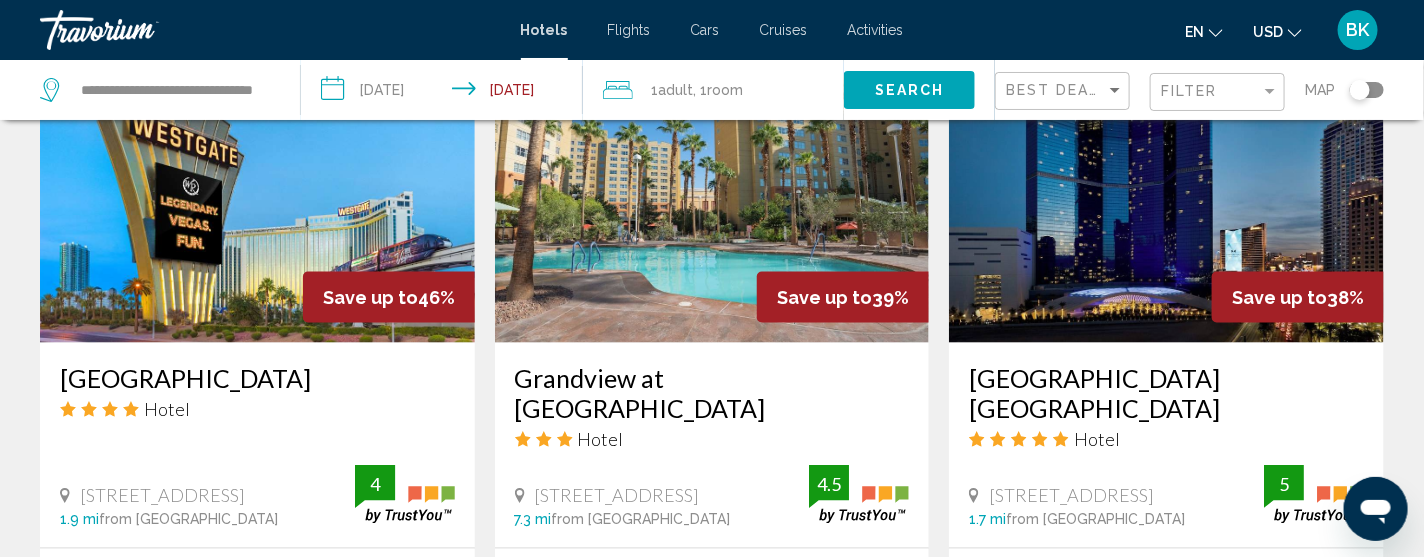 scroll, scrollTop: 959, scrollLeft: 0, axis: vertical 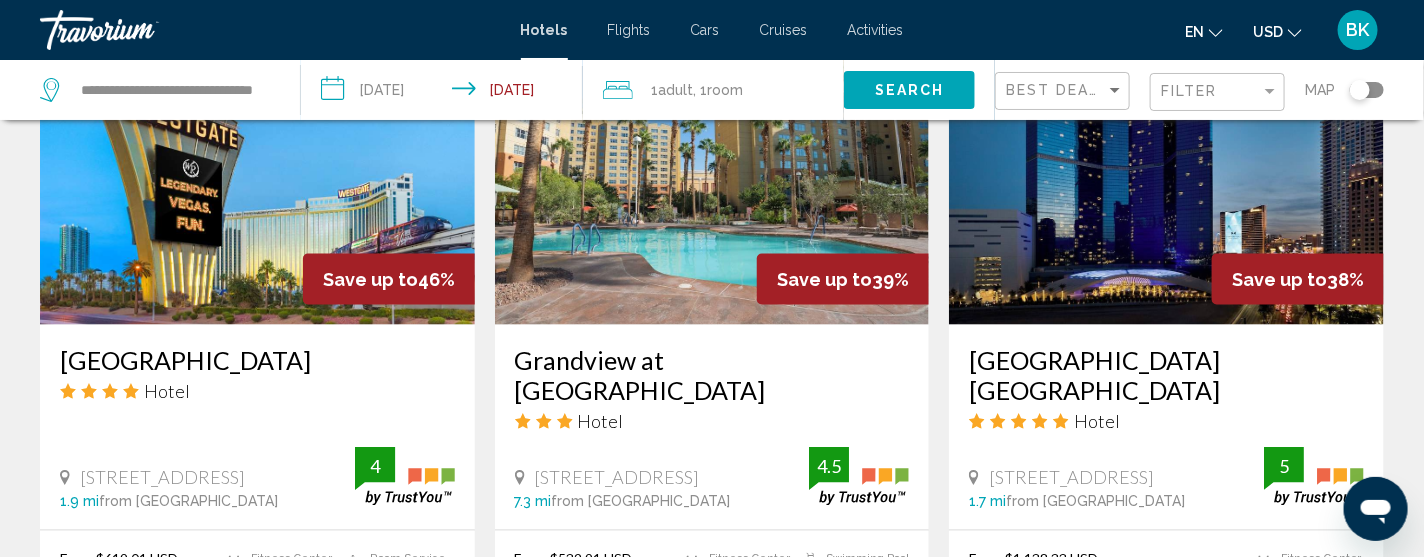 click at bounding box center (257, 165) 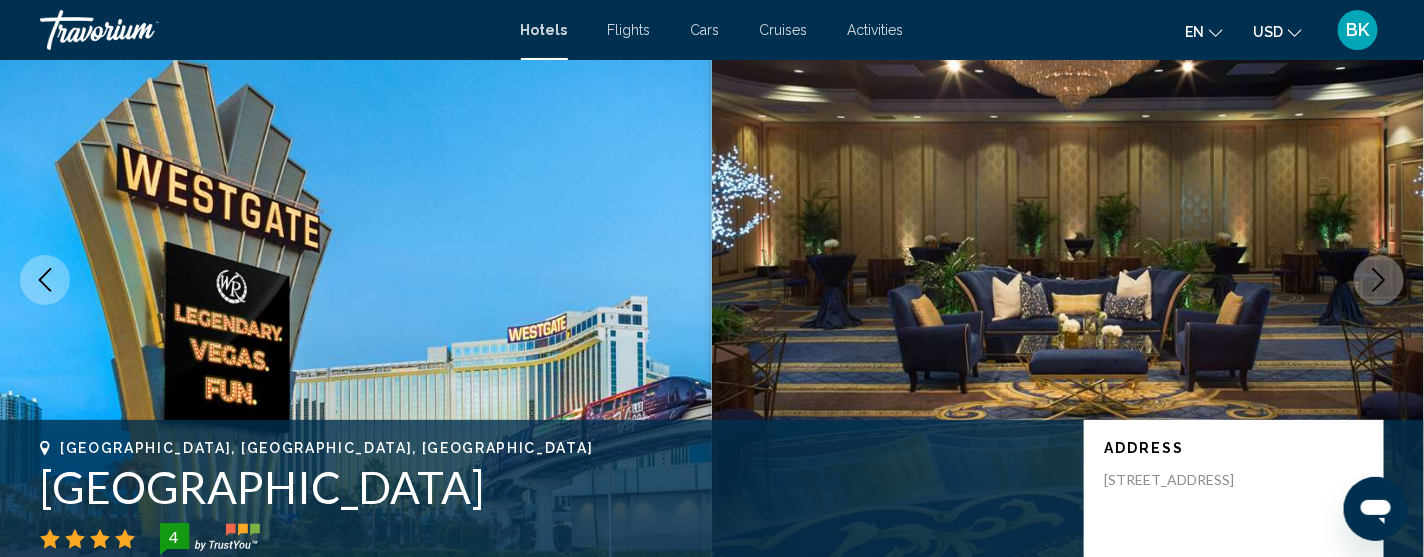 type 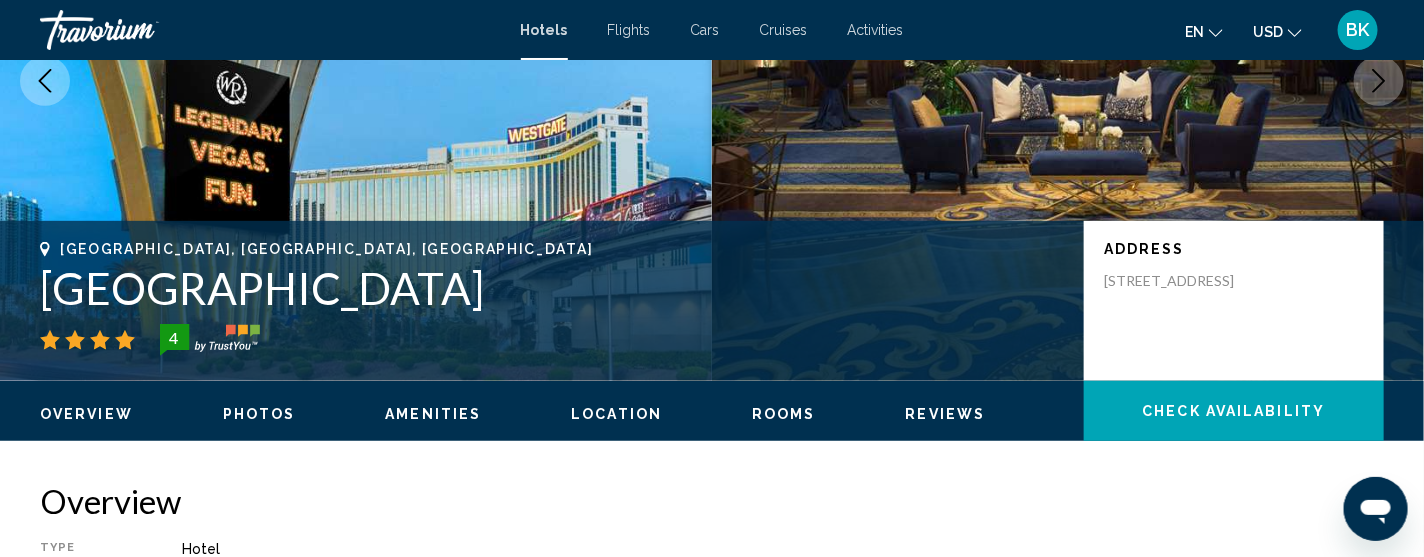 scroll, scrollTop: 280, scrollLeft: 0, axis: vertical 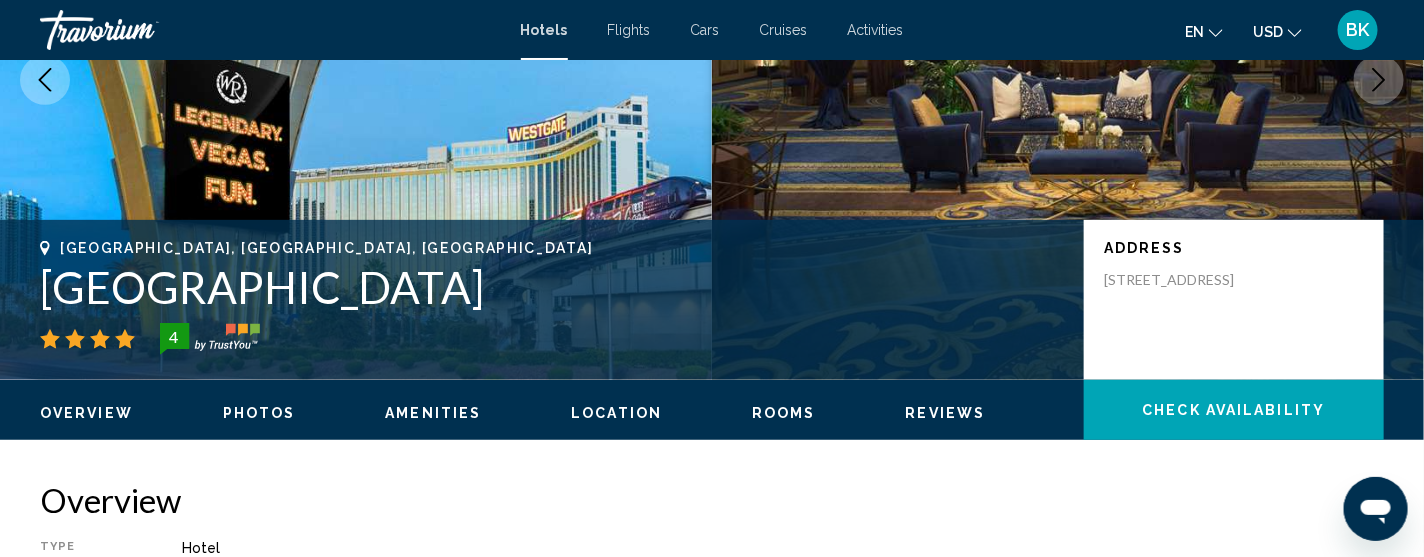 click on "Check Availability" 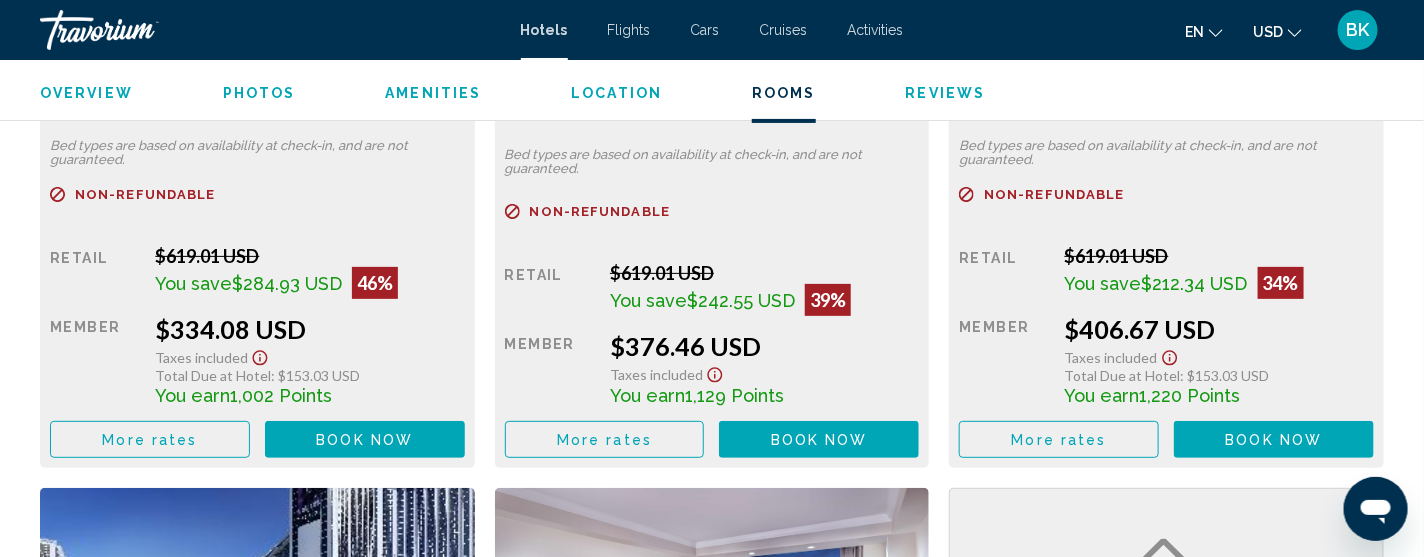 scroll, scrollTop: 2990, scrollLeft: 0, axis: vertical 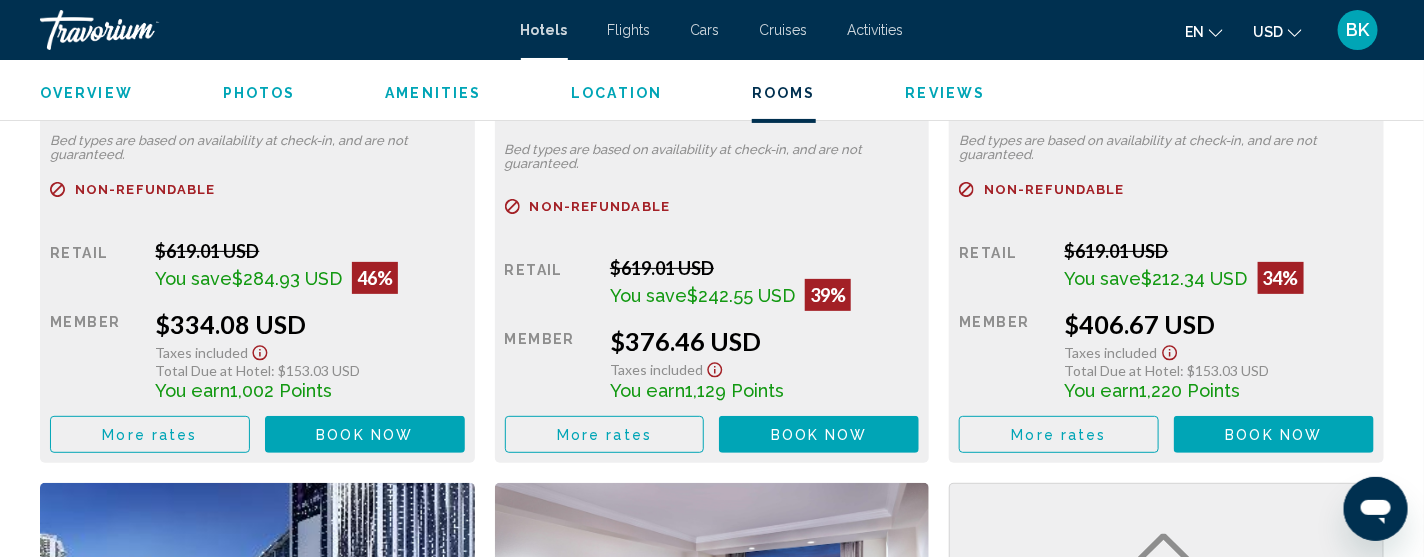 click on "Book now" at bounding box center (364, 435) 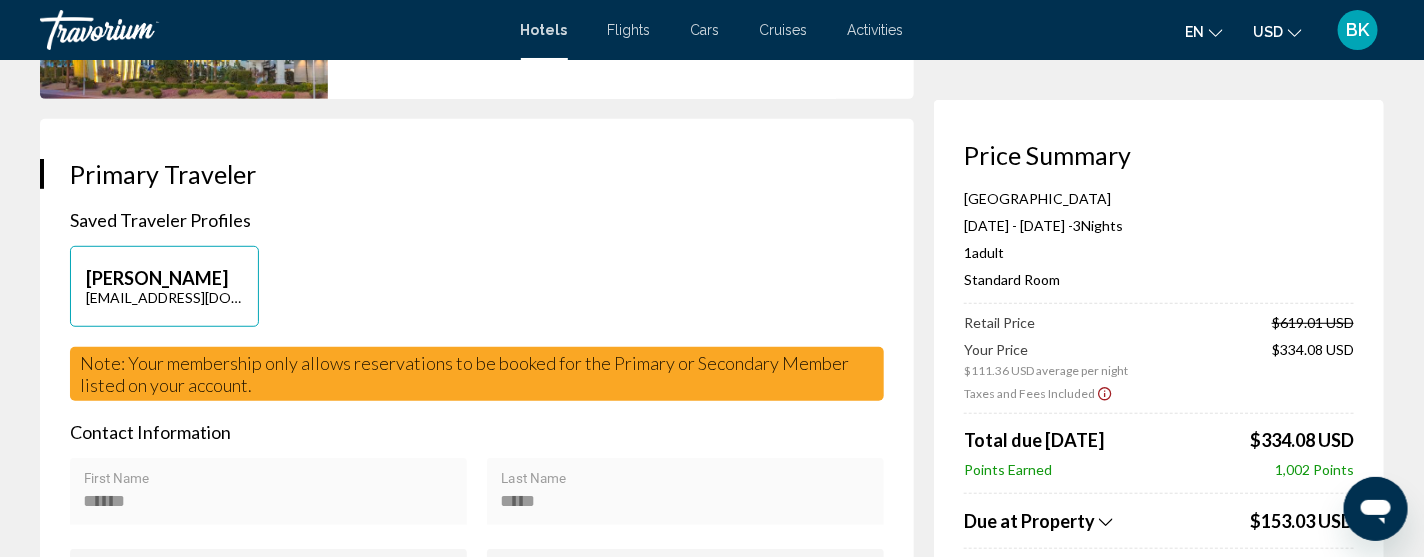 scroll, scrollTop: 359, scrollLeft: 0, axis: vertical 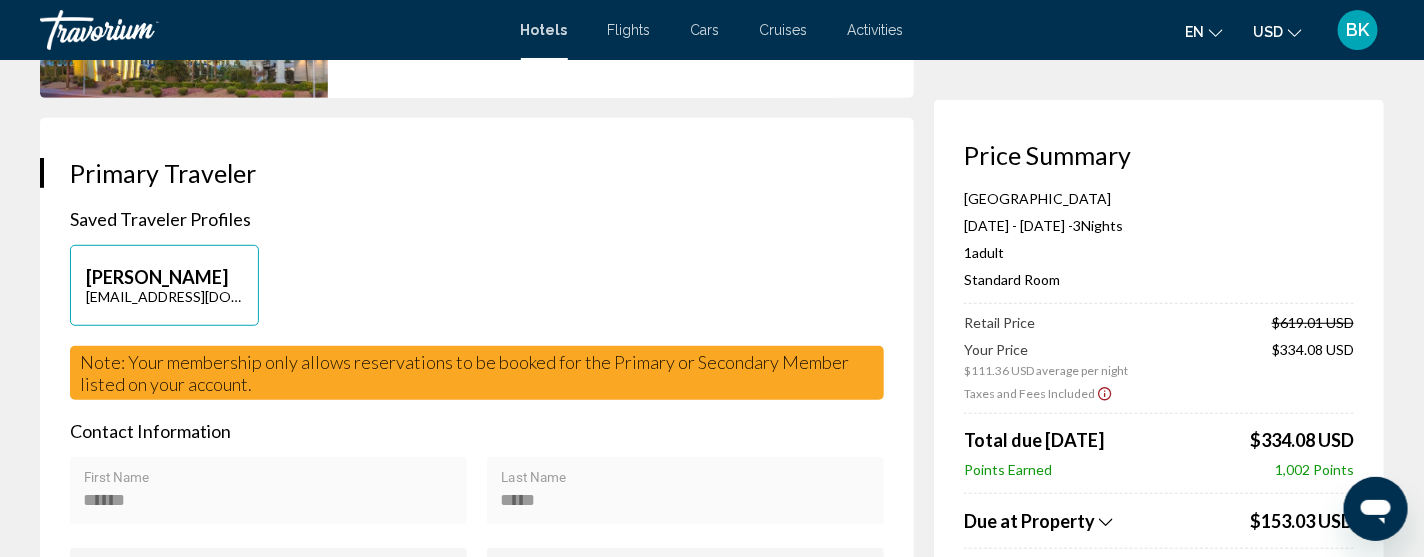 click on "**********" at bounding box center (477, 545) 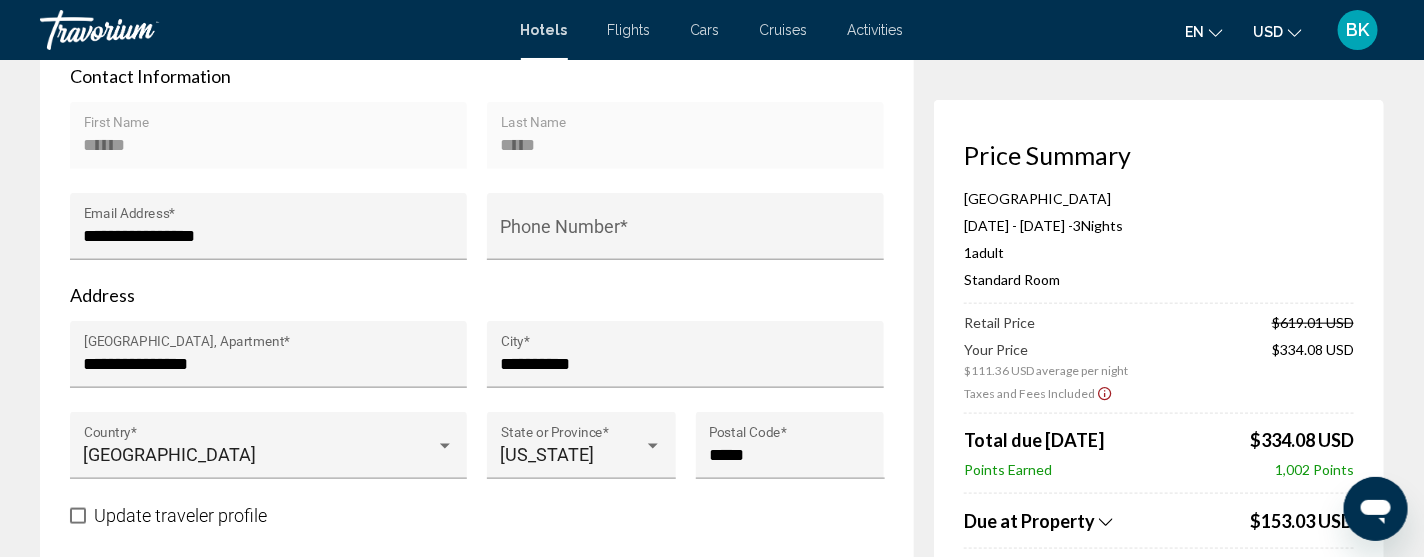 scroll, scrollTop: 719, scrollLeft: 0, axis: vertical 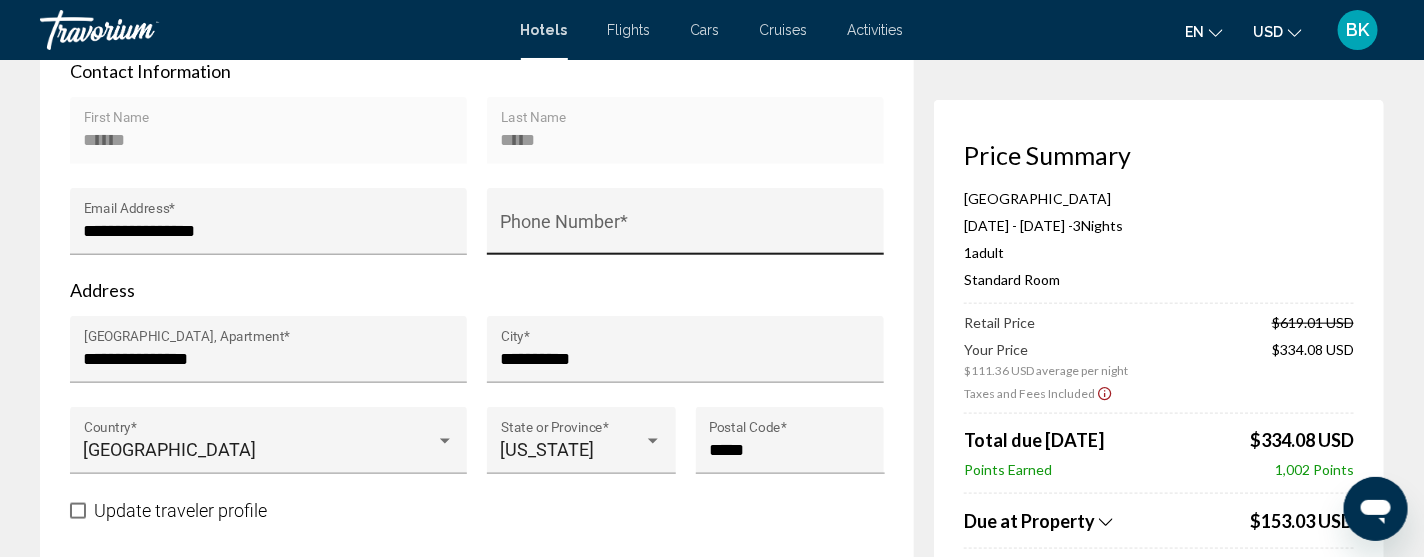 click on "Phone Number  *" at bounding box center [686, 227] 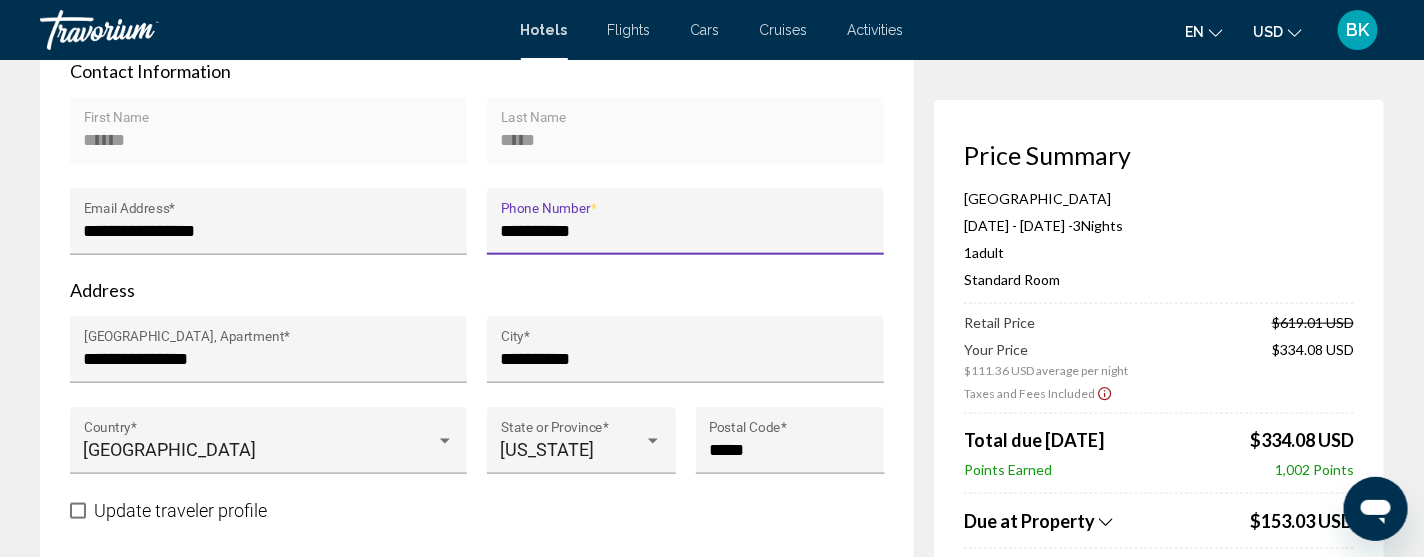 type on "**********" 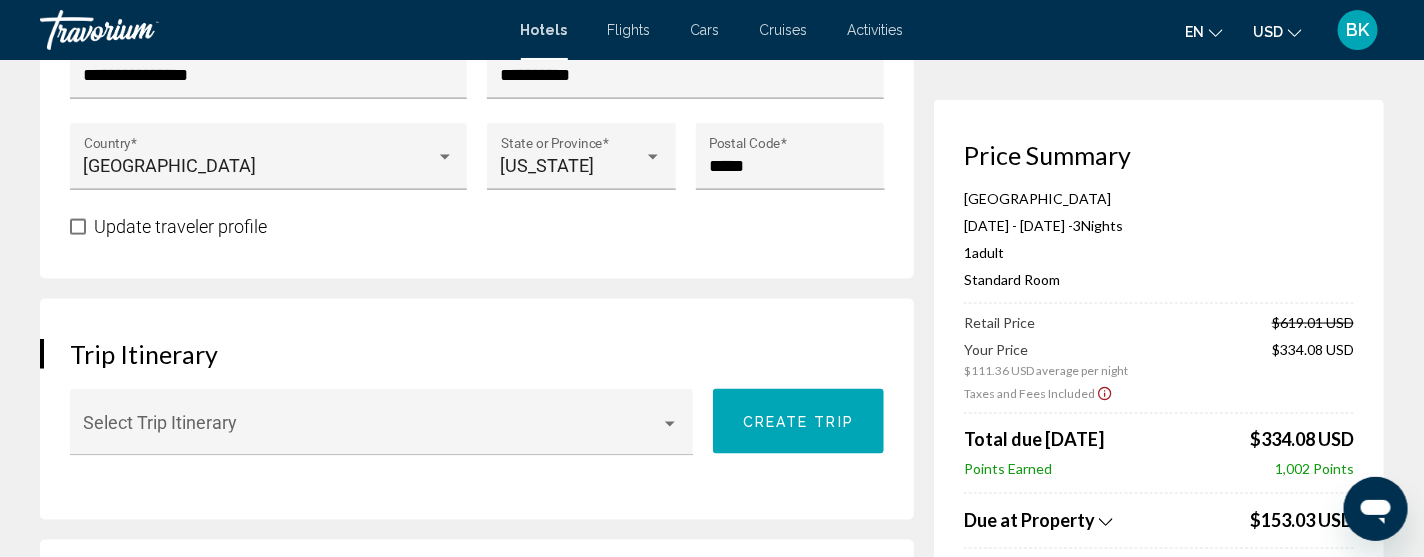 scroll, scrollTop: 1039, scrollLeft: 0, axis: vertical 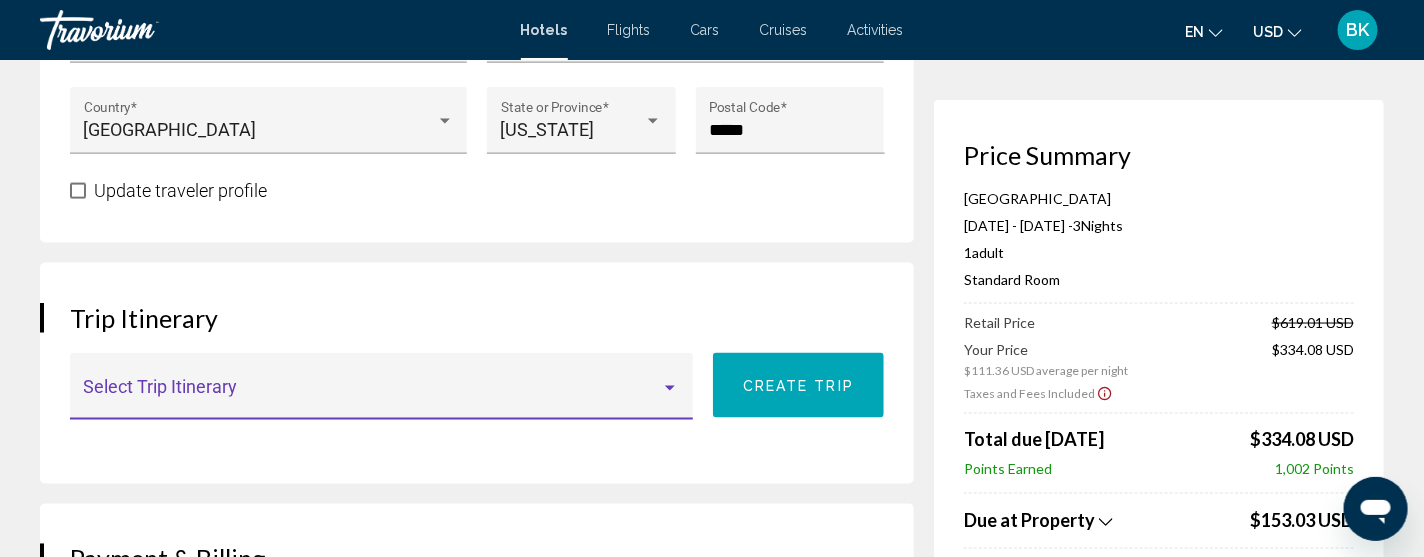 click at bounding box center [670, 388] 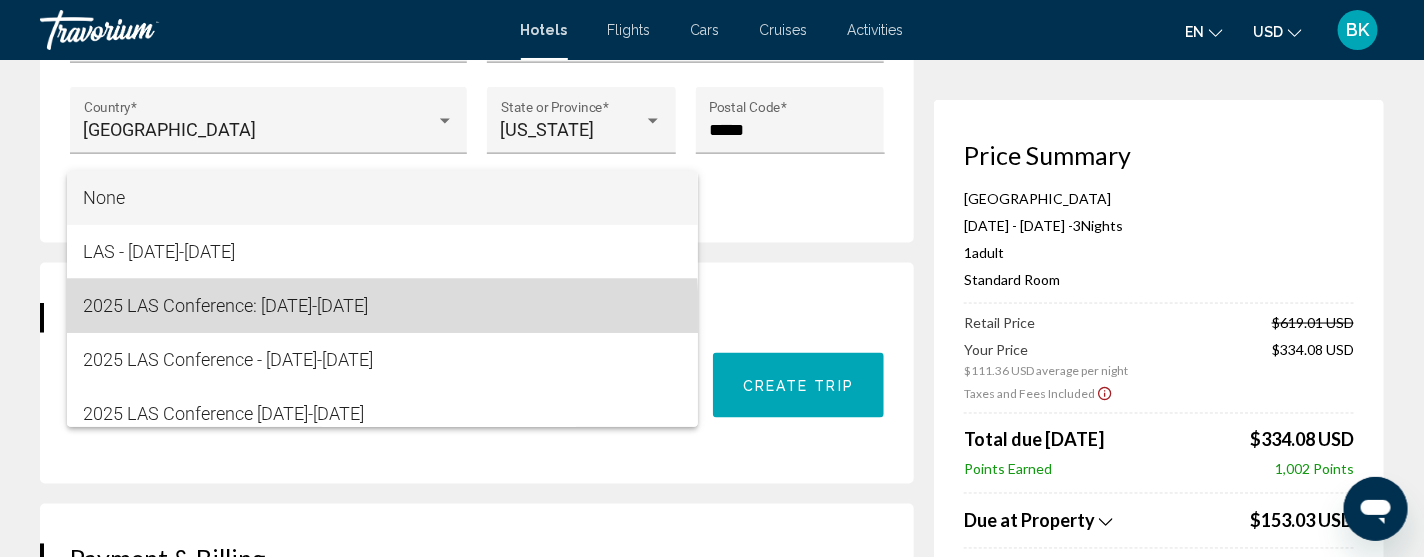 click on "2025 LAS Conference: [DATE]-[DATE]" at bounding box center (382, 306) 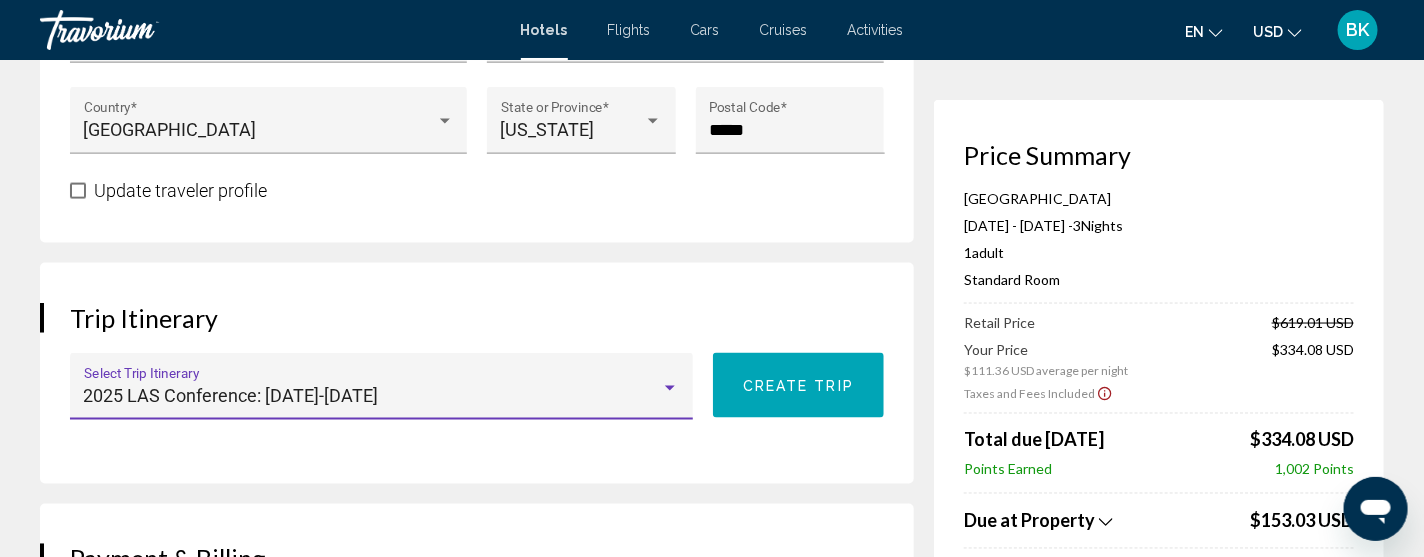 click on "**********" at bounding box center (487, 658) 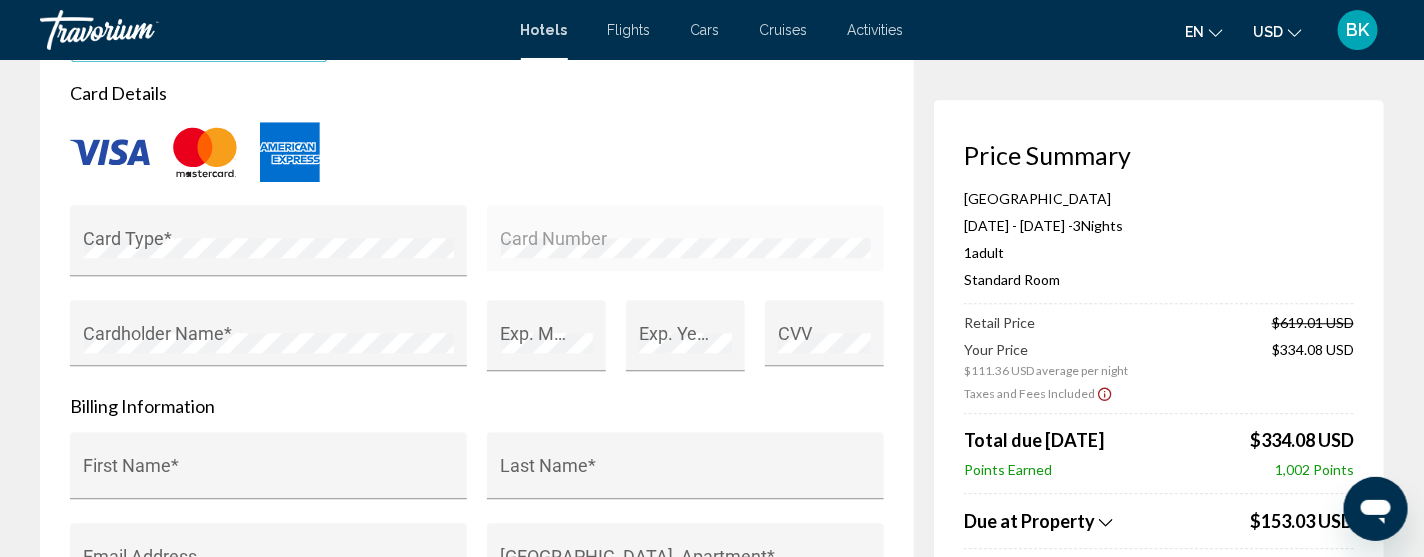 scroll, scrollTop: 1798, scrollLeft: 0, axis: vertical 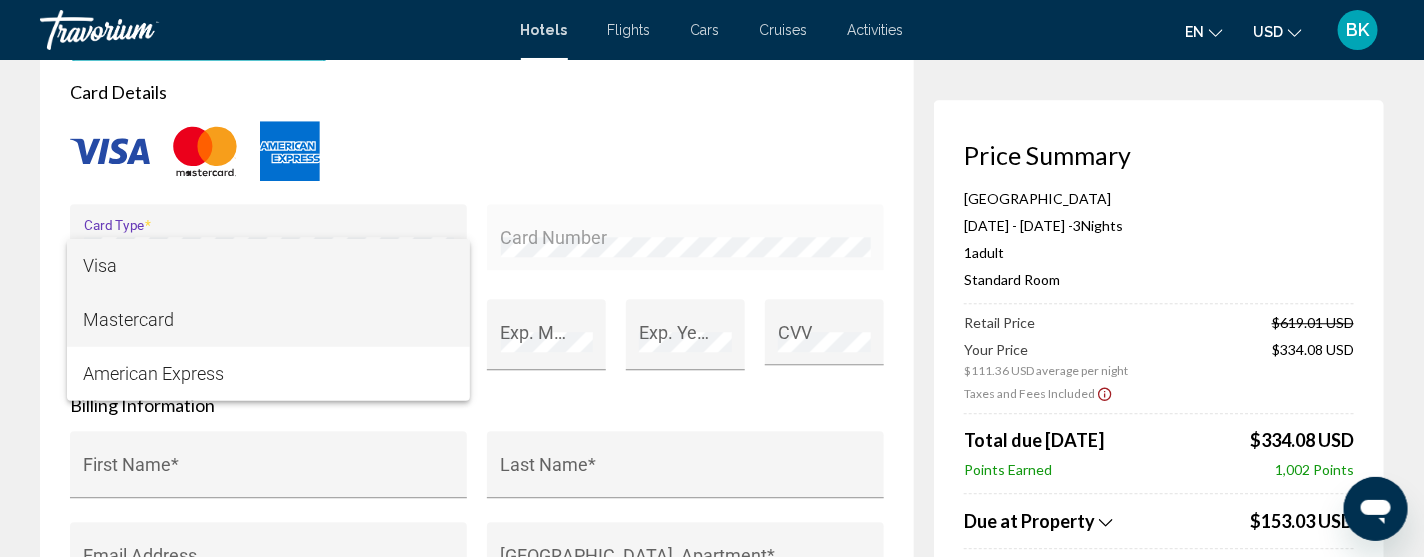 click on "Mastercard" at bounding box center (268, 320) 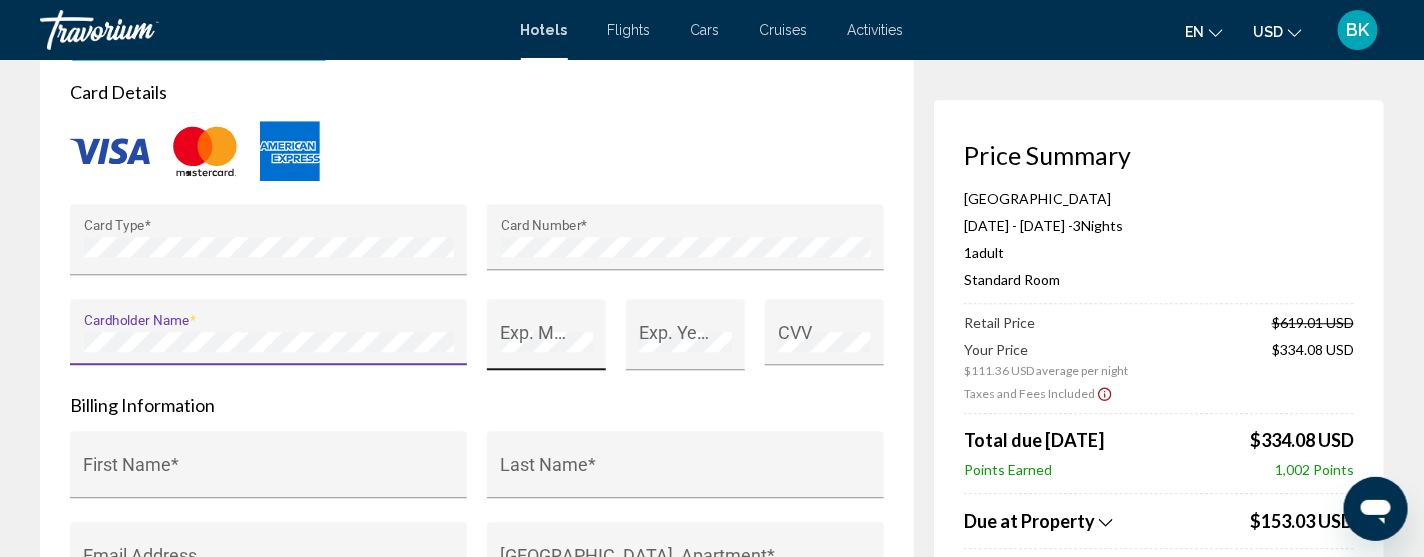 click on "Exp. Month  *" at bounding box center [547, 341] 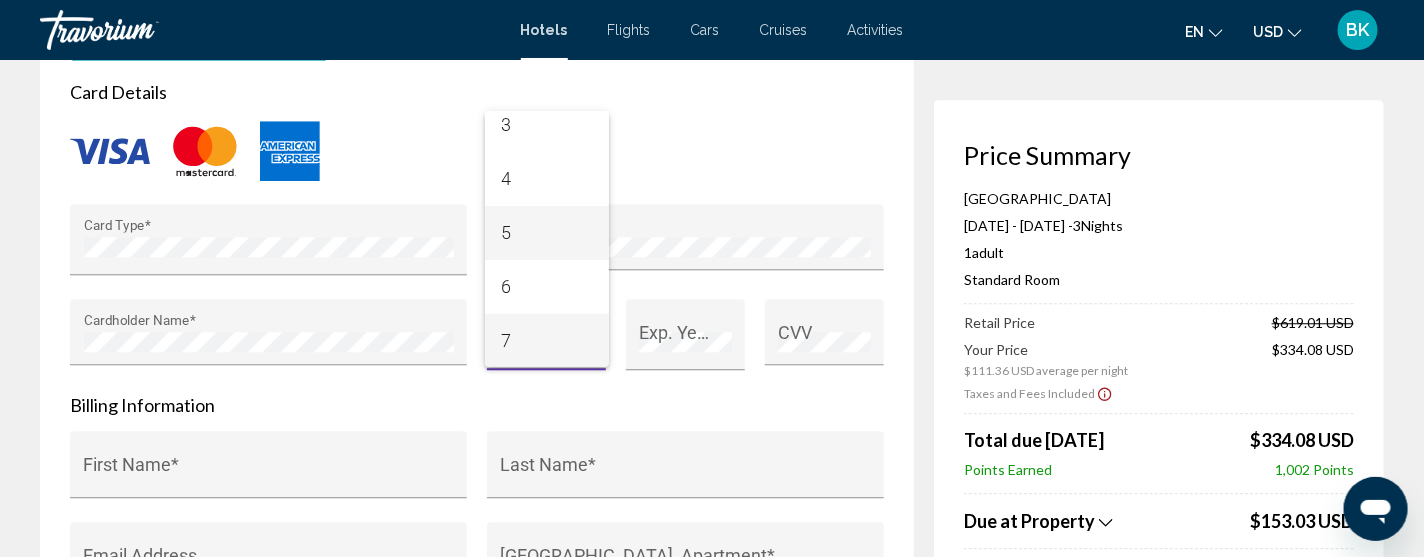 scroll, scrollTop: 175, scrollLeft: 0, axis: vertical 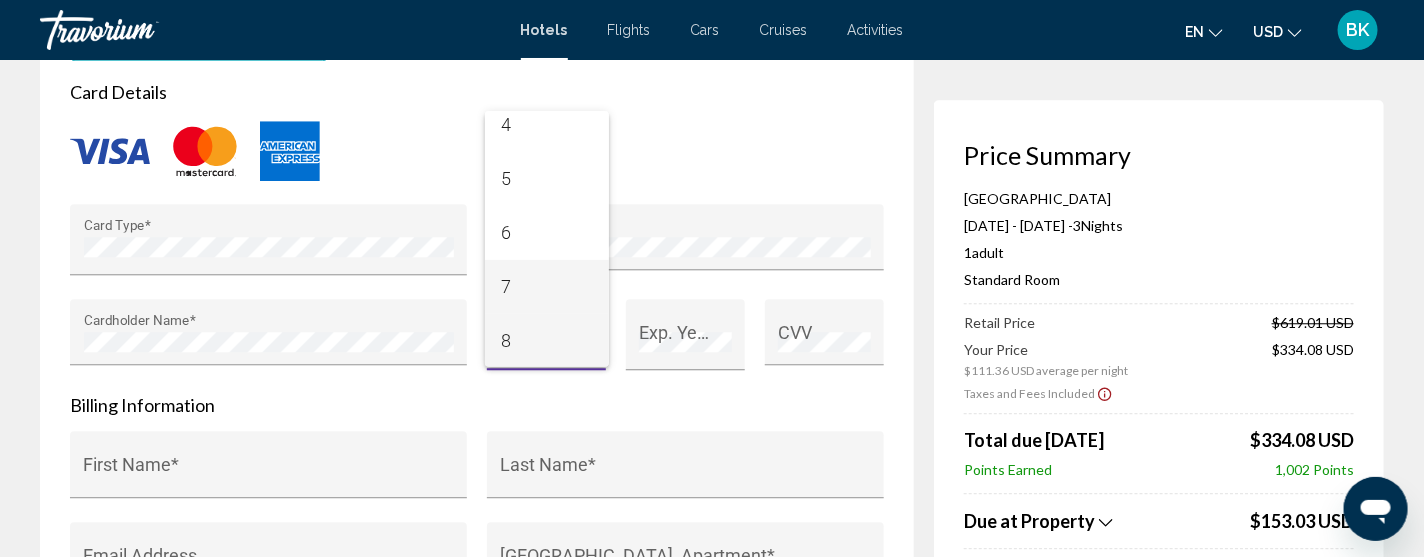 click on "7" at bounding box center [547, 287] 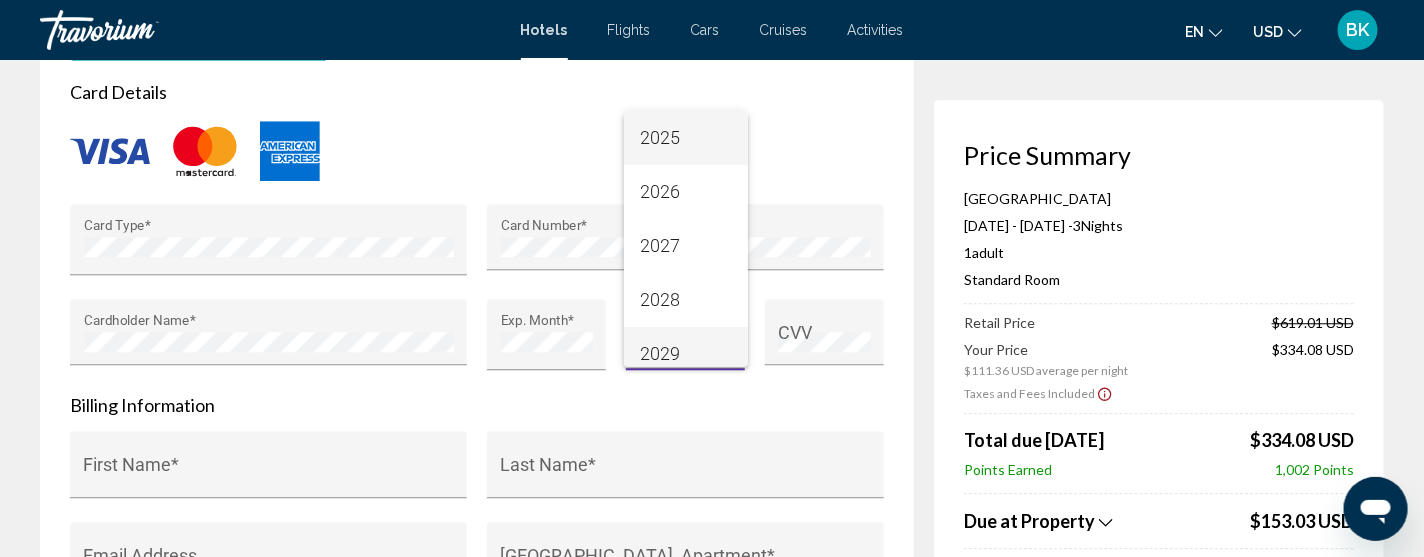 click on "2029" at bounding box center (686, 354) 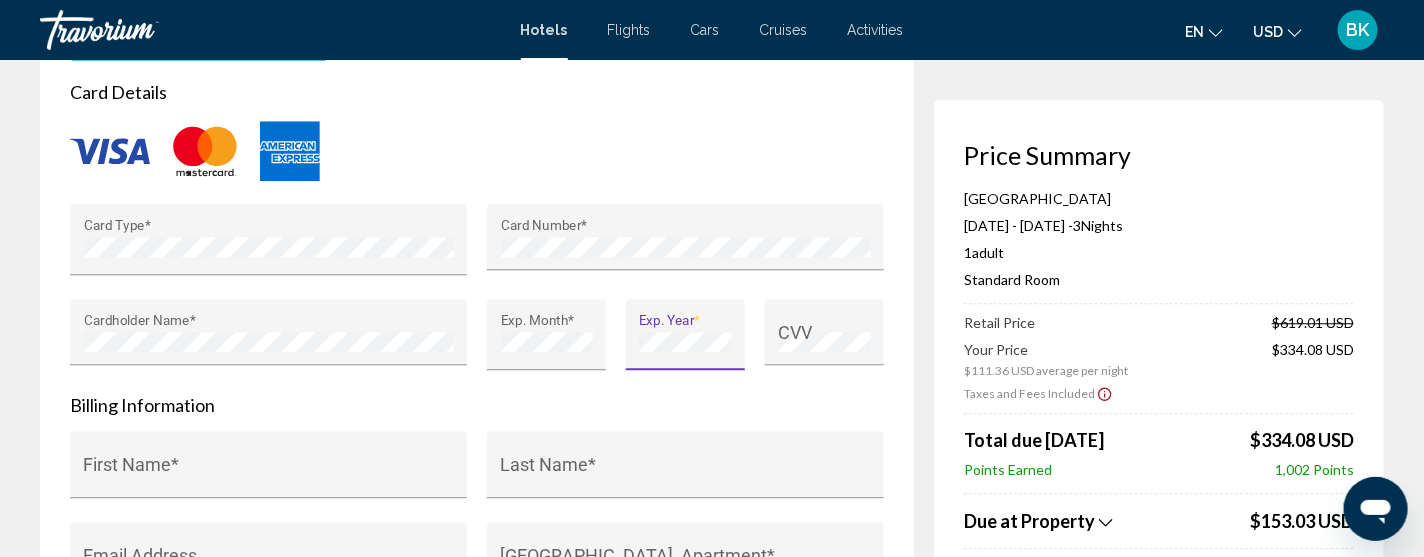 scroll, scrollTop: 13, scrollLeft: 0, axis: vertical 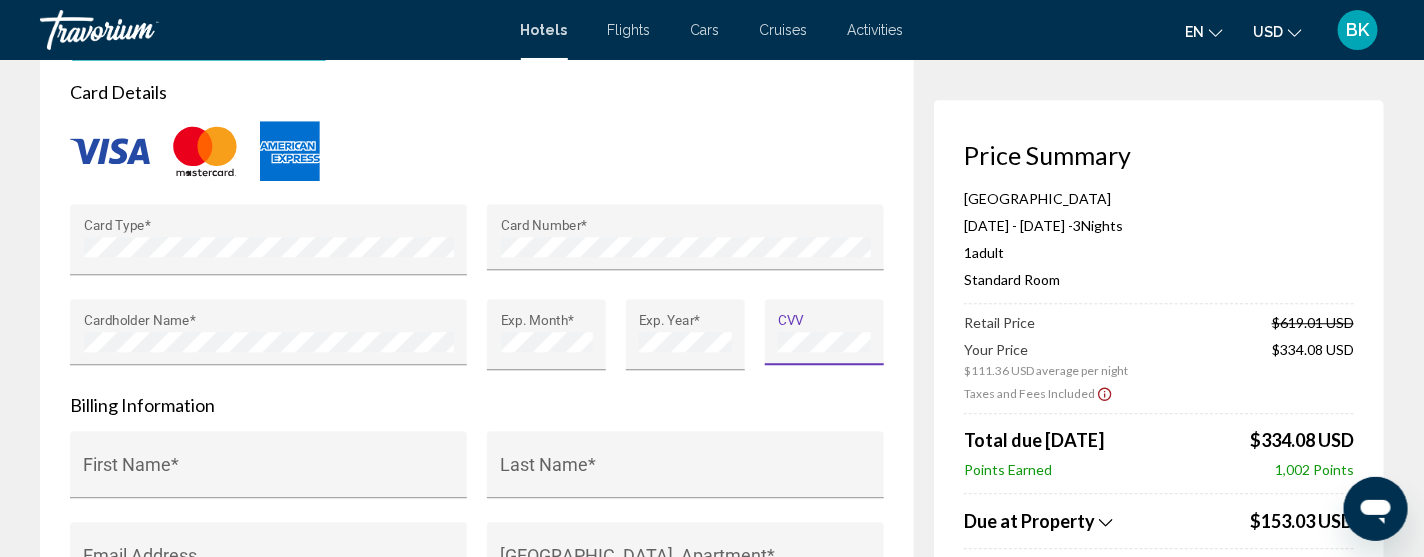 click on "Card Details" at bounding box center [477, 92] 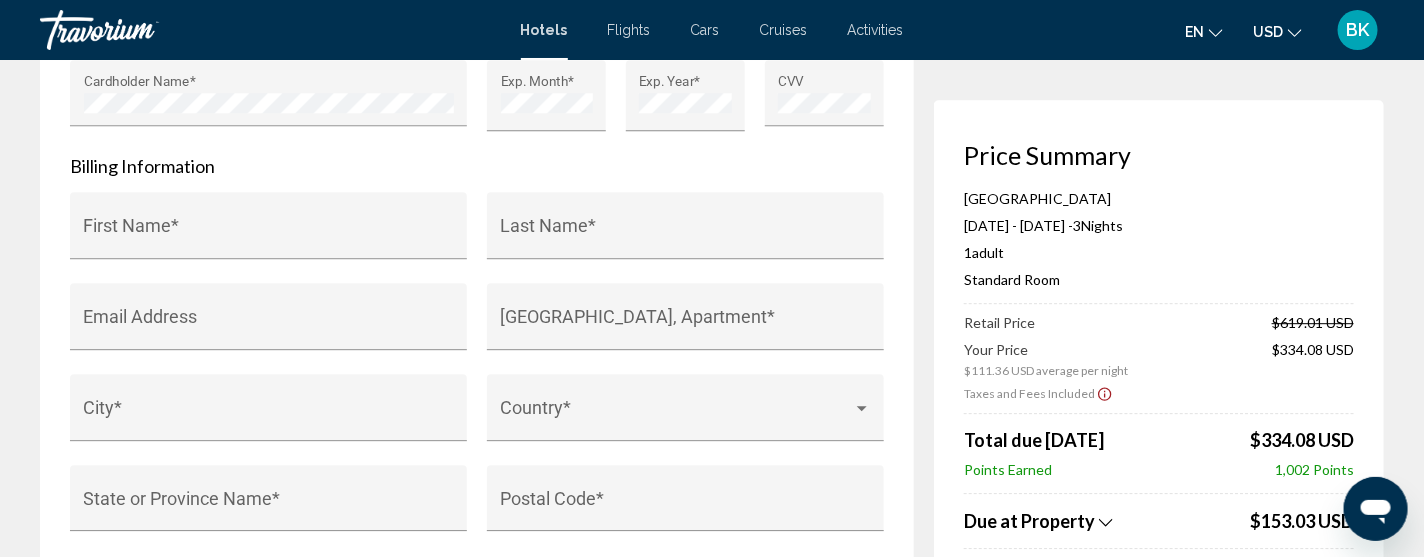 scroll, scrollTop: 2038, scrollLeft: 0, axis: vertical 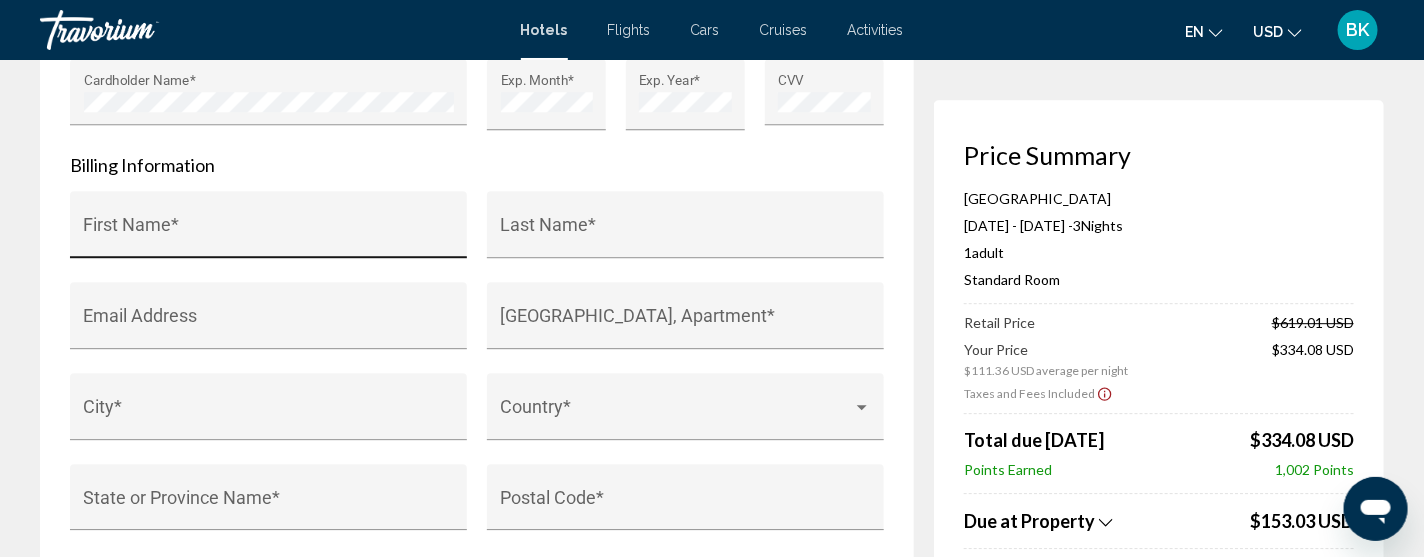 click on "First Name  *" at bounding box center (269, 234) 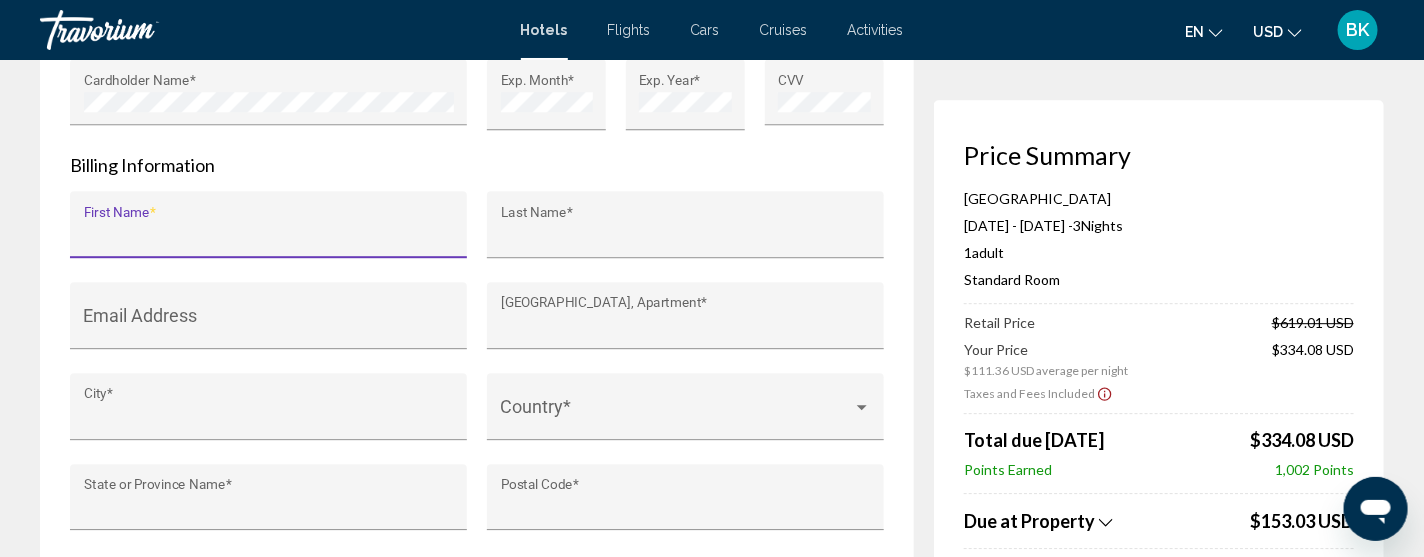 type on "******" 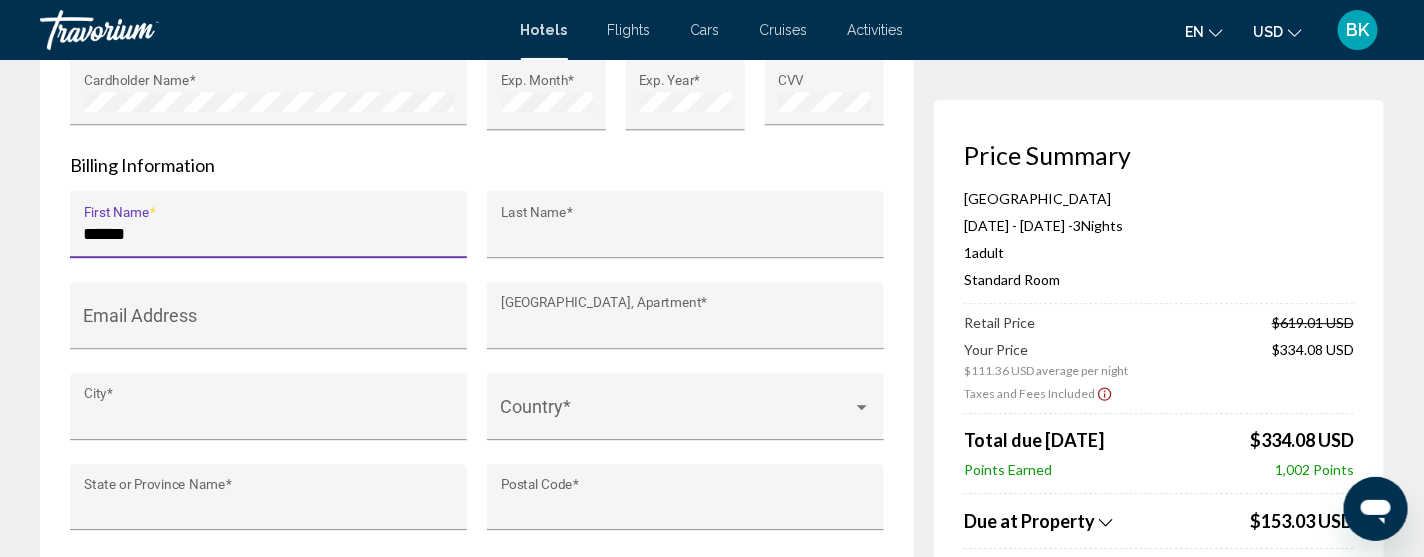 type on "*****" 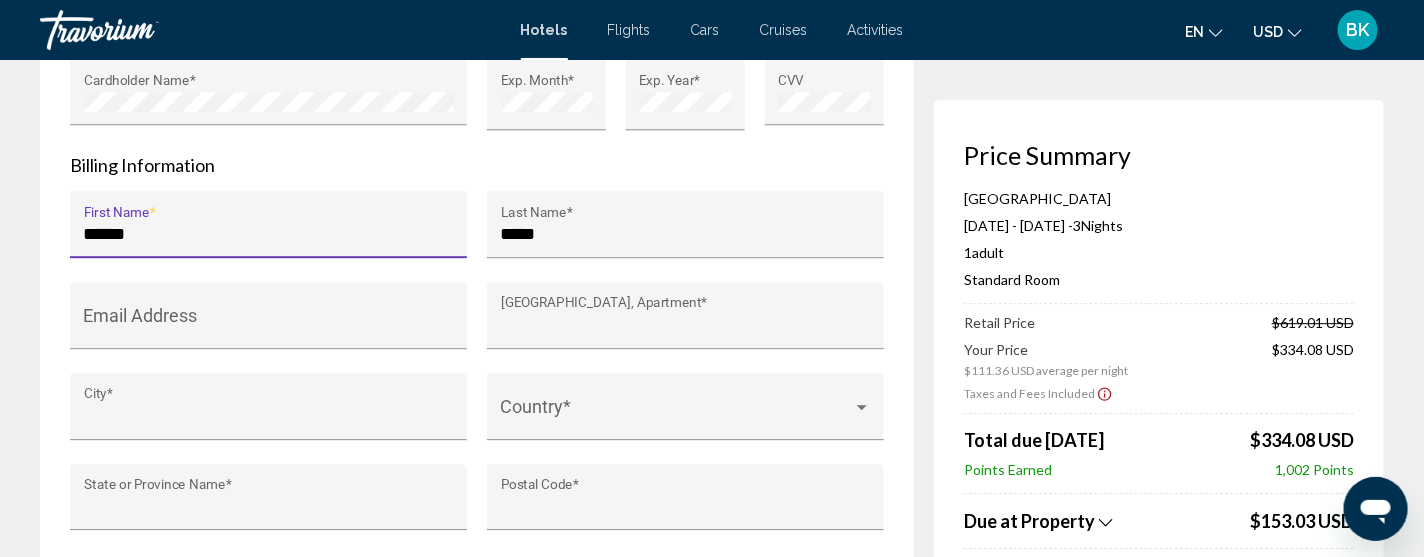 type on "**********" 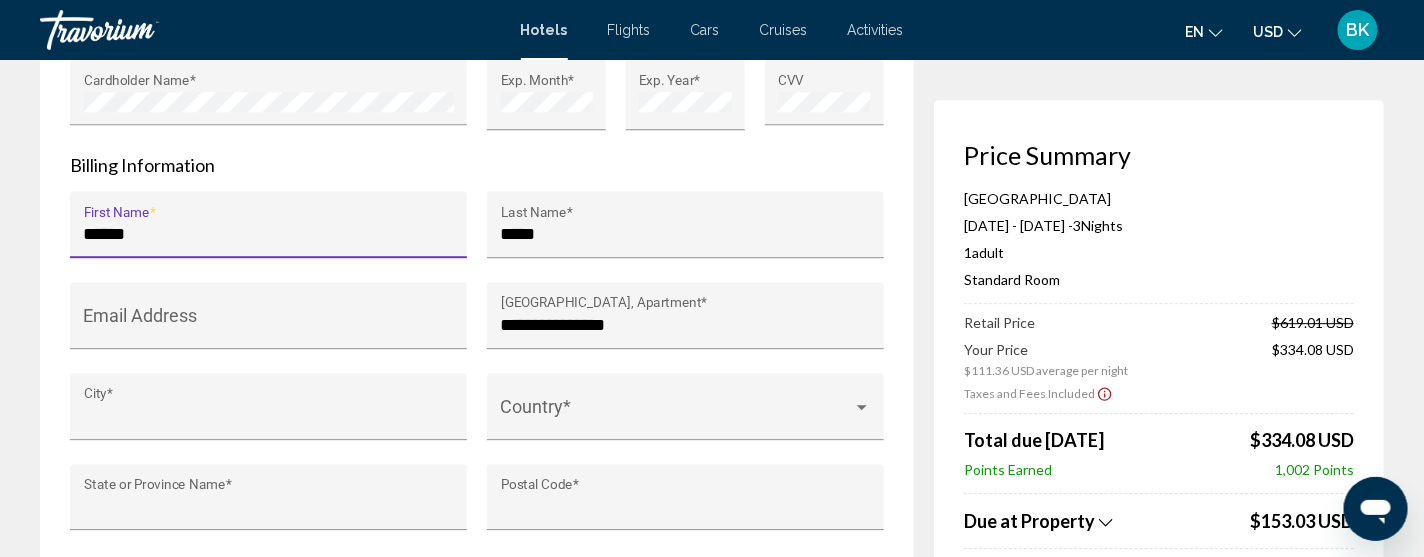 type on "**********" 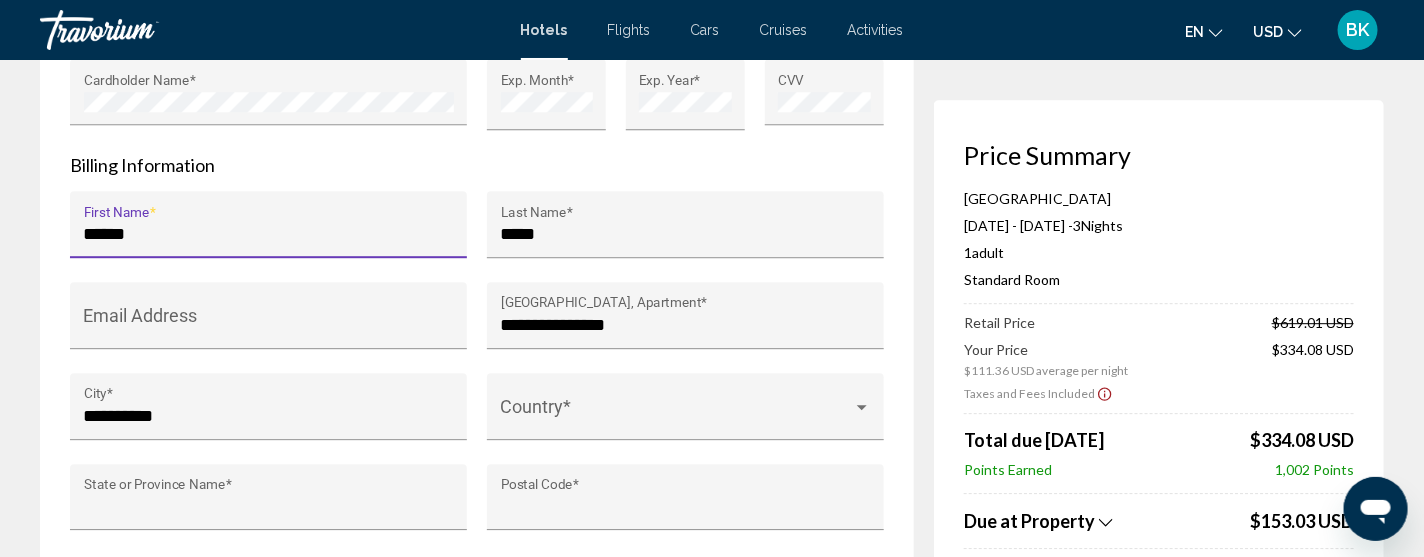 type on "**" 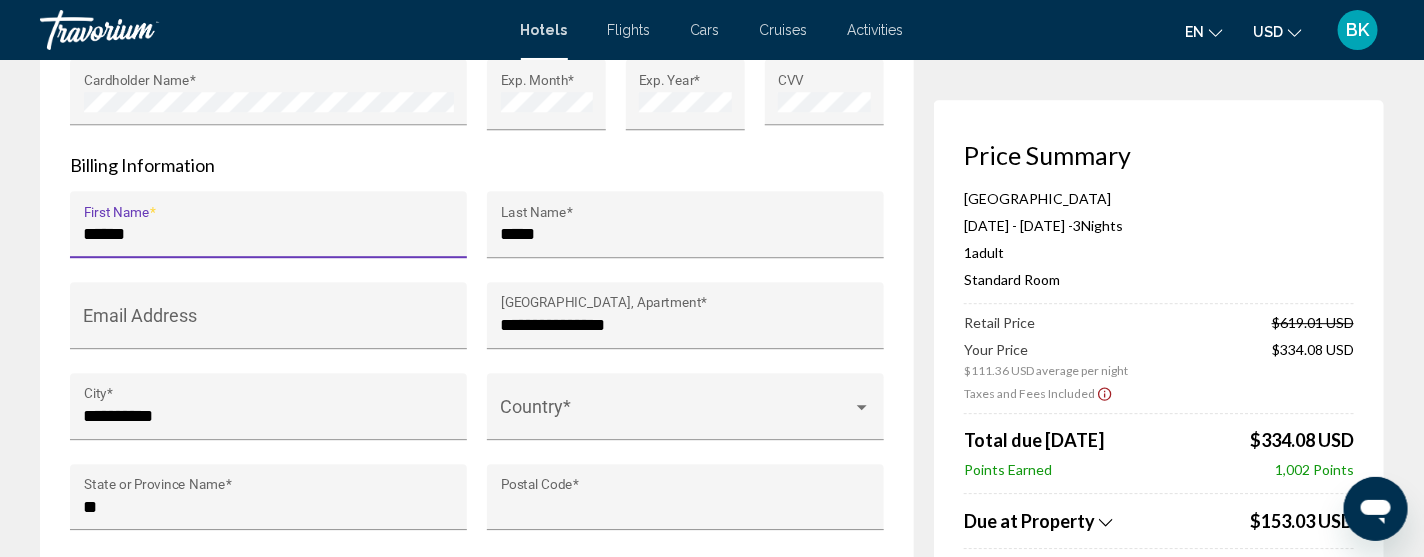 type on "*****" 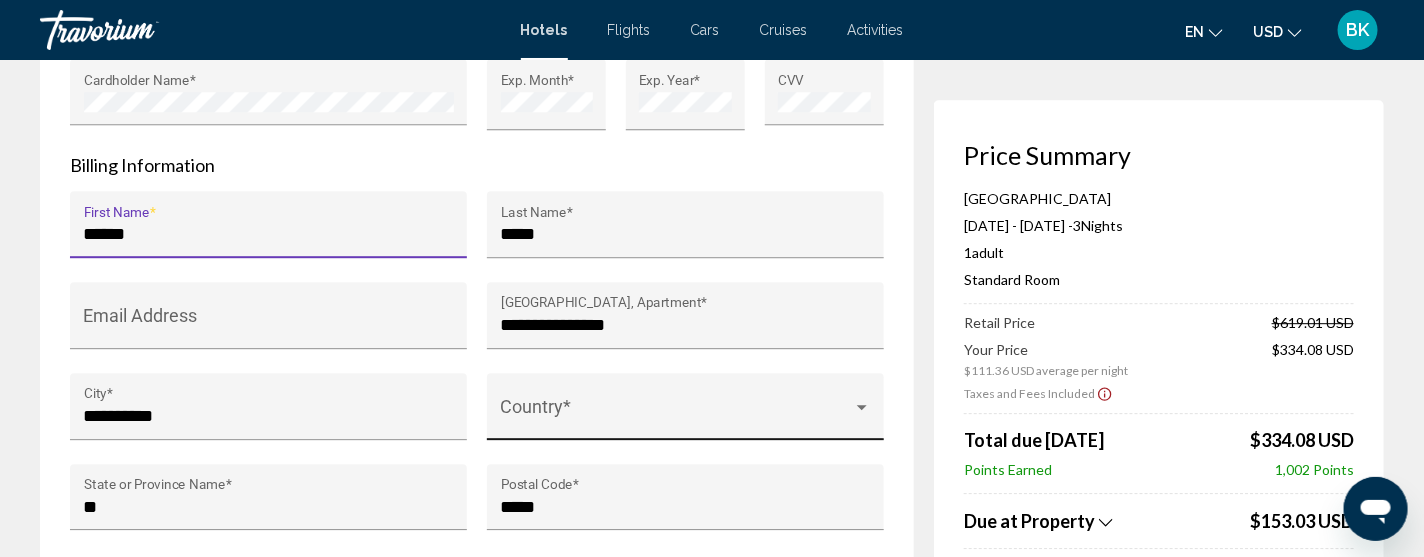 click at bounding box center [862, 408] 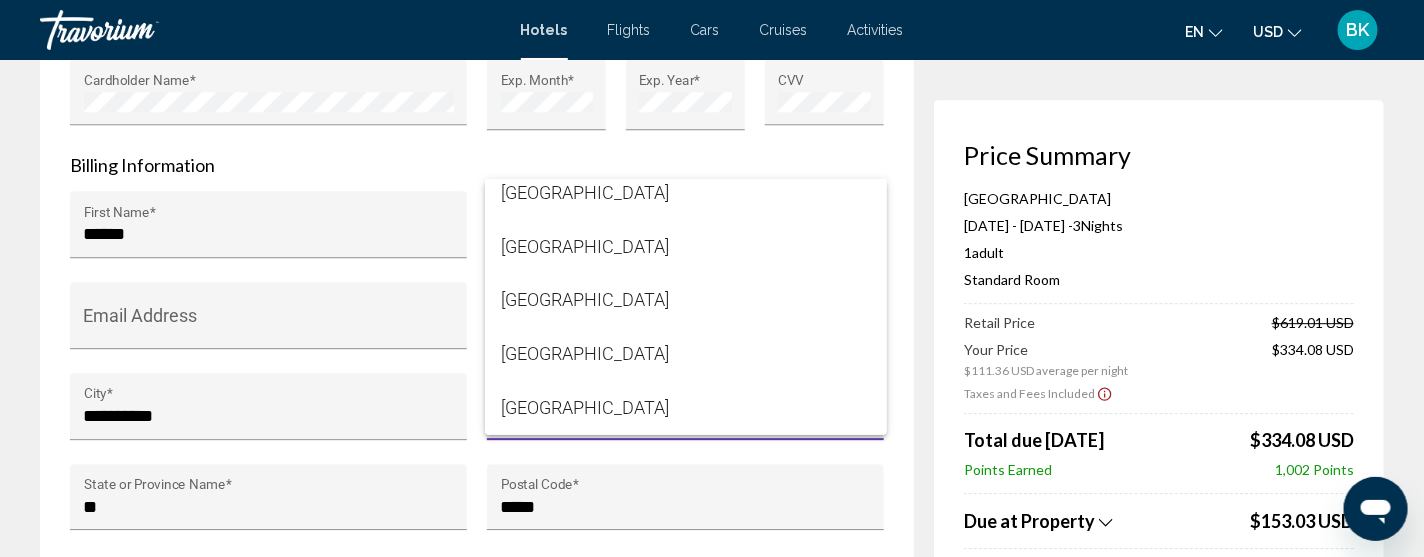 scroll, scrollTop: 12919, scrollLeft: 0, axis: vertical 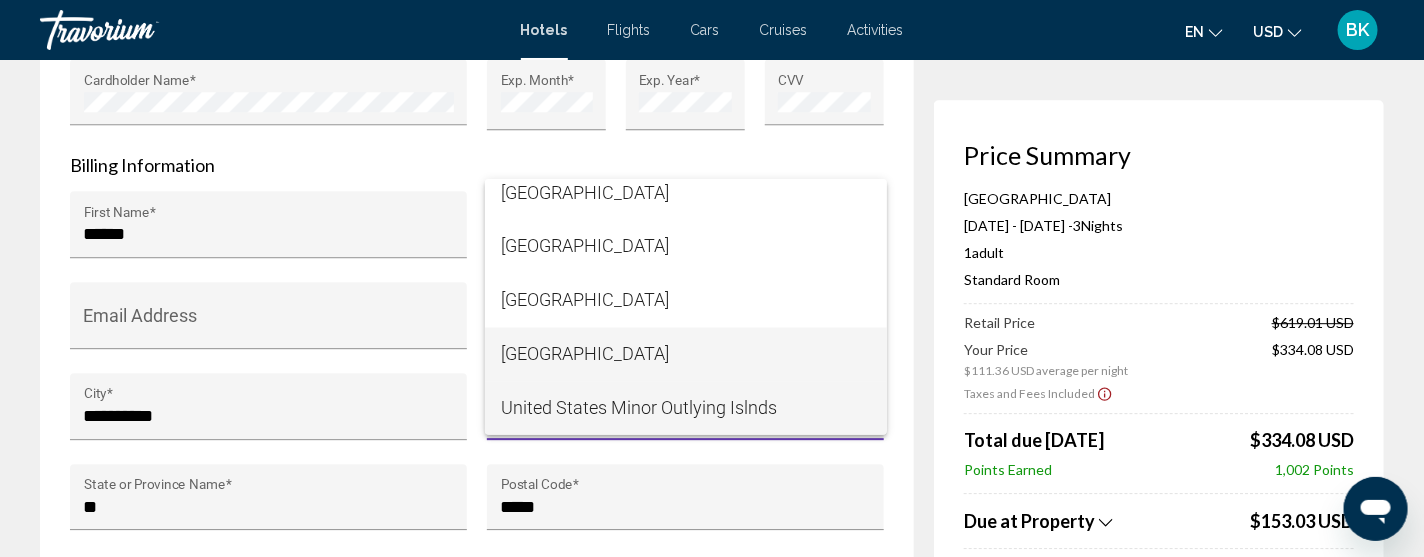 click on "[GEOGRAPHIC_DATA]" at bounding box center [686, 355] 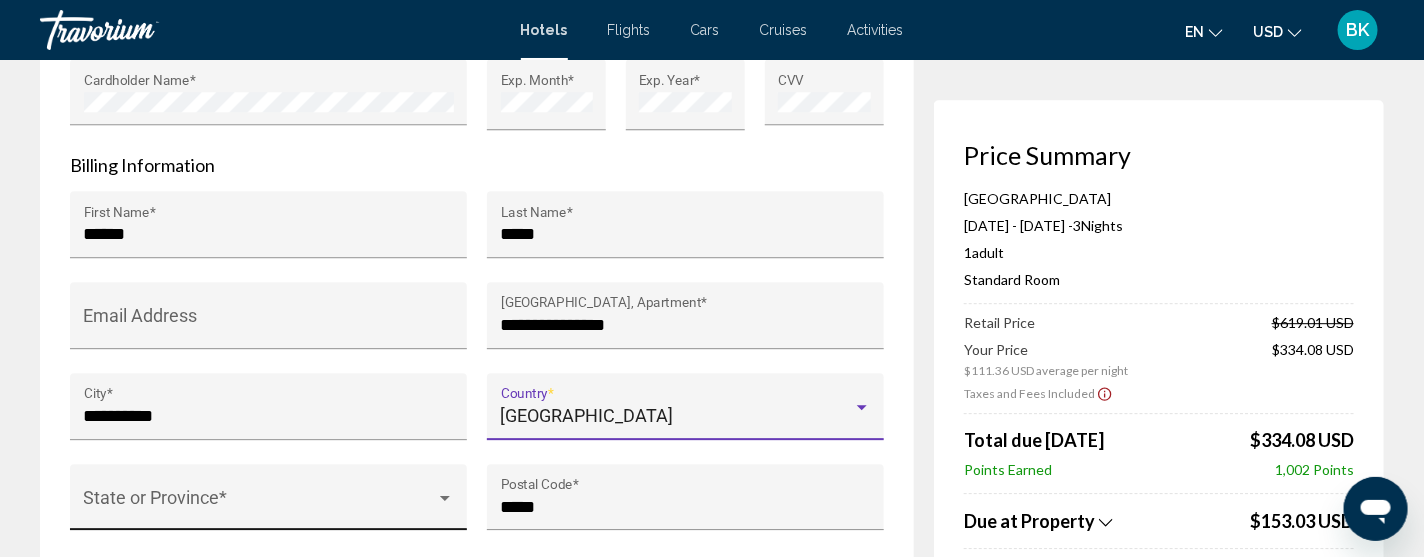 click at bounding box center [445, 499] 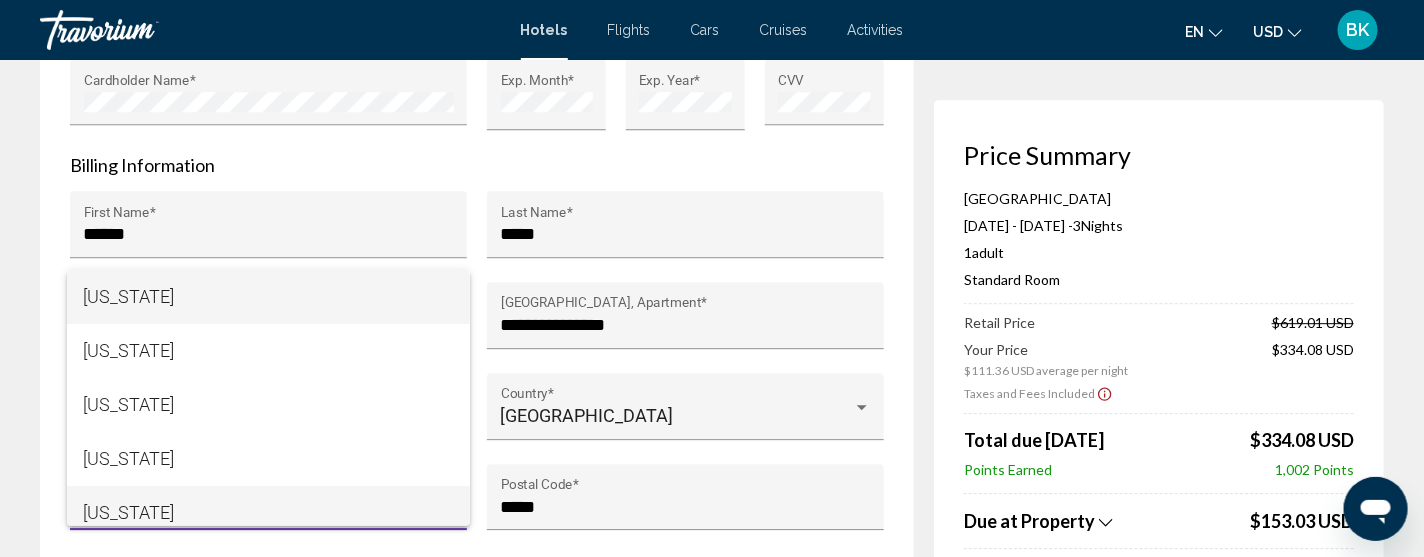 click on "[US_STATE]" at bounding box center [268, 513] 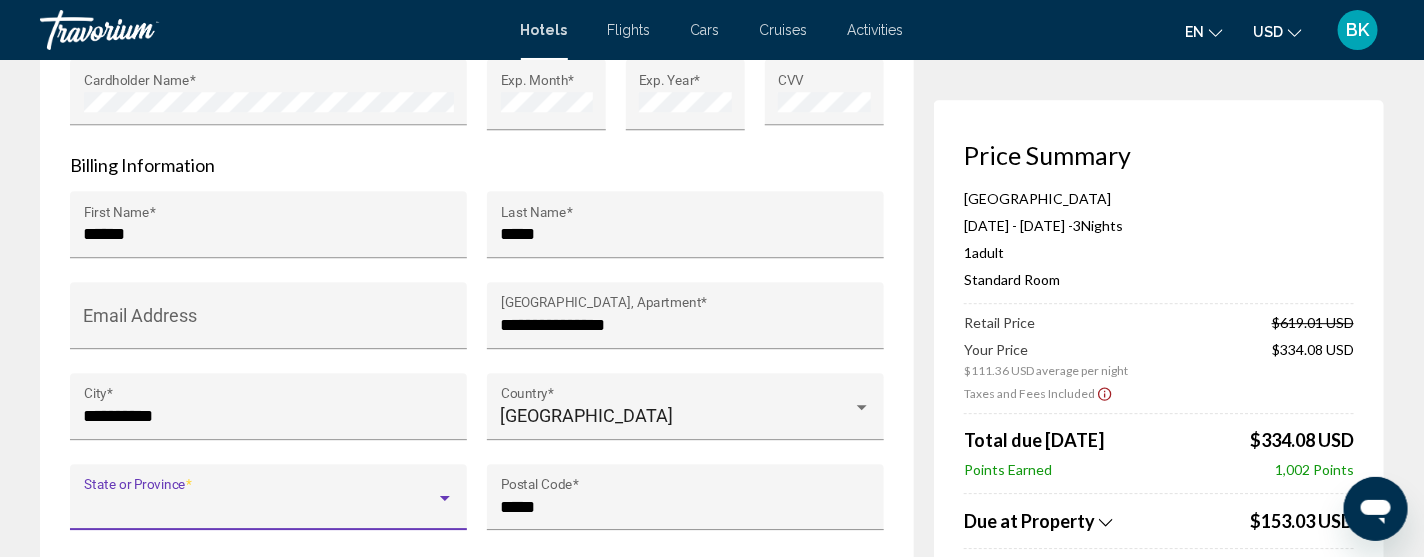 scroll, scrollTop: 13, scrollLeft: 0, axis: vertical 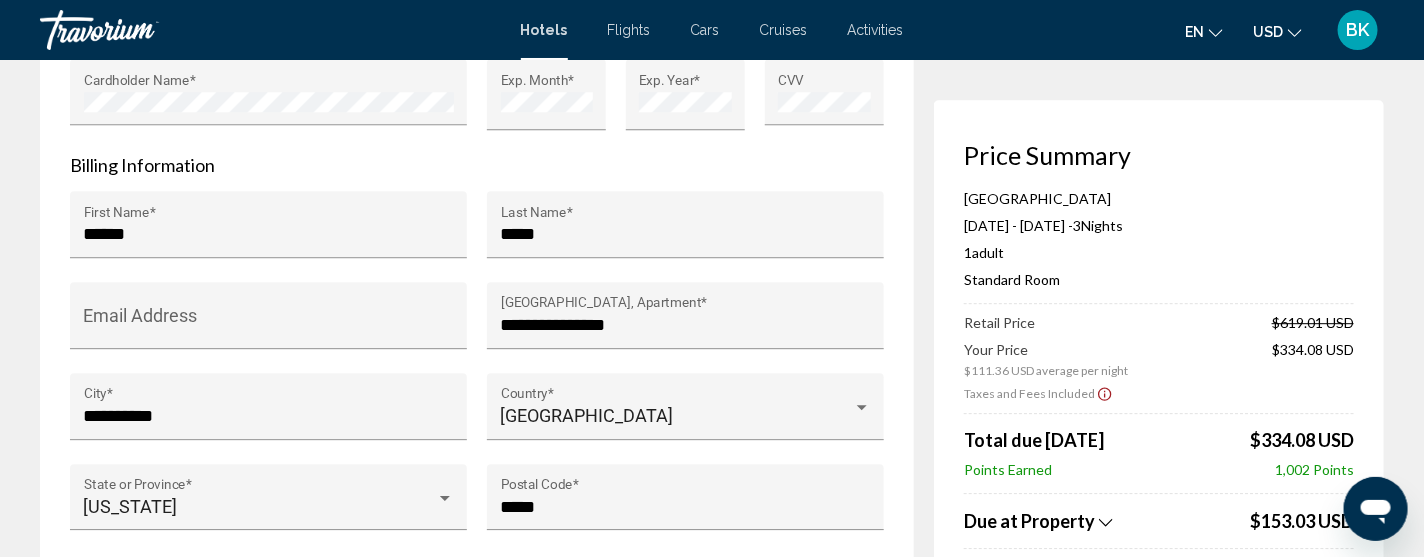 click on "**********" at bounding box center [487, -341] 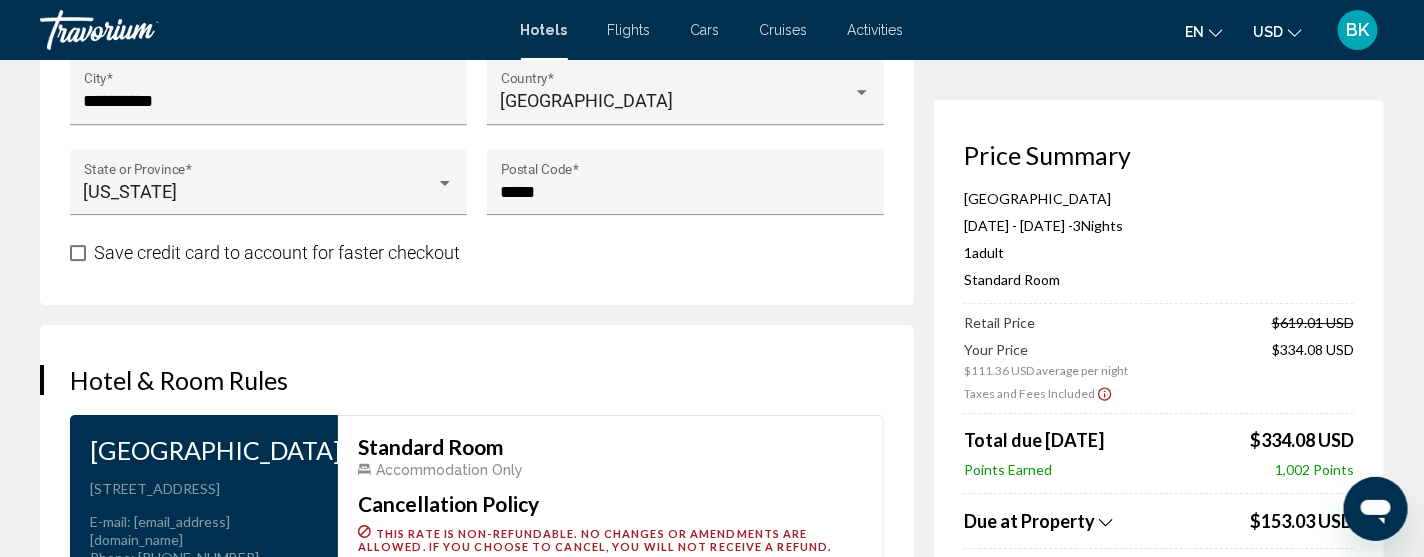 scroll, scrollTop: 2358, scrollLeft: 0, axis: vertical 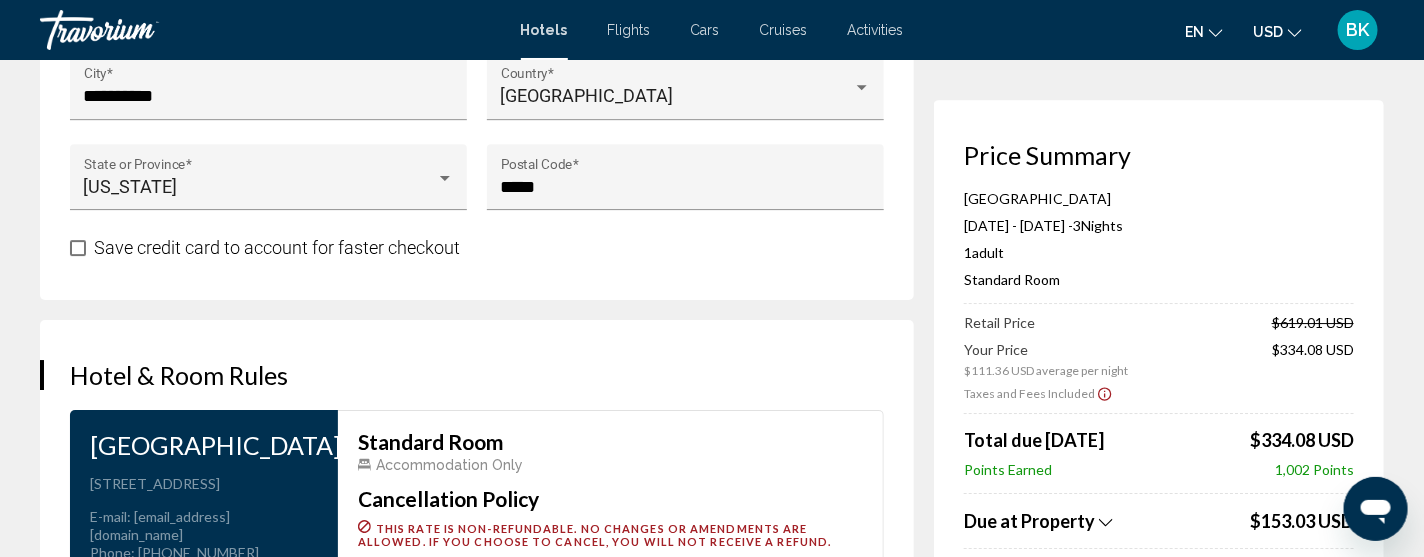 click at bounding box center [78, 248] 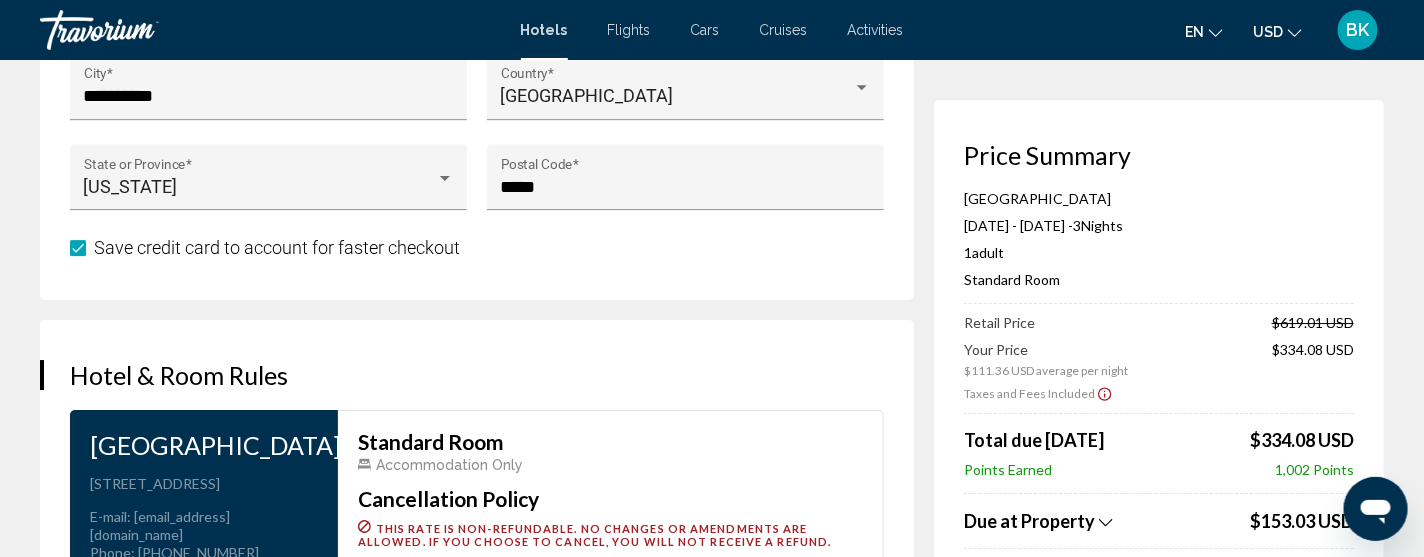 click on "**********" at bounding box center (487, -661) 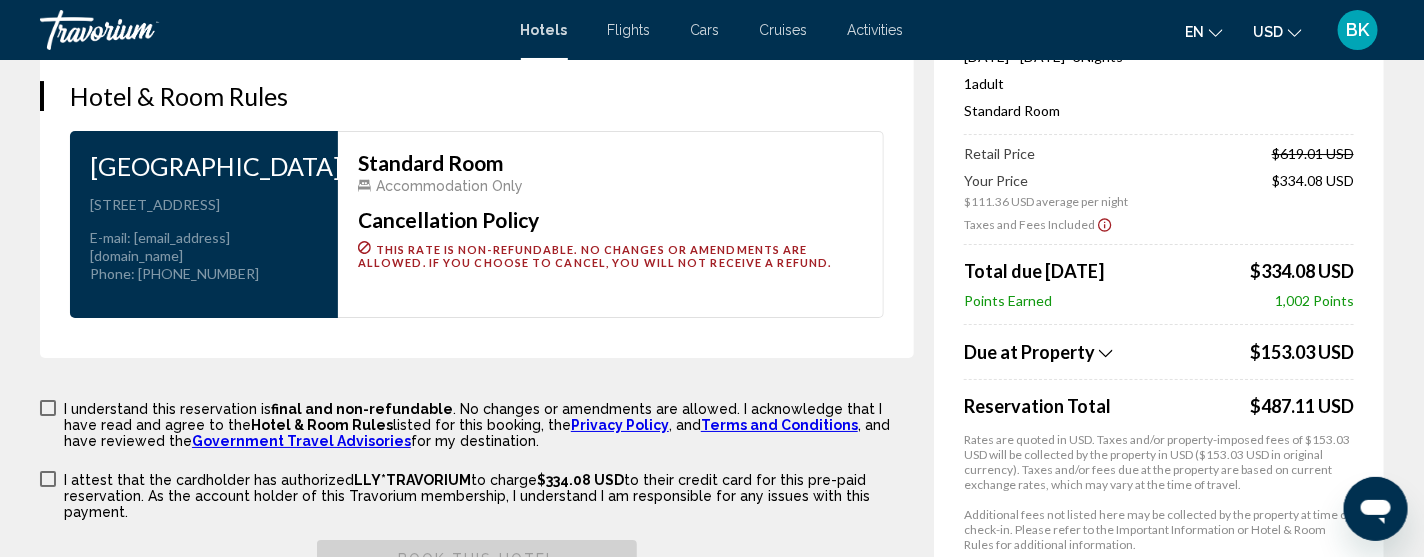 scroll, scrollTop: 2638, scrollLeft: 0, axis: vertical 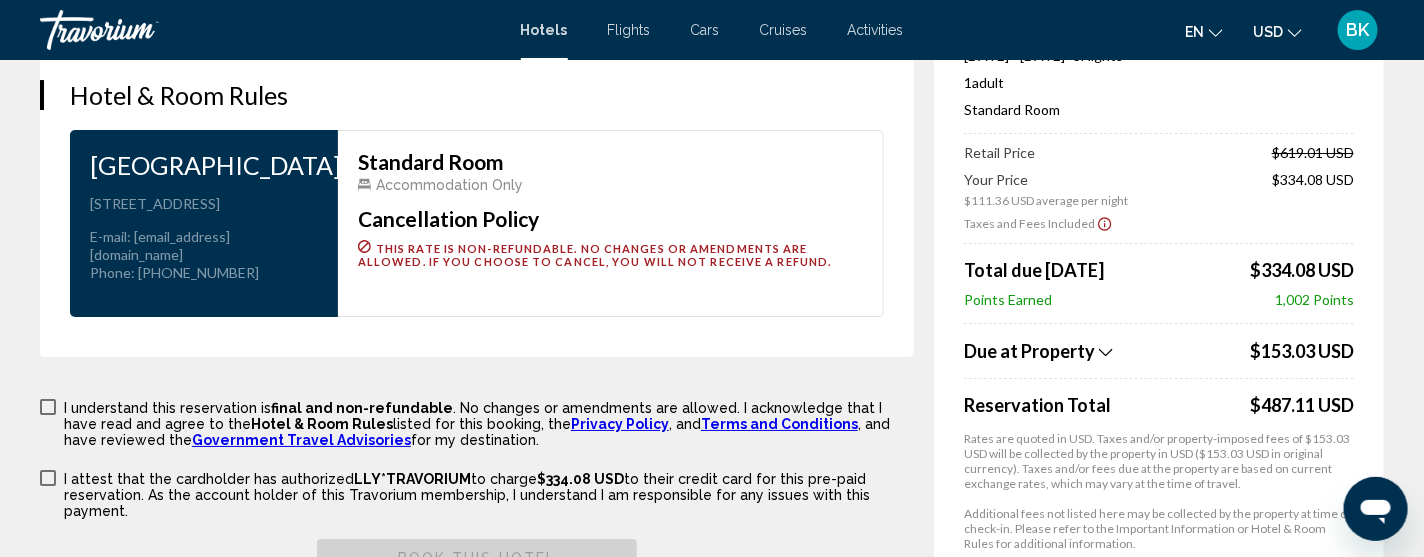 click on "**********" at bounding box center (487, -941) 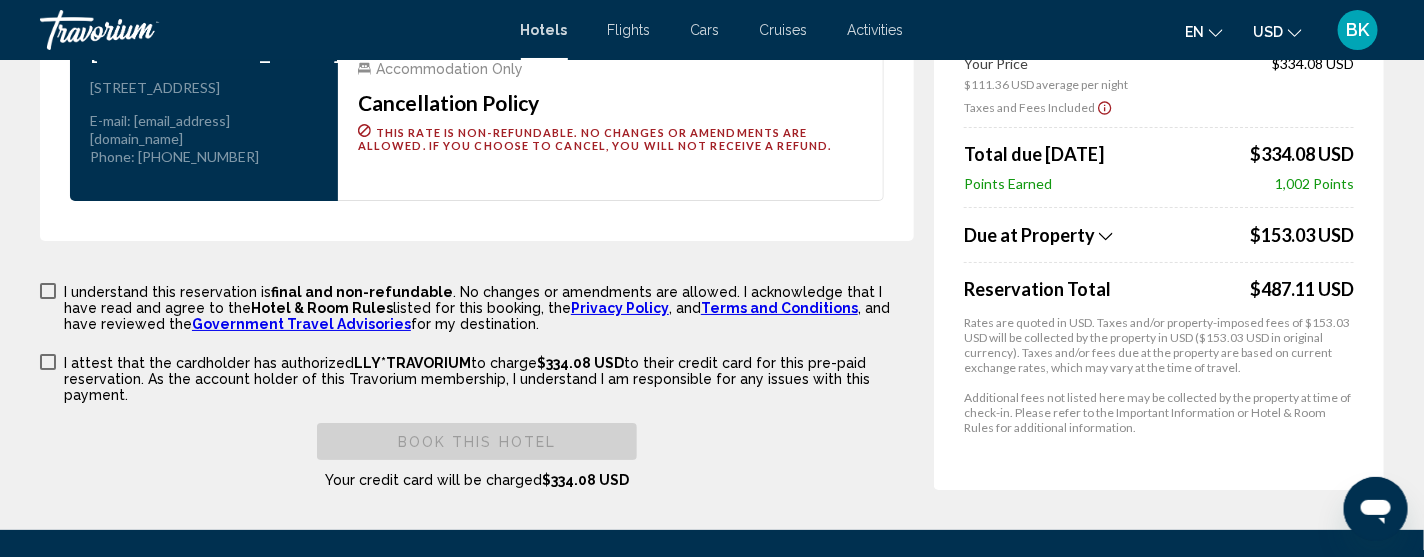 scroll, scrollTop: 2758, scrollLeft: 0, axis: vertical 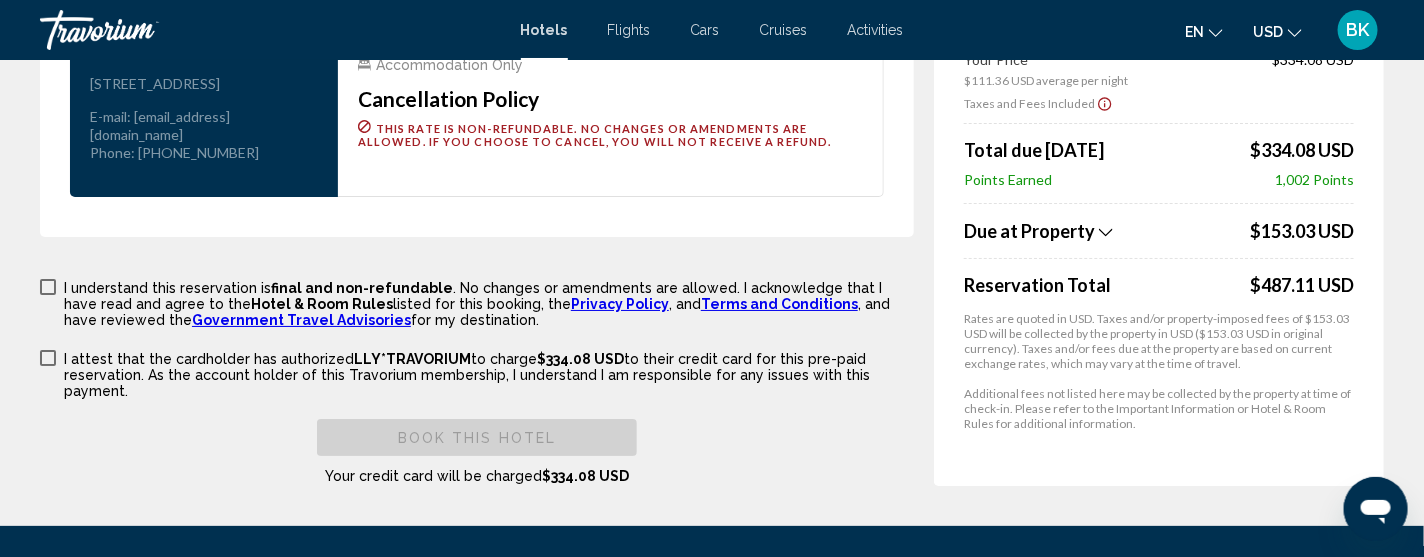 click at bounding box center [48, 287] 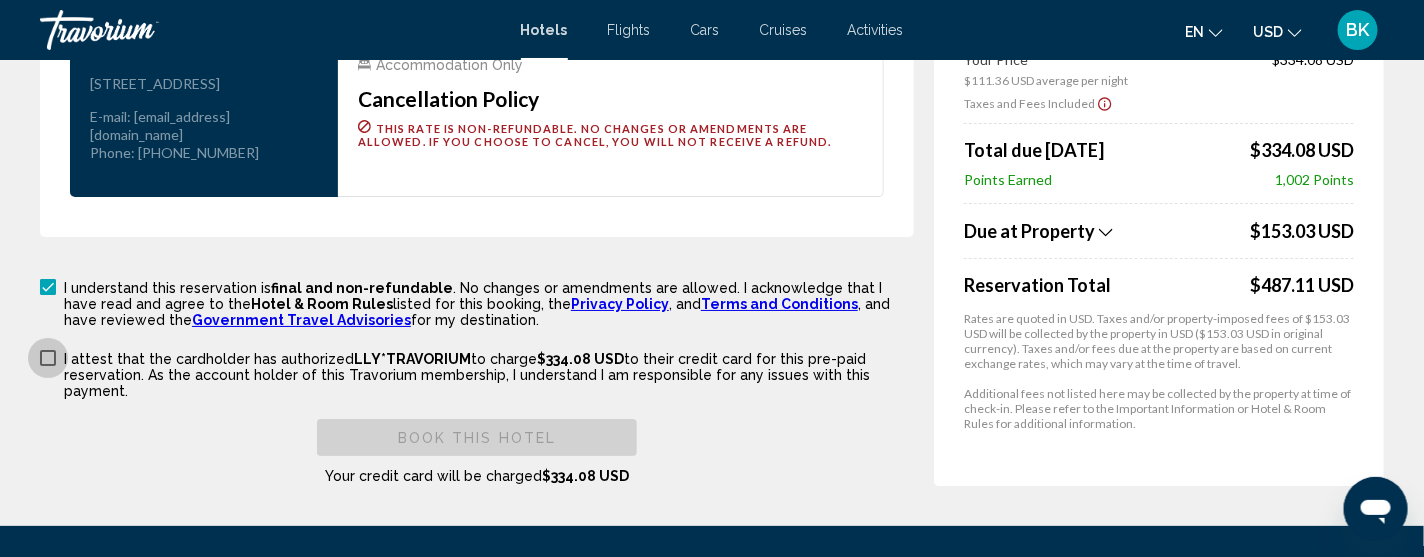 click at bounding box center (48, 358) 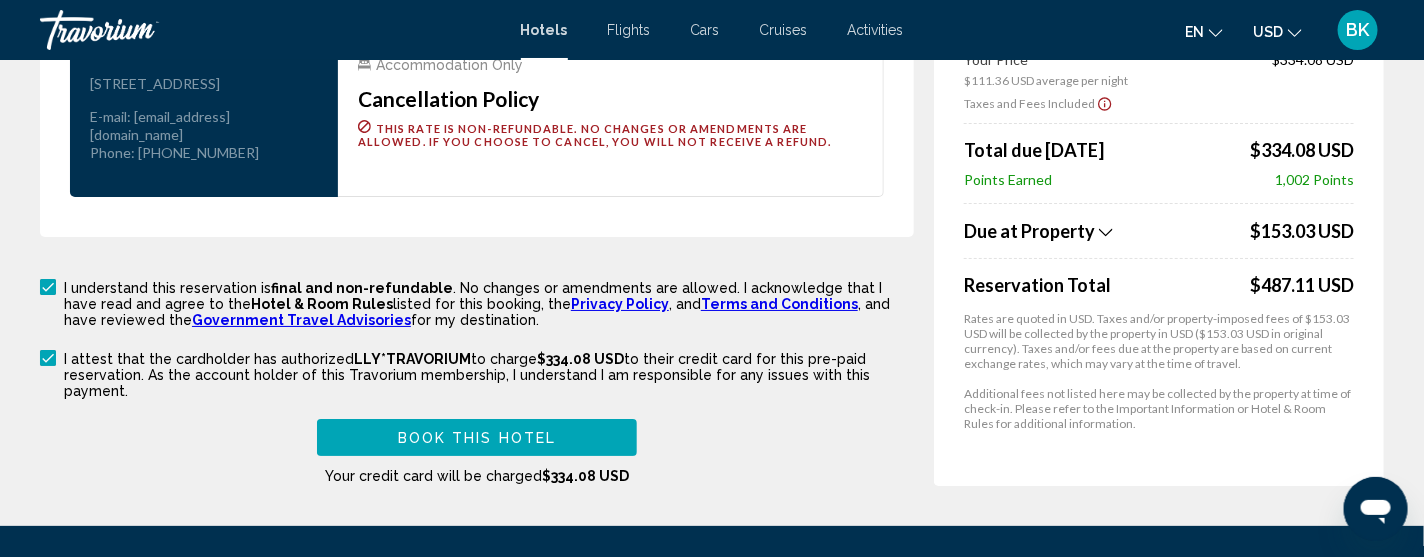 click on "Book this hotel" at bounding box center (477, 438) 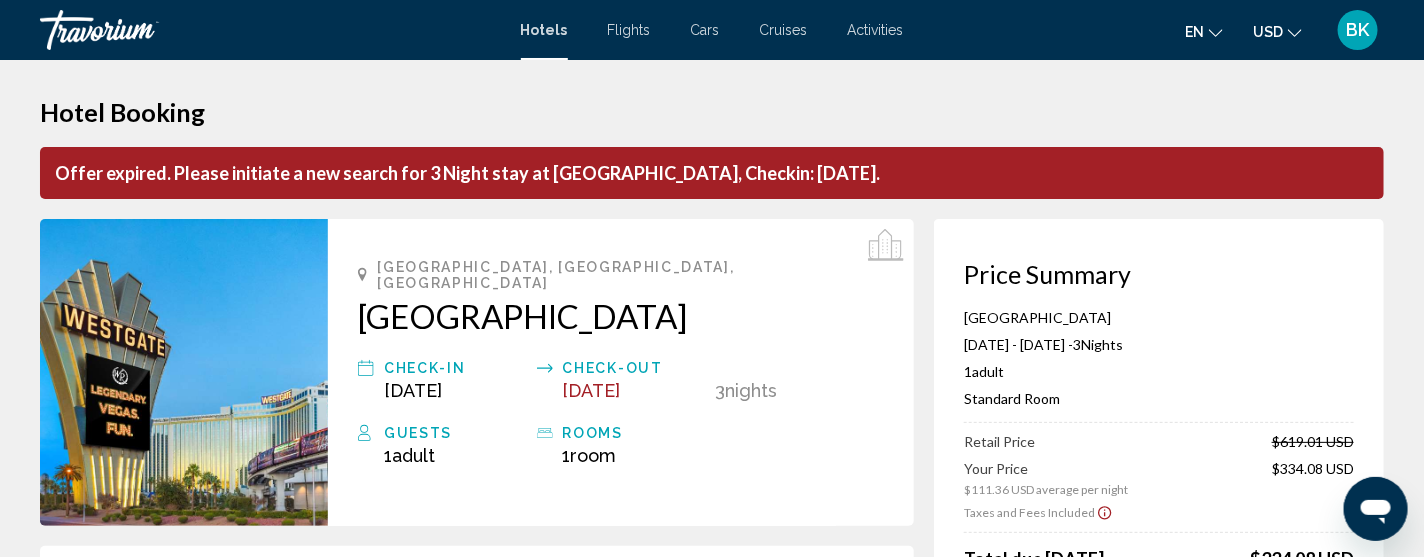 scroll, scrollTop: 0, scrollLeft: 0, axis: both 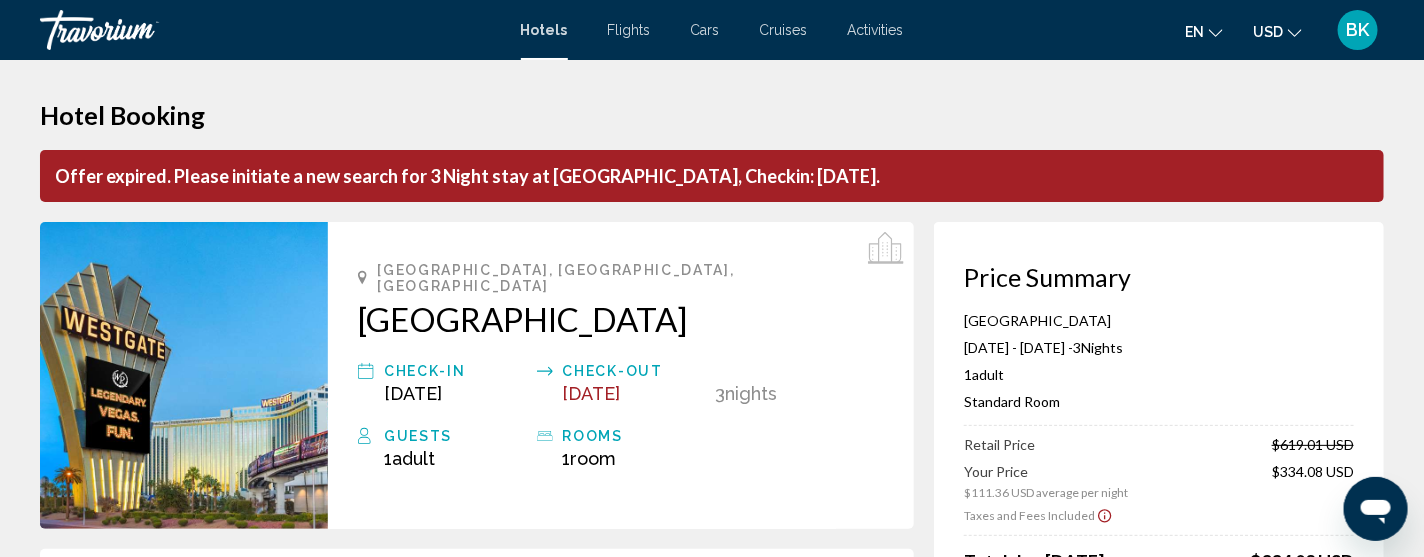 type 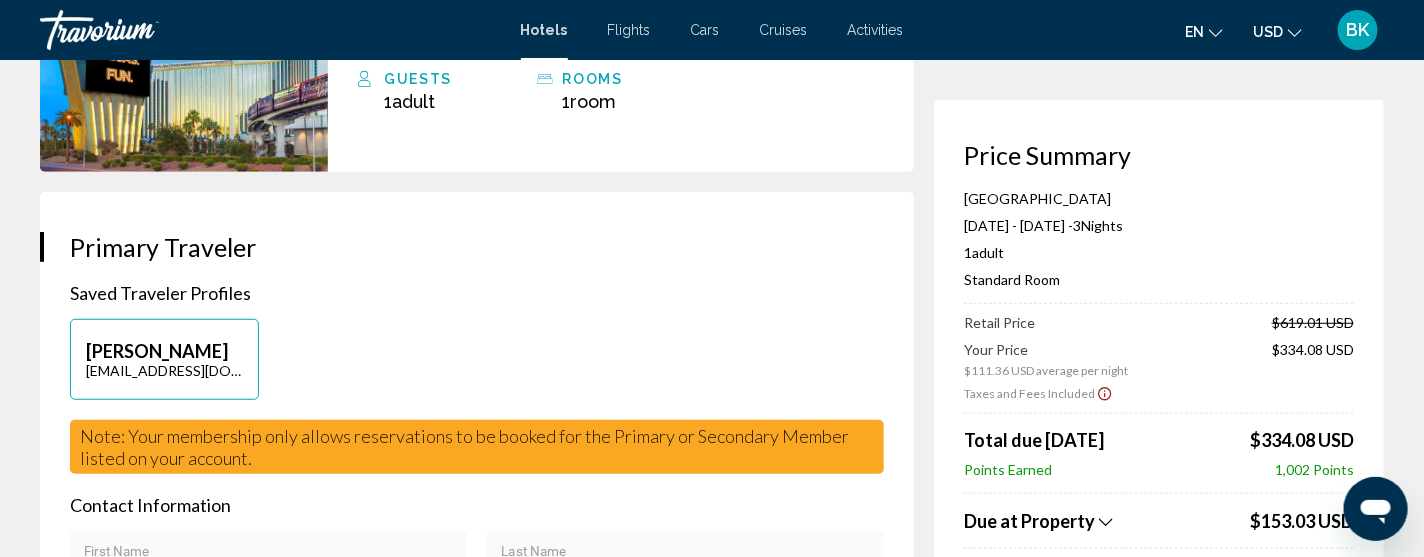 scroll, scrollTop: 399, scrollLeft: 0, axis: vertical 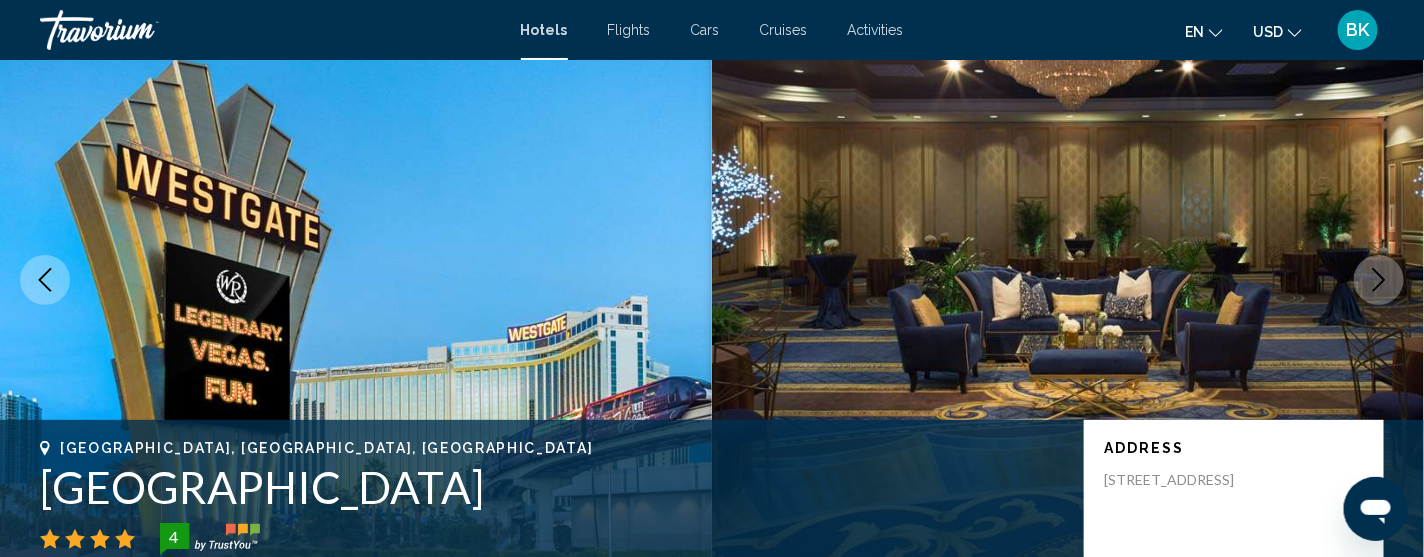 type 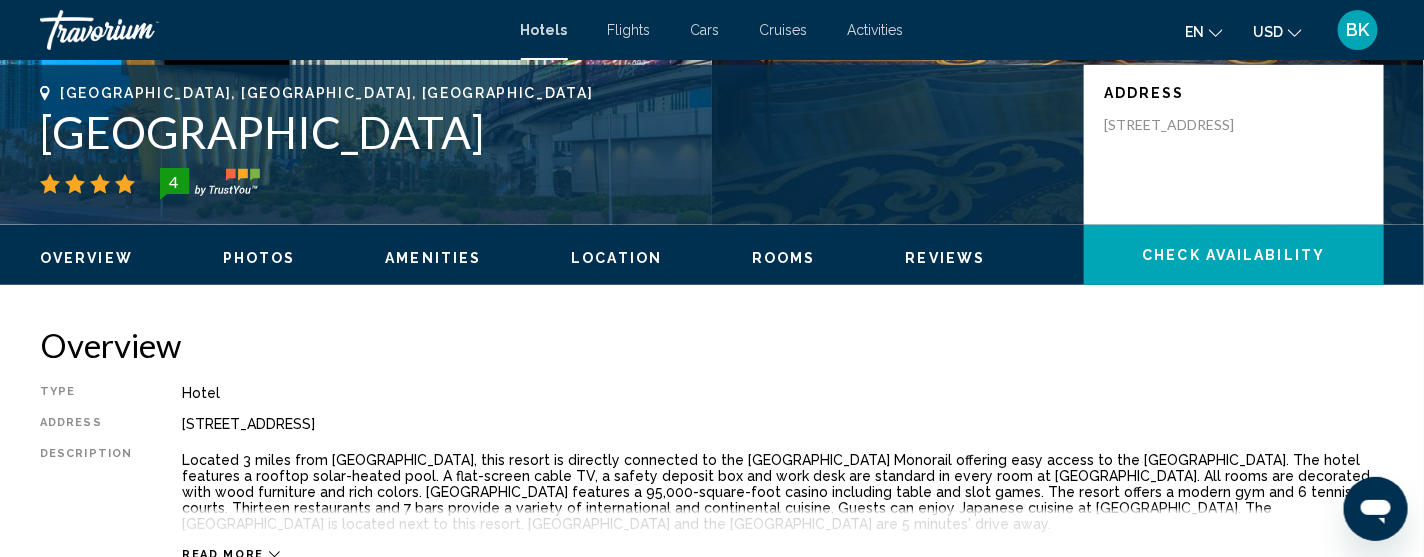 scroll, scrollTop: 531, scrollLeft: 0, axis: vertical 